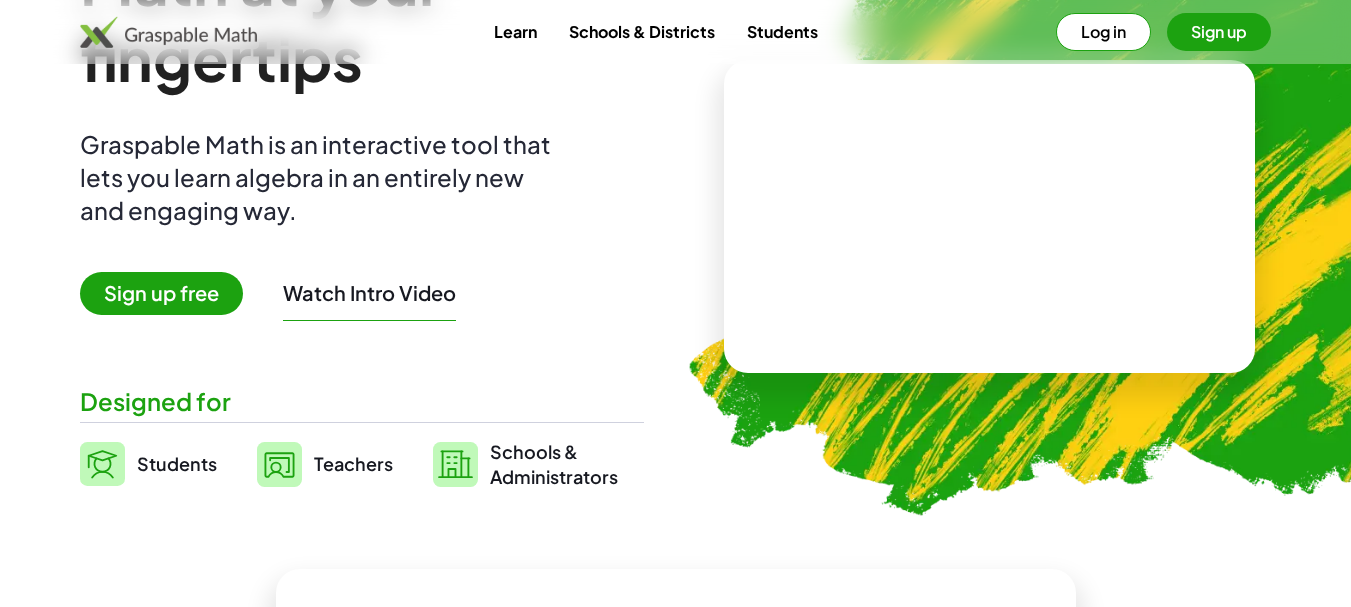 scroll, scrollTop: 200, scrollLeft: 0, axis: vertical 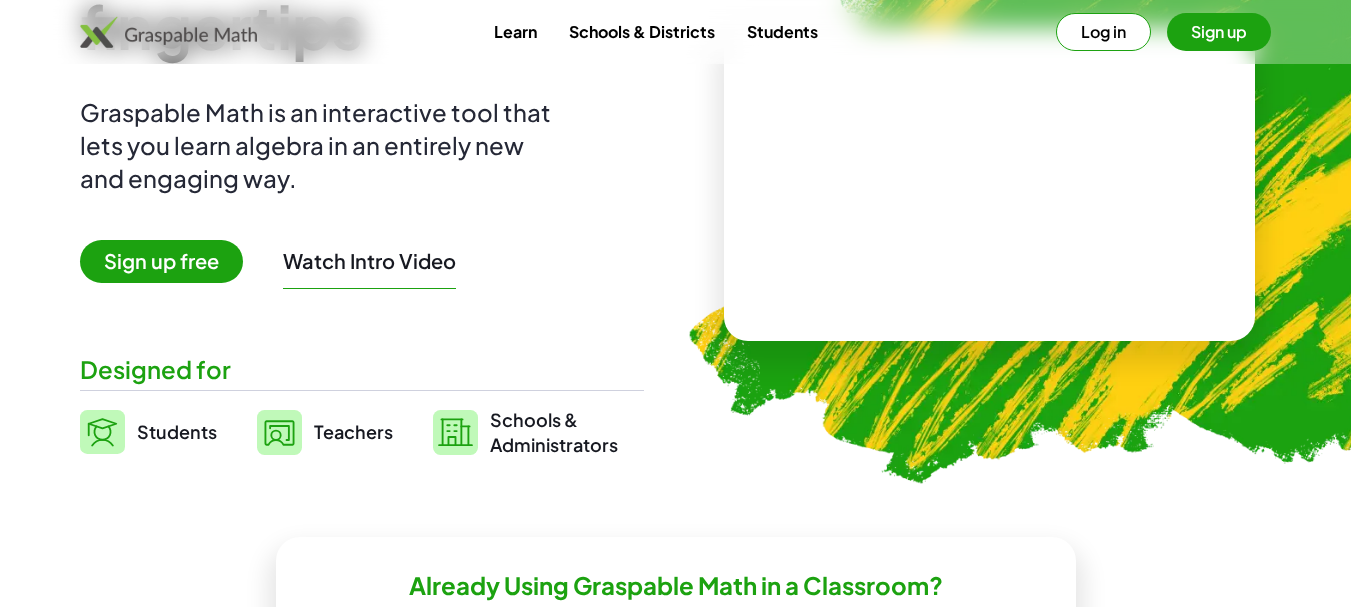 click on "Math at your fingertips Graspable Math is an interactive tool that lets you learn algebra in an entirely new and engaging way. Sign up free  Watch Intro Video   Designed for  Students Teachers Schools &   Administrators" at bounding box center [362, 184] 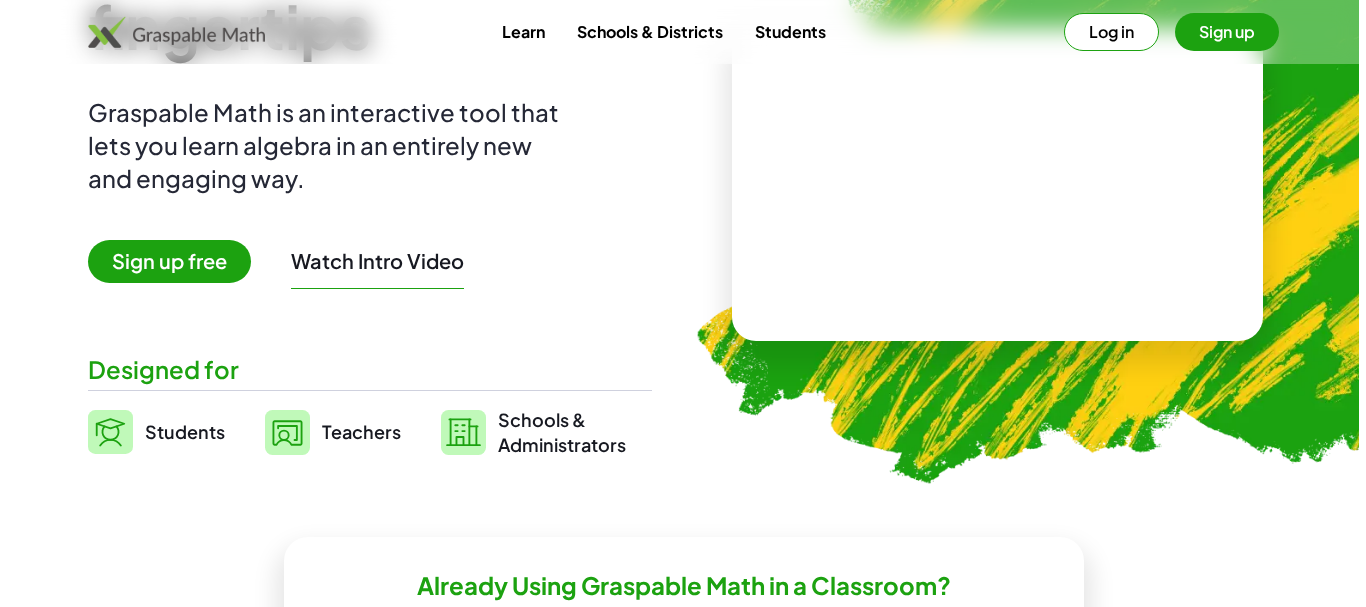 scroll, scrollTop: 0, scrollLeft: 0, axis: both 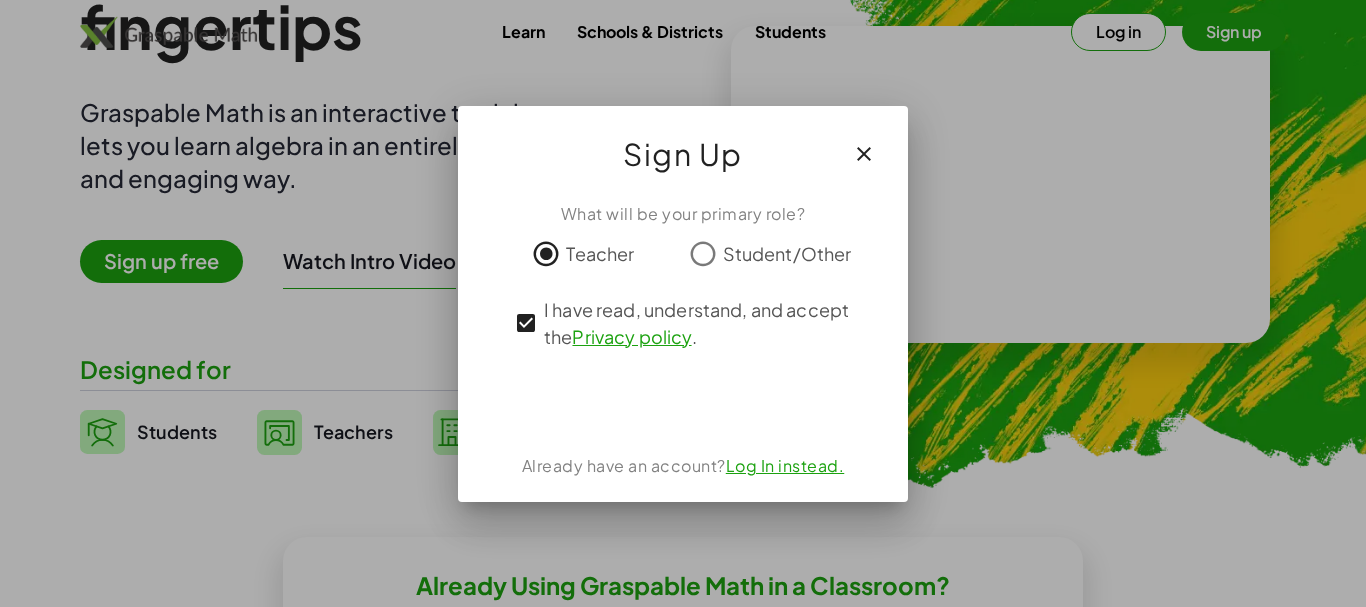 click at bounding box center [683, 303] 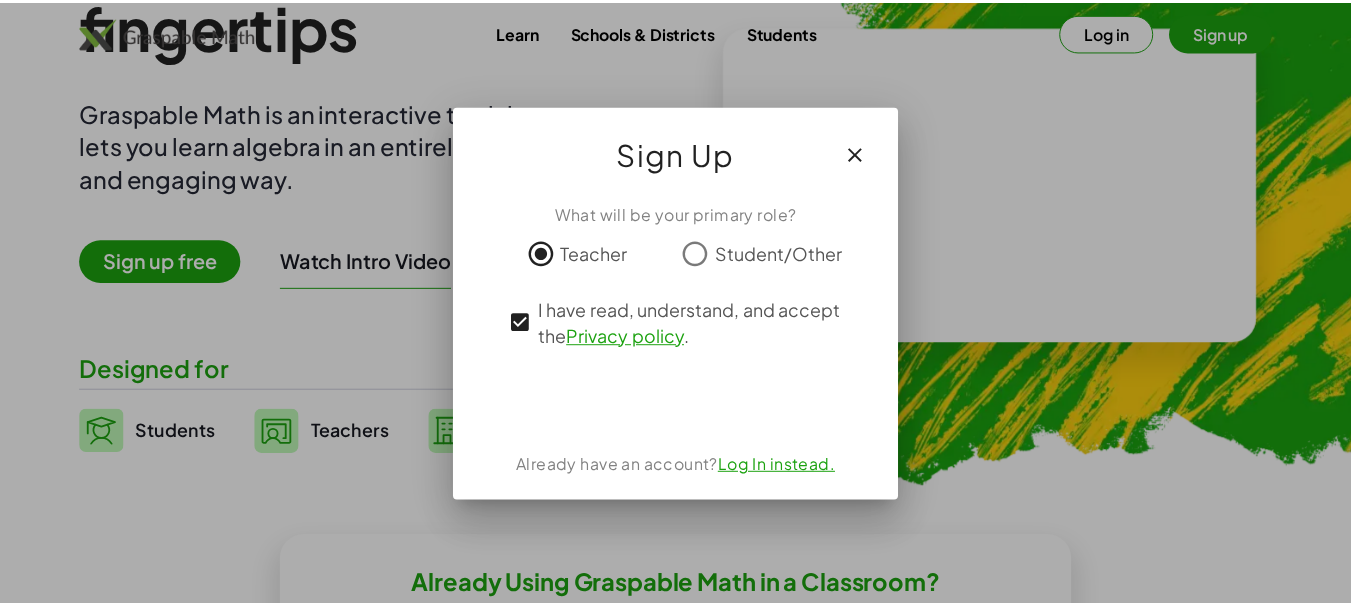 scroll, scrollTop: 200, scrollLeft: 0, axis: vertical 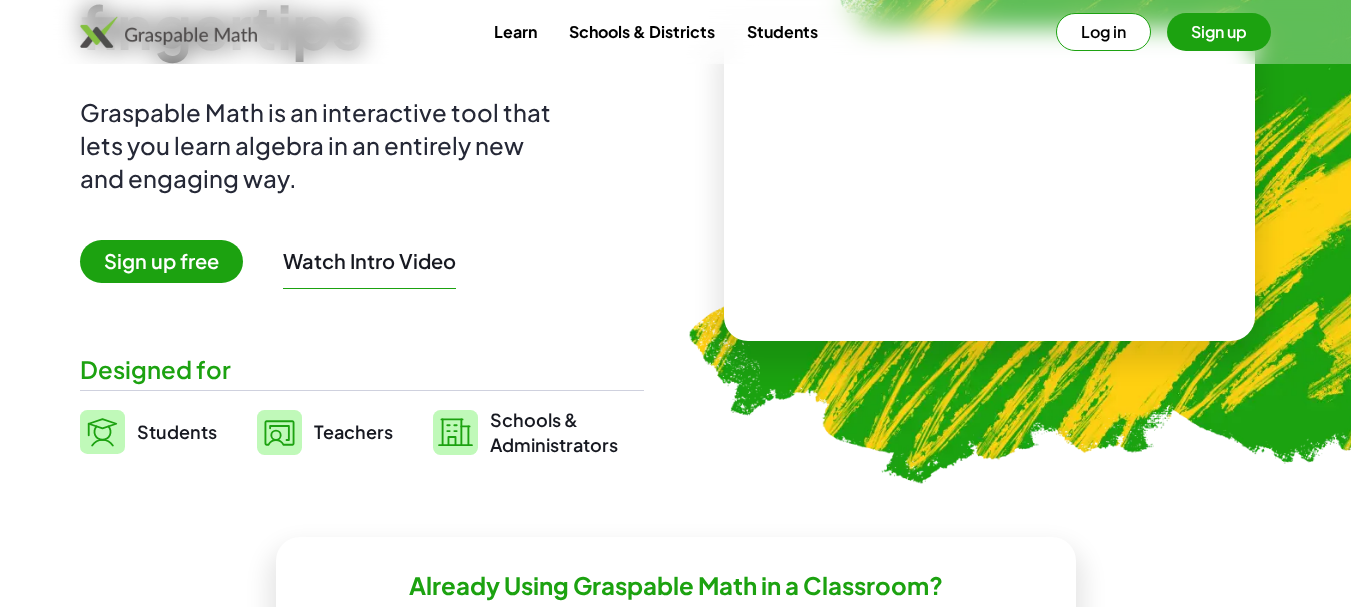 click on "Log in" at bounding box center [1103, 32] 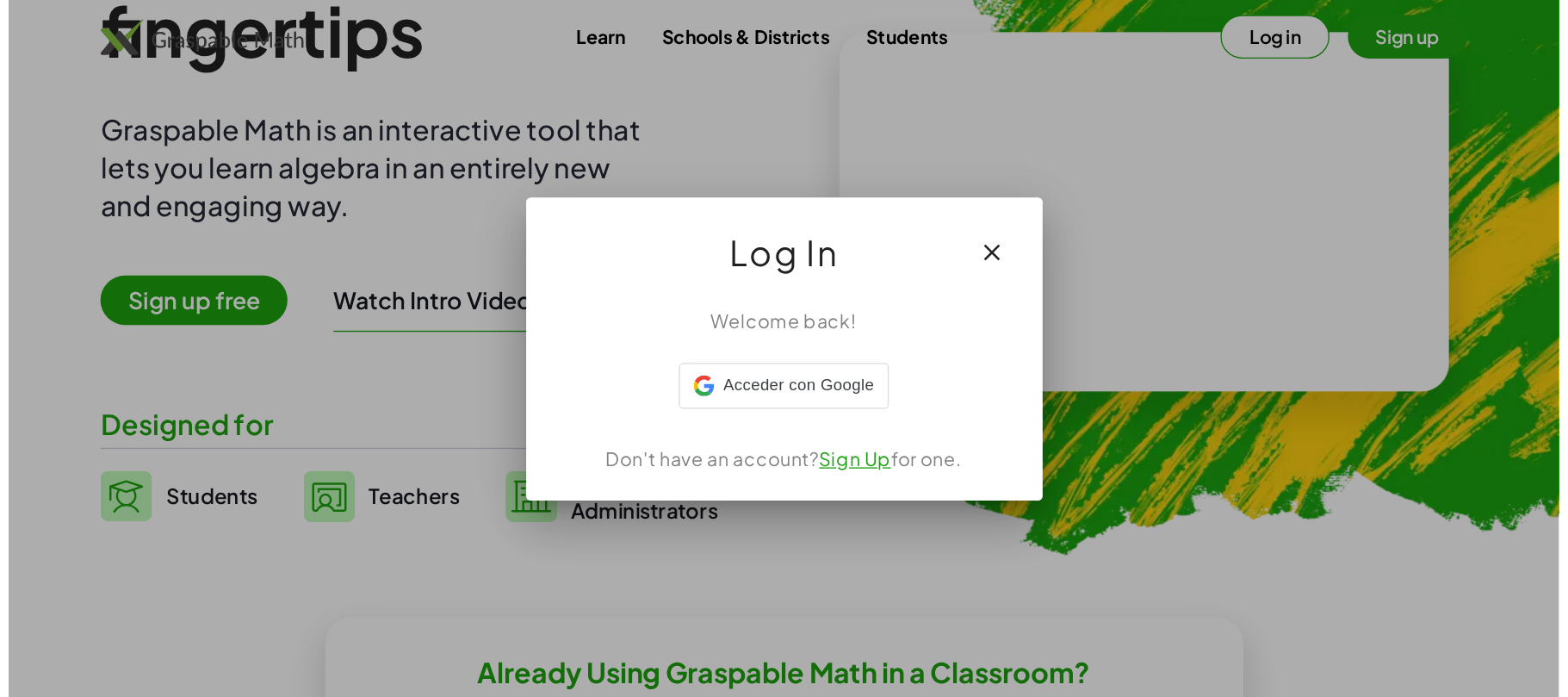 scroll, scrollTop: 0, scrollLeft: 0, axis: both 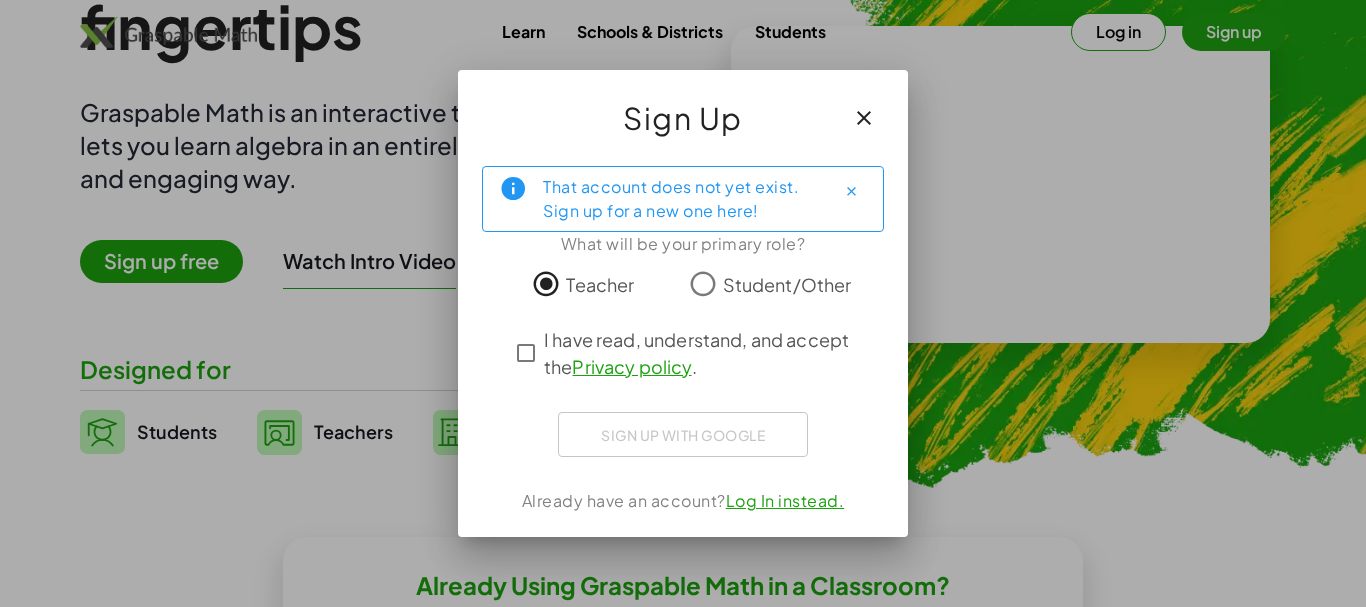 click on "Log In instead." at bounding box center [785, 500] 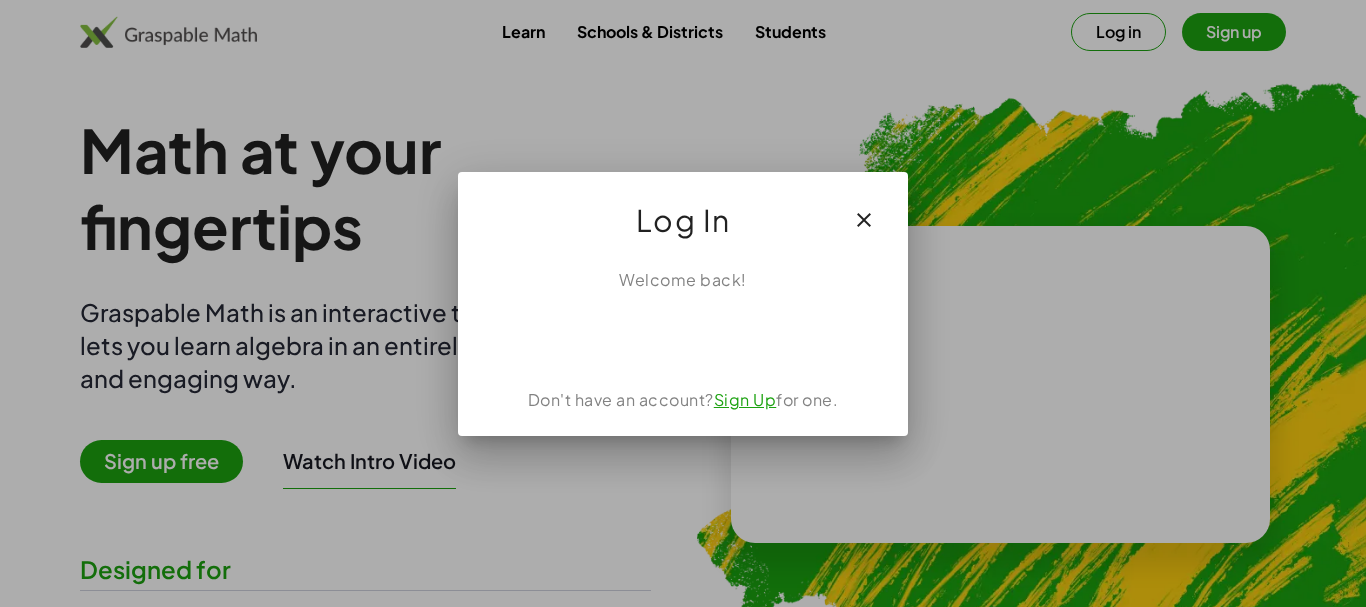 click on "Sign Up" at bounding box center [745, 399] 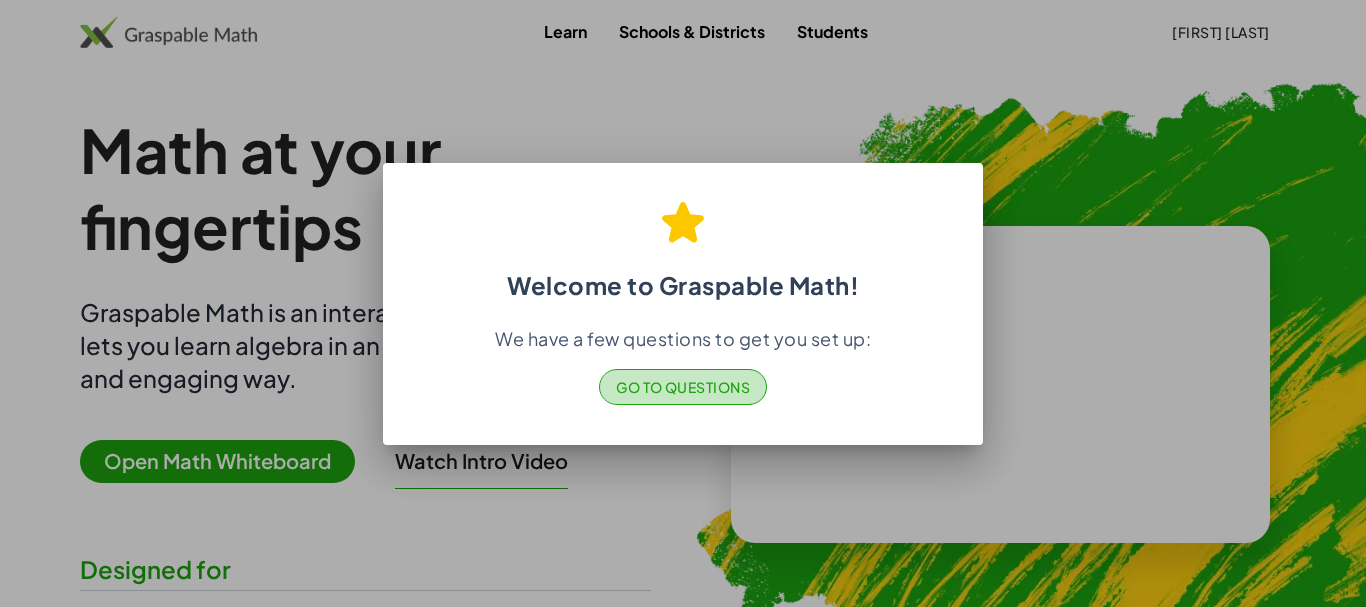click on "Go to Questions" 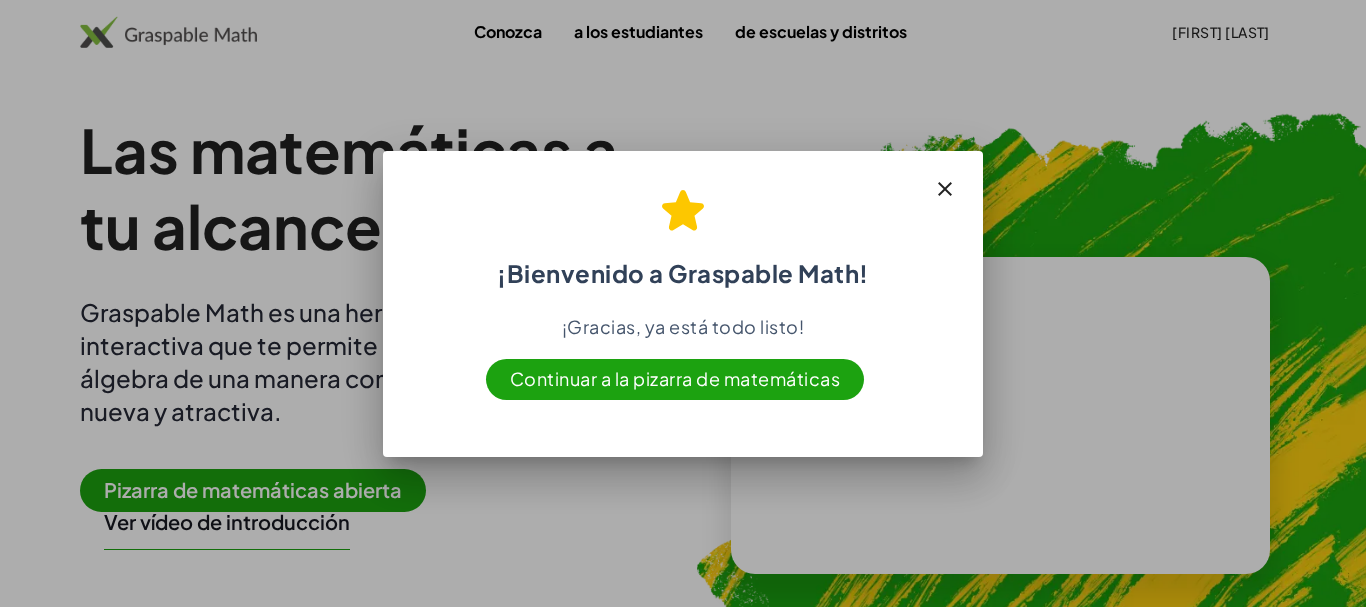 click on "Continuar a la pizarra de matemáticas" at bounding box center [675, 379] 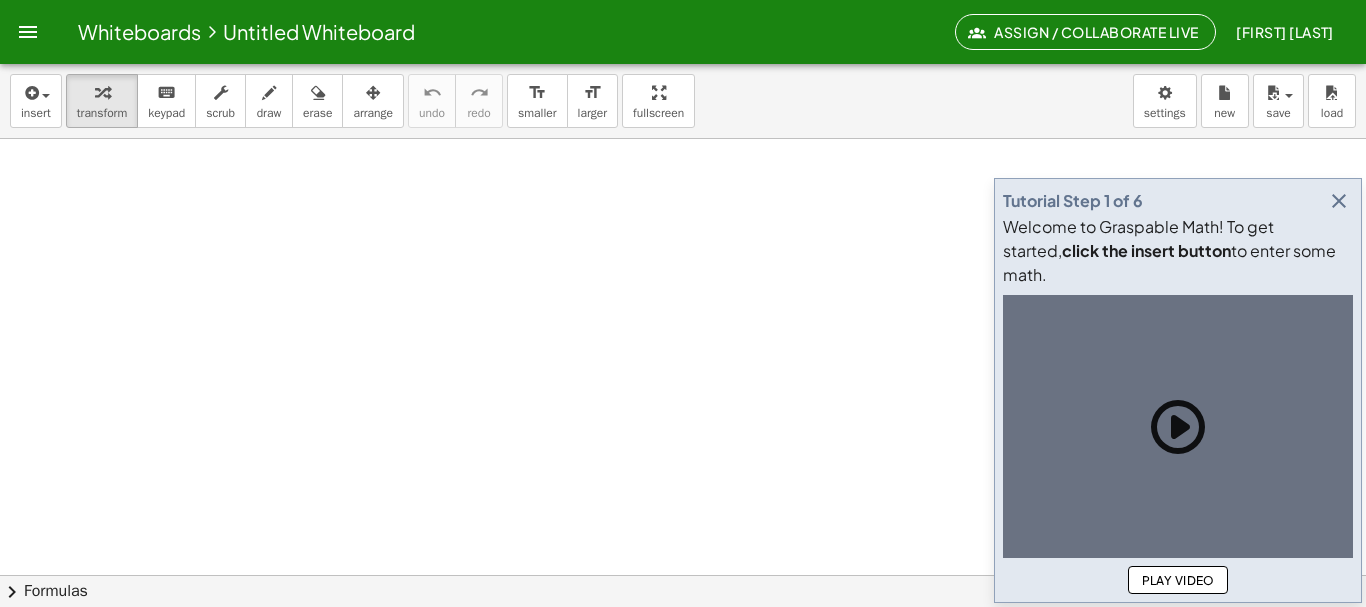 click at bounding box center [683, 639] 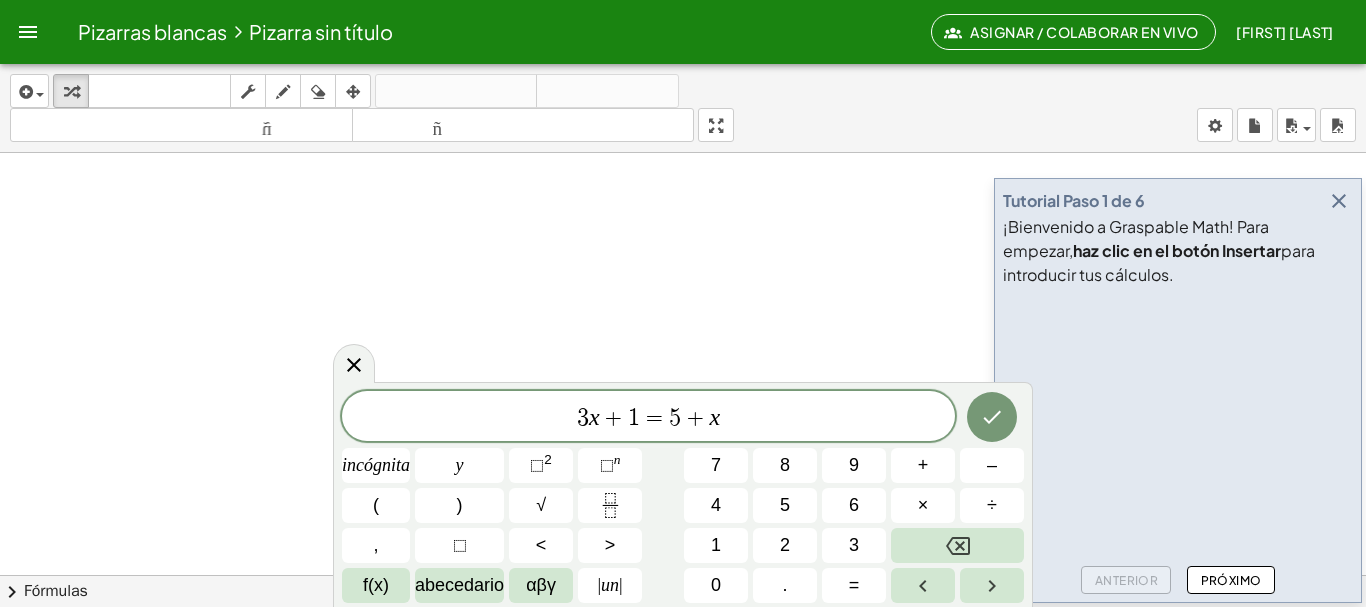 click on "Próximo" at bounding box center (1231, 580) 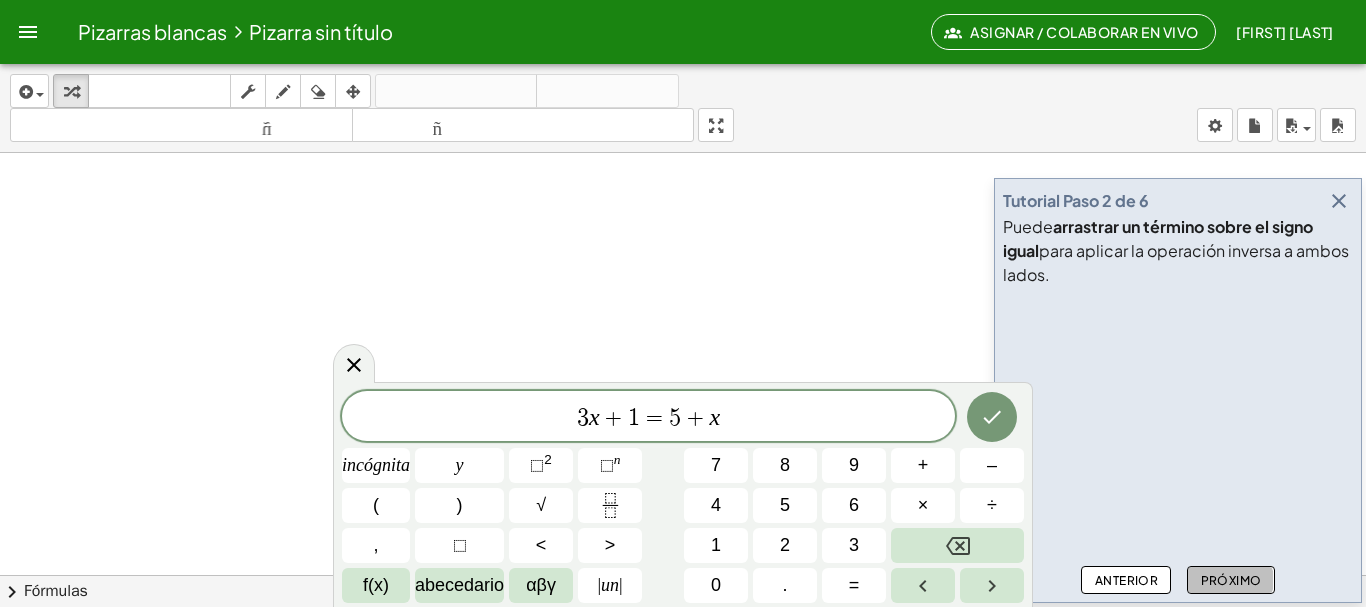 click on "Próximo" at bounding box center (1231, 580) 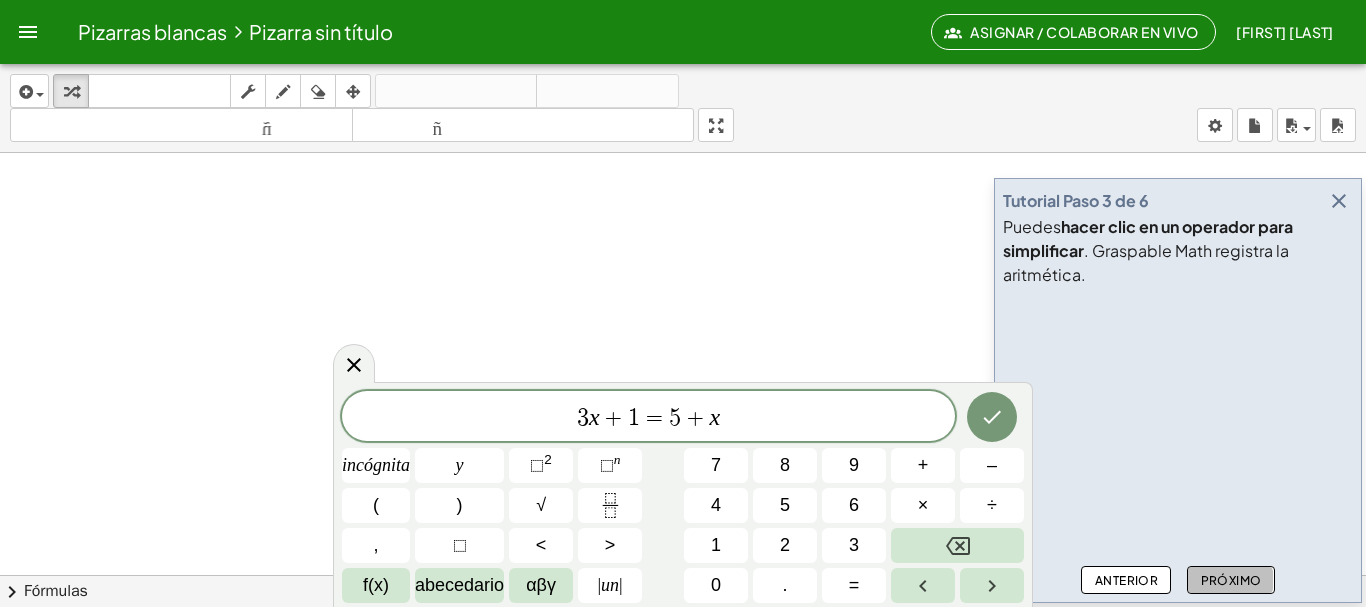 click on "Próximo" at bounding box center [1231, 580] 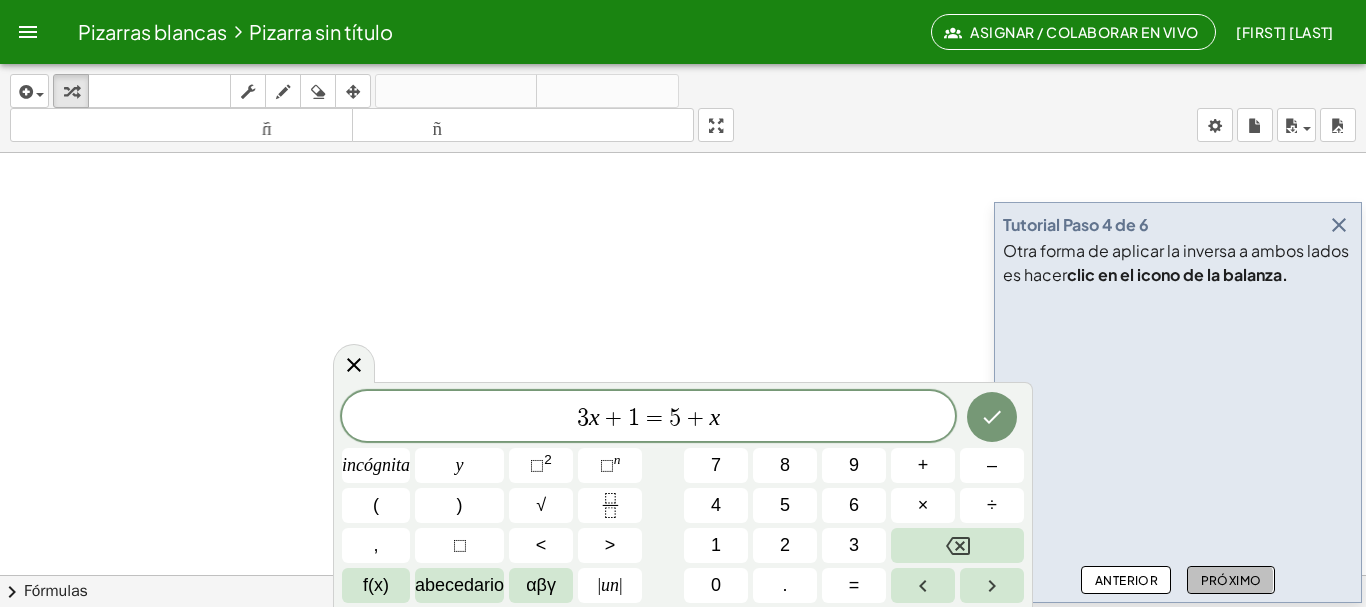 click on "Próximo" at bounding box center [1231, 580] 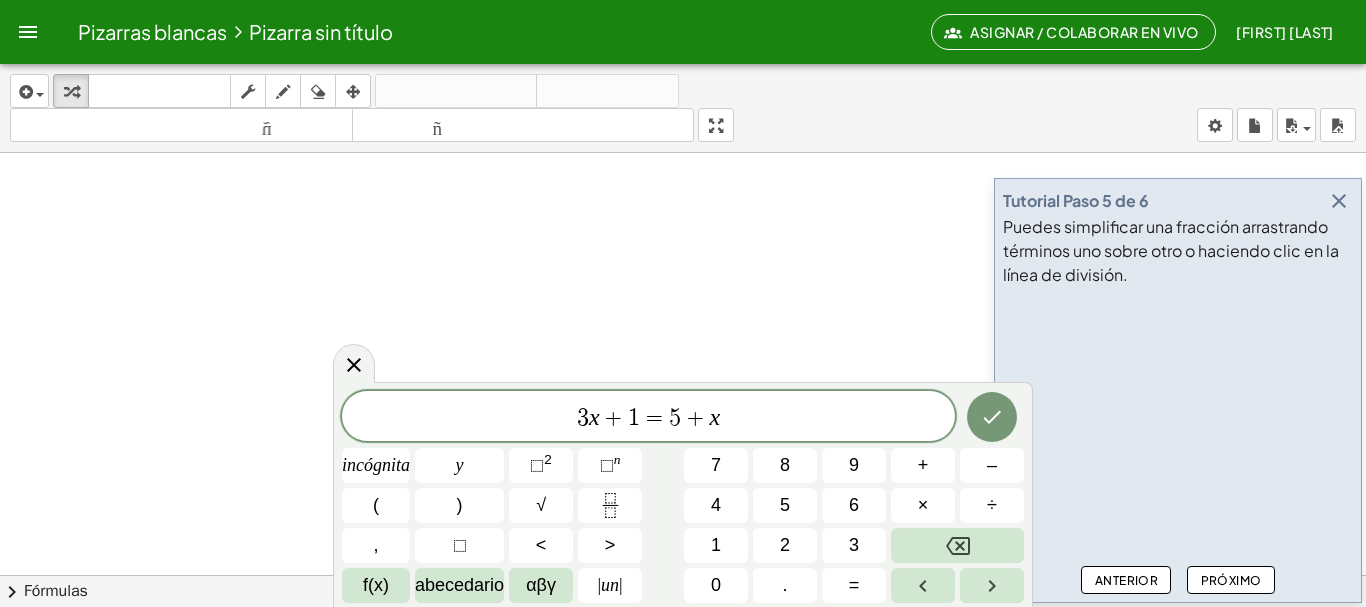 click on "Próximo" at bounding box center [1231, 580] 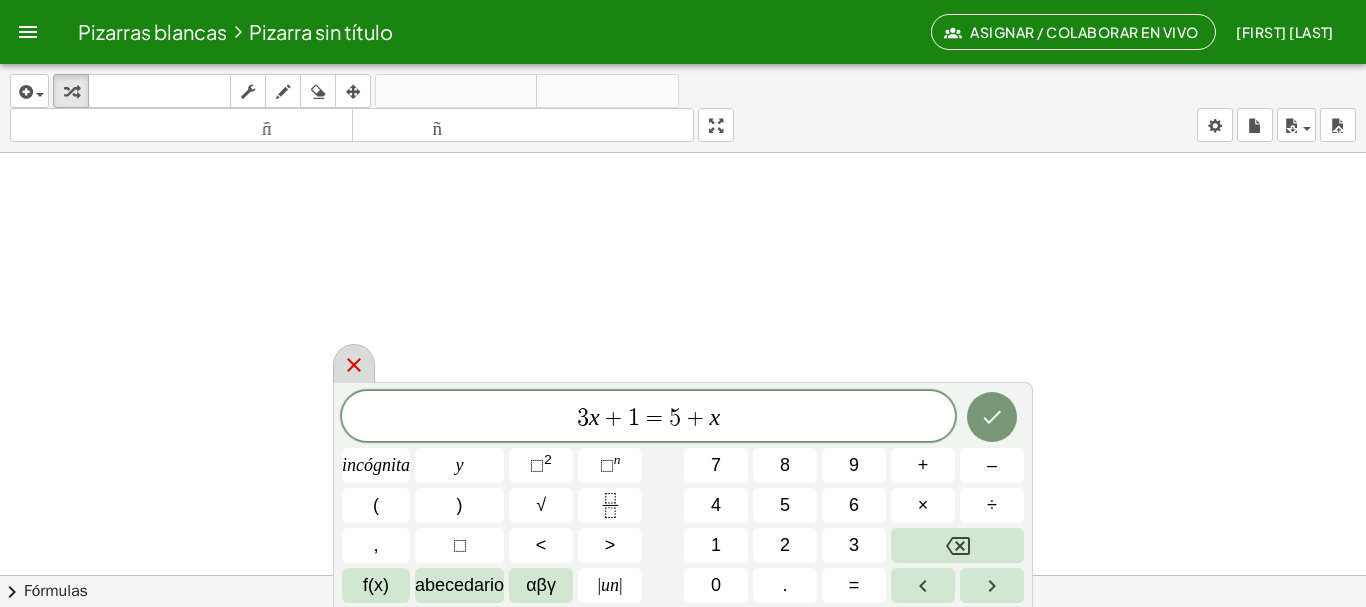 click at bounding box center [354, 363] 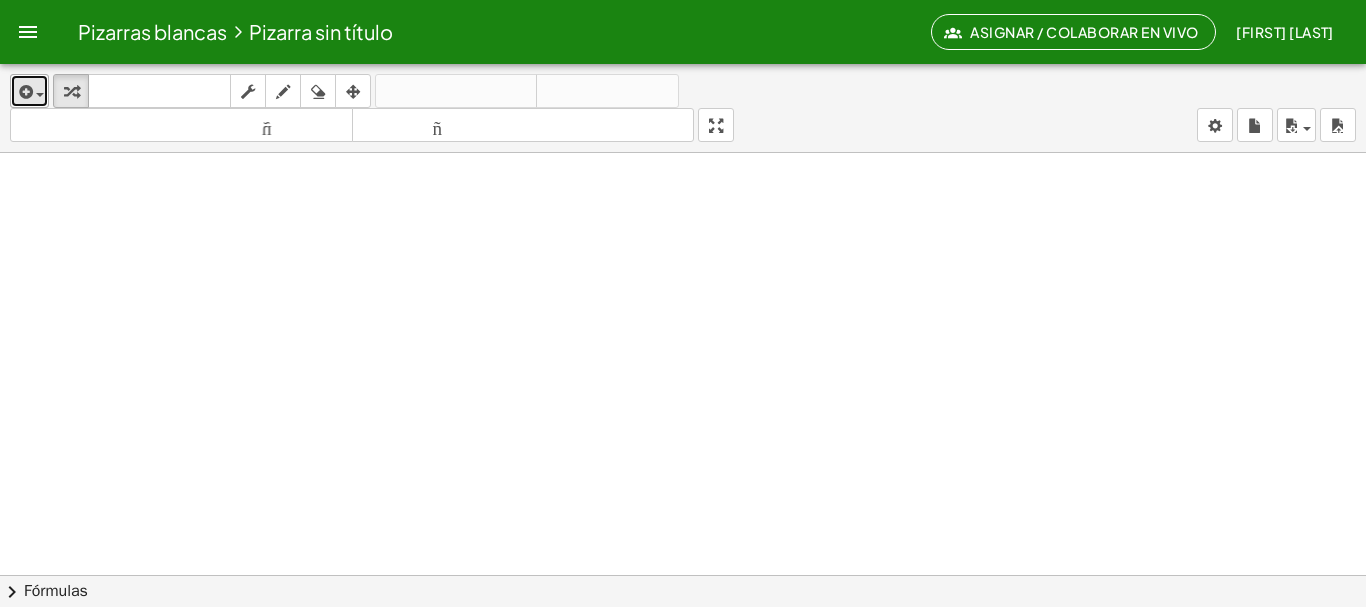 click at bounding box center (40, 95) 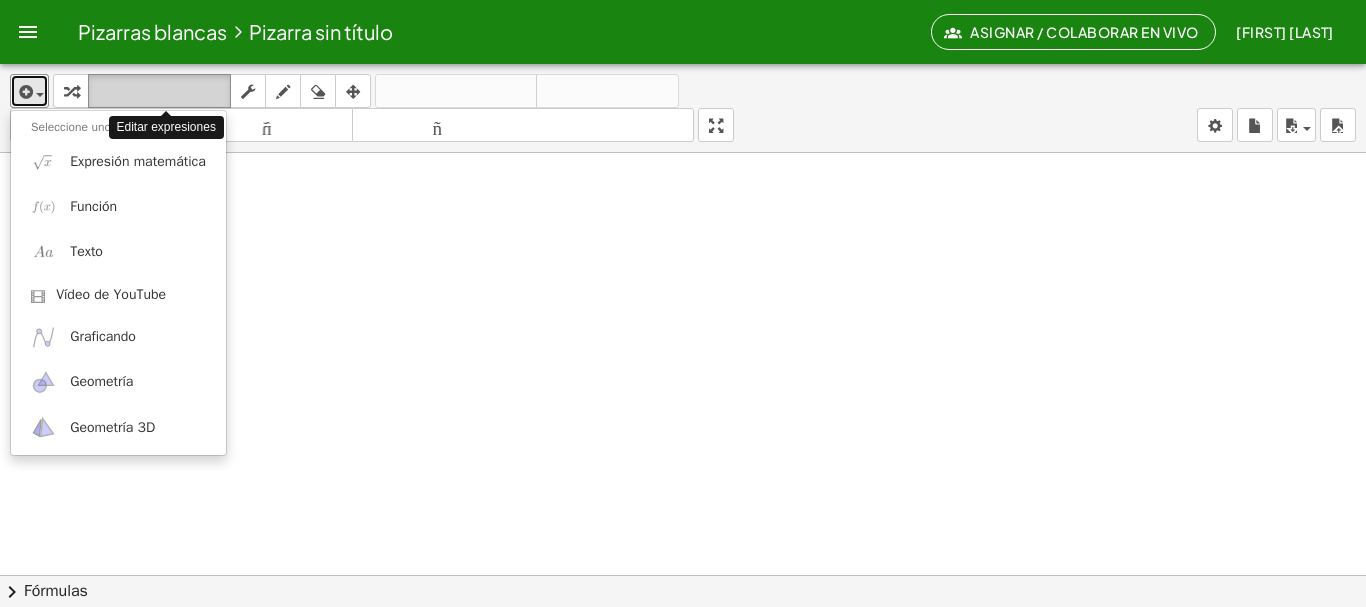 click on "teclado" at bounding box center [159, 91] 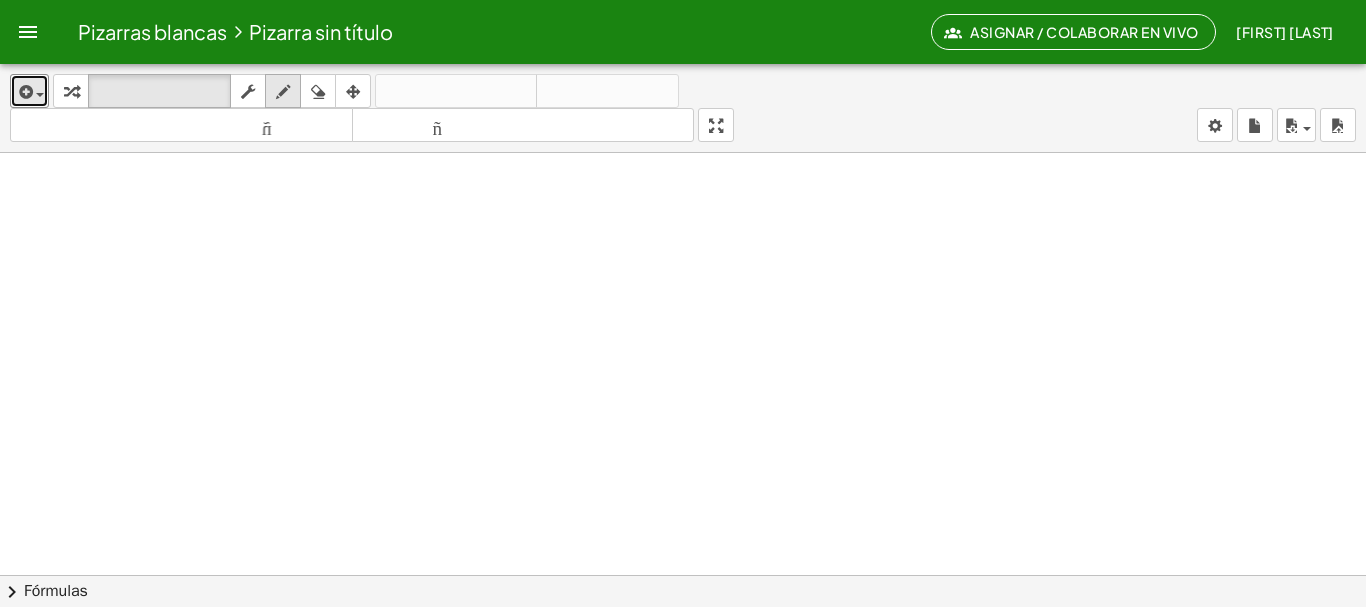 click at bounding box center (283, 92) 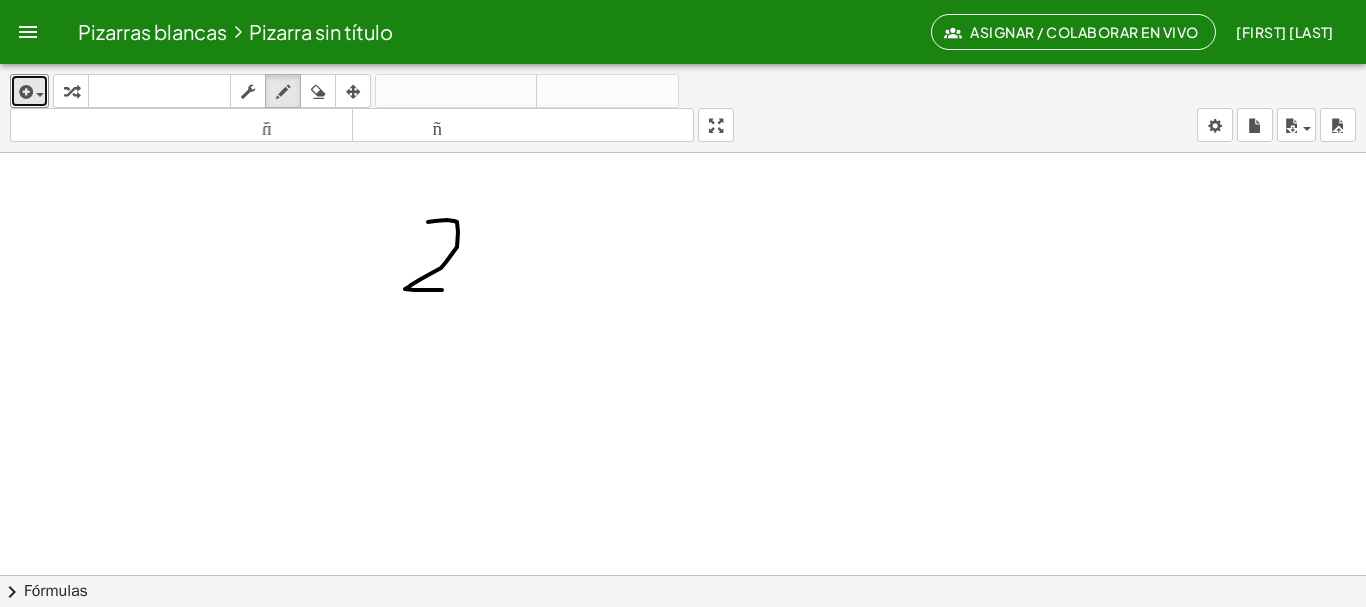 drag, startPoint x: 428, startPoint y: 222, endPoint x: 479, endPoint y: 291, distance: 85.8021 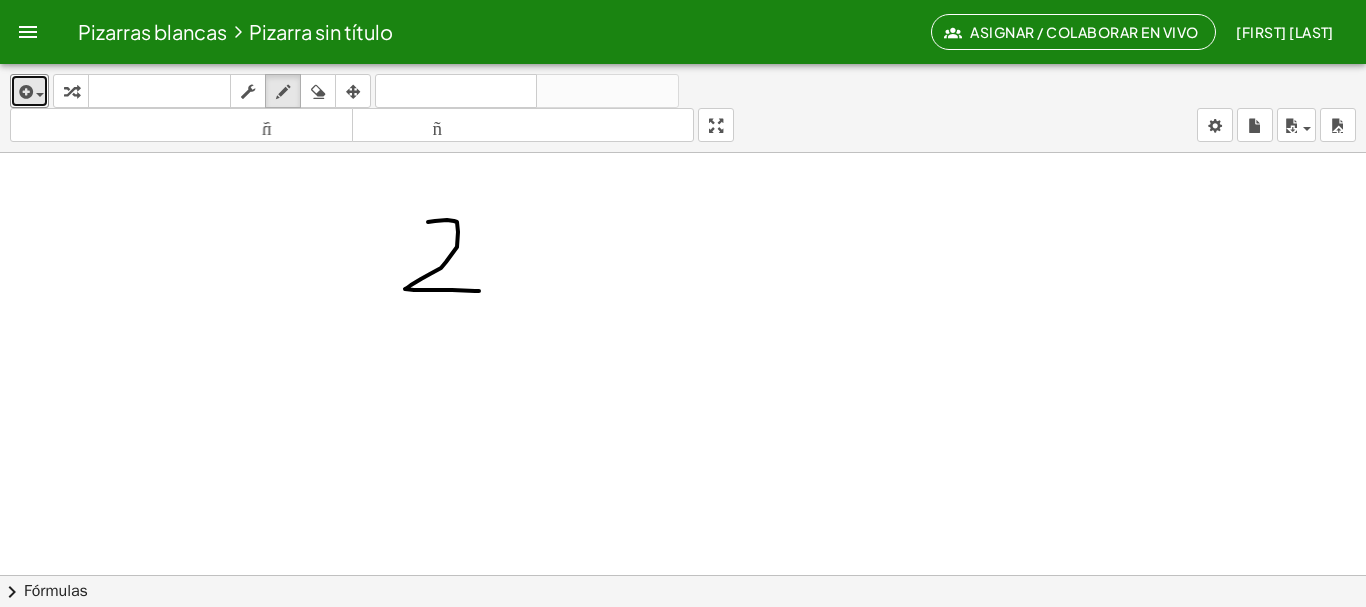type 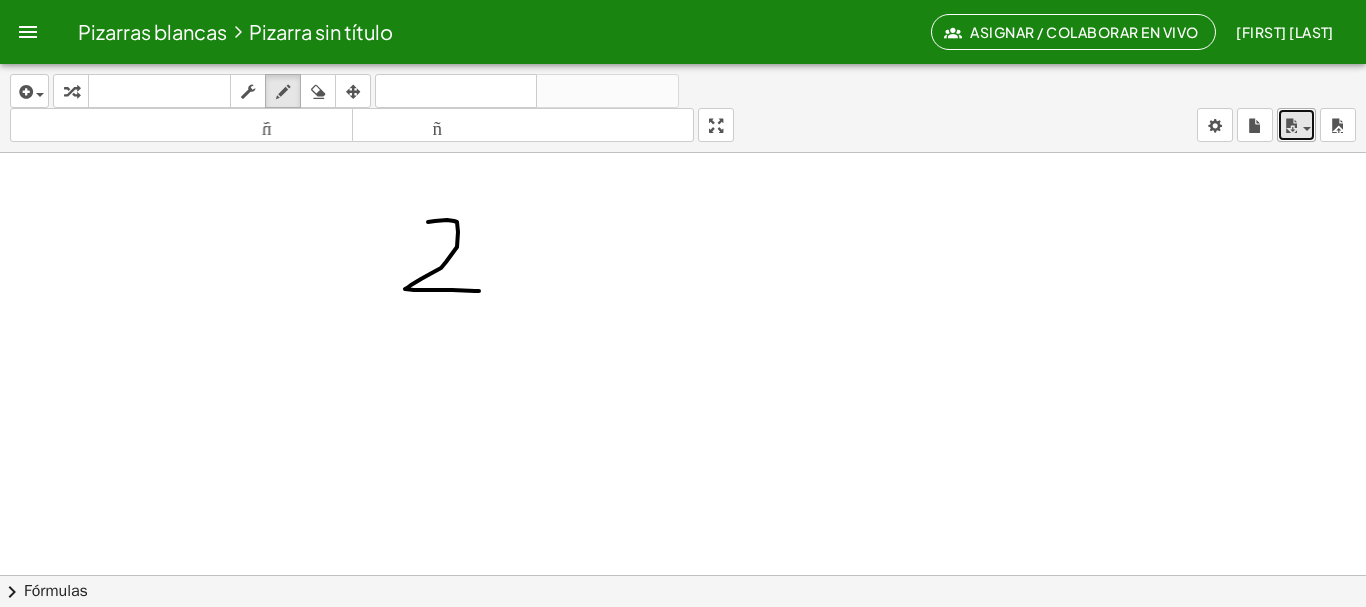 click at bounding box center (1296, 125) 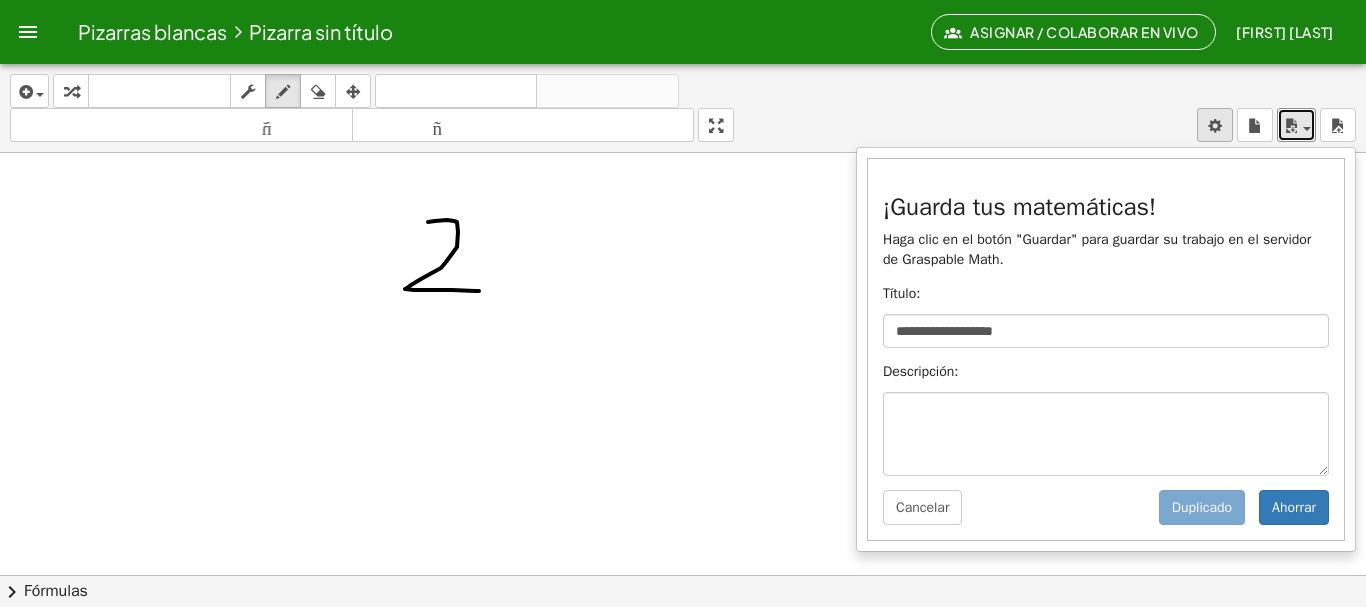 click on "**********" at bounding box center [683, 303] 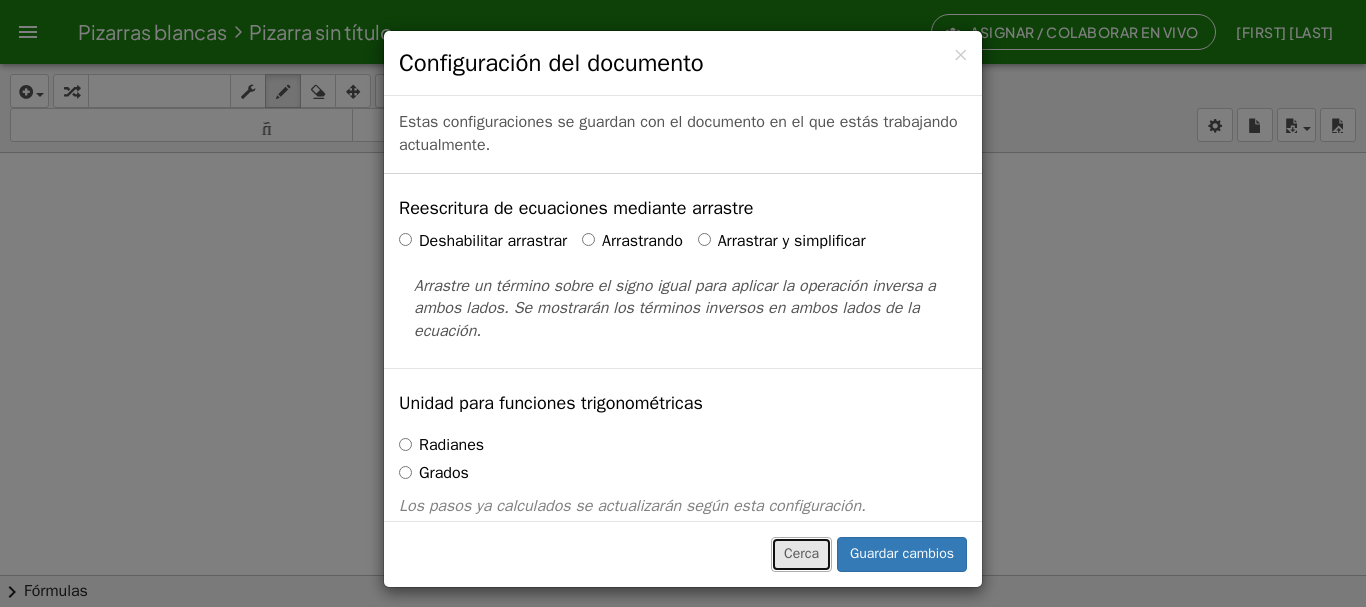 click on "Cerca" at bounding box center [801, 554] 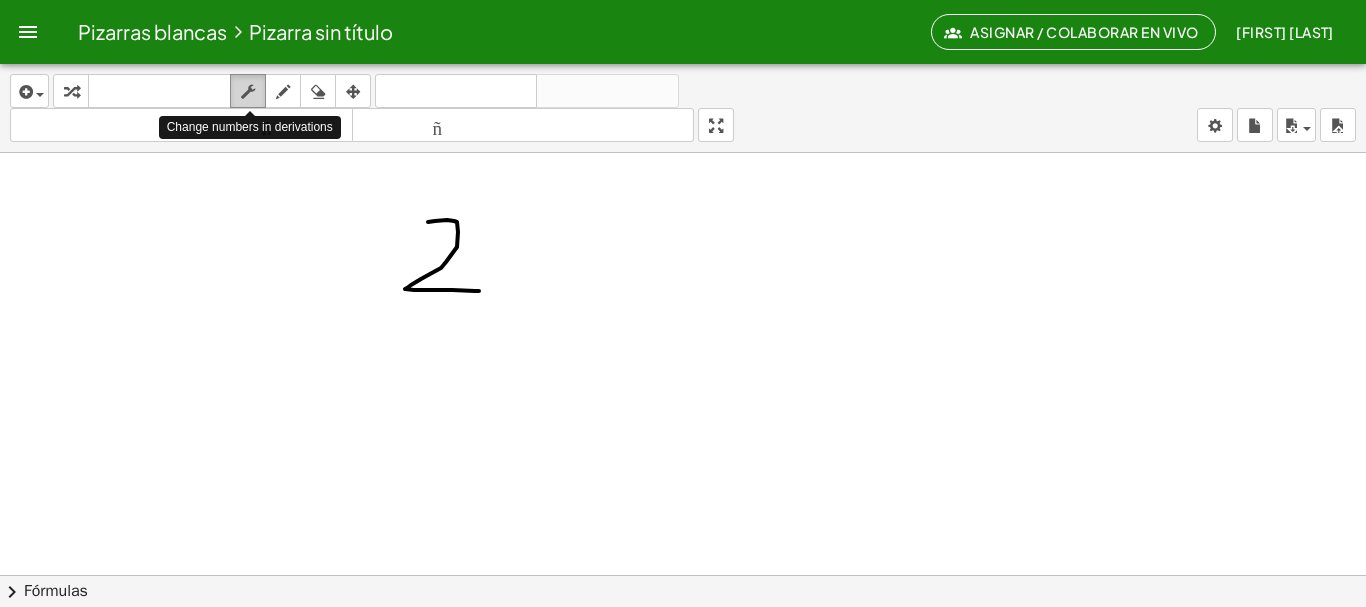 click at bounding box center (248, 91) 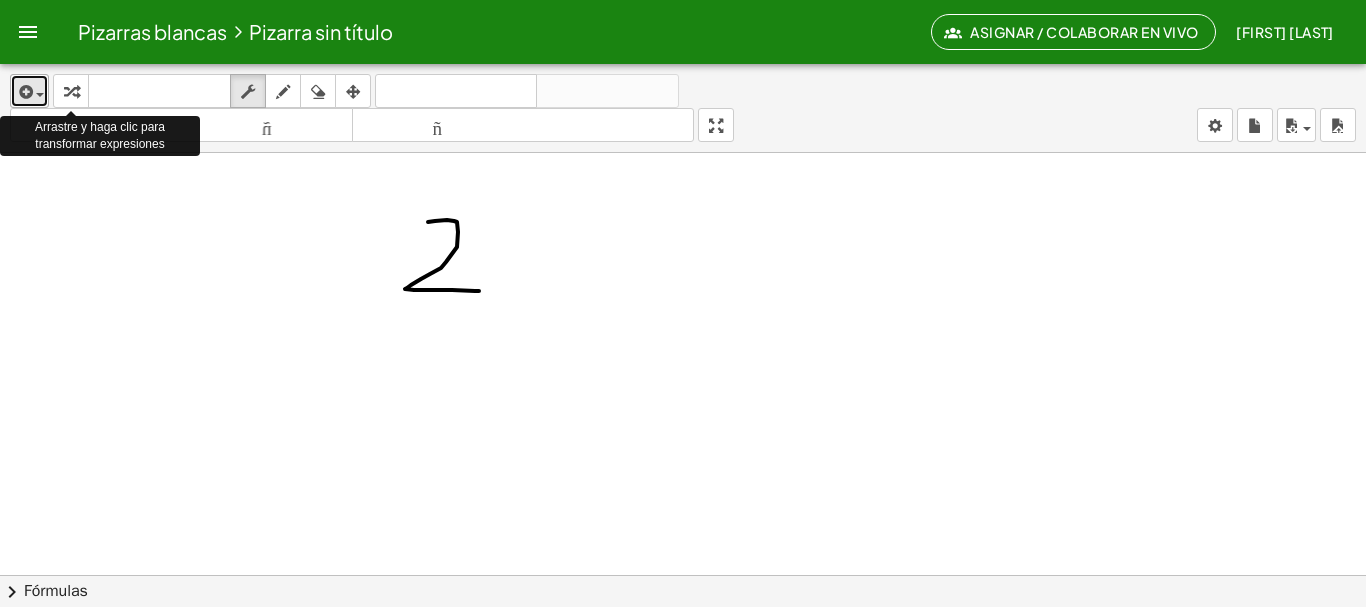 click on "insertar" at bounding box center (29, 91) 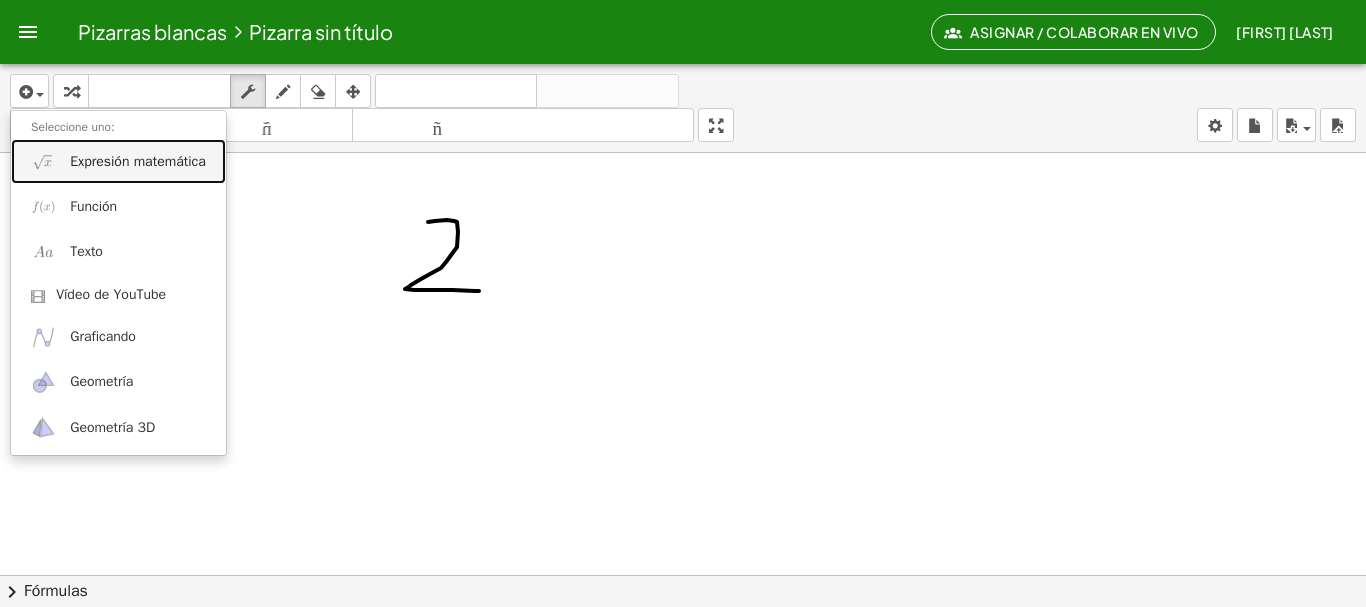 click on "Expresión matemática" at bounding box center [118, 161] 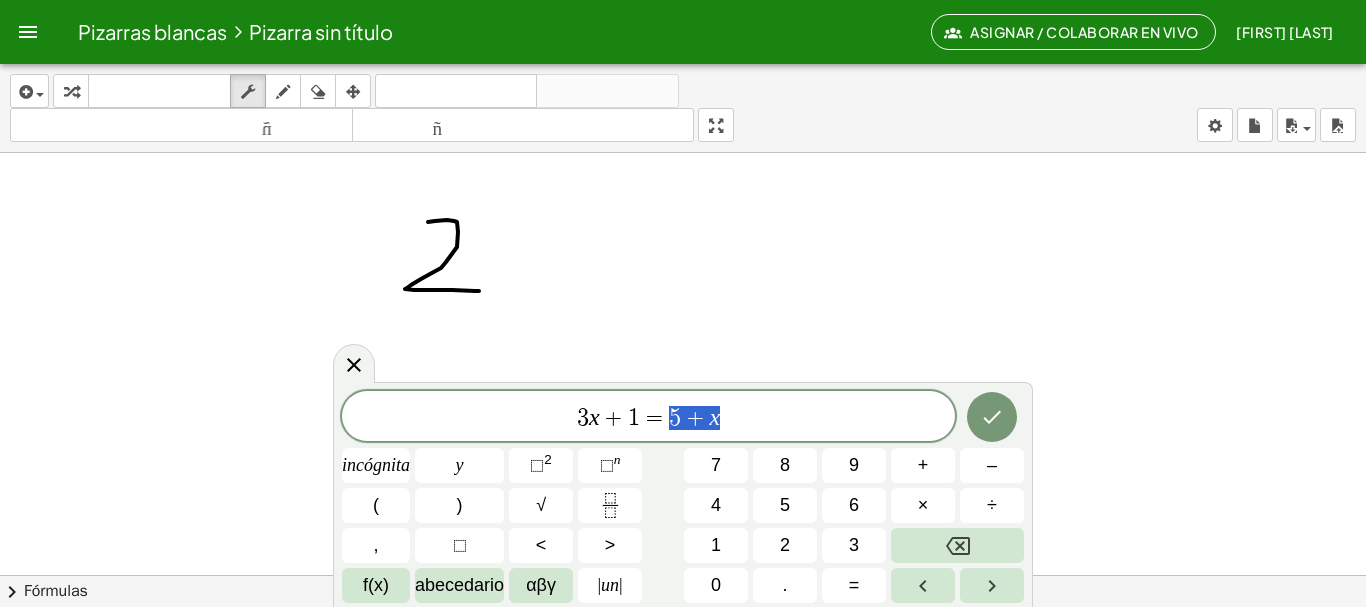 drag, startPoint x: 754, startPoint y: 421, endPoint x: 655, endPoint y: 420, distance: 99.00505 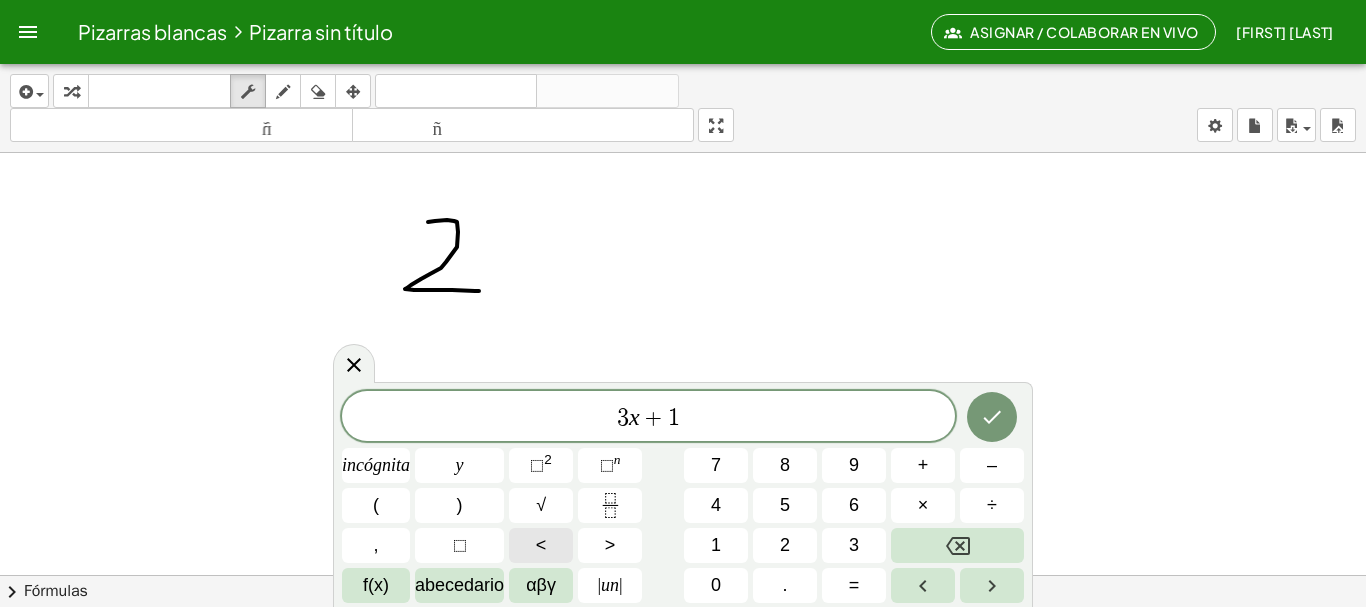 click on "<" at bounding box center [541, 545] 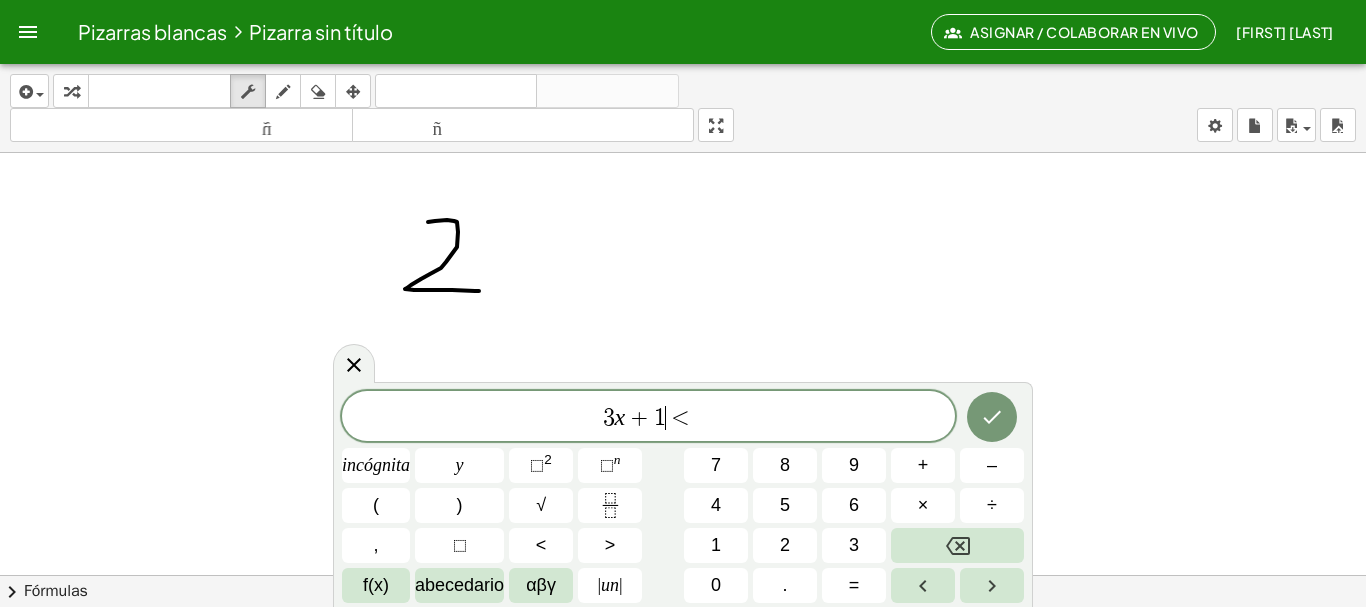 click on "3 x + 1 ​ <" at bounding box center [648, 418] 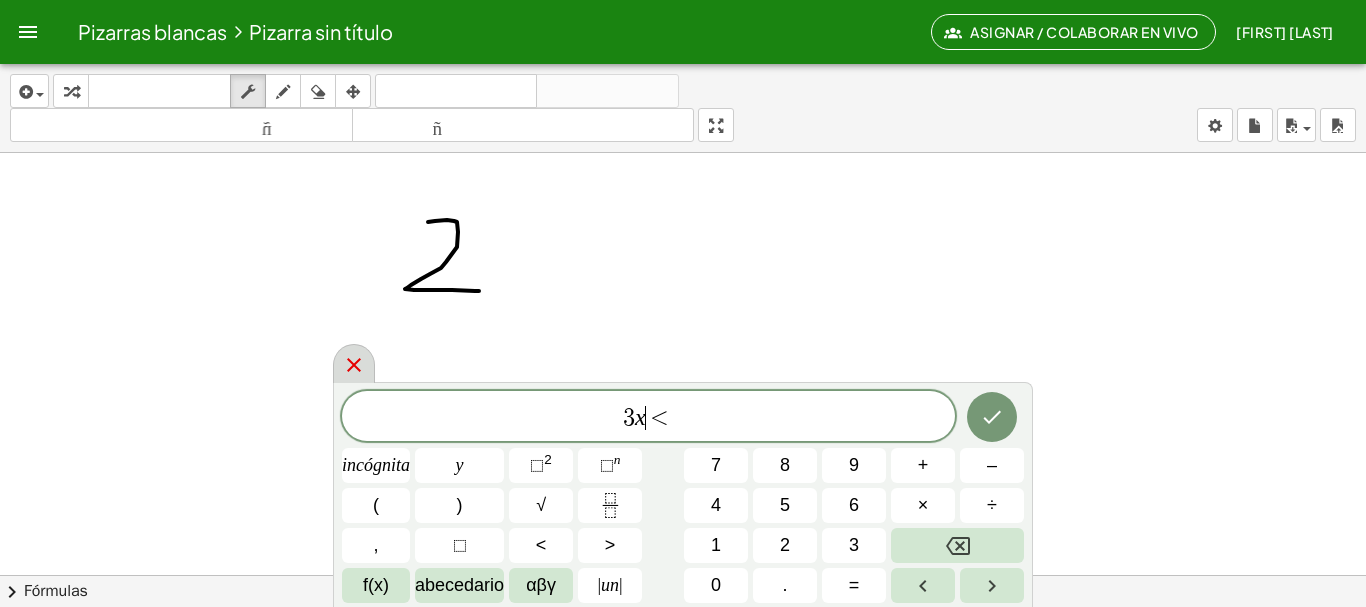 click 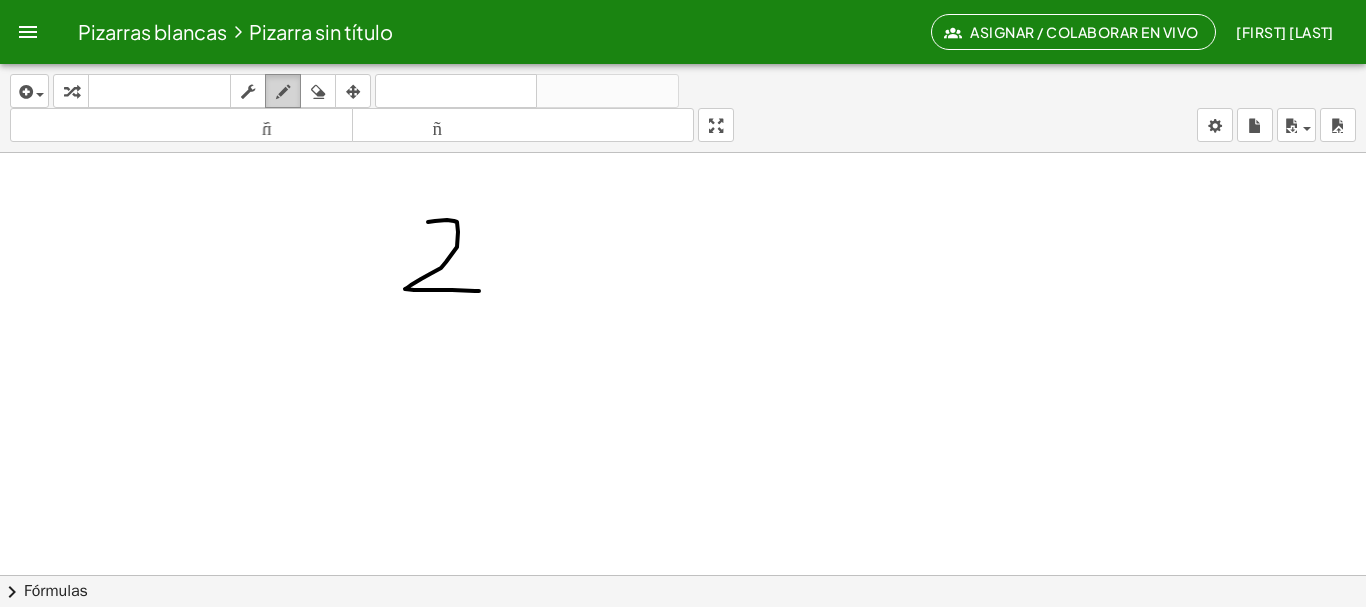 click at bounding box center (283, 92) 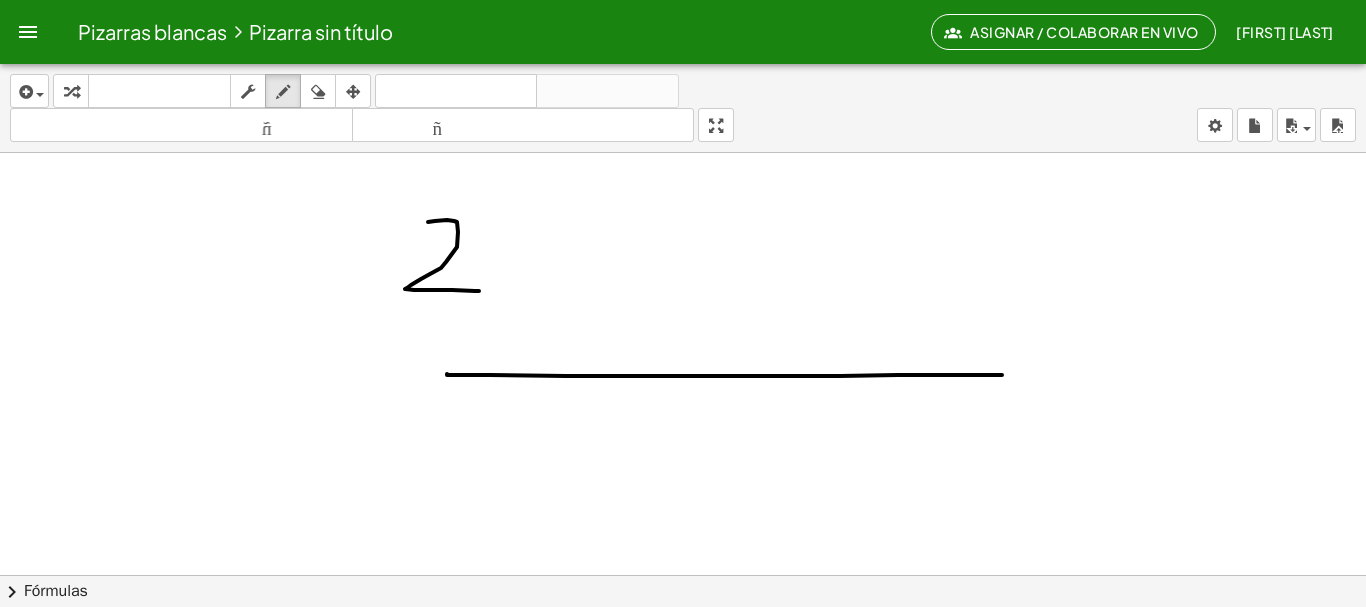 drag, startPoint x: 447, startPoint y: 374, endPoint x: 1000, endPoint y: 375, distance: 553.0009 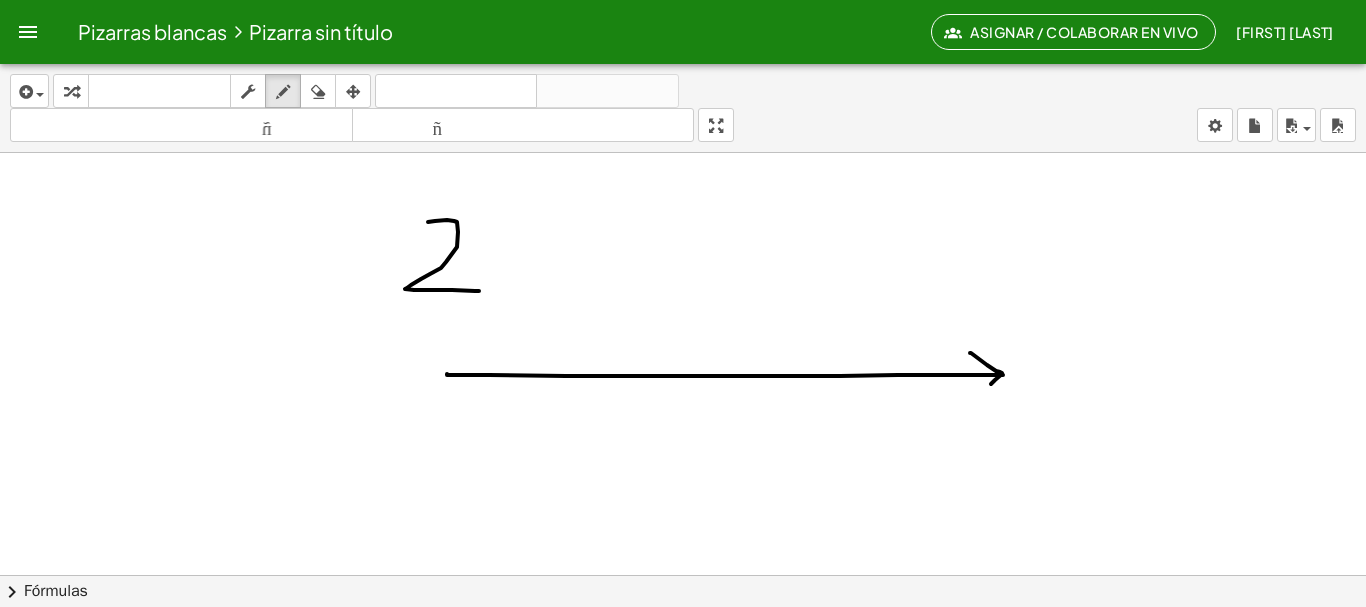 drag, startPoint x: 970, startPoint y: 353, endPoint x: 955, endPoint y: 385, distance: 35.341194 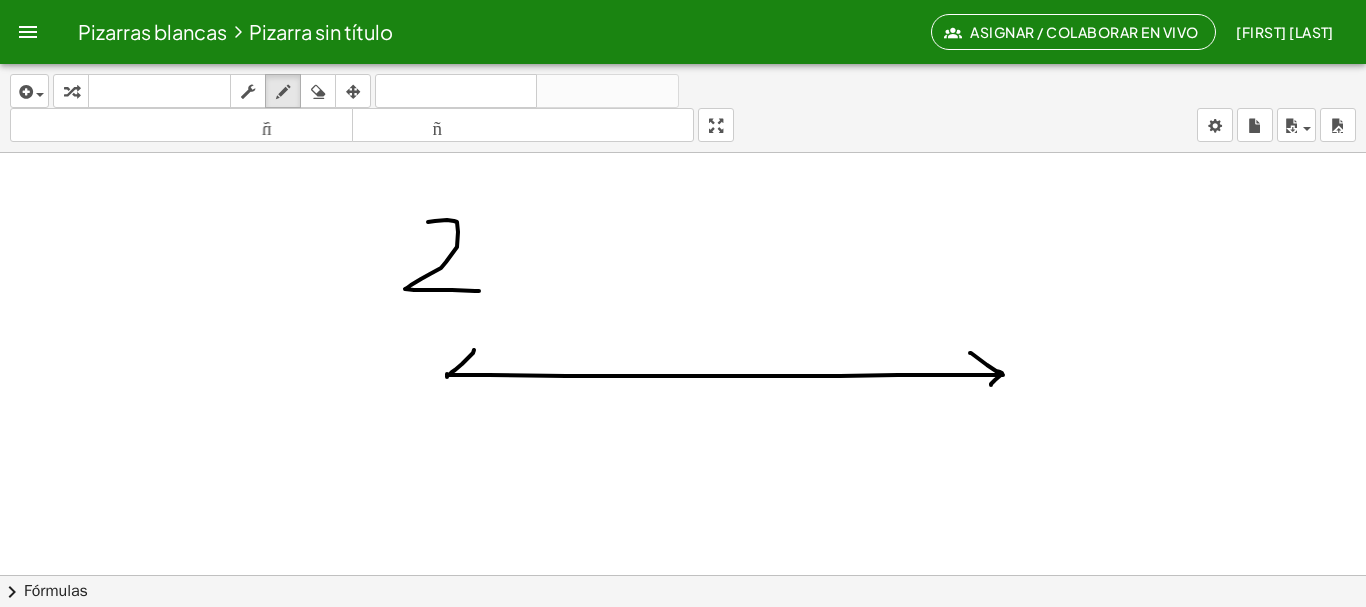drag, startPoint x: 474, startPoint y: 350, endPoint x: 462, endPoint y: 393, distance: 44.64303 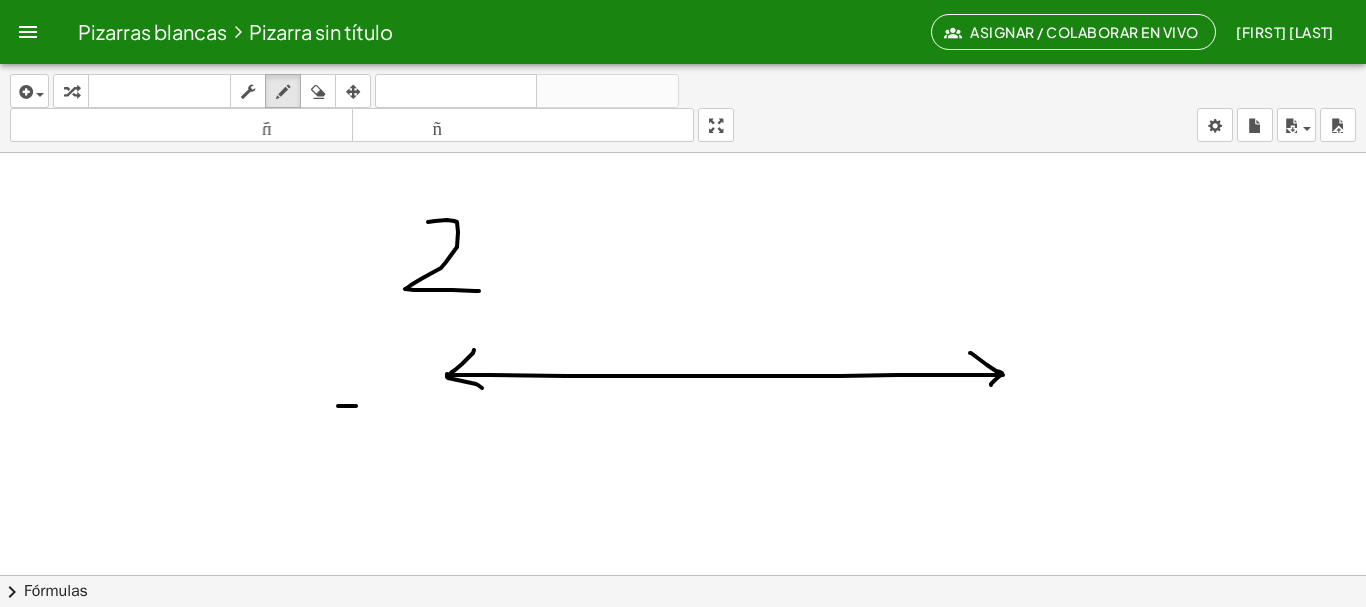 drag, startPoint x: 356, startPoint y: 406, endPoint x: 378, endPoint y: 405, distance: 22.022715 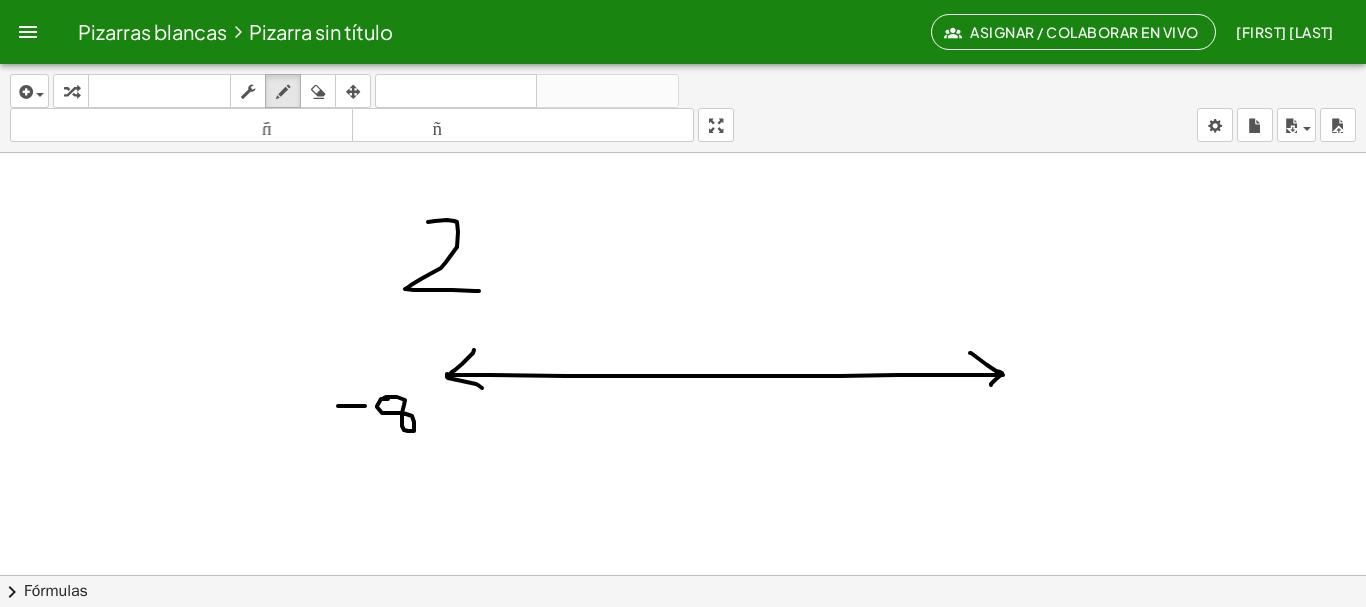 click at bounding box center [683, 653] 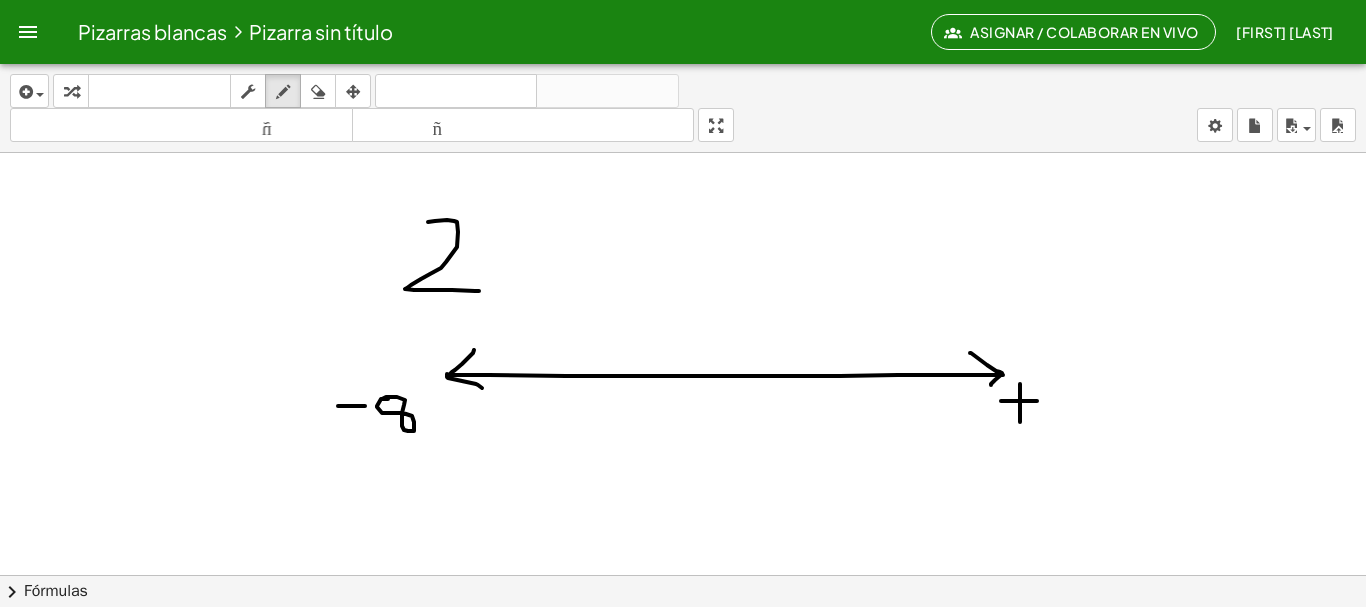 drag, startPoint x: 1020, startPoint y: 392, endPoint x: 1064, endPoint y: 399, distance: 44.553337 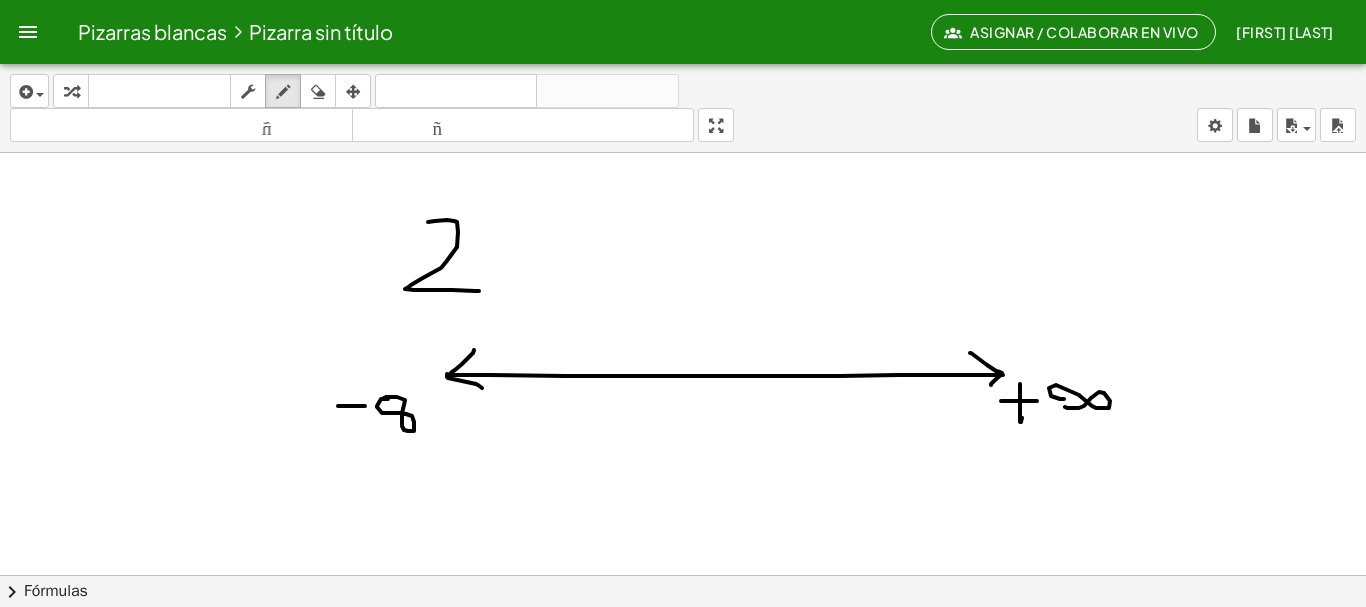 click at bounding box center [683, 653] 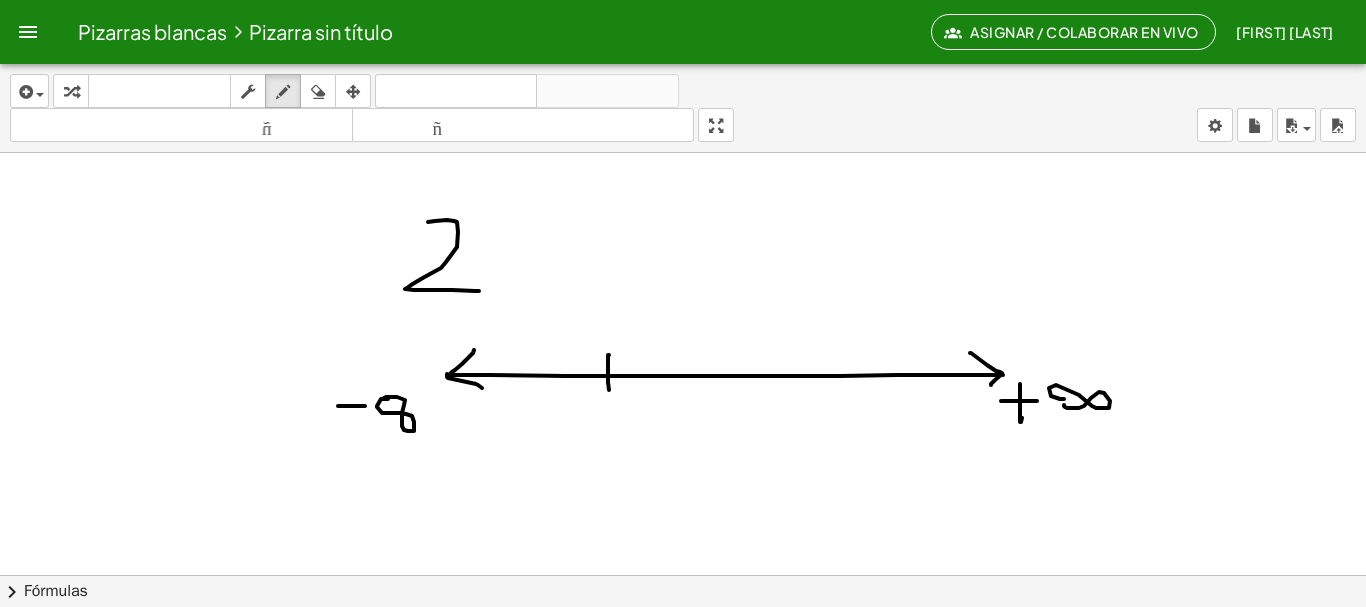 drag, startPoint x: 609, startPoint y: 355, endPoint x: 610, endPoint y: 394, distance: 39.012817 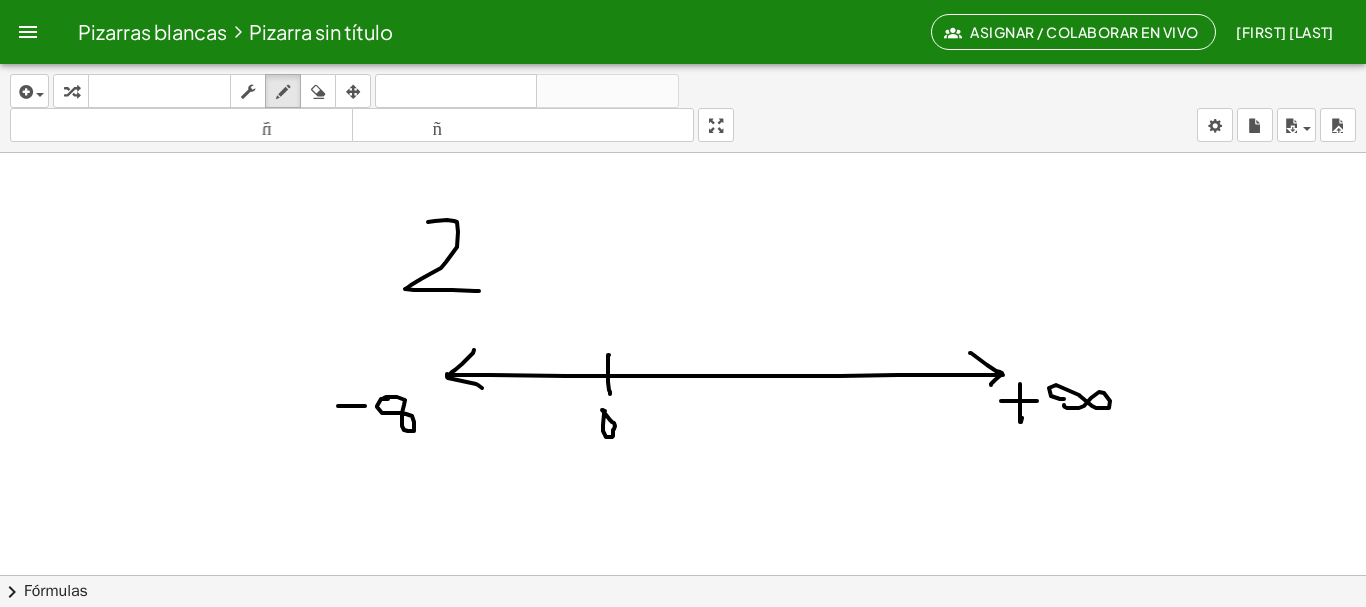 click at bounding box center (683, 653) 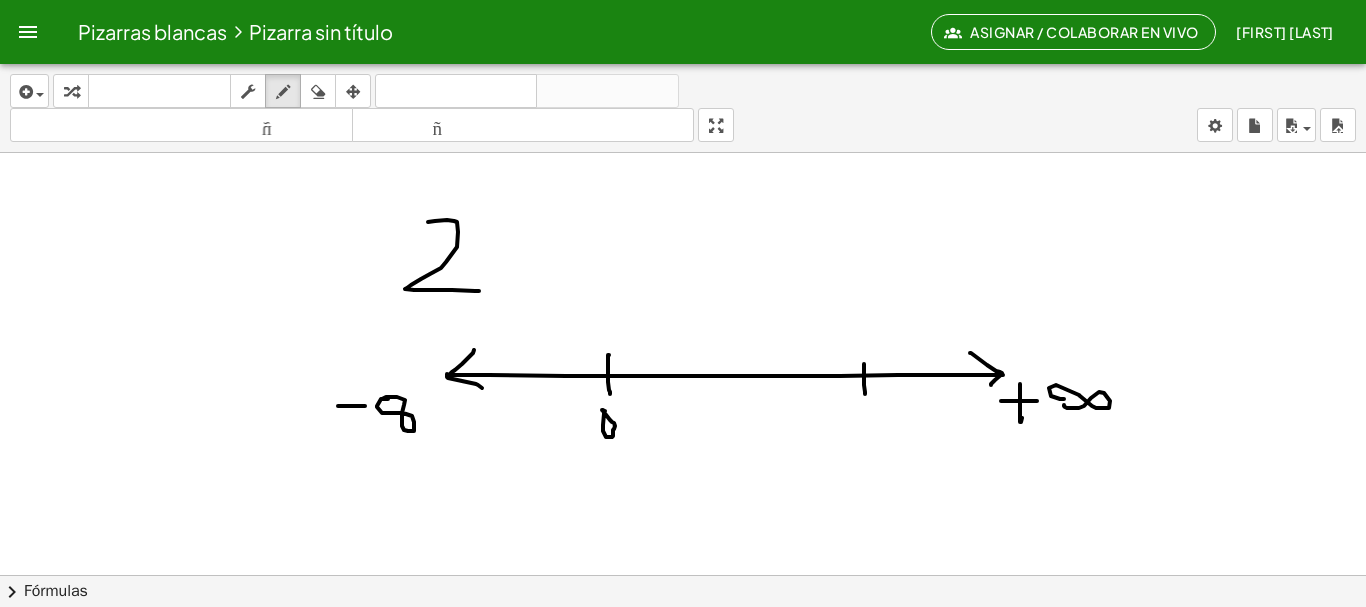 drag, startPoint x: 864, startPoint y: 364, endPoint x: 865, endPoint y: 394, distance: 30.016663 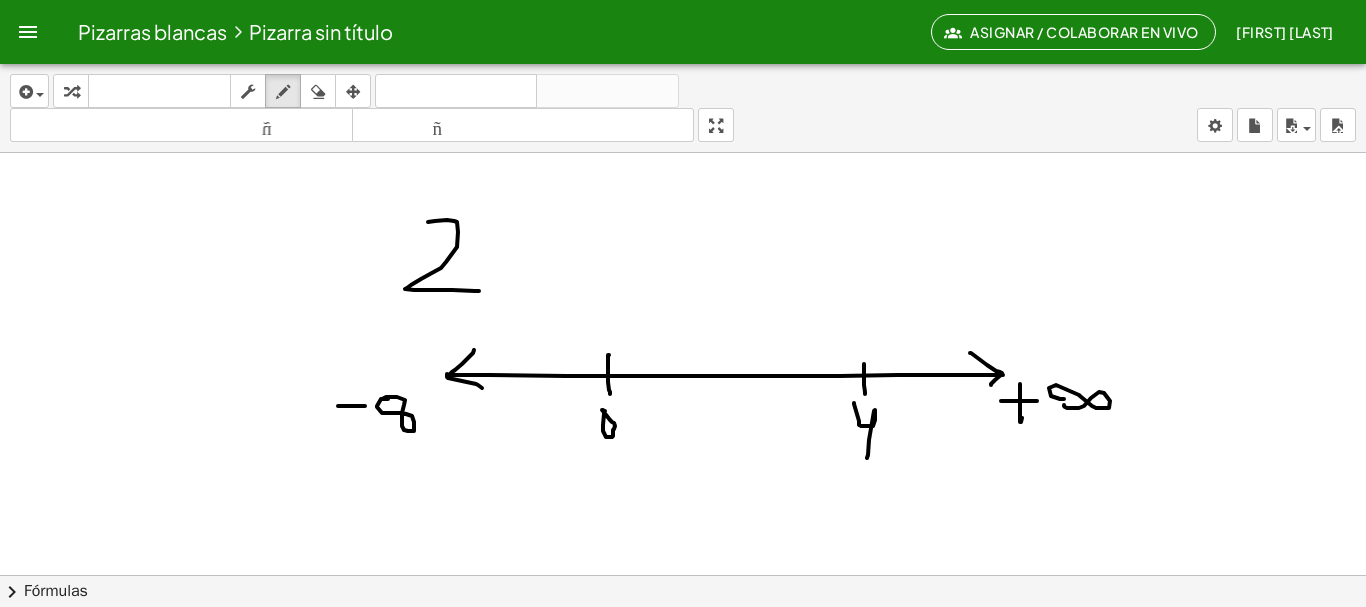 drag, startPoint x: 859, startPoint y: 421, endPoint x: 867, endPoint y: 458, distance: 37.85499 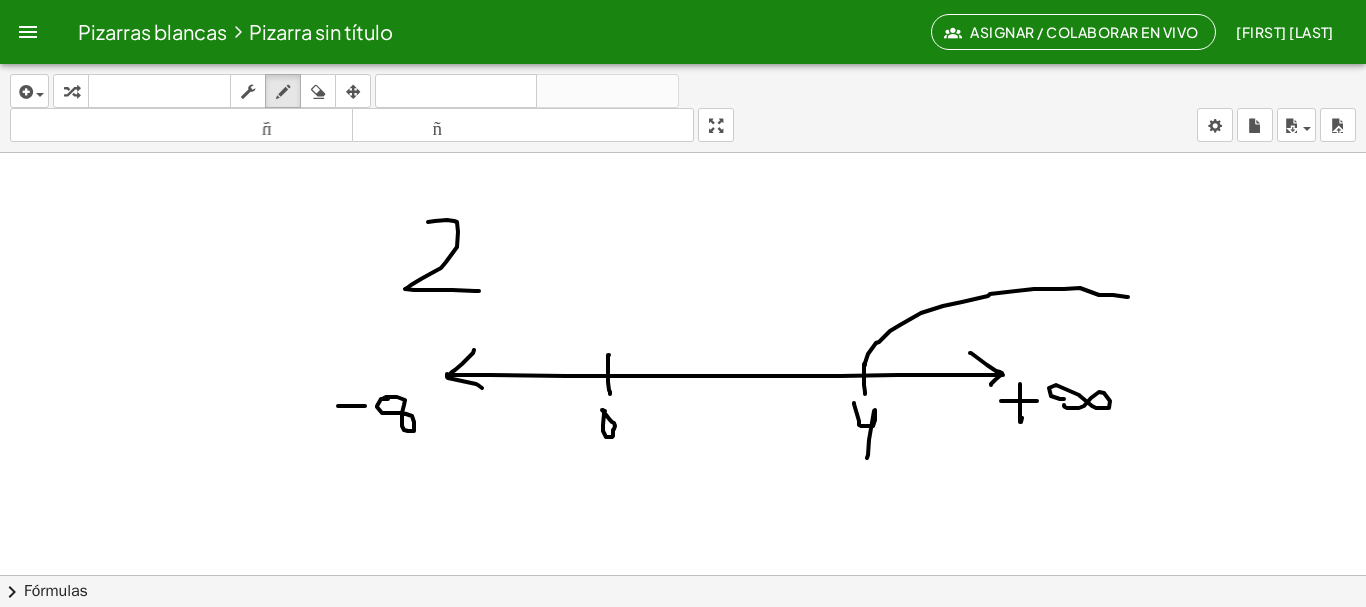 drag, startPoint x: 865, startPoint y: 365, endPoint x: 1128, endPoint y: 297, distance: 271.64868 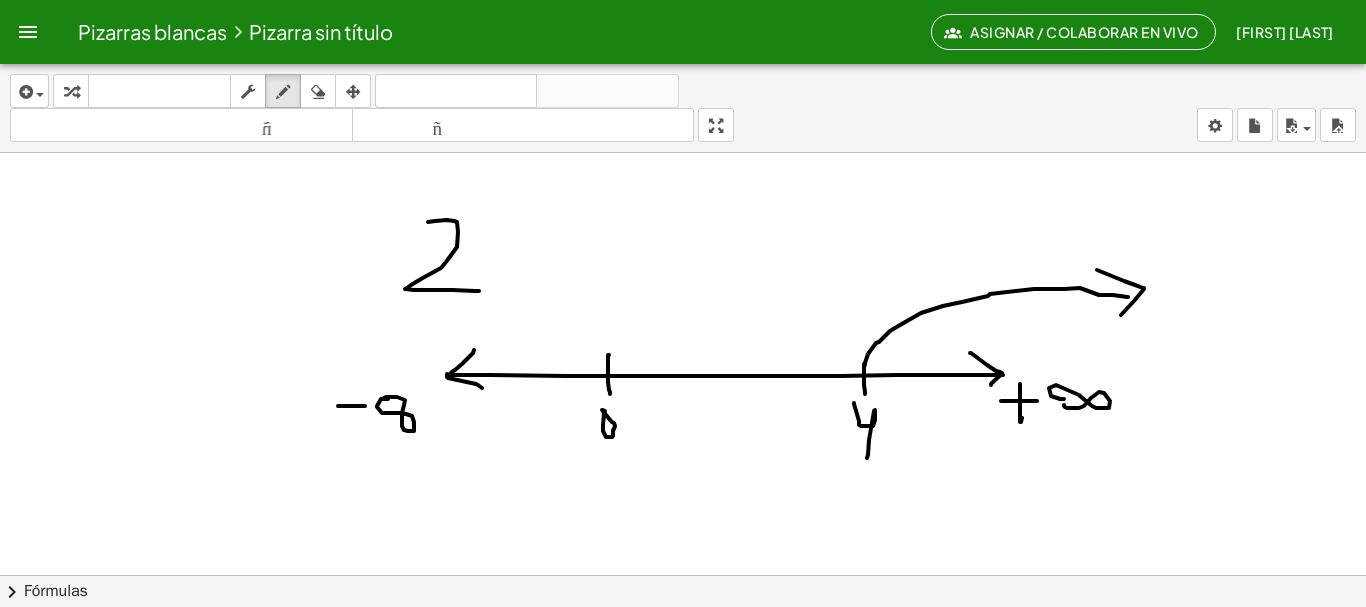 drag, startPoint x: 1102, startPoint y: 272, endPoint x: 1114, endPoint y: 323, distance: 52.392746 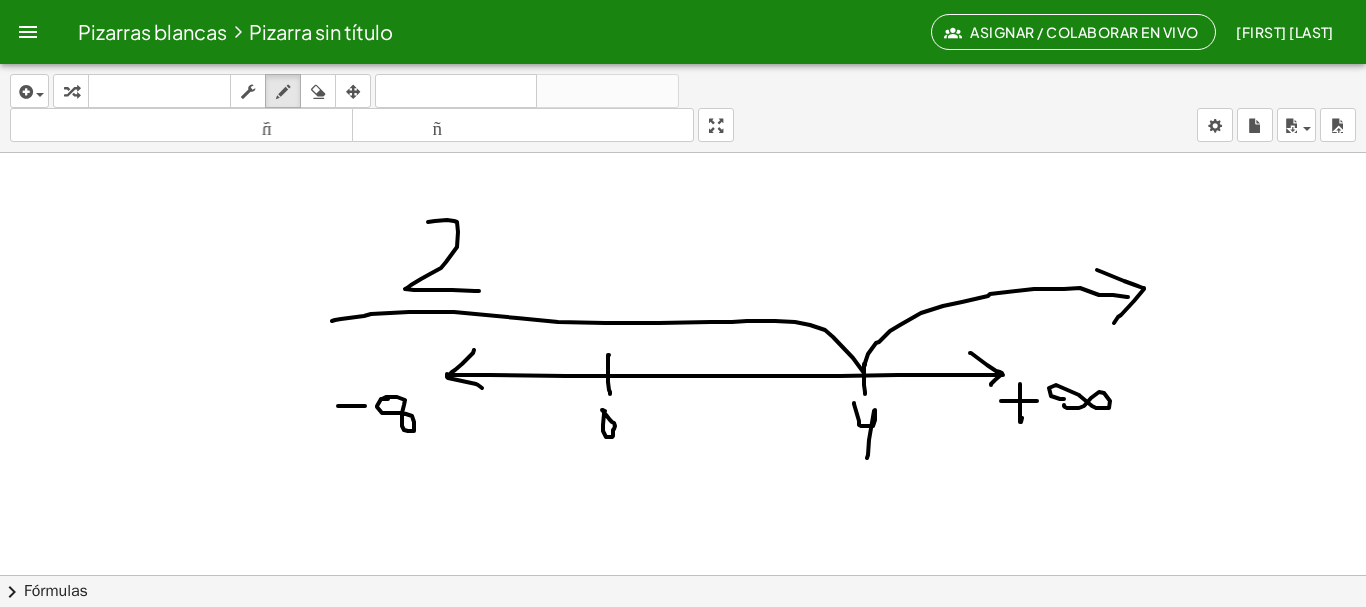 drag, startPoint x: 864, startPoint y: 374, endPoint x: 332, endPoint y: 321, distance: 534.63354 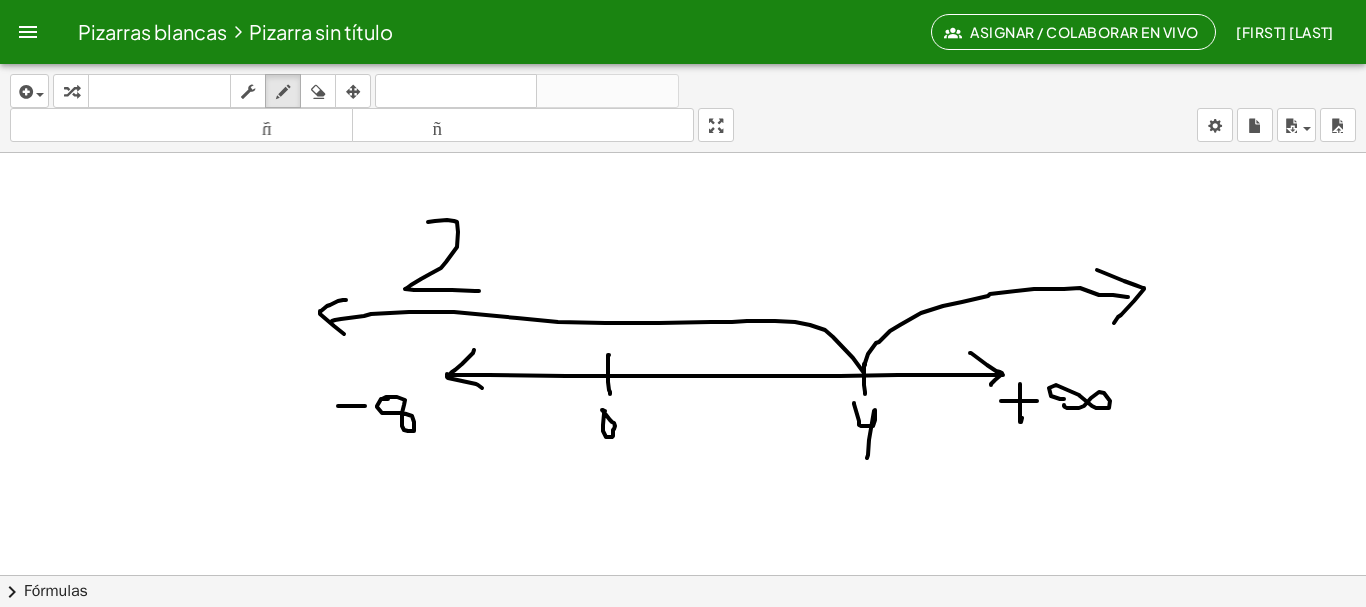 drag, startPoint x: 346, startPoint y: 300, endPoint x: 360, endPoint y: 342, distance: 44.27189 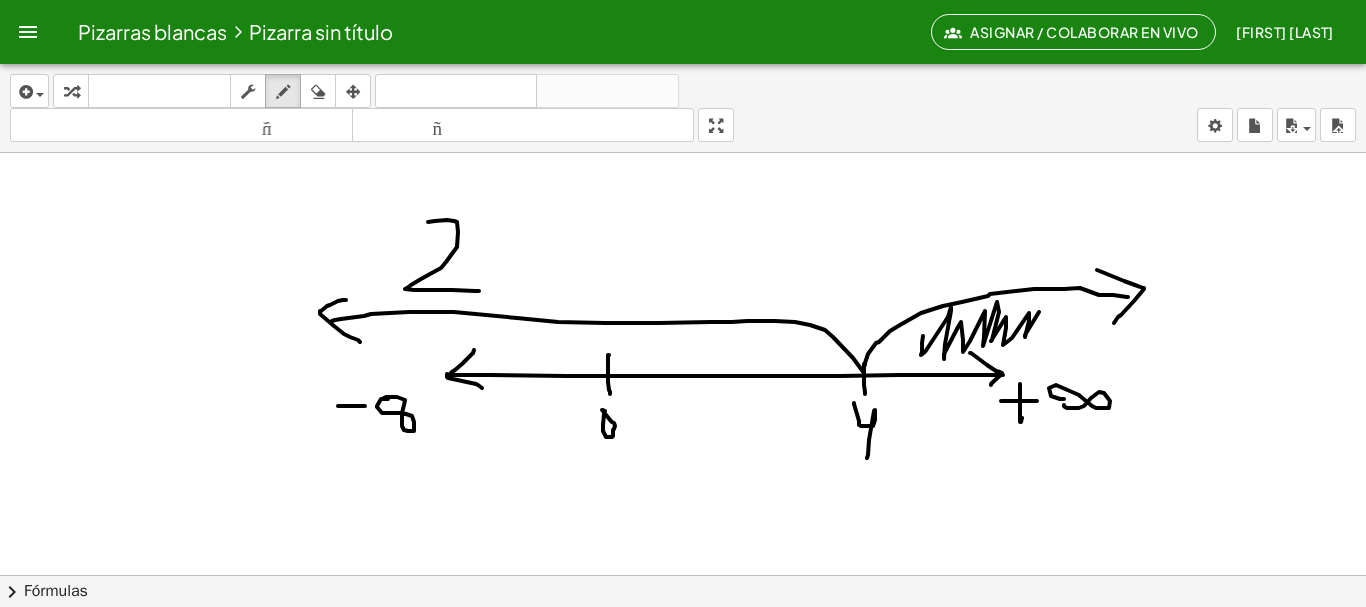 drag, startPoint x: 923, startPoint y: 336, endPoint x: 1041, endPoint y: 315, distance: 119.85408 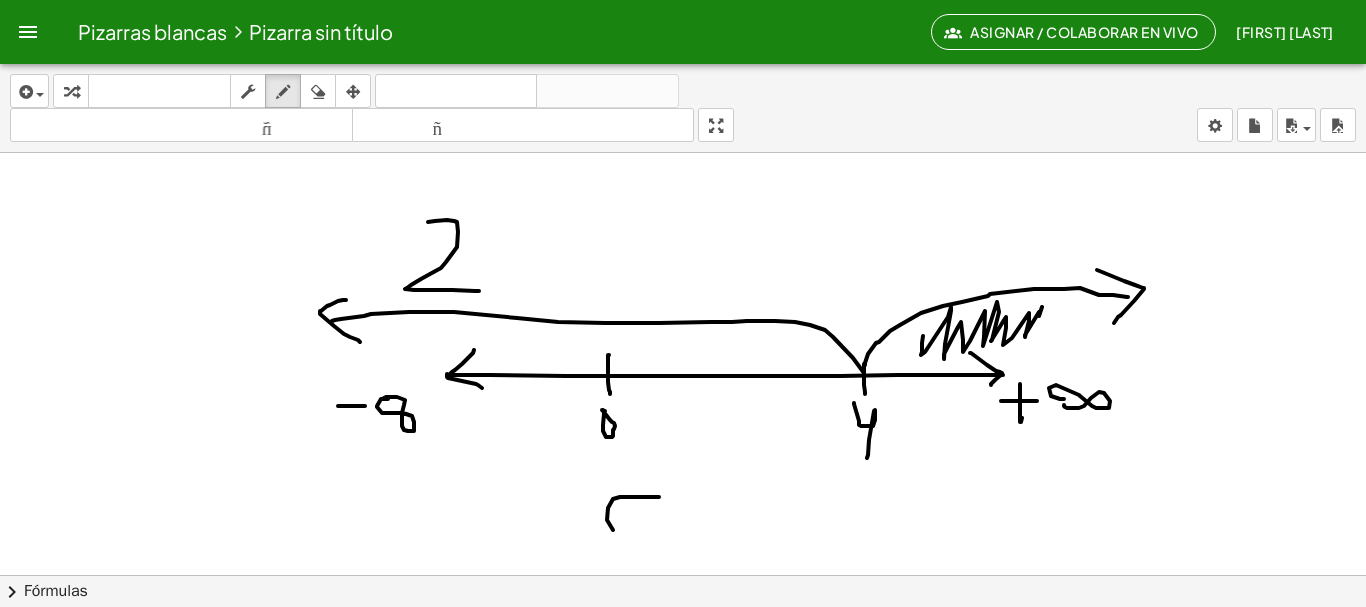 drag, startPoint x: 659, startPoint y: 497, endPoint x: 683, endPoint y: 536, distance: 45.79301 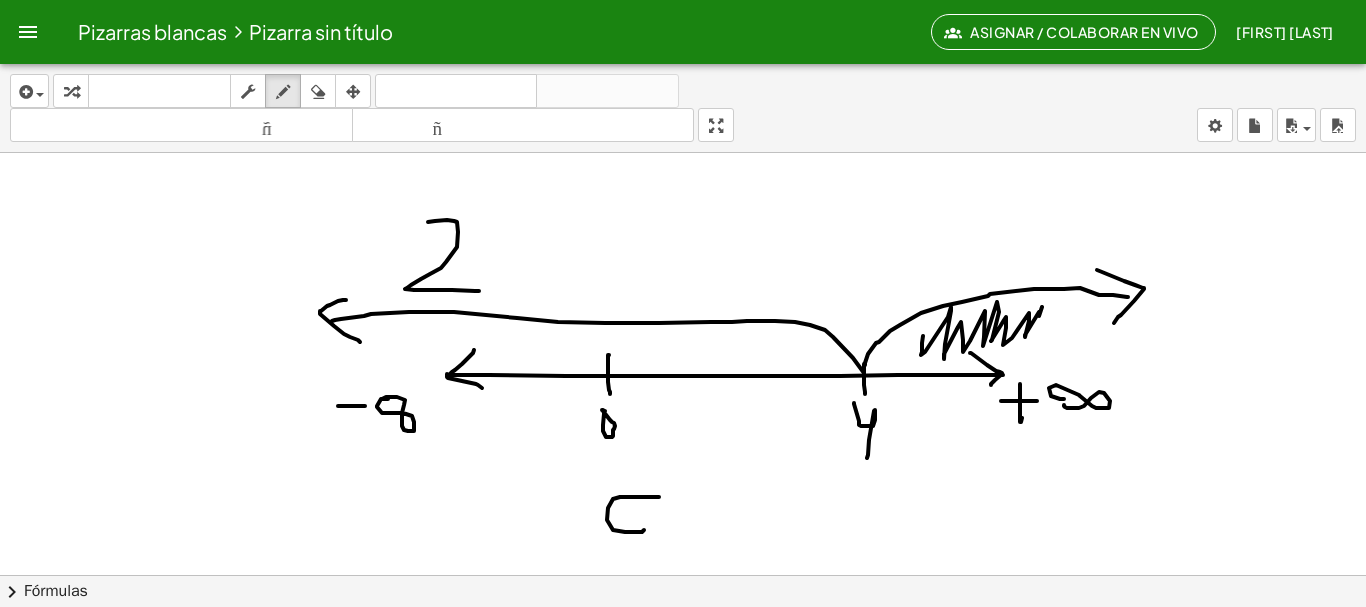 click at bounding box center [683, 653] 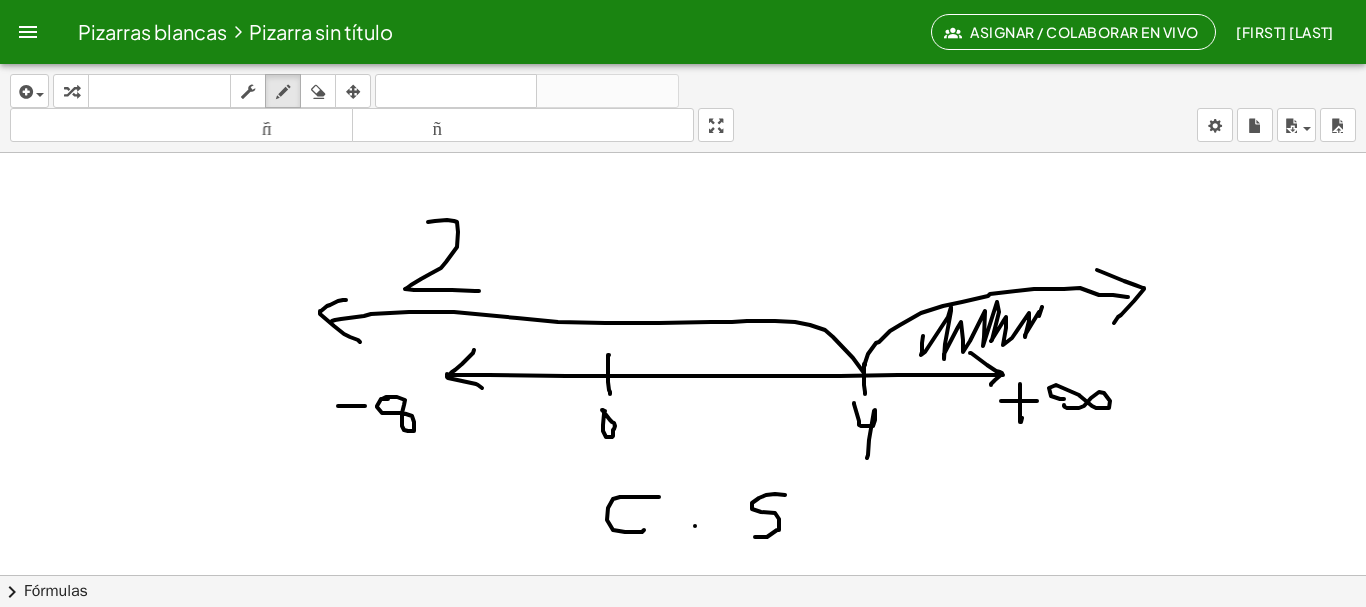 drag, startPoint x: 766, startPoint y: 495, endPoint x: 755, endPoint y: 537, distance: 43.416588 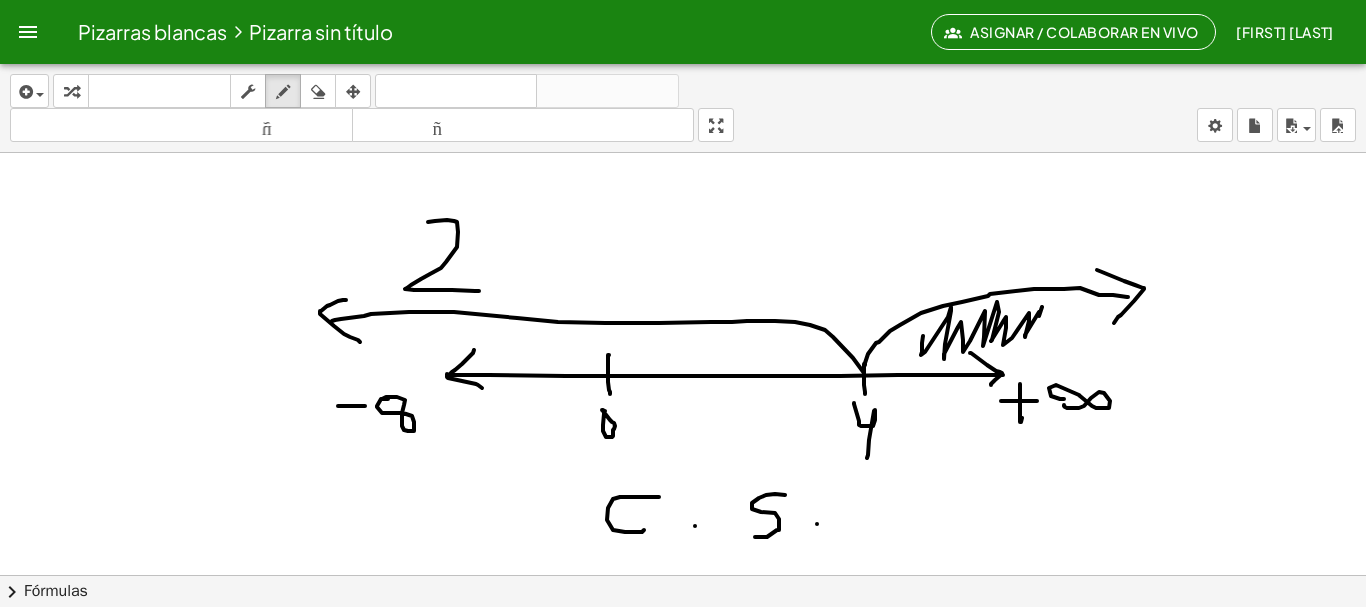 click at bounding box center [683, 653] 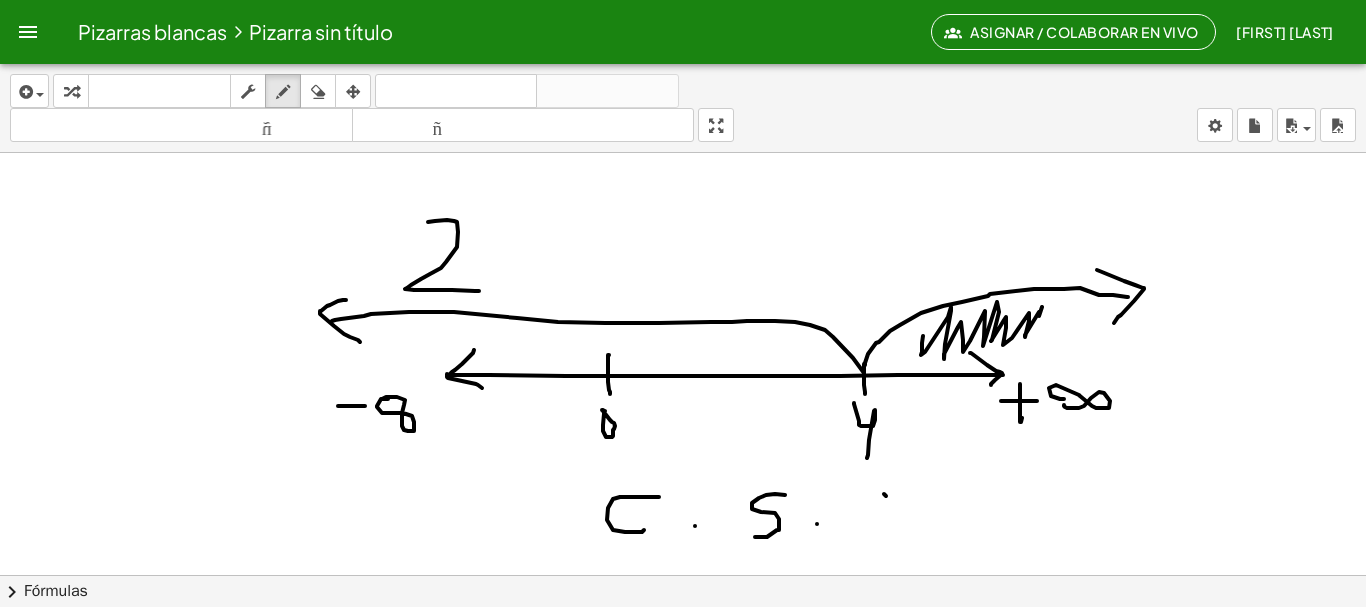 drag, startPoint x: 886, startPoint y: 496, endPoint x: 911, endPoint y: 503, distance: 25.96151 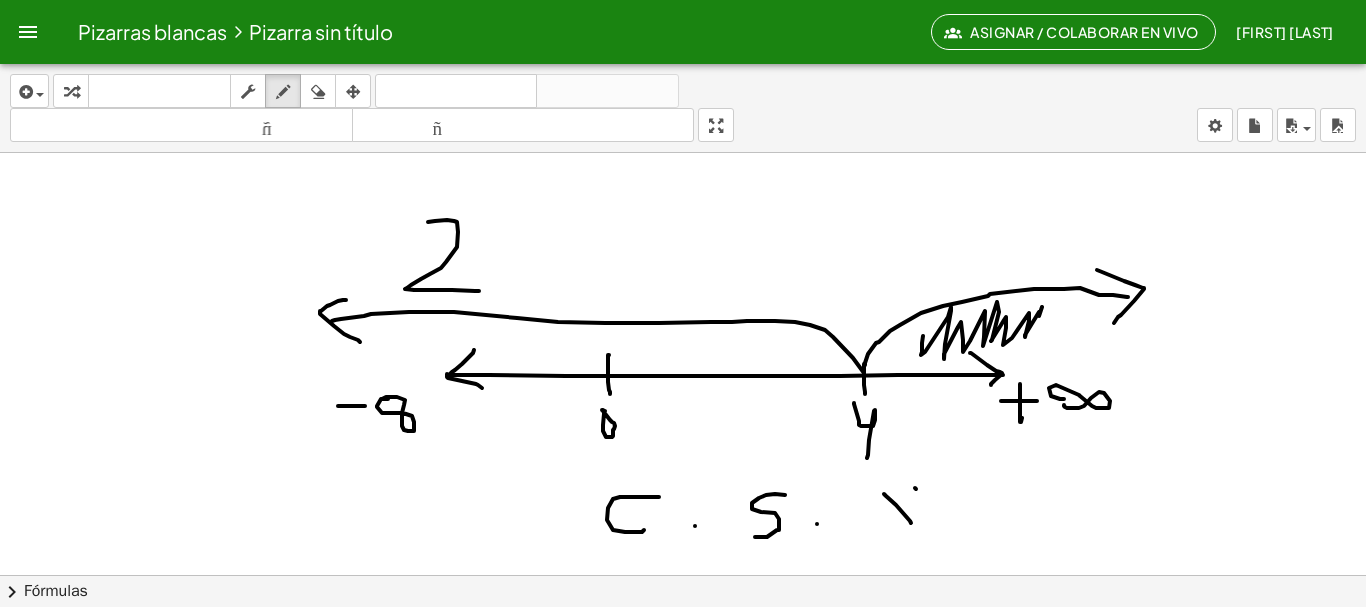 drag, startPoint x: 916, startPoint y: 489, endPoint x: 903, endPoint y: 517, distance: 30.870699 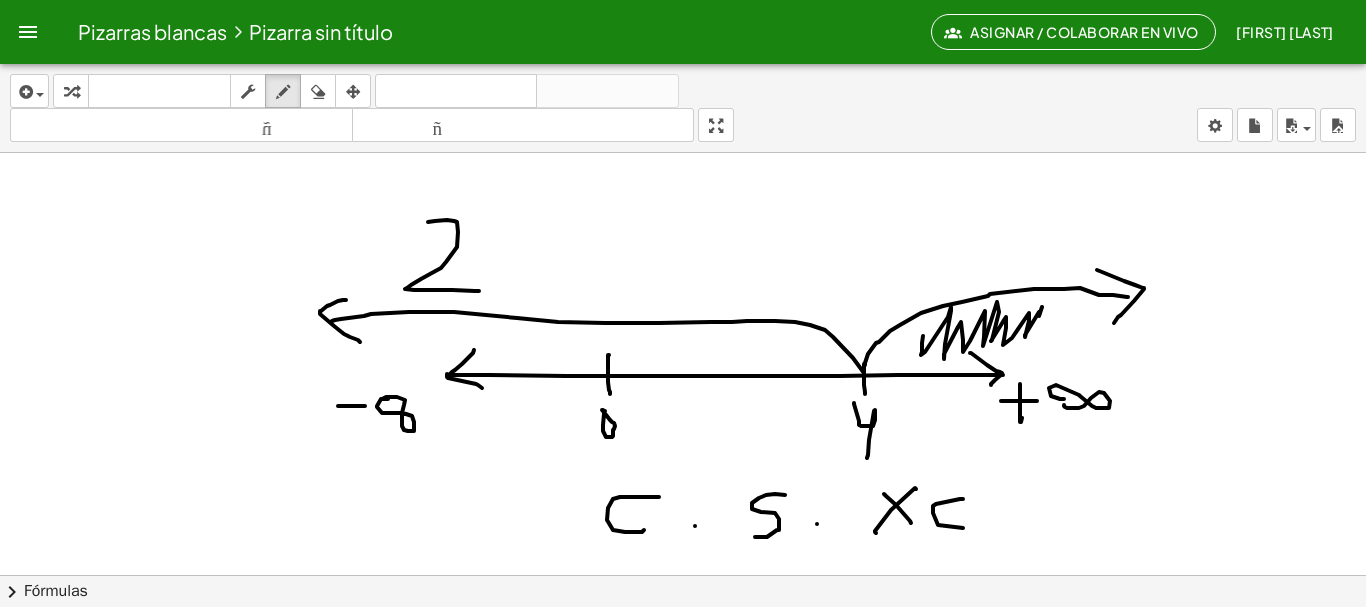 drag, startPoint x: 963, startPoint y: 499, endPoint x: 944, endPoint y: 520, distance: 28.319605 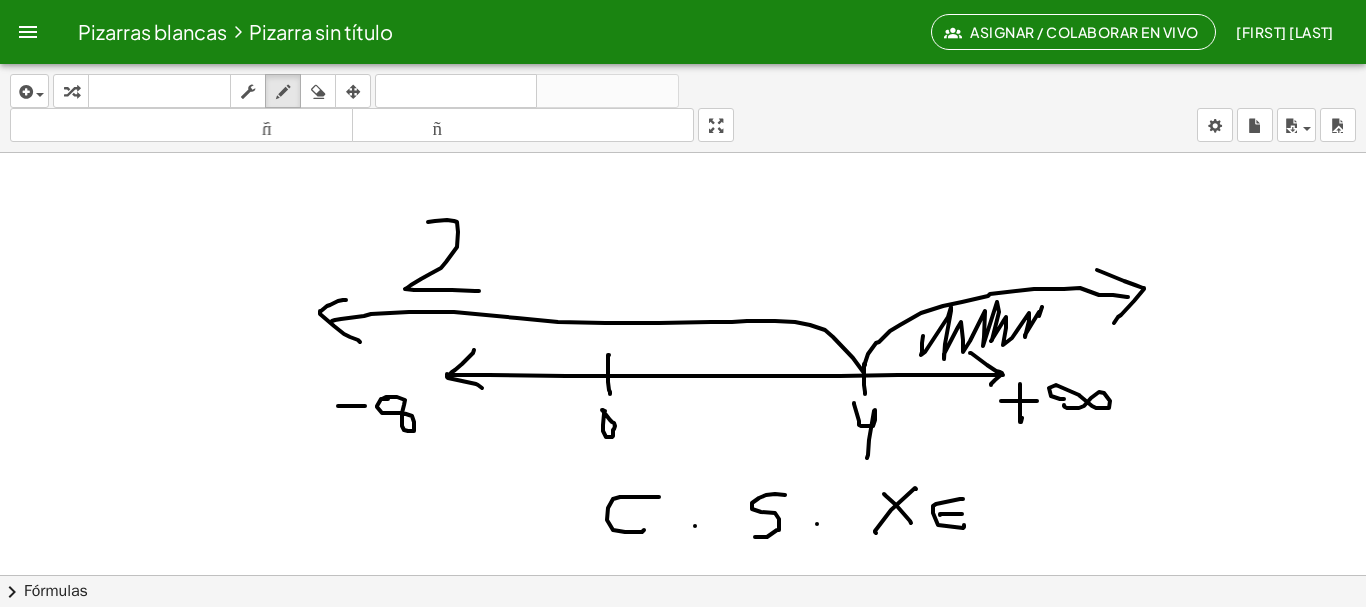 drag, startPoint x: 940, startPoint y: 515, endPoint x: 962, endPoint y: 514, distance: 22.022715 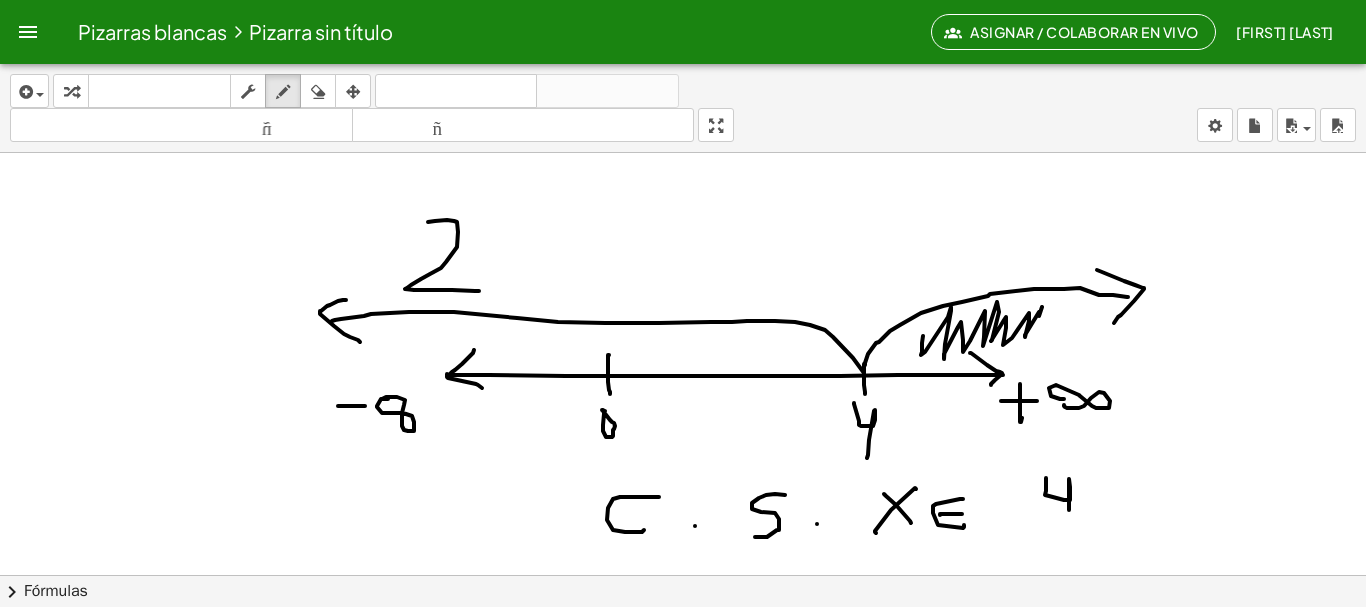 drag, startPoint x: 1046, startPoint y: 478, endPoint x: 1071, endPoint y: 525, distance: 53.235325 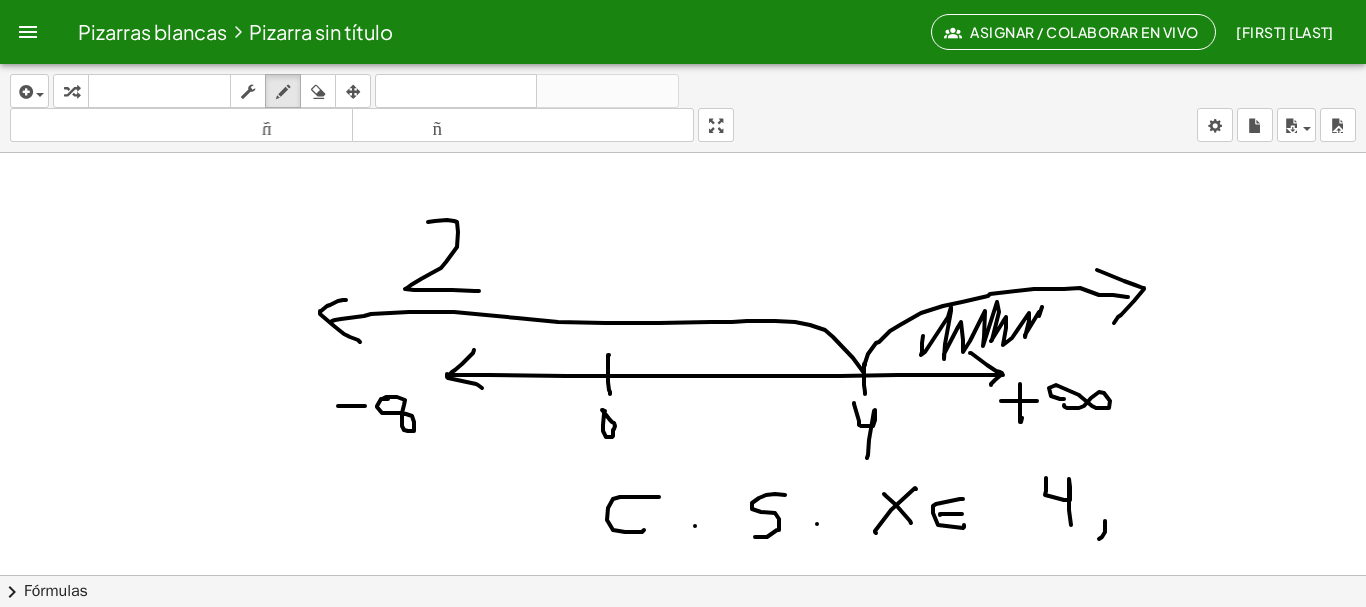 drag, startPoint x: 1105, startPoint y: 521, endPoint x: 1099, endPoint y: 539, distance: 18.973665 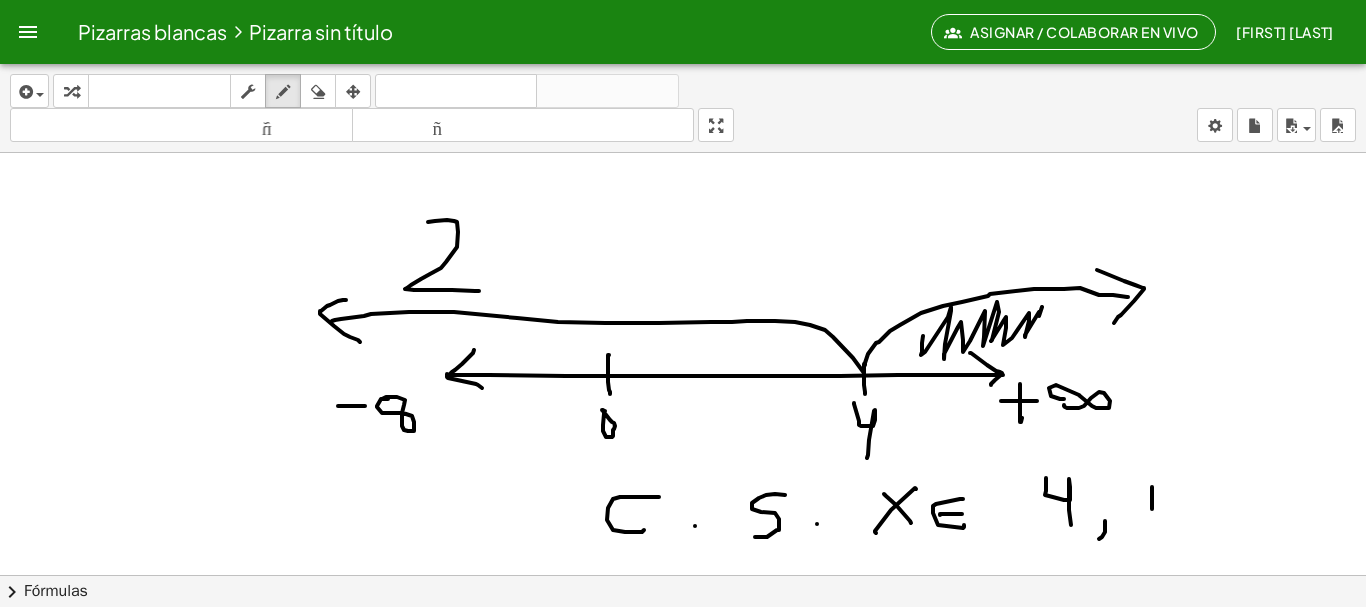 drag, startPoint x: 1152, startPoint y: 487, endPoint x: 1152, endPoint y: 513, distance: 26 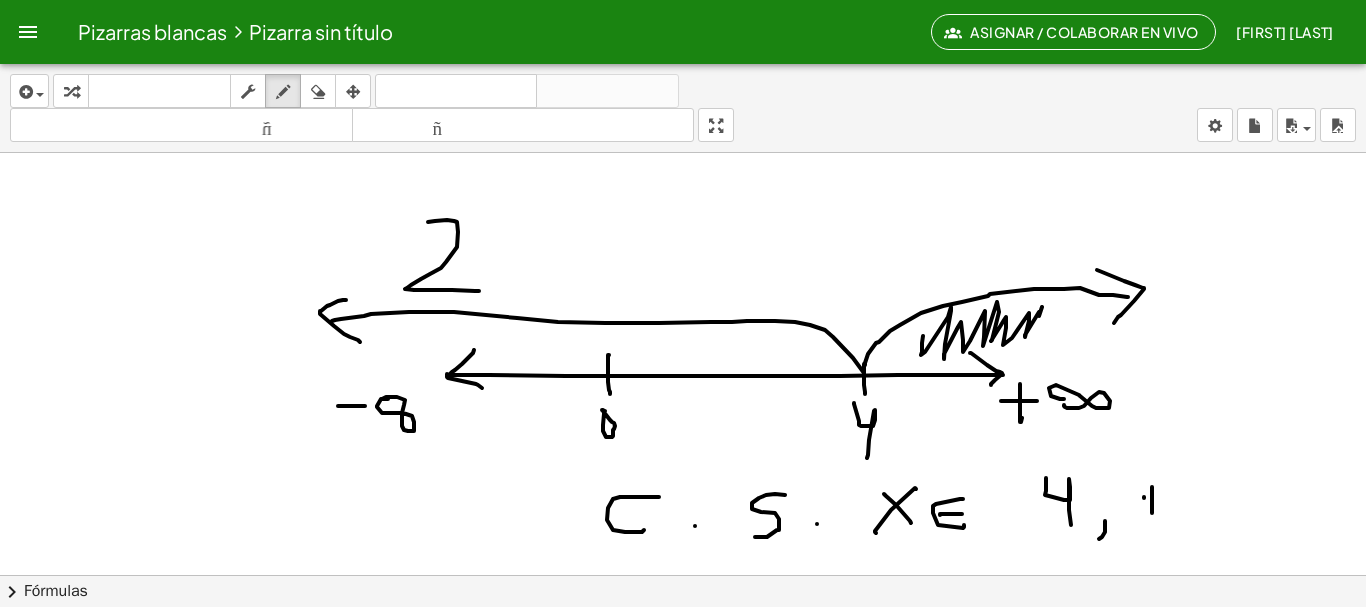 drag, startPoint x: 1144, startPoint y: 498, endPoint x: 1192, endPoint y: 500, distance: 48.04165 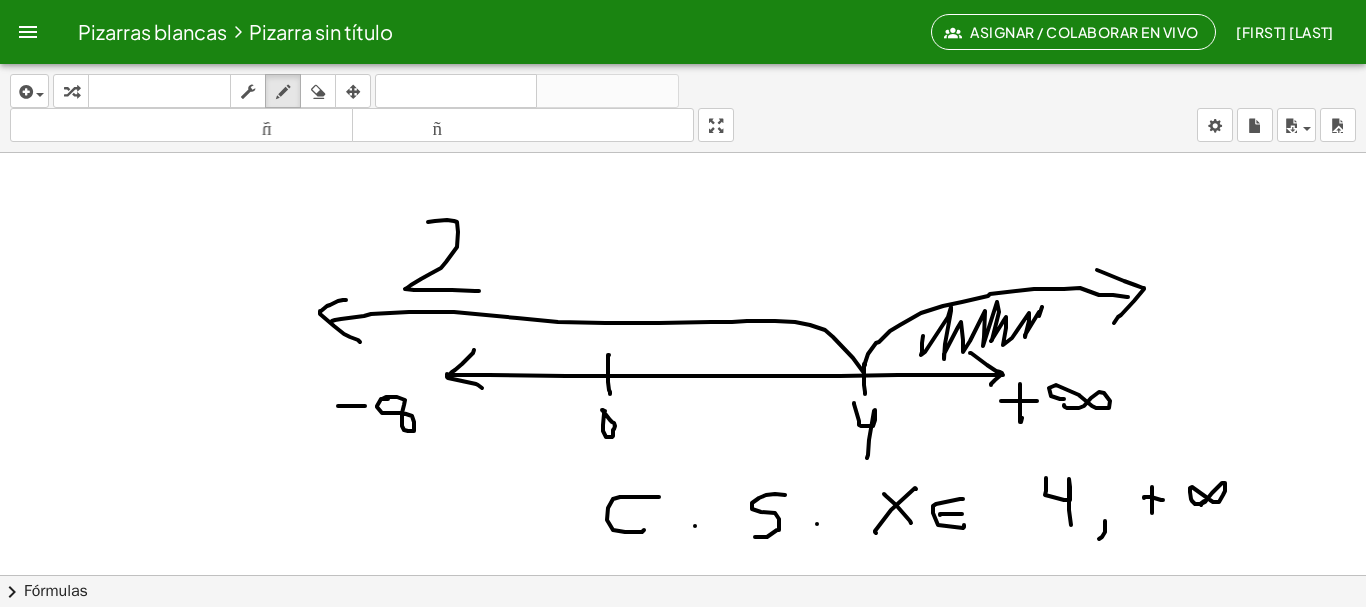 click at bounding box center [683, 653] 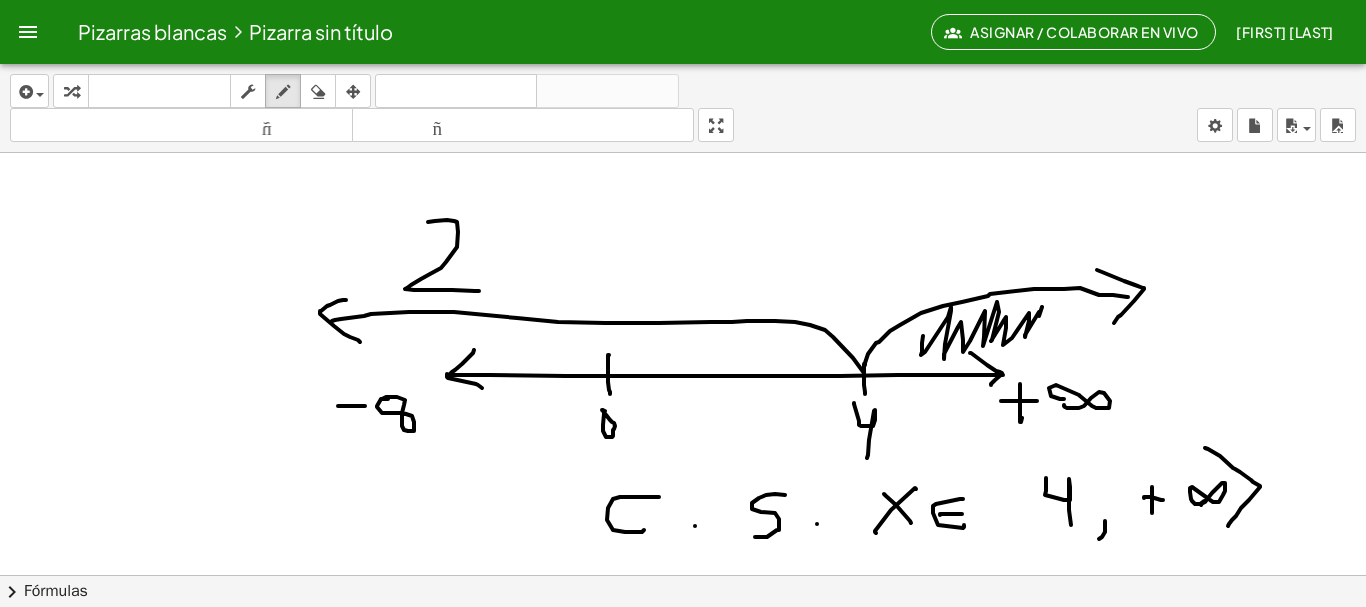 drag, startPoint x: 1208, startPoint y: 449, endPoint x: 1228, endPoint y: 526, distance: 79.555016 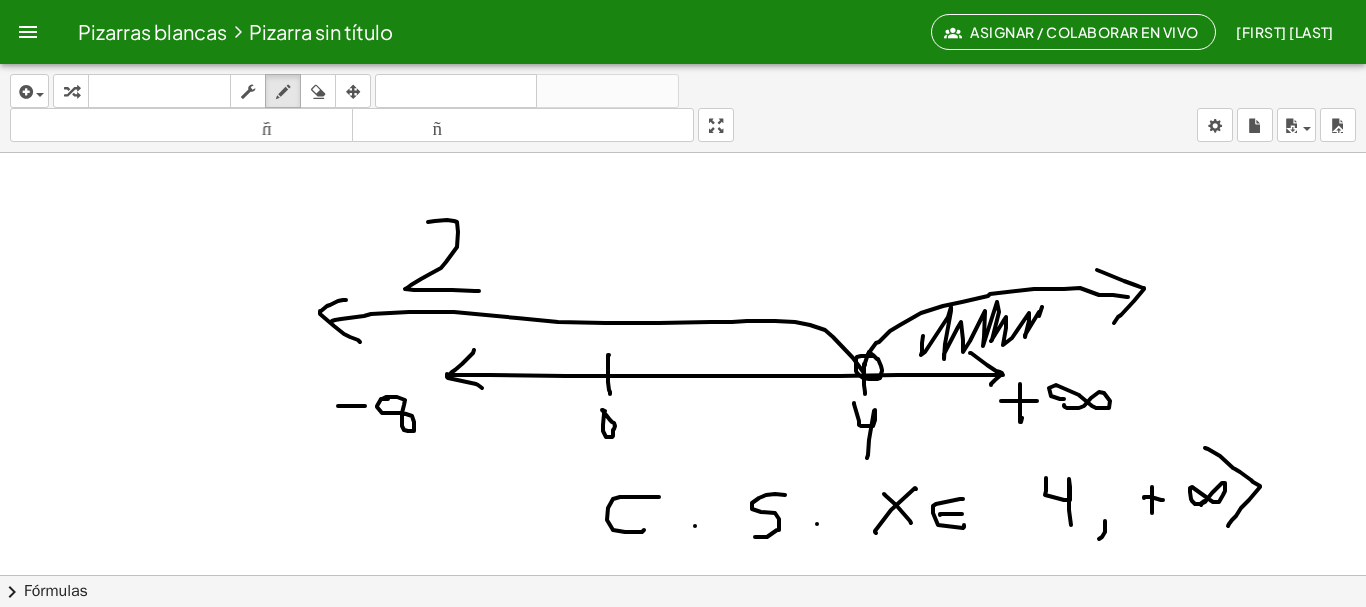 click at bounding box center [683, 653] 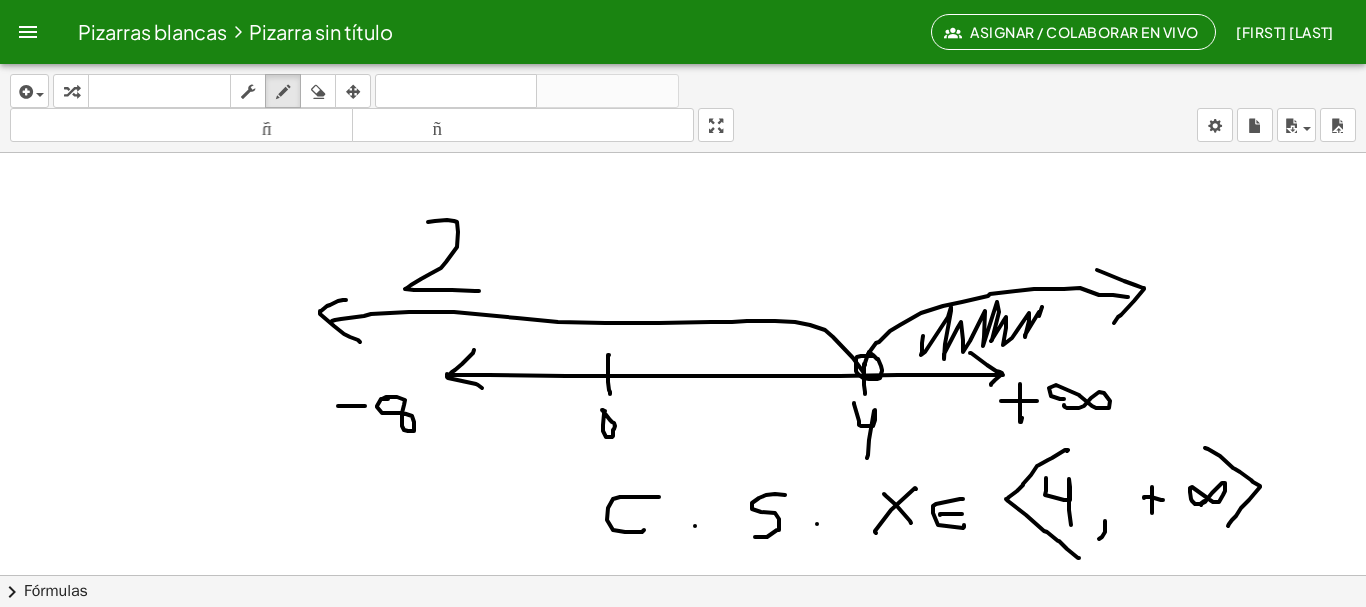 drag, startPoint x: 1067, startPoint y: 451, endPoint x: 1079, endPoint y: 558, distance: 107.67079 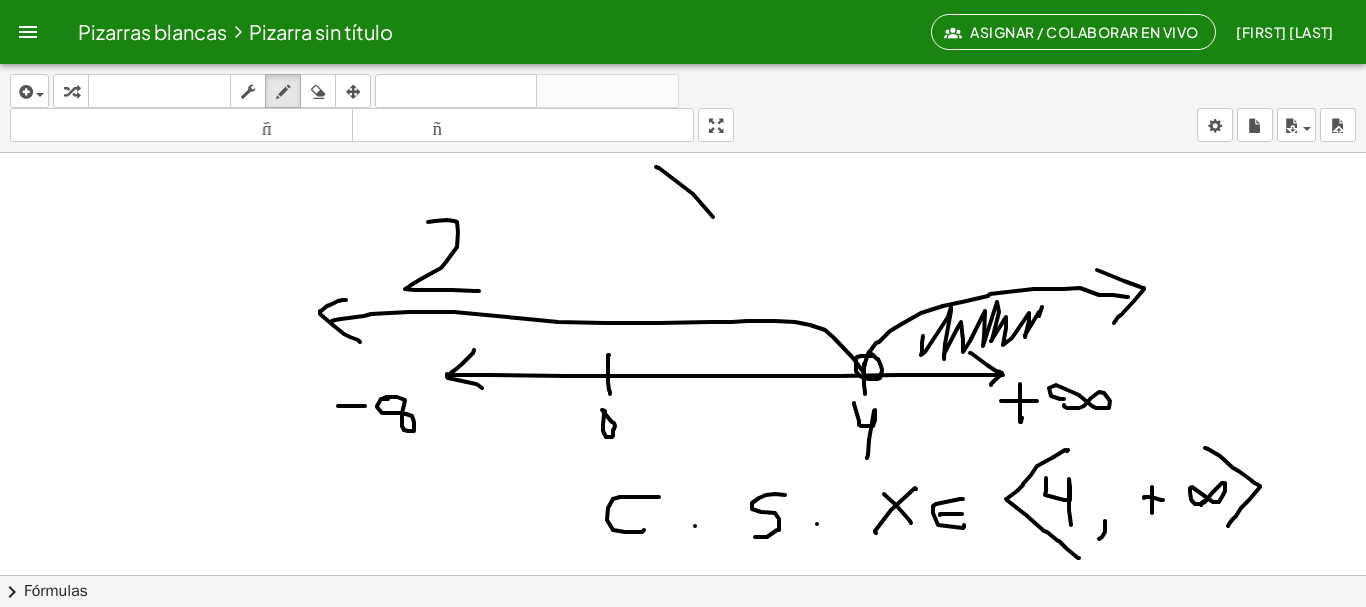 drag, startPoint x: 693, startPoint y: 194, endPoint x: 702, endPoint y: 189, distance: 10.29563 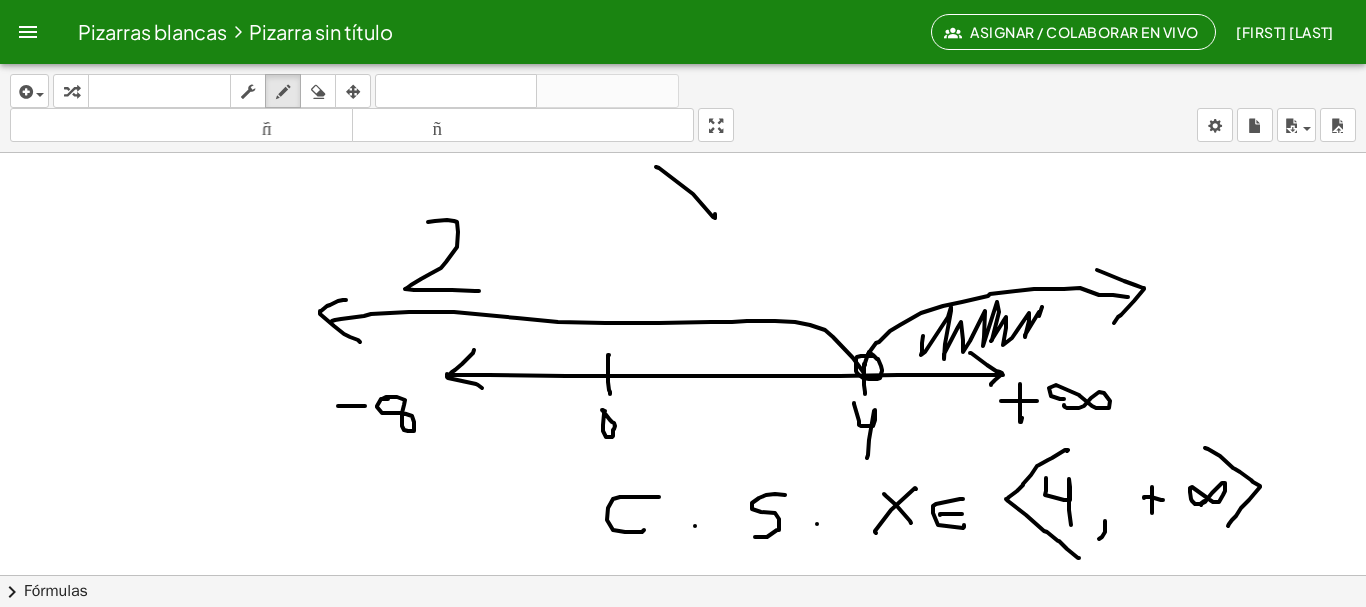 drag, startPoint x: 697, startPoint y: 150, endPoint x: 650, endPoint y: 207, distance: 73.87828 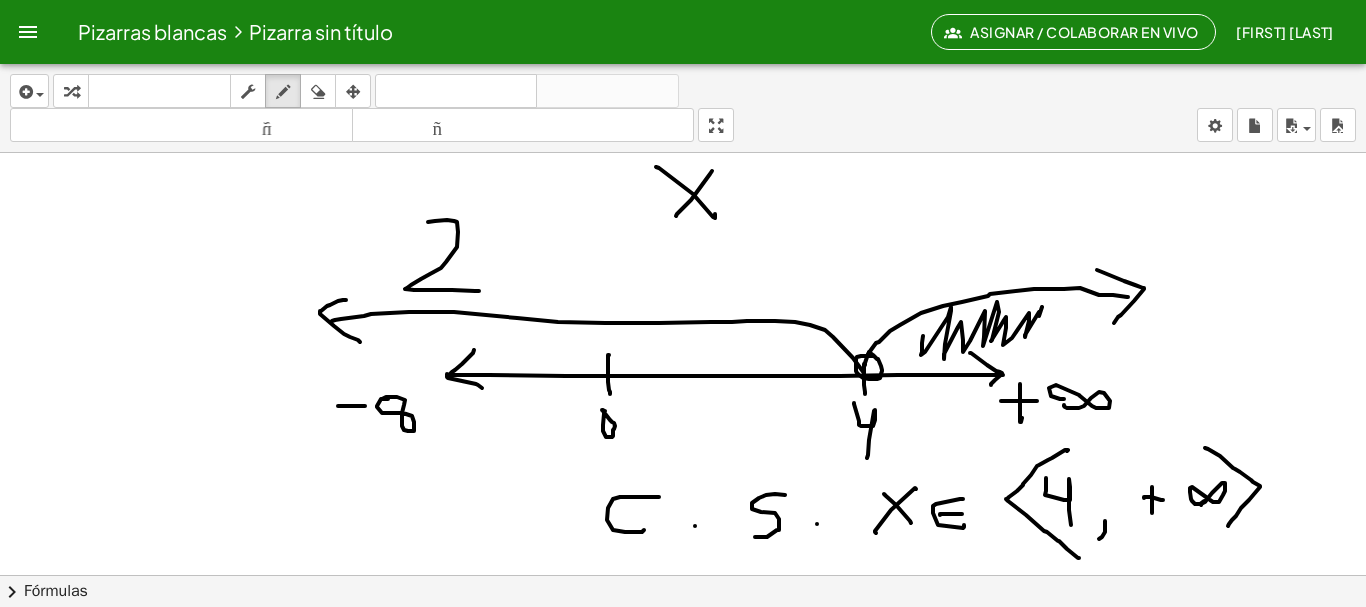 drag, startPoint x: 712, startPoint y: 171, endPoint x: 747, endPoint y: 199, distance: 44.82187 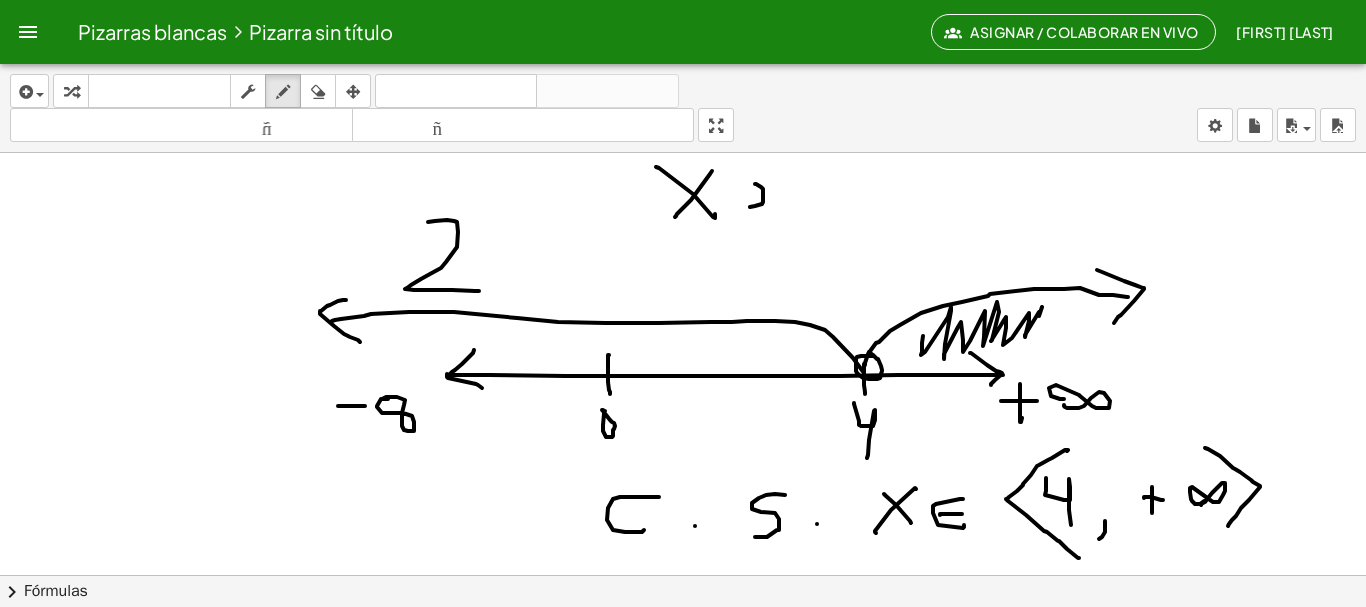 drag, startPoint x: 755, startPoint y: 184, endPoint x: 750, endPoint y: 207, distance: 23.537205 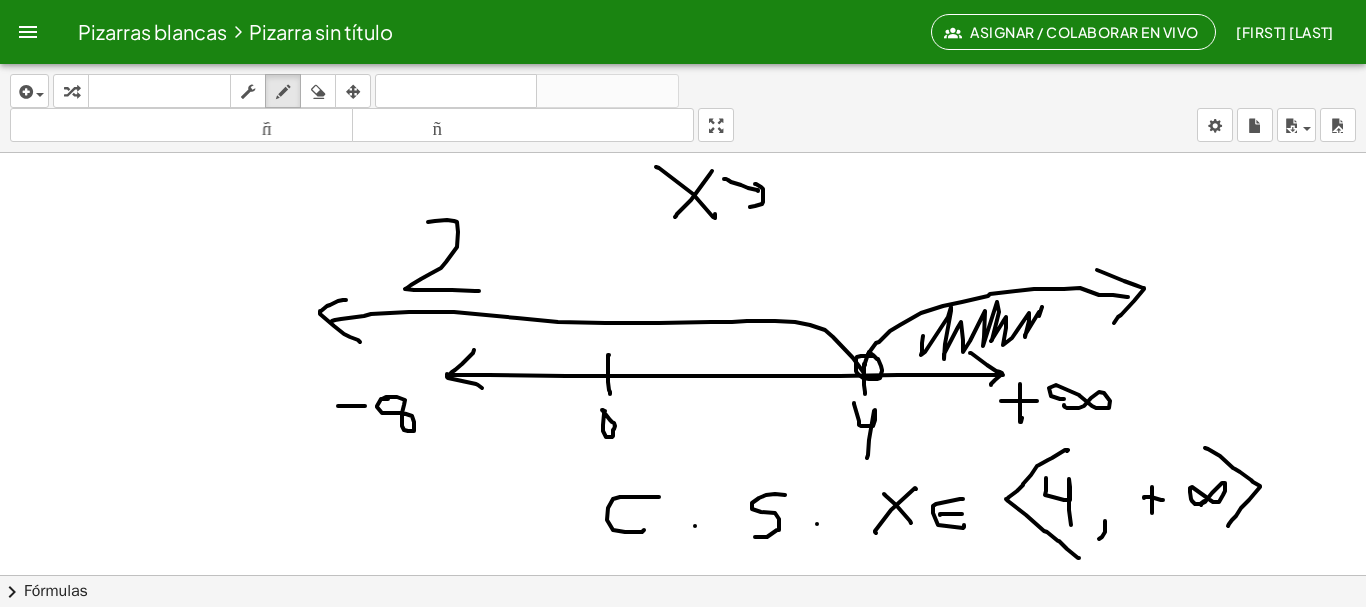 drag, startPoint x: 758, startPoint y: 191, endPoint x: 724, endPoint y: 179, distance: 36.05551 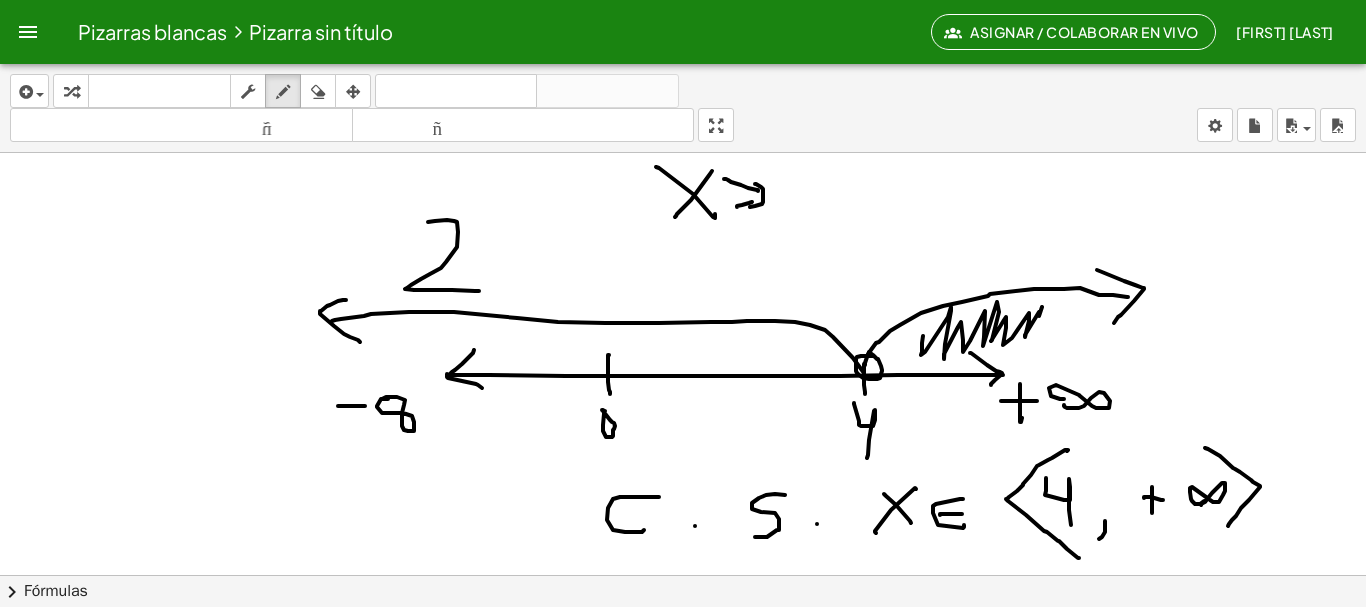 drag, startPoint x: 752, startPoint y: 202, endPoint x: 737, endPoint y: 207, distance: 15.811388 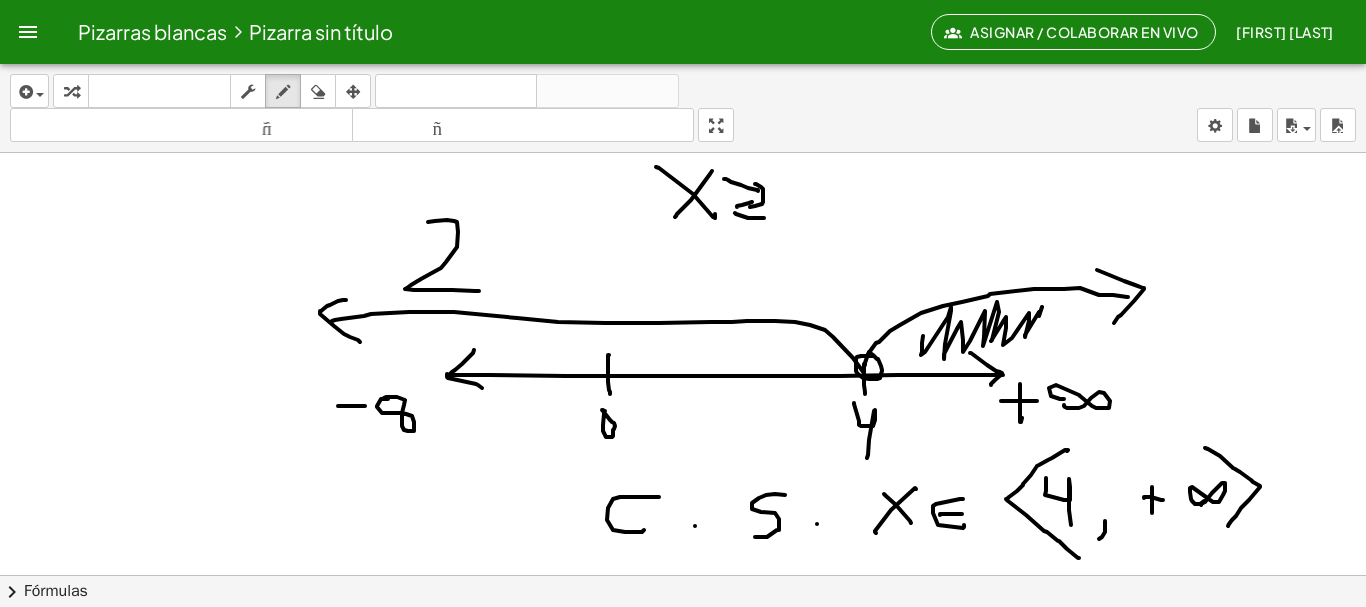 drag, startPoint x: 735, startPoint y: 213, endPoint x: 766, endPoint y: 218, distance: 31.400637 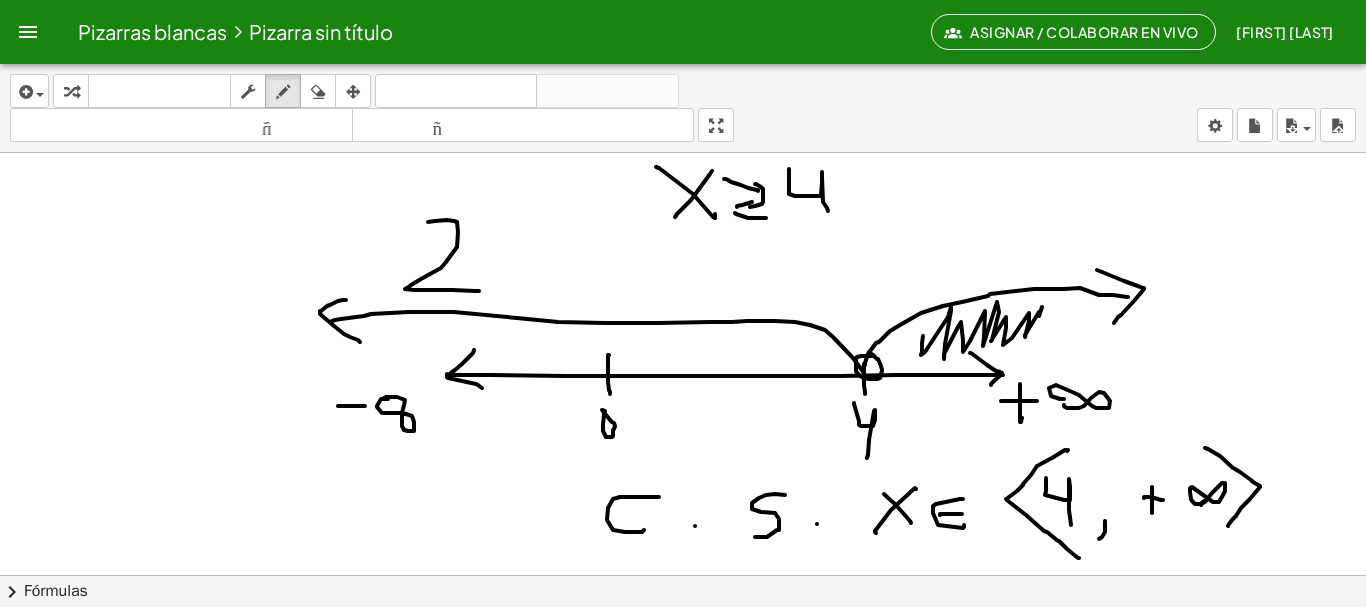 drag, startPoint x: 789, startPoint y: 169, endPoint x: 828, endPoint y: 211, distance: 57.31492 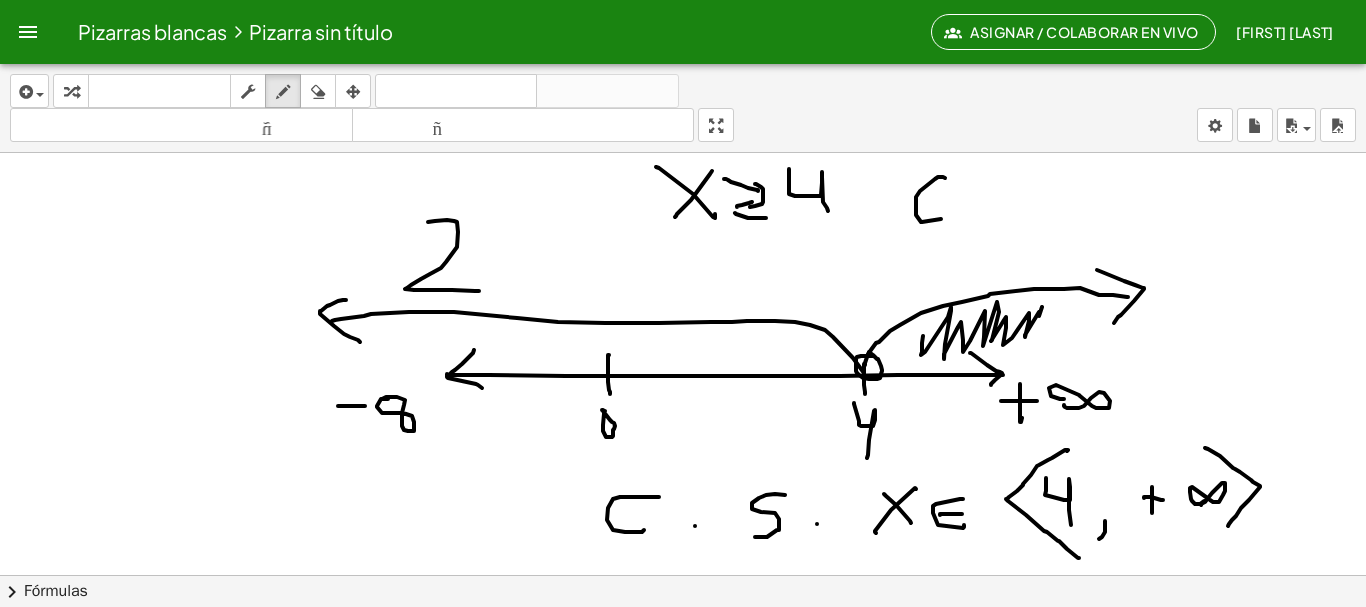 drag, startPoint x: 945, startPoint y: 178, endPoint x: 964, endPoint y: 199, distance: 28.319605 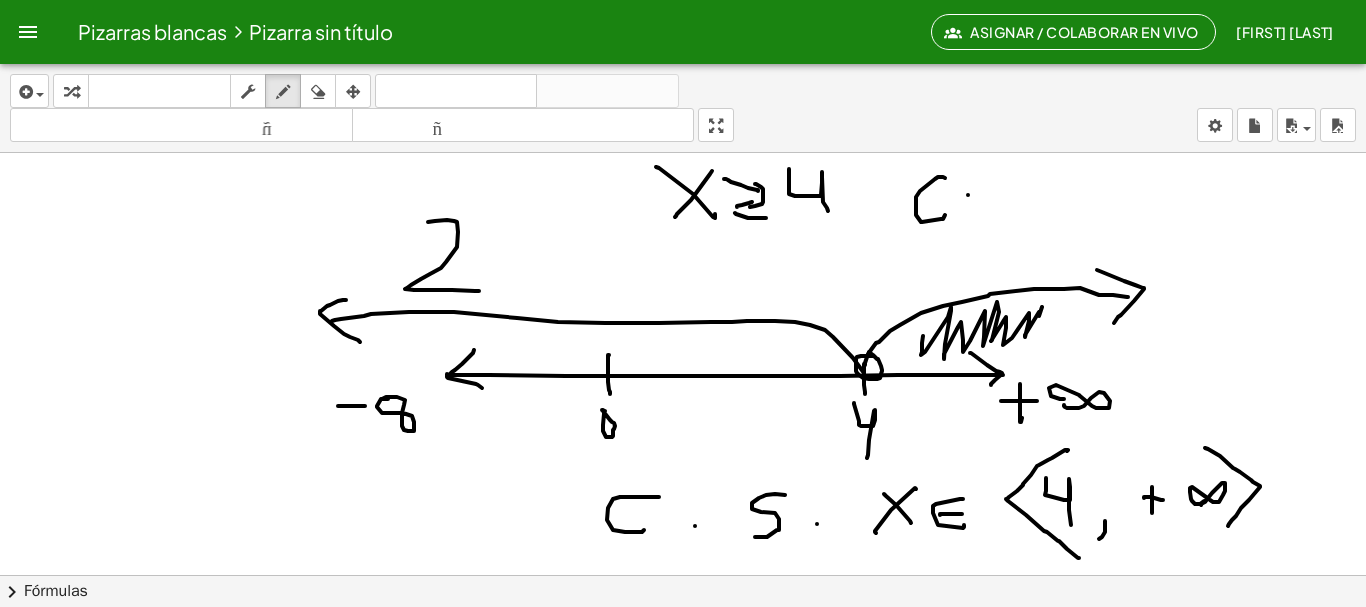 click at bounding box center [683, 653] 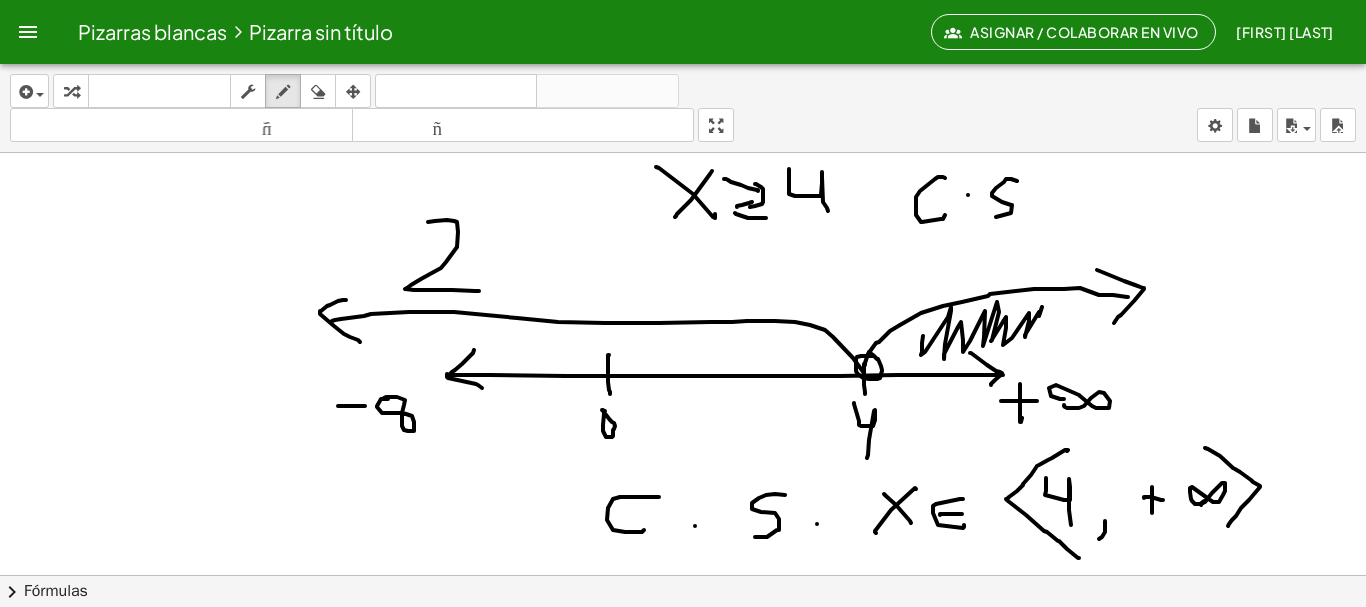 drag, startPoint x: 1017, startPoint y: 181, endPoint x: 1022, endPoint y: 206, distance: 25.495098 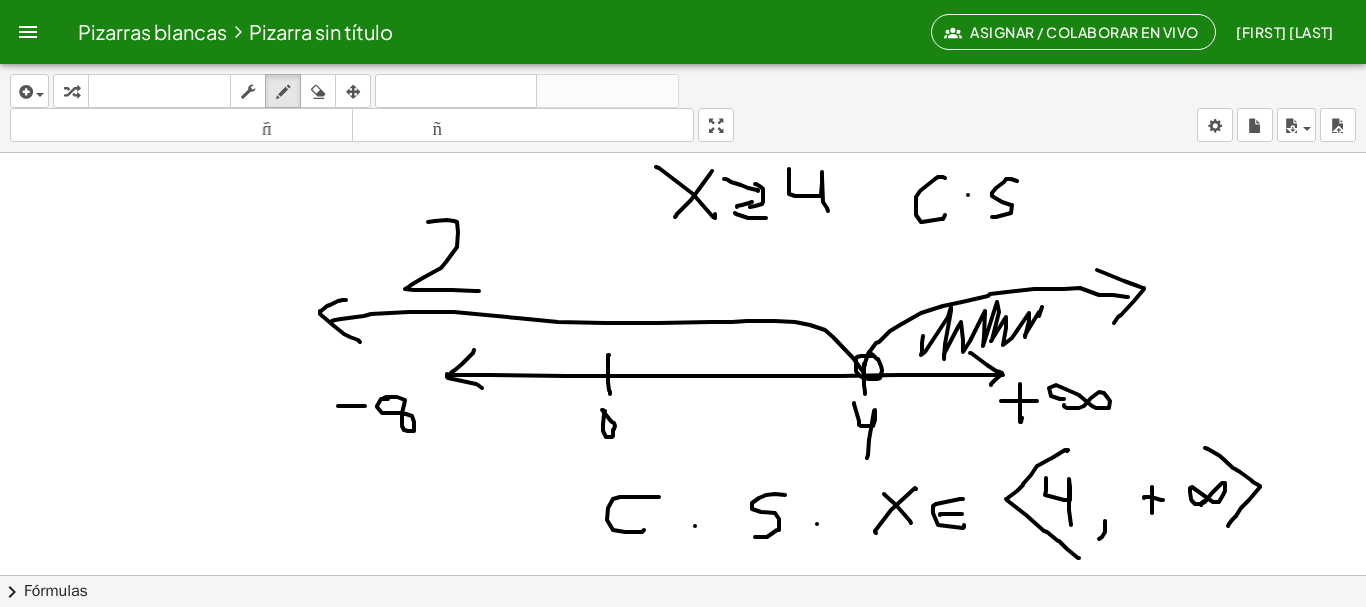 click at bounding box center [683, 653] 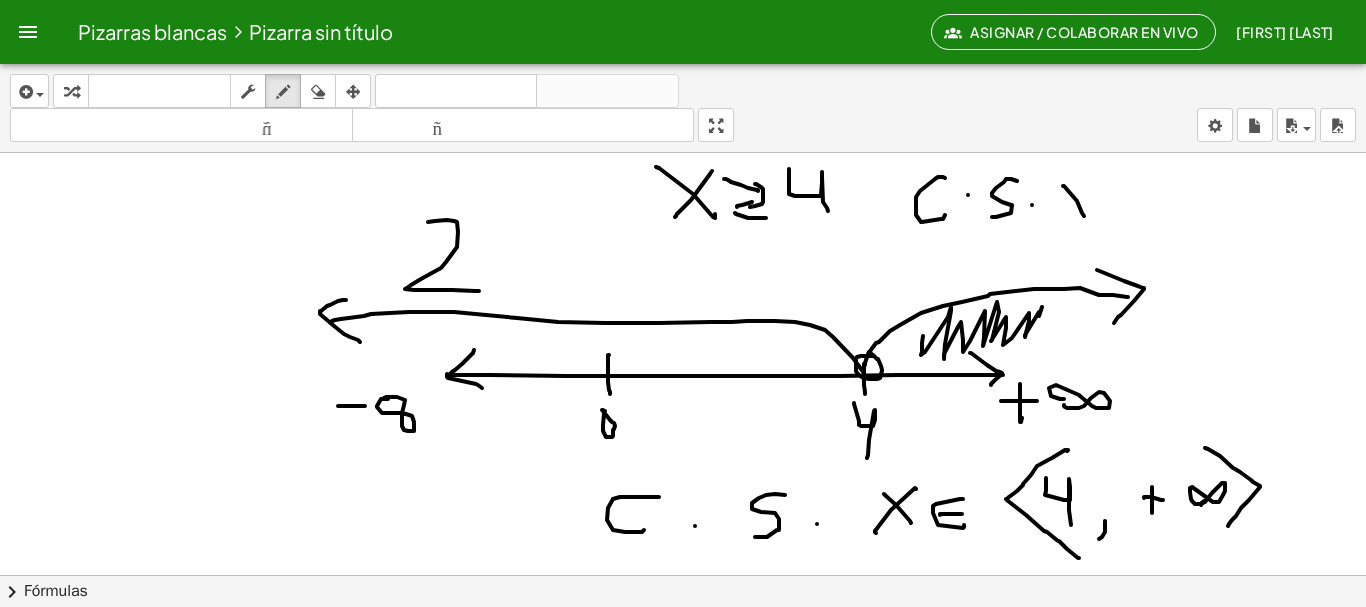 drag, startPoint x: 1063, startPoint y: 186, endPoint x: 1084, endPoint y: 216, distance: 36.619667 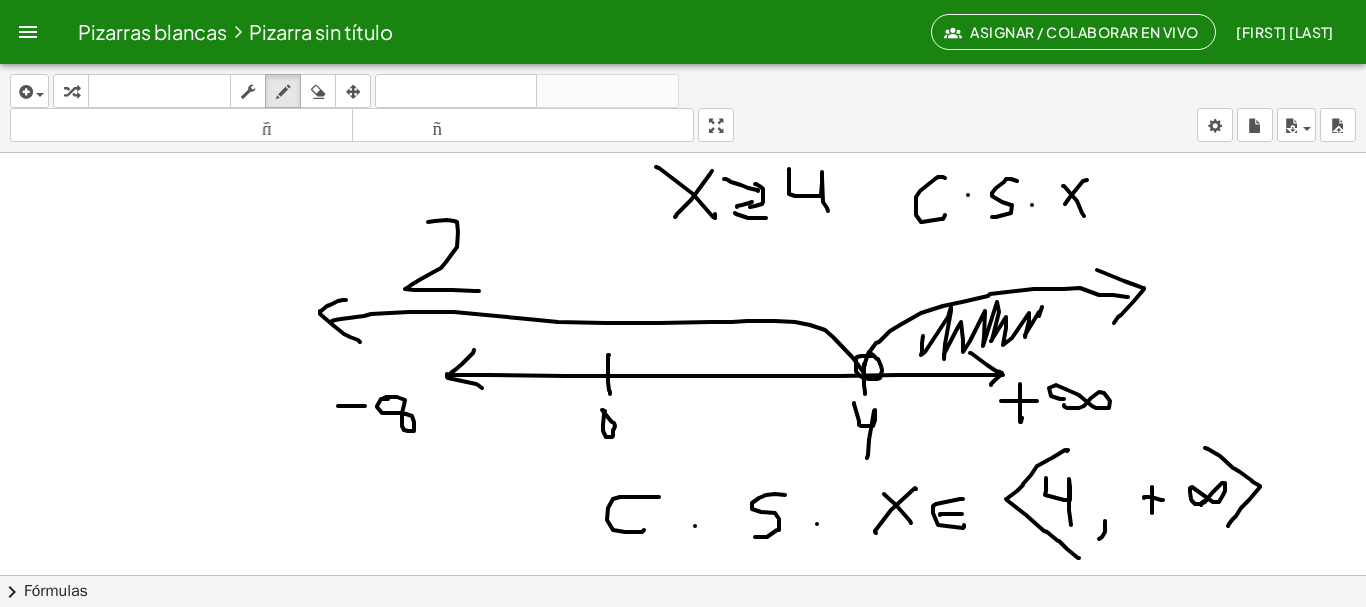 drag, startPoint x: 1087, startPoint y: 180, endPoint x: 1106, endPoint y: 182, distance: 19.104973 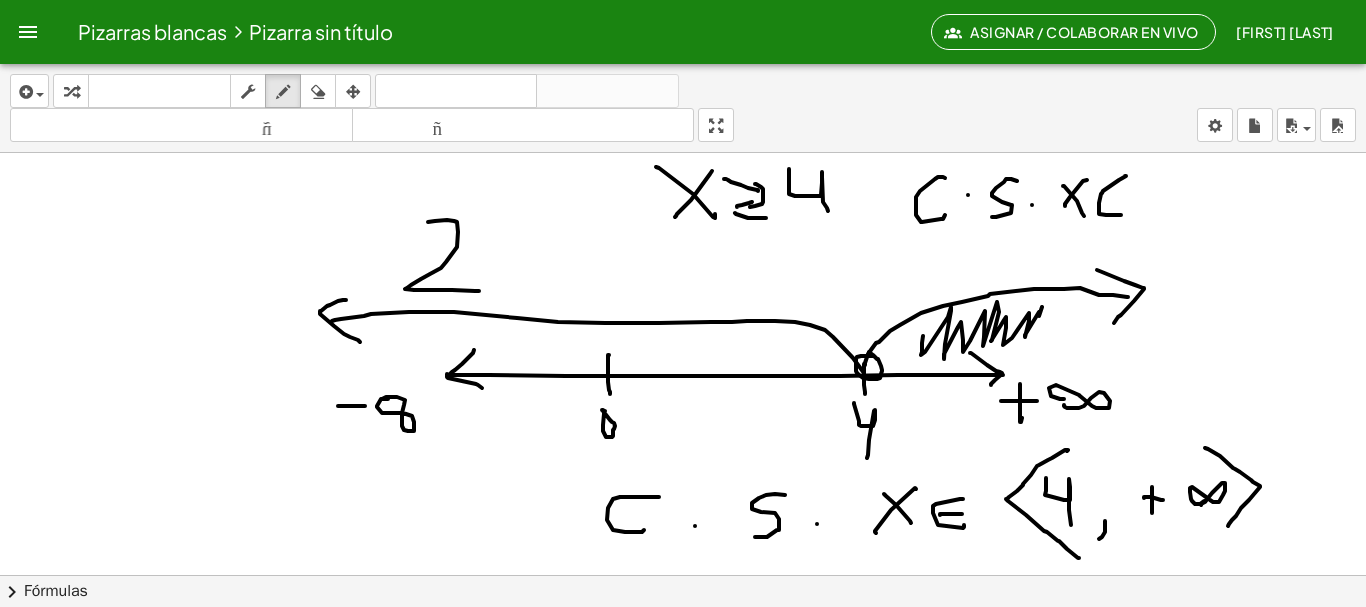 drag, startPoint x: 1125, startPoint y: 176, endPoint x: 1119, endPoint y: 209, distance: 33.54102 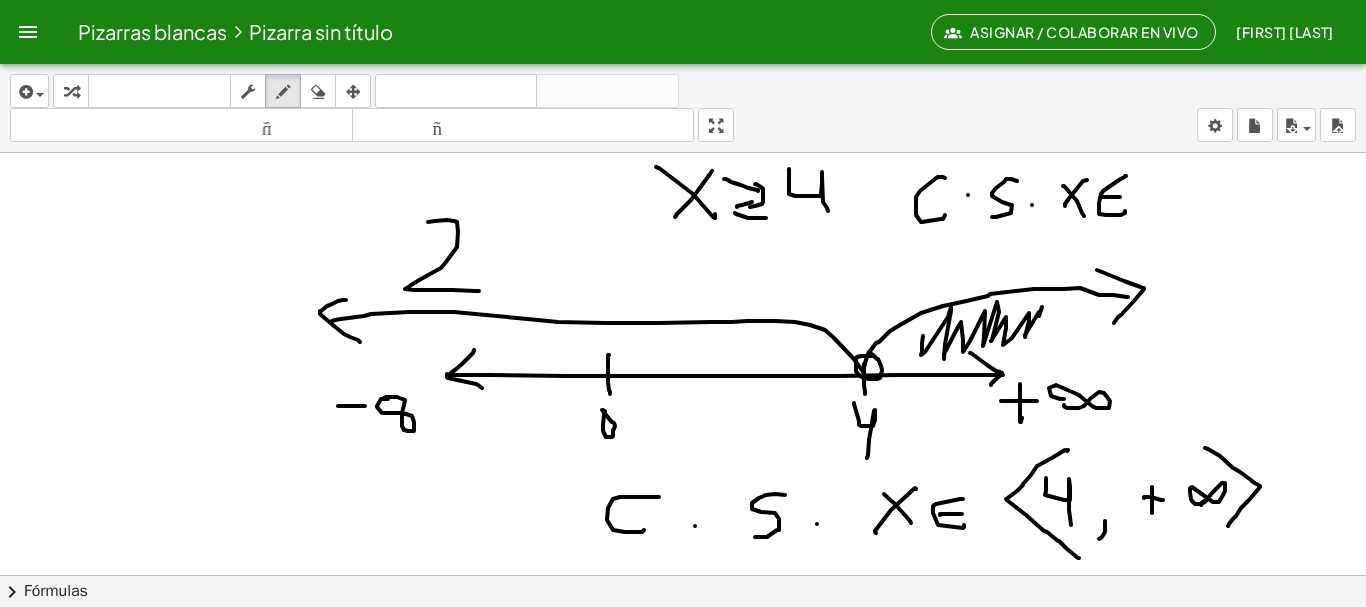 drag, startPoint x: 1103, startPoint y: 197, endPoint x: 1120, endPoint y: 197, distance: 17 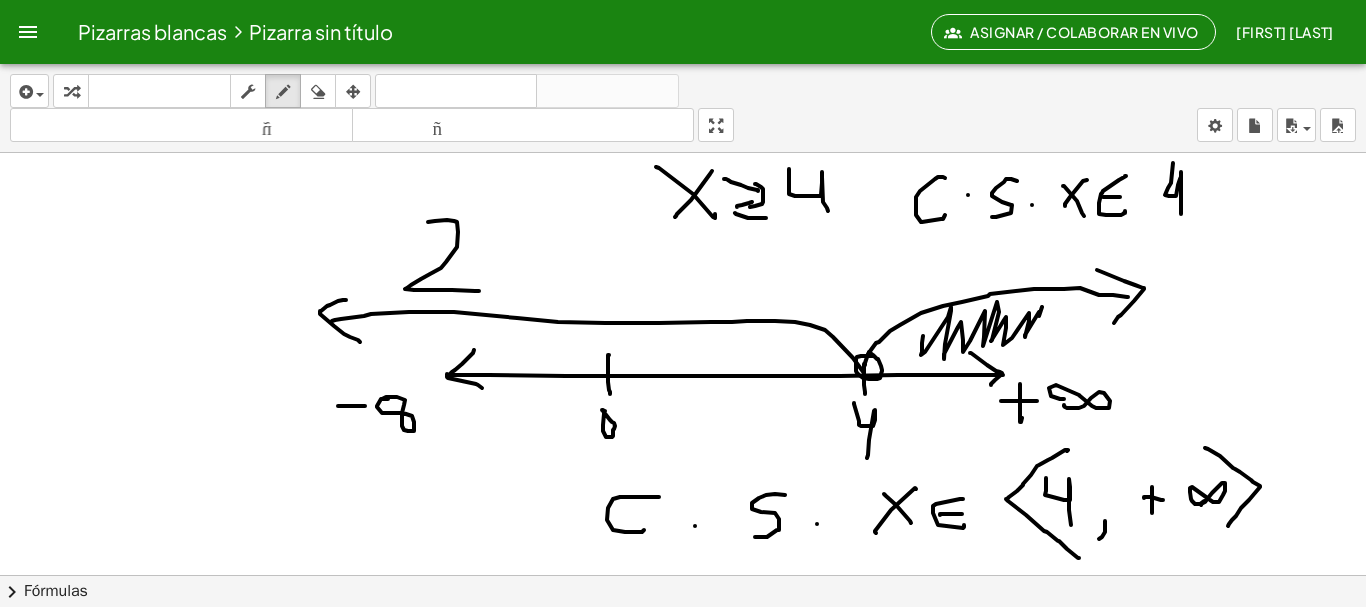 drag, startPoint x: 1173, startPoint y: 163, endPoint x: 1181, endPoint y: 215, distance: 52.611786 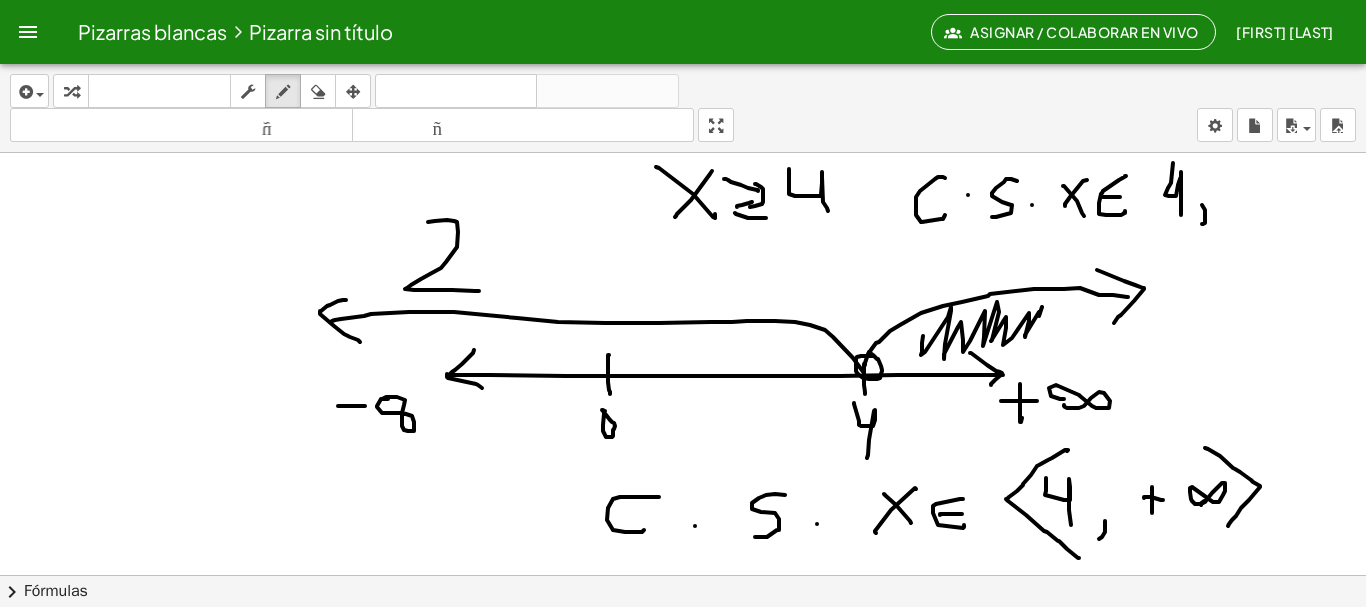 drag, startPoint x: 1205, startPoint y: 210, endPoint x: 1226, endPoint y: 205, distance: 21.587032 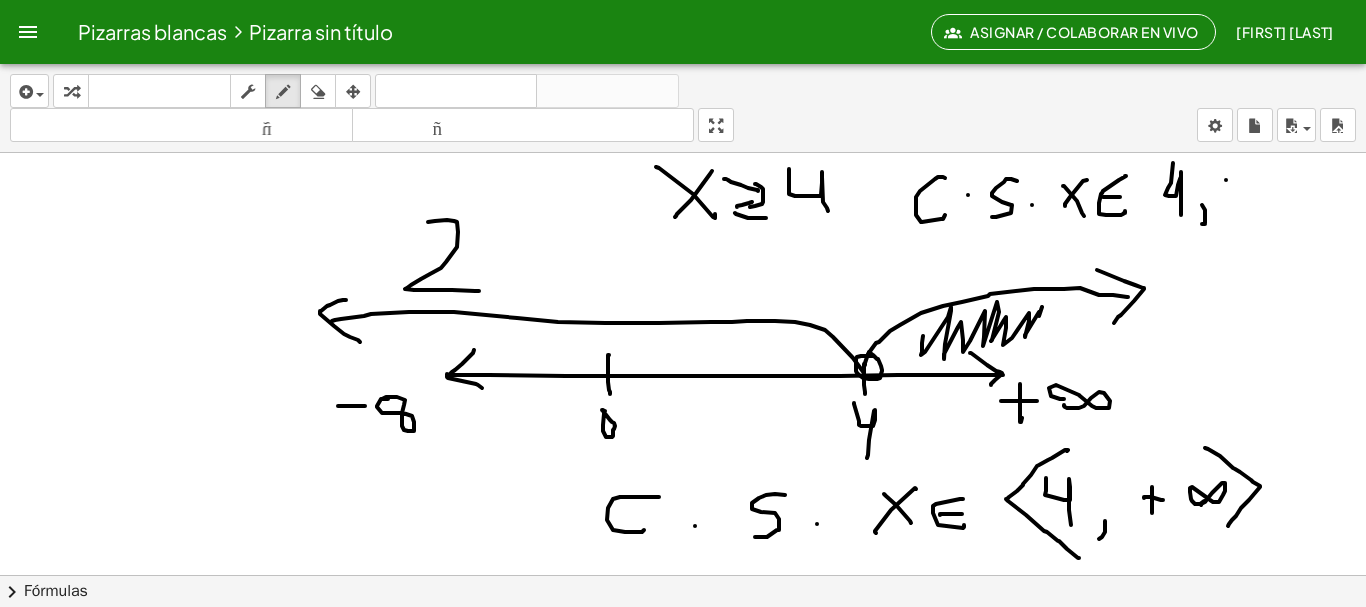drag, startPoint x: 1226, startPoint y: 180, endPoint x: 1219, endPoint y: 198, distance: 19.313208 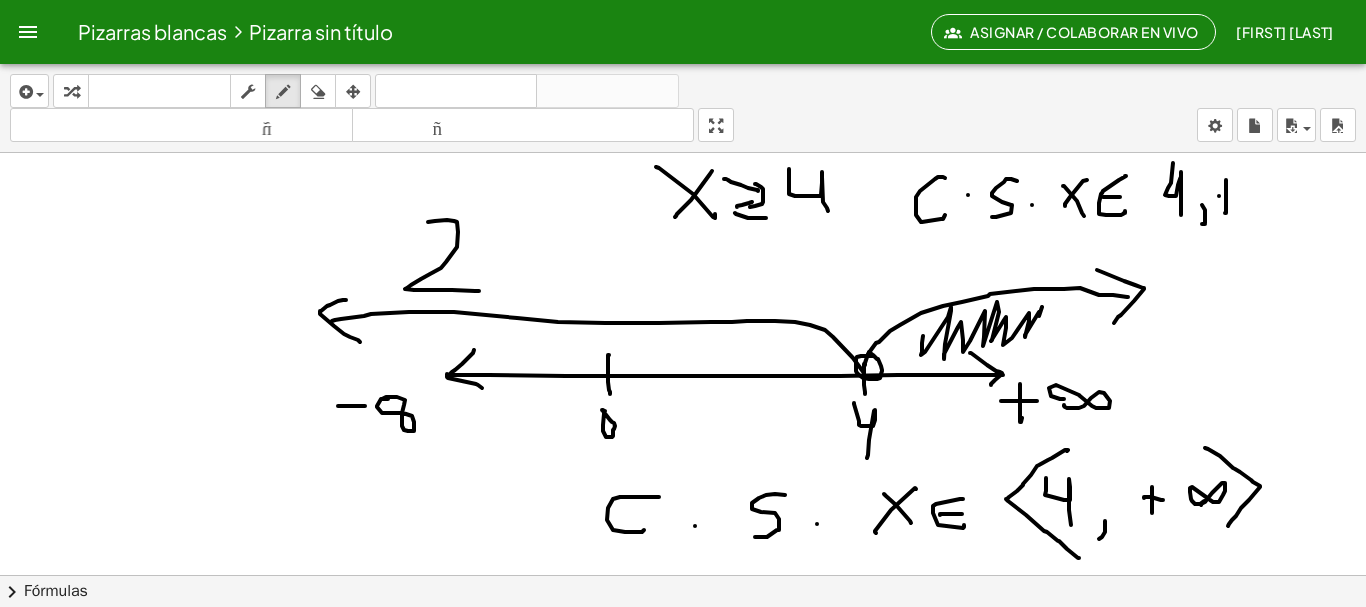 drag, startPoint x: 1219, startPoint y: 196, endPoint x: 1240, endPoint y: 193, distance: 21.213203 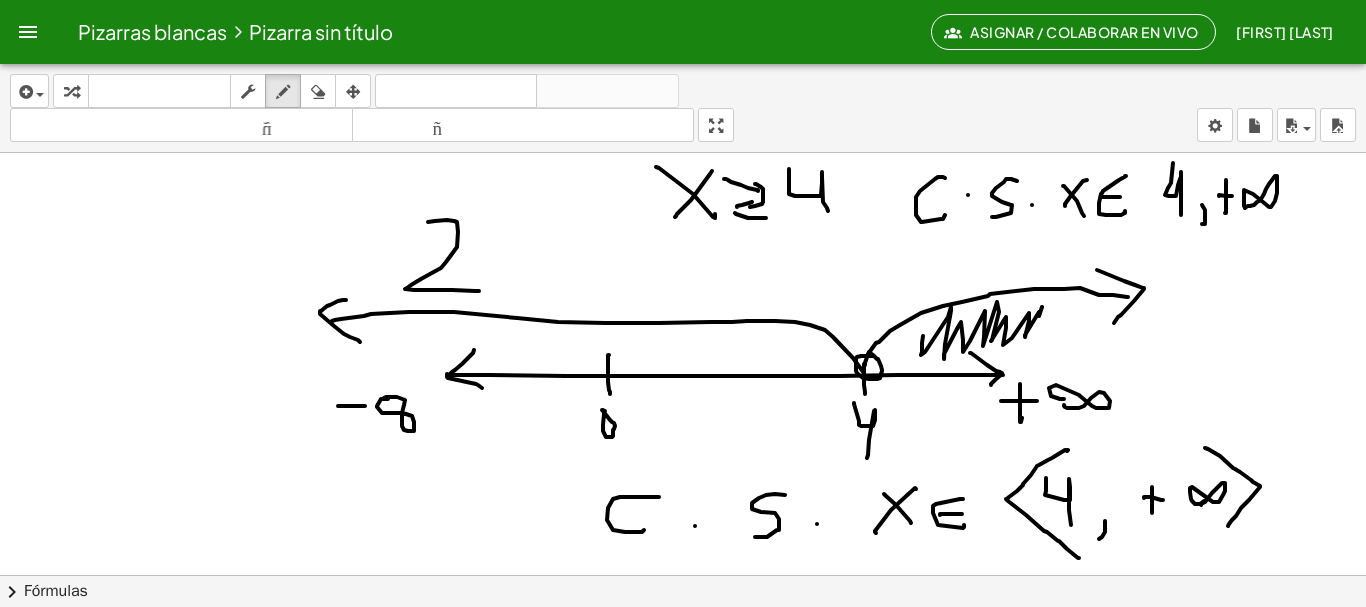 click at bounding box center [683, 653] 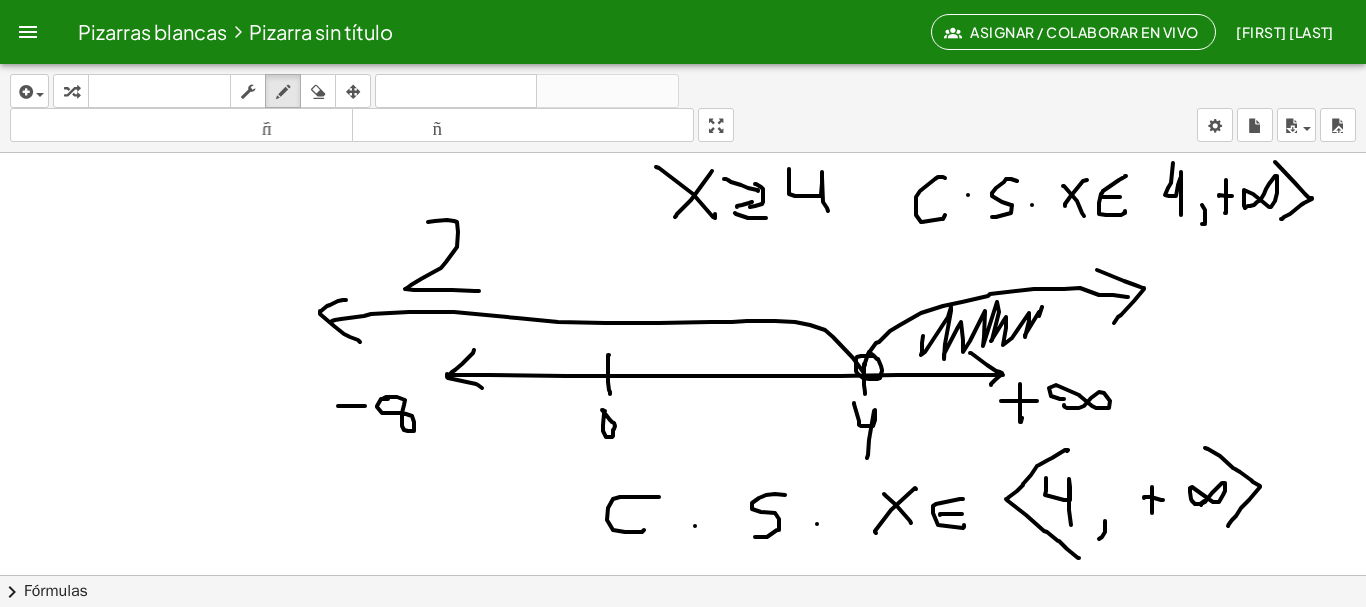 drag, startPoint x: 1275, startPoint y: 162, endPoint x: 1281, endPoint y: 219, distance: 57.31492 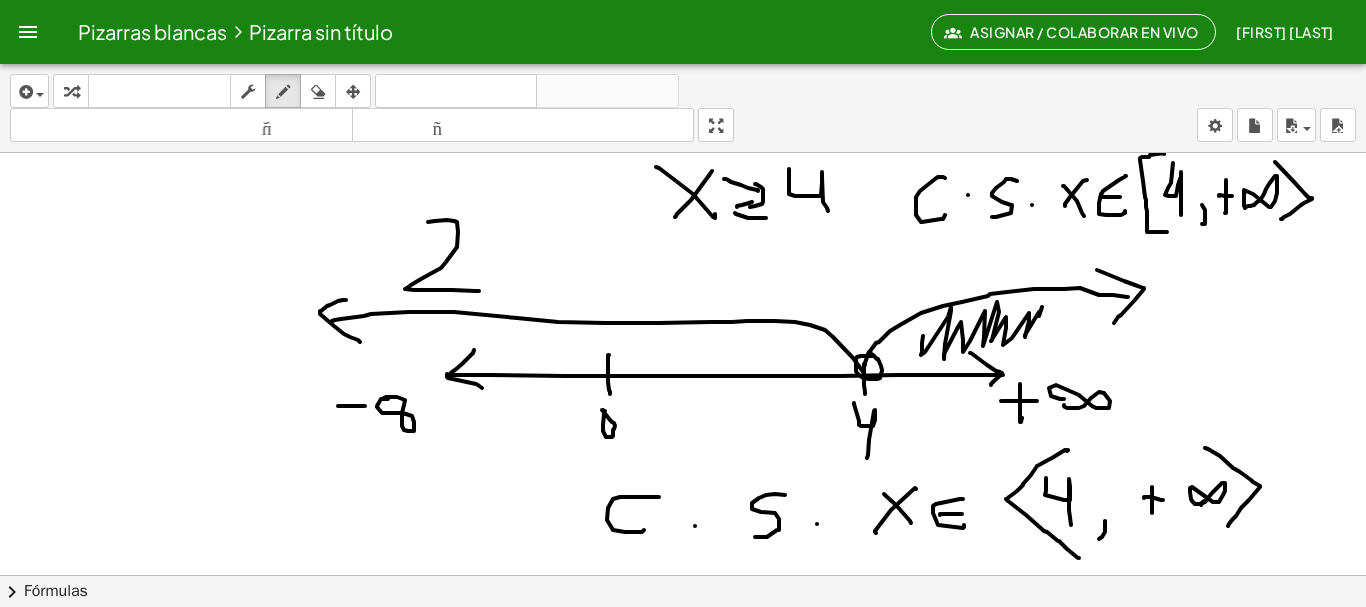 drag, startPoint x: 1164, startPoint y: 154, endPoint x: 1167, endPoint y: 232, distance: 78.05767 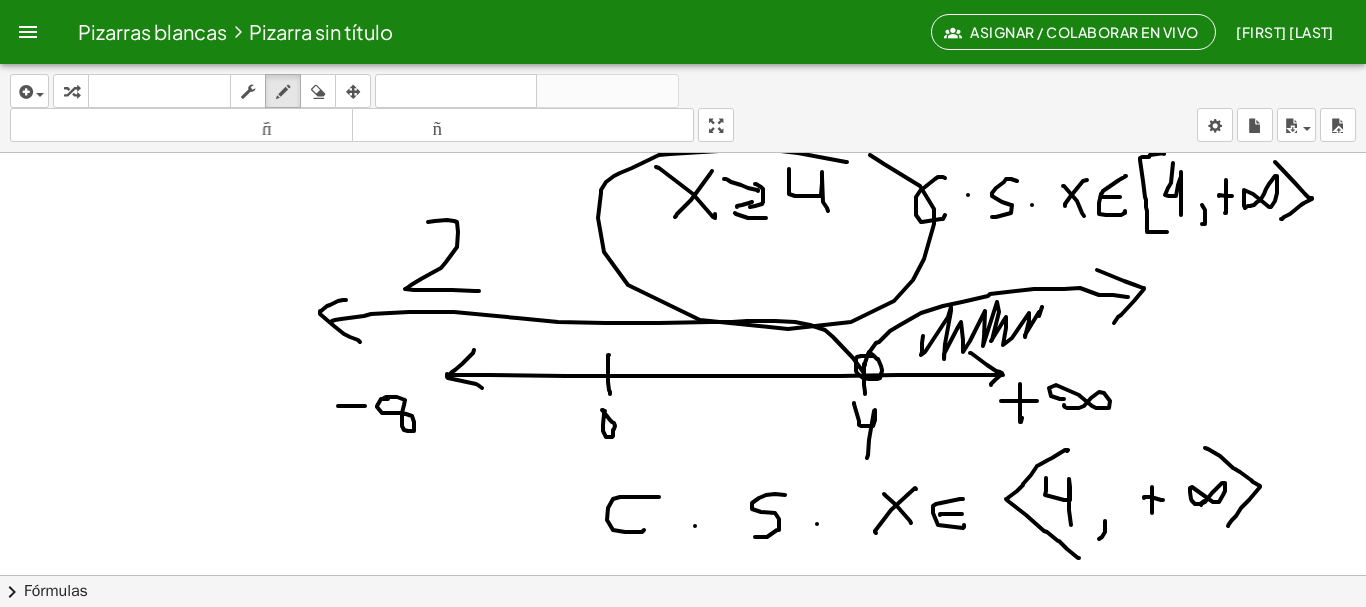 drag, startPoint x: 847, startPoint y: 162, endPoint x: 825, endPoint y: 152, distance: 24.166092 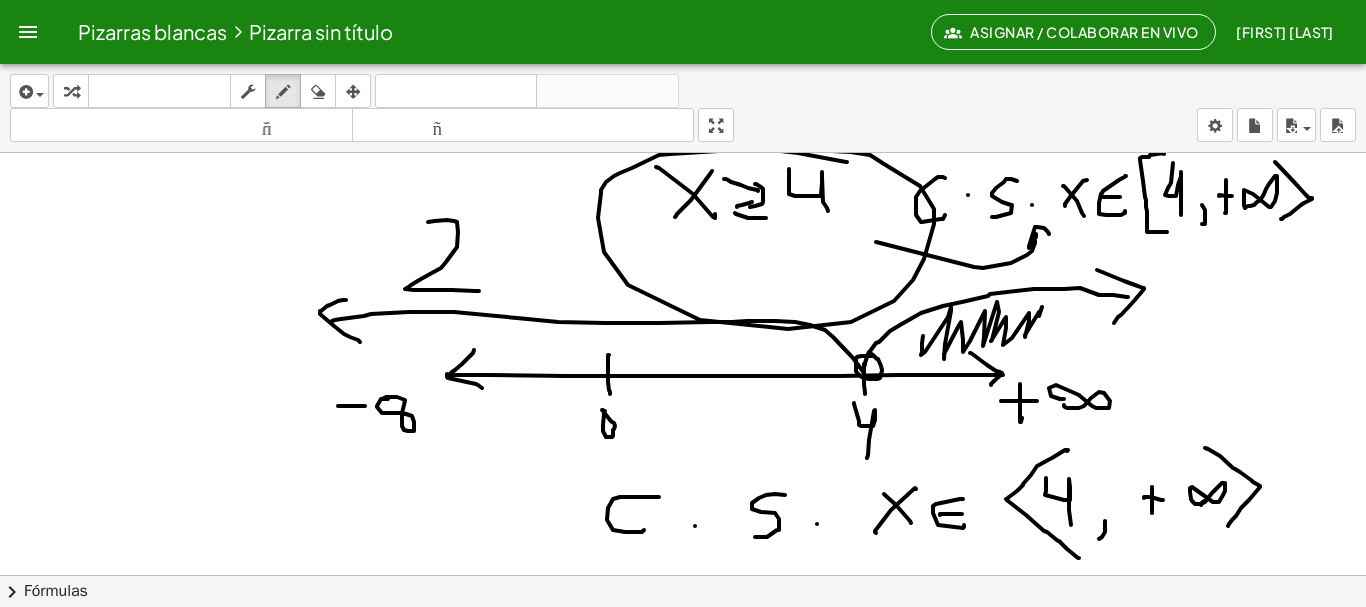 drag, startPoint x: 876, startPoint y: 242, endPoint x: 1051, endPoint y: 236, distance: 175.10283 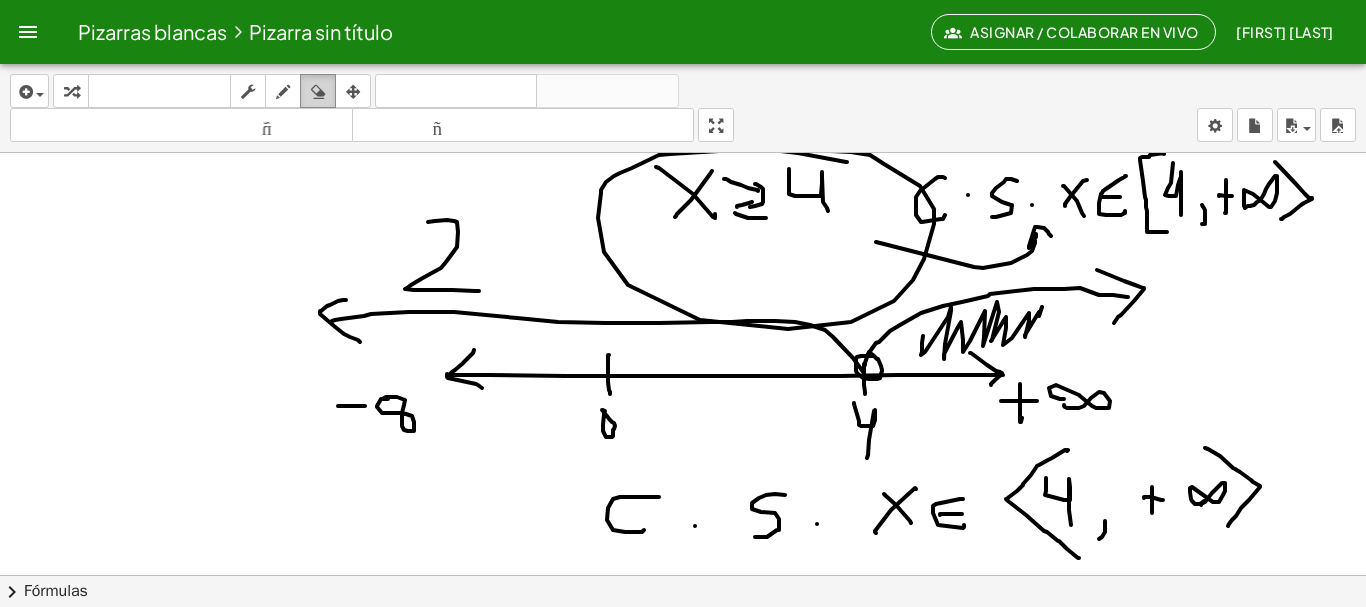 click at bounding box center (318, 91) 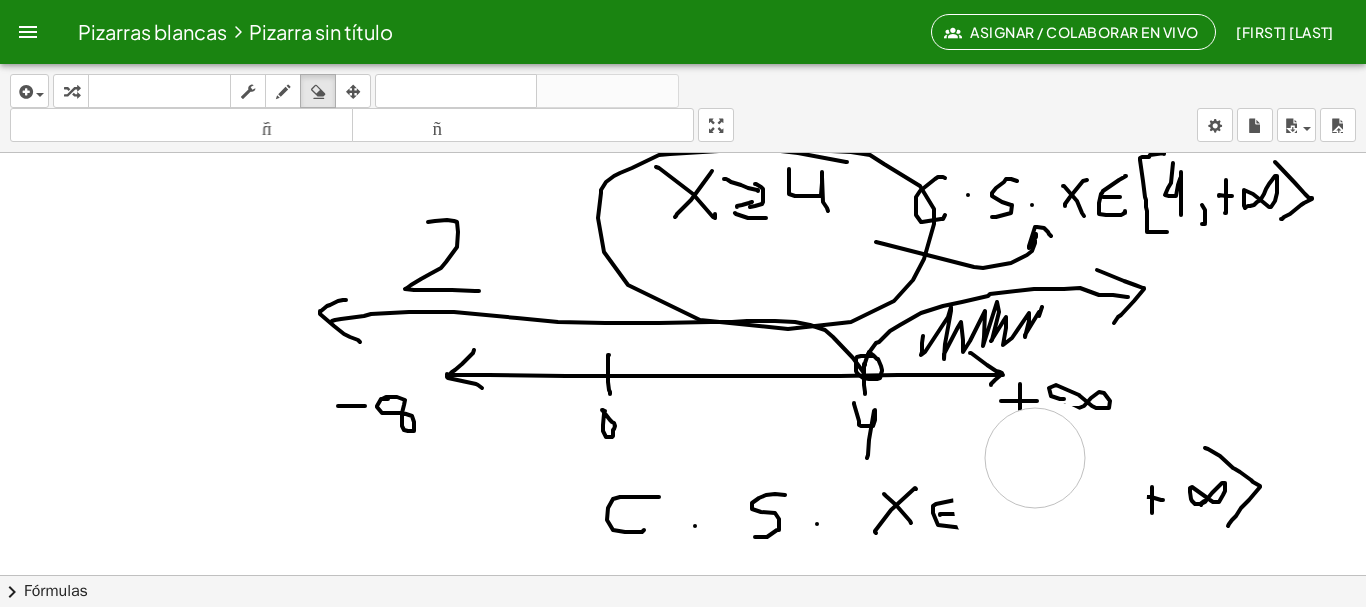 drag, startPoint x: 1004, startPoint y: 482, endPoint x: 1035, endPoint y: 461, distance: 37.44329 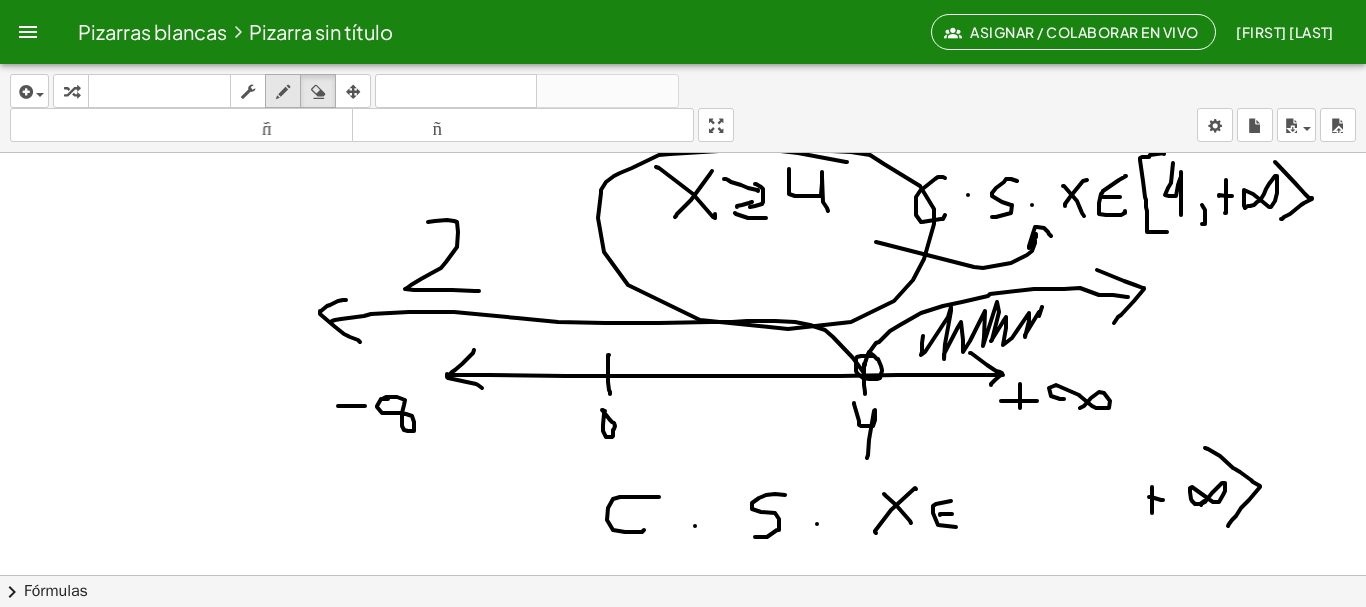 click at bounding box center (283, 92) 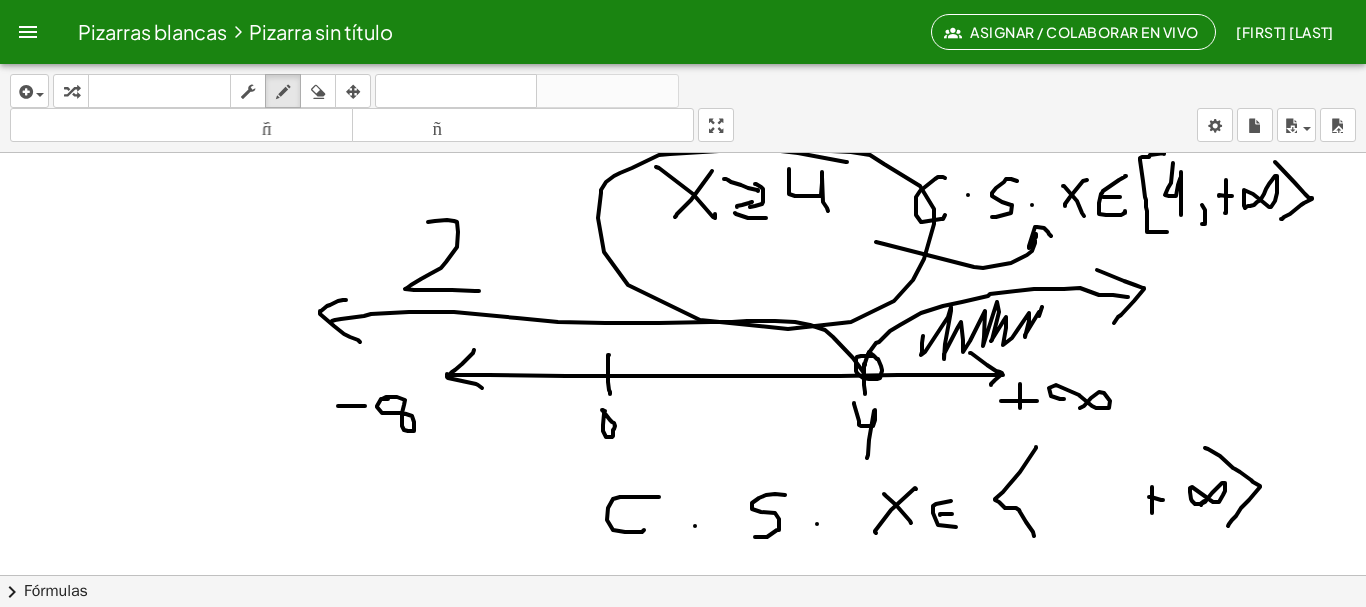 drag, startPoint x: 1036, startPoint y: 447, endPoint x: 1043, endPoint y: 493, distance: 46.52956 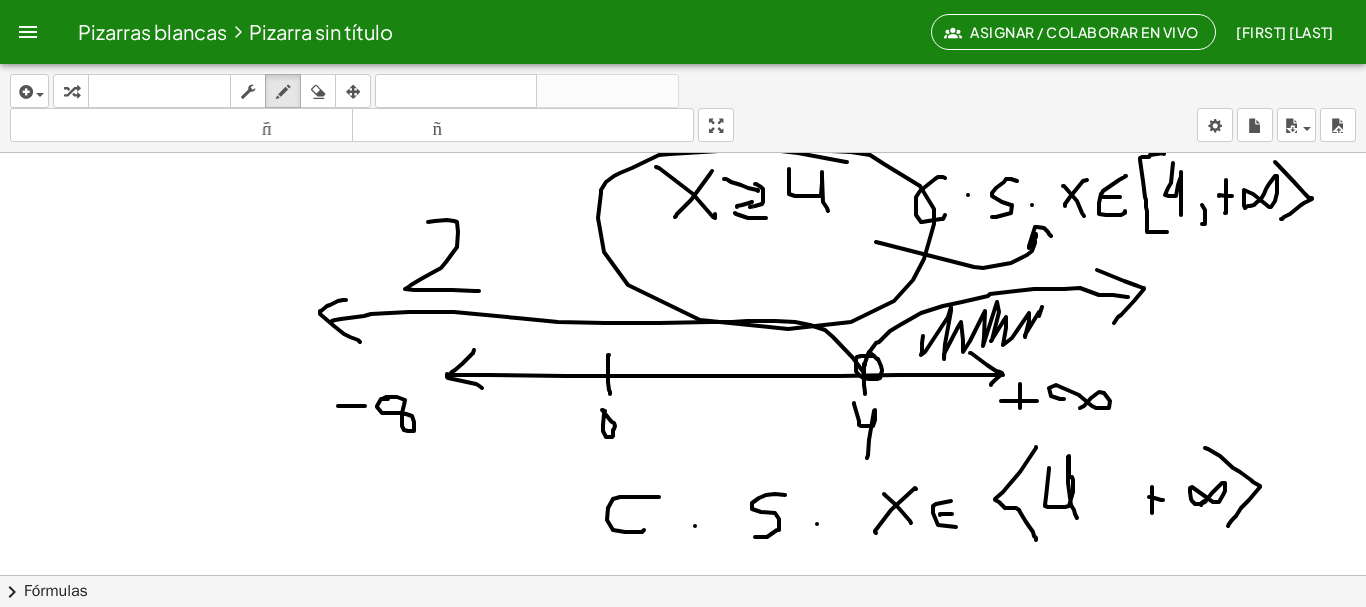 drag, startPoint x: 1049, startPoint y: 468, endPoint x: 849, endPoint y: 497, distance: 202.09157 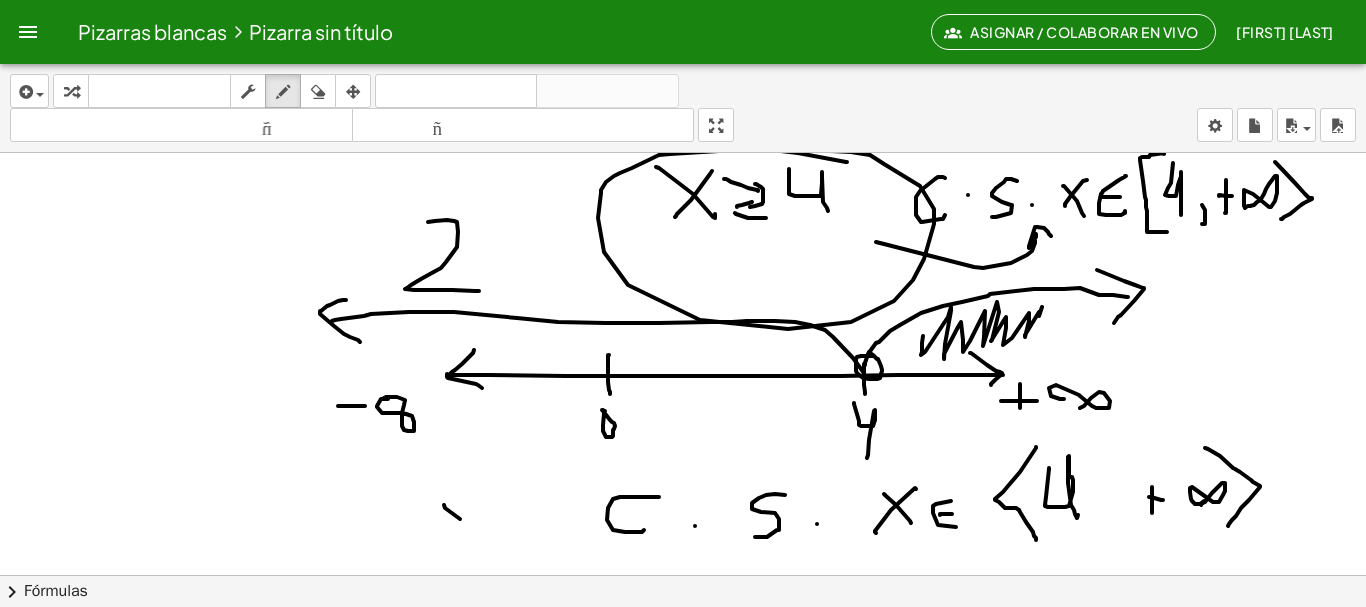 drag, startPoint x: 444, startPoint y: 505, endPoint x: 462, endPoint y: 507, distance: 18.110771 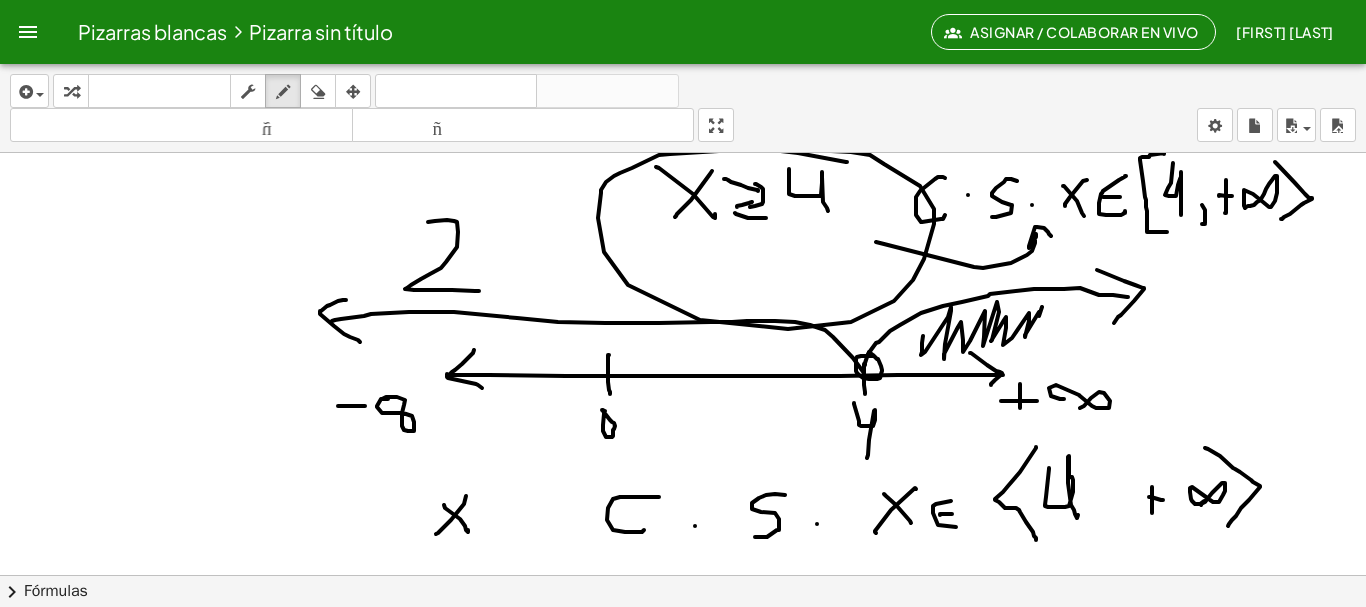drag, startPoint x: 466, startPoint y: 496, endPoint x: 481, endPoint y: 510, distance: 20.518284 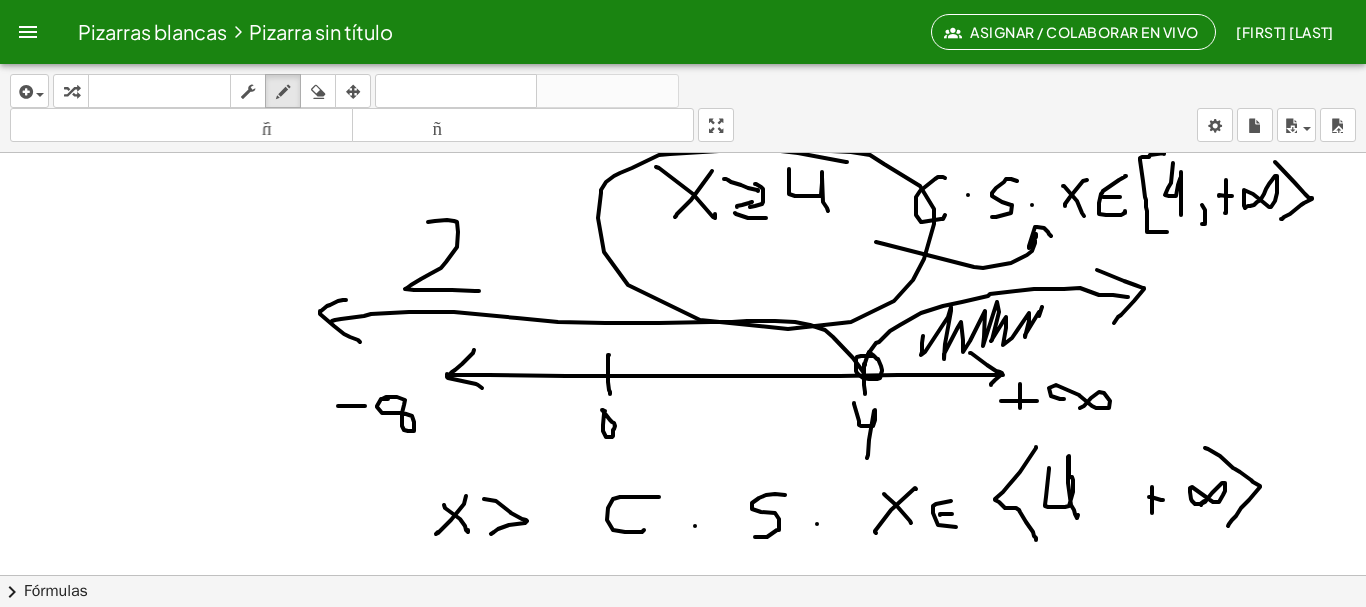 drag, startPoint x: 484, startPoint y: 499, endPoint x: 537, endPoint y: 512, distance: 54.571056 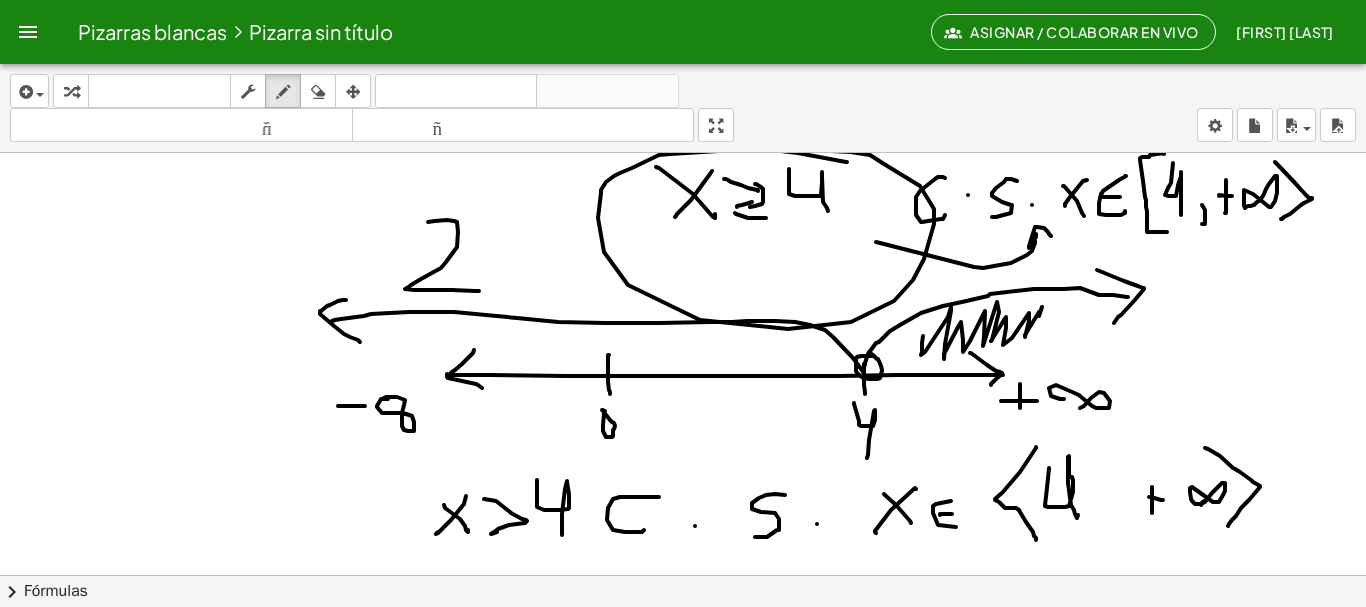 drag, startPoint x: 537, startPoint y: 480, endPoint x: 567, endPoint y: 515, distance: 46.09772 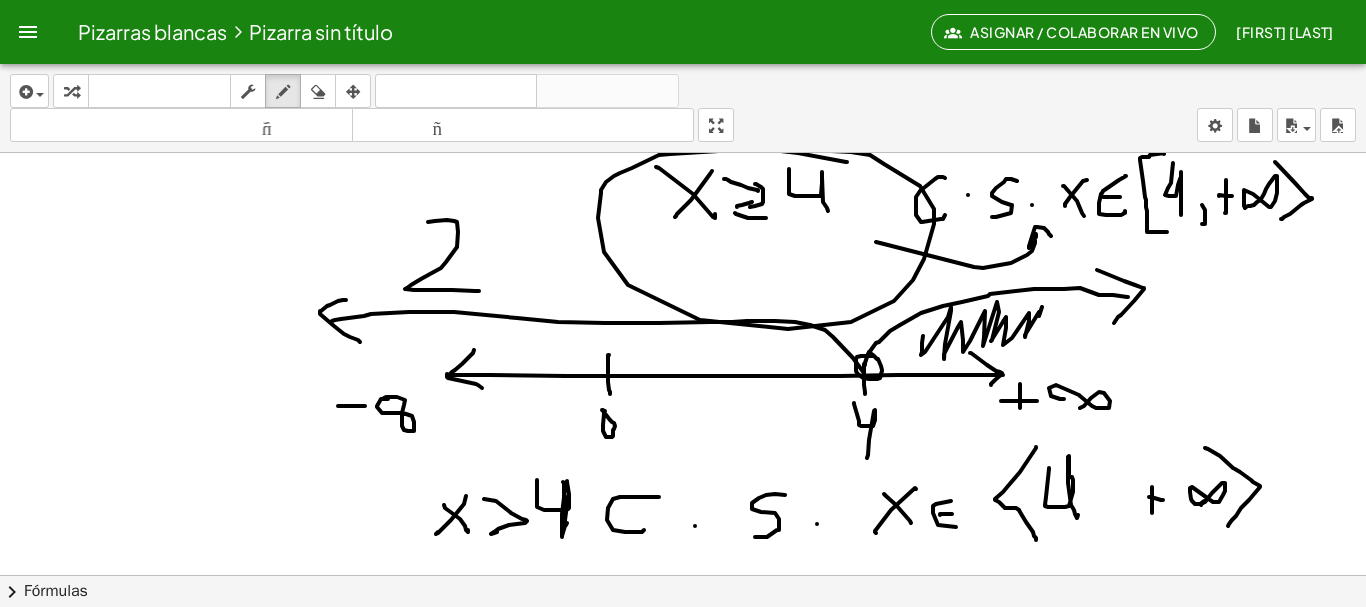 drag, startPoint x: 568, startPoint y: 498, endPoint x: 561, endPoint y: 510, distance: 13.892444 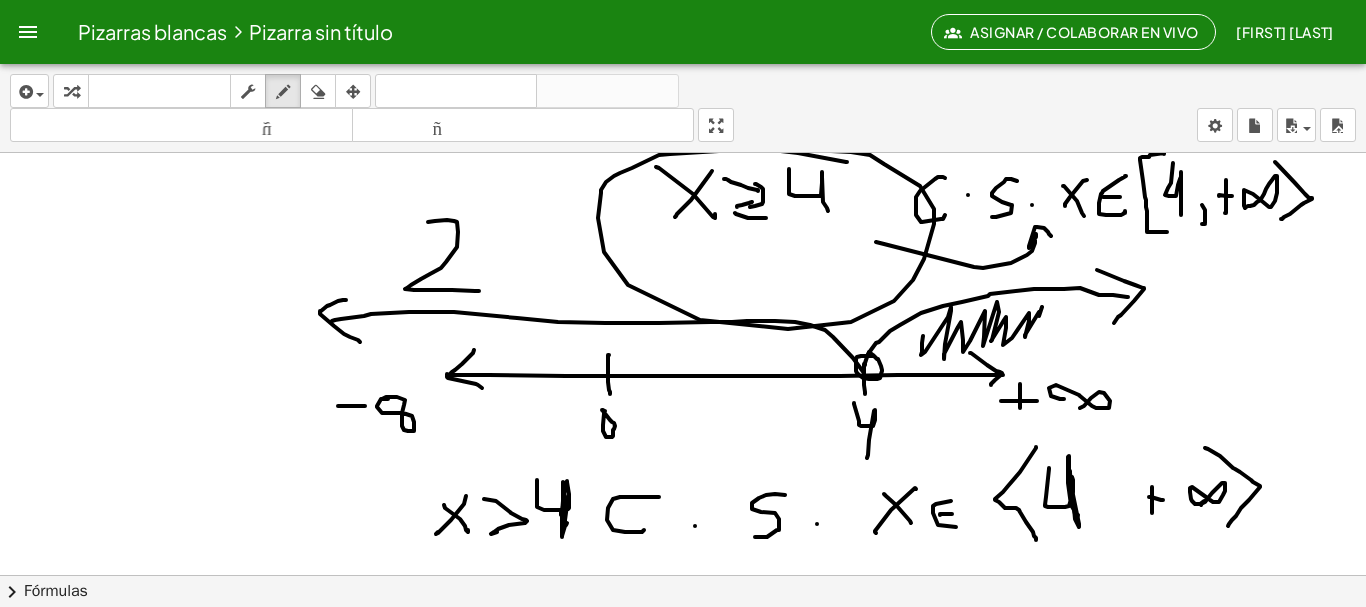 drag, startPoint x: 1075, startPoint y: 519, endPoint x: 1073, endPoint y: 488, distance: 31.06445 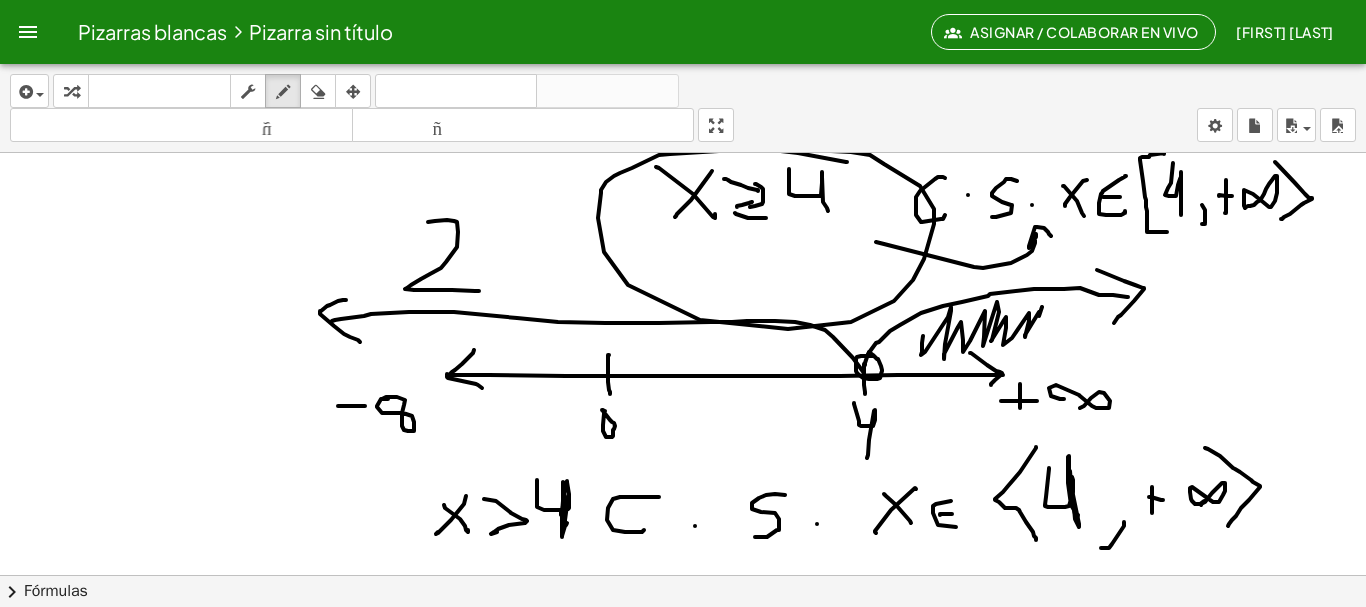 drag, startPoint x: 1124, startPoint y: 522, endPoint x: 1101, endPoint y: 548, distance: 34.713108 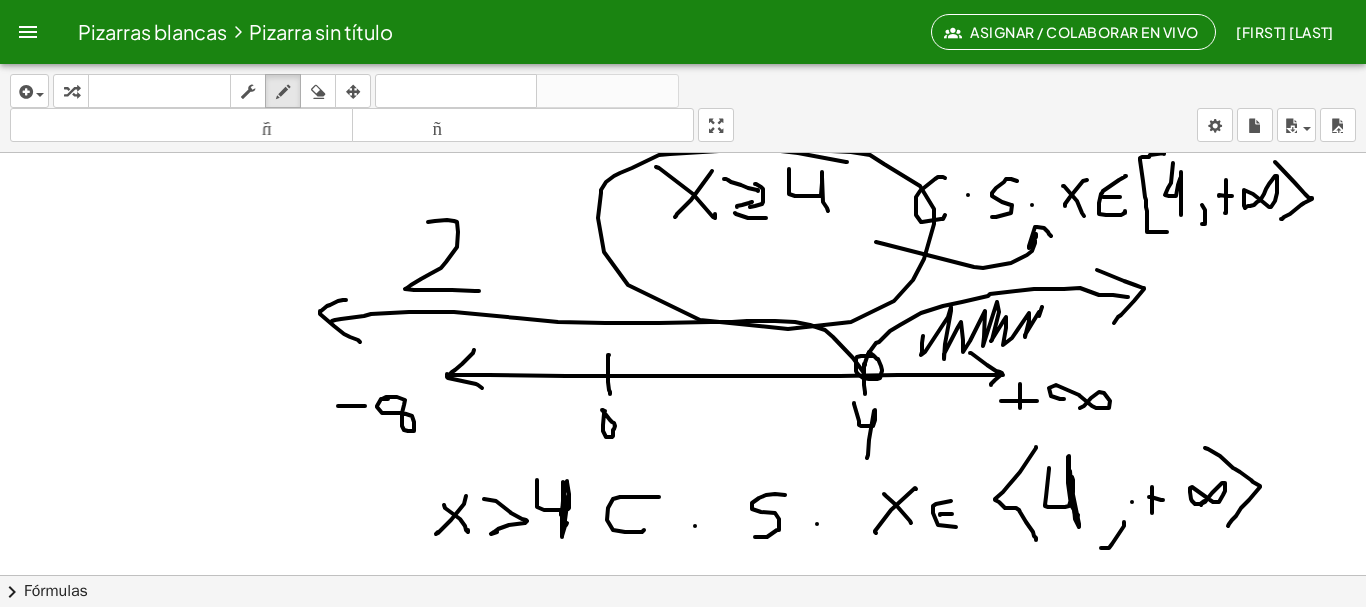 click at bounding box center [683, 653] 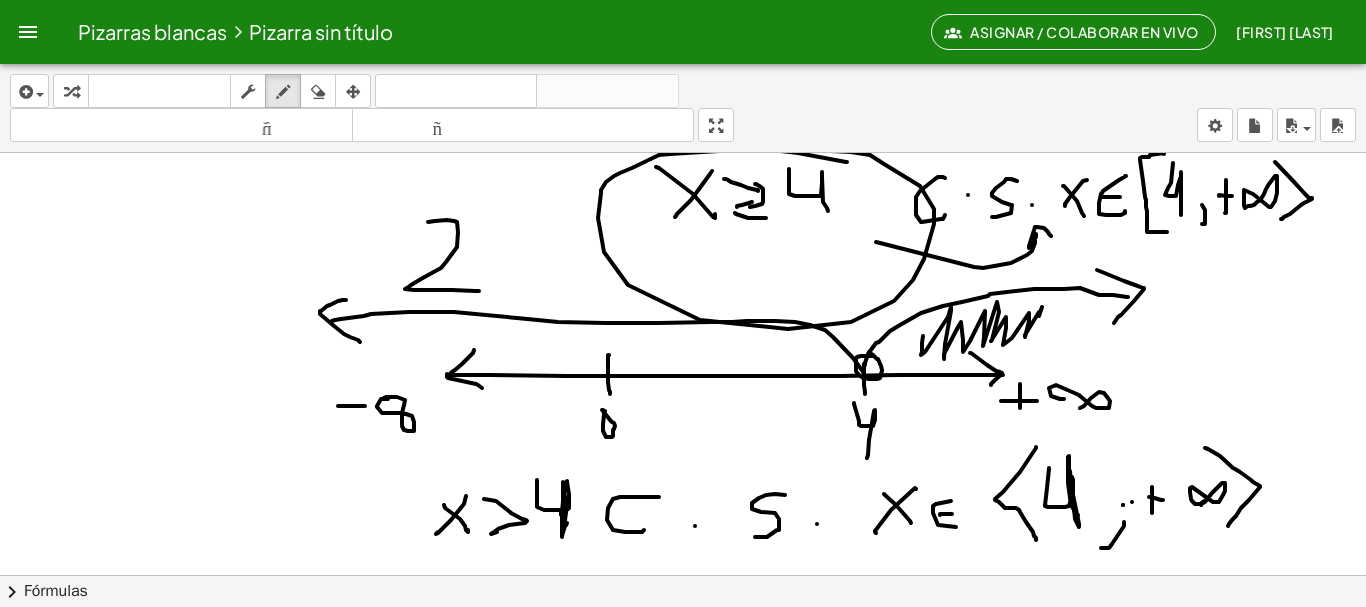 click at bounding box center [683, 653] 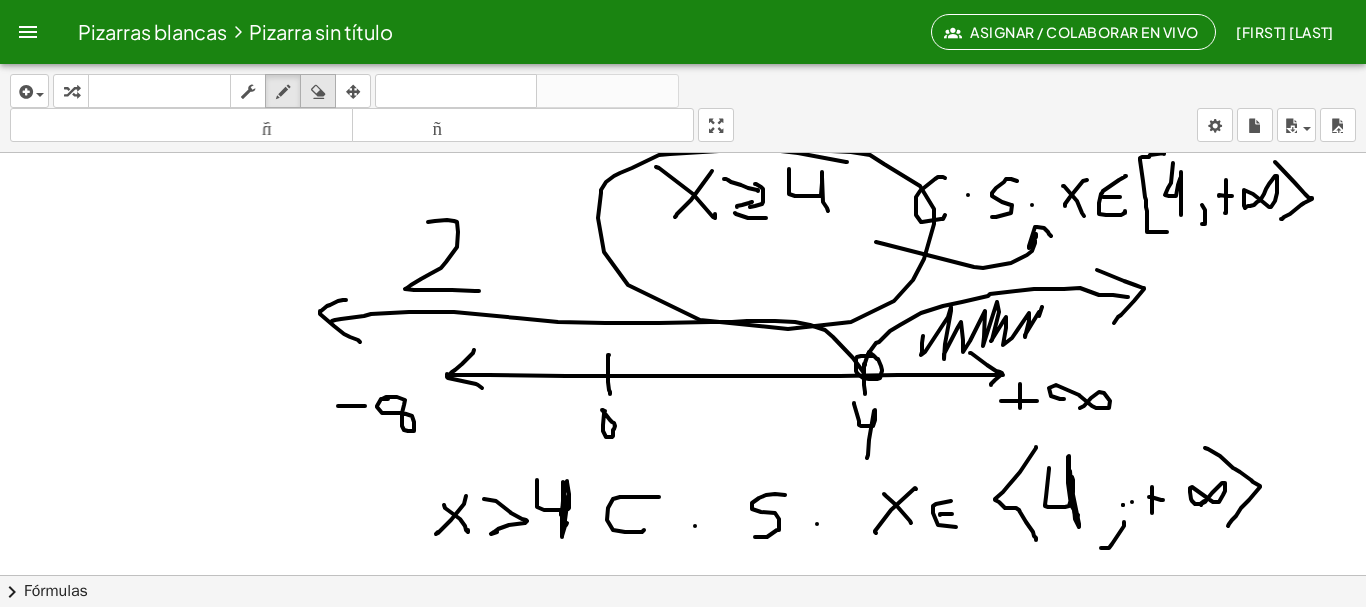 click at bounding box center (318, 92) 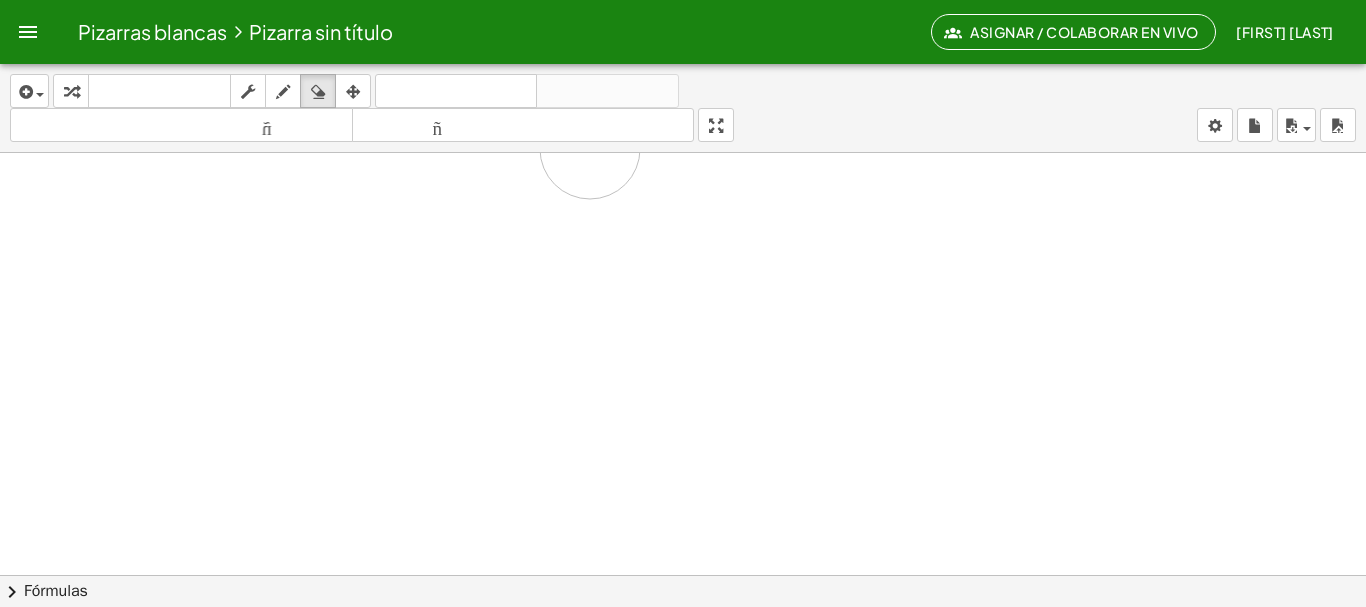 drag, startPoint x: 357, startPoint y: 204, endPoint x: 589, endPoint y: 149, distance: 238.43028 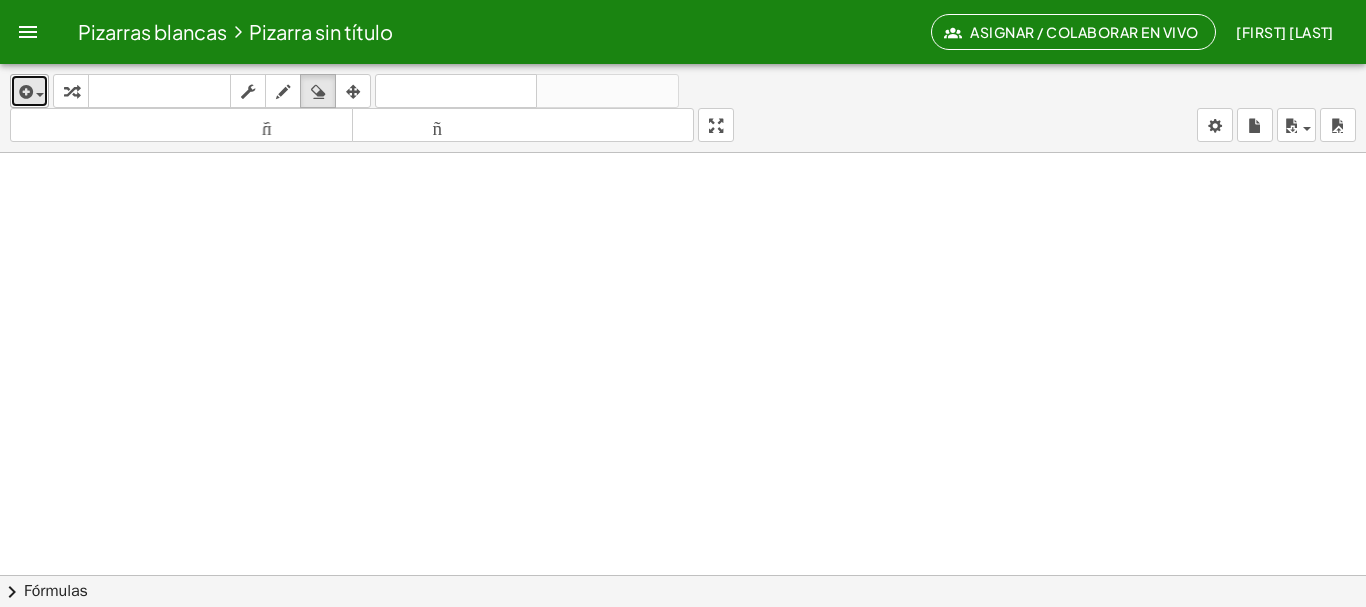 click at bounding box center (35, 94) 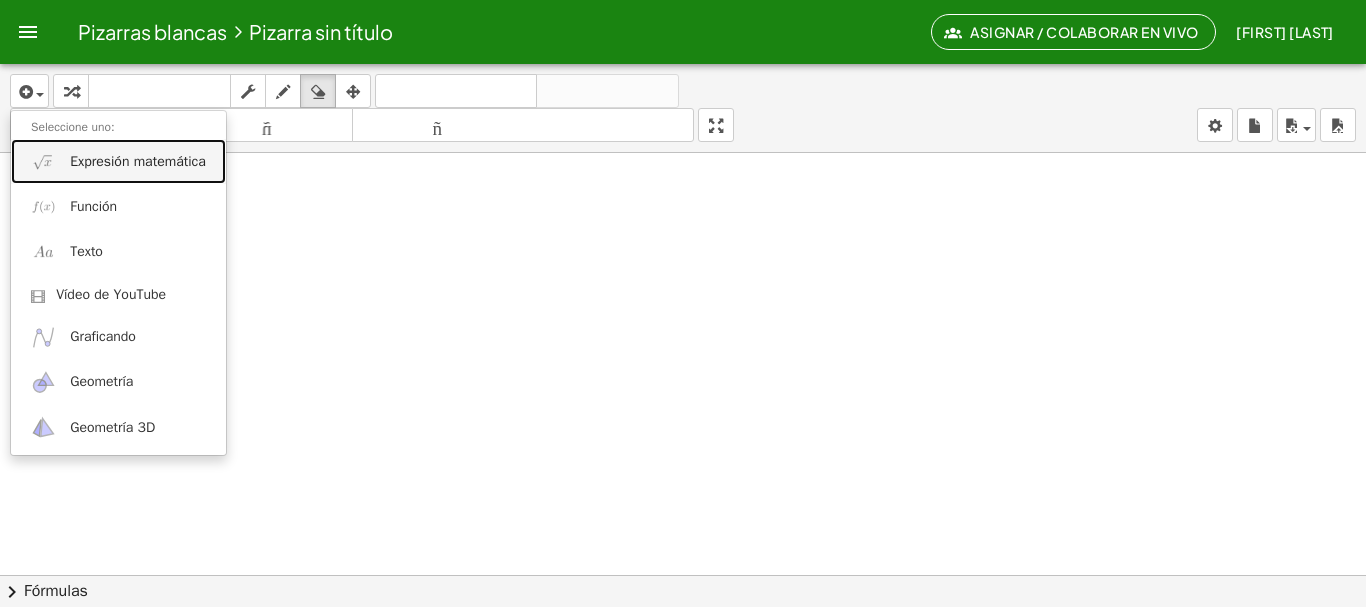 click on "Expresión matemática" at bounding box center [138, 161] 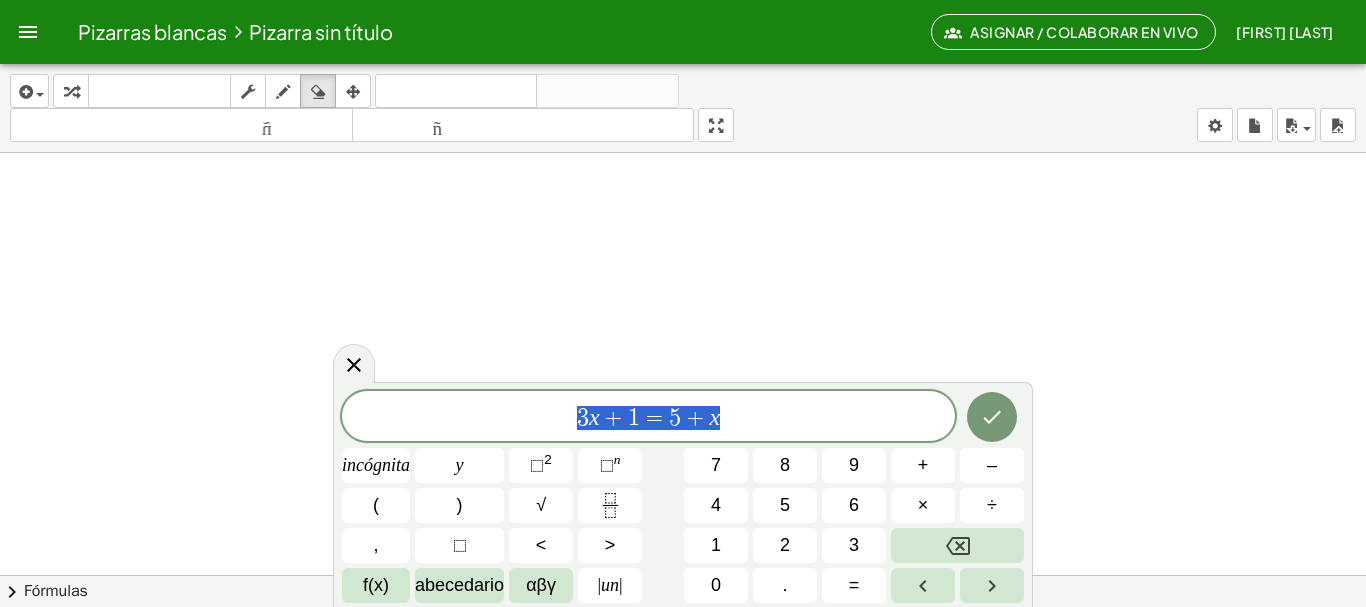 drag, startPoint x: 792, startPoint y: 421, endPoint x: 559, endPoint y: 423, distance: 233.00859 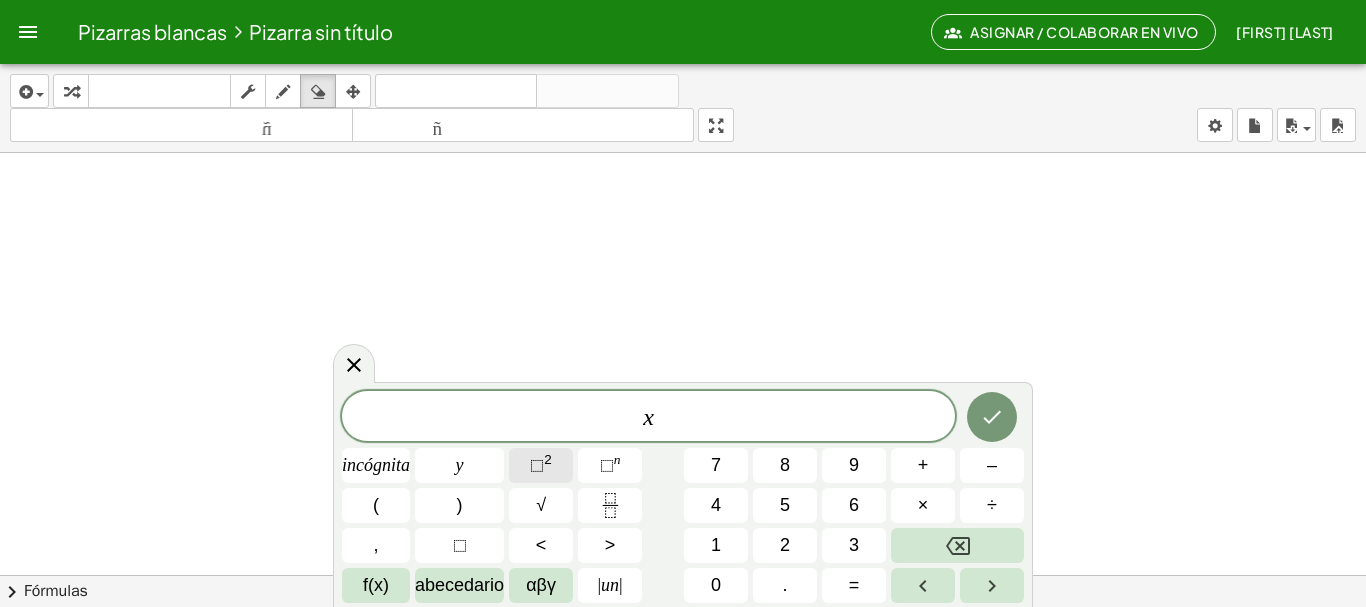 click on "⬚" at bounding box center [537, 465] 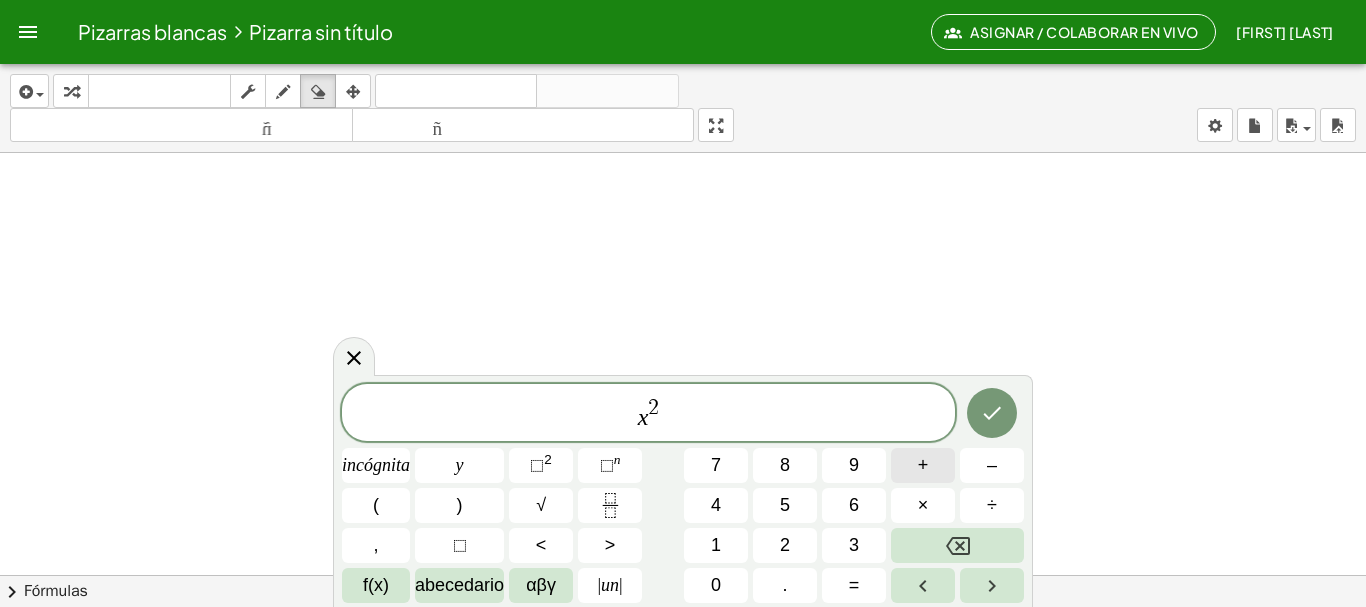 click on "+" at bounding box center (923, 465) 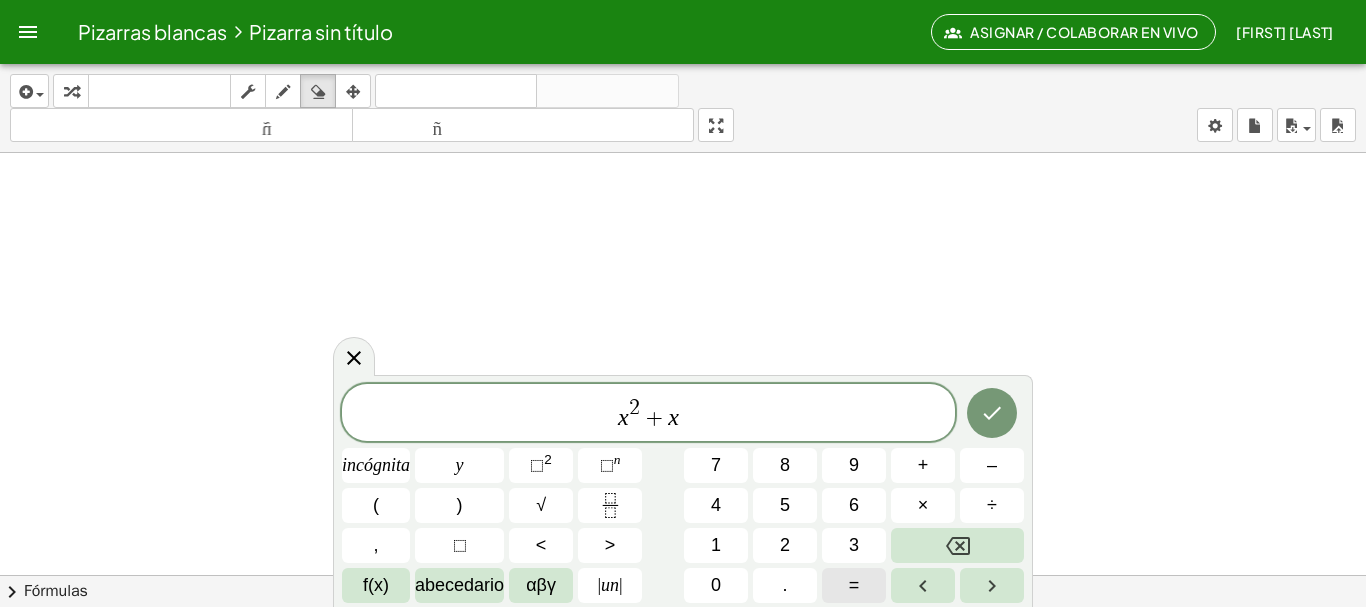 click on "=" at bounding box center [854, 585] 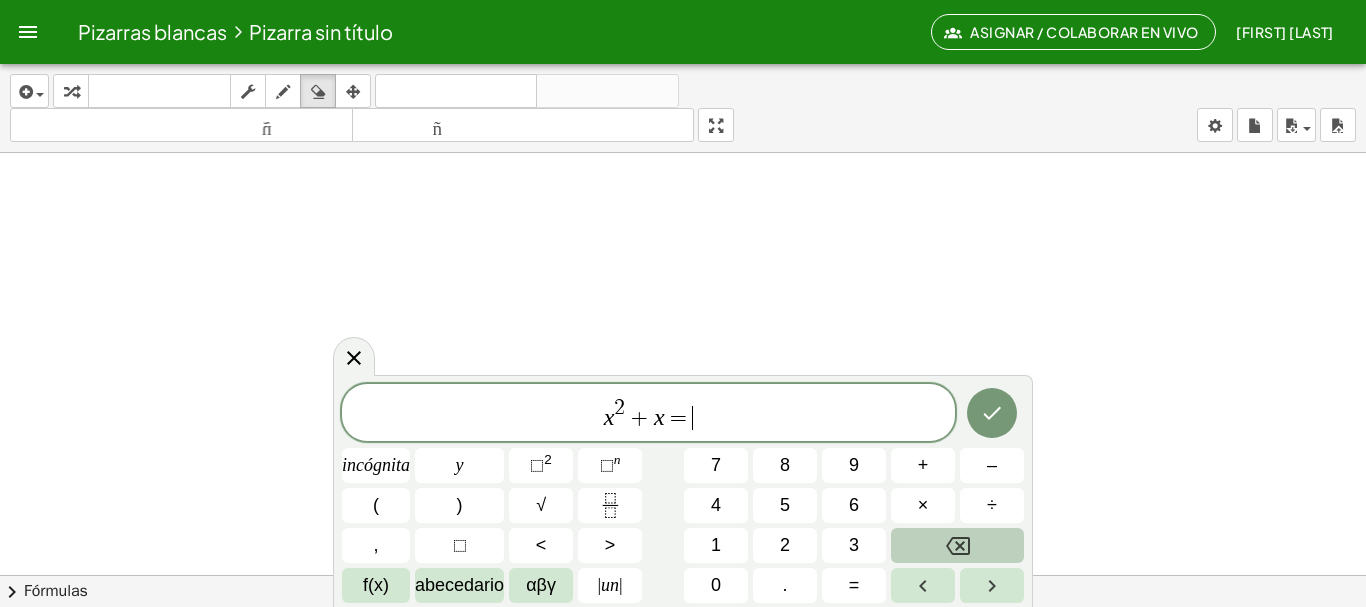 click 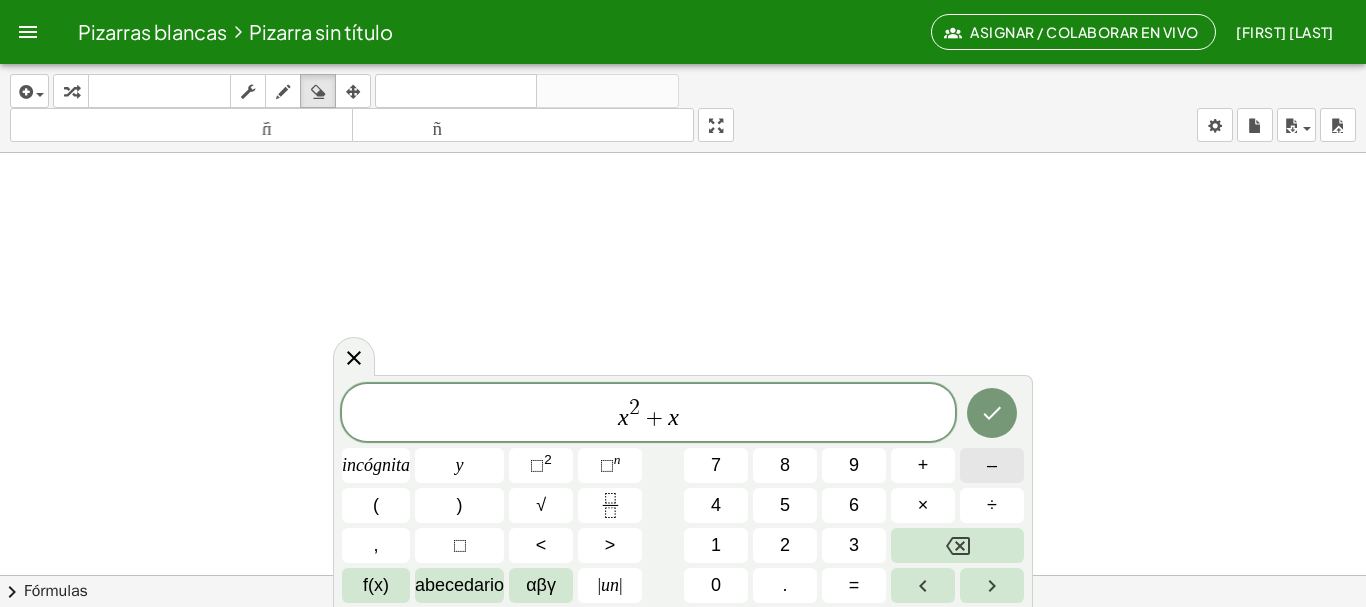 click on "–" at bounding box center [992, 465] 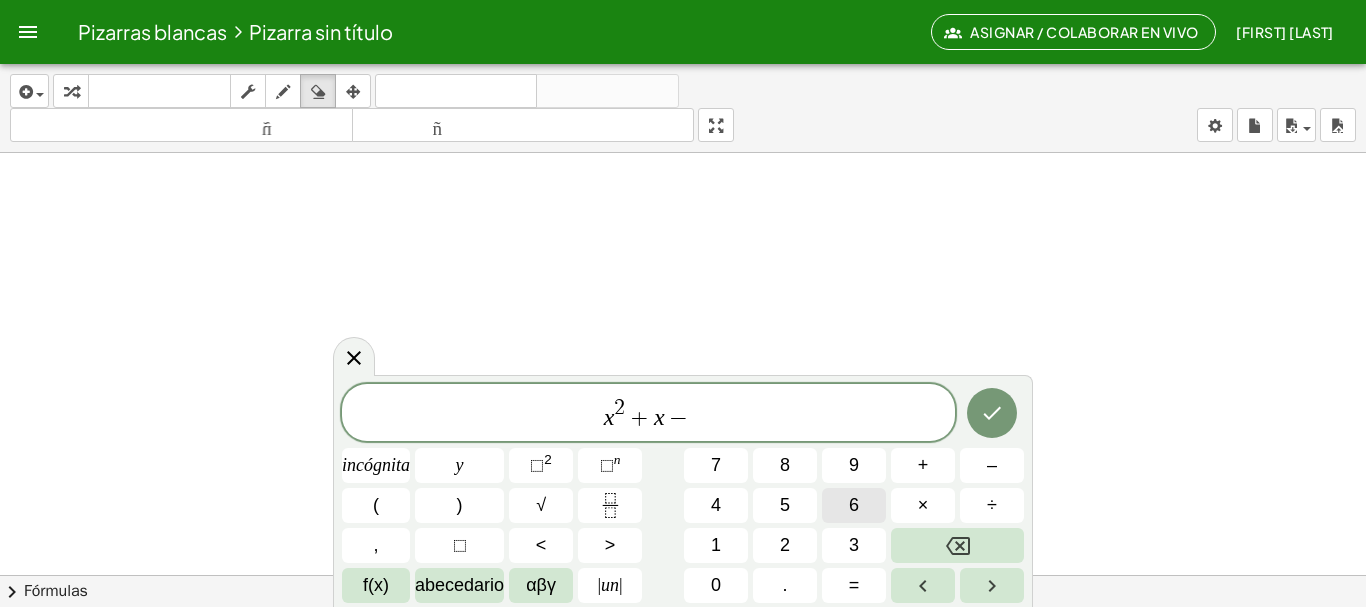 click on "6" at bounding box center [854, 505] 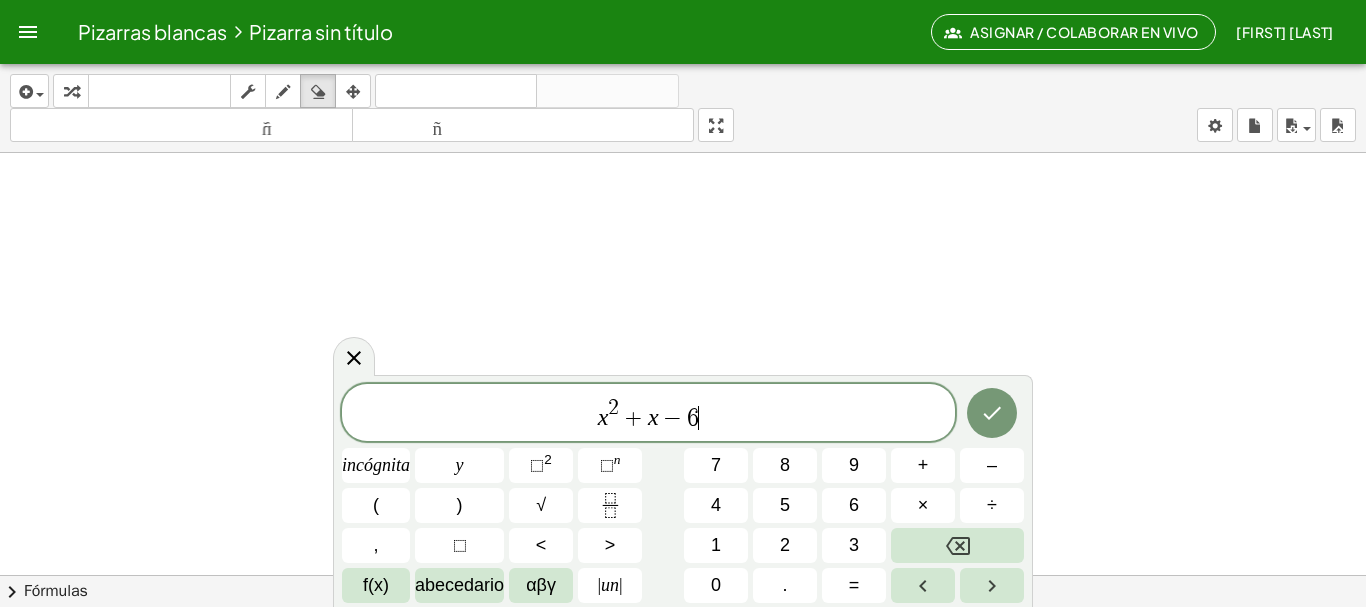 click on "=" at bounding box center (854, 585) 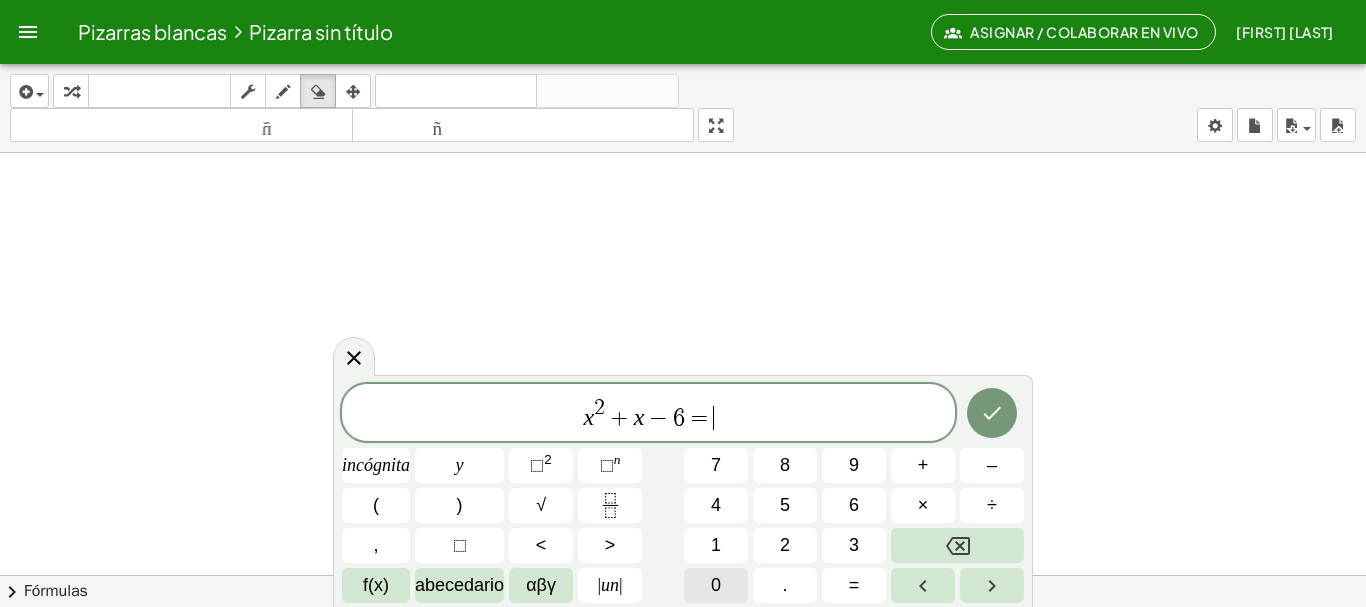 click on "0" at bounding box center (716, 585) 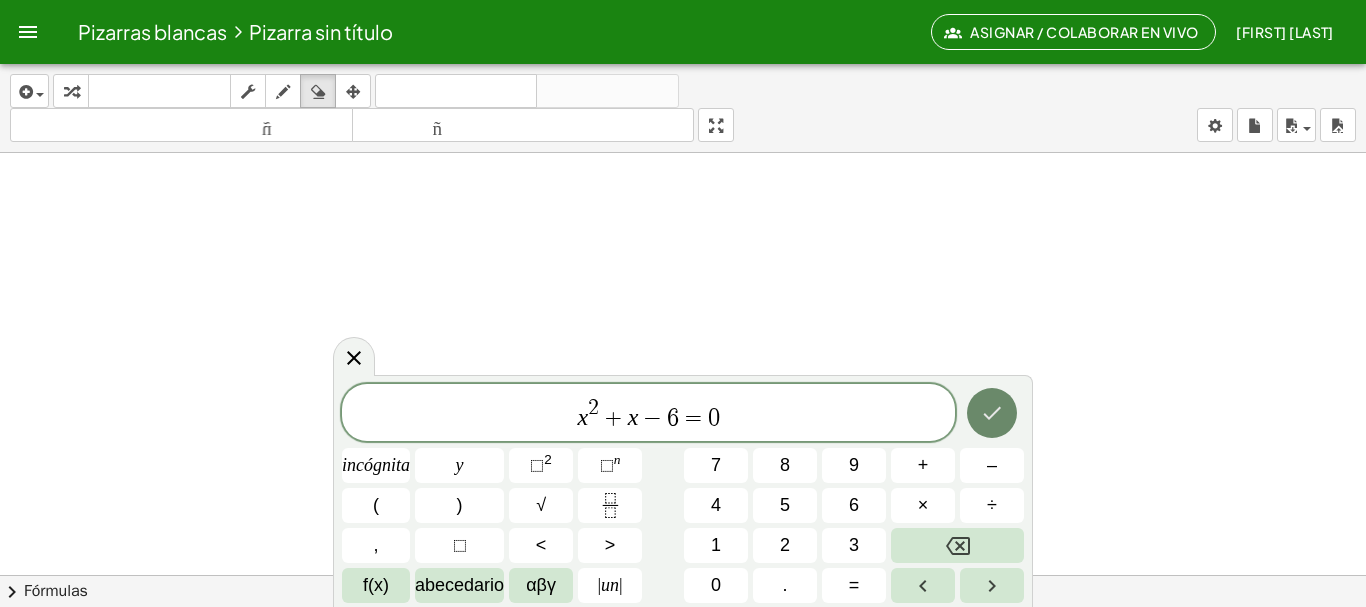 click 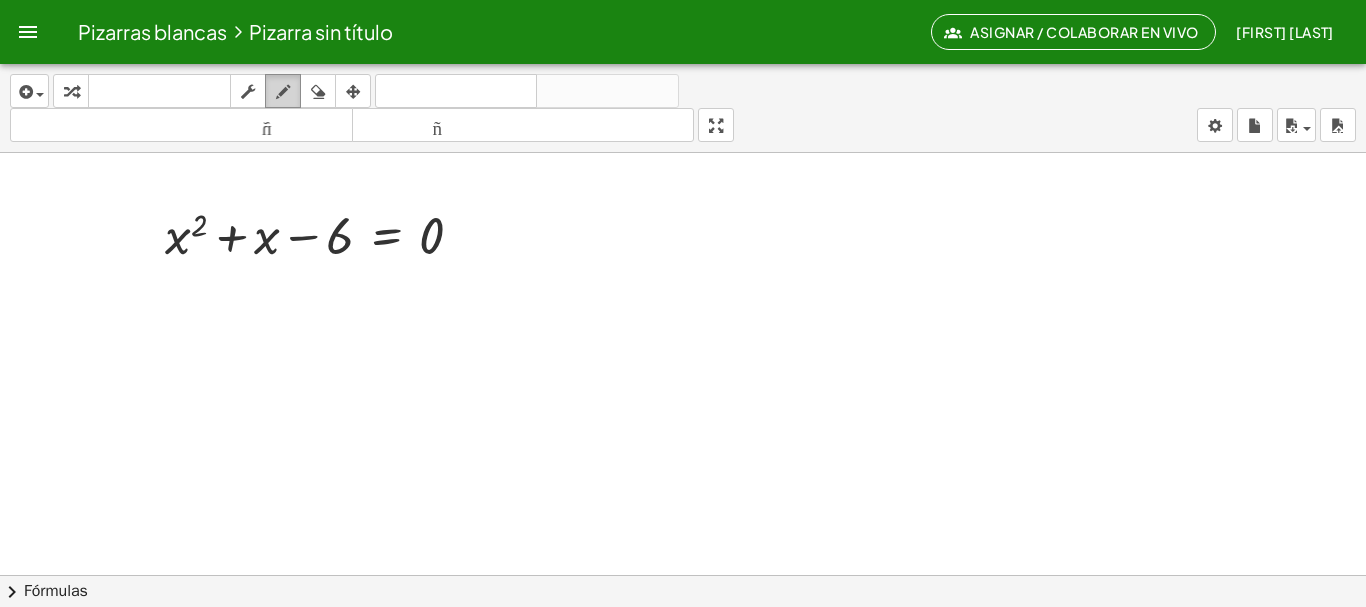 click at bounding box center [283, 91] 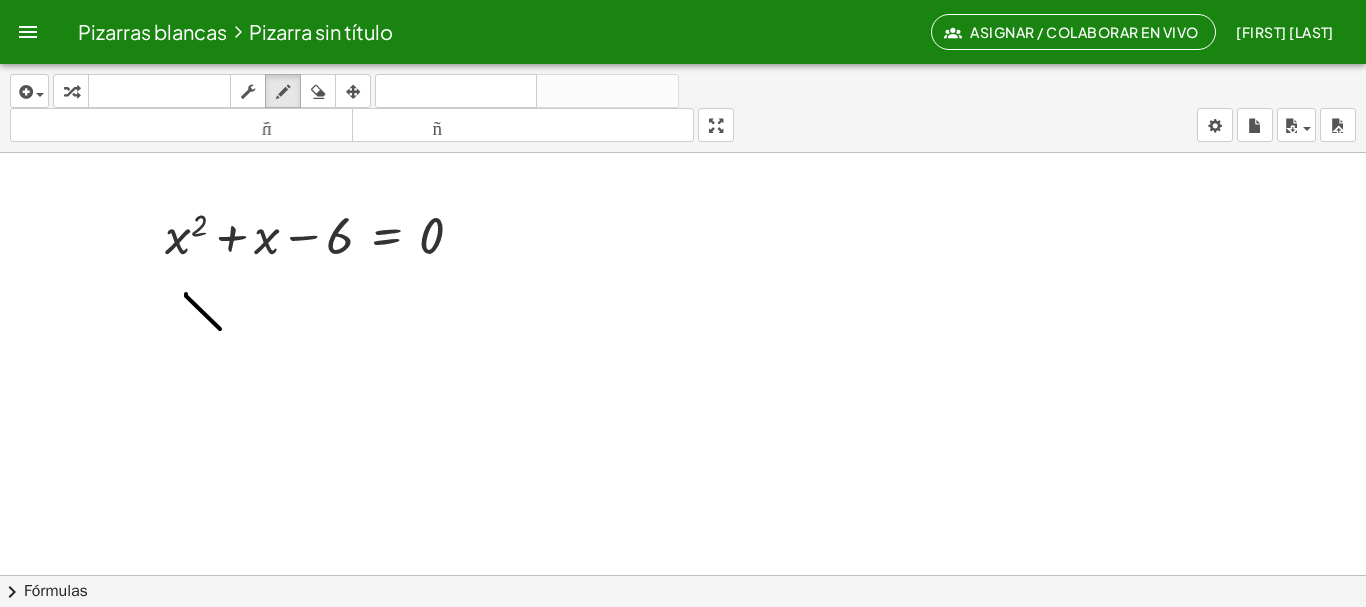 drag, startPoint x: 186, startPoint y: 294, endPoint x: 228, endPoint y: 330, distance: 55.31727 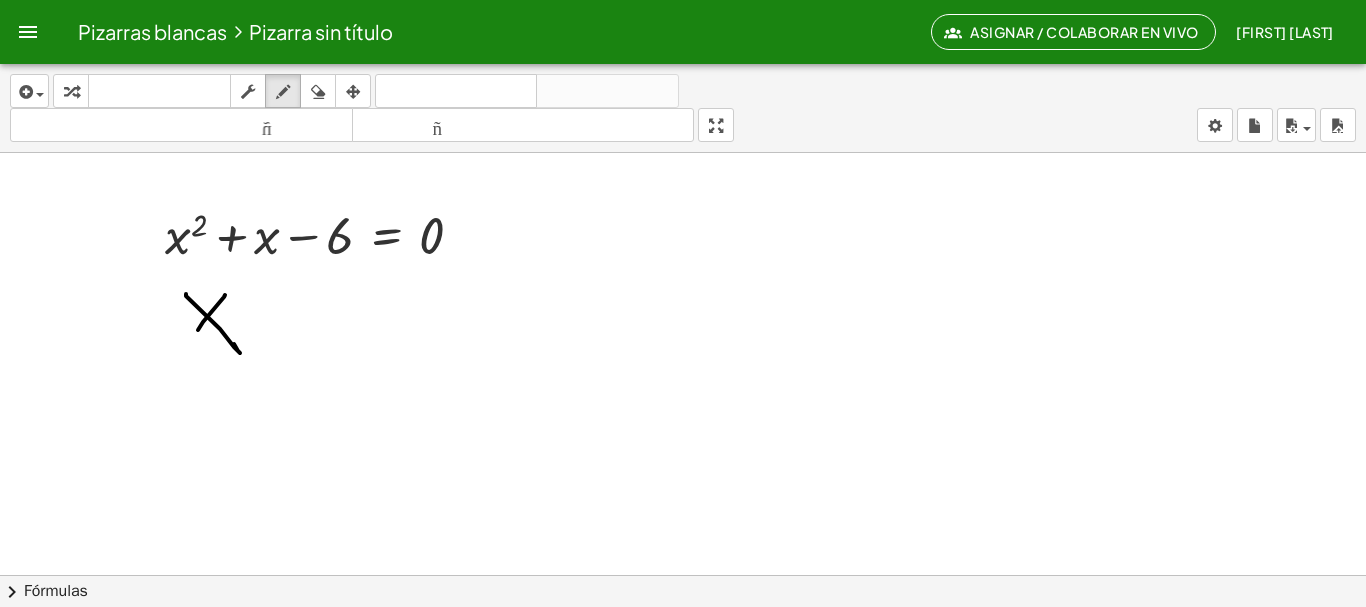 drag, startPoint x: 203, startPoint y: 322, endPoint x: 203, endPoint y: 338, distance: 16 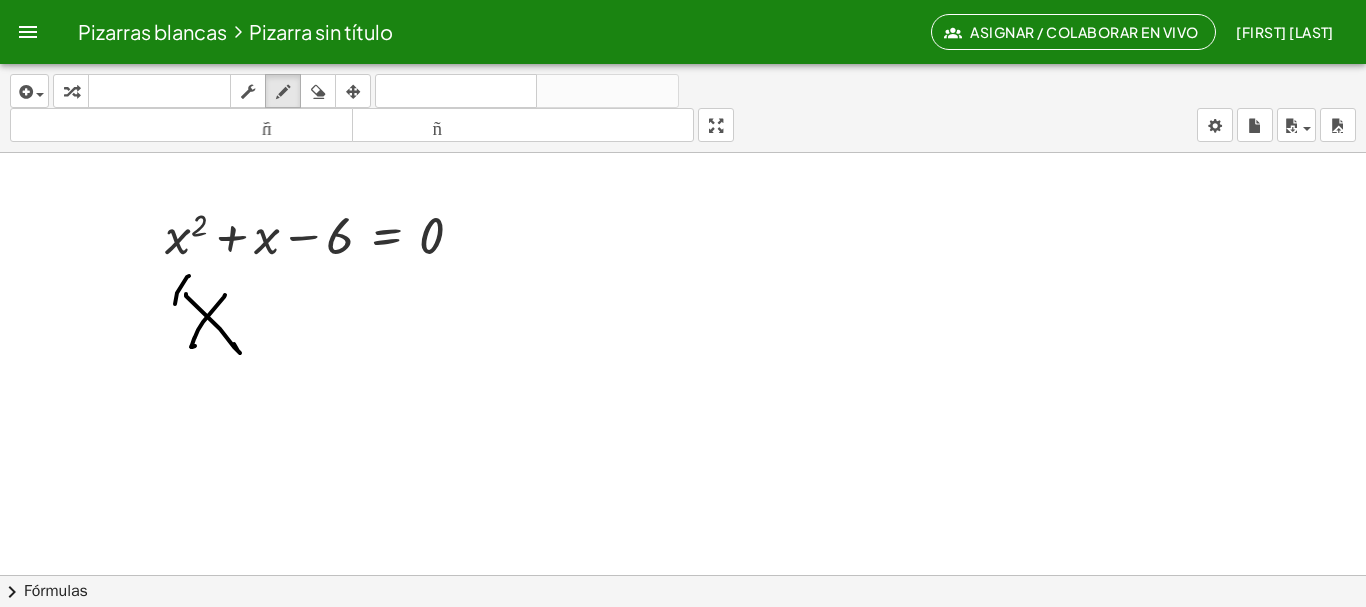 drag, startPoint x: 189, startPoint y: 276, endPoint x: 203, endPoint y: 338, distance: 63.560993 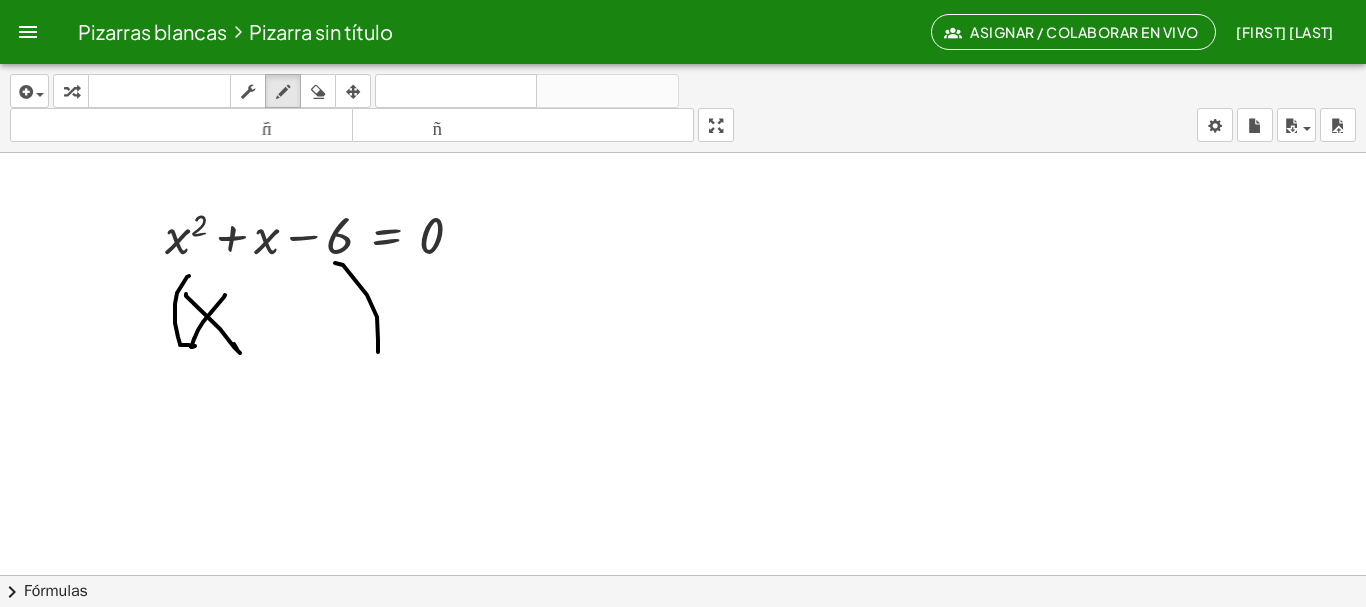 drag, startPoint x: 335, startPoint y: 263, endPoint x: 375, endPoint y: 354, distance: 99.40322 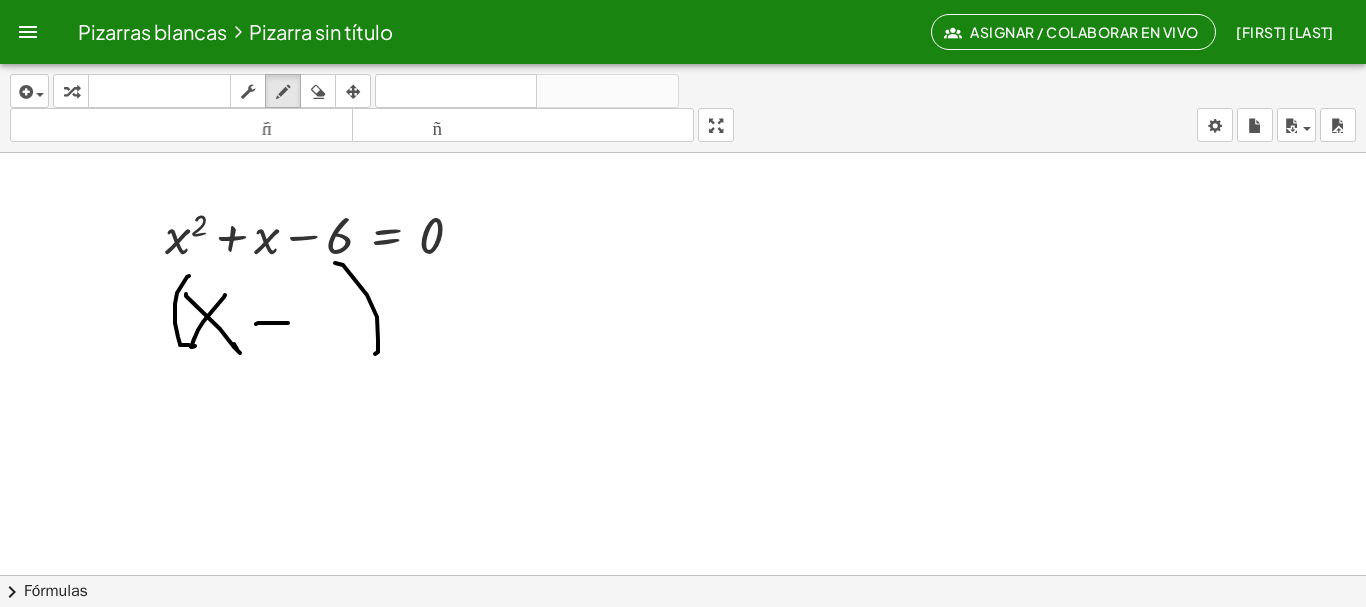 drag, startPoint x: 256, startPoint y: 324, endPoint x: 288, endPoint y: 323, distance: 32.01562 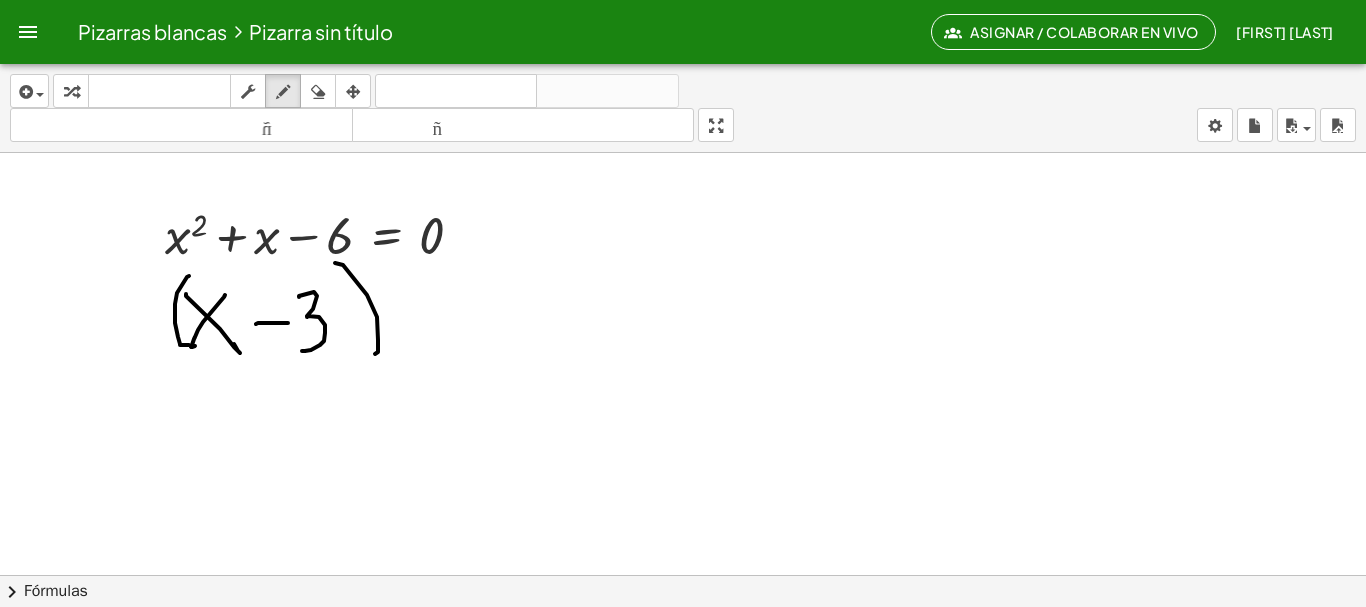 drag, startPoint x: 299, startPoint y: 297, endPoint x: 319, endPoint y: 334, distance: 42.059483 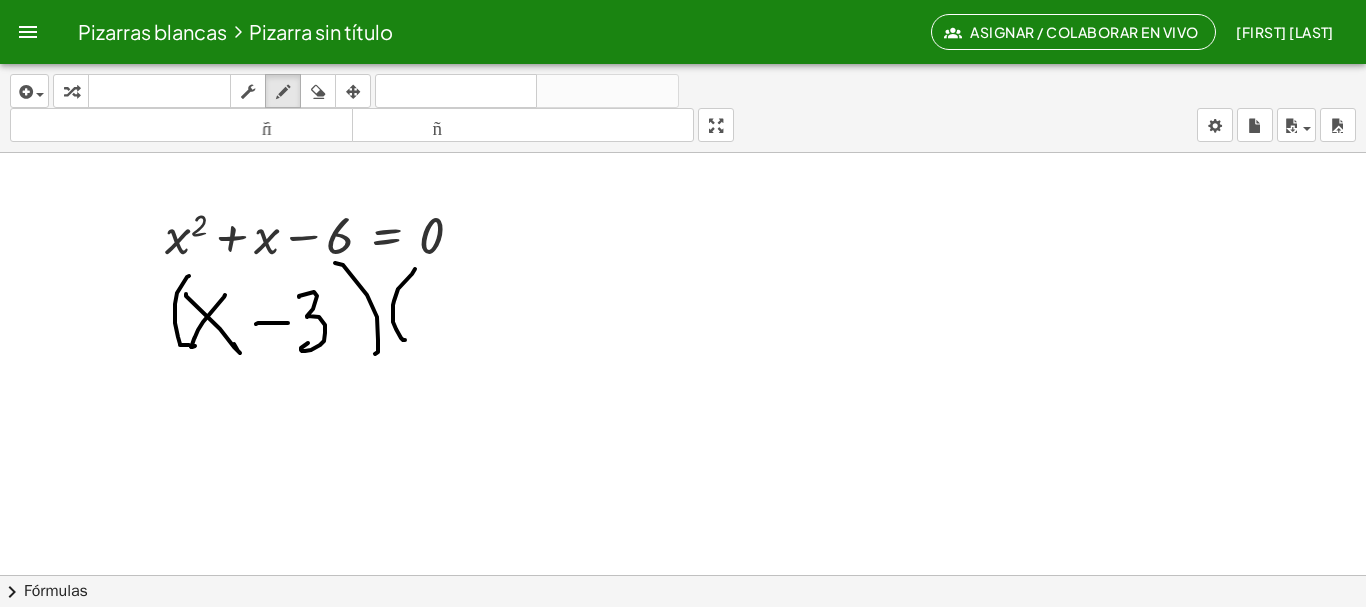 drag, startPoint x: 412, startPoint y: 274, endPoint x: 344, endPoint y: 323, distance: 83.81527 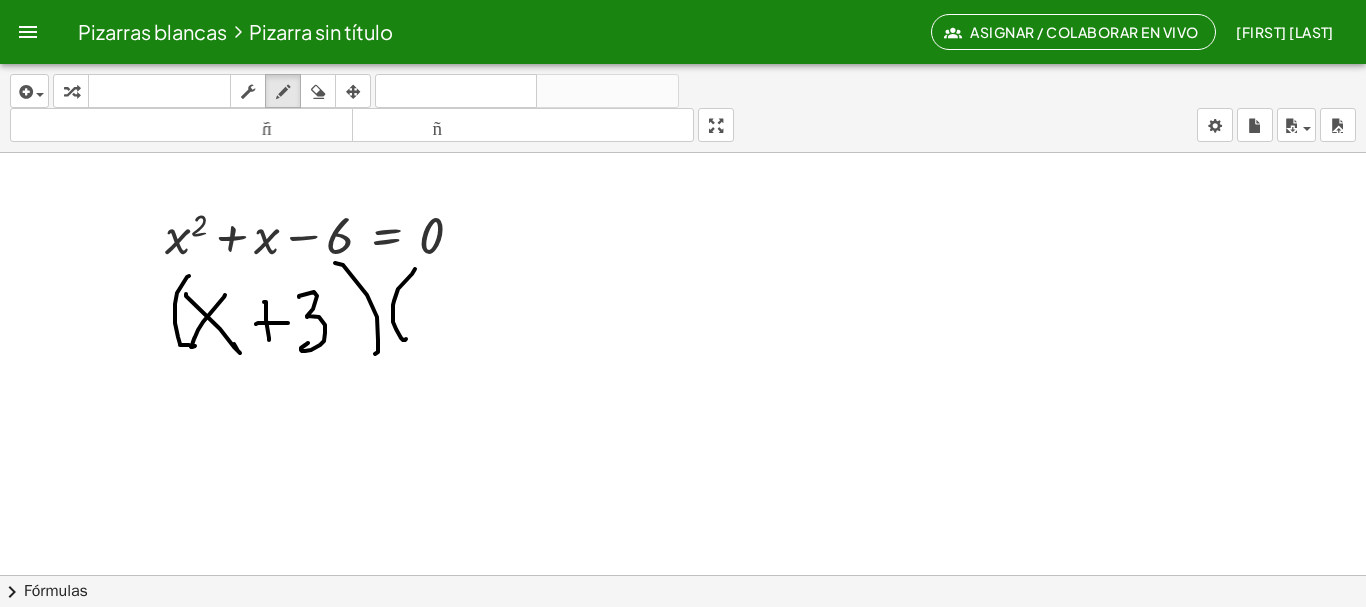 drag, startPoint x: 264, startPoint y: 302, endPoint x: 426, endPoint y: 320, distance: 162.99693 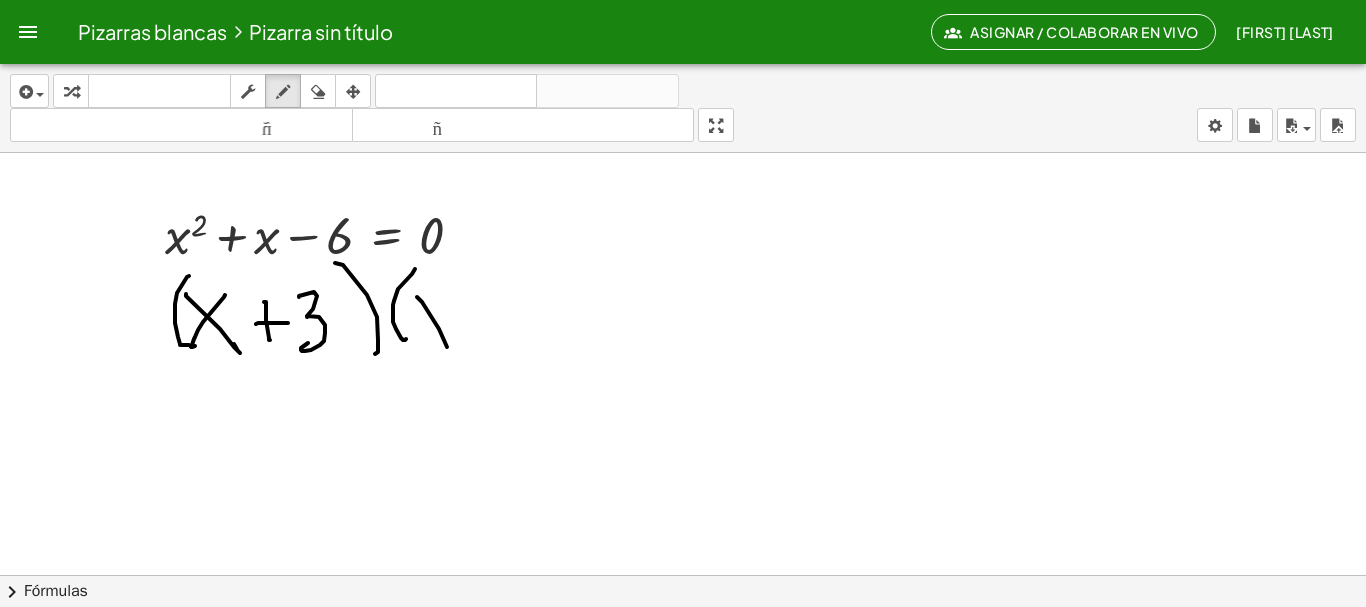 drag, startPoint x: 417, startPoint y: 297, endPoint x: 448, endPoint y: 306, distance: 32.280025 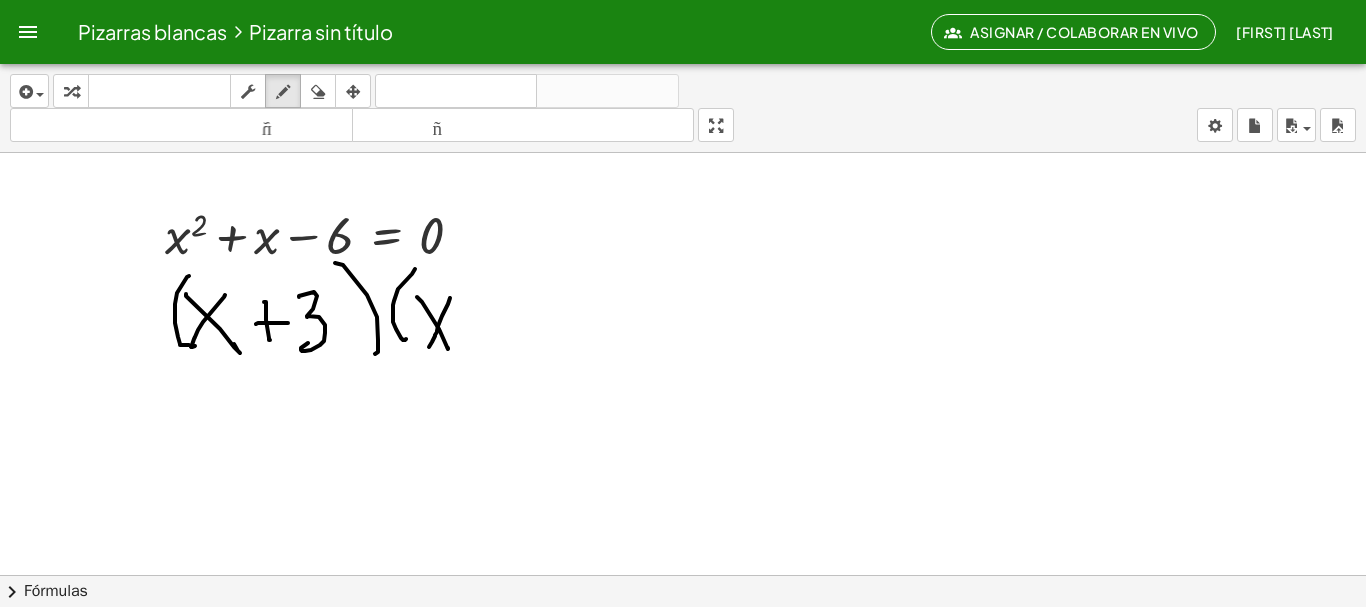 drag, startPoint x: 450, startPoint y: 298, endPoint x: 489, endPoint y: 324, distance: 46.872166 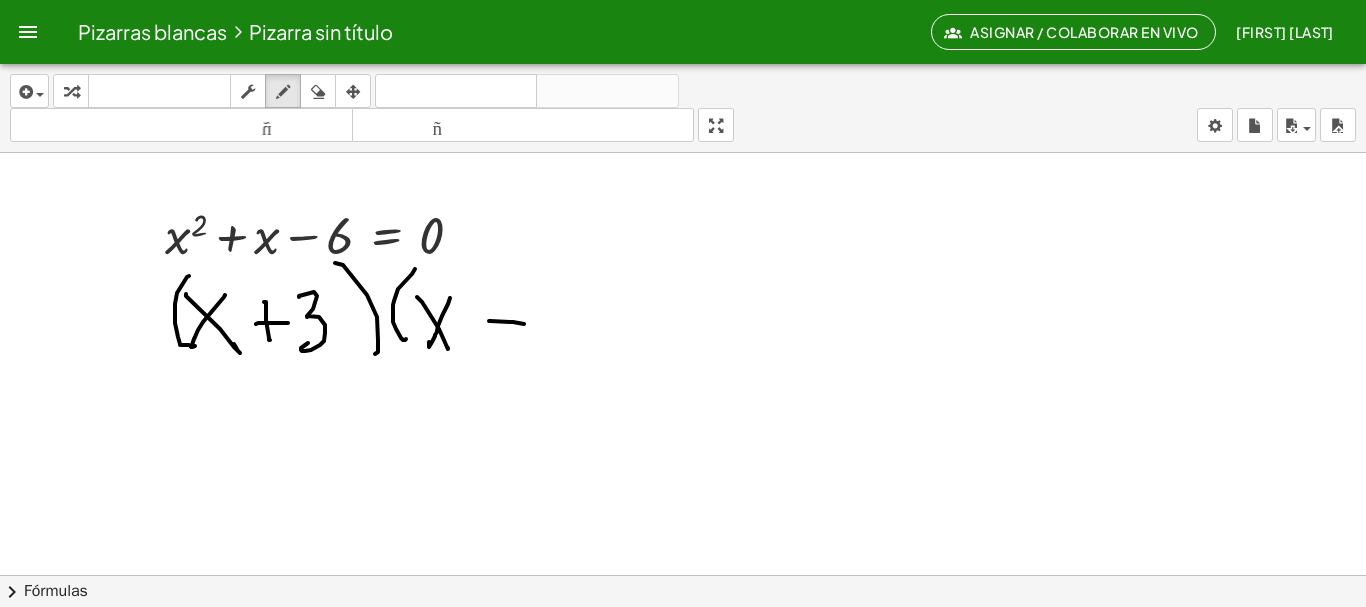 drag, startPoint x: 489, startPoint y: 321, endPoint x: 524, endPoint y: 324, distance: 35.128338 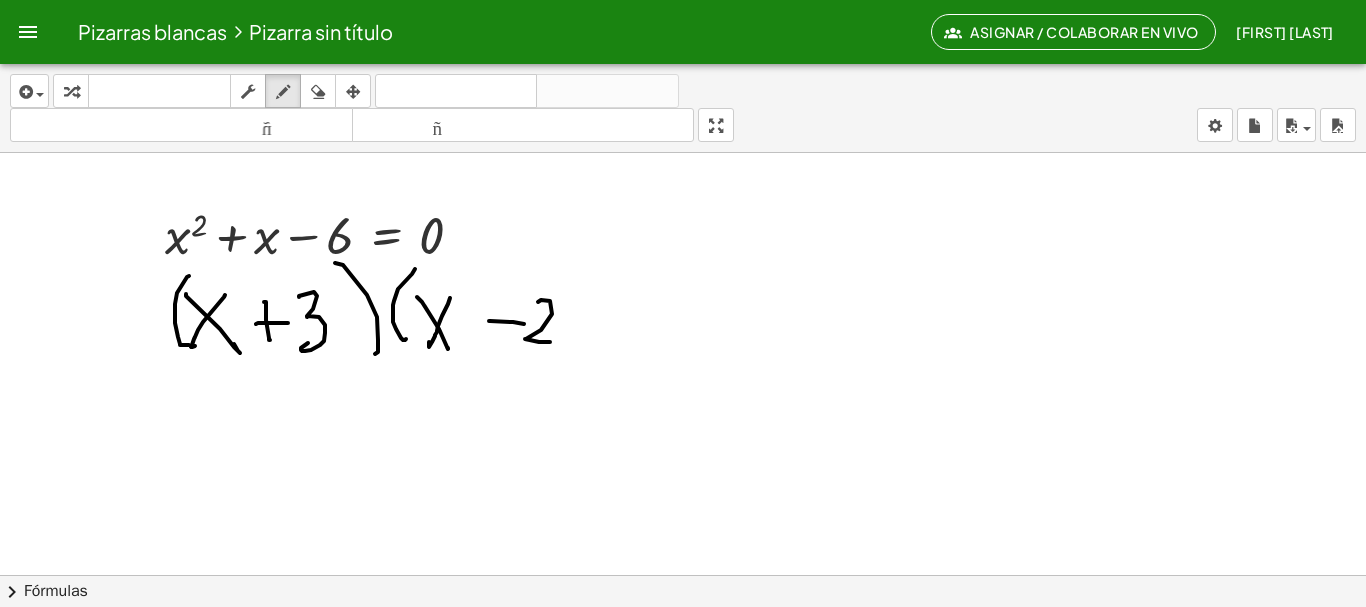 drag, startPoint x: 538, startPoint y: 302, endPoint x: 568, endPoint y: 309, distance: 30.805843 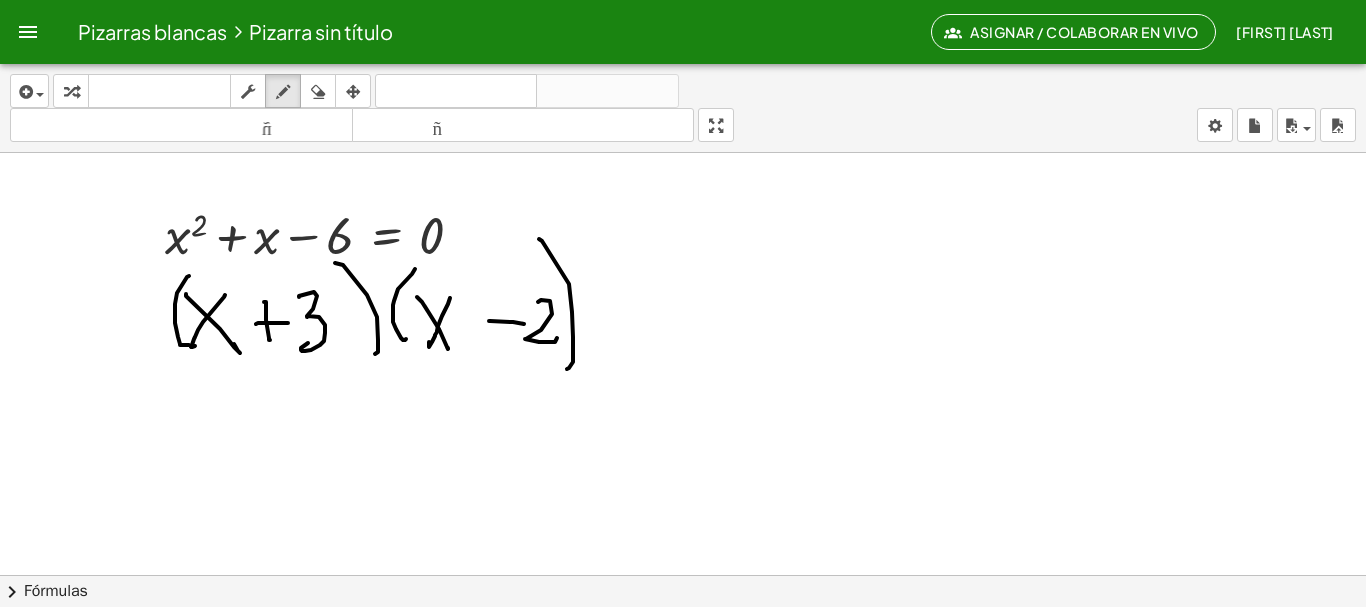drag, startPoint x: 539, startPoint y: 239, endPoint x: 616, endPoint y: 307, distance: 102.7278 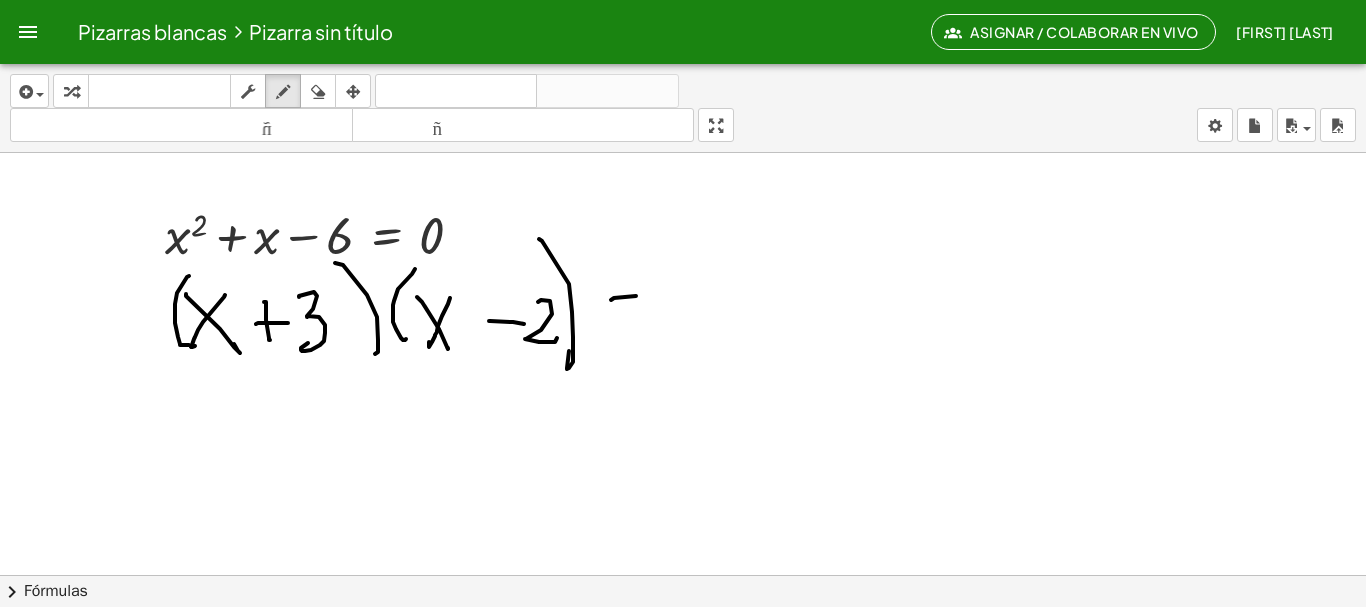 drag, startPoint x: 611, startPoint y: 300, endPoint x: 636, endPoint y: 296, distance: 25.317978 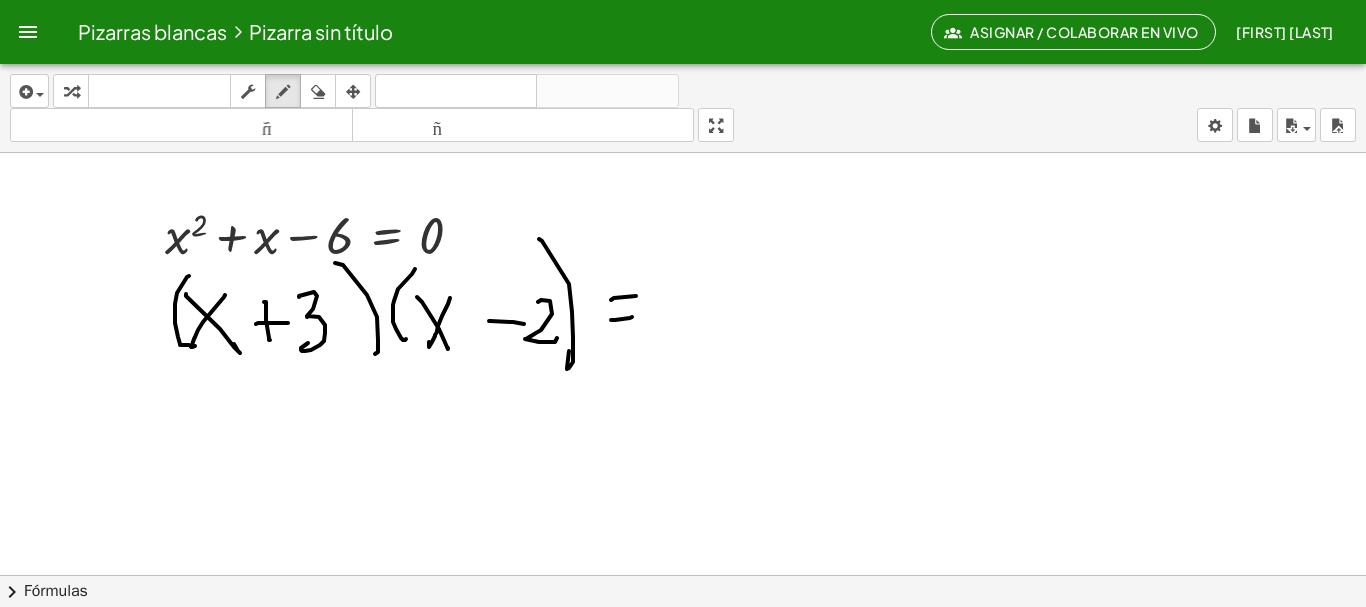 drag, startPoint x: 611, startPoint y: 320, endPoint x: 639, endPoint y: 311, distance: 29.410883 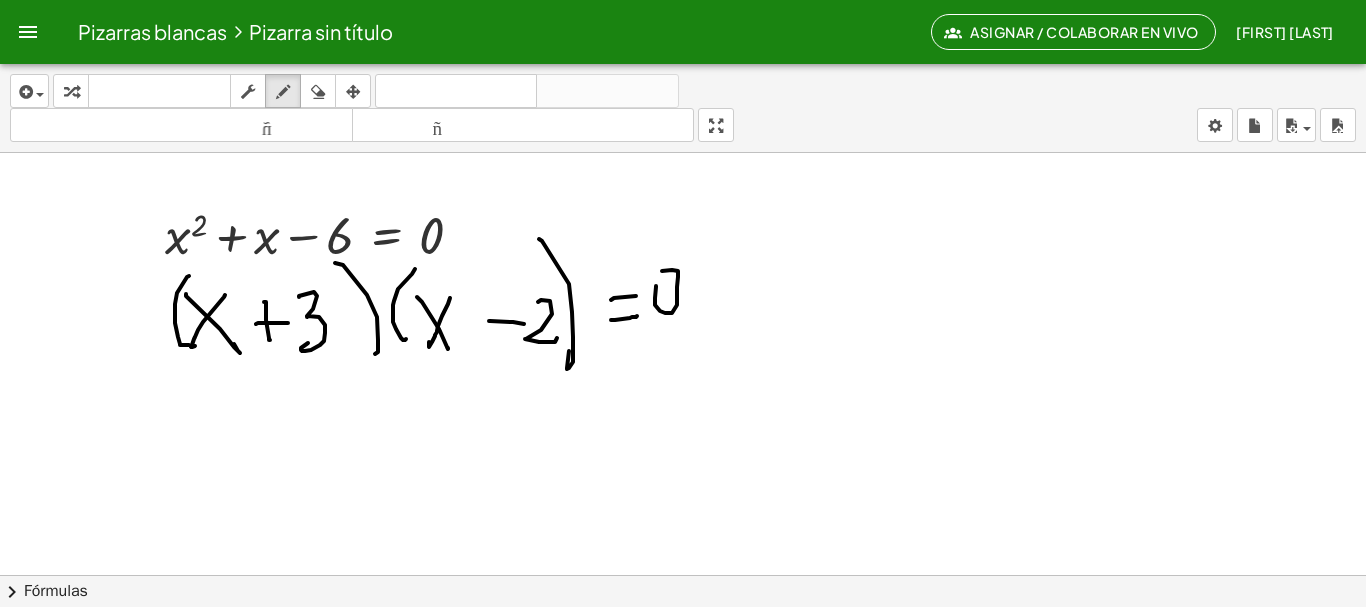 drag, startPoint x: 655, startPoint y: 298, endPoint x: 658, endPoint y: 272, distance: 26.172504 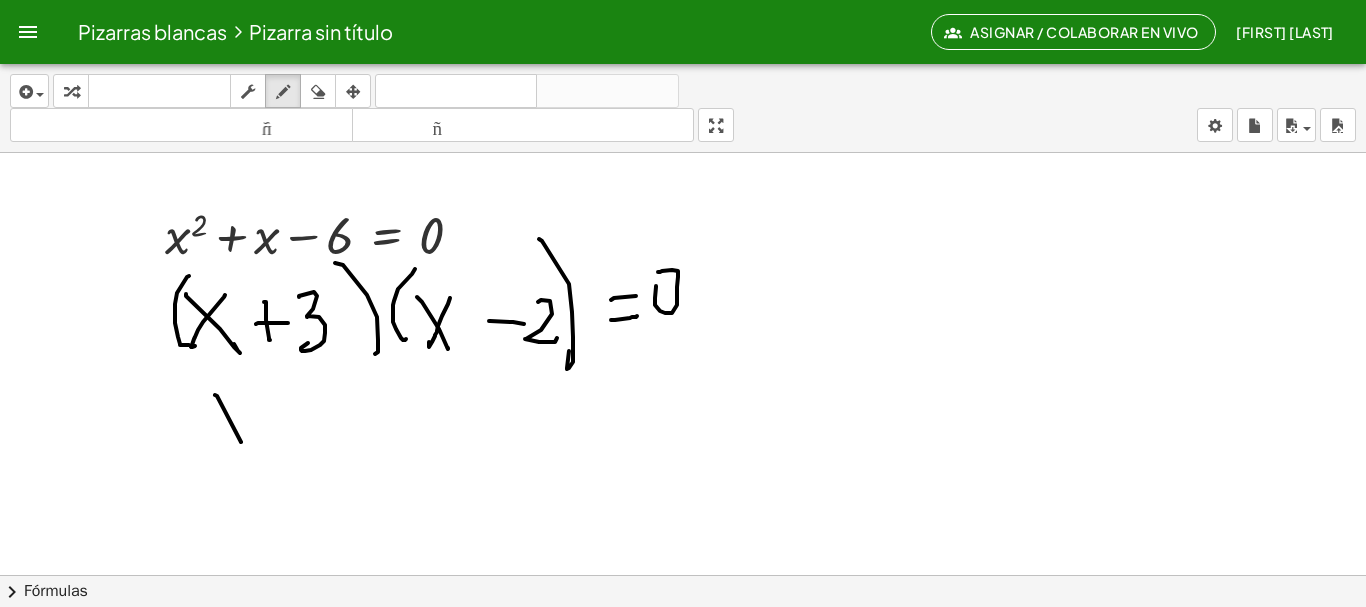 drag, startPoint x: 215, startPoint y: 395, endPoint x: 241, endPoint y: 442, distance: 53.712196 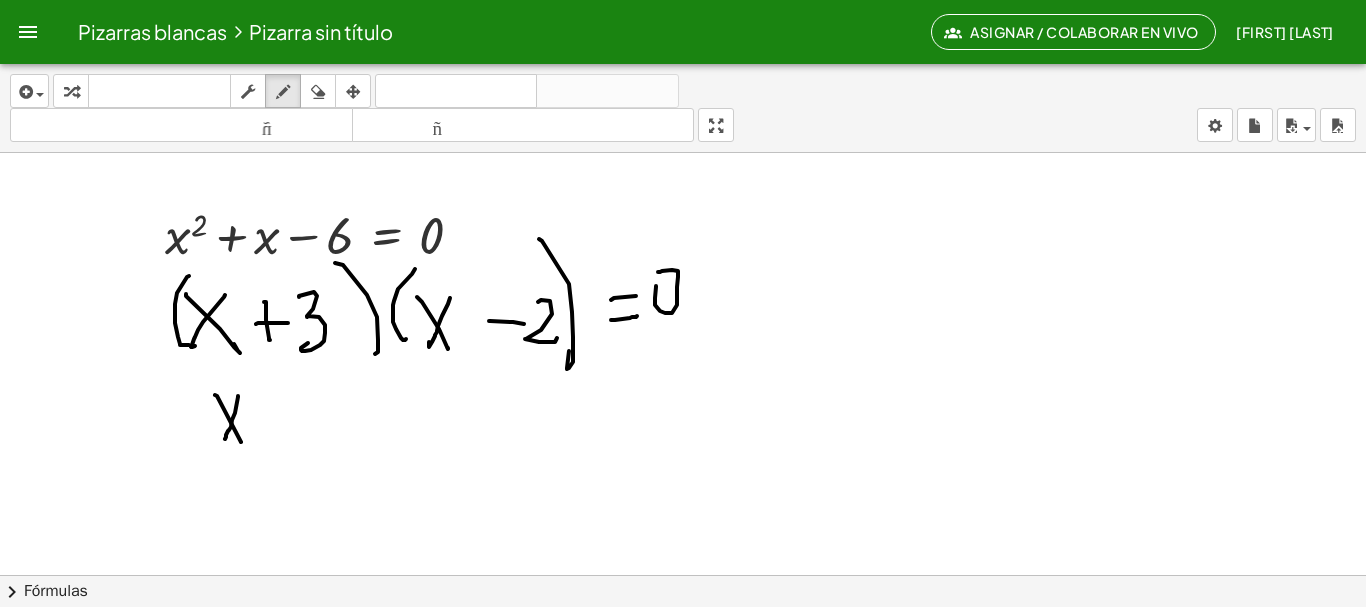 drag, startPoint x: 238, startPoint y: 396, endPoint x: 234, endPoint y: 432, distance: 36.221542 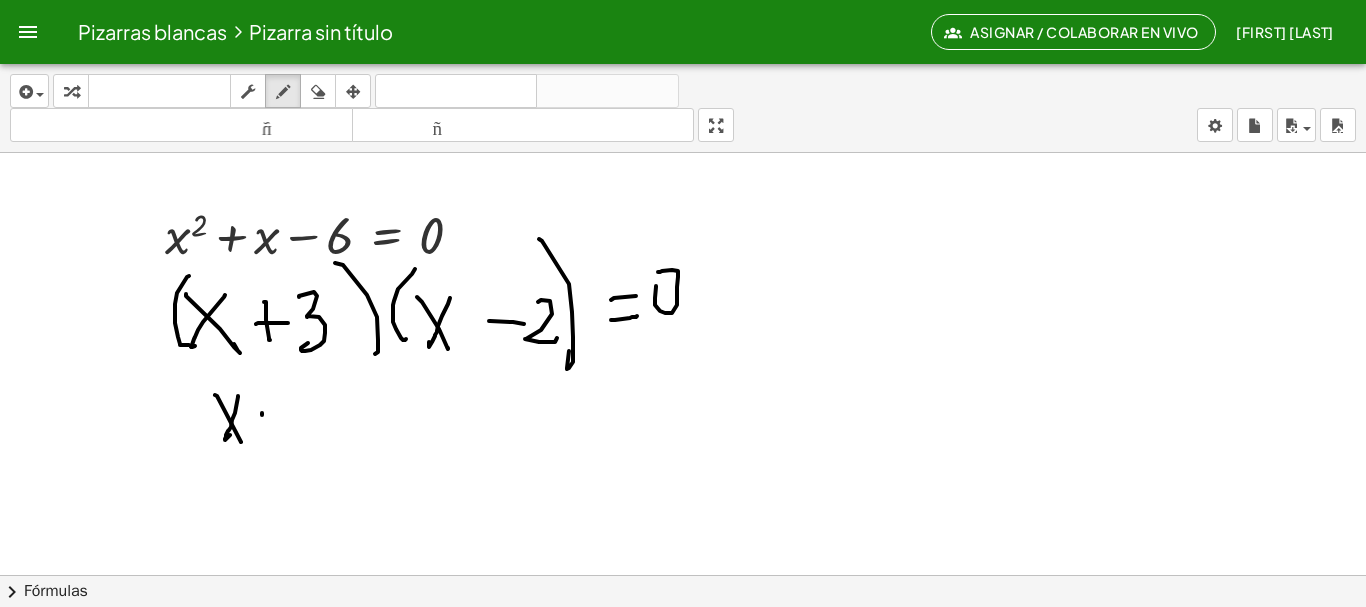 drag, startPoint x: 262, startPoint y: 415, endPoint x: 259, endPoint y: 441, distance: 26.172504 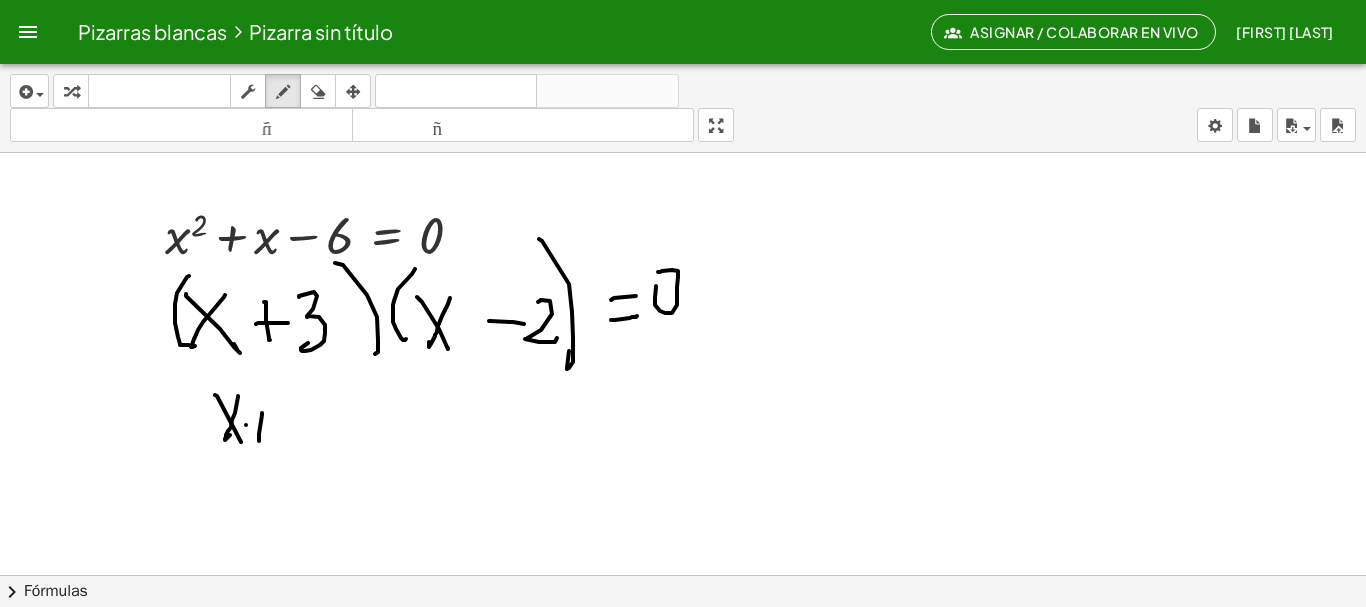 drag, startPoint x: 246, startPoint y: 425, endPoint x: 262, endPoint y: 424, distance: 16.03122 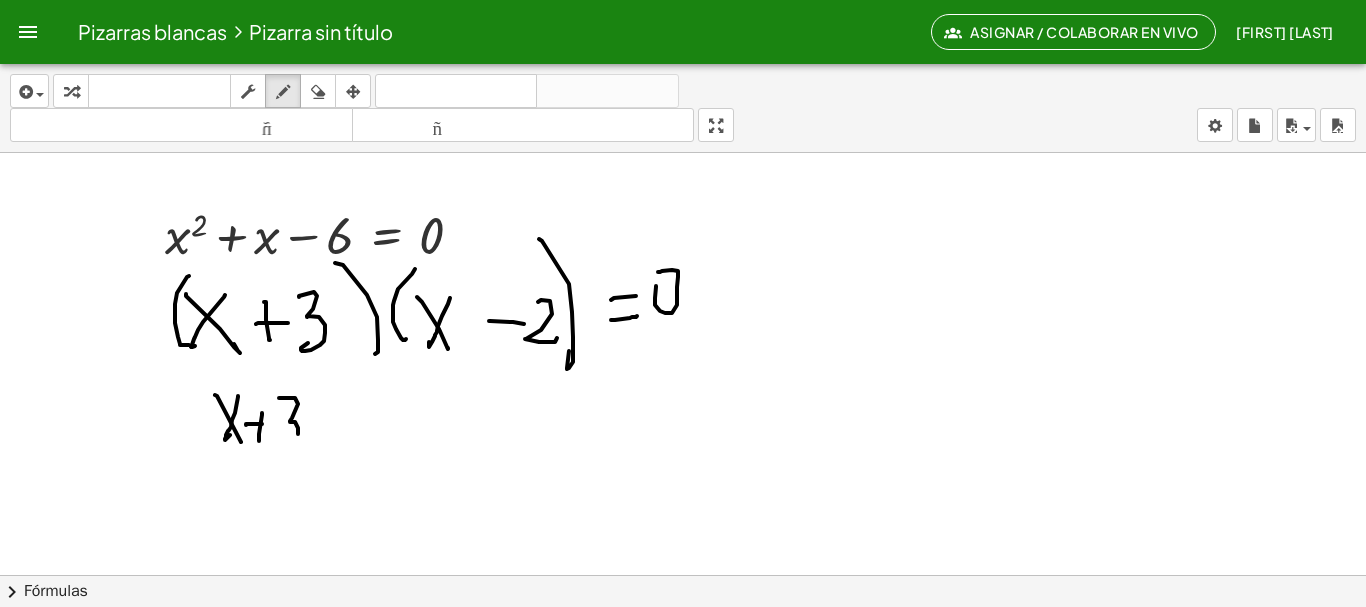 drag, startPoint x: 281, startPoint y: 398, endPoint x: 314, endPoint y: 437, distance: 51.088158 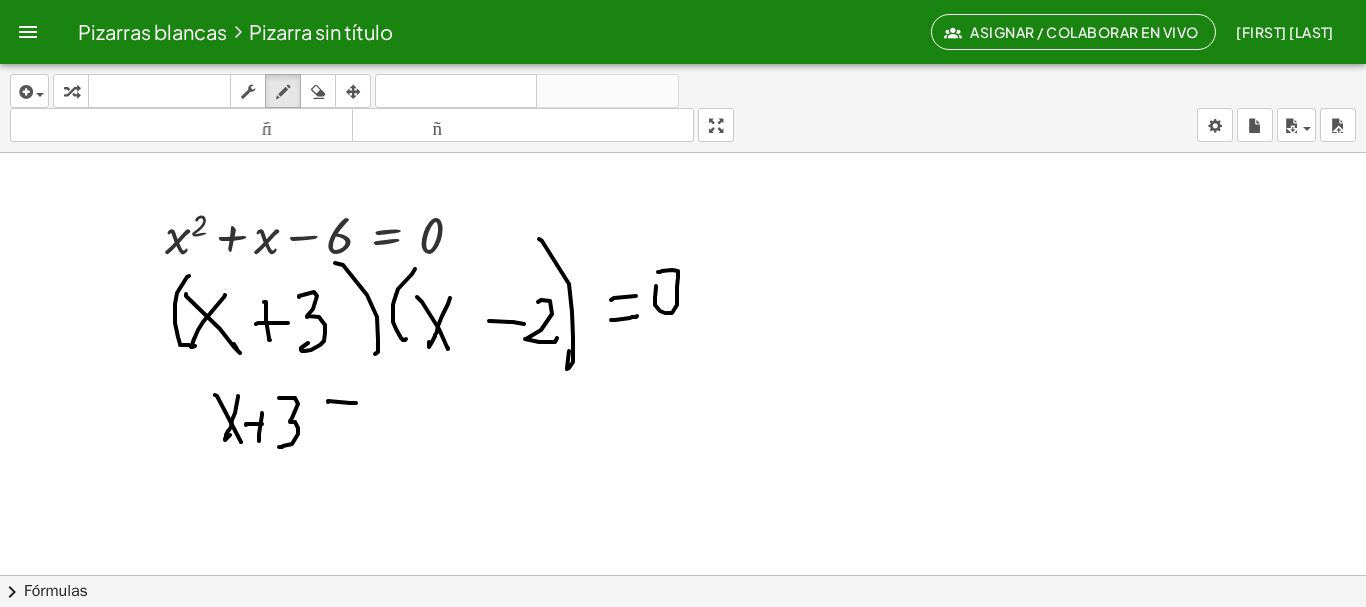 drag, startPoint x: 328, startPoint y: 402, endPoint x: 356, endPoint y: 403, distance: 28.01785 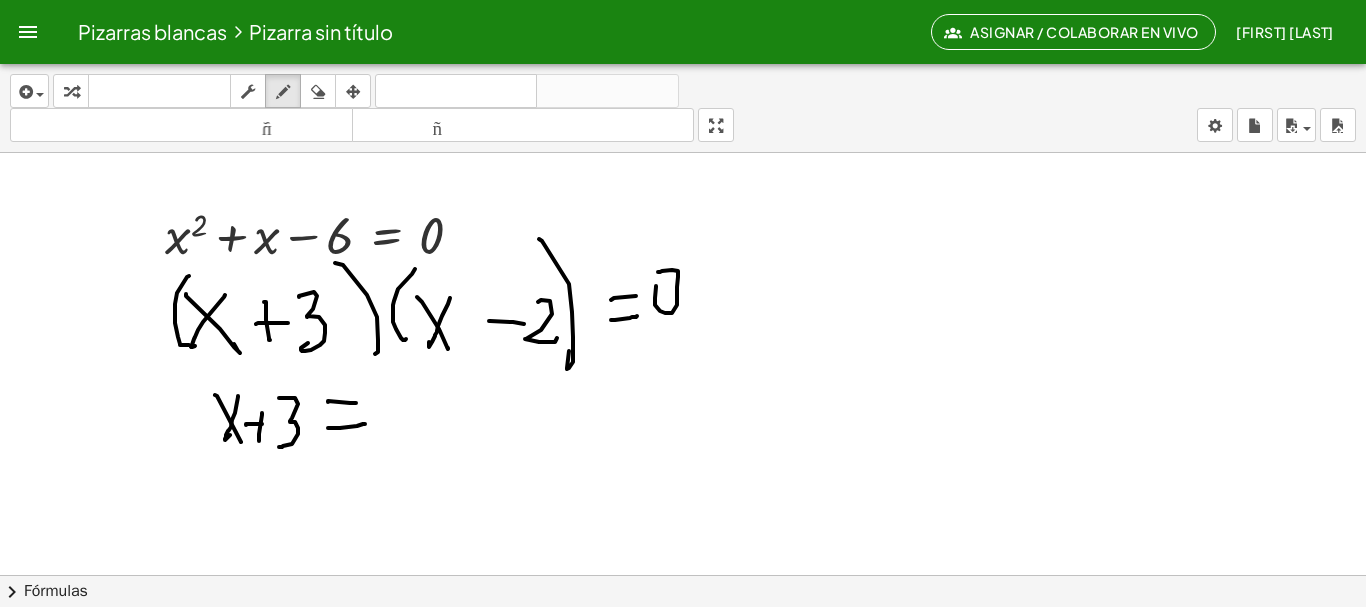 drag, startPoint x: 328, startPoint y: 428, endPoint x: 373, endPoint y: 399, distance: 53.535034 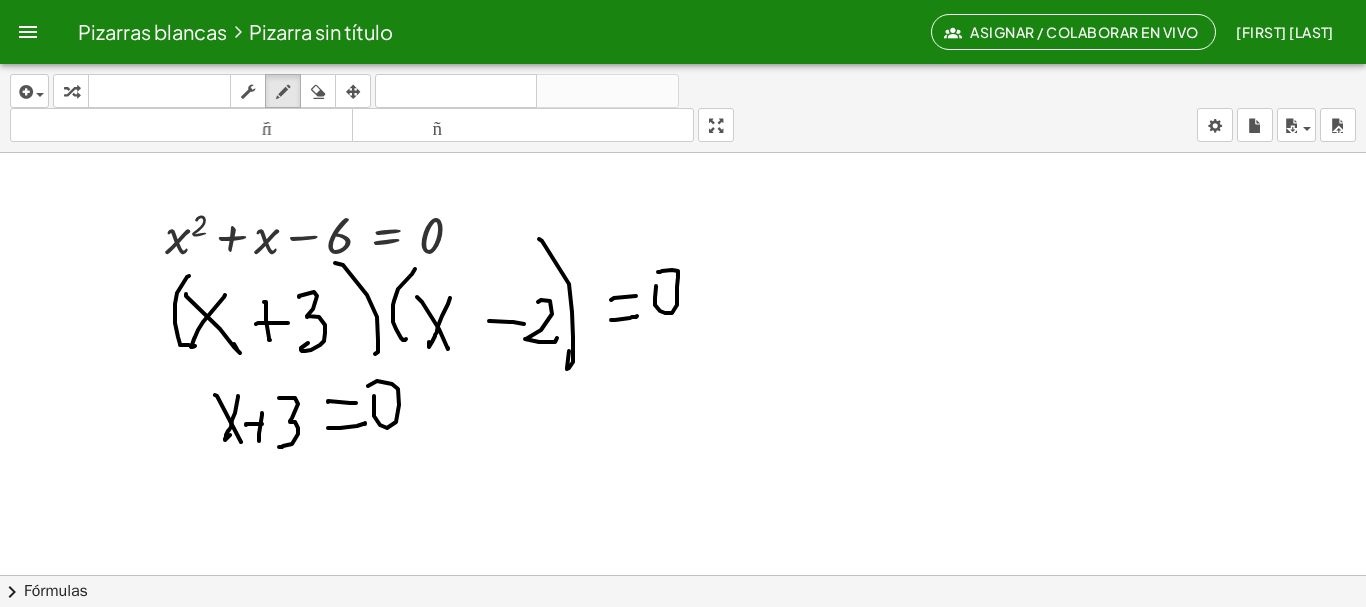 drag, startPoint x: 374, startPoint y: 396, endPoint x: 421, endPoint y: 406, distance: 48.052055 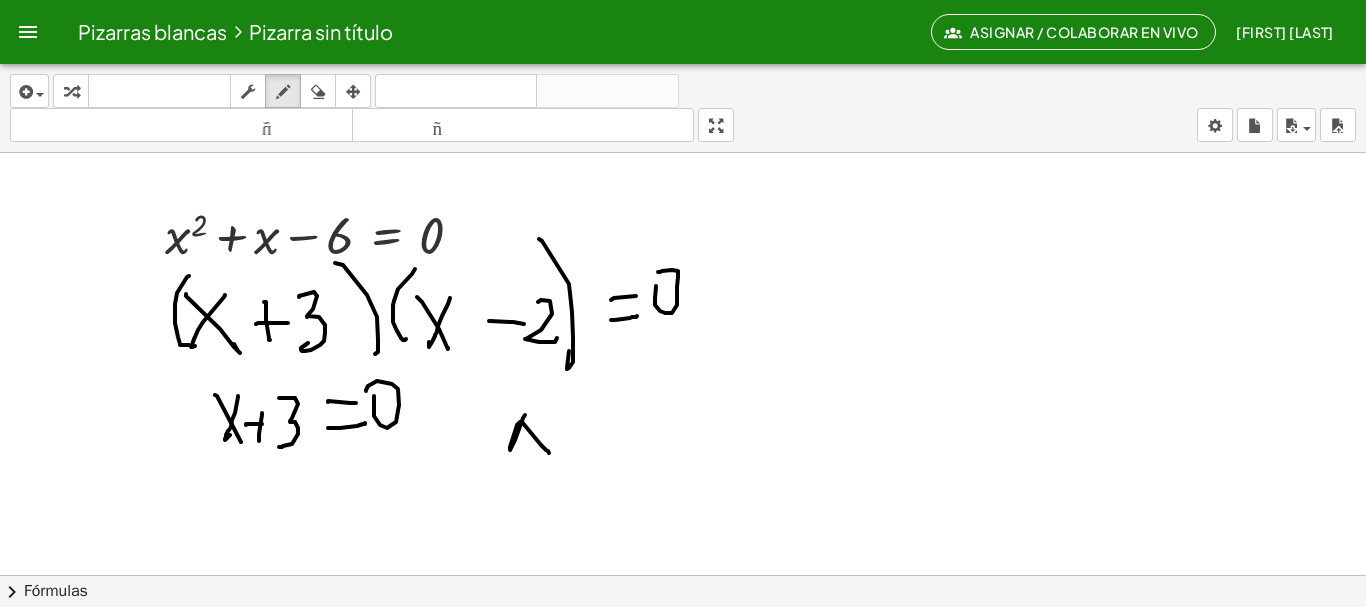 drag, startPoint x: 515, startPoint y: 440, endPoint x: 549, endPoint y: 453, distance: 36.40055 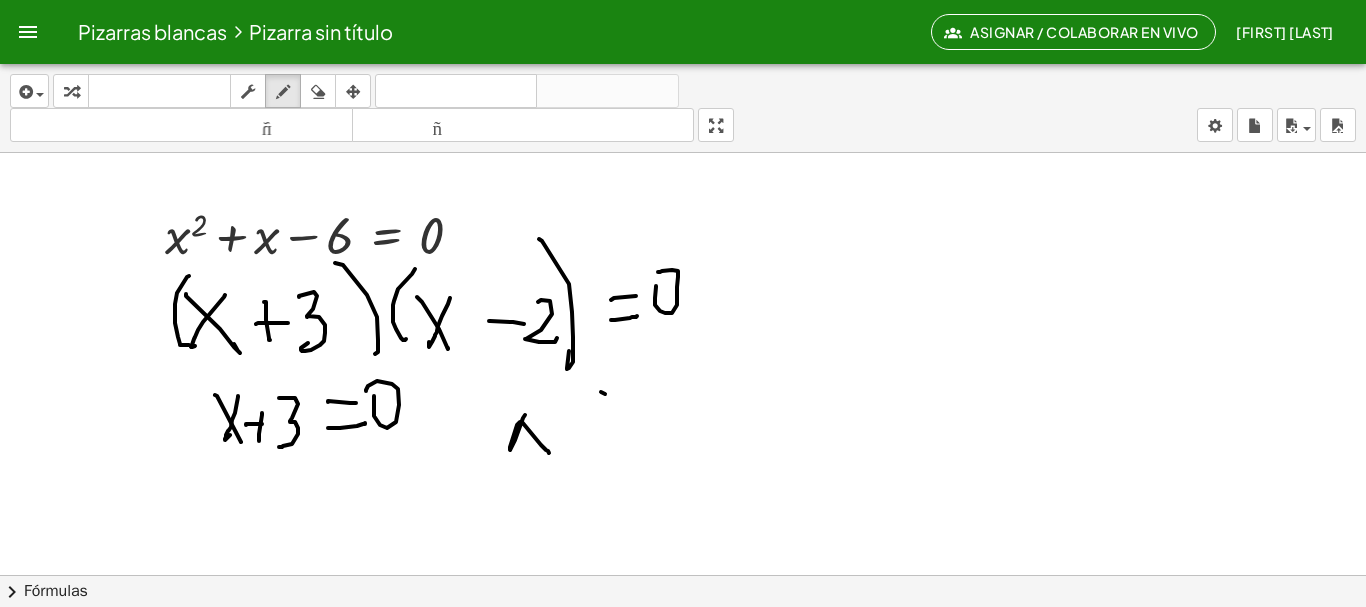 drag, startPoint x: 601, startPoint y: 392, endPoint x: 633, endPoint y: 402, distance: 33.526108 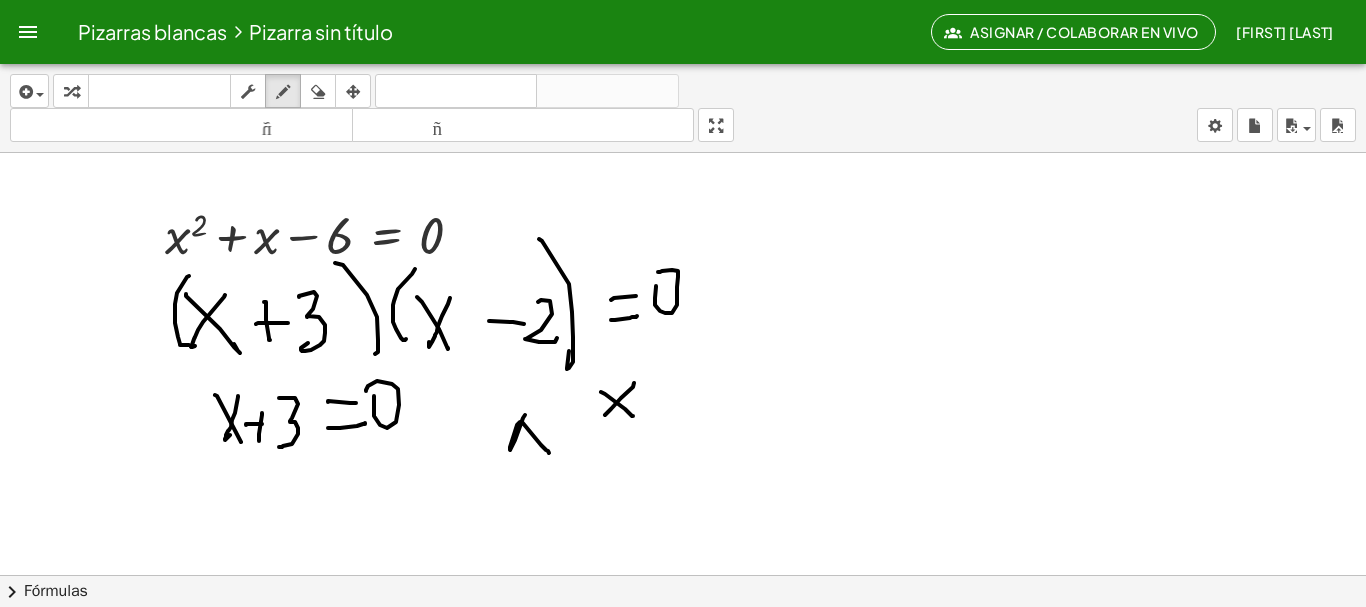 drag, startPoint x: 634, startPoint y: 383, endPoint x: 428, endPoint y: 345, distance: 209.47554 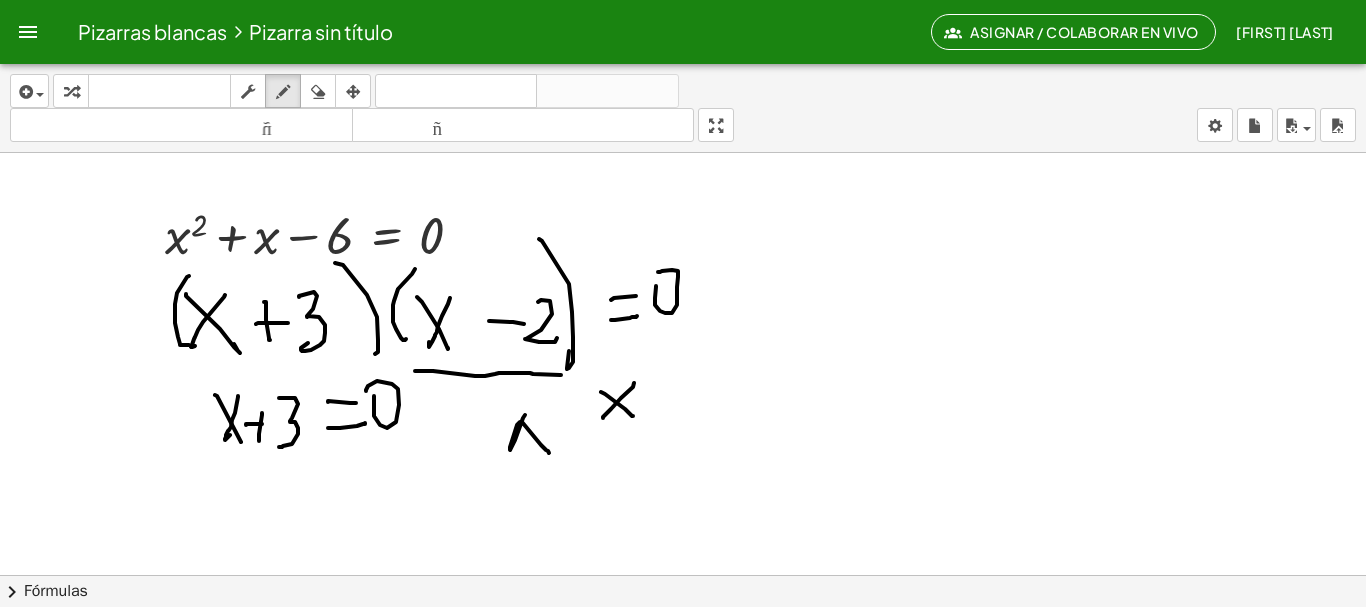 drag, startPoint x: 415, startPoint y: 371, endPoint x: 563, endPoint y: 369, distance: 148.01352 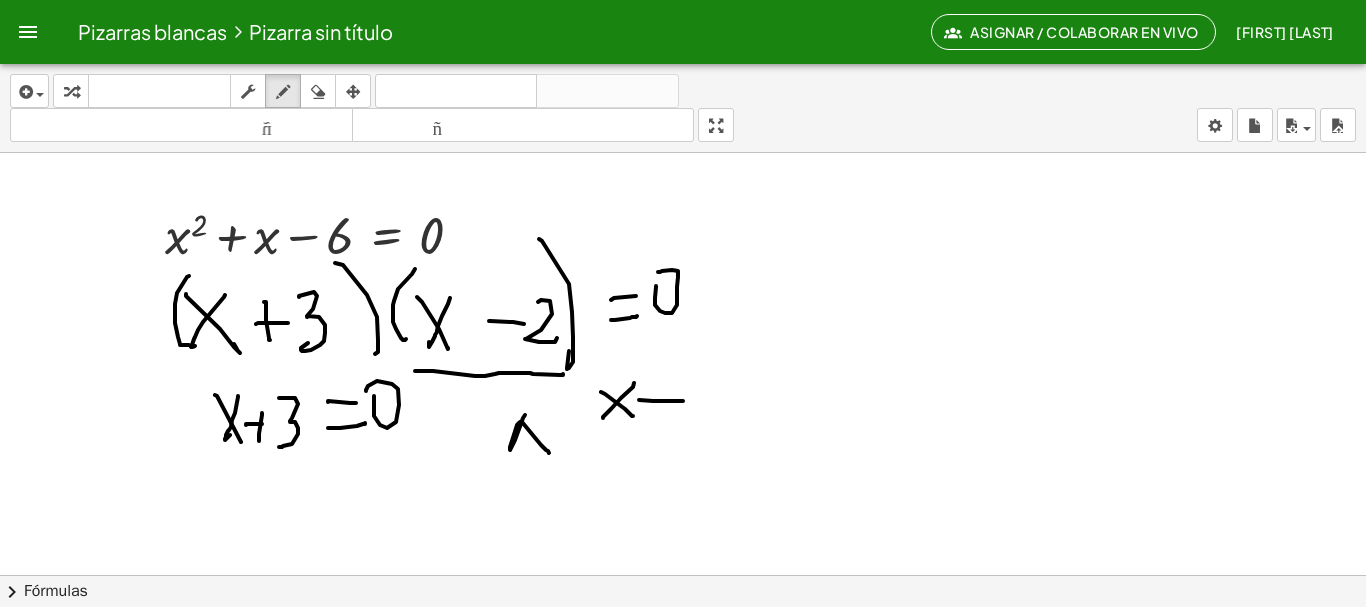 drag, startPoint x: 653, startPoint y: 401, endPoint x: 683, endPoint y: 401, distance: 30 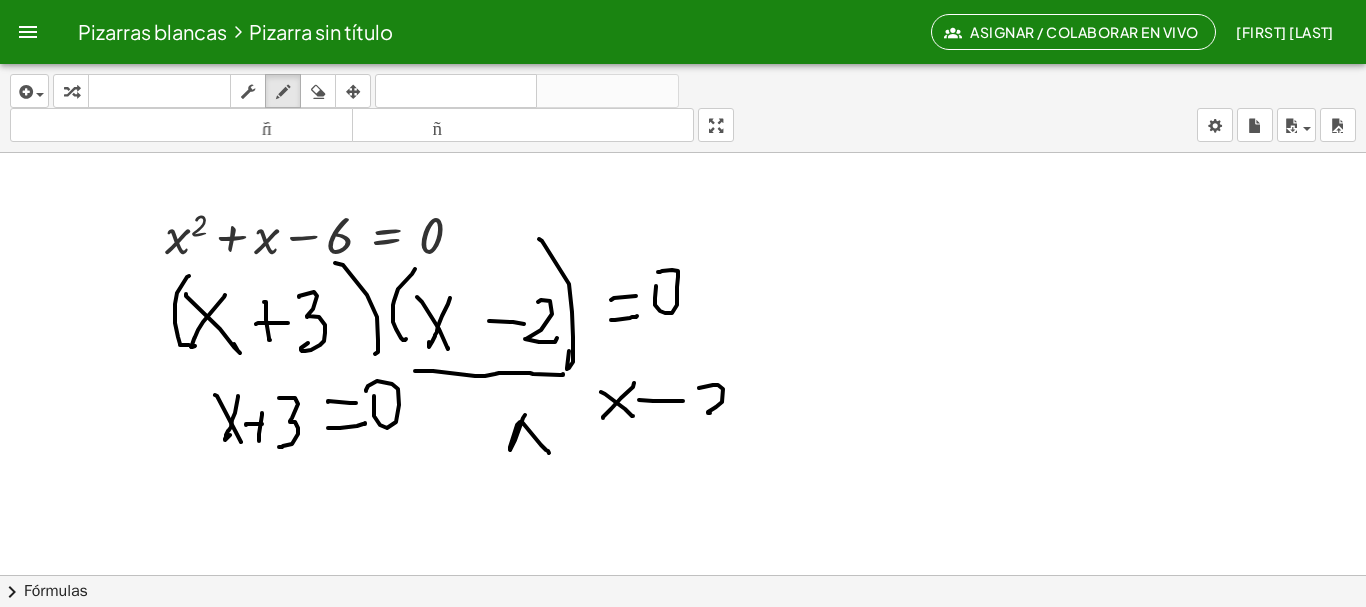 drag 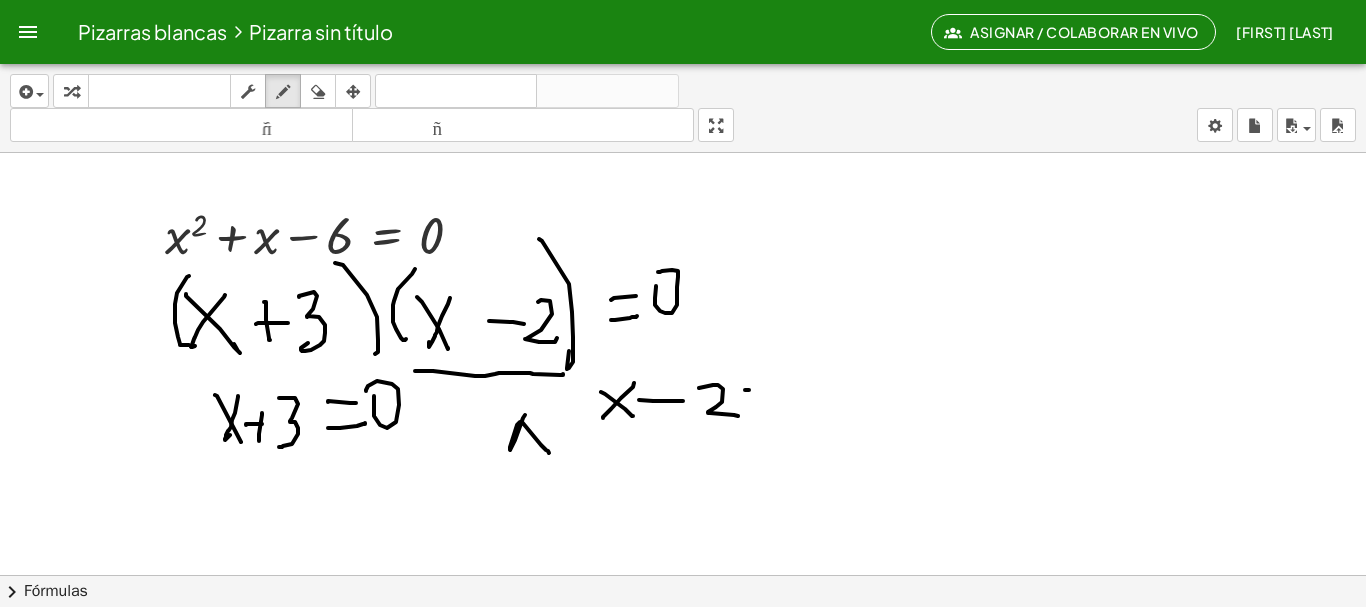 click at bounding box center [683, 653] 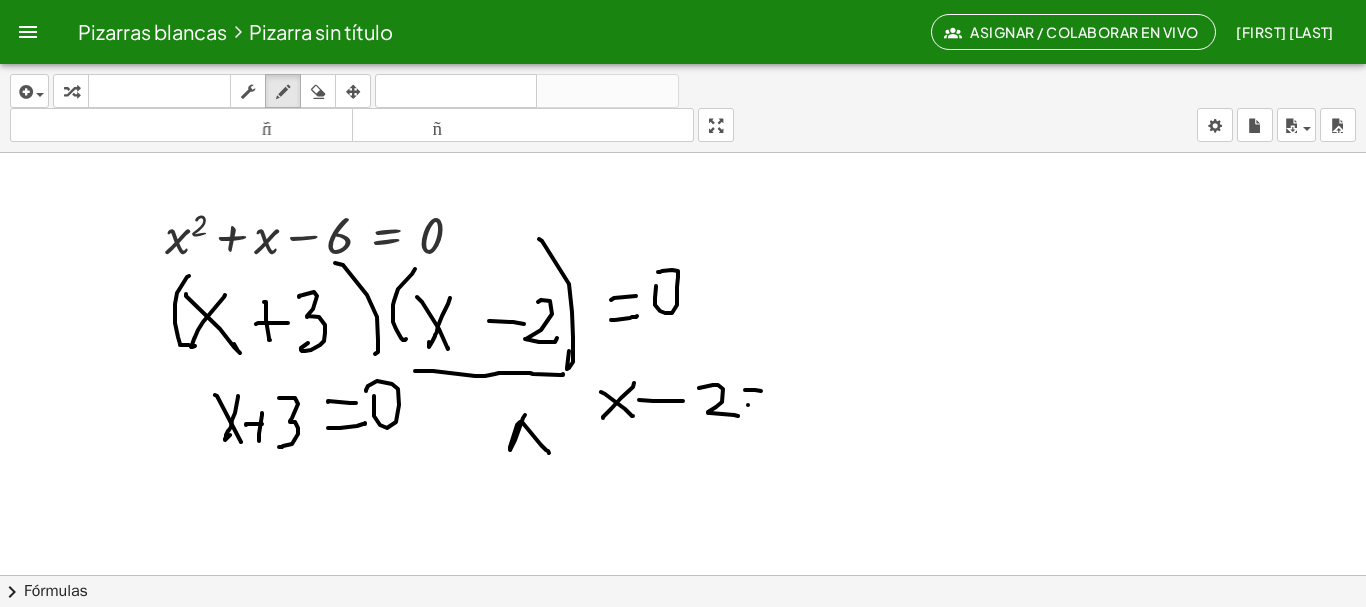 click at bounding box center [683, 653] 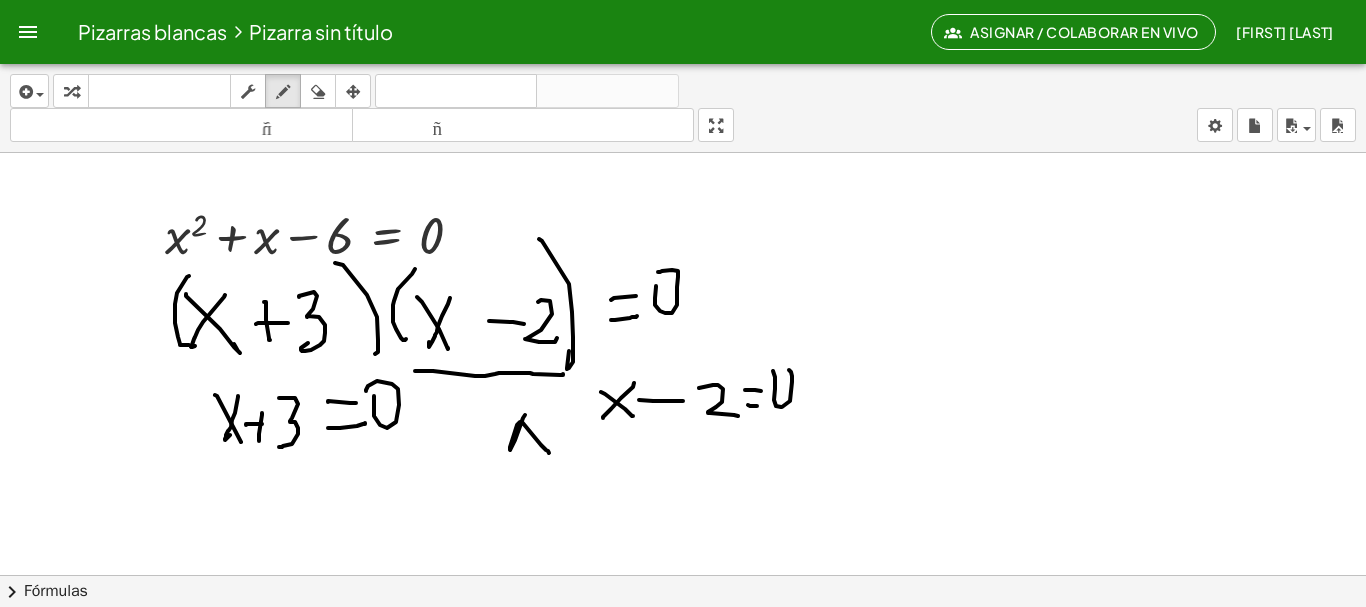 click at bounding box center [683, 653] 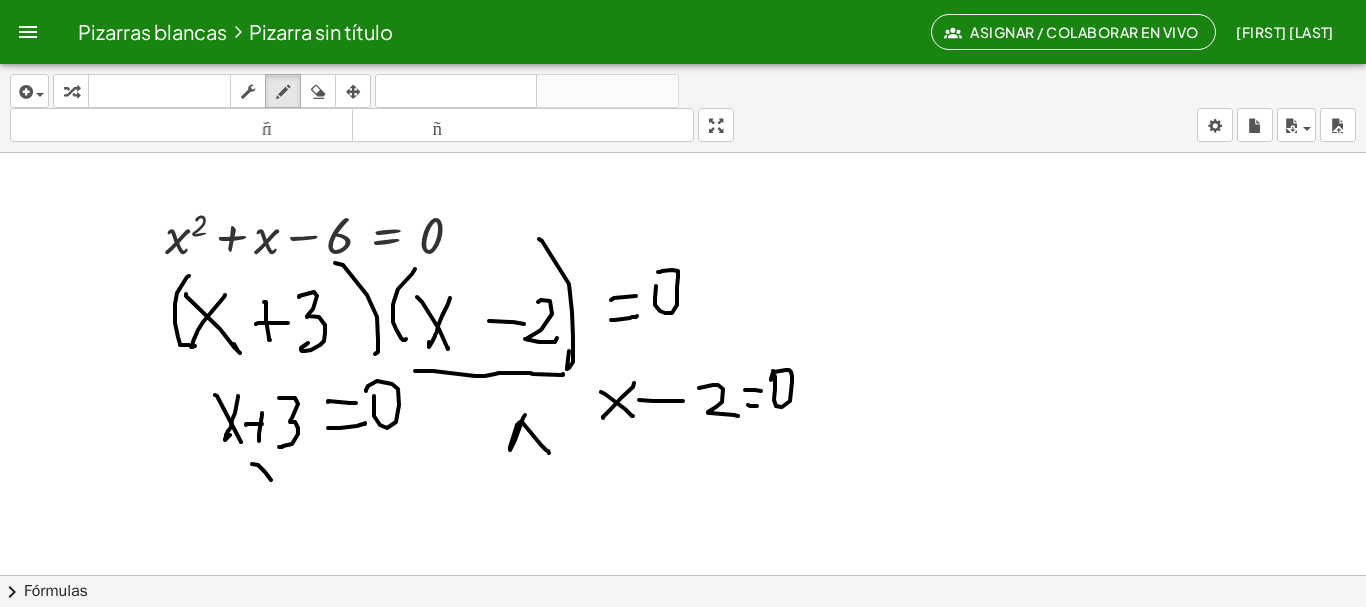 click at bounding box center [683, 653] 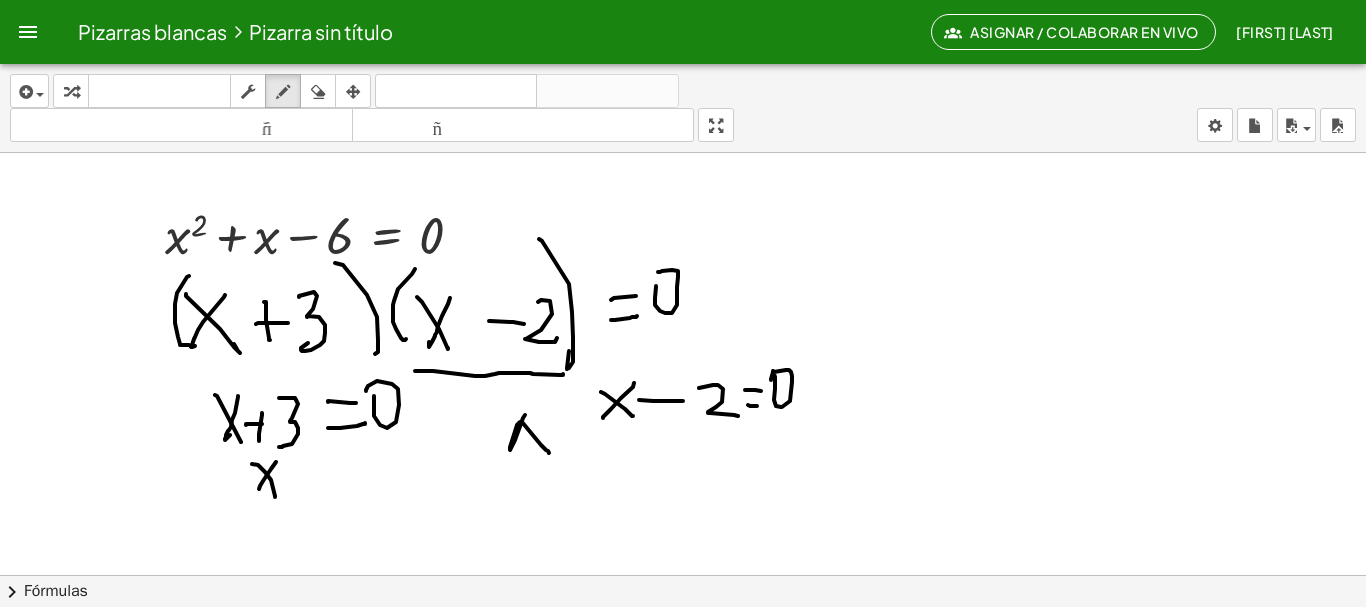 click at bounding box center [683, 653] 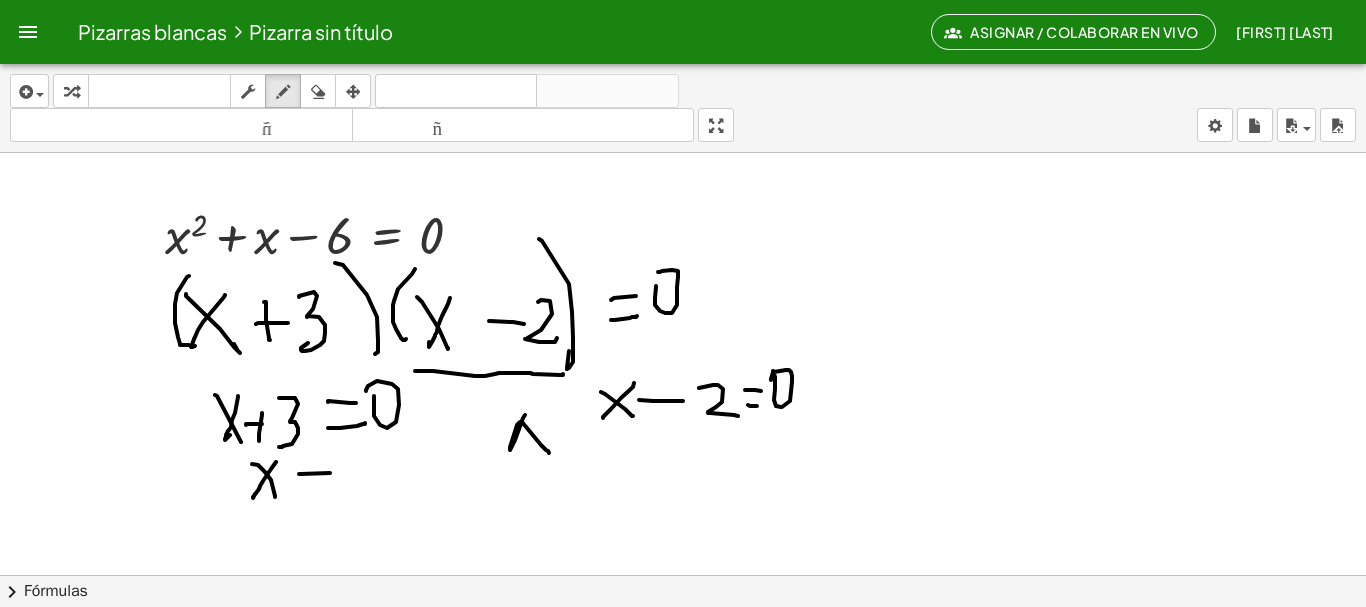 click at bounding box center [683, 653] 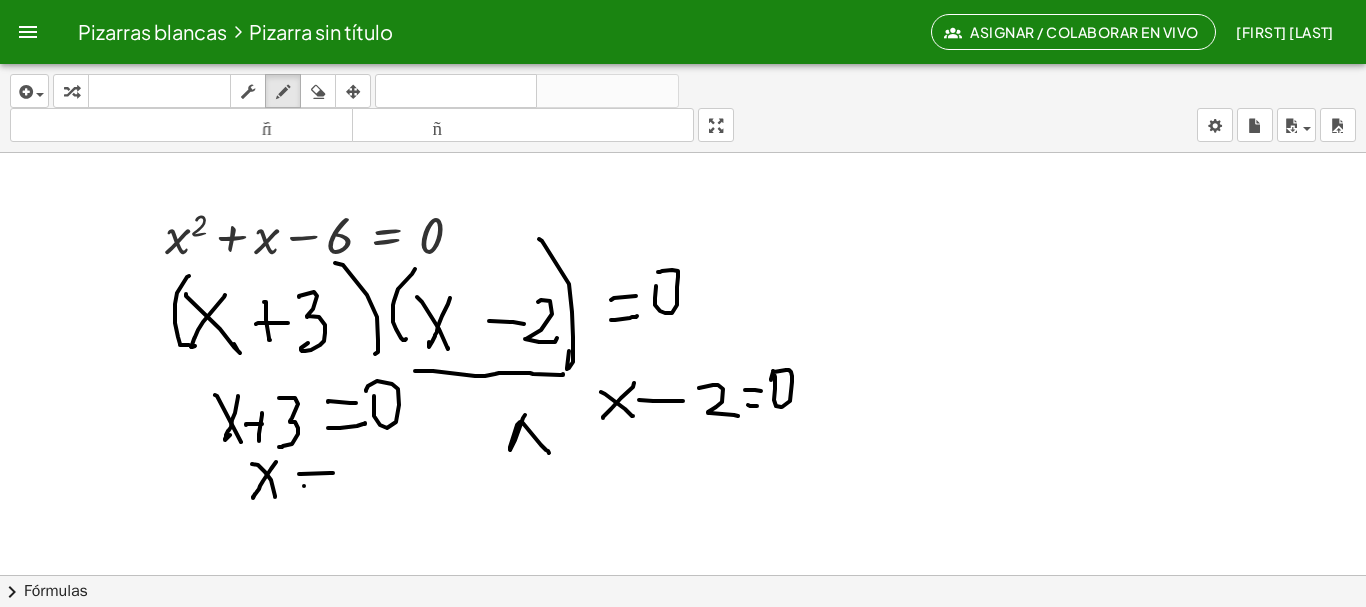 click at bounding box center [683, 653] 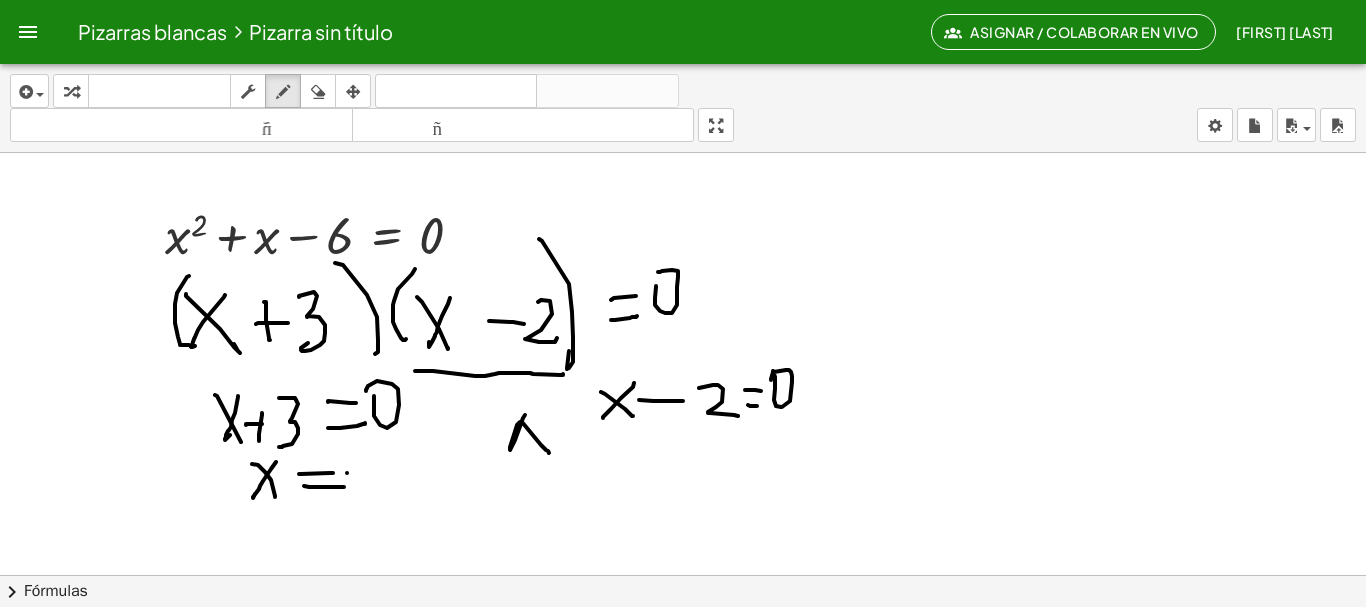 click at bounding box center [683, 653] 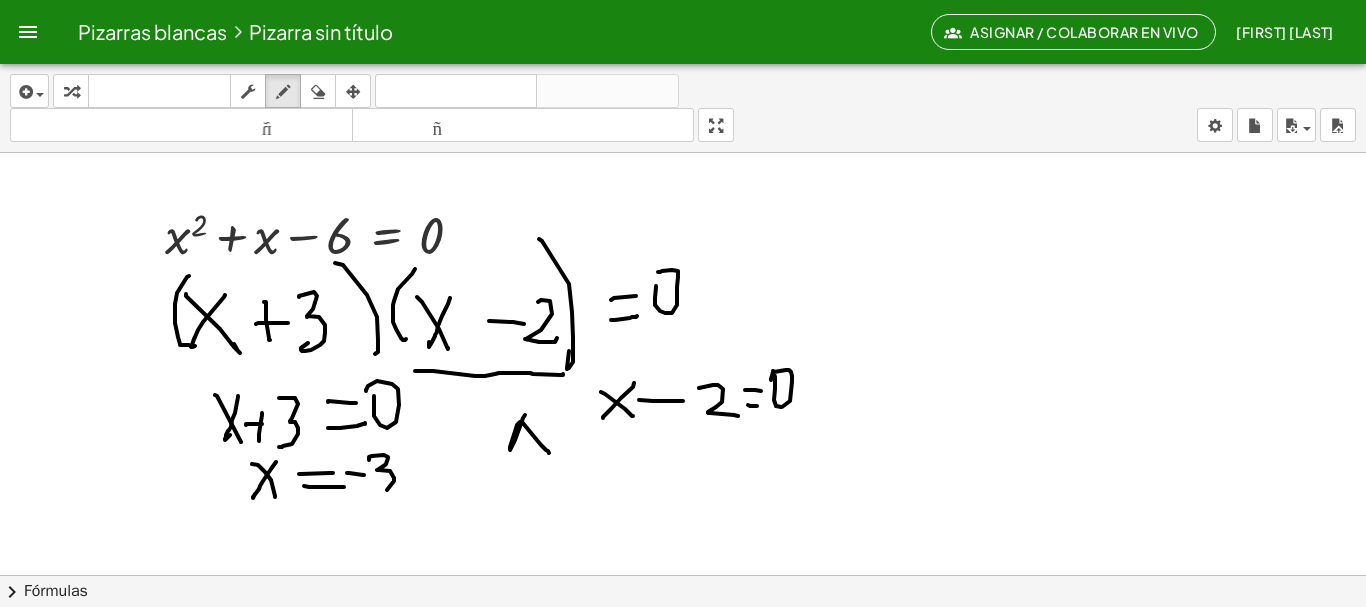 click at bounding box center (683, 653) 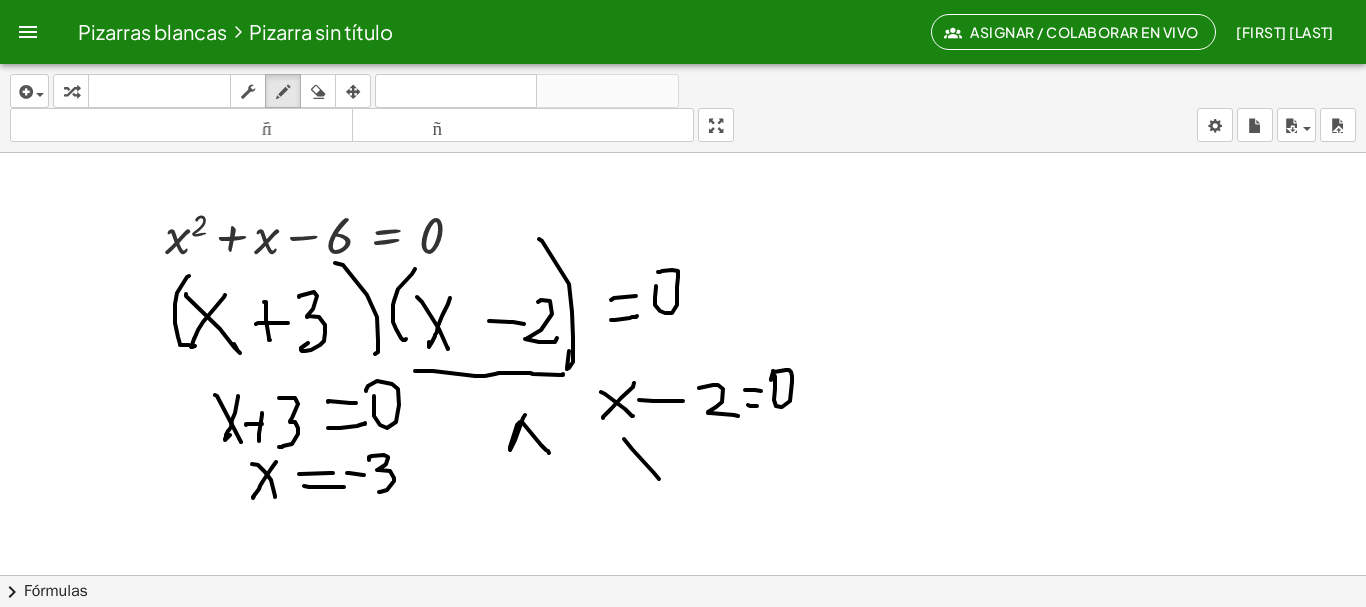 click at bounding box center [683, 653] 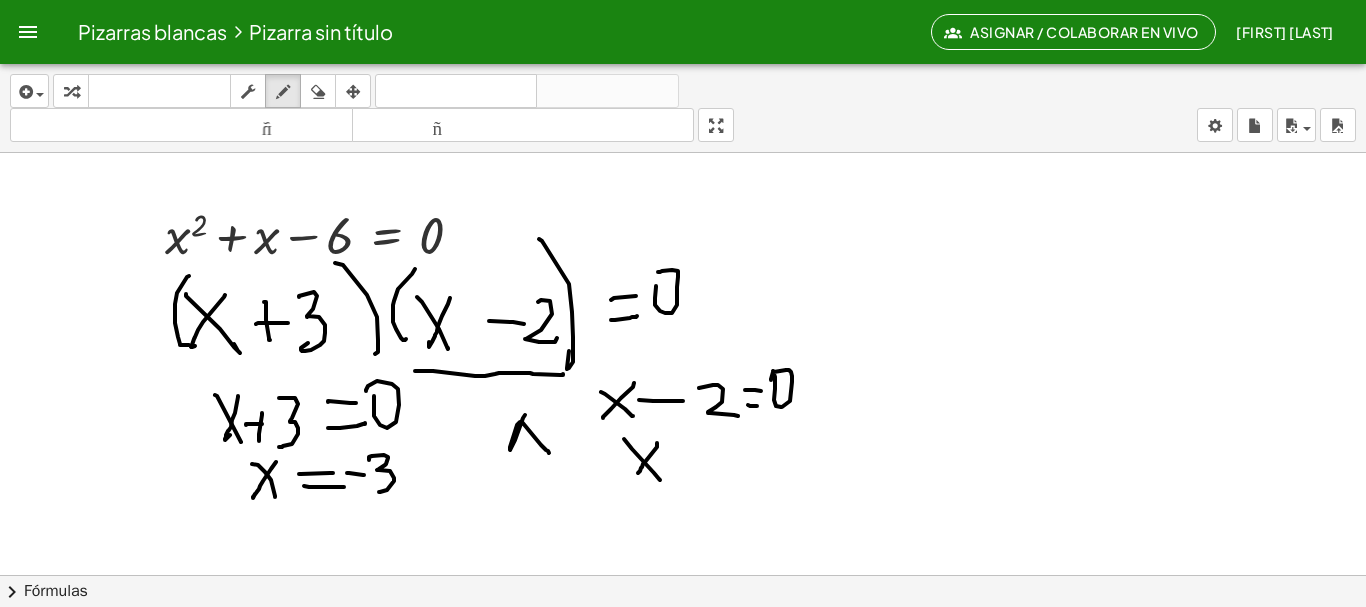 click at bounding box center [683, 653] 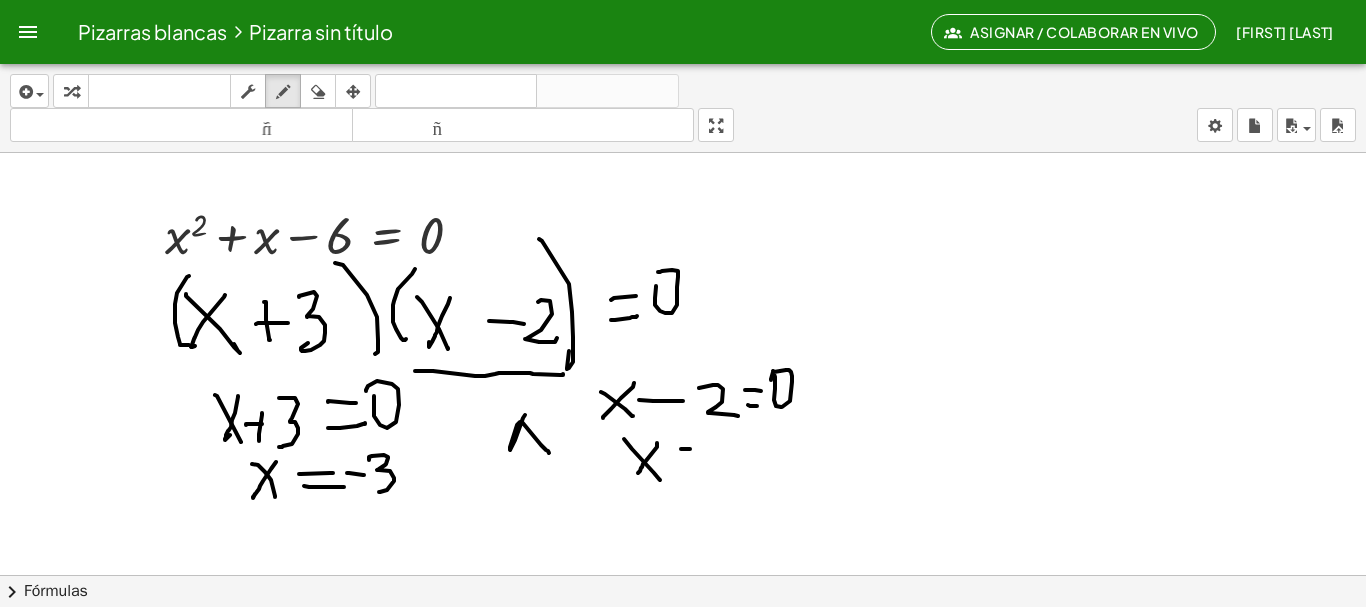 click at bounding box center (683, 653) 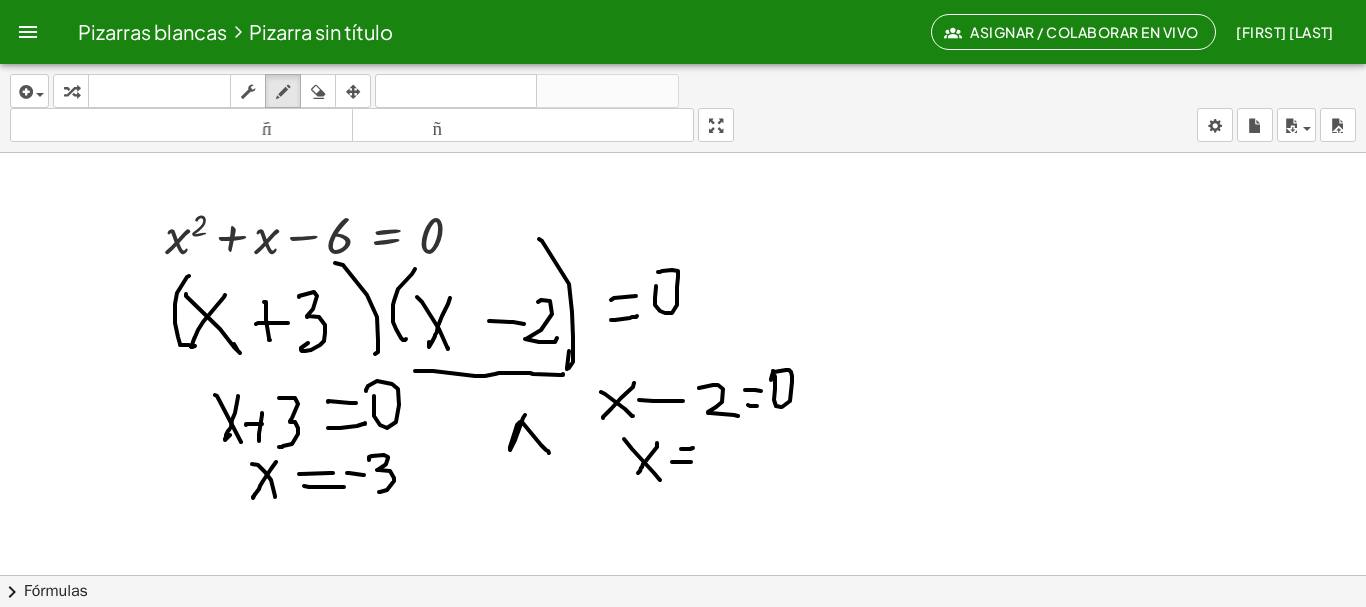 click at bounding box center (683, 653) 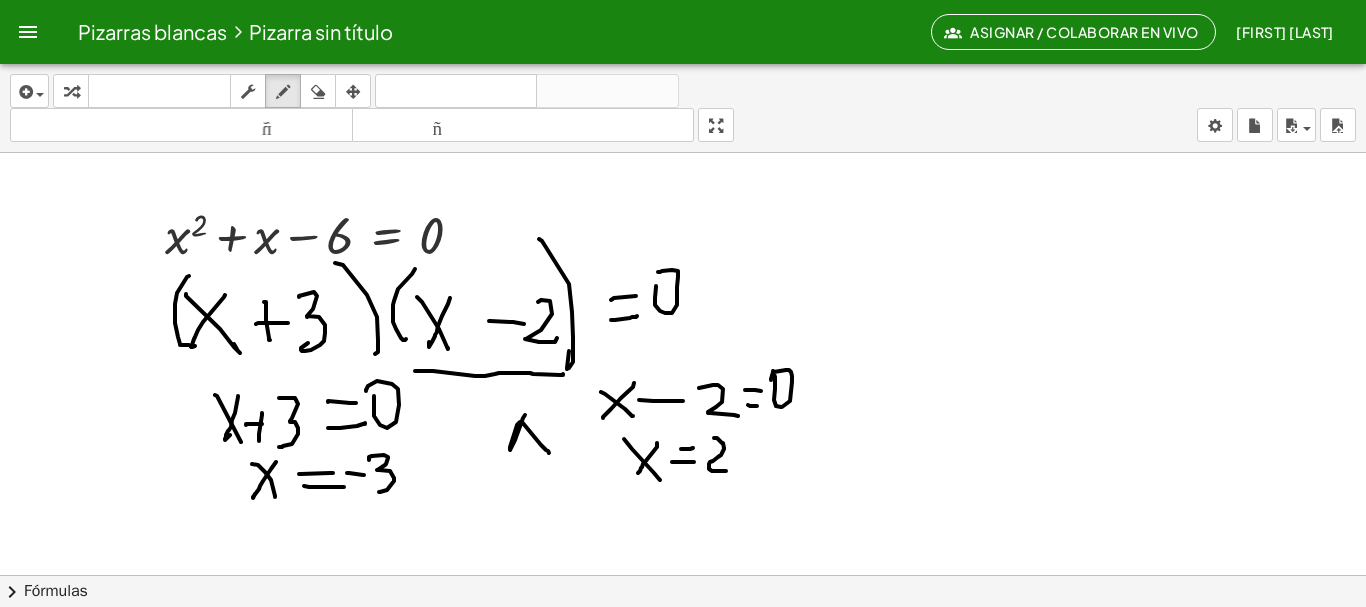 click at bounding box center (683, 653) 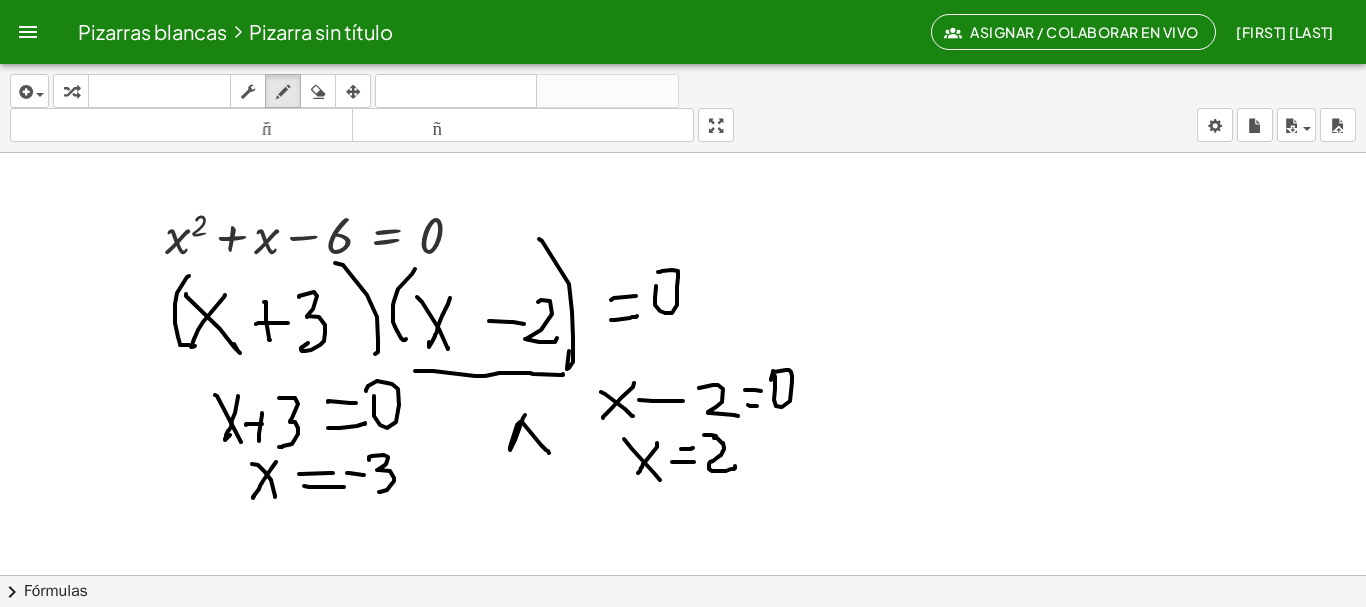 click at bounding box center (683, 653) 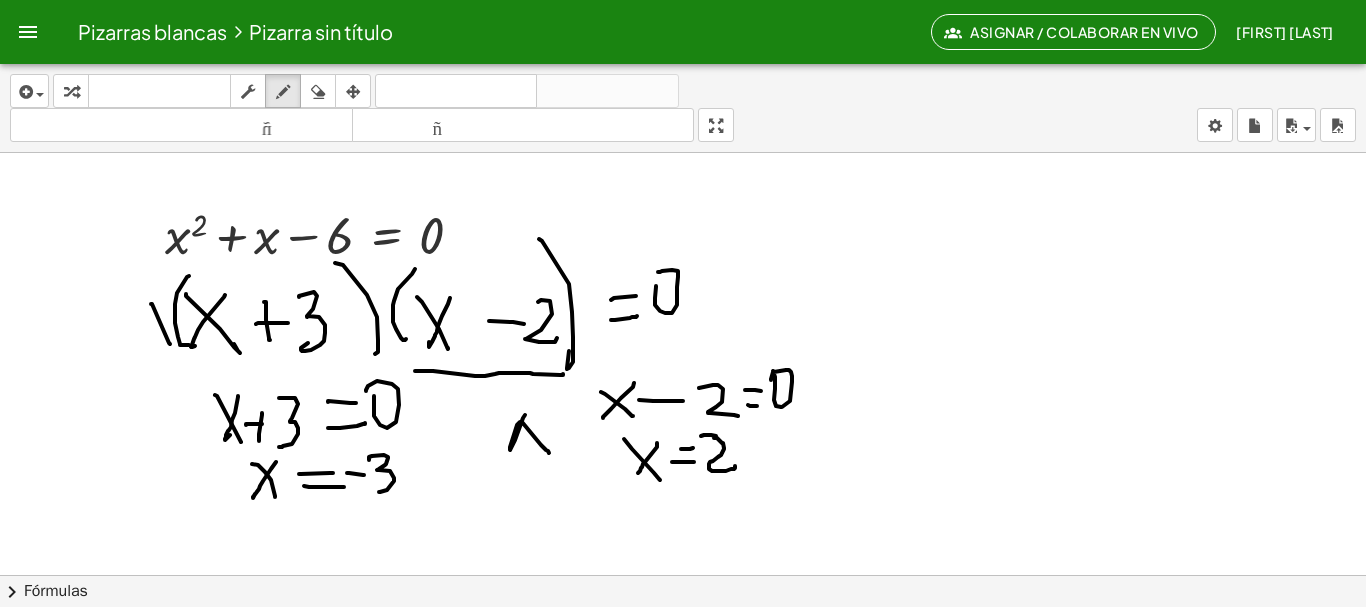 click at bounding box center [683, 653] 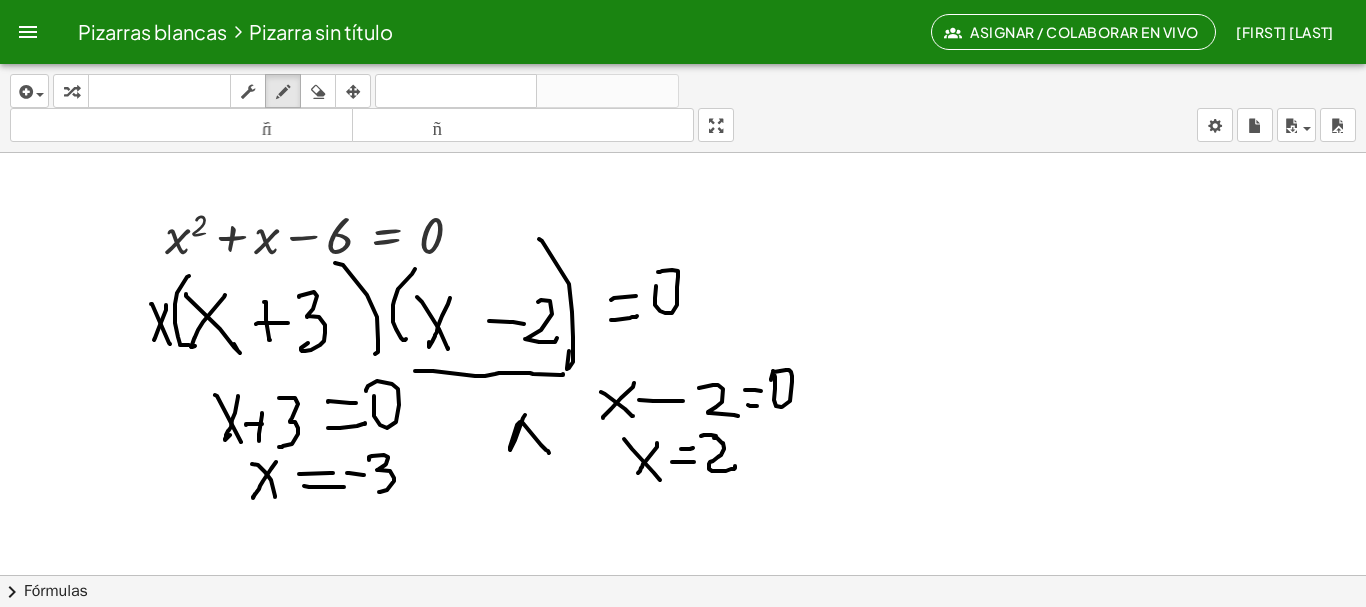 click at bounding box center [683, 653] 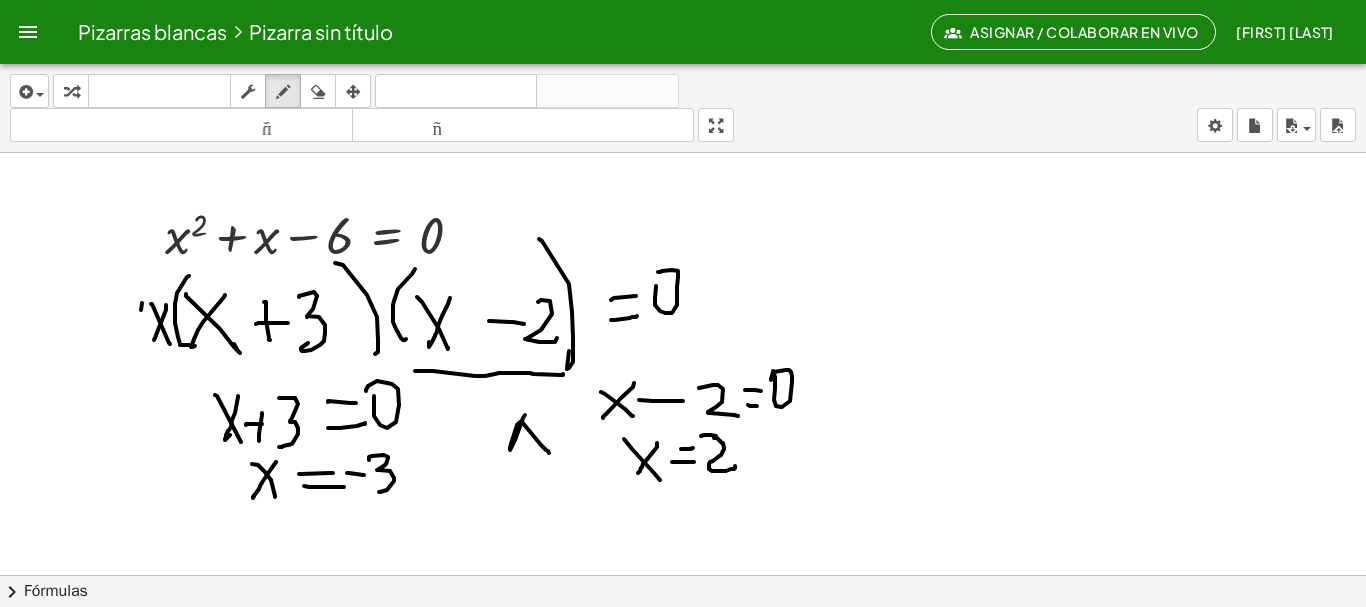 click at bounding box center (683, 653) 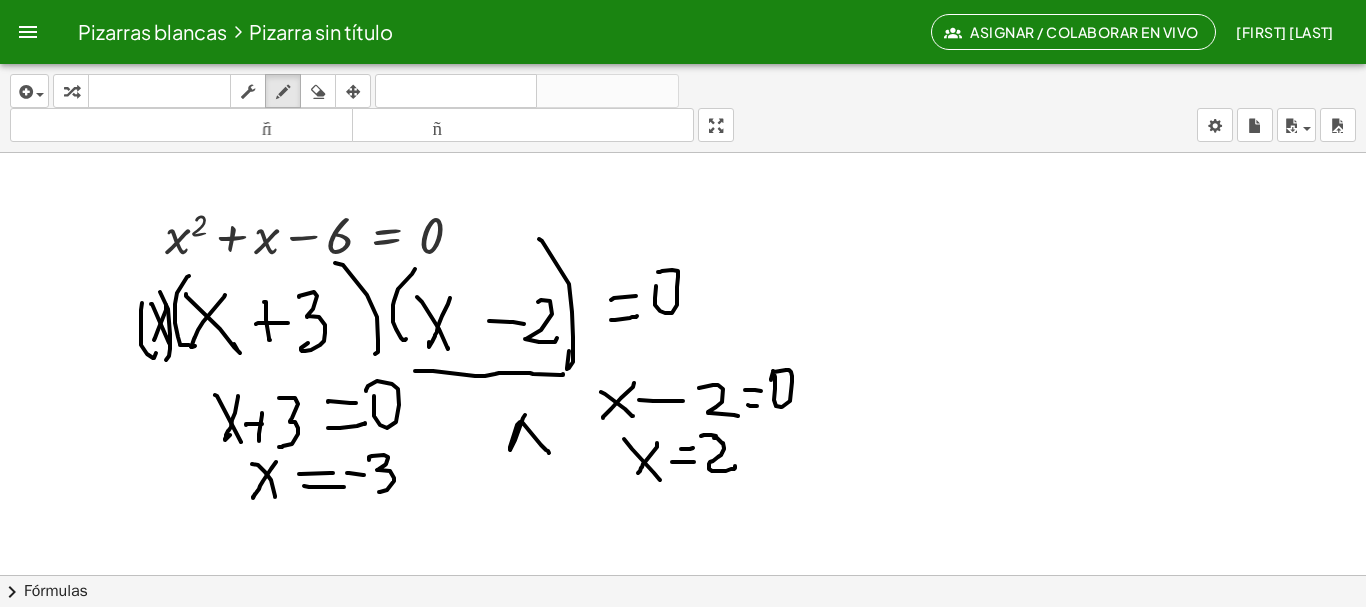 click at bounding box center (683, 653) 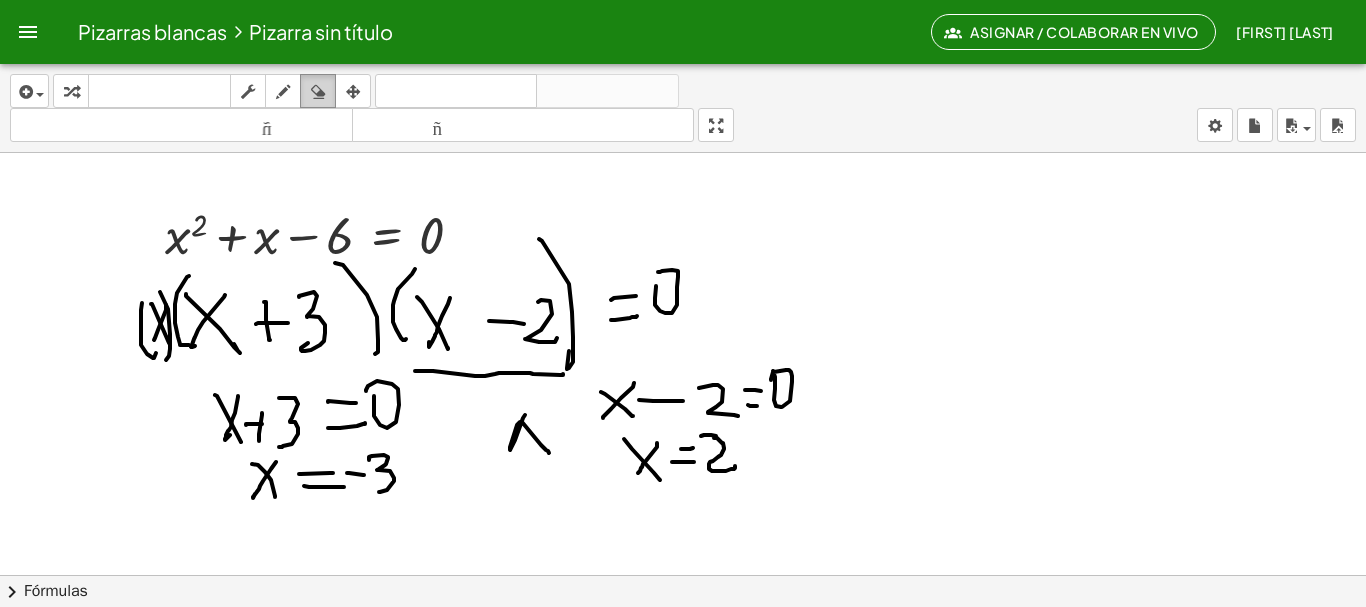 click at bounding box center (318, 92) 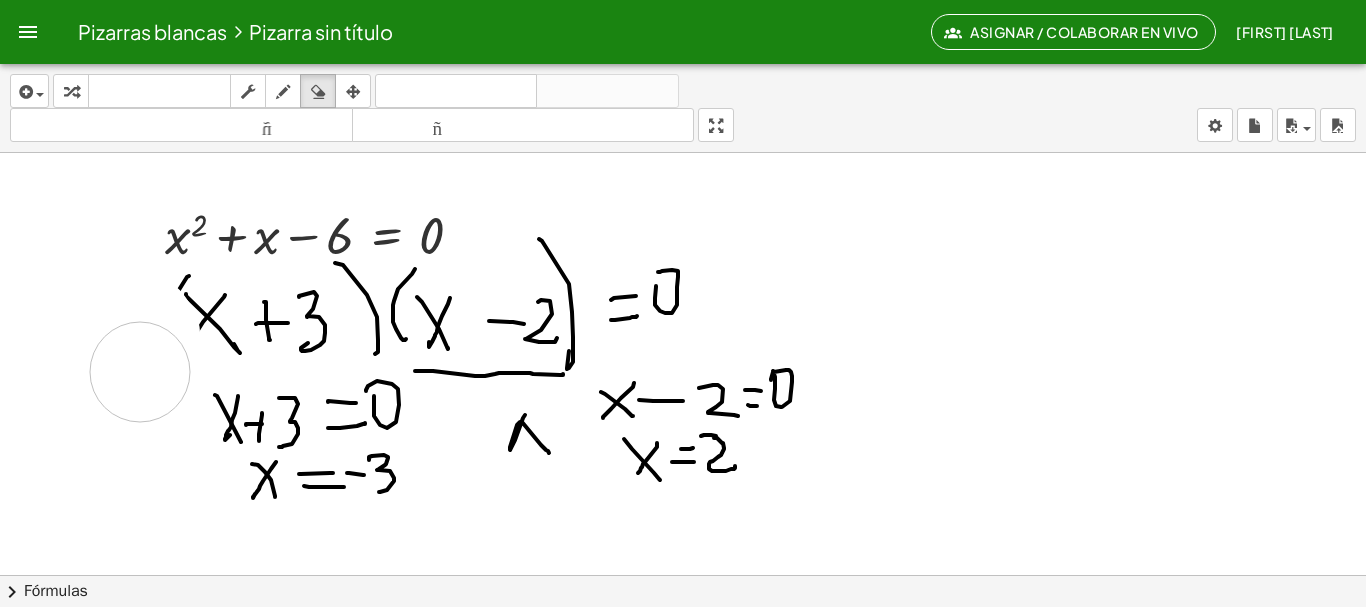 click at bounding box center (683, 653) 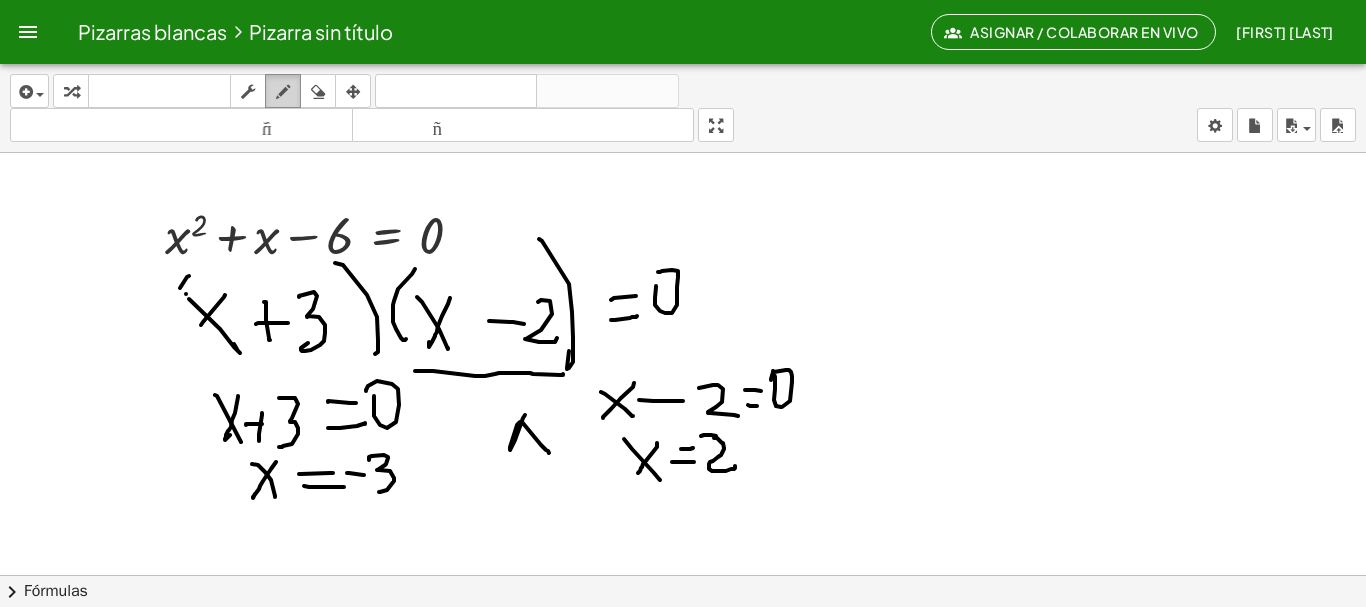 click at bounding box center [283, 92] 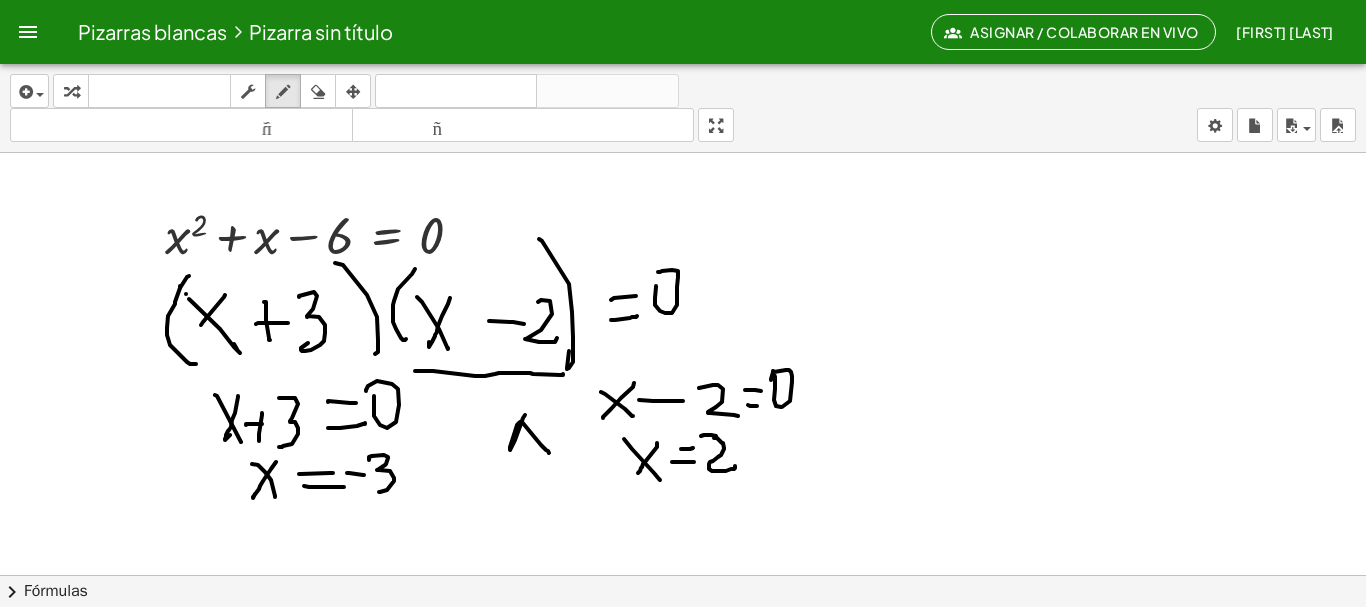 click at bounding box center [683, 653] 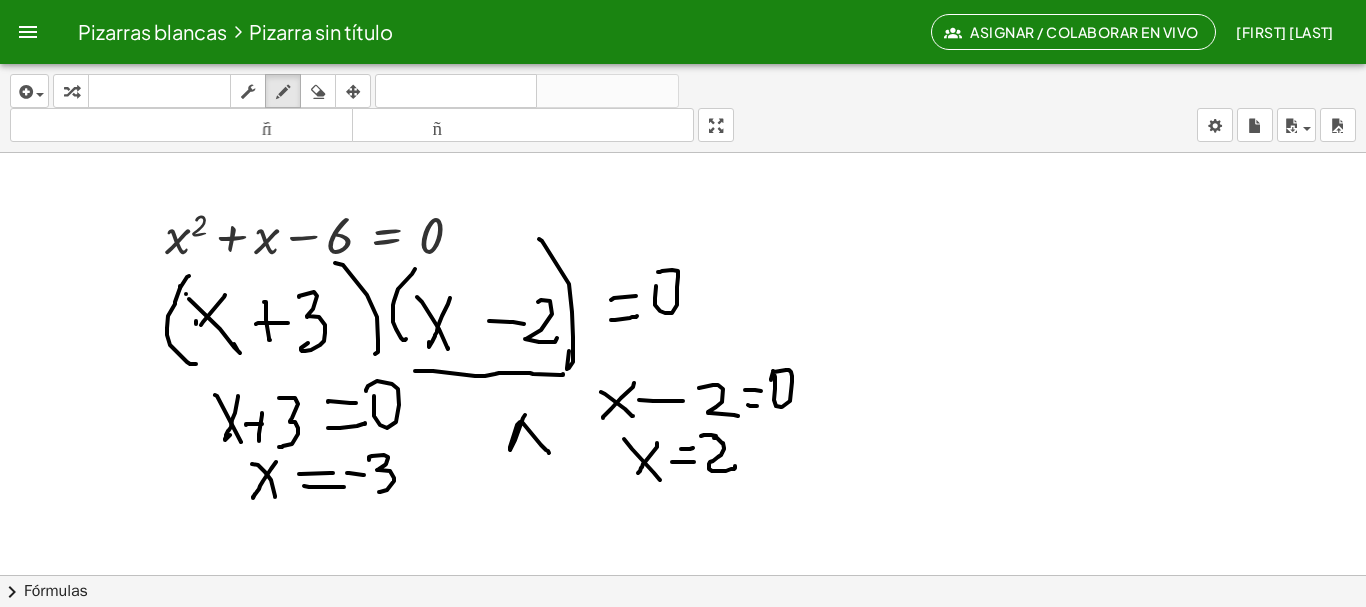 click at bounding box center [683, 653] 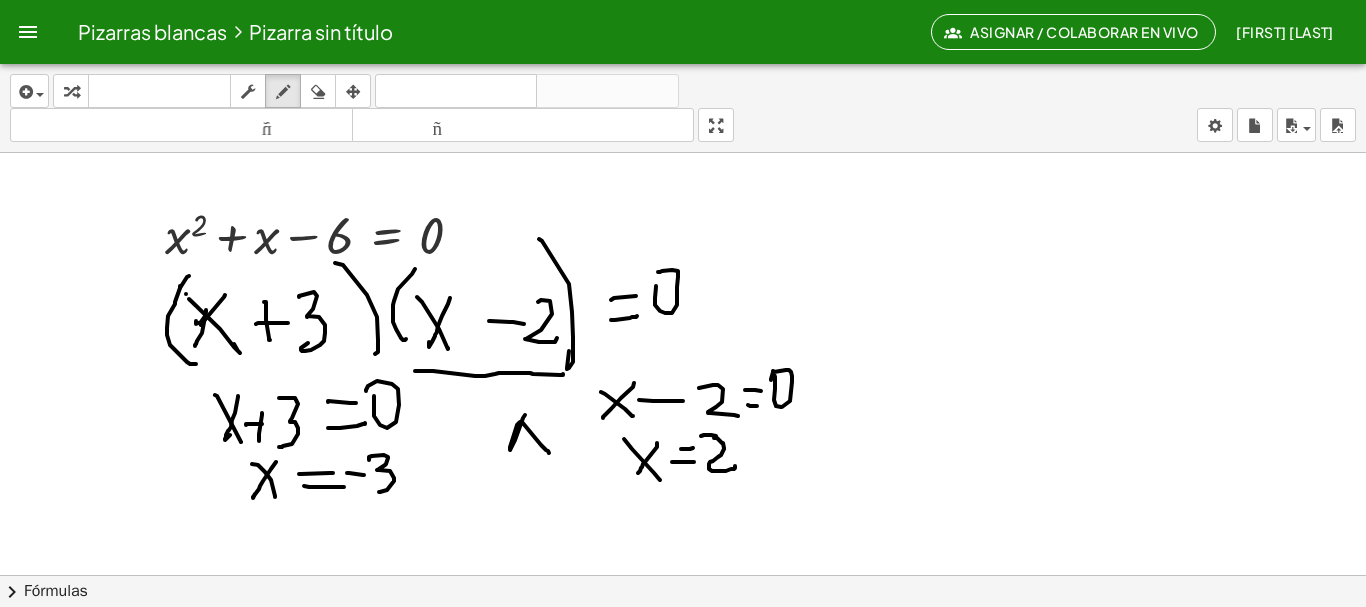 click at bounding box center (683, 653) 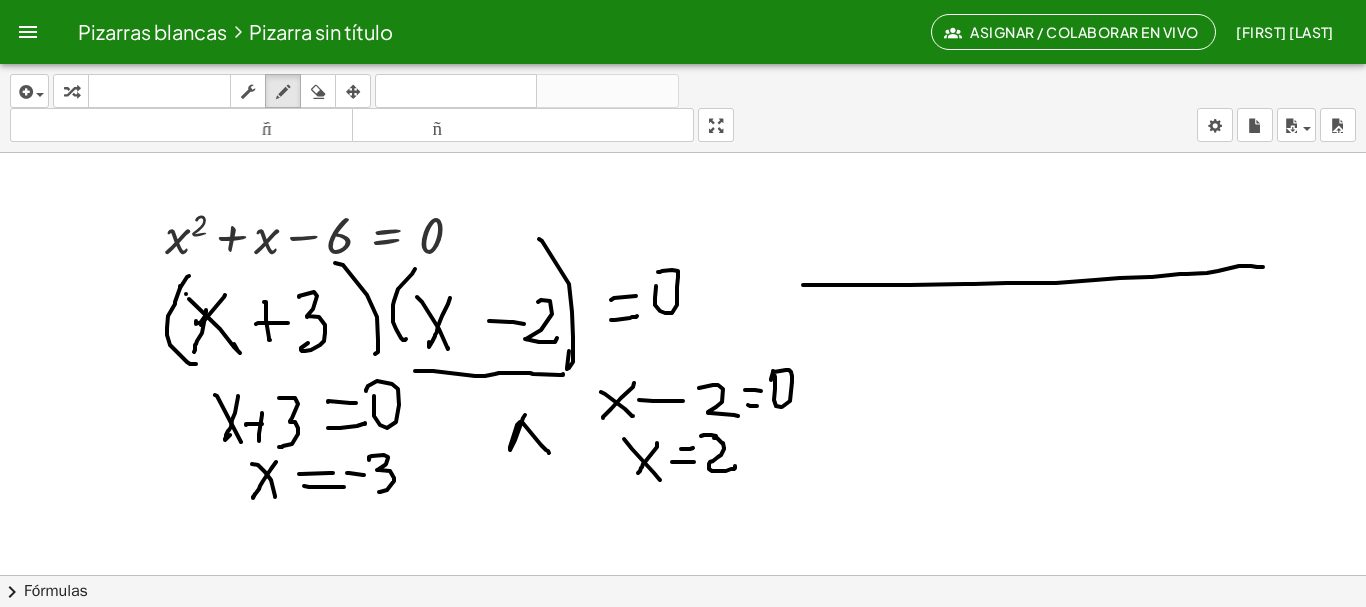click at bounding box center (683, 653) 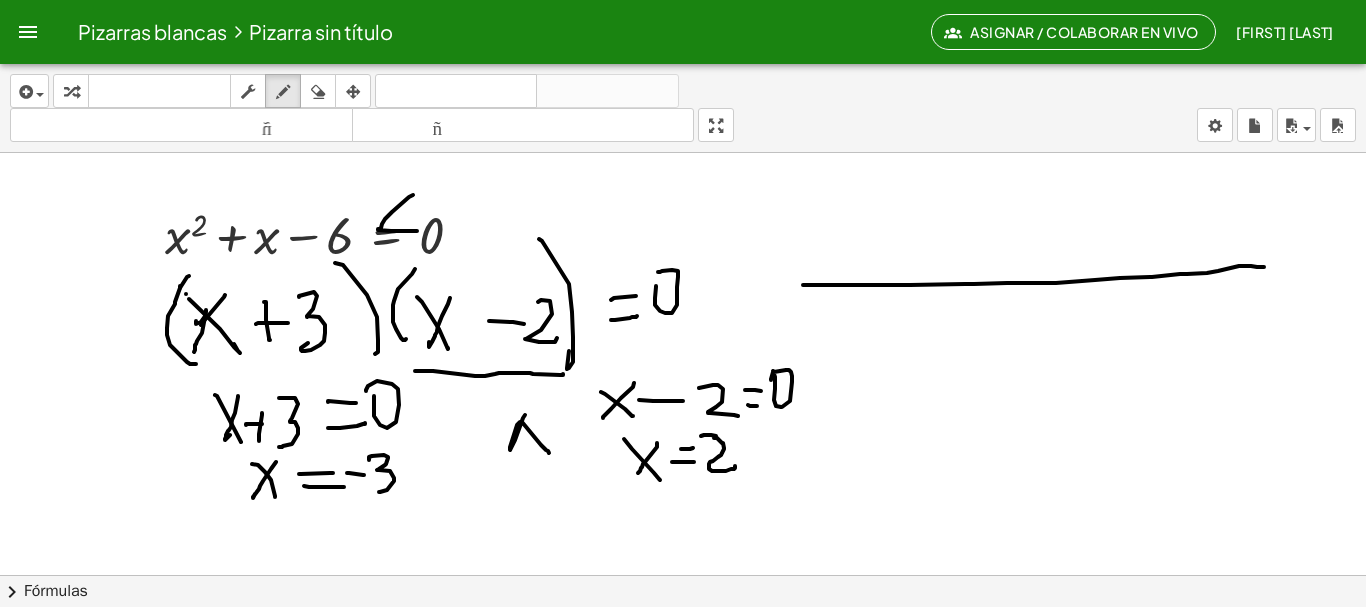 click at bounding box center (683, 653) 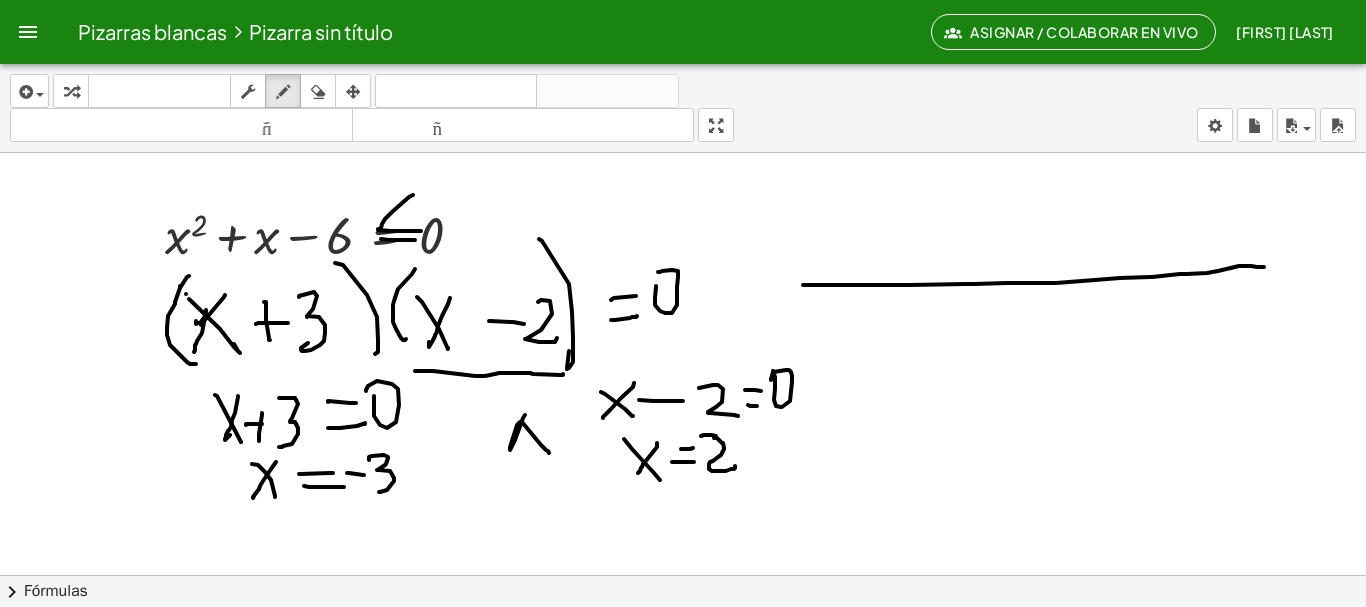 click at bounding box center [683, 653] 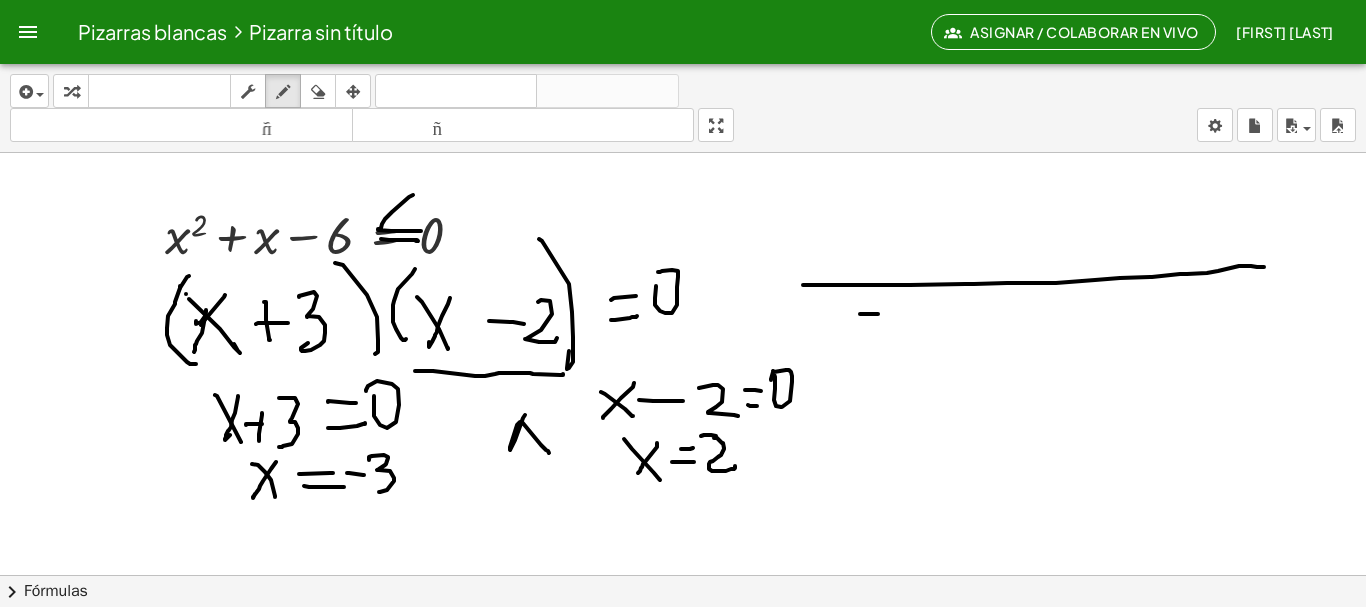 click at bounding box center (683, 653) 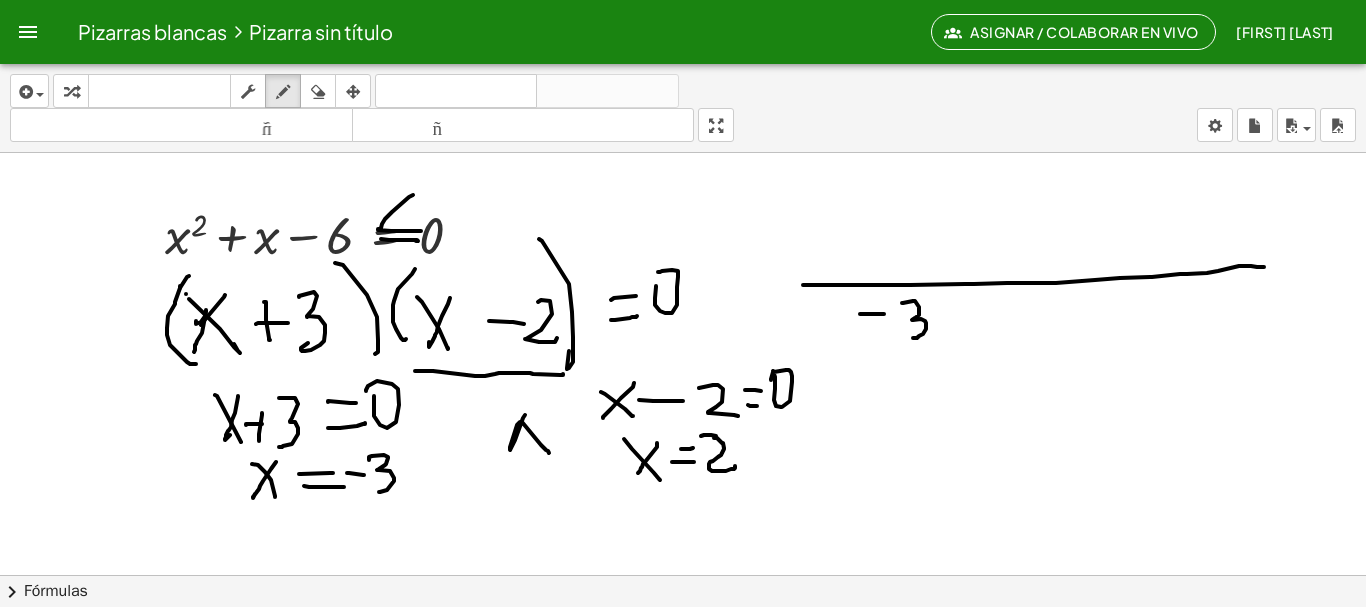 click at bounding box center [683, 653] 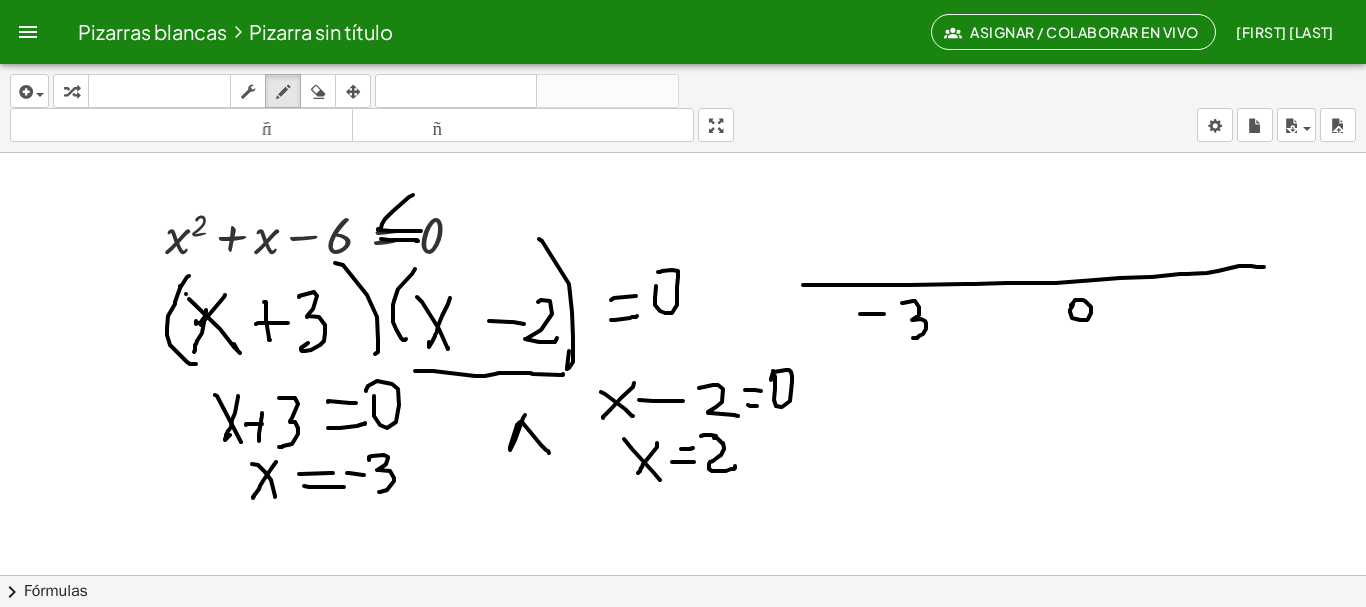 click at bounding box center (683, 653) 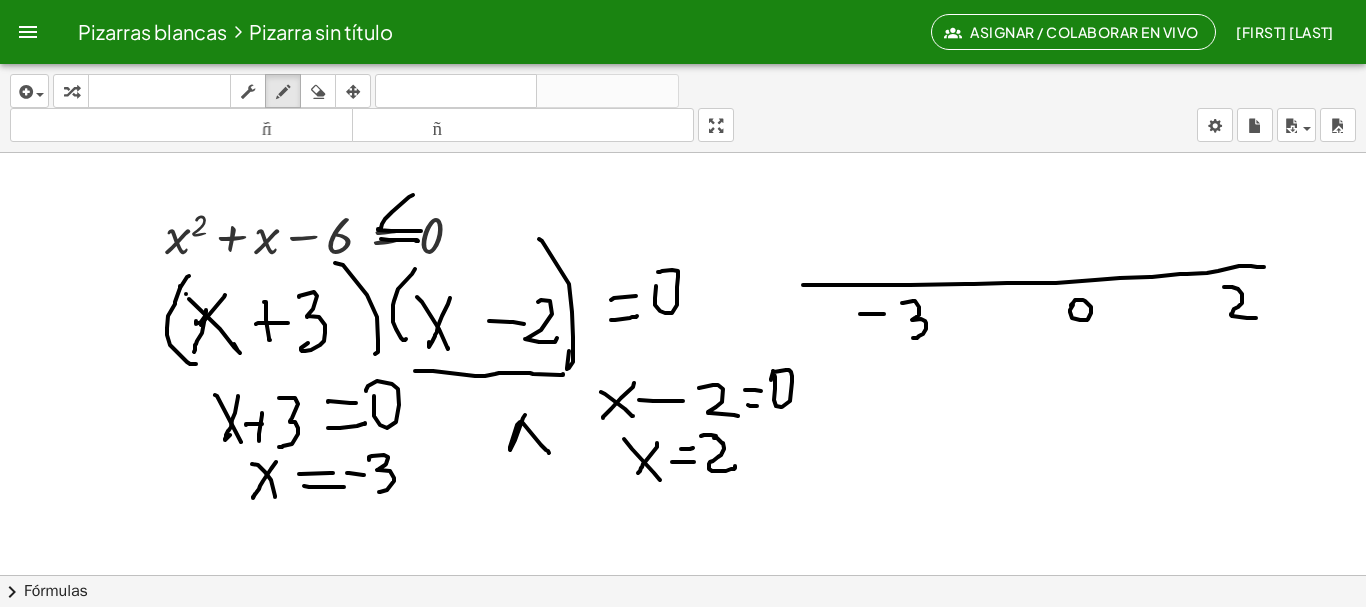 click at bounding box center (683, 653) 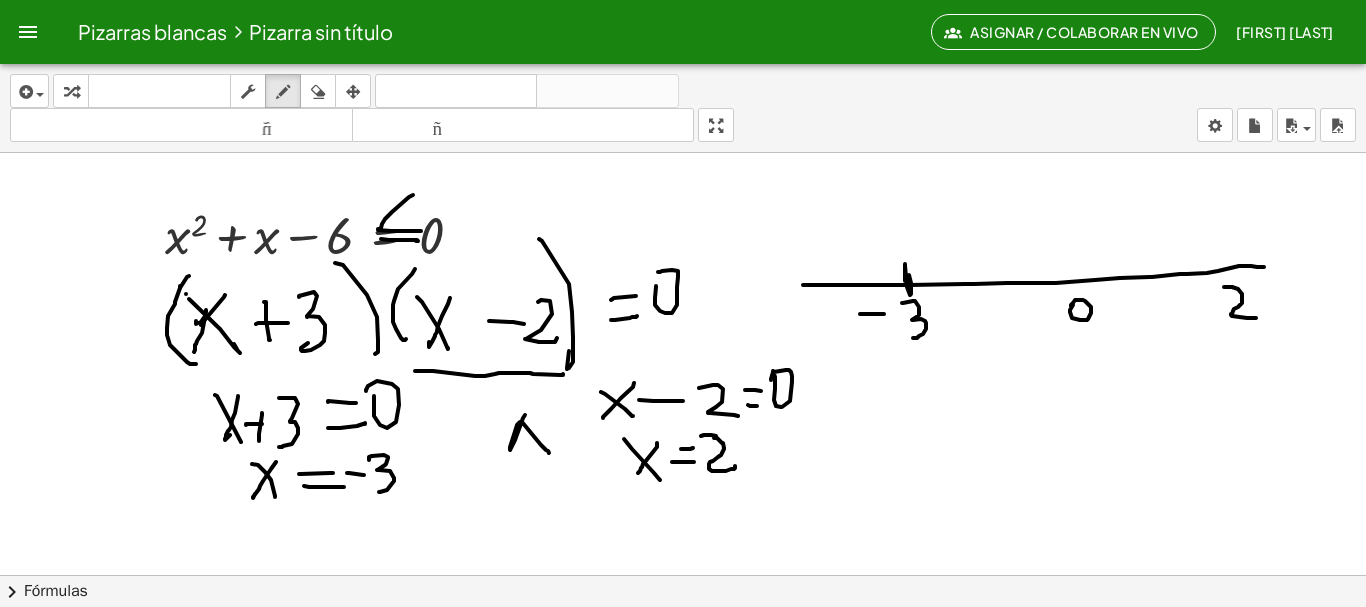 click at bounding box center (683, 653) 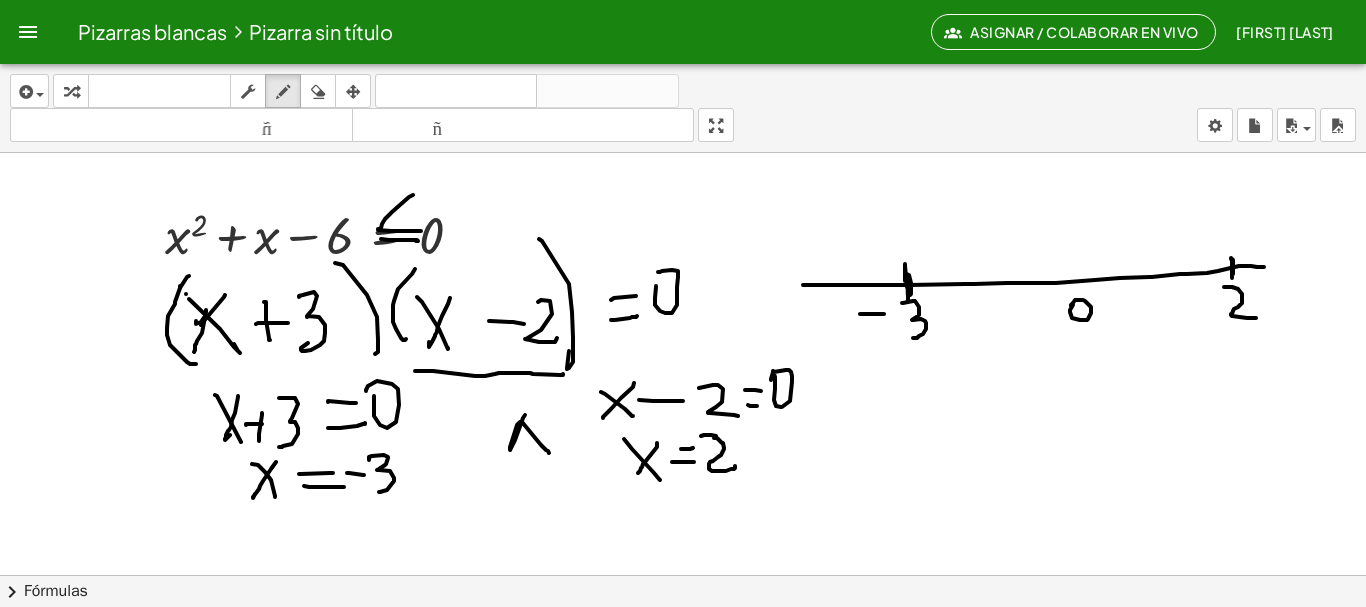 click at bounding box center (683, 653) 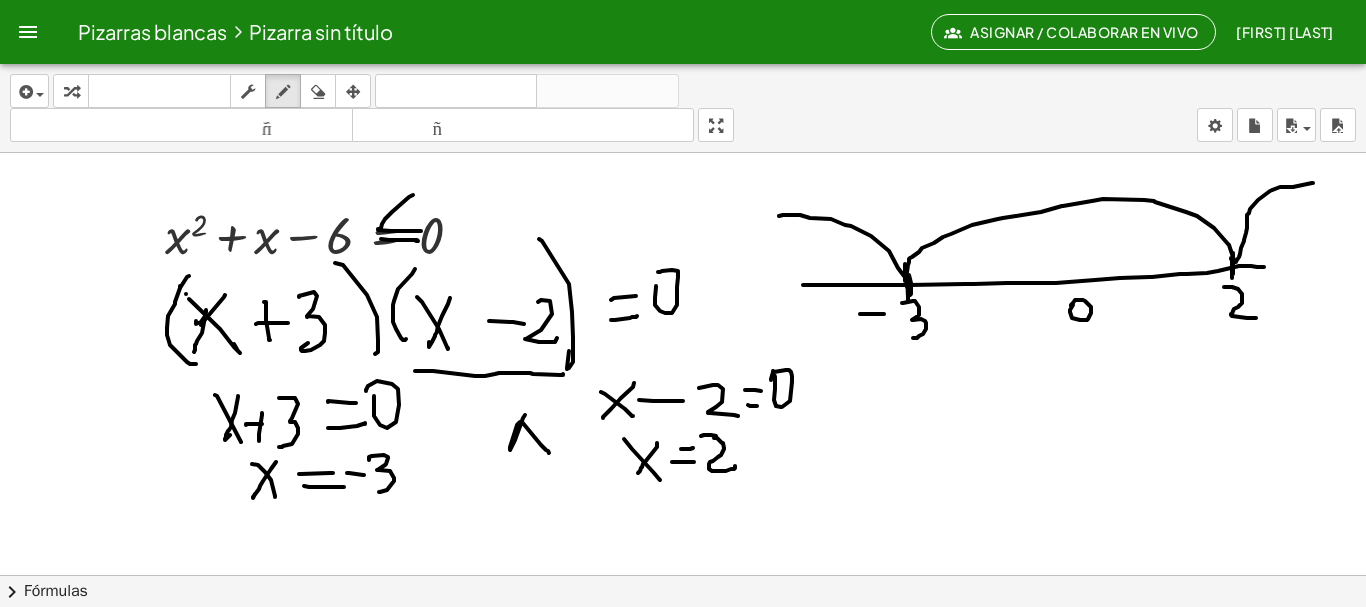 drag, startPoint x: 1313, startPoint y: 183, endPoint x: 779, endPoint y: 216, distance: 535.0187 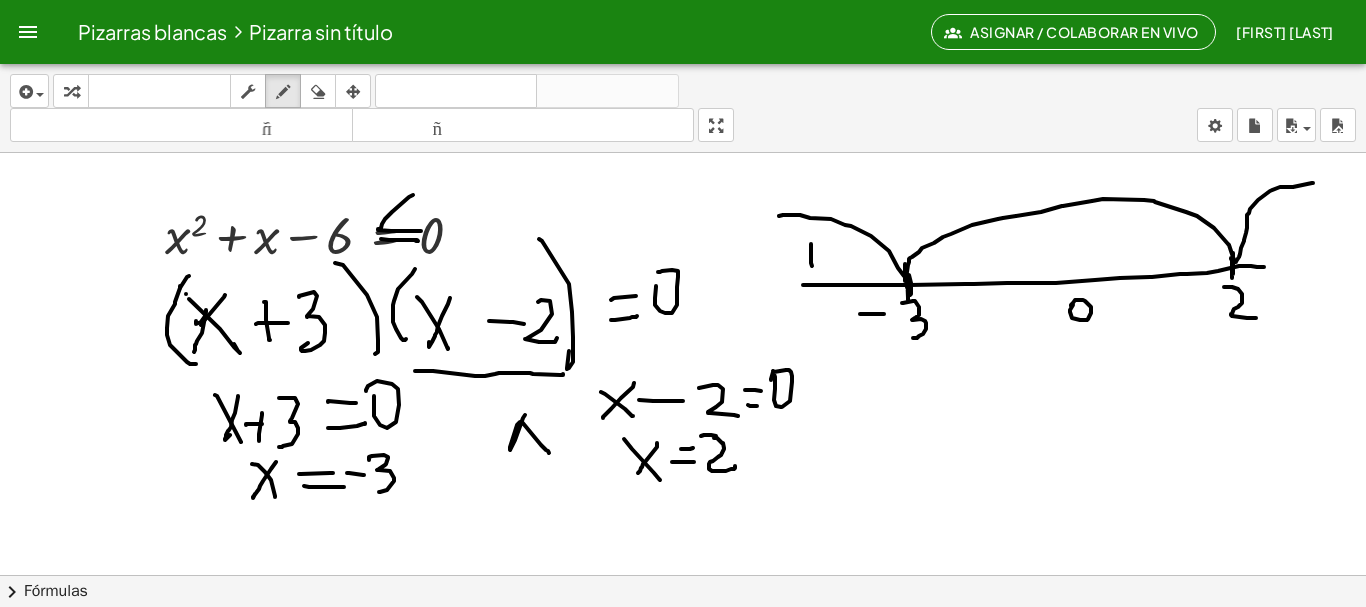 drag, startPoint x: 811, startPoint y: 244, endPoint x: 812, endPoint y: 266, distance: 22.022715 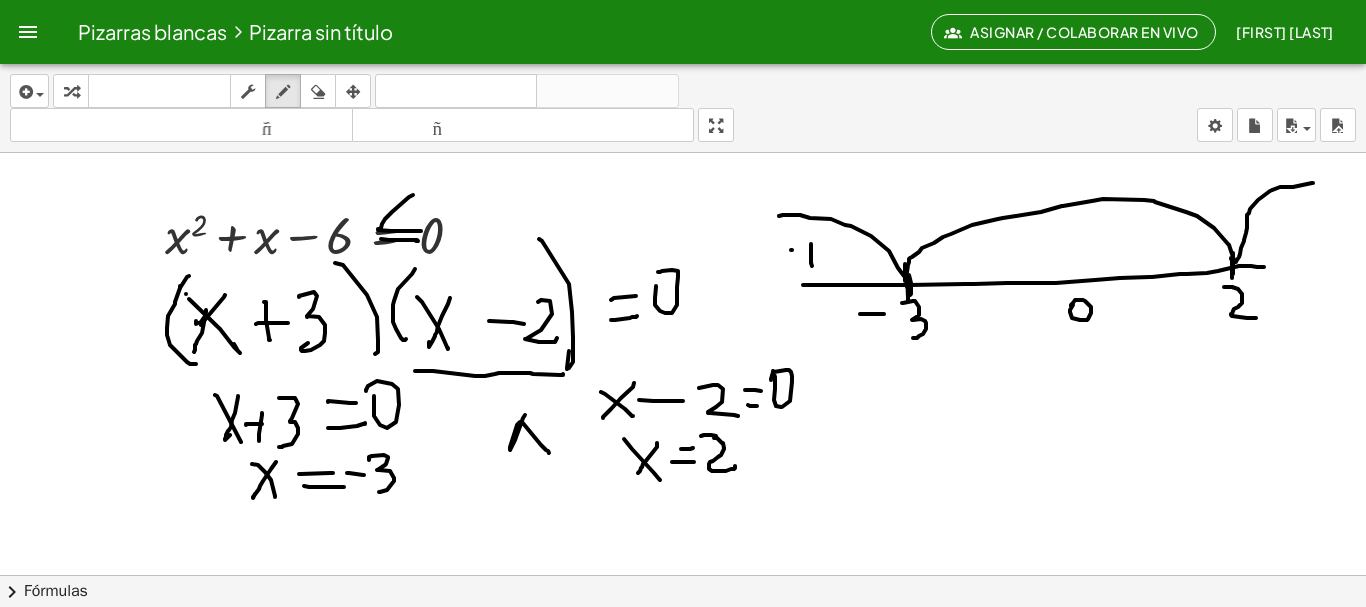 drag, startPoint x: 791, startPoint y: 250, endPoint x: 915, endPoint y: 265, distance: 124.90396 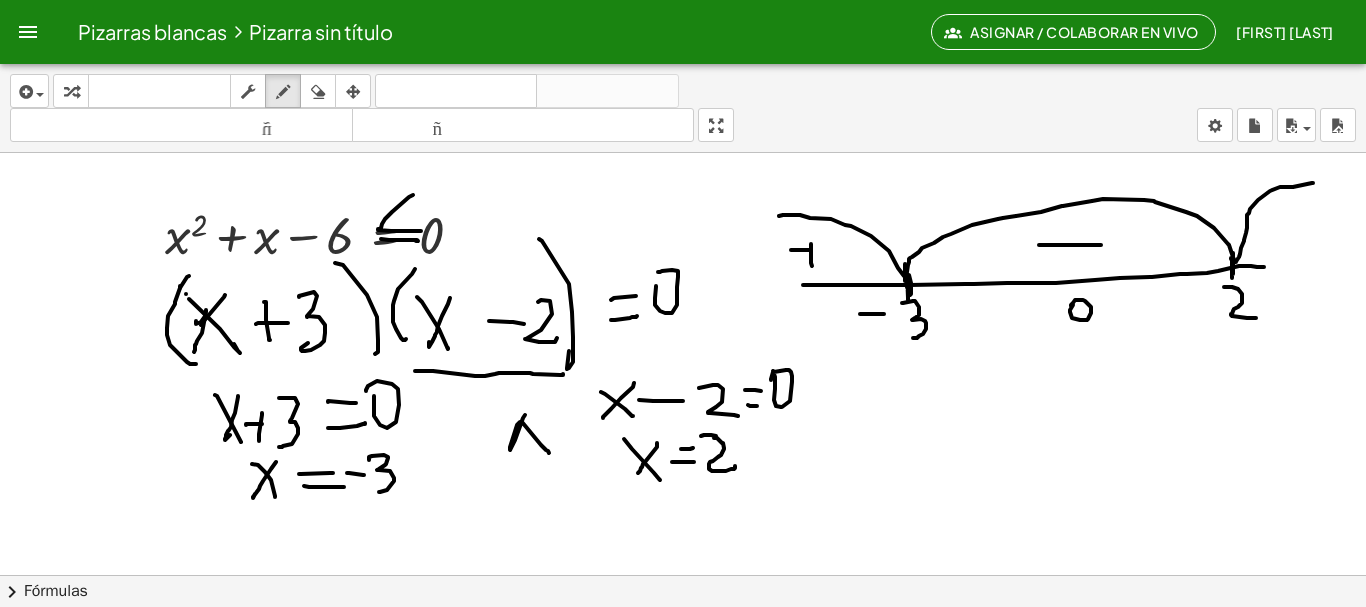 drag, startPoint x: 1039, startPoint y: 245, endPoint x: 1101, endPoint y: 245, distance: 62 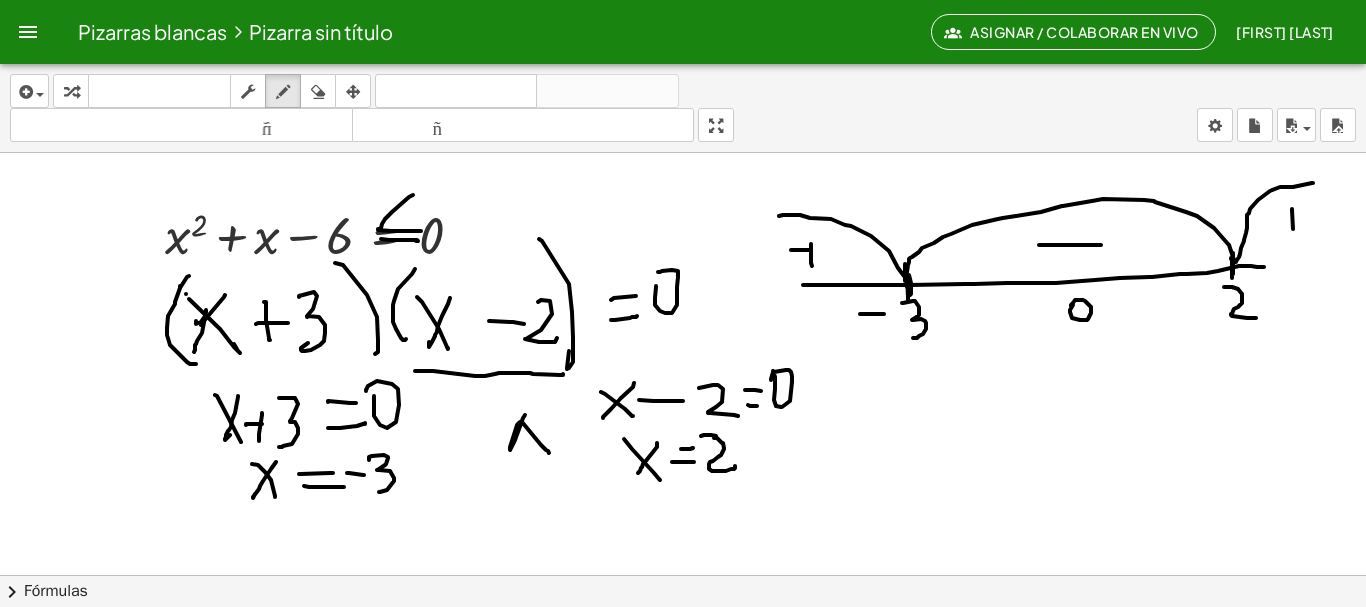 drag, startPoint x: 1292, startPoint y: 209, endPoint x: 1295, endPoint y: 236, distance: 27.166155 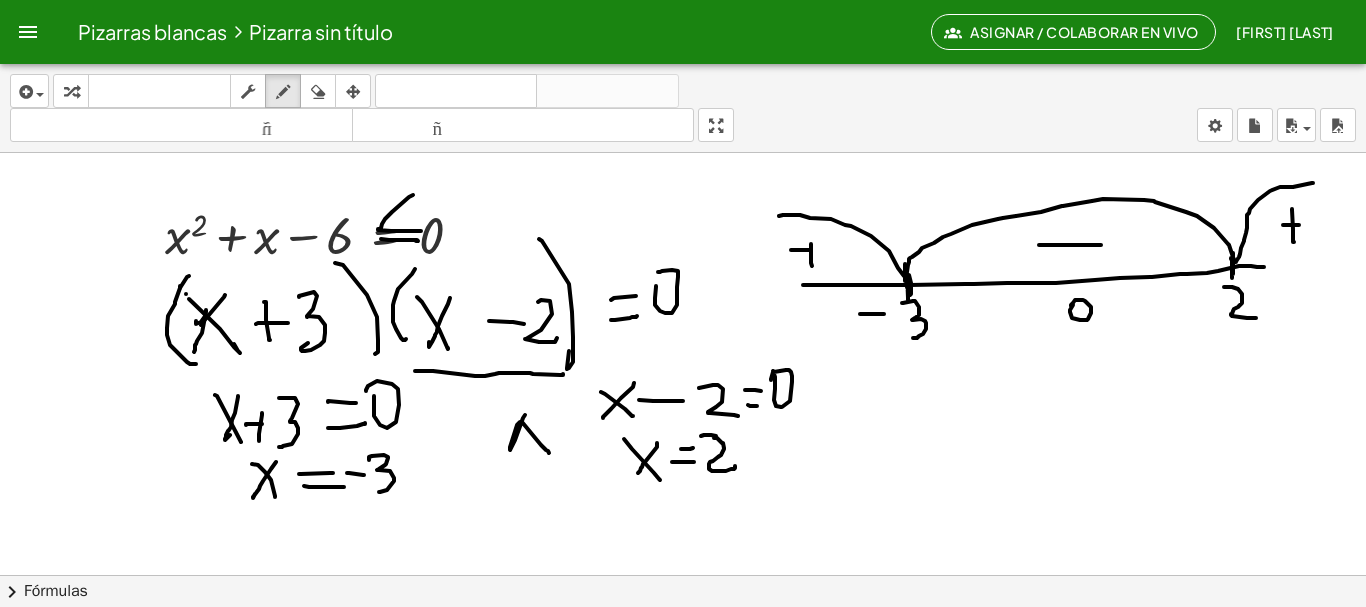 drag, startPoint x: 1284, startPoint y: 225, endPoint x: 1304, endPoint y: 226, distance: 20.024984 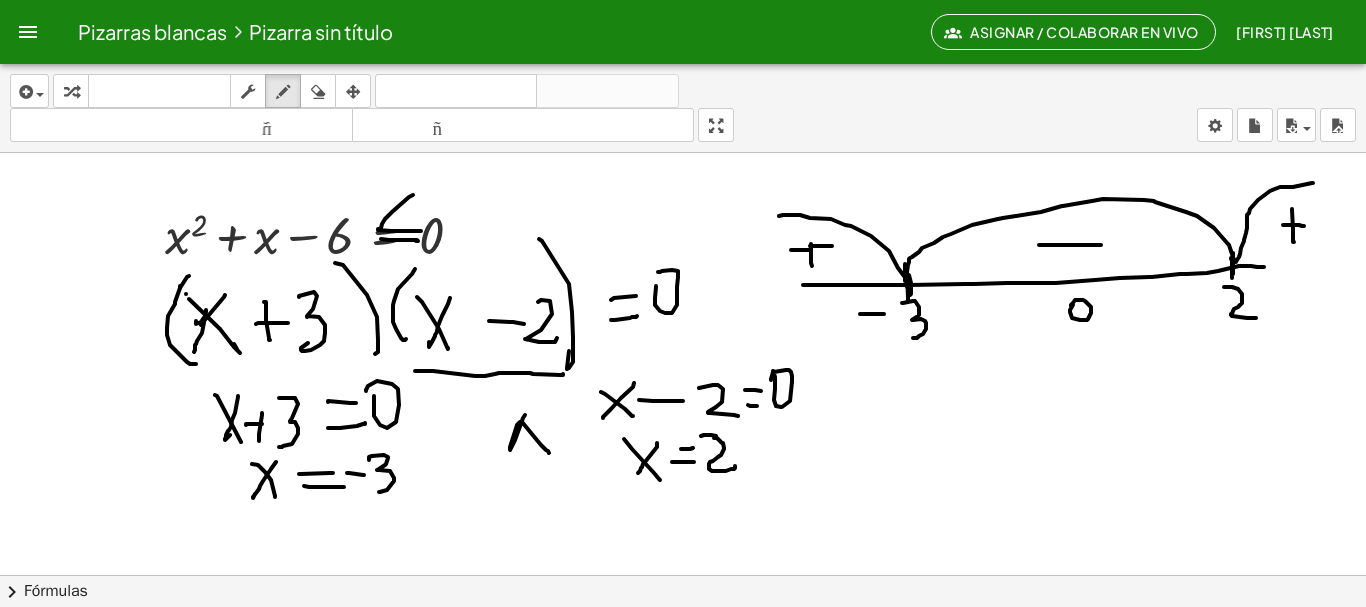 drag, startPoint x: 810, startPoint y: 246, endPoint x: 832, endPoint y: 246, distance: 22 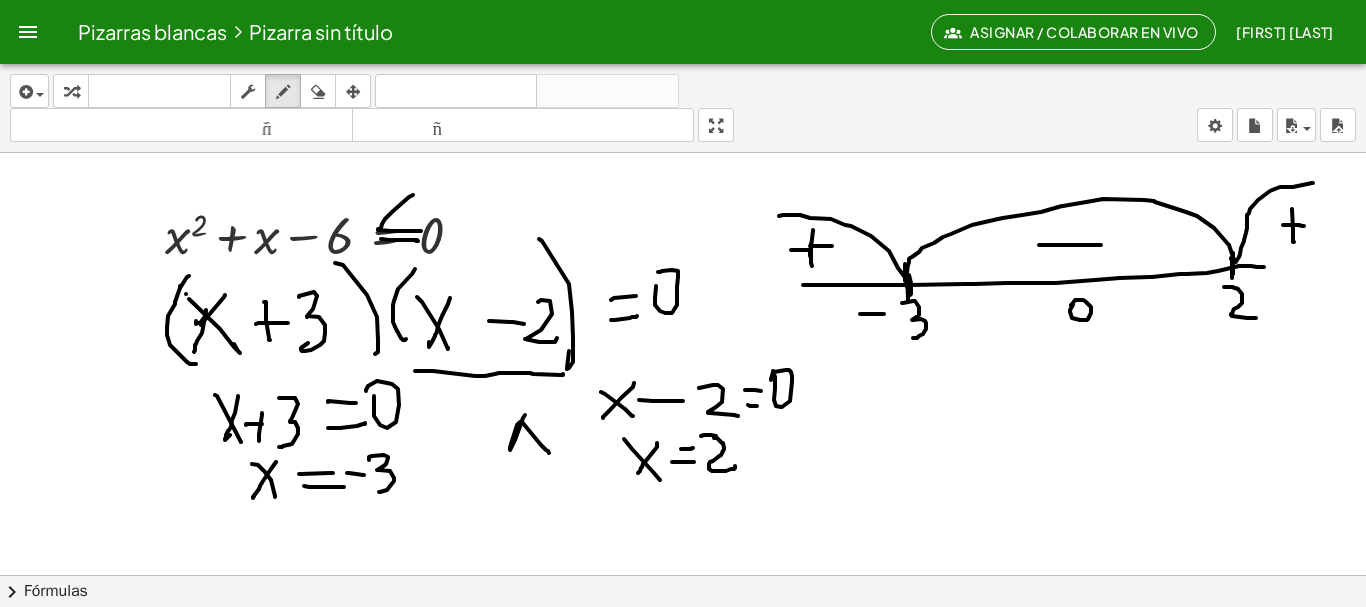 drag, startPoint x: 813, startPoint y: 230, endPoint x: 810, endPoint y: 256, distance: 26.172504 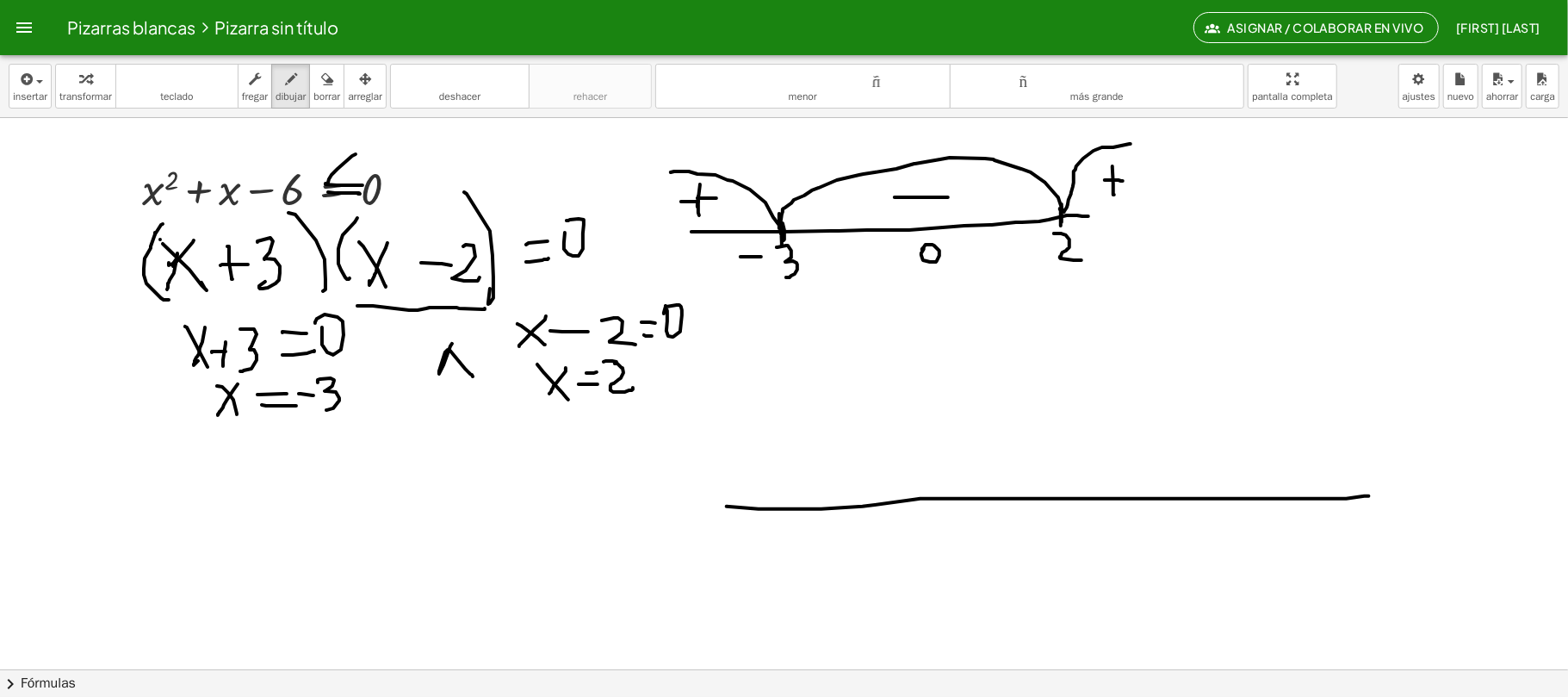 drag, startPoint x: 759, startPoint y: 510, endPoint x: 1369, endPoint y: 497, distance: 610.1385 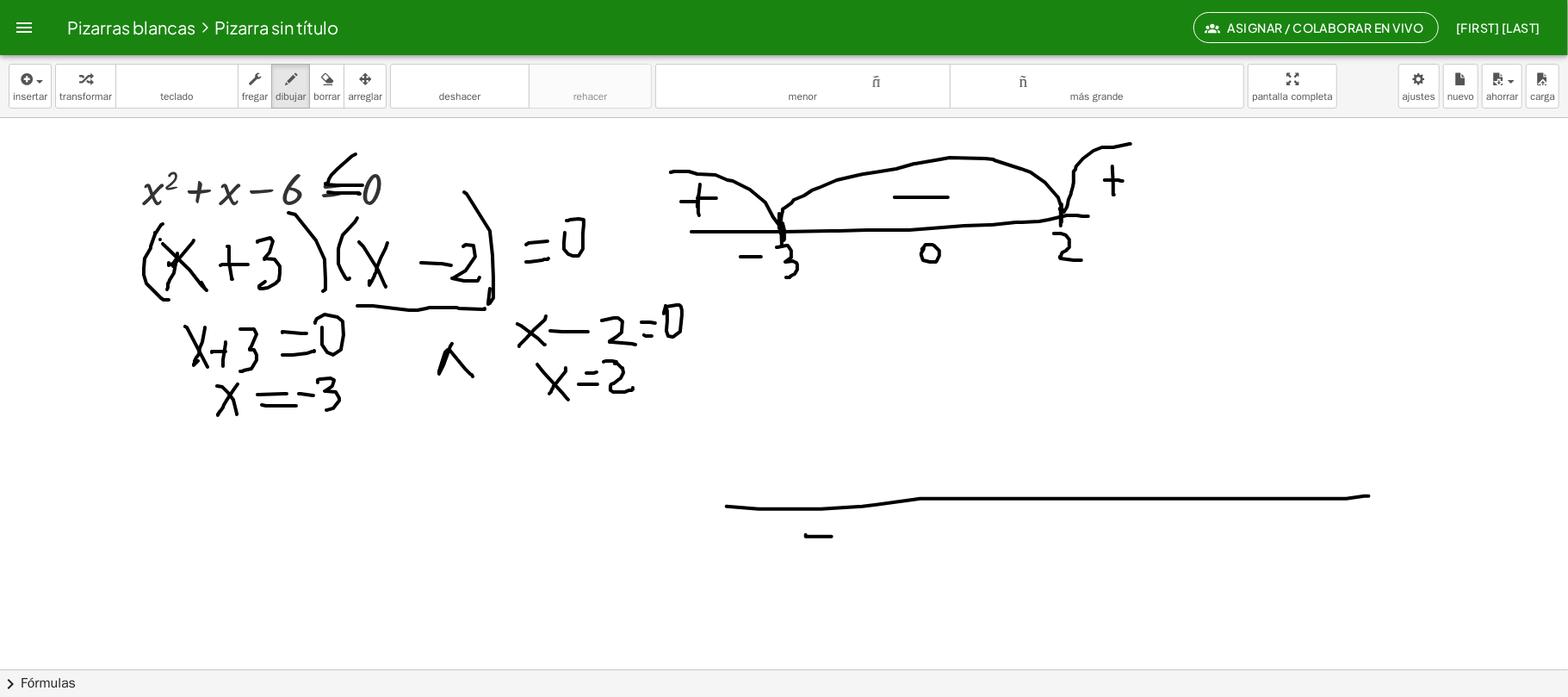drag, startPoint x: 806, startPoint y: 536, endPoint x: 832, endPoint y: 538, distance: 26.07681 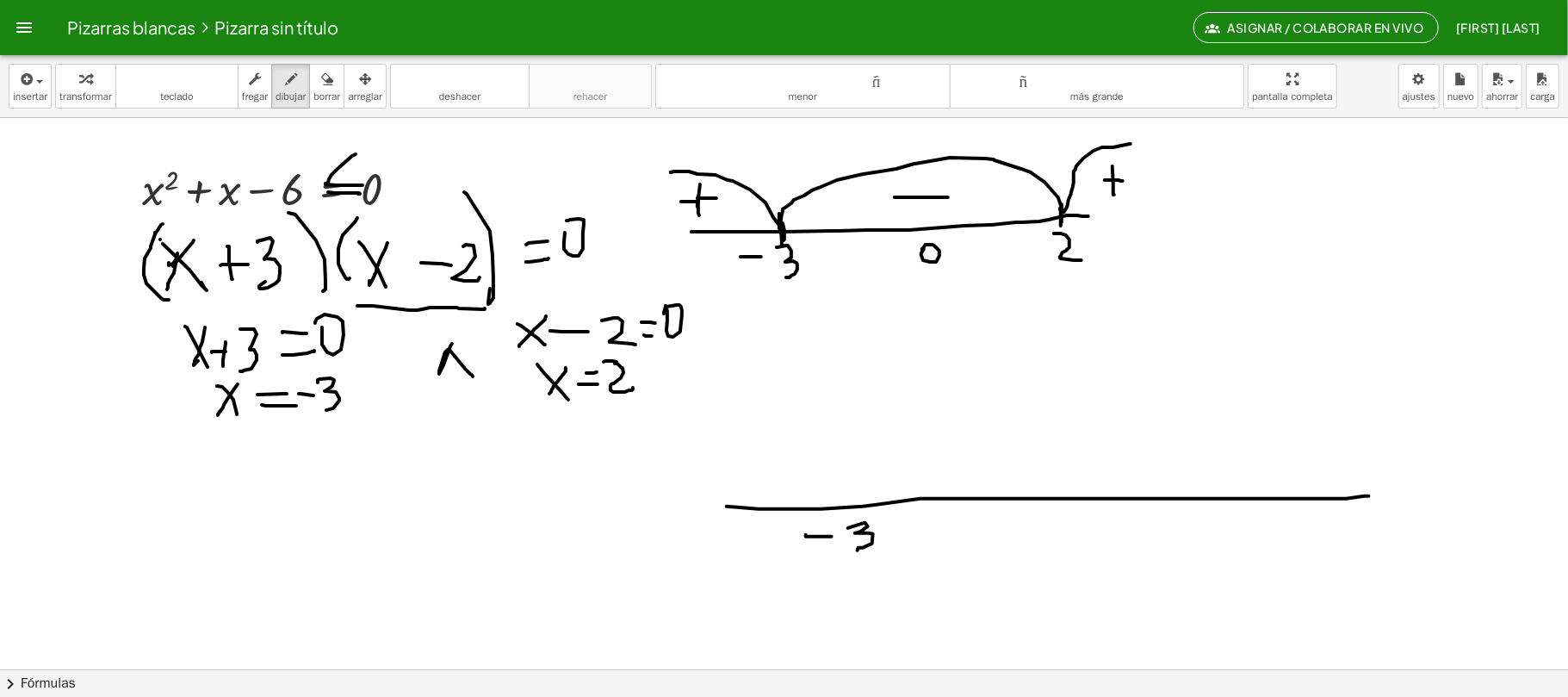 drag, startPoint x: 848, startPoint y: 529, endPoint x: 858, endPoint y: 551, distance: 24.166092 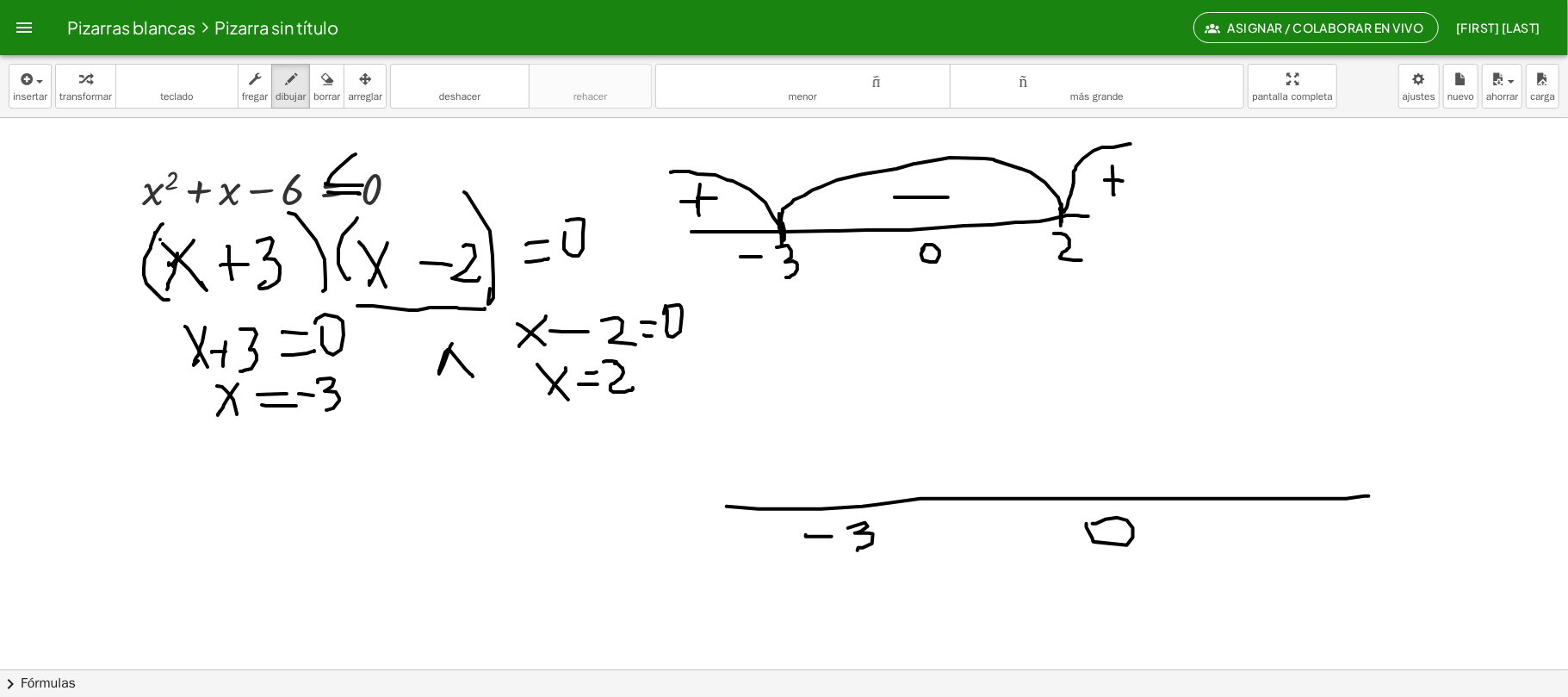 click at bounding box center (784, 669) 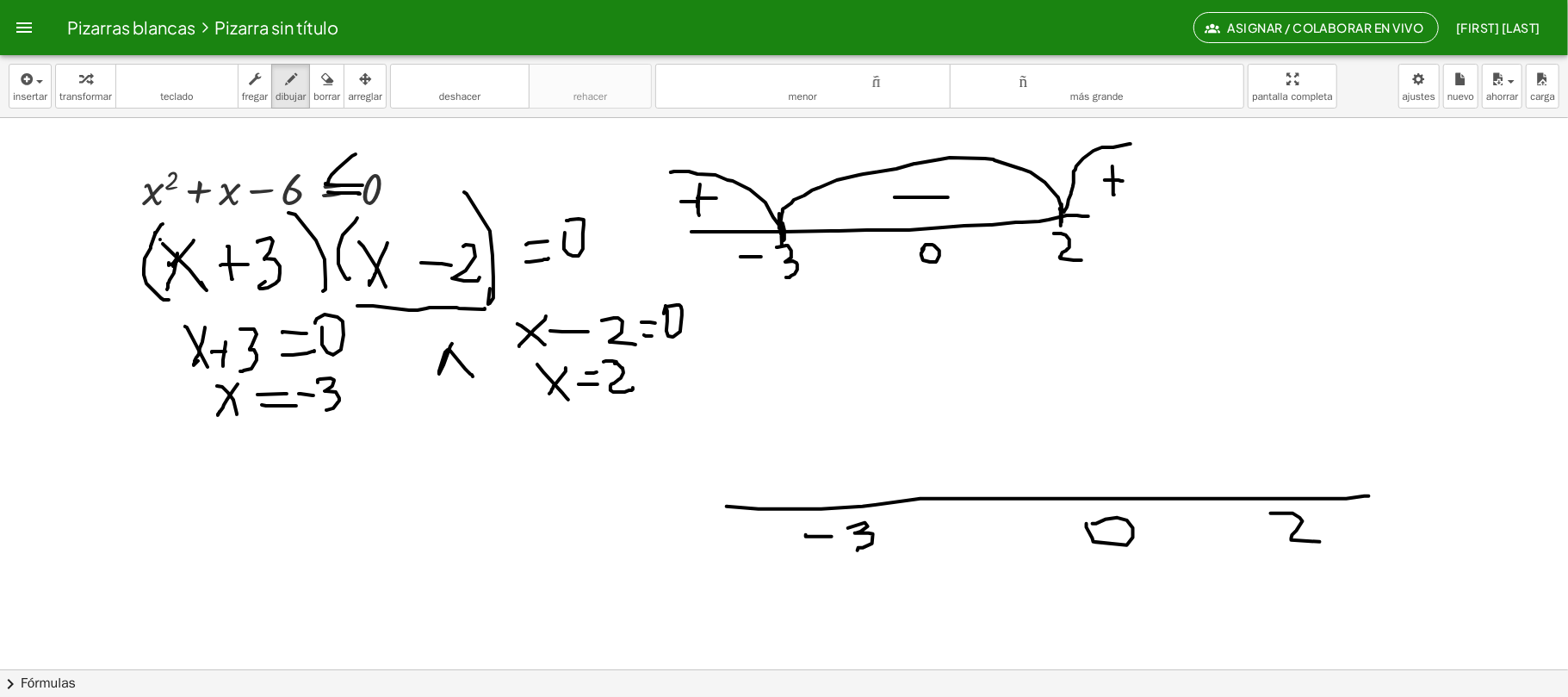 drag, startPoint x: 1271, startPoint y: 514, endPoint x: 1236, endPoint y: 543, distance: 45.453273 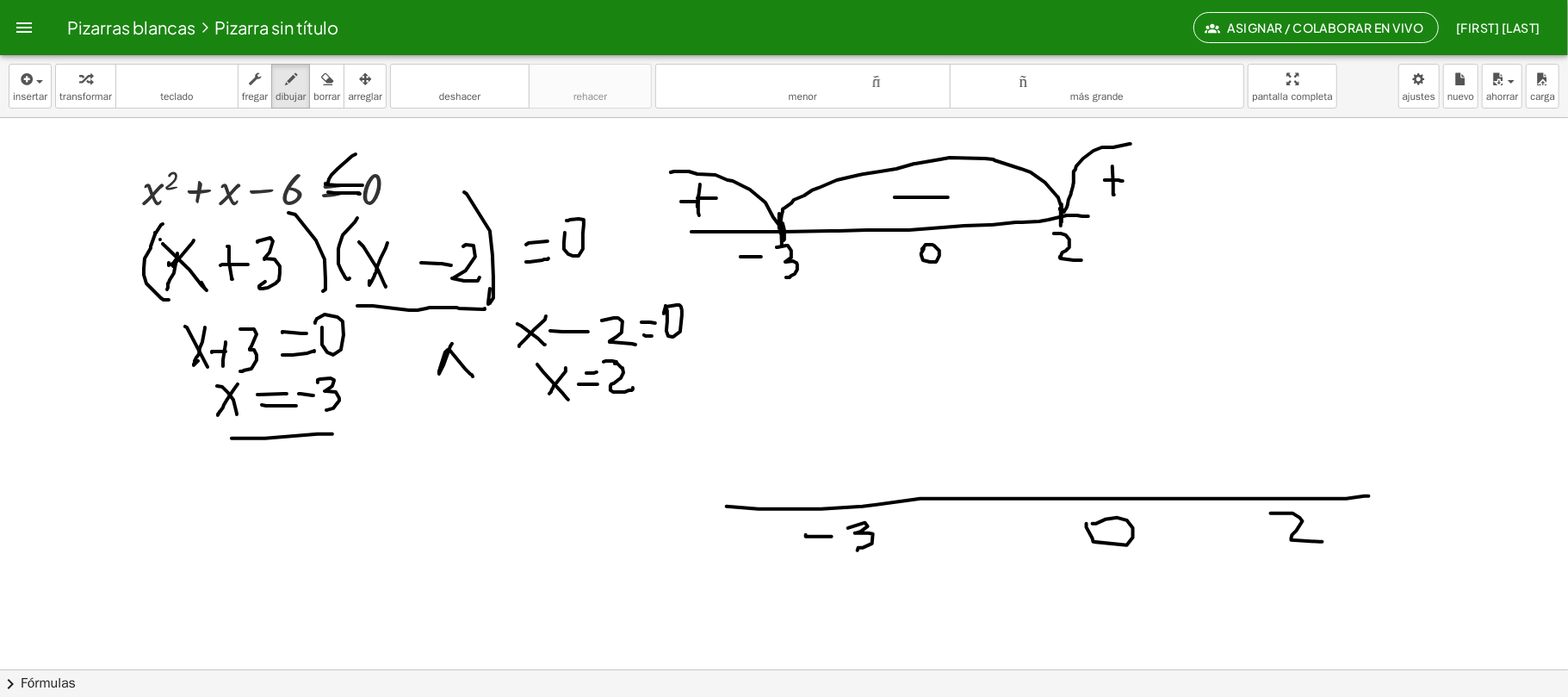 drag, startPoint x: 232, startPoint y: 439, endPoint x: 438, endPoint y: 429, distance: 206.24258 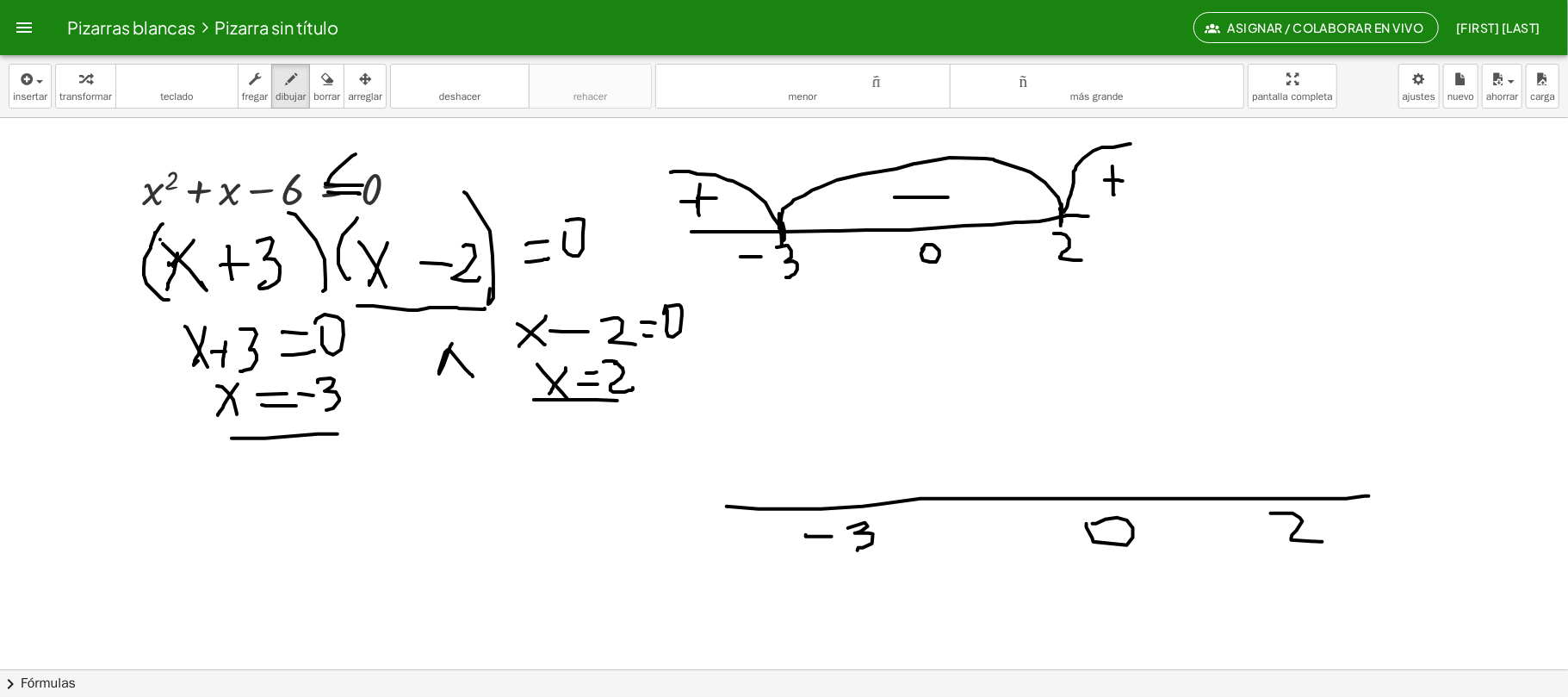 drag, startPoint x: 534, startPoint y: 401, endPoint x: 617, endPoint y: 401, distance: 83 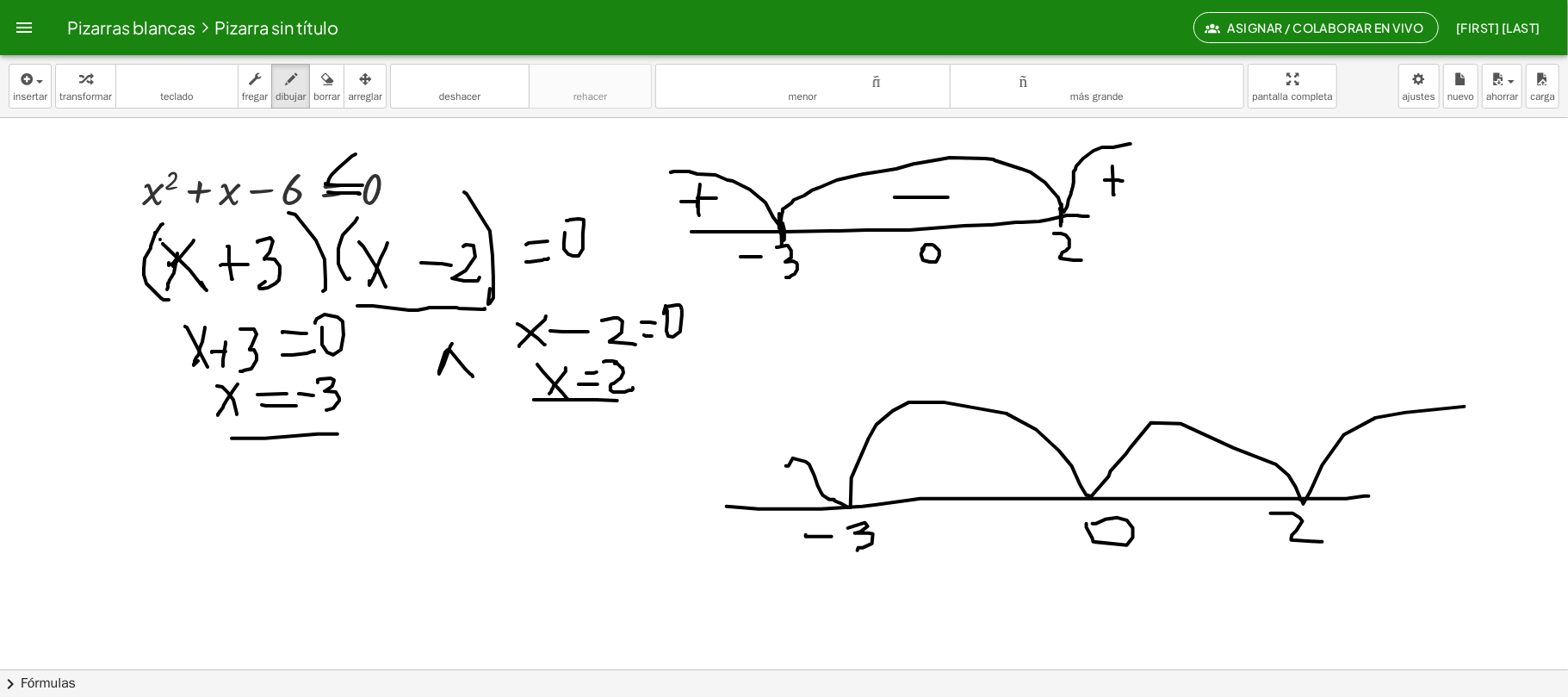 drag, startPoint x: 786, startPoint y: 467, endPoint x: 1420, endPoint y: 414, distance: 636.2114 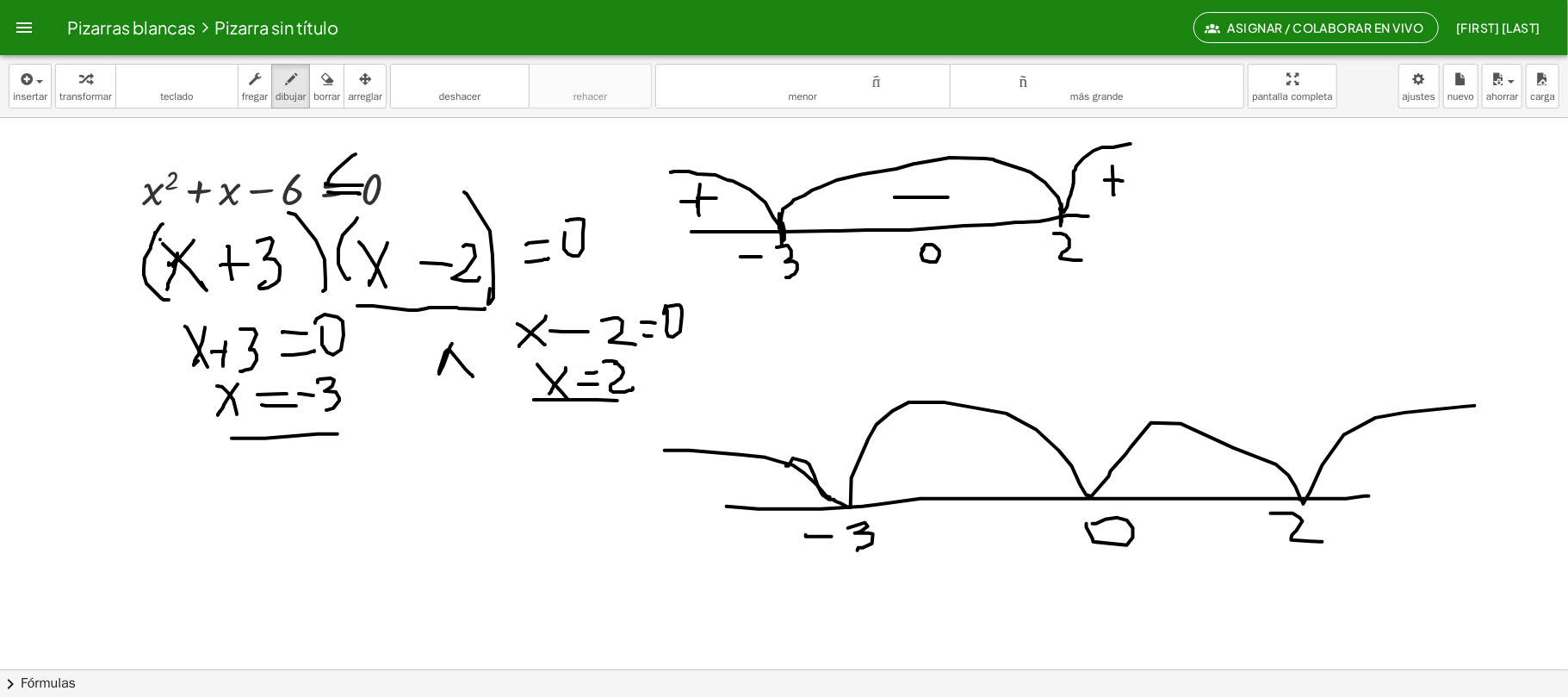 drag, startPoint x: 830, startPoint y: 498, endPoint x: 652, endPoint y: 451, distance: 184.10052 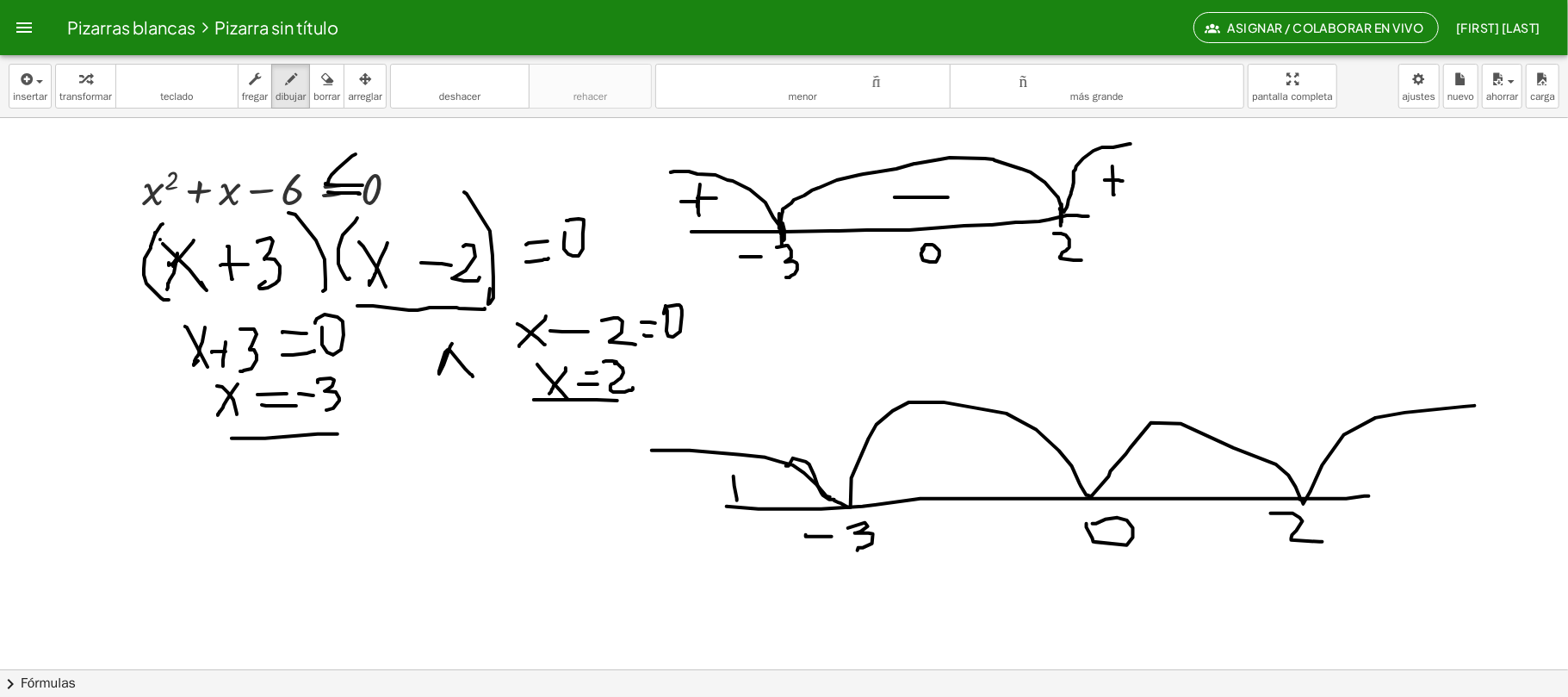 drag, startPoint x: 734, startPoint y: 477, endPoint x: 737, endPoint y: 501, distance: 24.186773 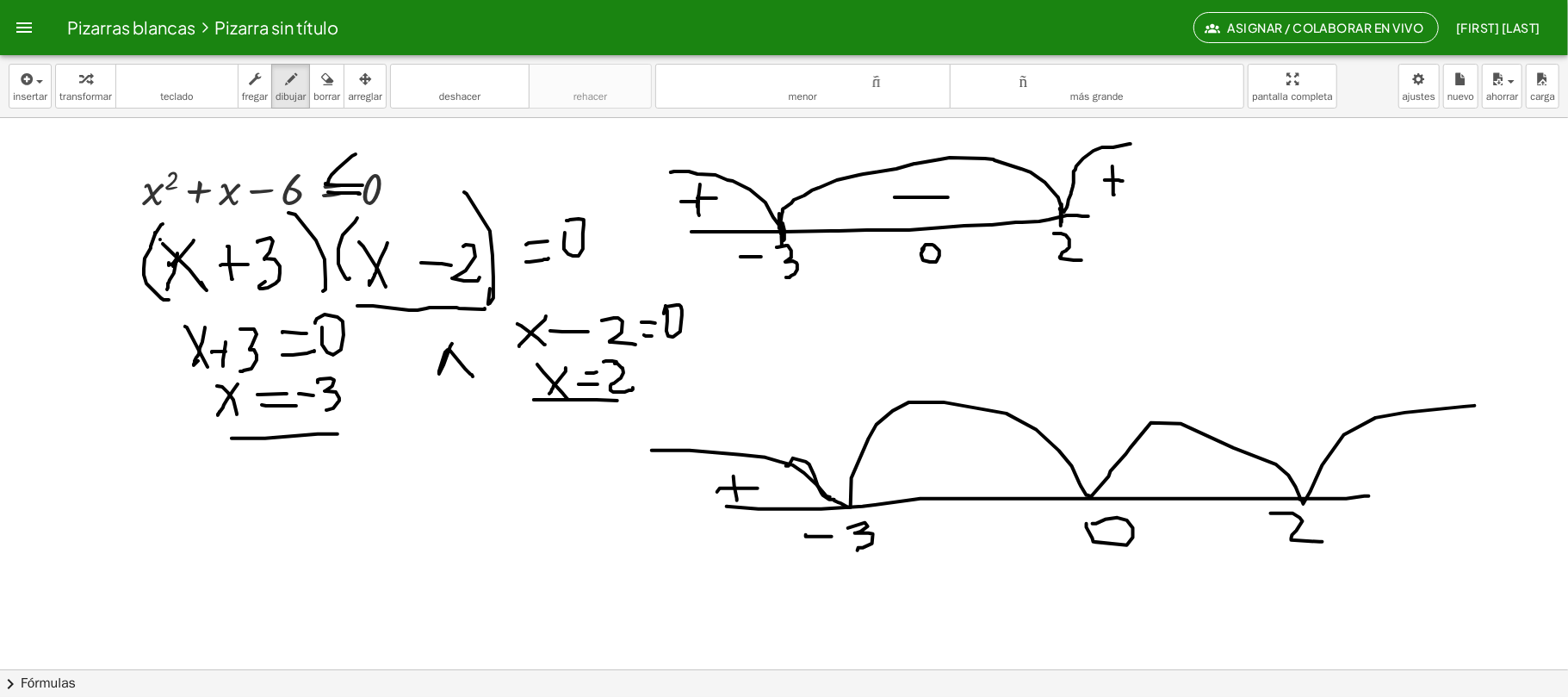 click at bounding box center (784, 669) 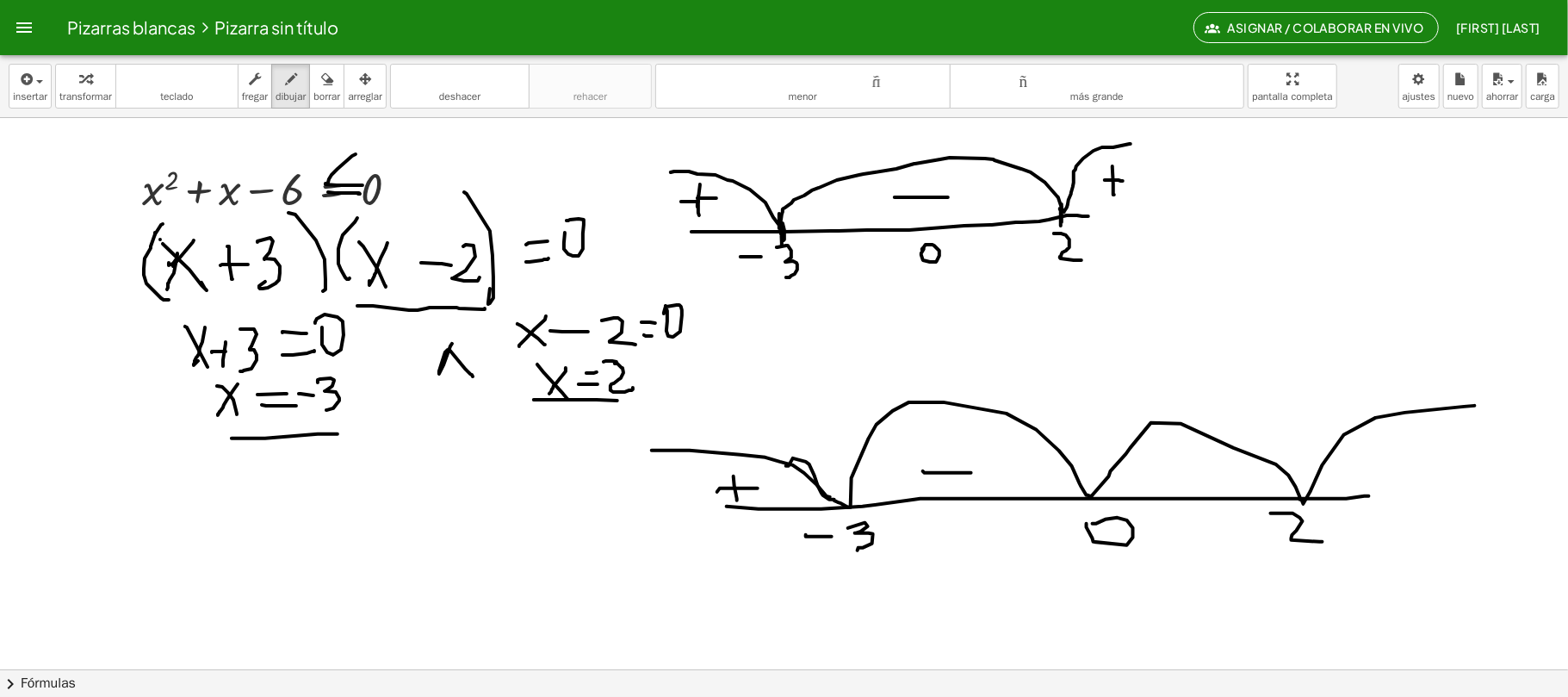 drag, startPoint x: 923, startPoint y: 472, endPoint x: 971, endPoint y: 474, distance: 48.0416 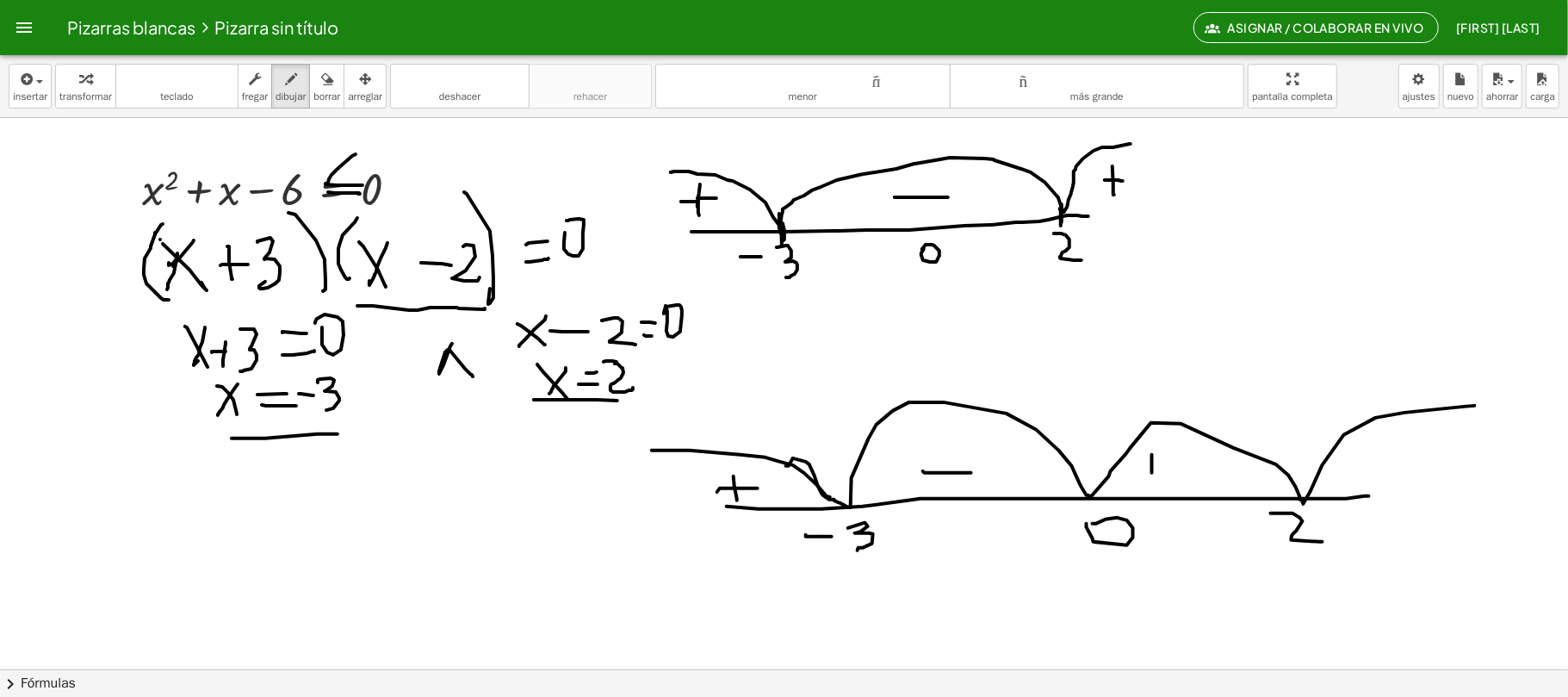drag, startPoint x: 1152, startPoint y: 474, endPoint x: 1152, endPoint y: 483, distance: 9 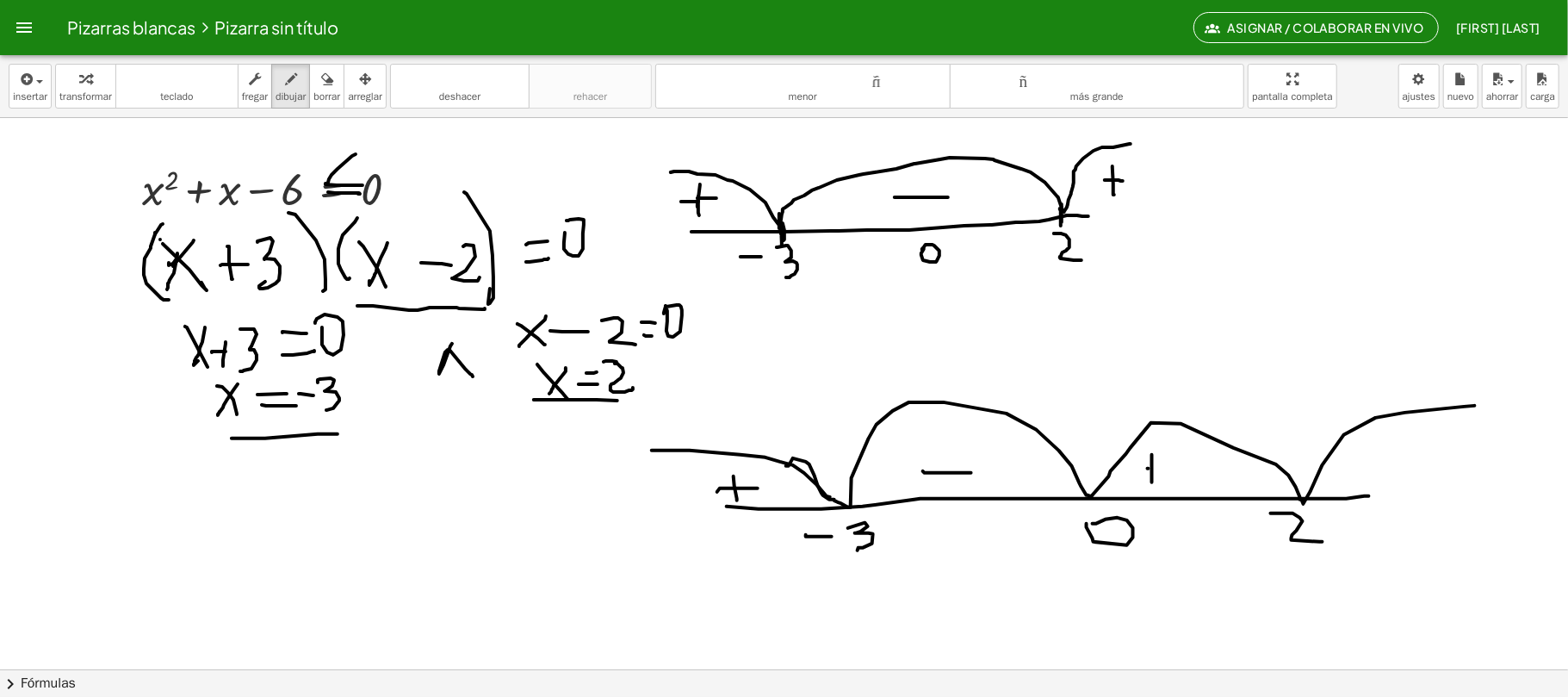 drag, startPoint x: 1148, startPoint y: 470, endPoint x: 1180, endPoint y: 462, distance: 32.984845 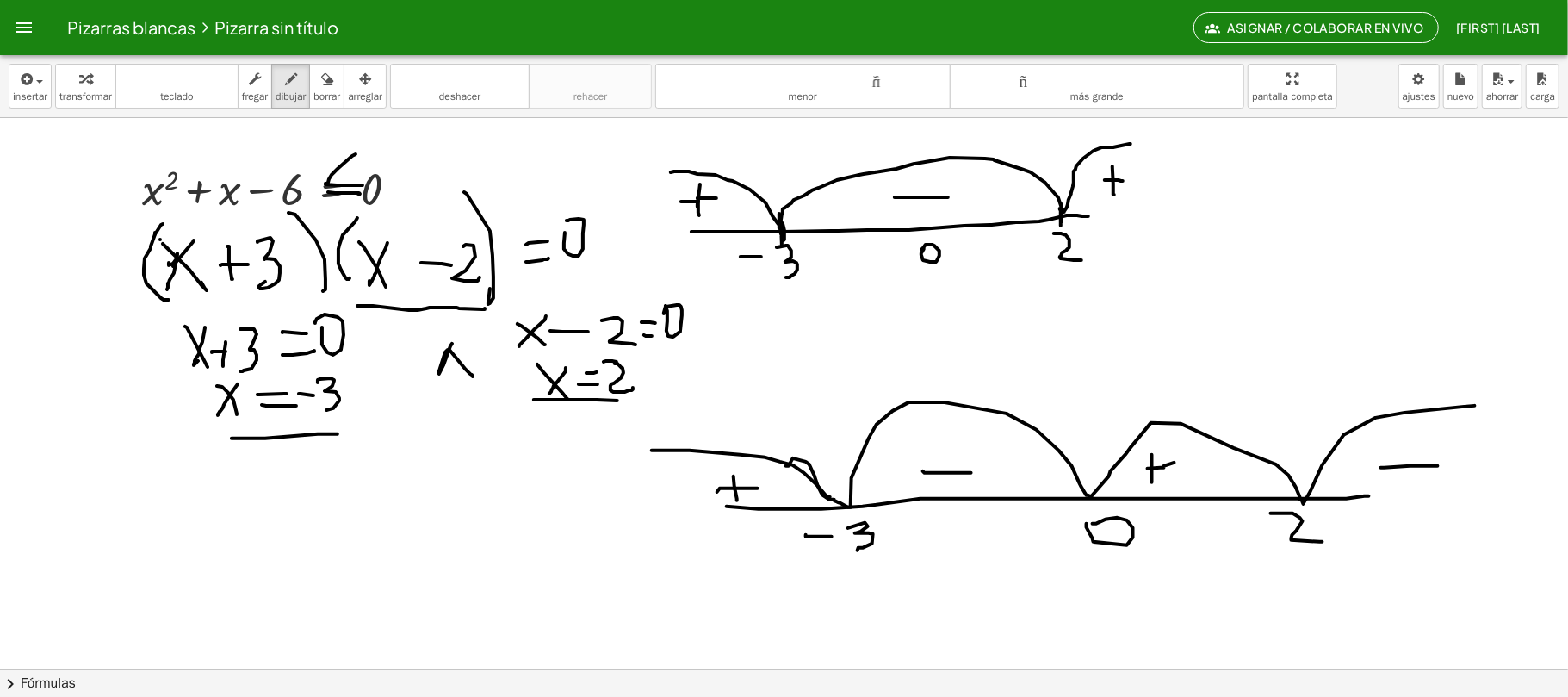 drag, startPoint x: 1381, startPoint y: 469, endPoint x: 1438, endPoint y: 467, distance: 57.0351 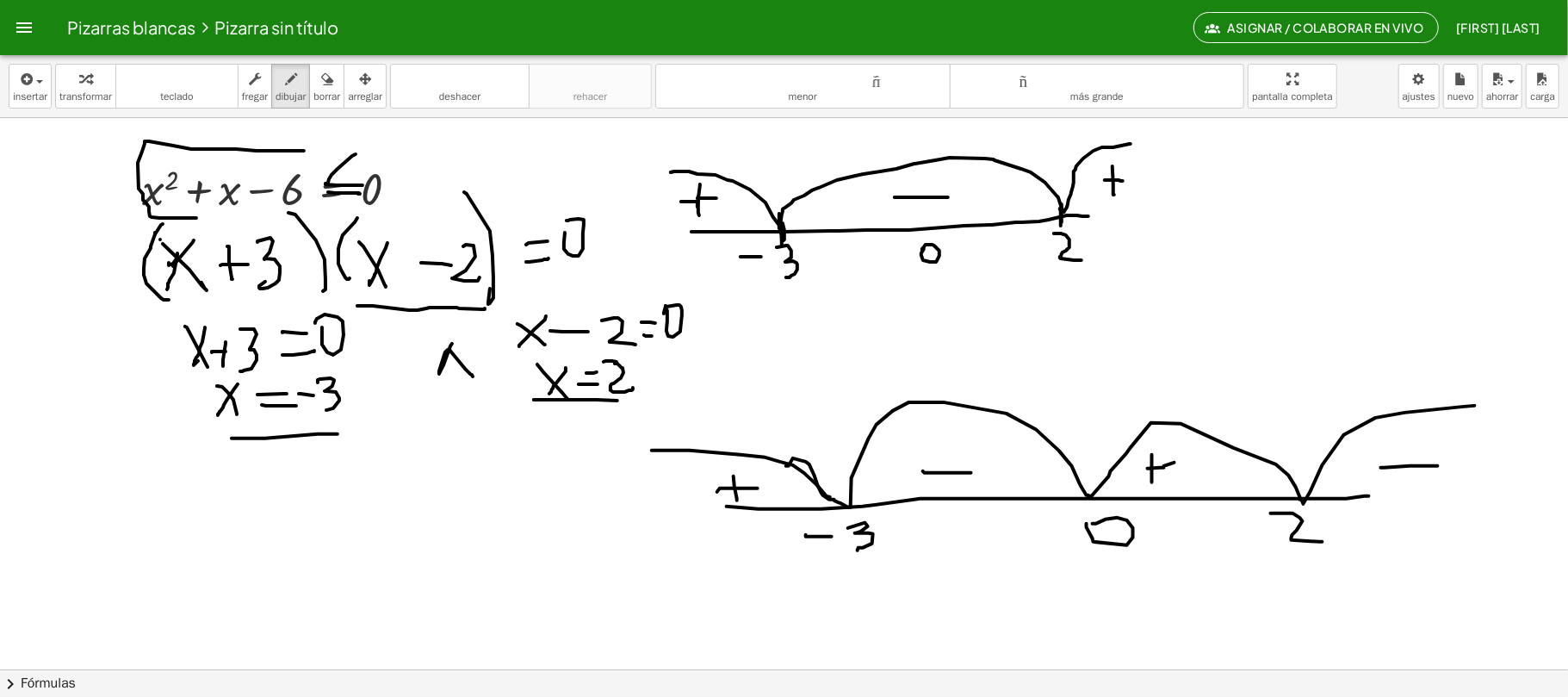 drag, startPoint x: 304, startPoint y: 152, endPoint x: 196, endPoint y: 219, distance: 127.09445 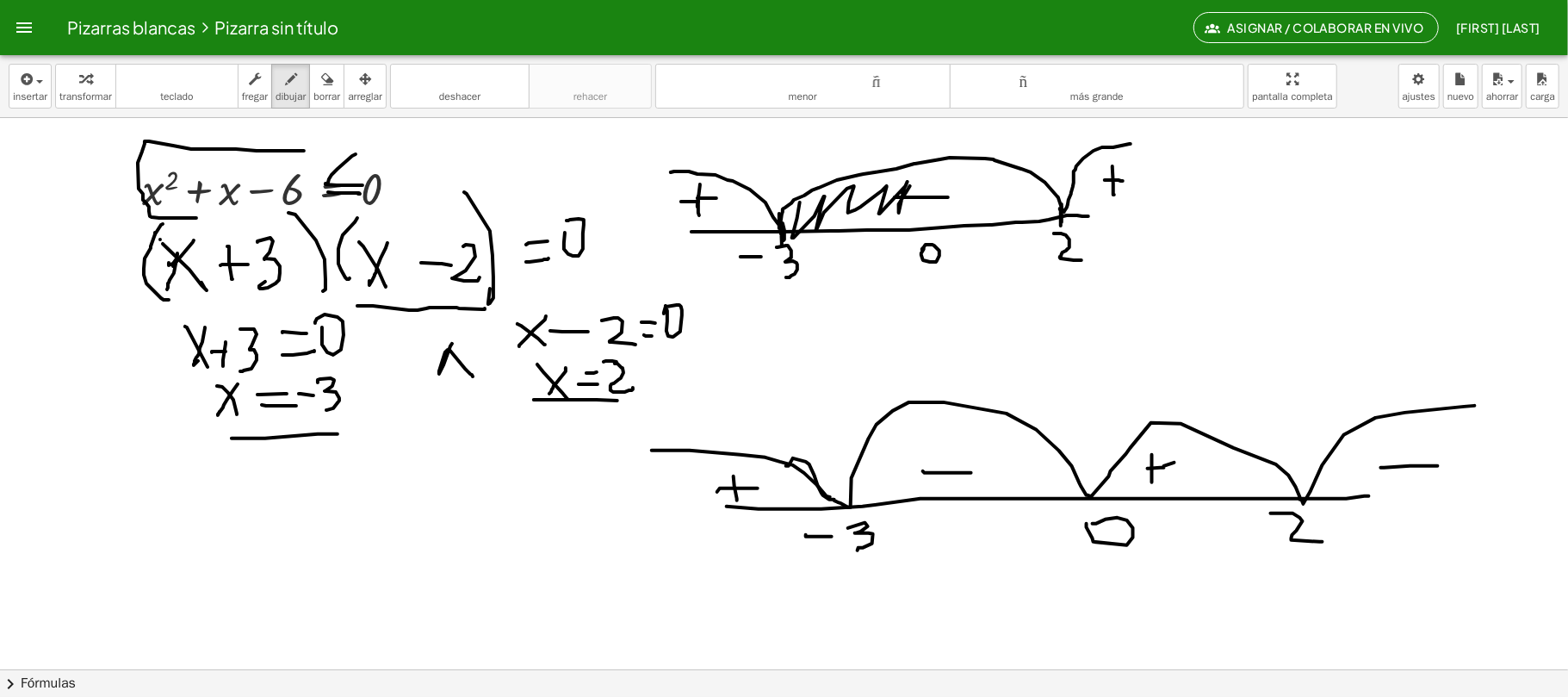drag, startPoint x: 797, startPoint y: 219, endPoint x: 910, endPoint y: 187, distance: 117.4436 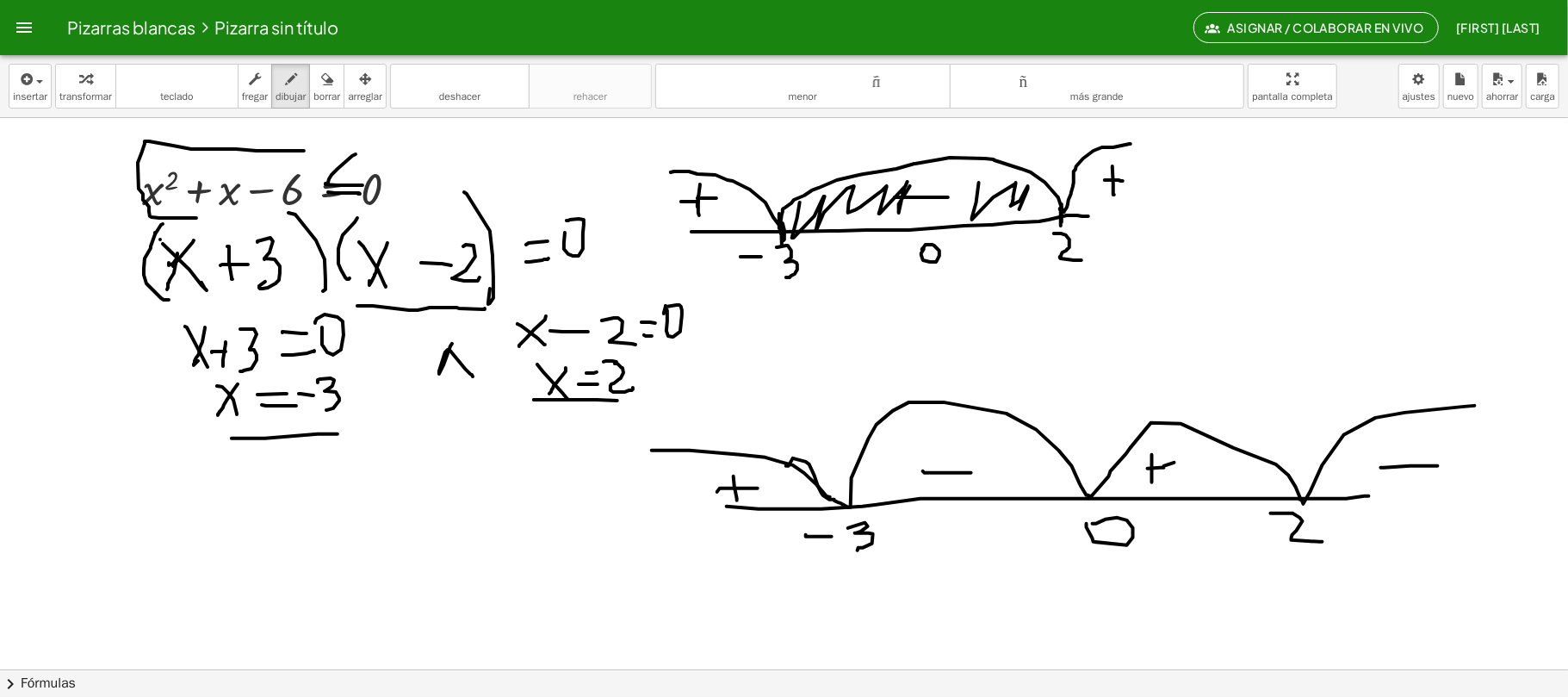 drag, startPoint x: 972, startPoint y: 219, endPoint x: 1044, endPoint y: 232, distance: 73.1642 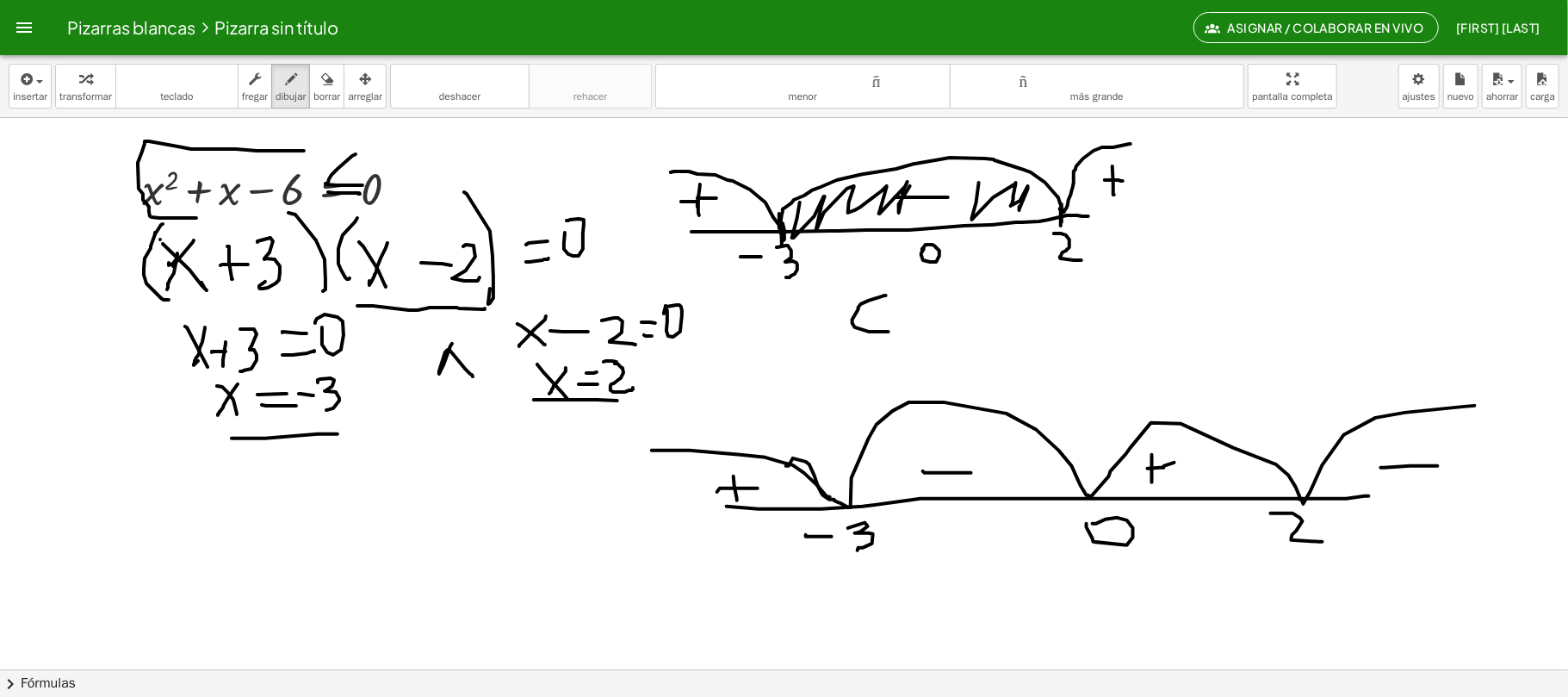 drag, startPoint x: 886, startPoint y: 296, endPoint x: 889, endPoint y: 333, distance: 37.121422 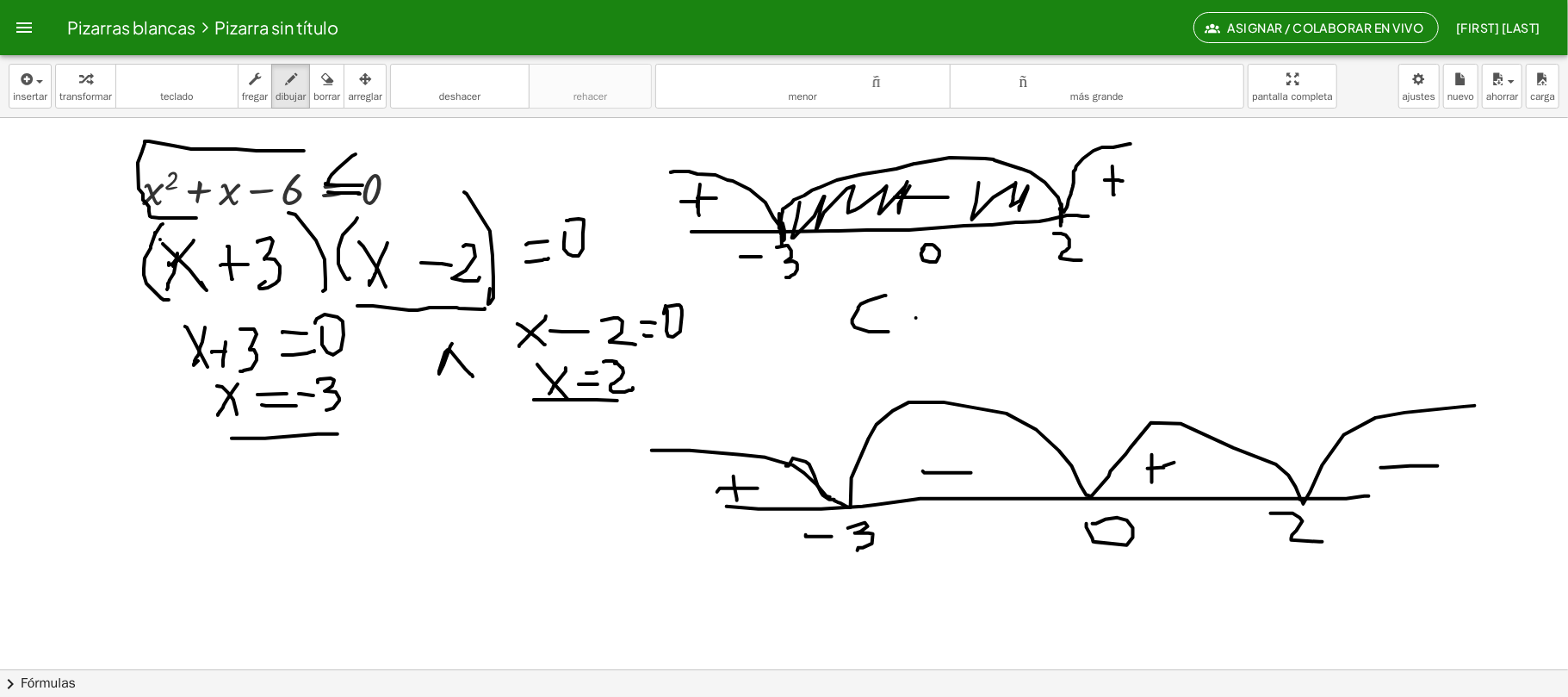 click at bounding box center (784, 669) 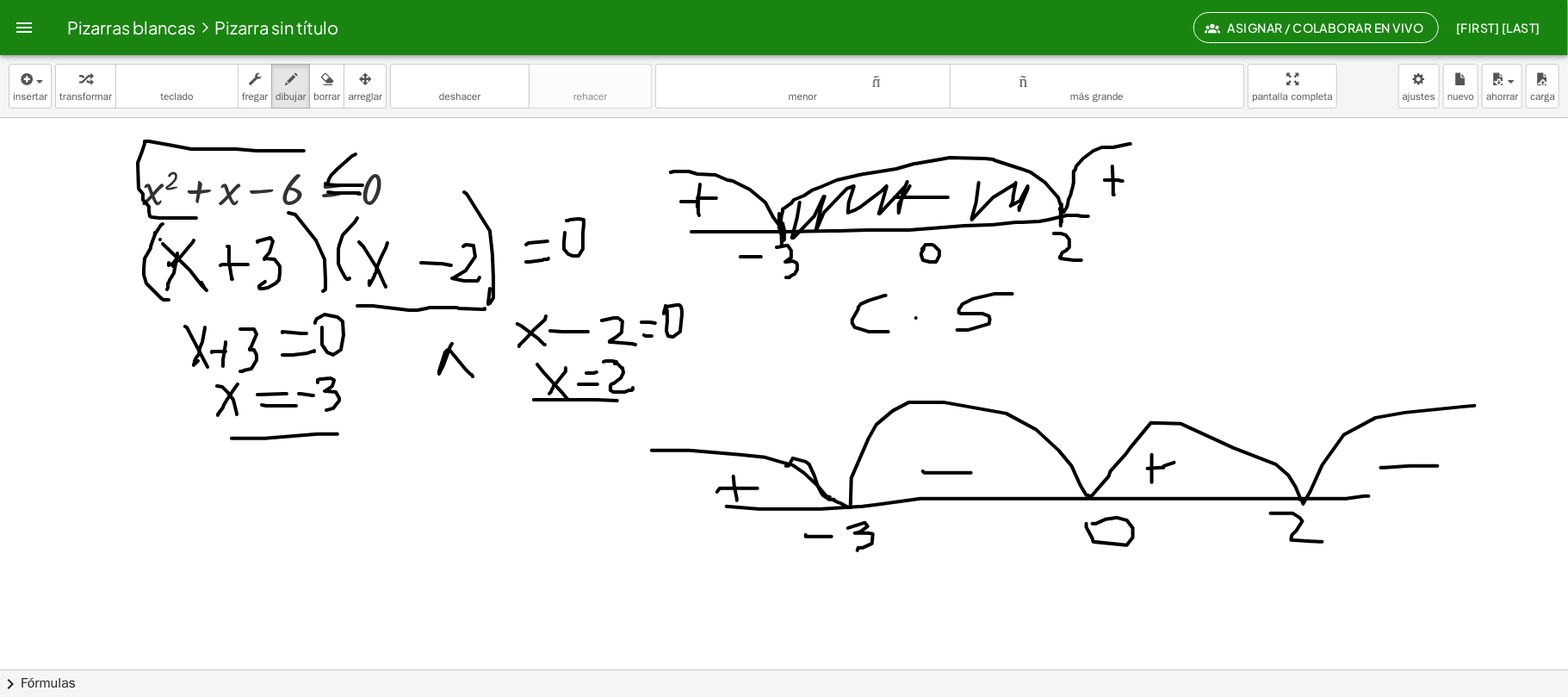 drag, startPoint x: 995, startPoint y: 295, endPoint x: 1007, endPoint y: 315, distance: 23.323808 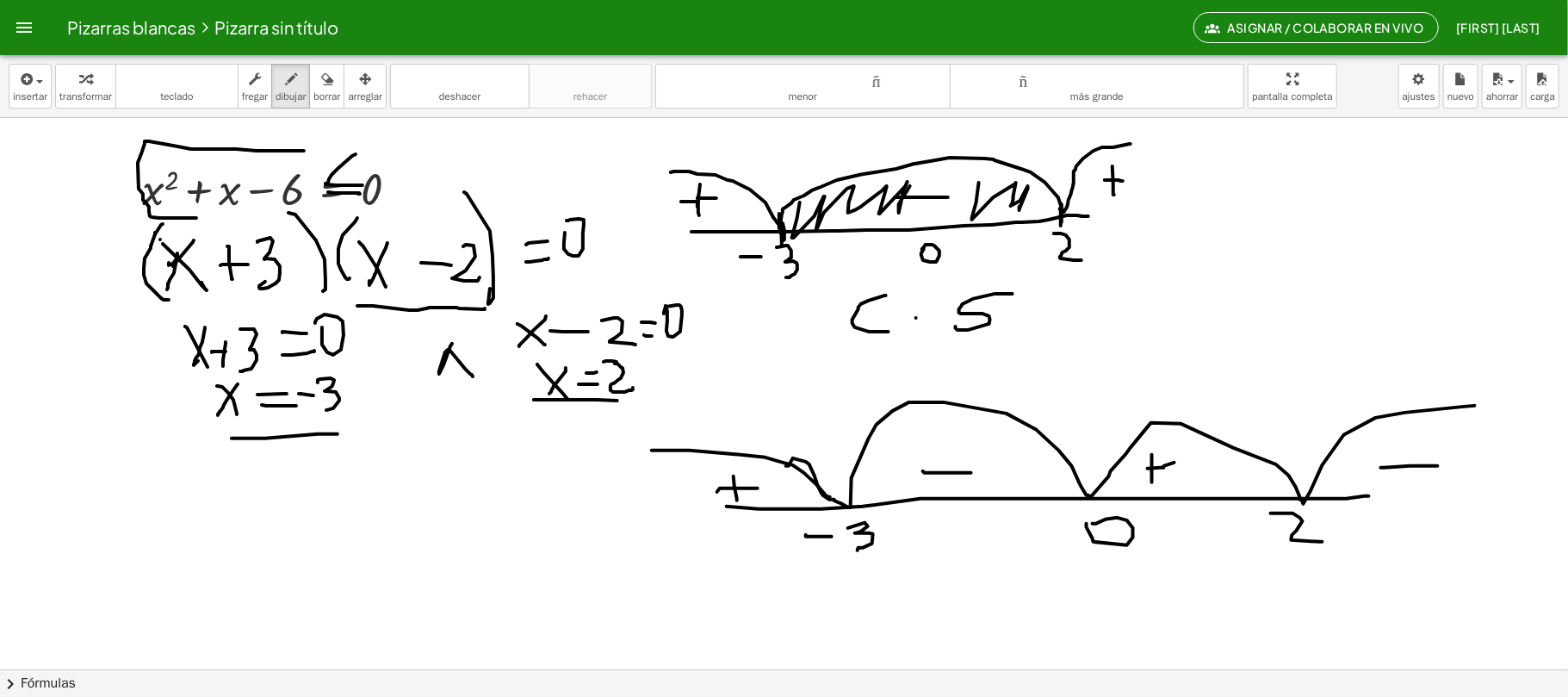 click at bounding box center [784, 669] 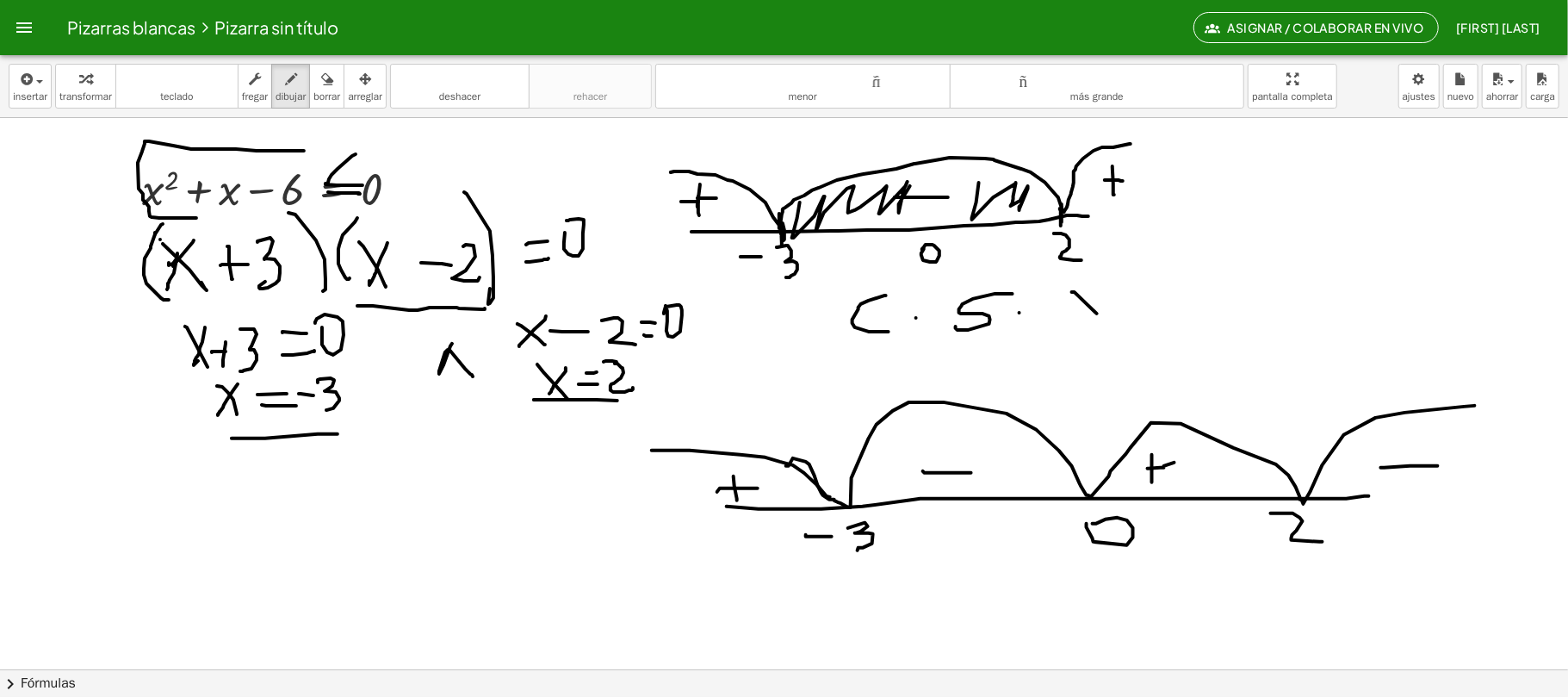 drag, startPoint x: 1072, startPoint y: 293, endPoint x: 1107, endPoint y: 305, distance: 37 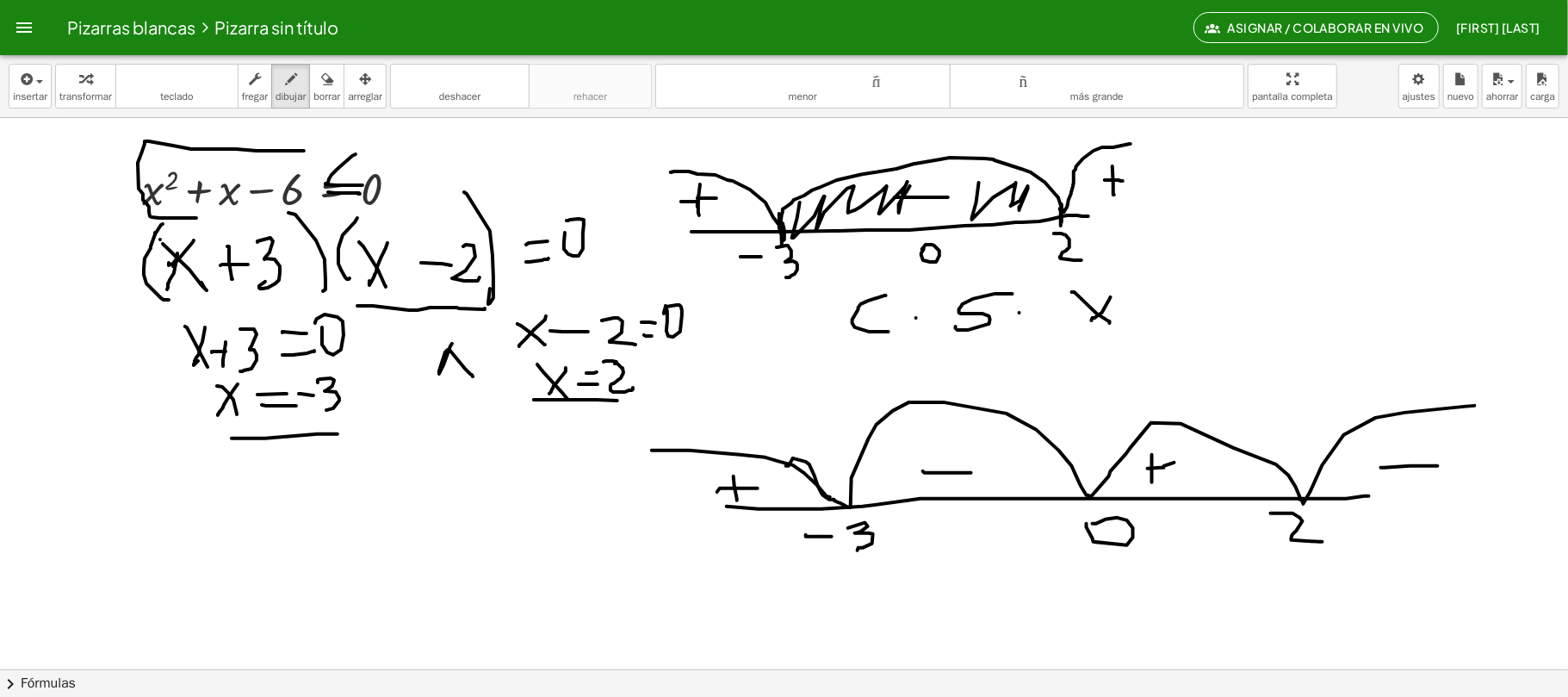 drag, startPoint x: 1111, startPoint y: 298, endPoint x: 1092, endPoint y: 321, distance: 29.832868 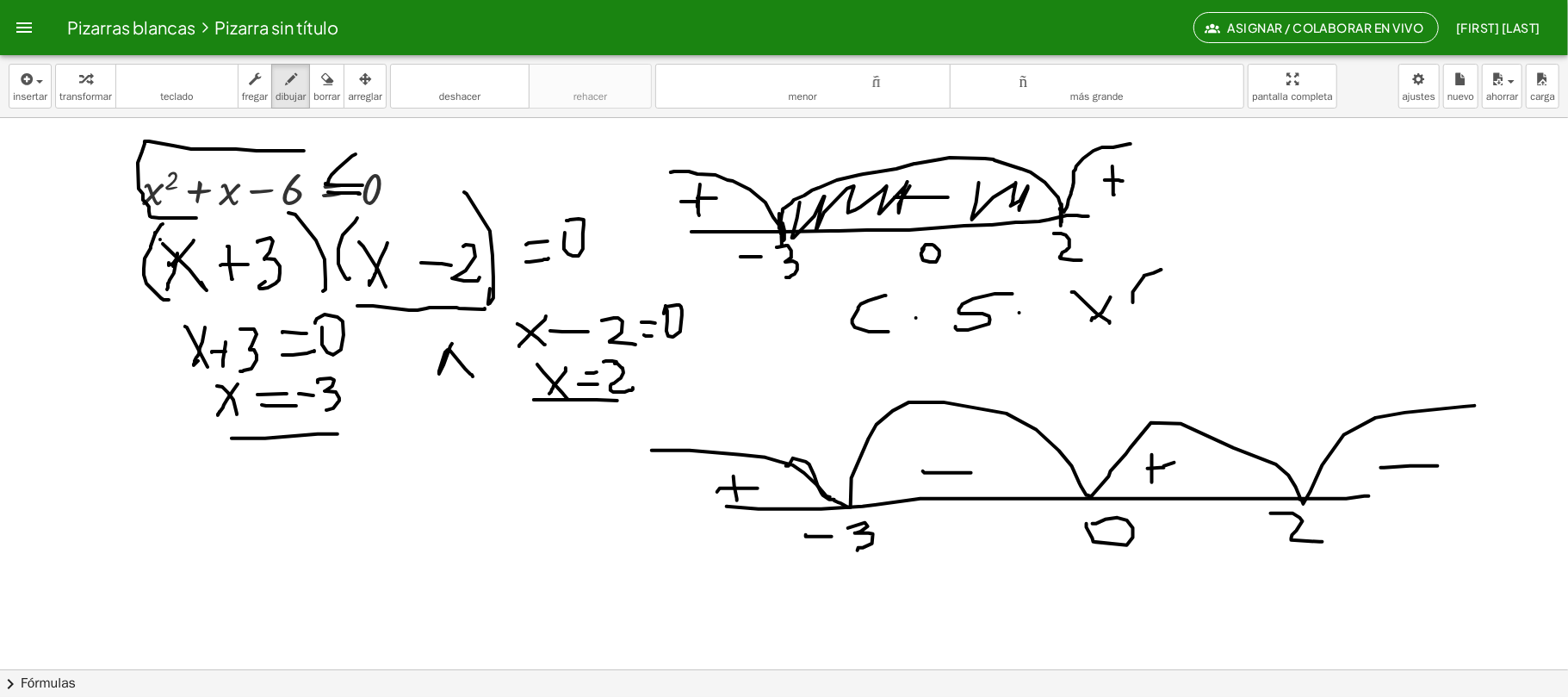 drag, startPoint x: 1161, startPoint y: 271, endPoint x: 1168, endPoint y: 302, distance: 31.780497 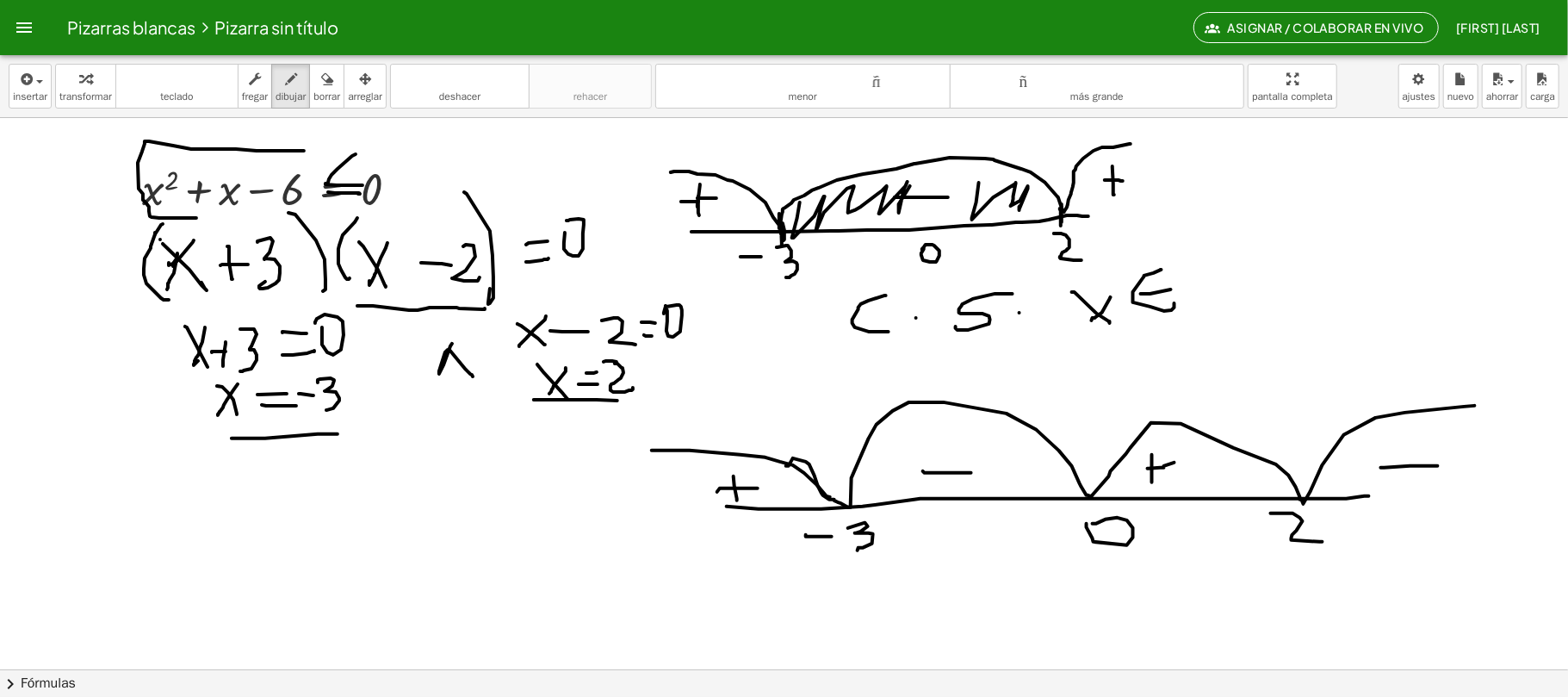 drag, startPoint x: 1141, startPoint y: 295, endPoint x: 1179, endPoint y: 288, distance: 38.63936 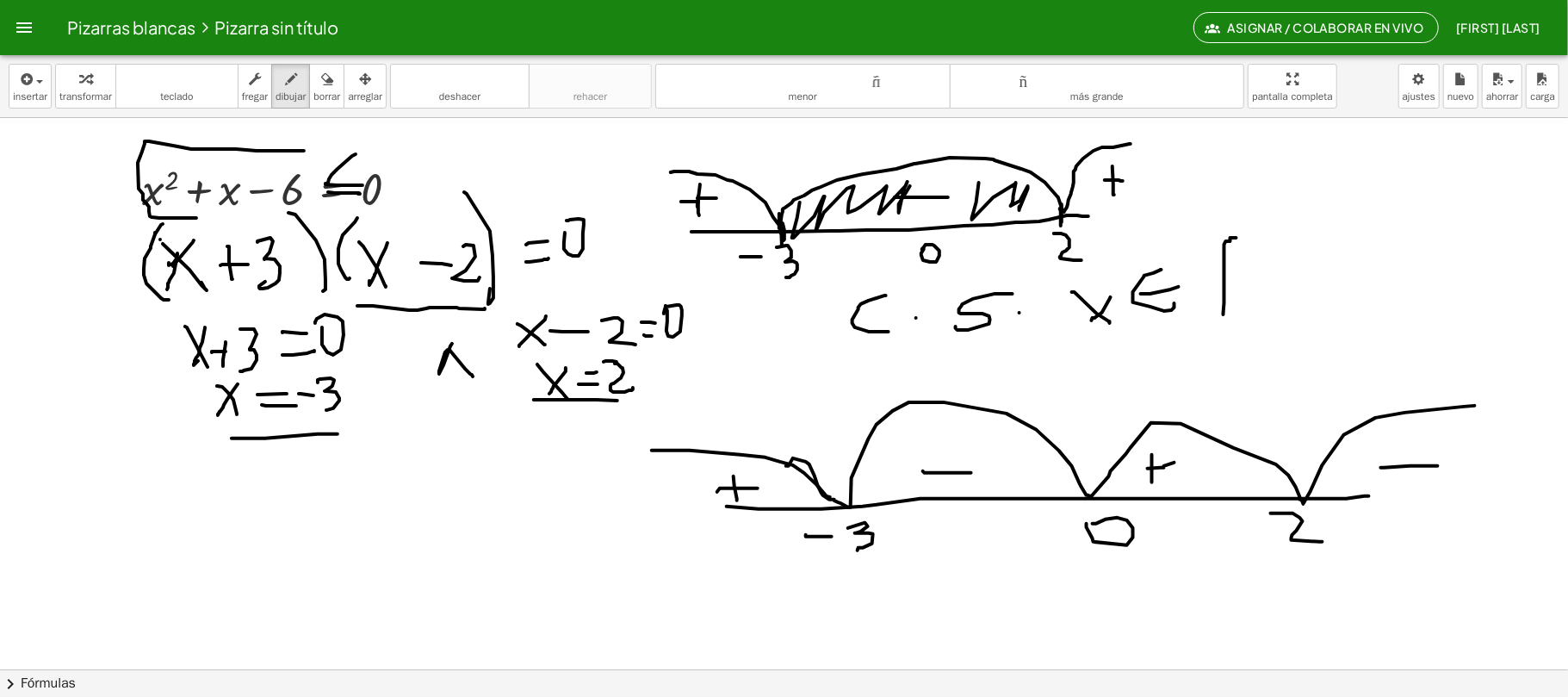drag, startPoint x: 1235, startPoint y: 239, endPoint x: 1258, endPoint y: 307, distance: 71.7844 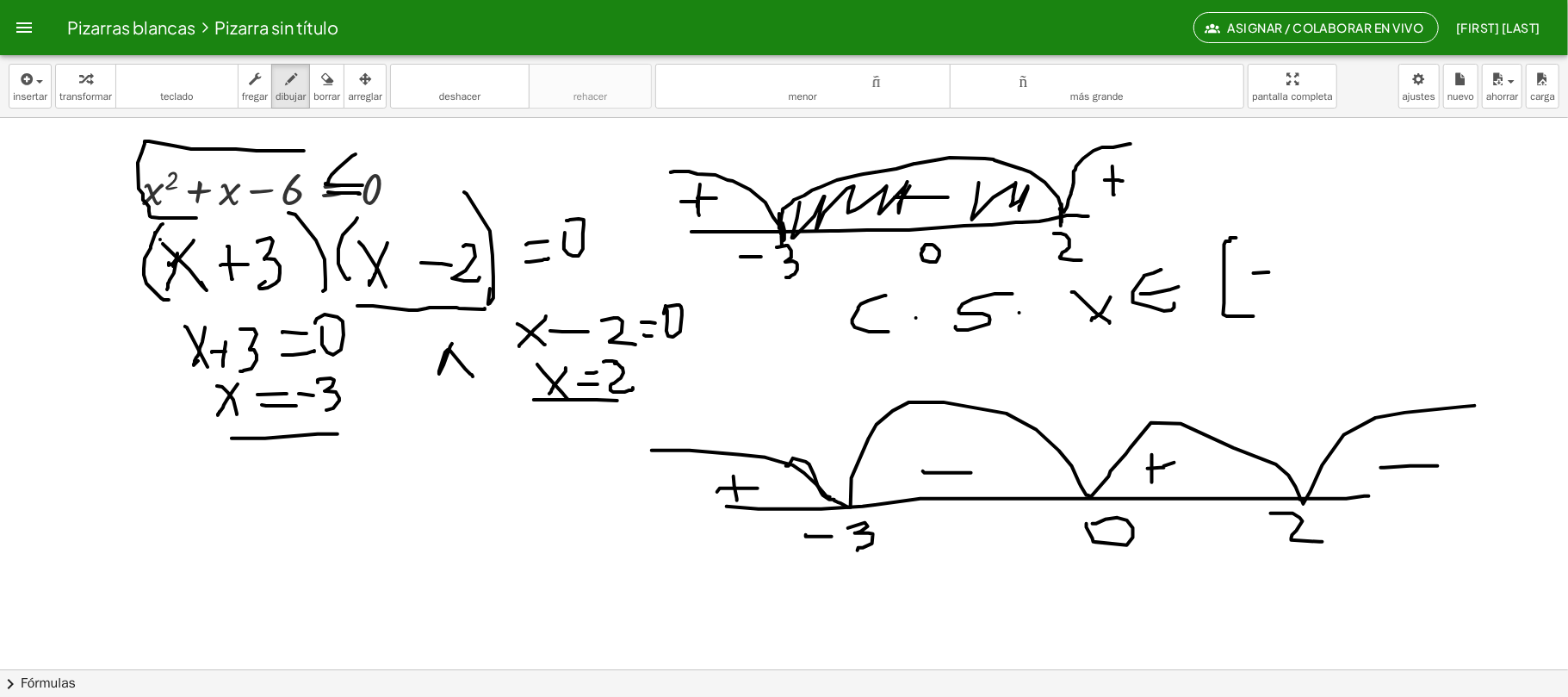 drag, startPoint x: 1254, startPoint y: 274, endPoint x: 1269, endPoint y: 273, distance: 15.033296 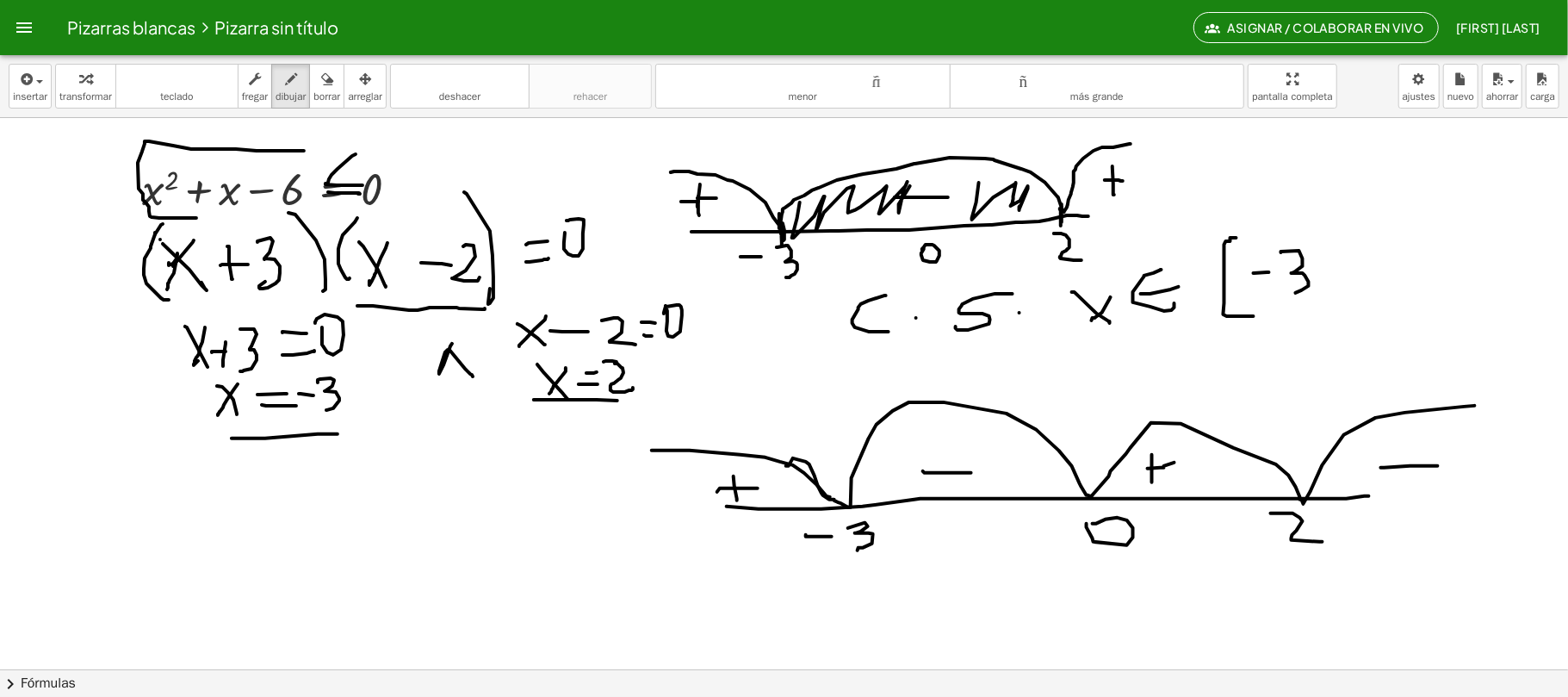drag, startPoint x: 1281, startPoint y: 253, endPoint x: 1314, endPoint y: 279, distance: 42.011903 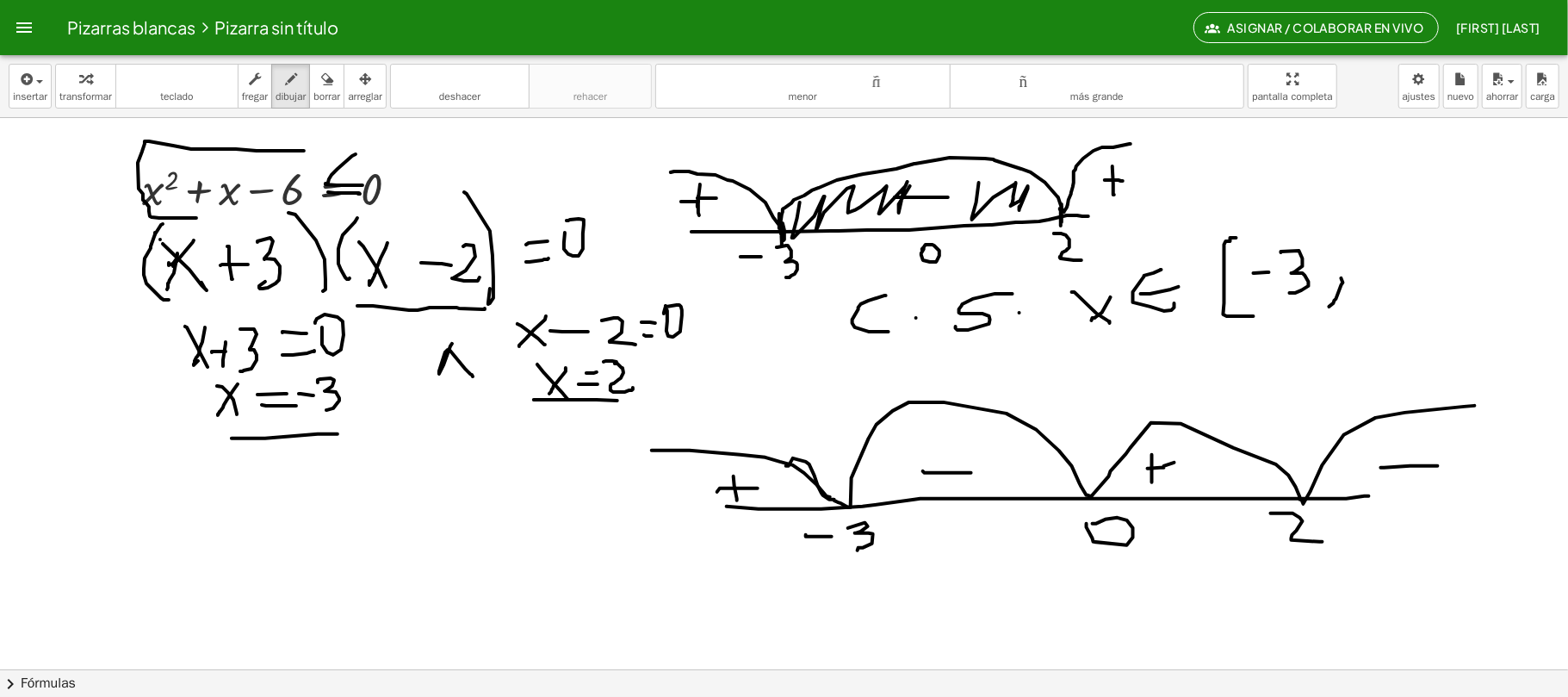 drag, startPoint x: 1342, startPoint y: 279, endPoint x: 1329, endPoint y: 308, distance: 31.780497 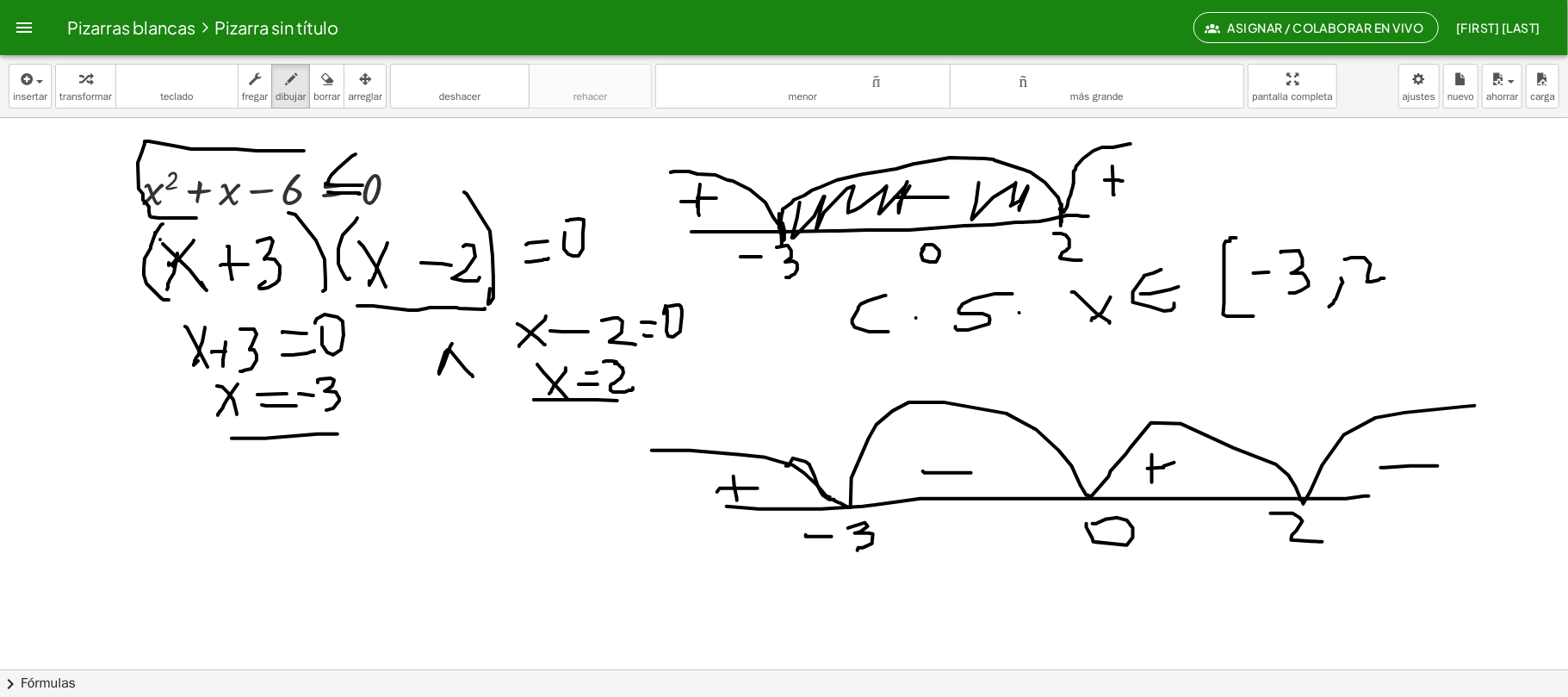 drag, startPoint x: 1345, startPoint y: 260, endPoint x: 1389, endPoint y: 279, distance: 47.927028 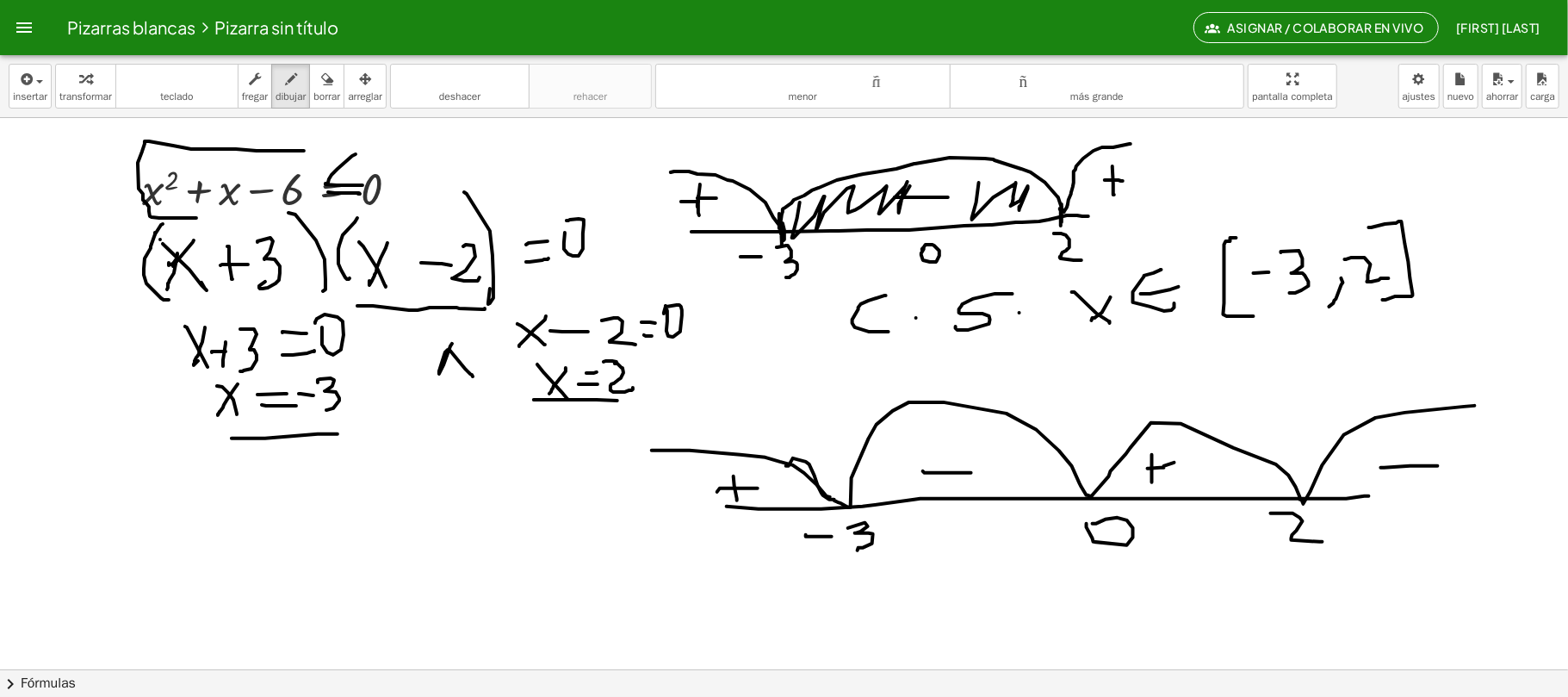 drag, startPoint x: 1369, startPoint y: 228, endPoint x: 1383, endPoint y: 301, distance: 74.33034 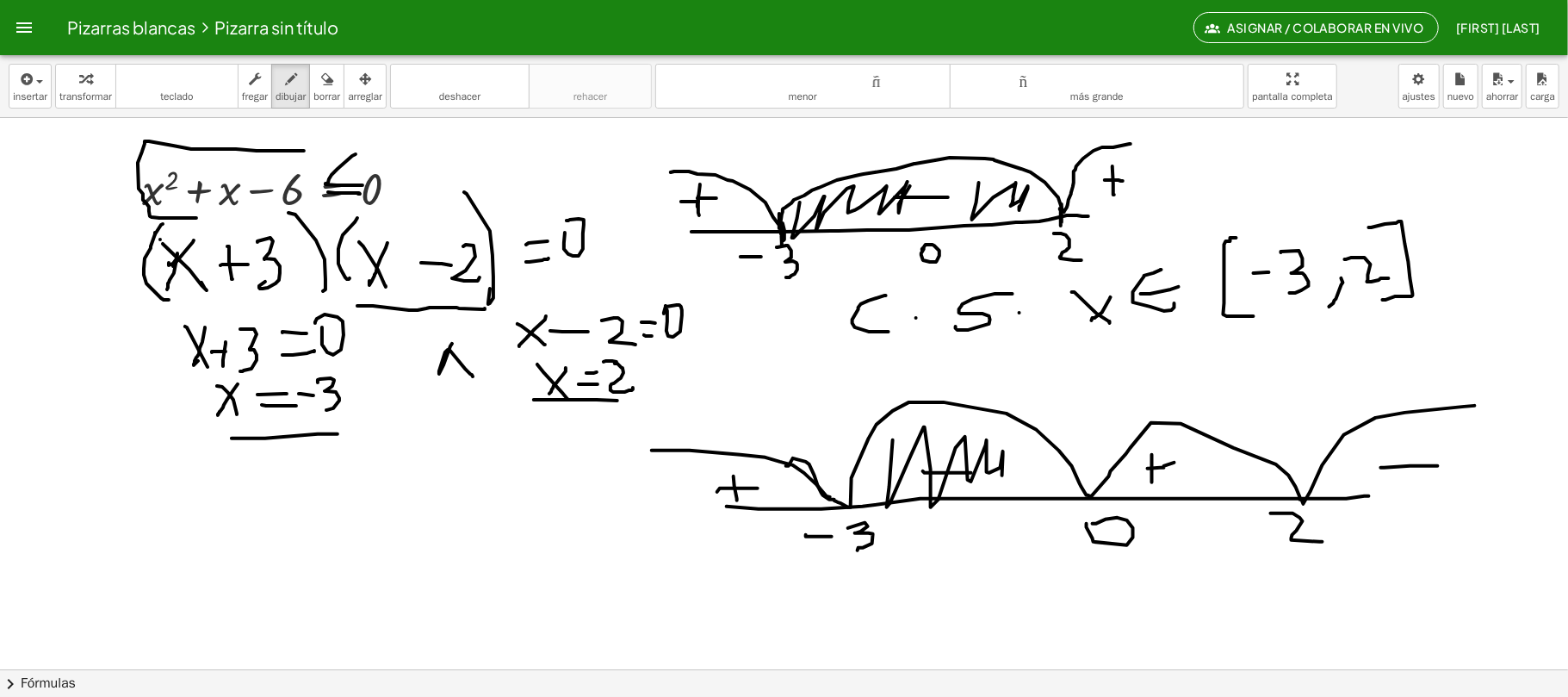 drag, startPoint x: 893, startPoint y: 441, endPoint x: 1023, endPoint y: 451, distance: 130.38405 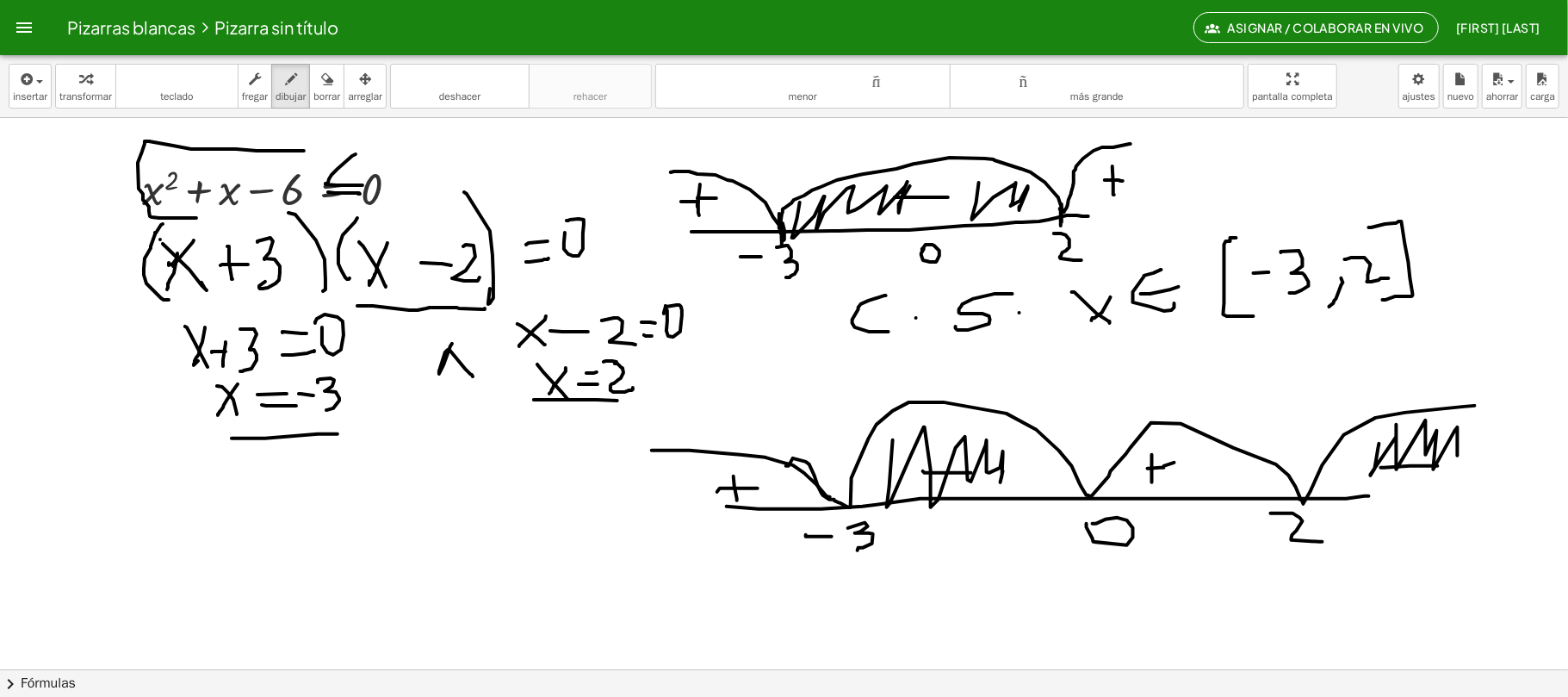 drag, startPoint x: 1379, startPoint y: 445, endPoint x: 1458, endPoint y: 459, distance: 80.230917 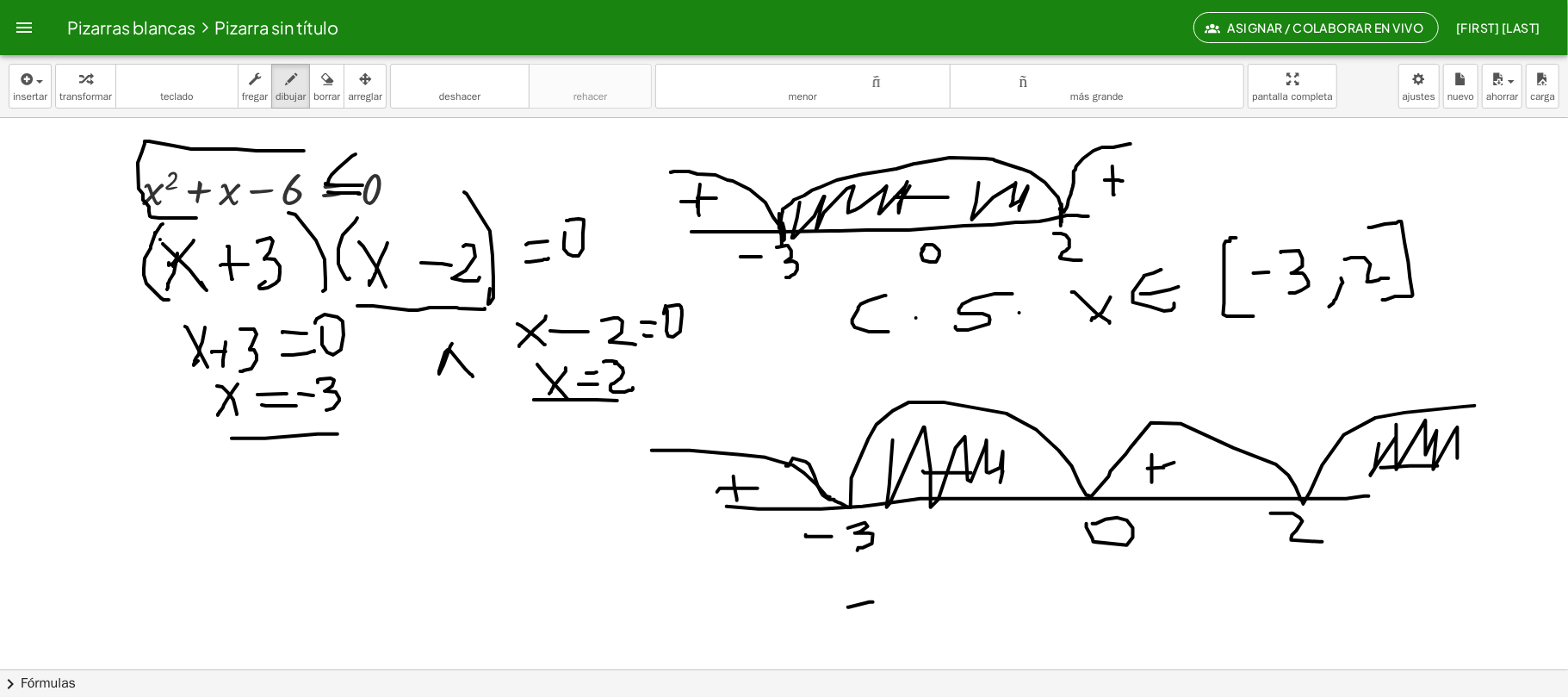 drag, startPoint x: 848, startPoint y: 608, endPoint x: 918, endPoint y: 588, distance: 72.8011 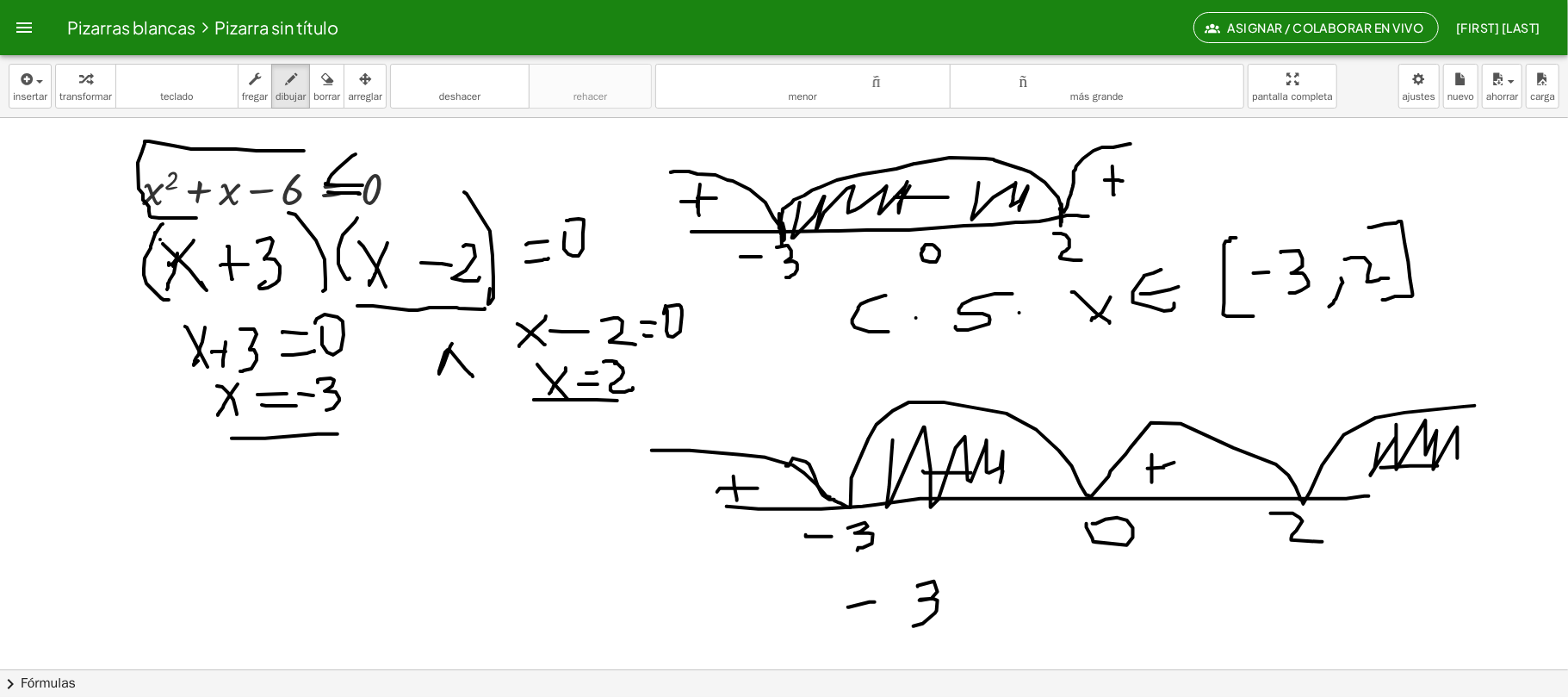 drag, startPoint x: 918, startPoint y: 588, endPoint x: 914, endPoint y: 627, distance: 39.204592 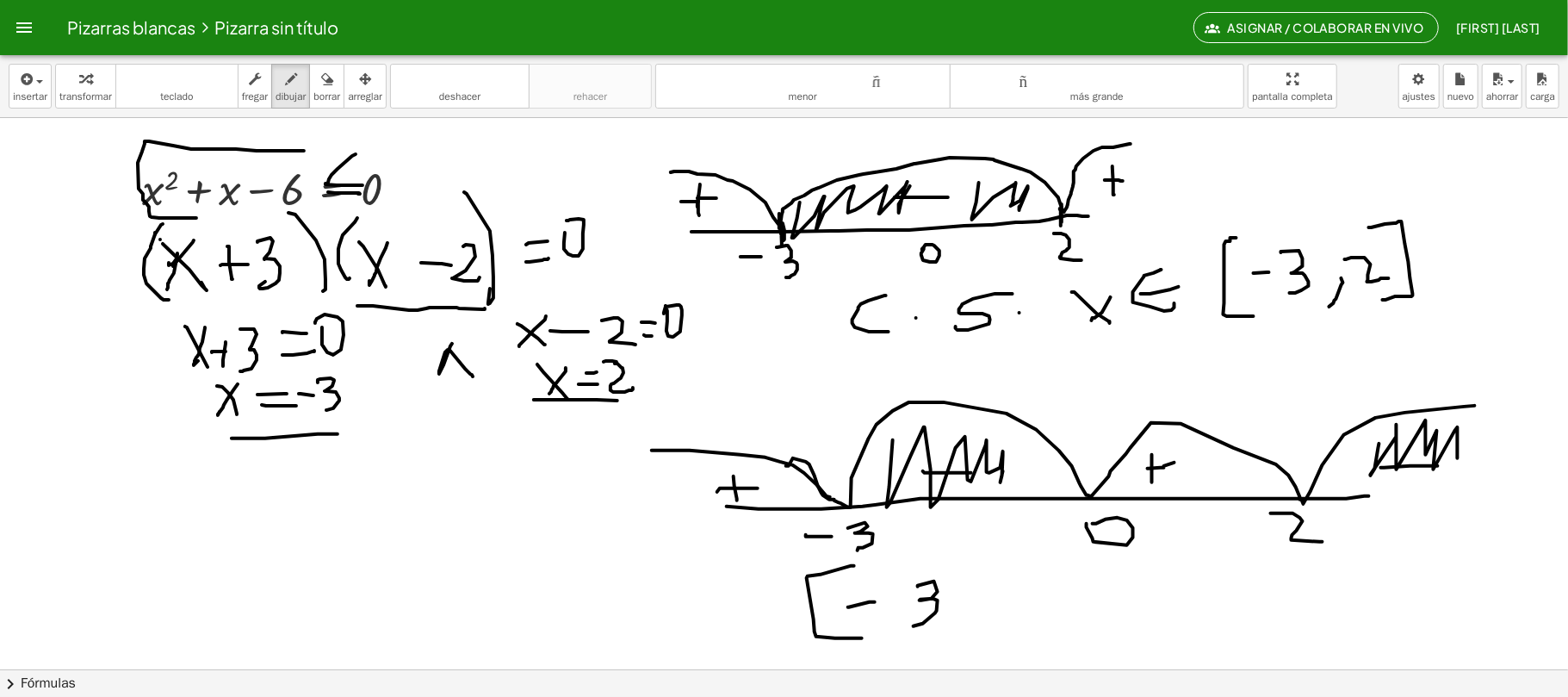 drag, startPoint x: 854, startPoint y: 567, endPoint x: 863, endPoint y: 639, distance: 72.56032 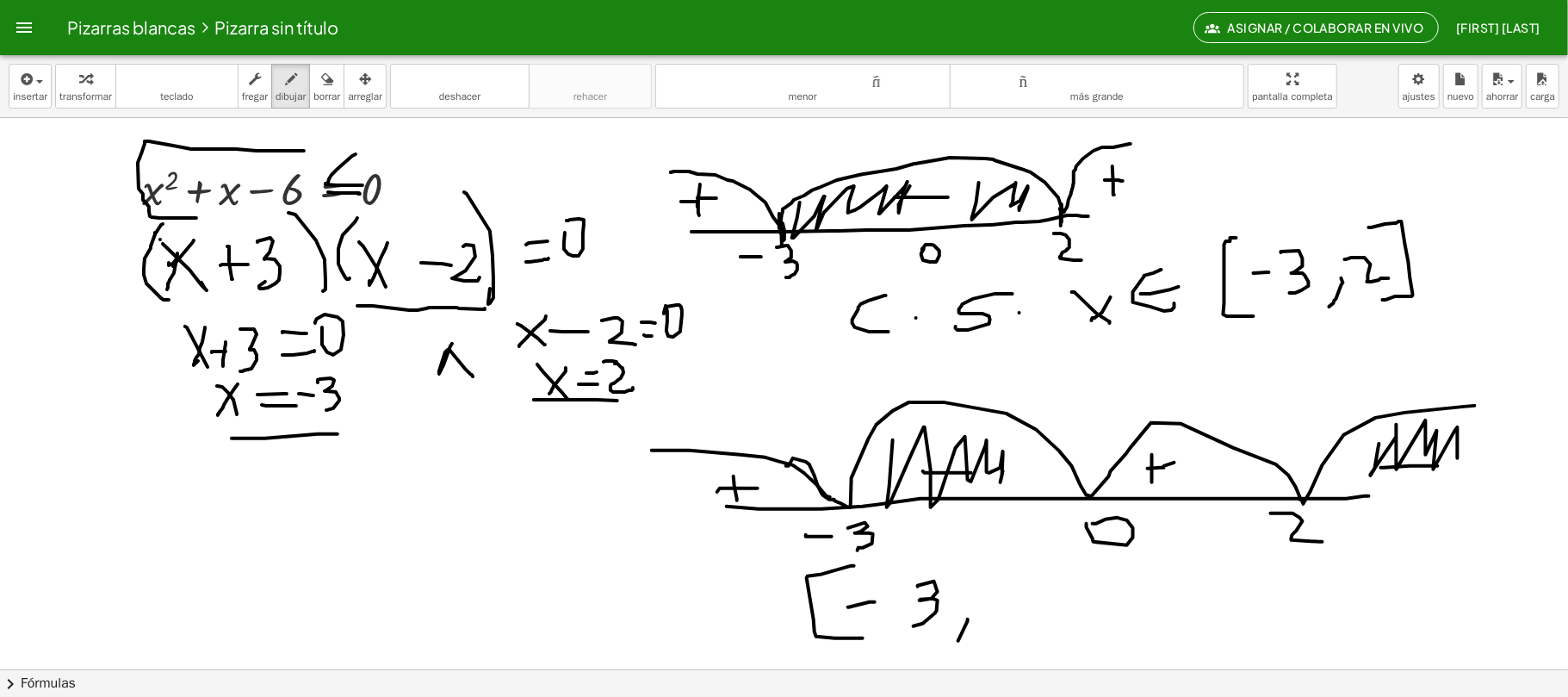 drag, startPoint x: 968, startPoint y: 620, endPoint x: 989, endPoint y: 617, distance: 21.2132 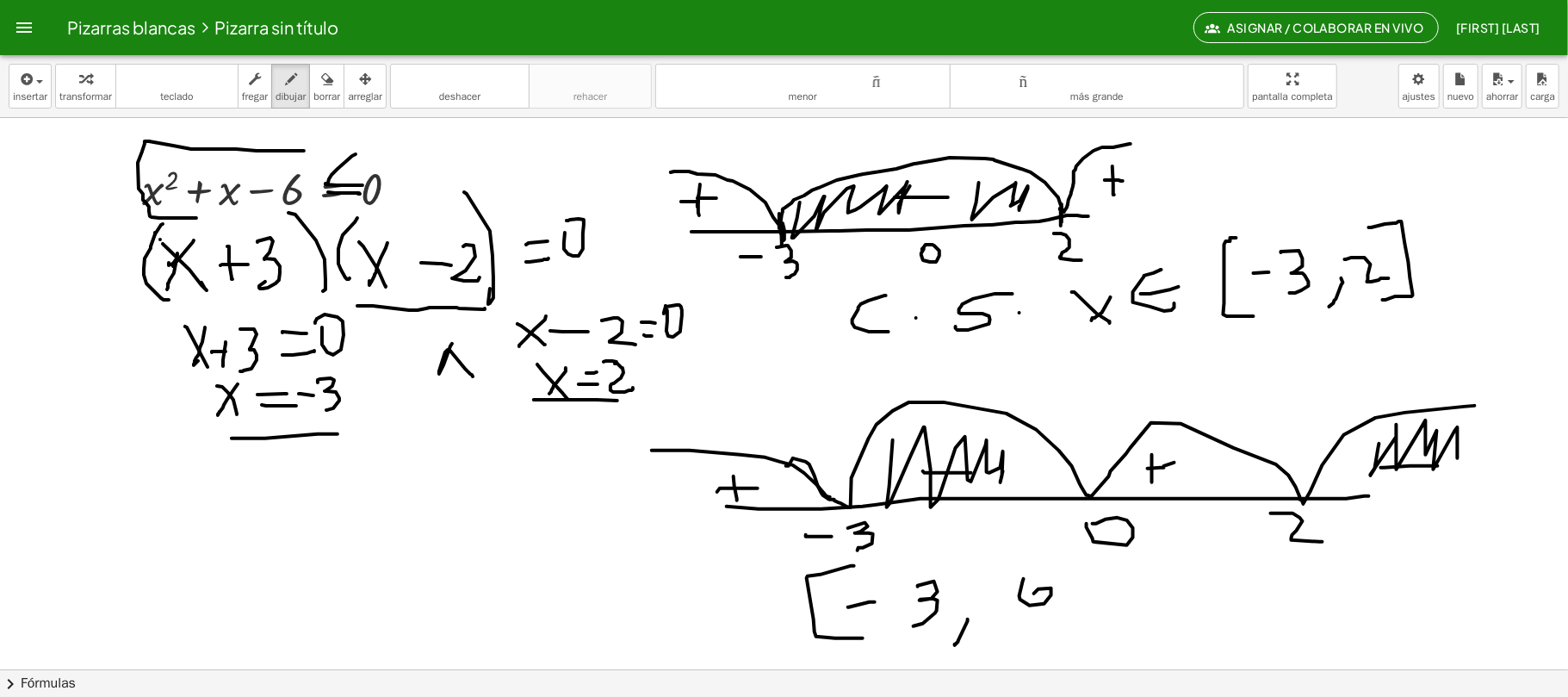 drag, startPoint x: 1024, startPoint y: 580, endPoint x: 1030, endPoint y: 601, distance: 22 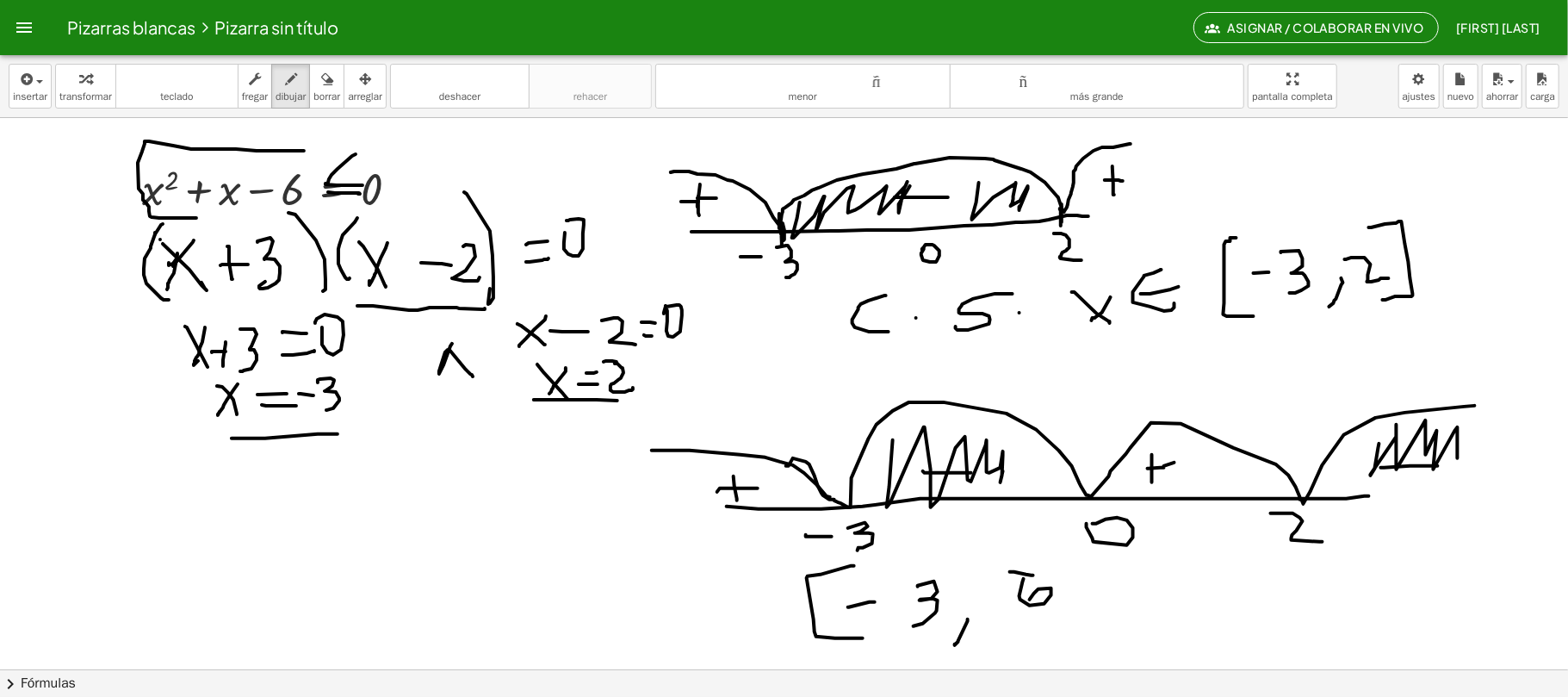 drag, startPoint x: 1010, startPoint y: 573, endPoint x: 1028, endPoint y: 557, distance: 24.083189 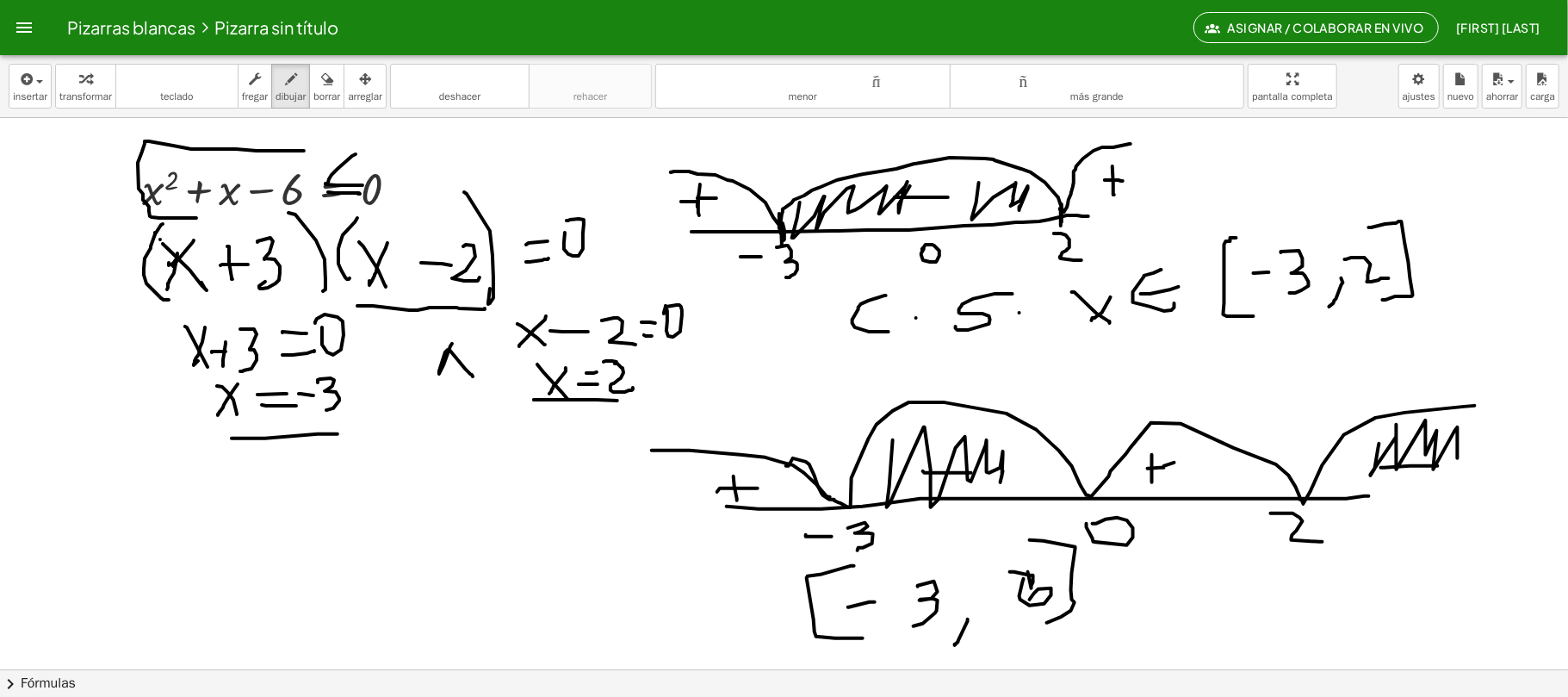 click at bounding box center (784, 669) 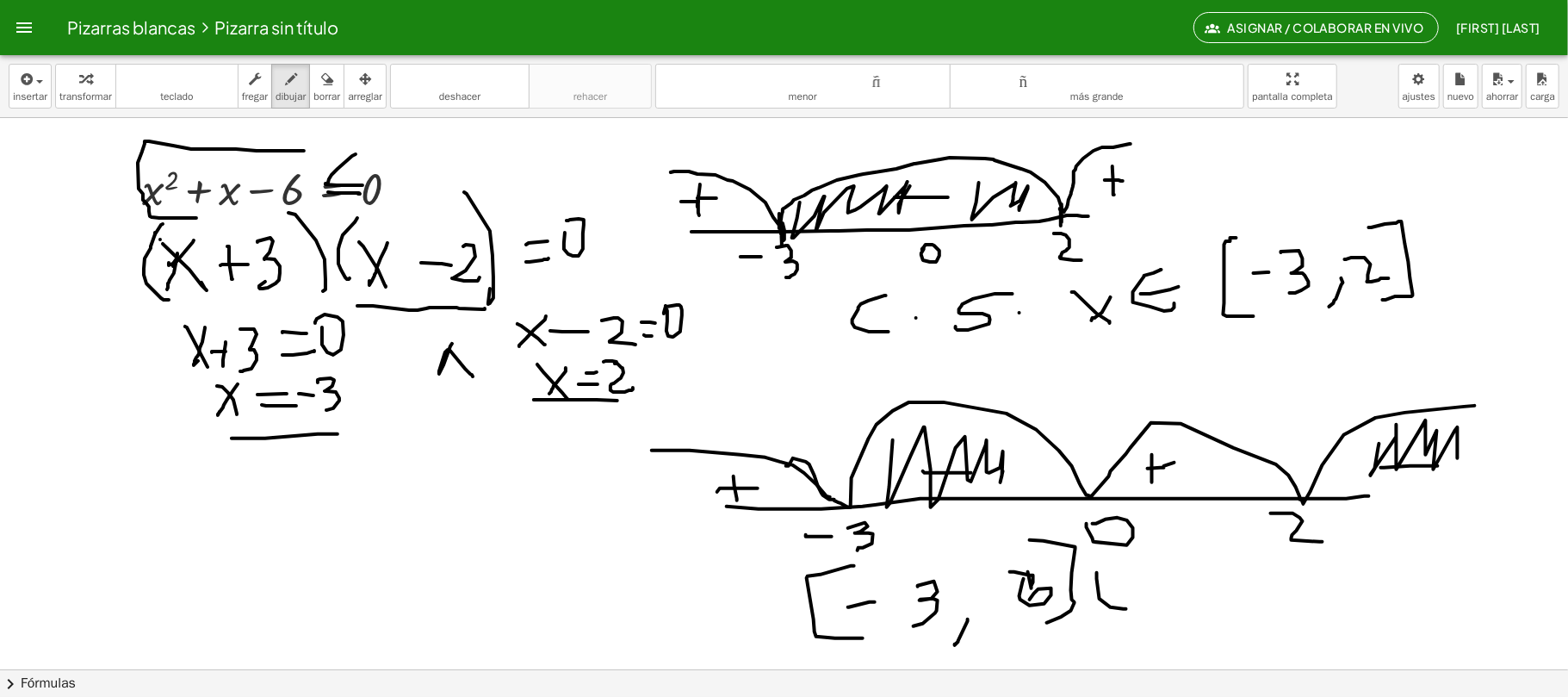 drag, startPoint x: 1097, startPoint y: 574, endPoint x: 1133, endPoint y: 577, distance: 36.124784 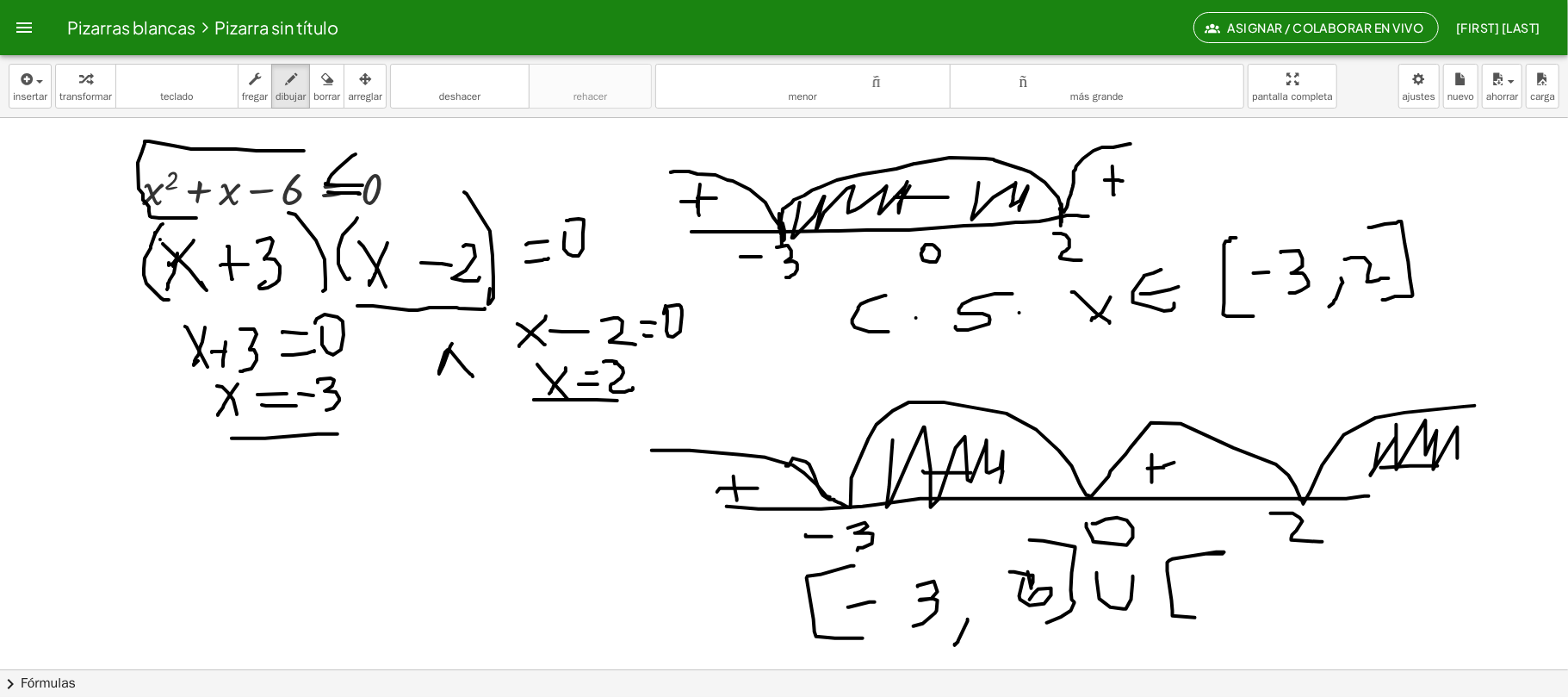 drag, startPoint x: 1209, startPoint y: 555, endPoint x: 1214, endPoint y: 593, distance: 38.327536 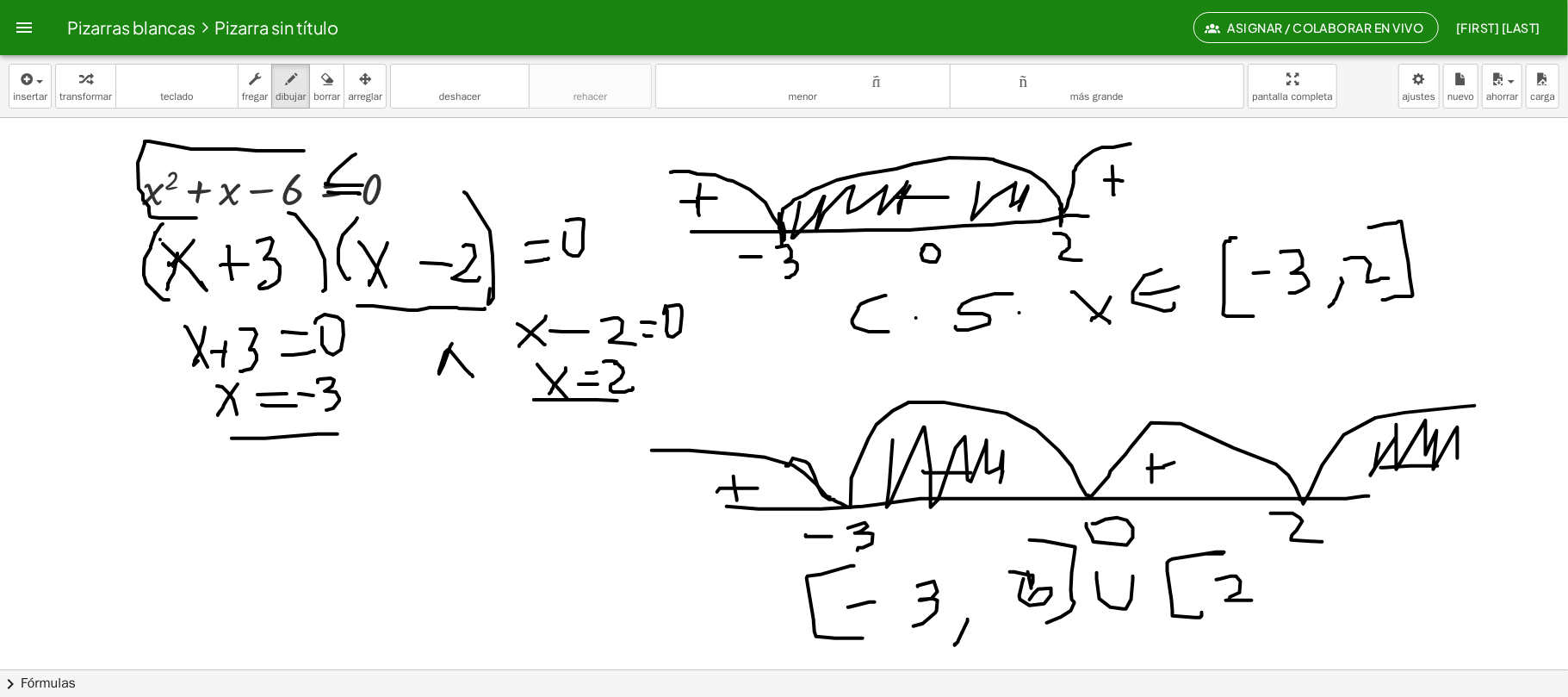 drag, startPoint x: 1217, startPoint y: 581, endPoint x: 1262, endPoint y: 596, distance: 47.43416 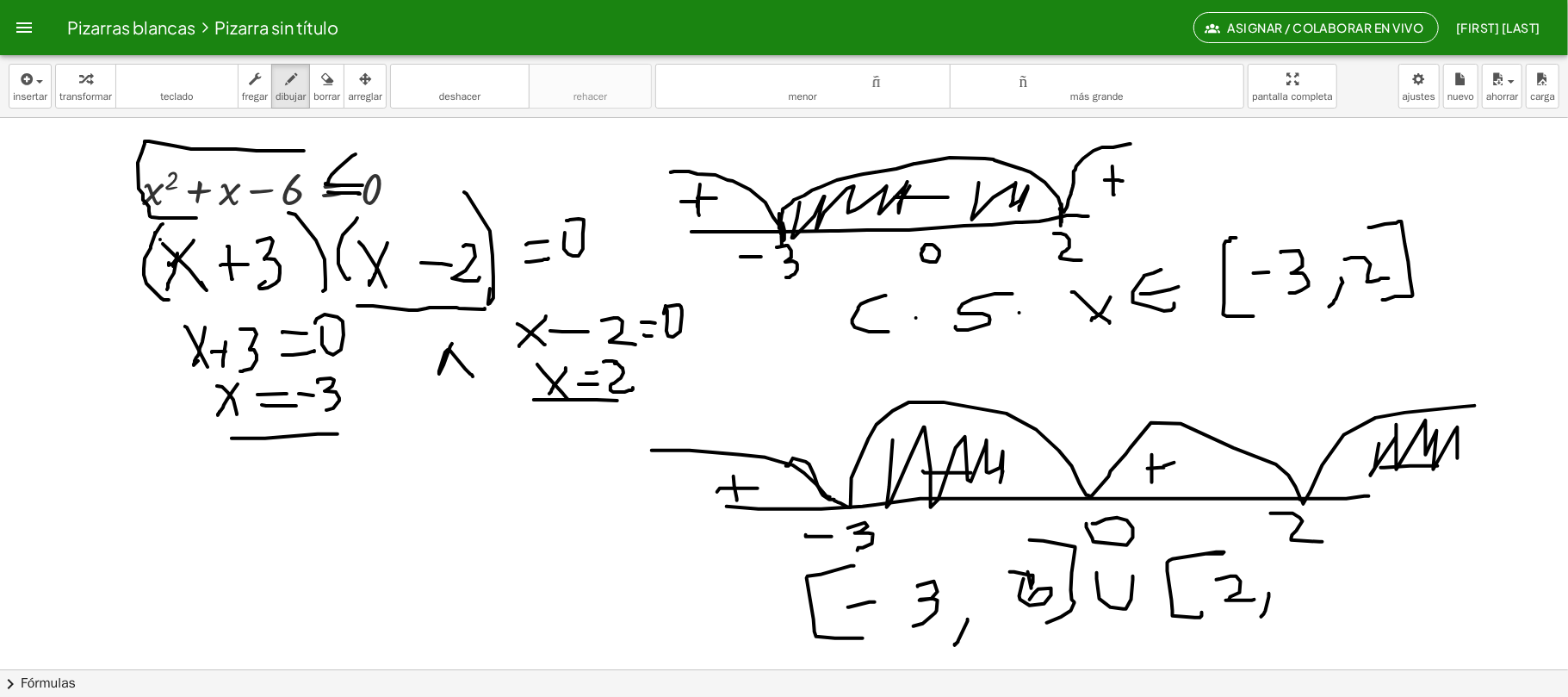 drag, startPoint x: 1269, startPoint y: 594, endPoint x: 1261, endPoint y: 618, distance: 25.298221 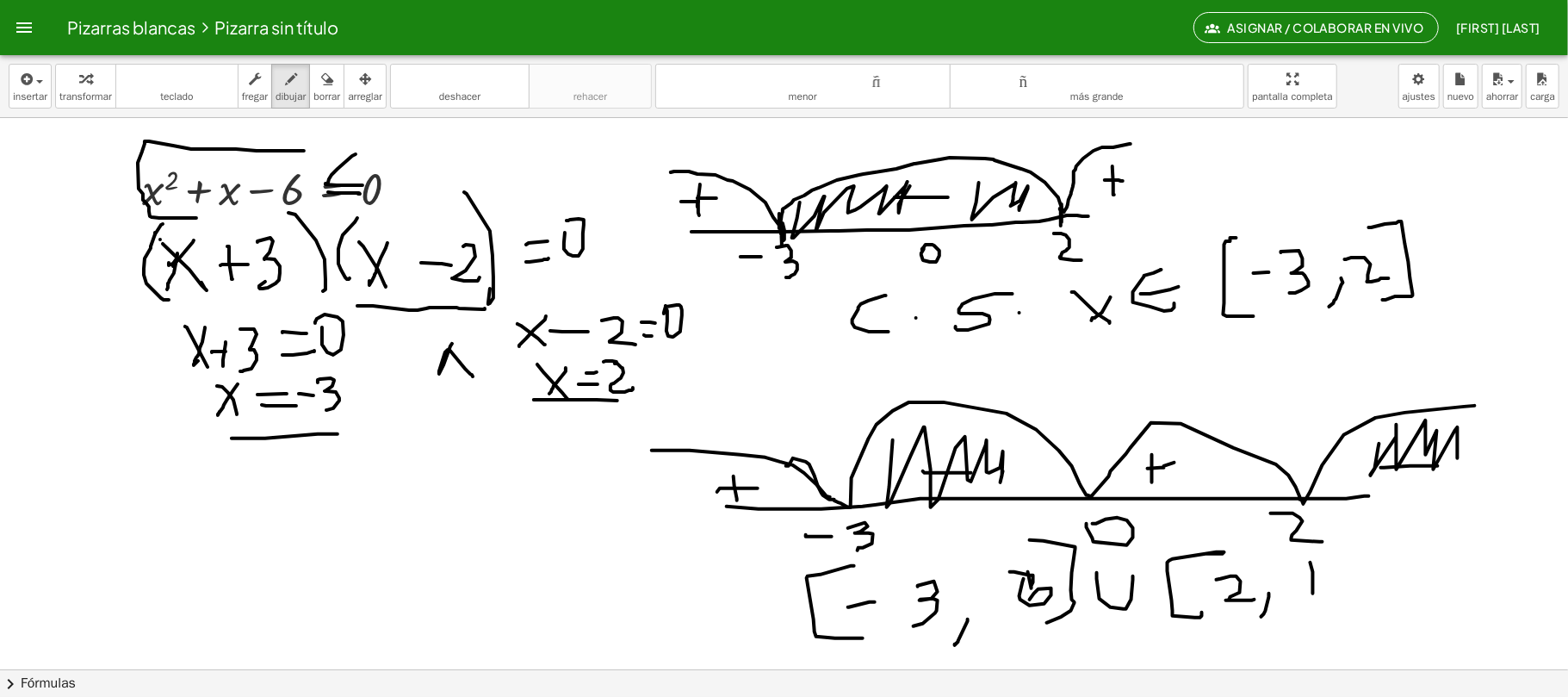 drag, startPoint x: 1311, startPoint y: 563, endPoint x: 1314, endPoint y: 597, distance: 34.1321 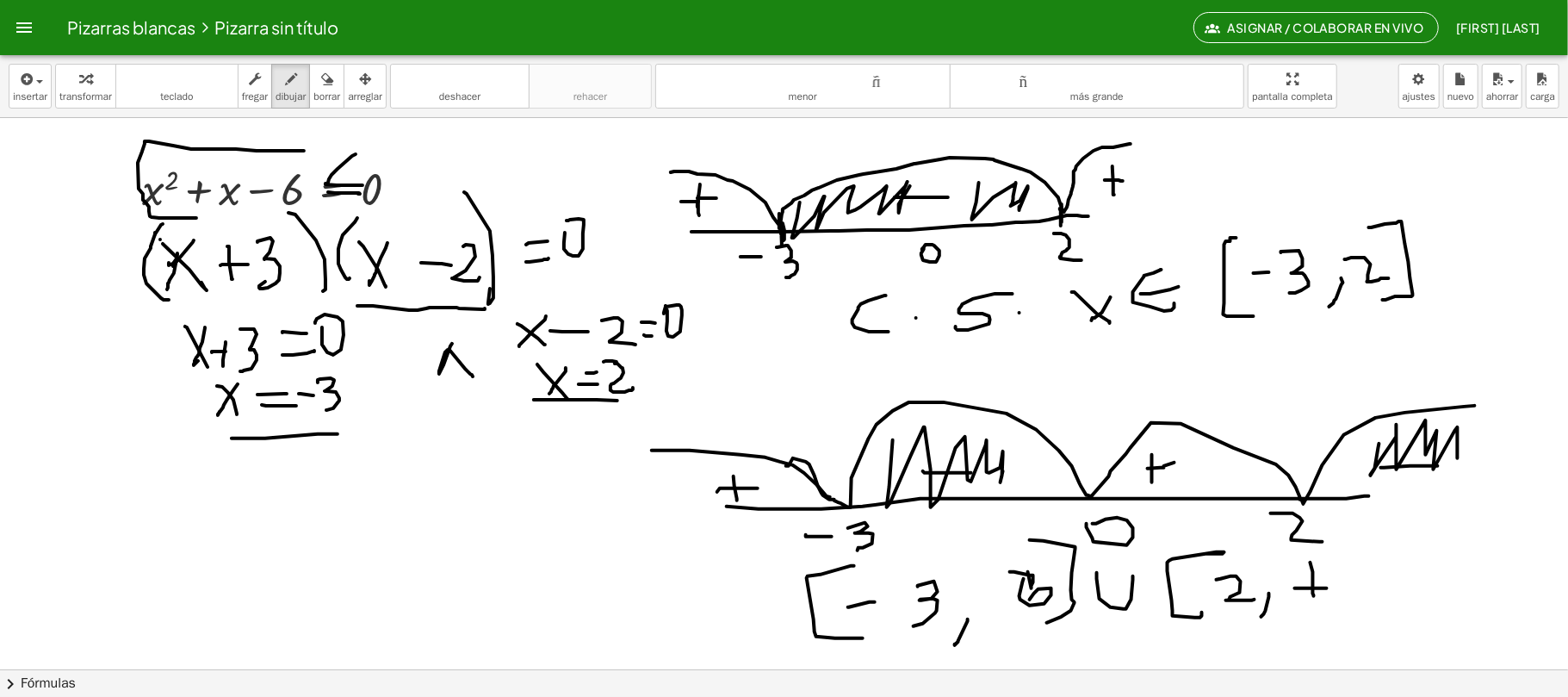 click at bounding box center (784, 669) 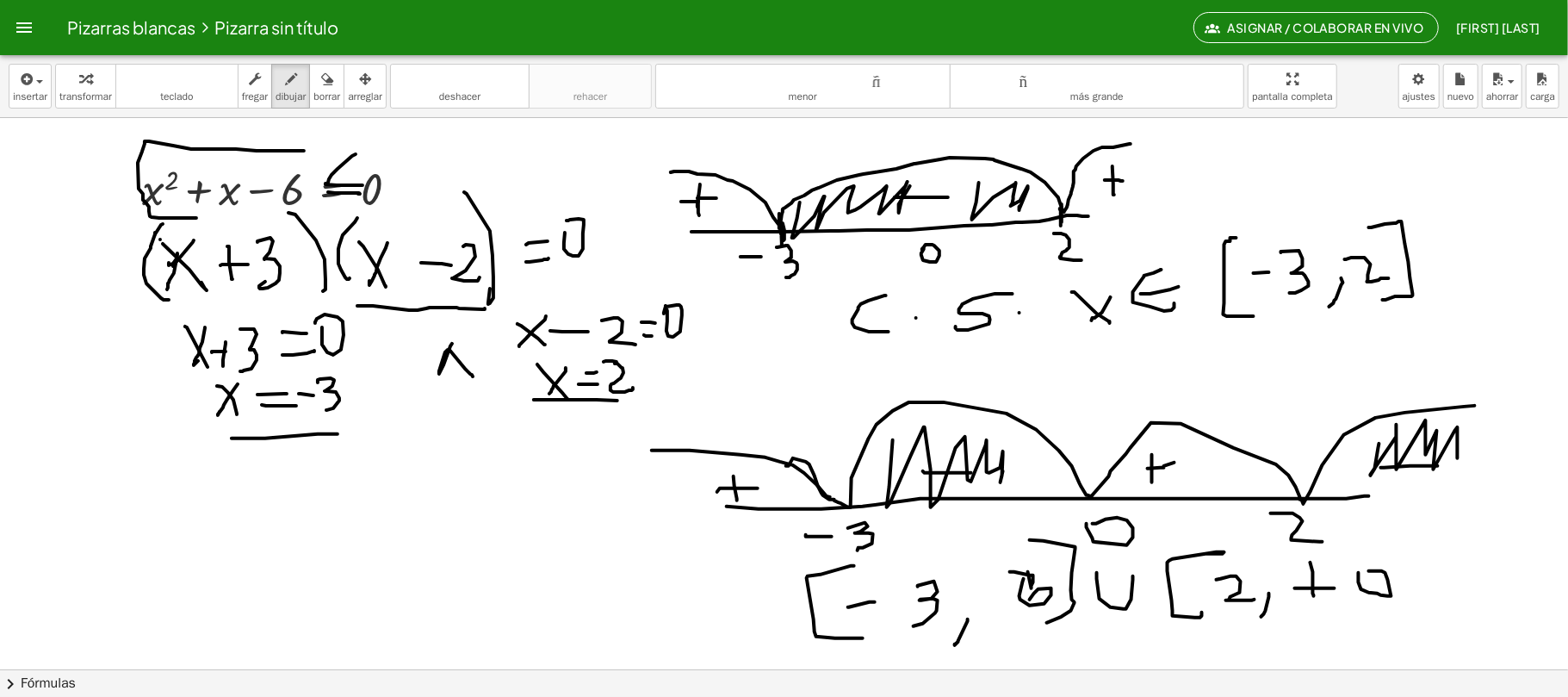 click at bounding box center (784, 669) 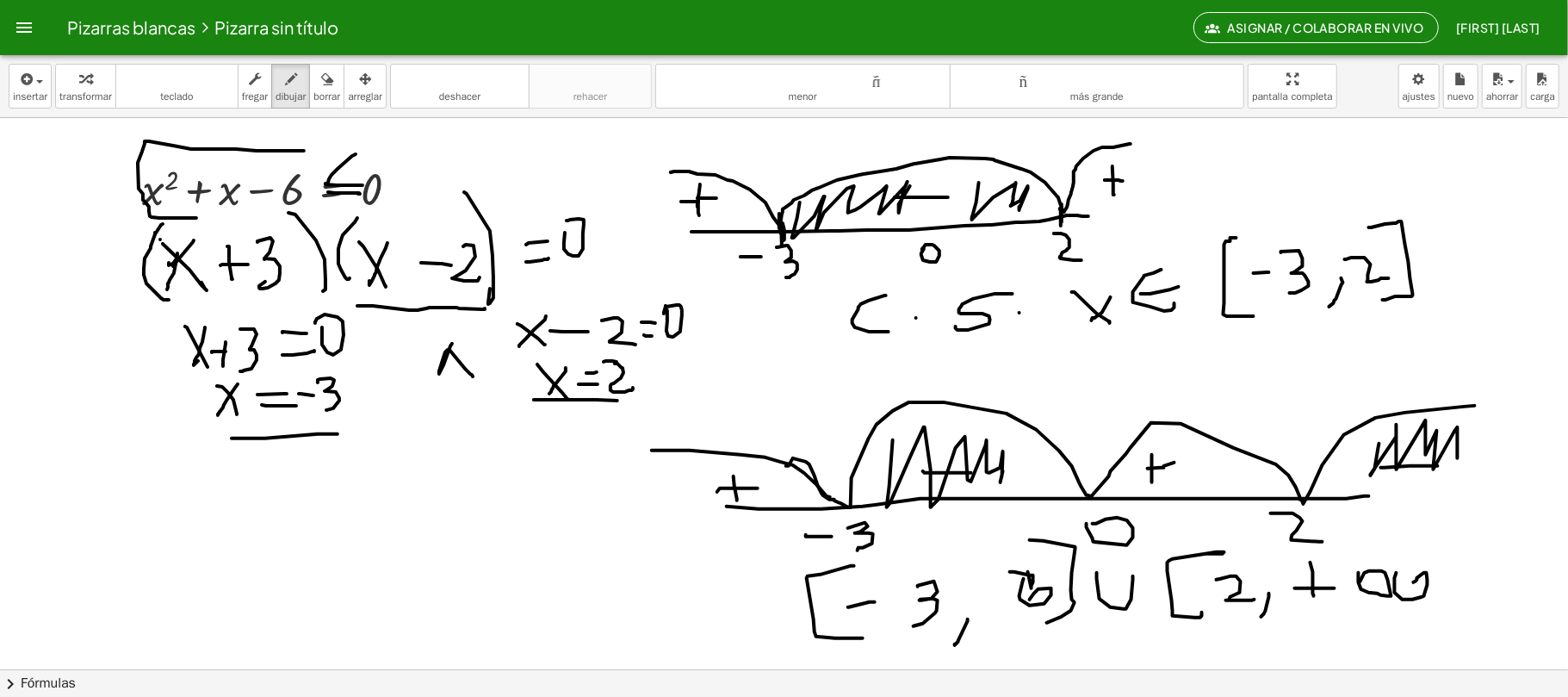 click at bounding box center [784, 669] 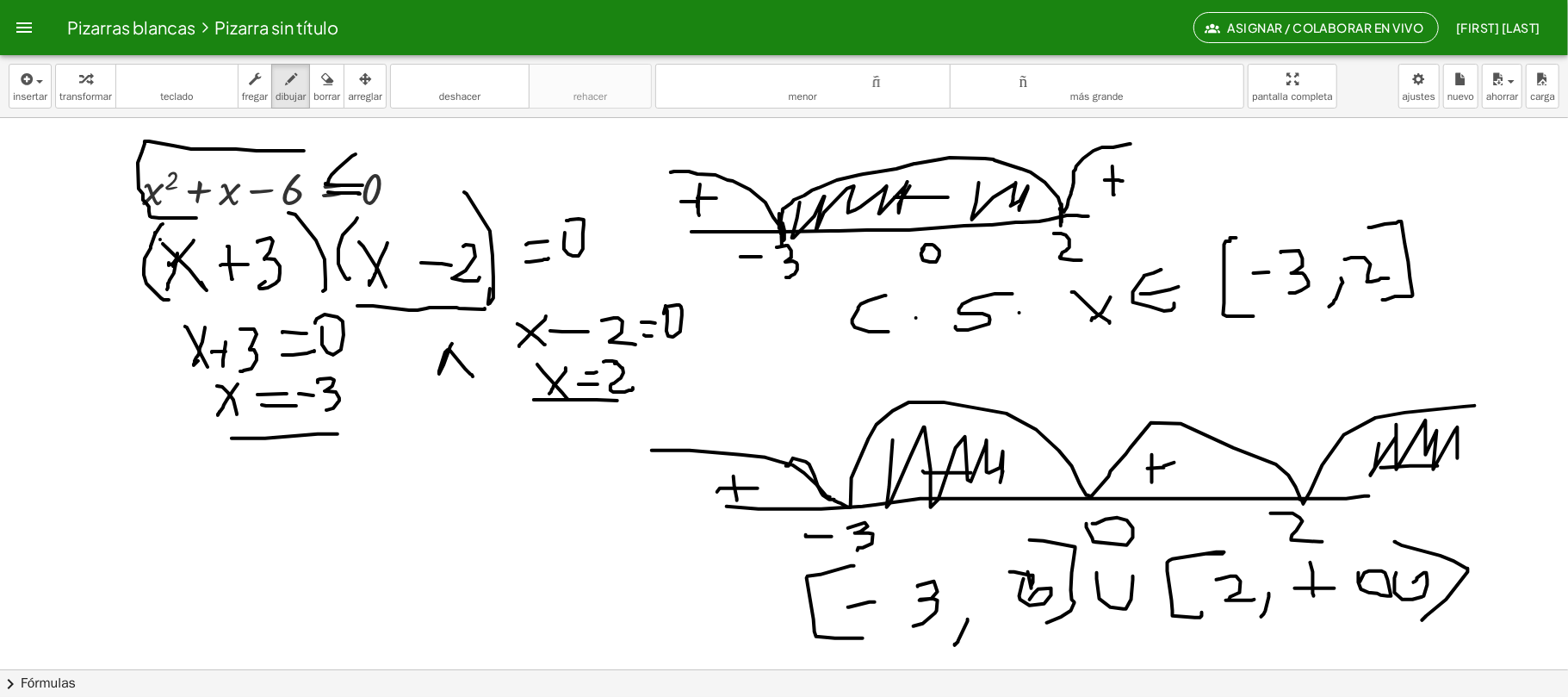 click at bounding box center [784, 669] 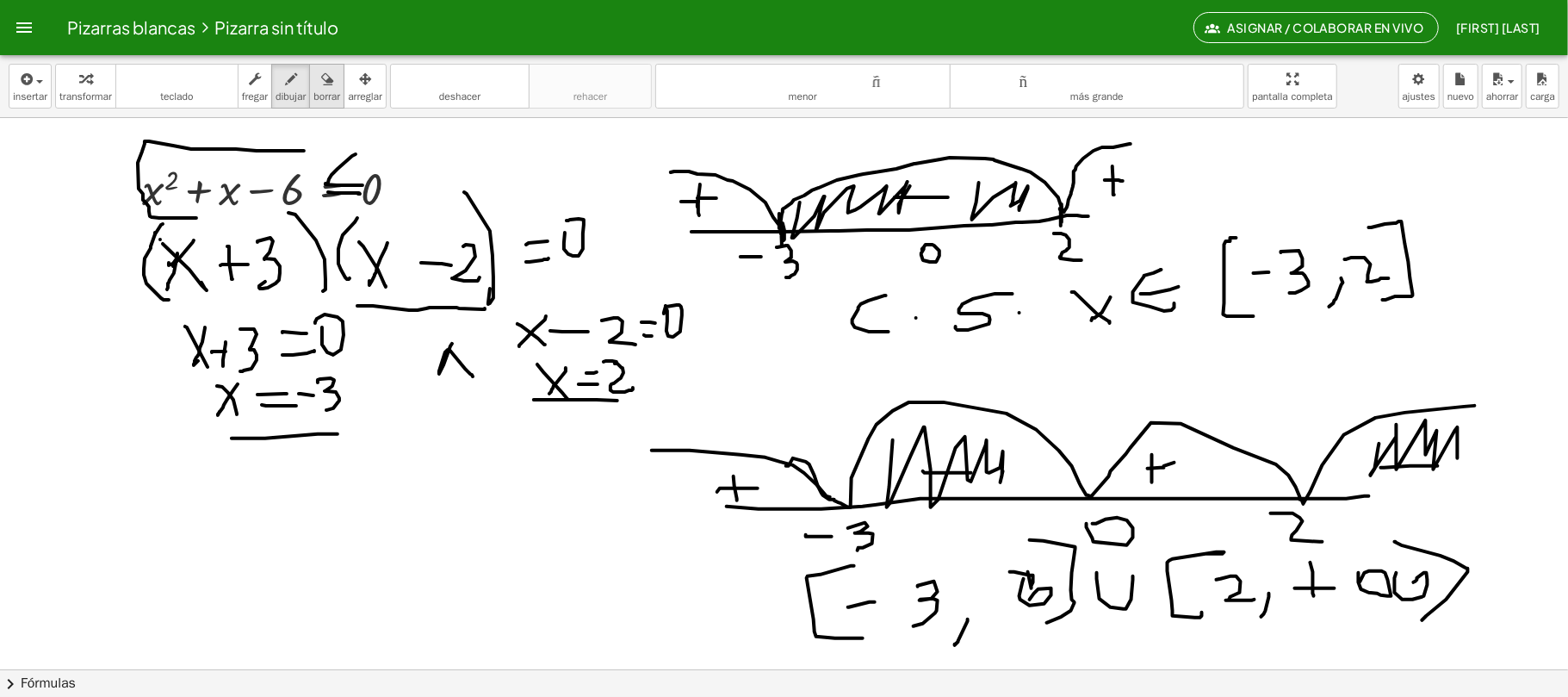 click at bounding box center [327, 79] 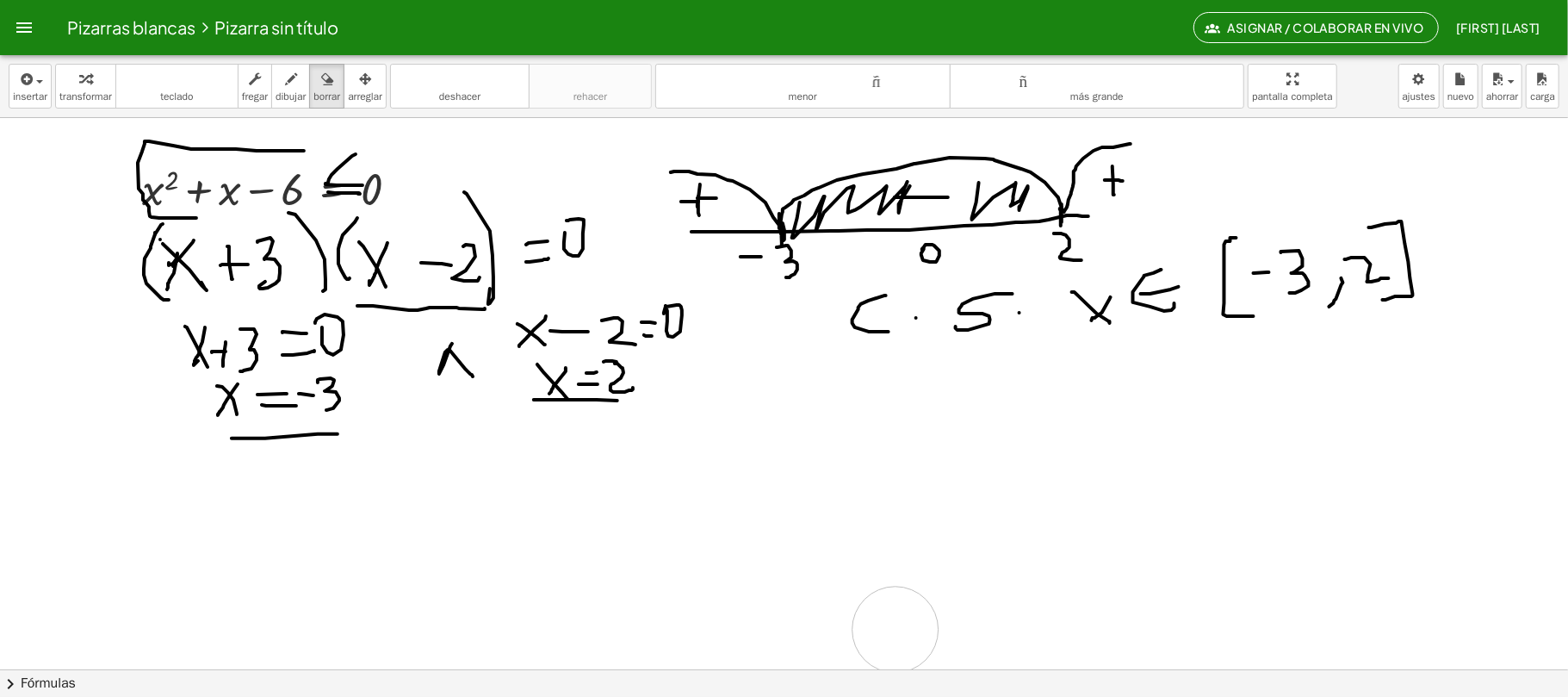 click at bounding box center (784, 669) 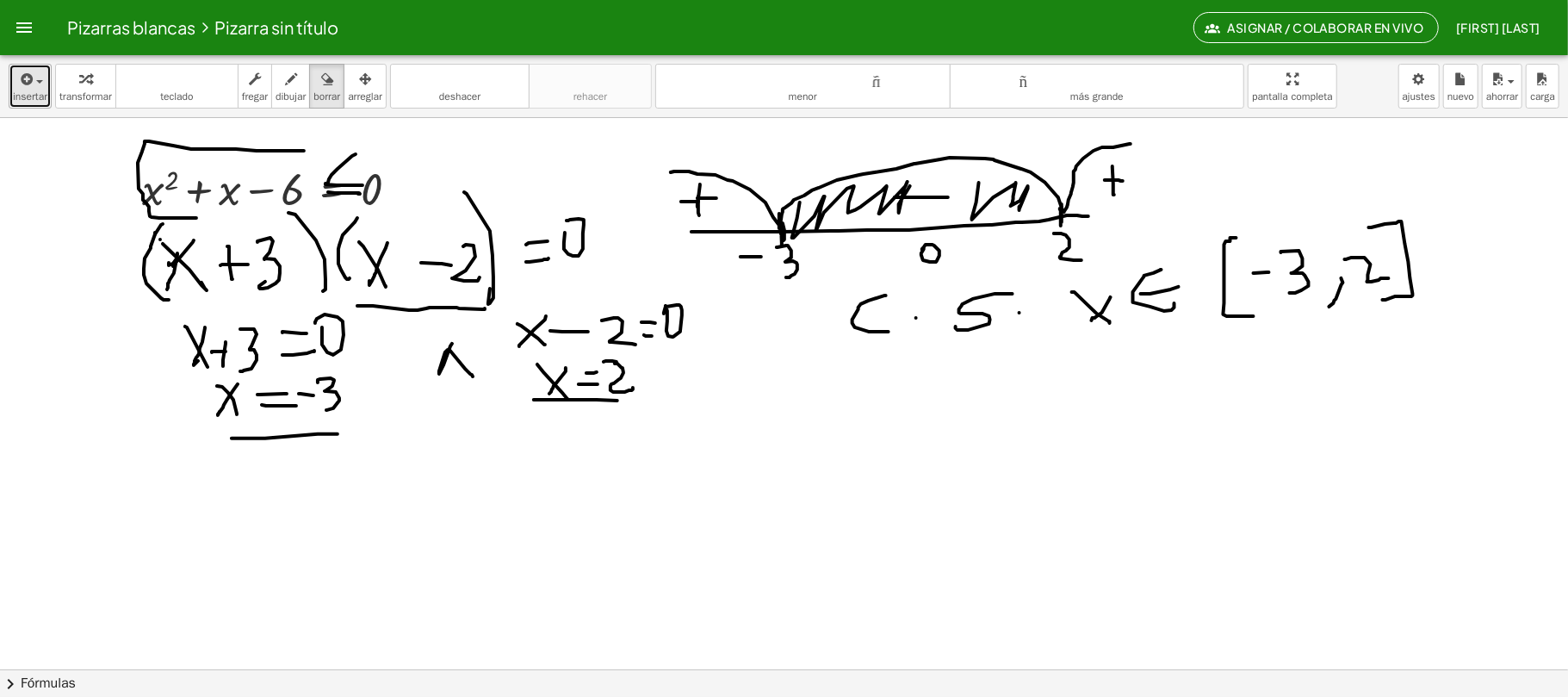 click on "insertar" at bounding box center (30, 96) 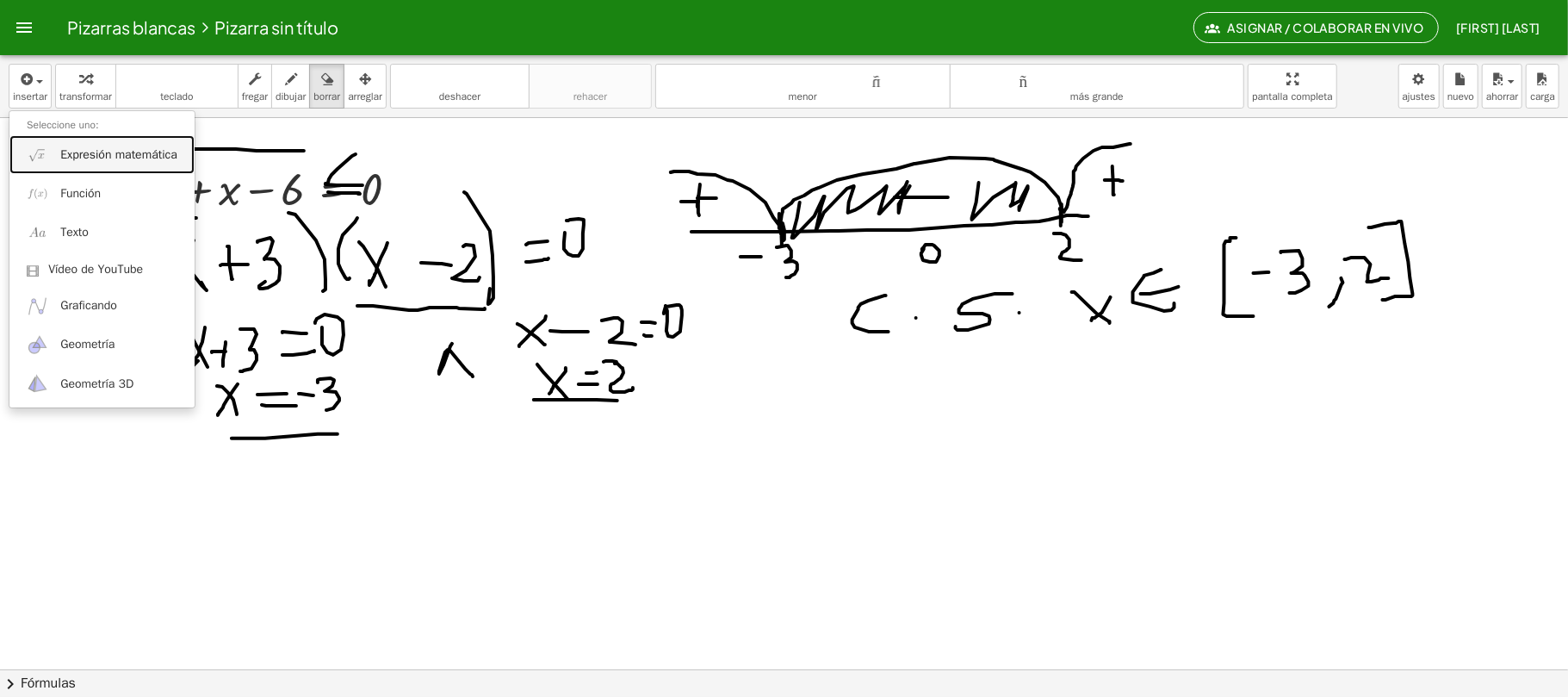 click on "Expresión matemática" at bounding box center (102, 154) 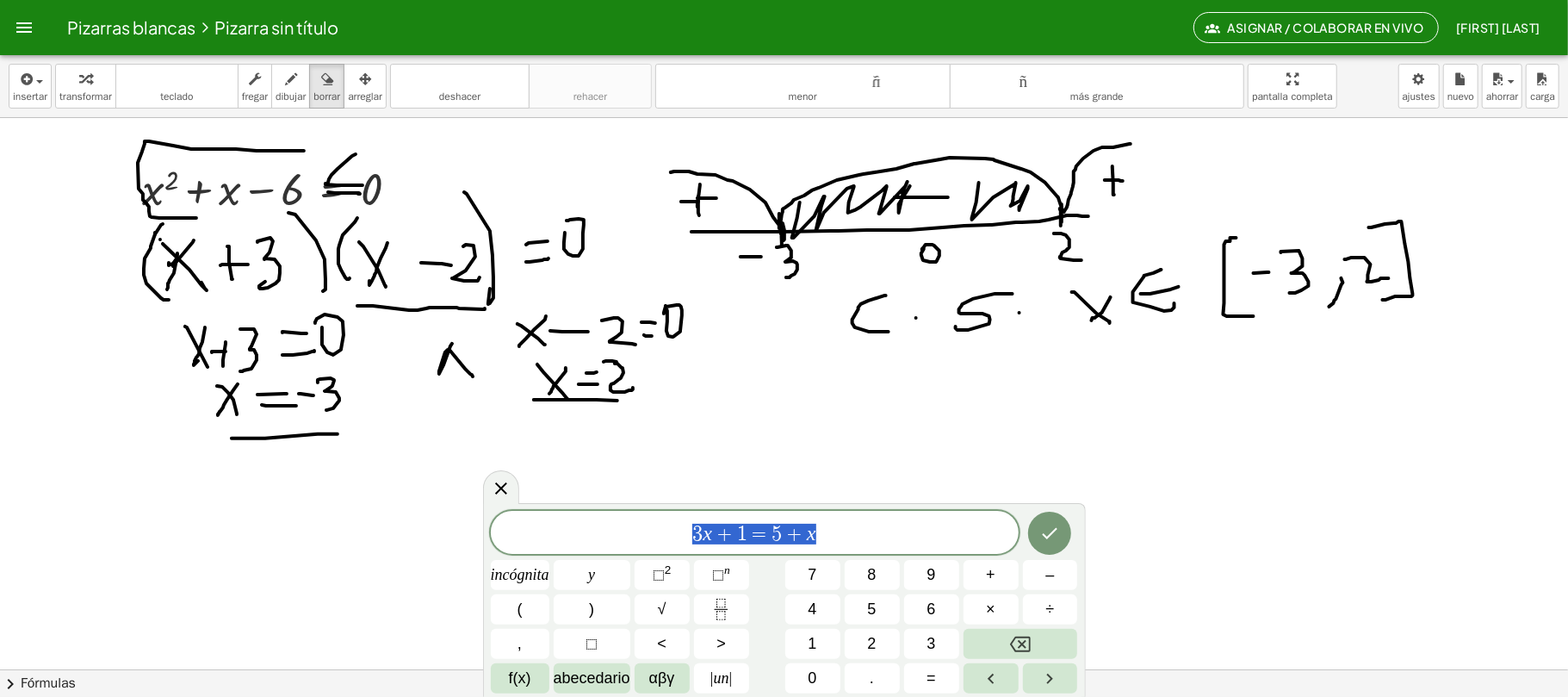 drag, startPoint x: 873, startPoint y: 532, endPoint x: 638, endPoint y: 532, distance: 235 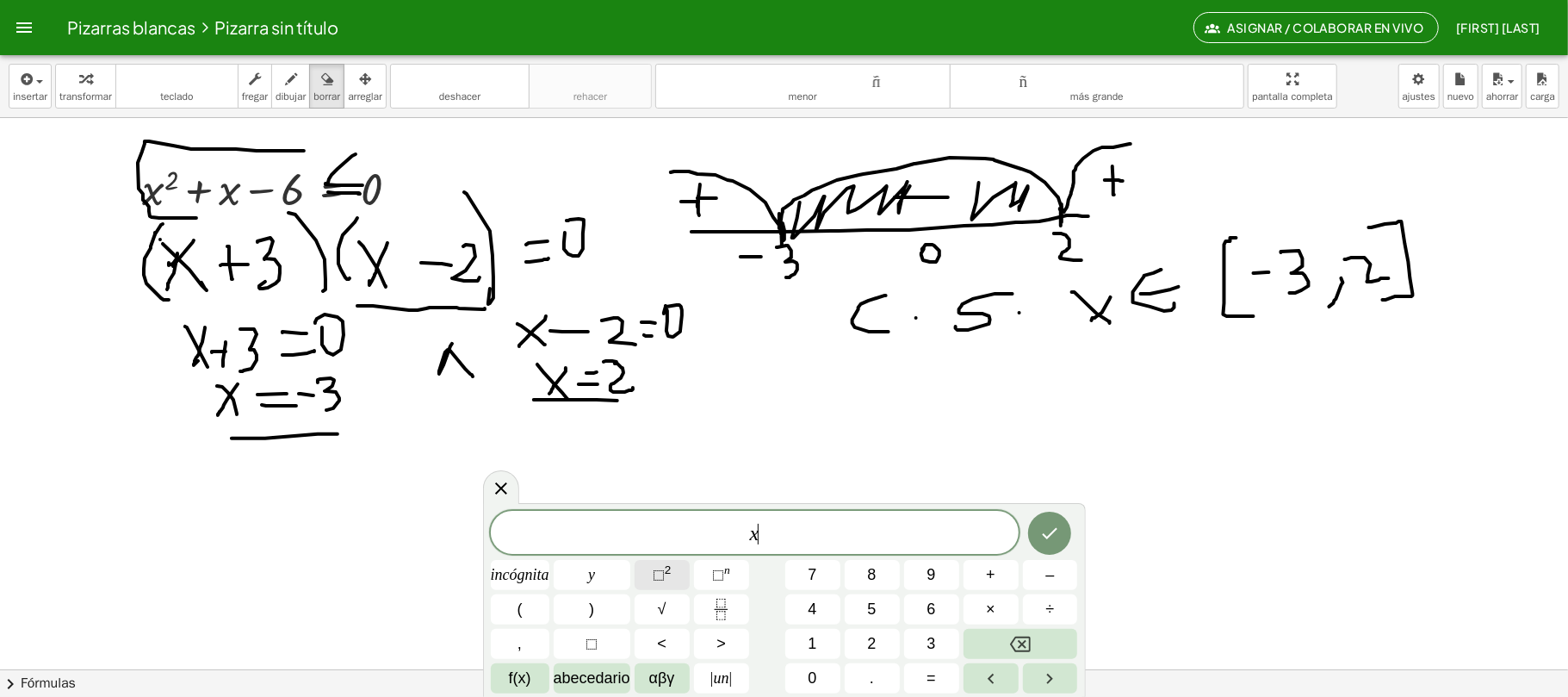 click on "2" at bounding box center [668, 569] 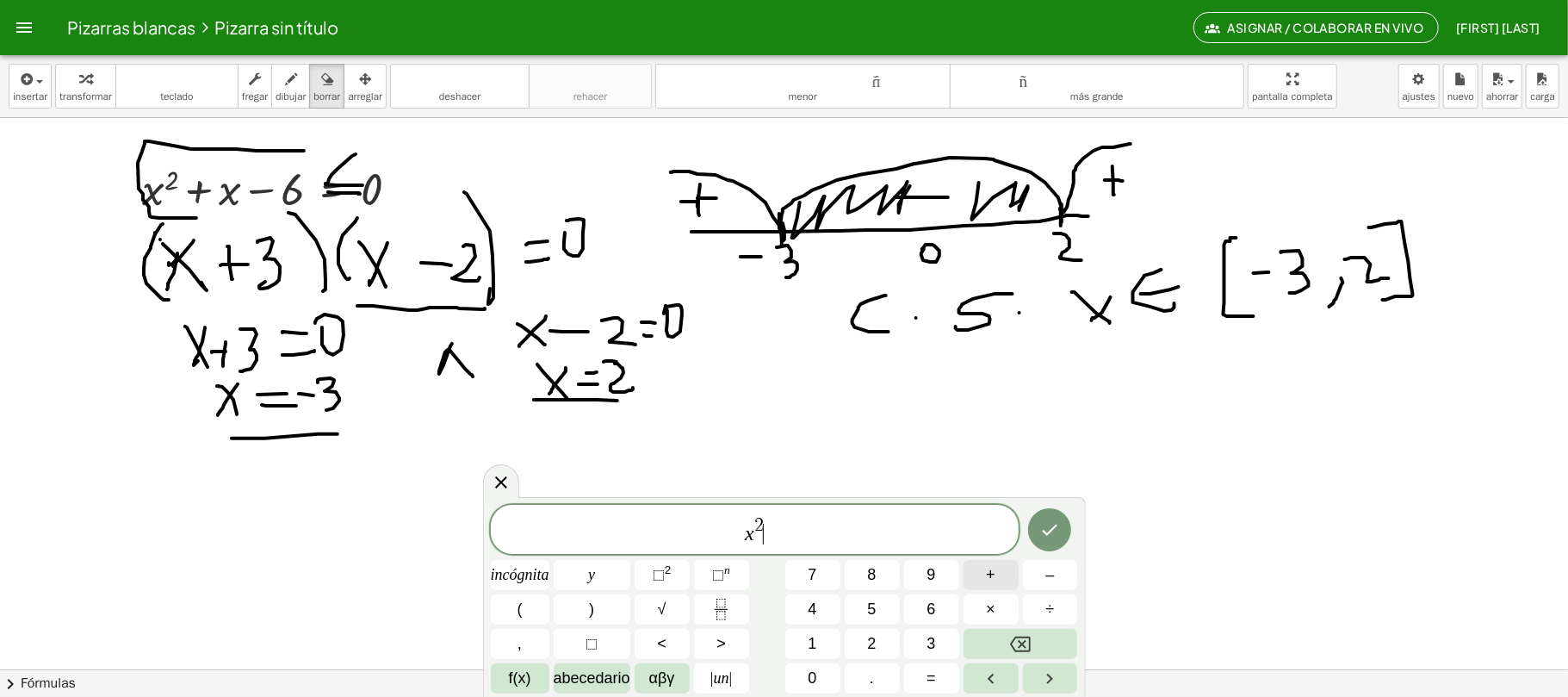 click on "+" at bounding box center (991, 575) 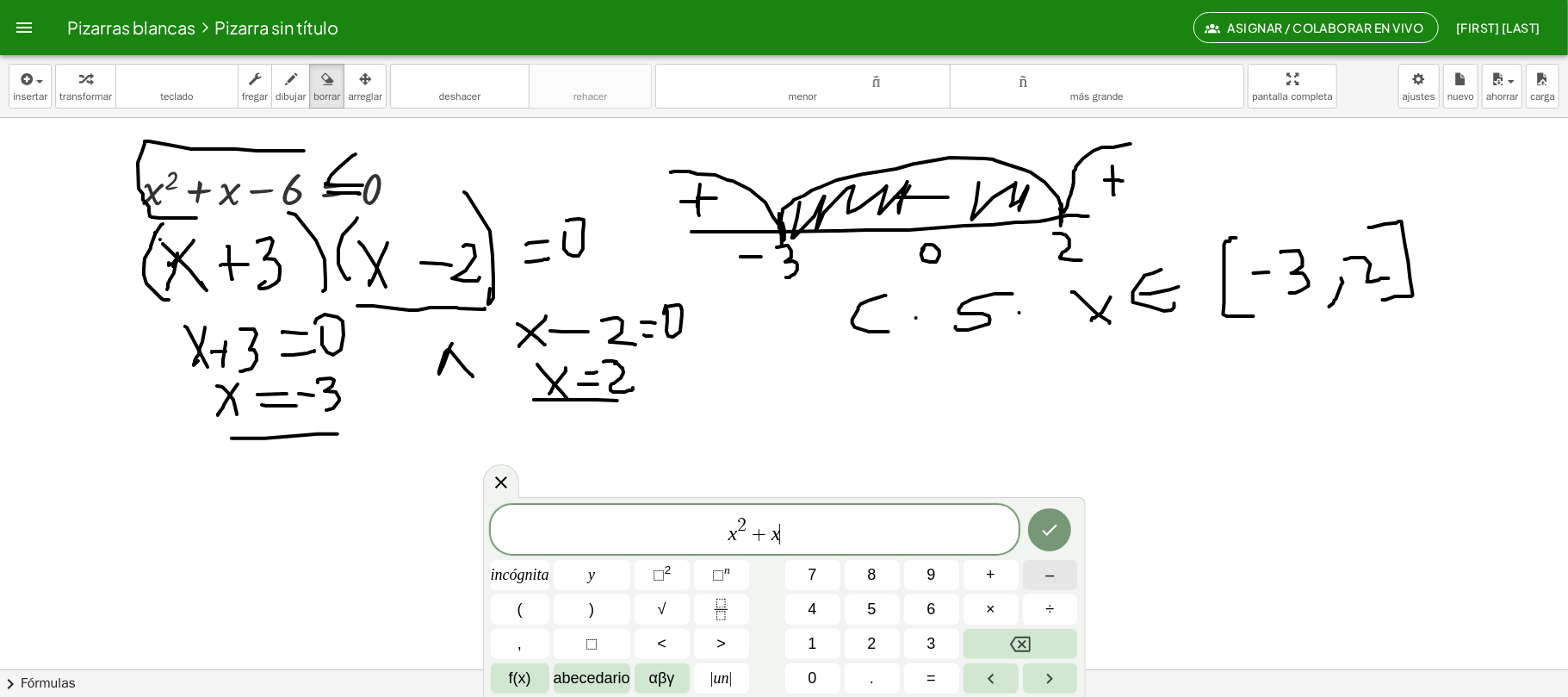 click on "–" at bounding box center [1050, 575] 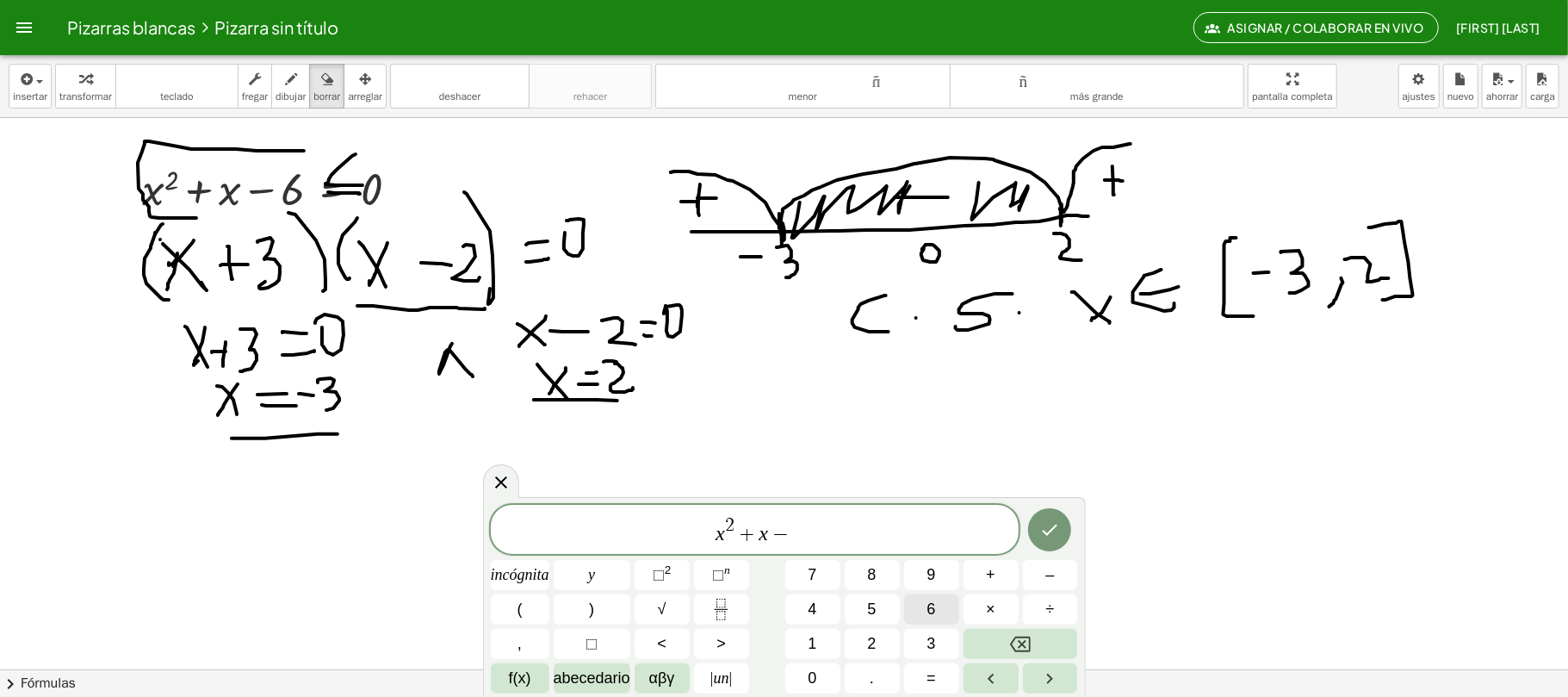 click on "6" at bounding box center [932, 609] 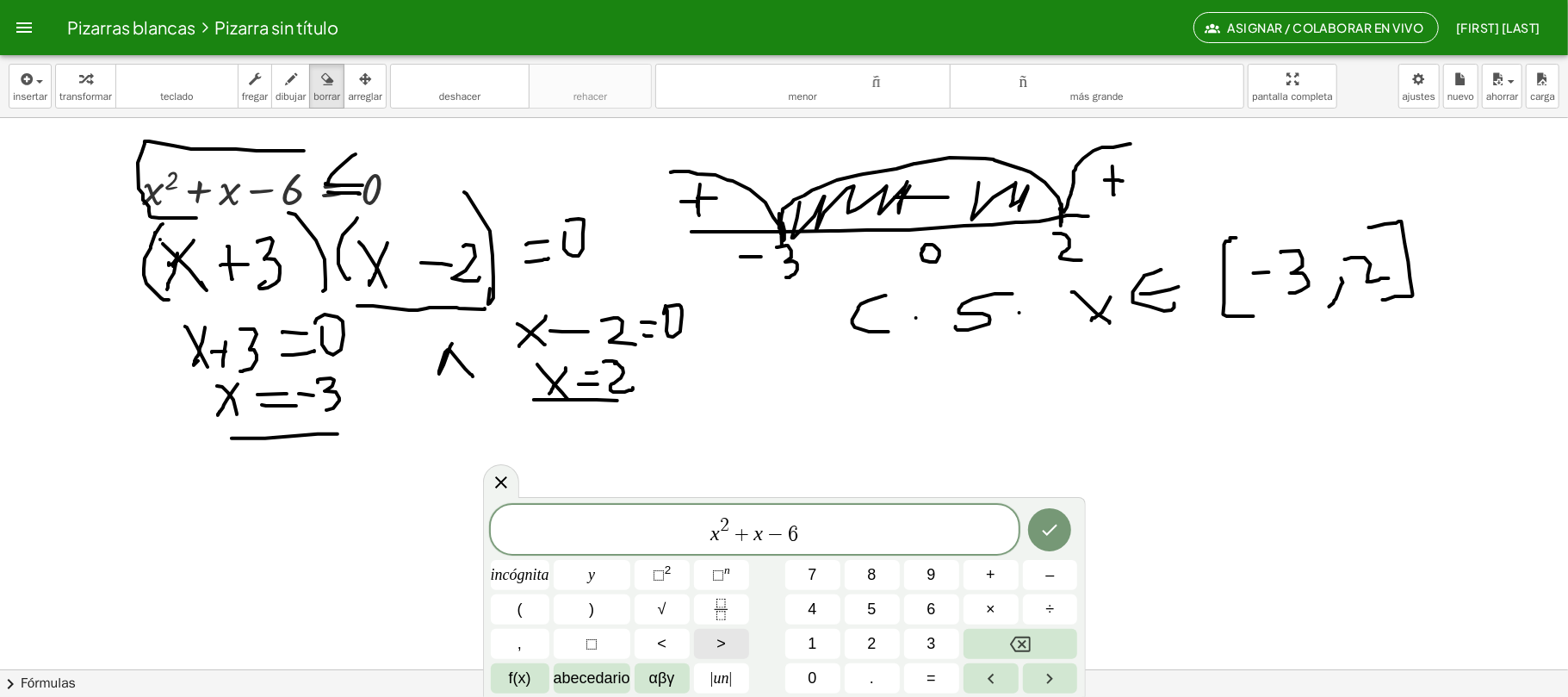 click on ">" at bounding box center (721, 644) 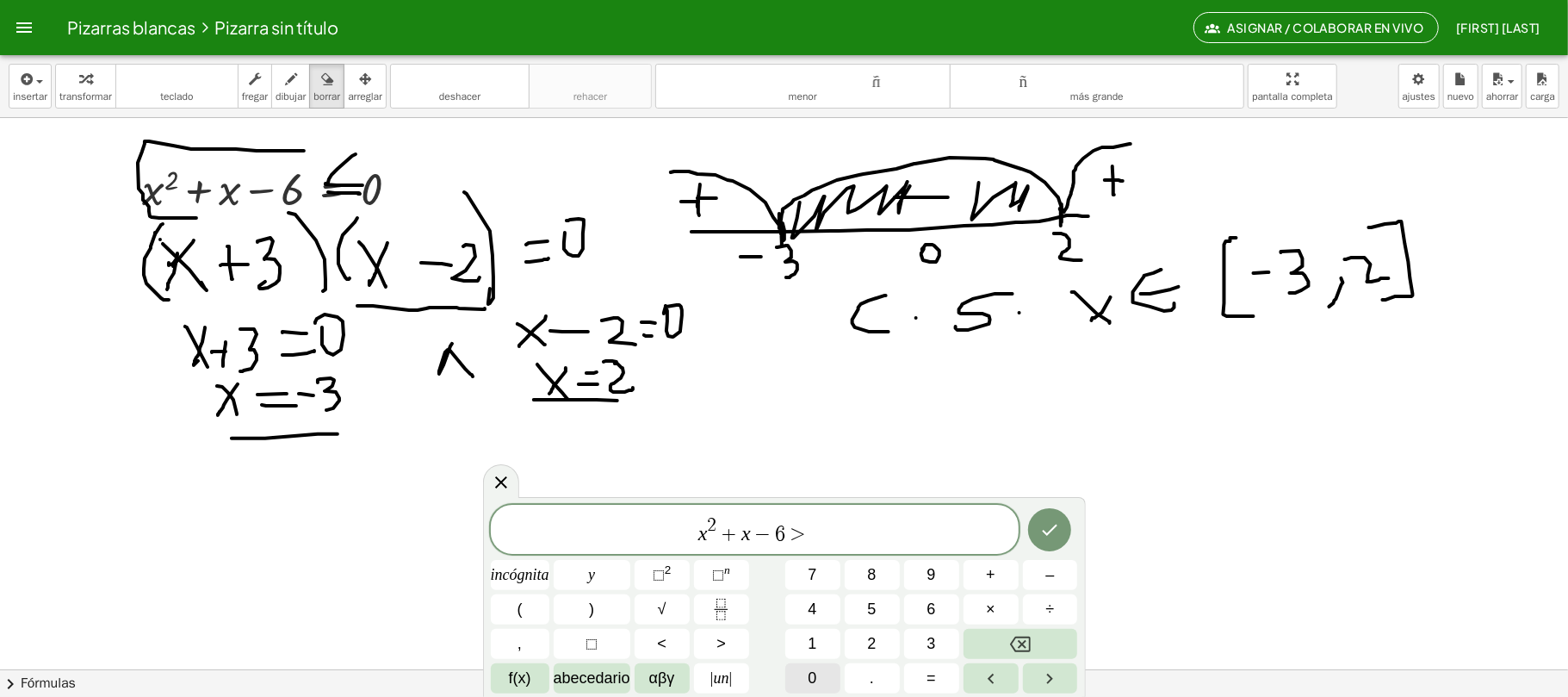 click on "0" at bounding box center [813, 678] 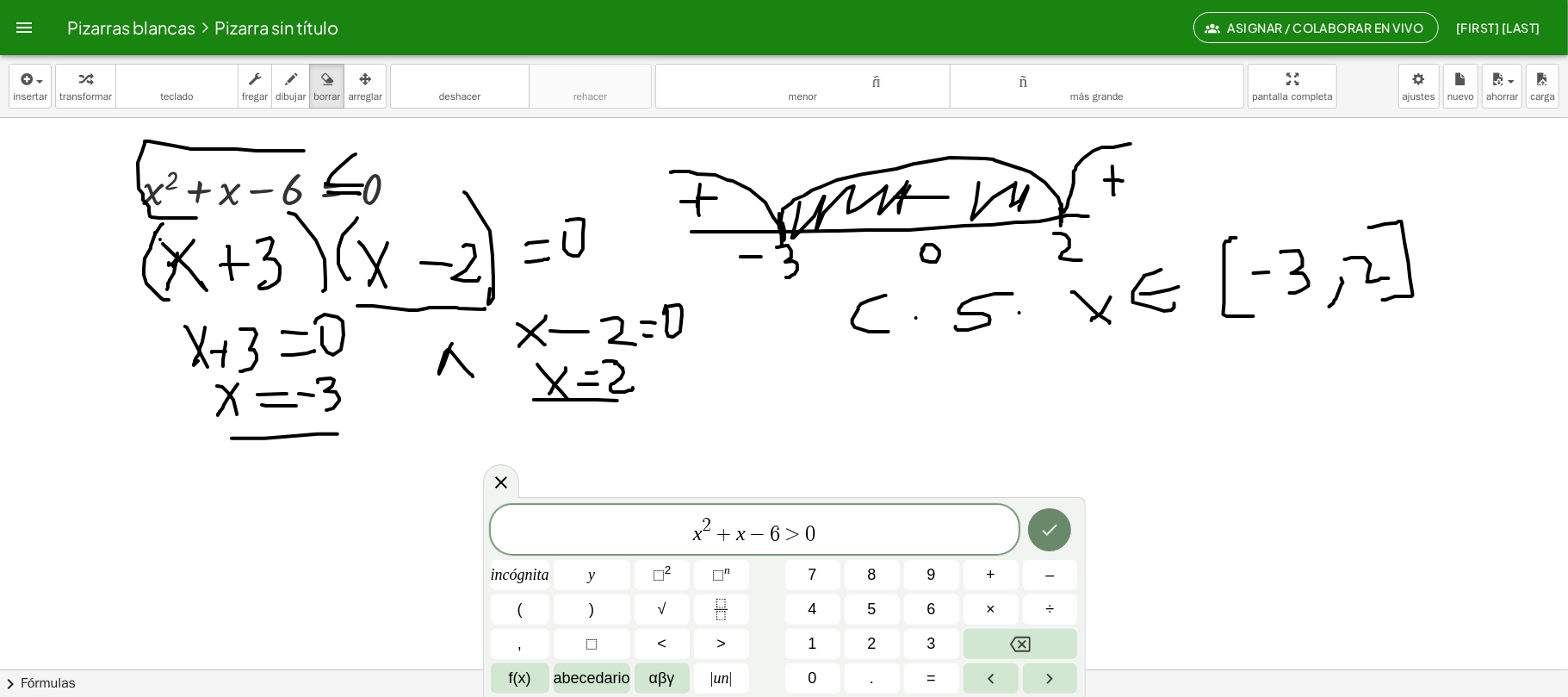 click 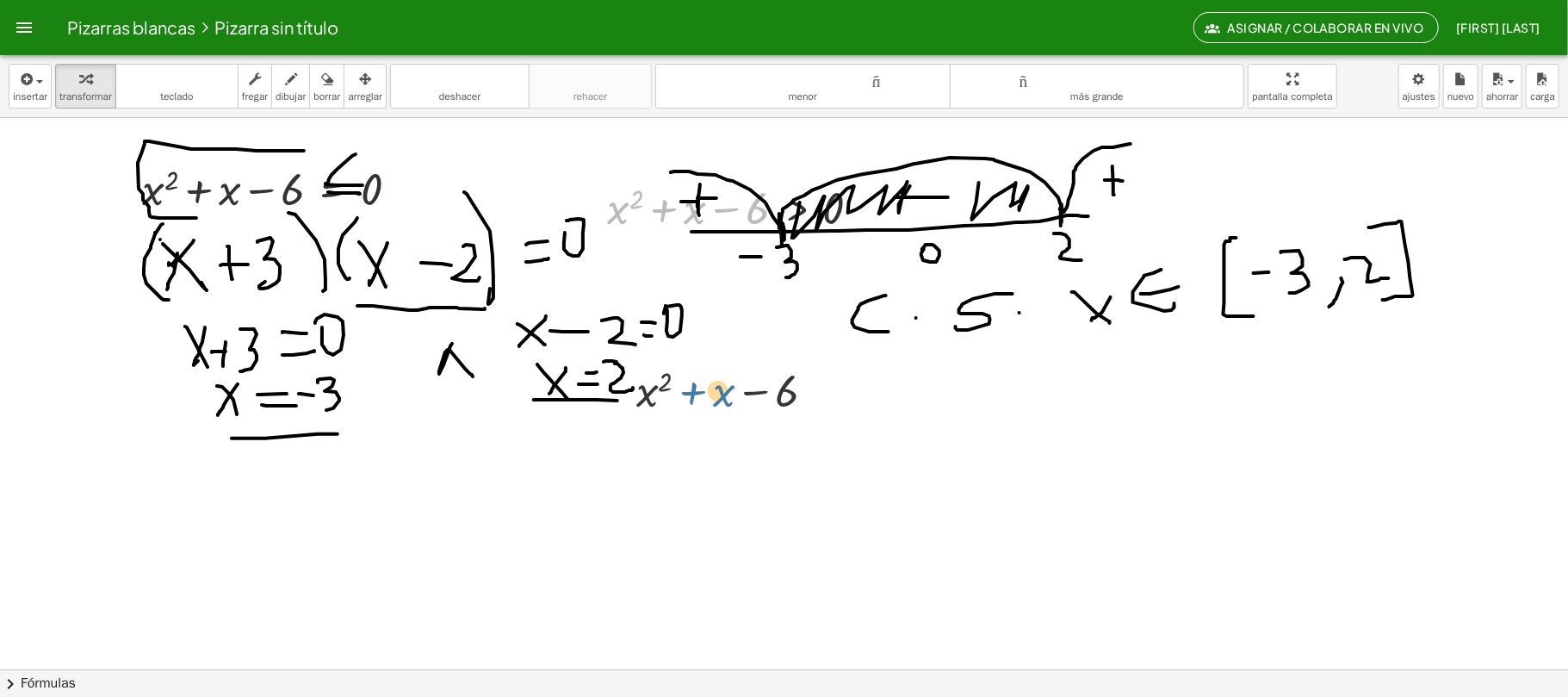 drag, startPoint x: 699, startPoint y: 196, endPoint x: 730, endPoint y: 386, distance: 192.512 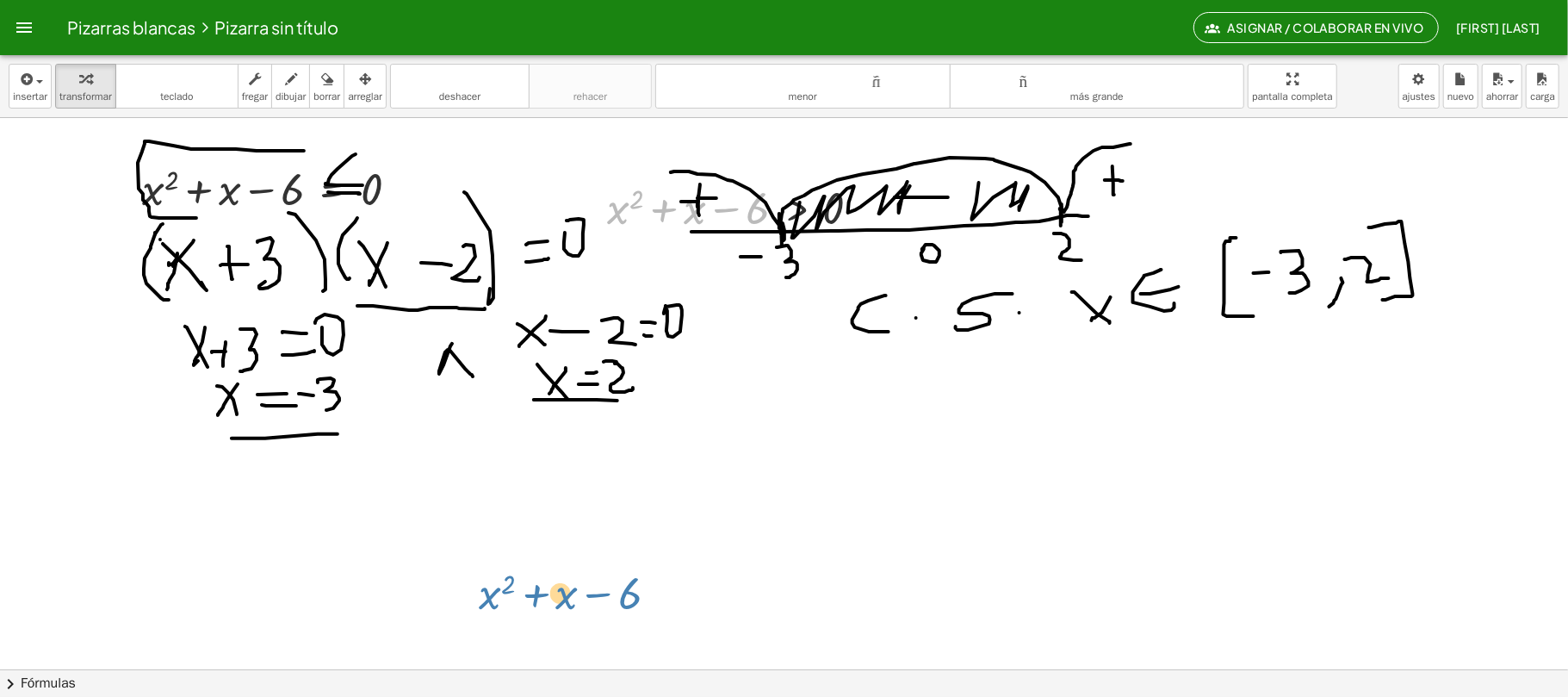 drag, startPoint x: 646, startPoint y: 201, endPoint x: 517, endPoint y: 581, distance: 401.2991 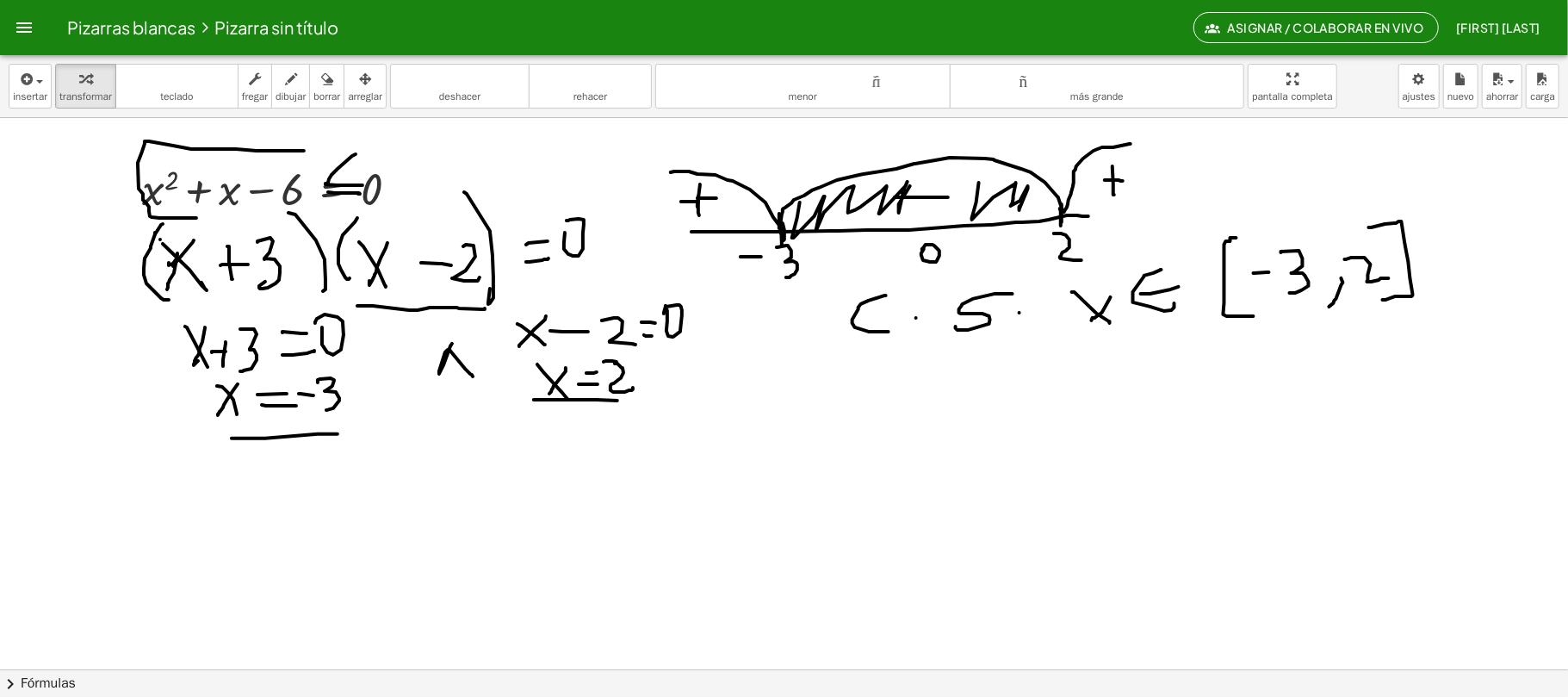 drag, startPoint x: 346, startPoint y: 550, endPoint x: 405, endPoint y: 600, distance: 77.33693 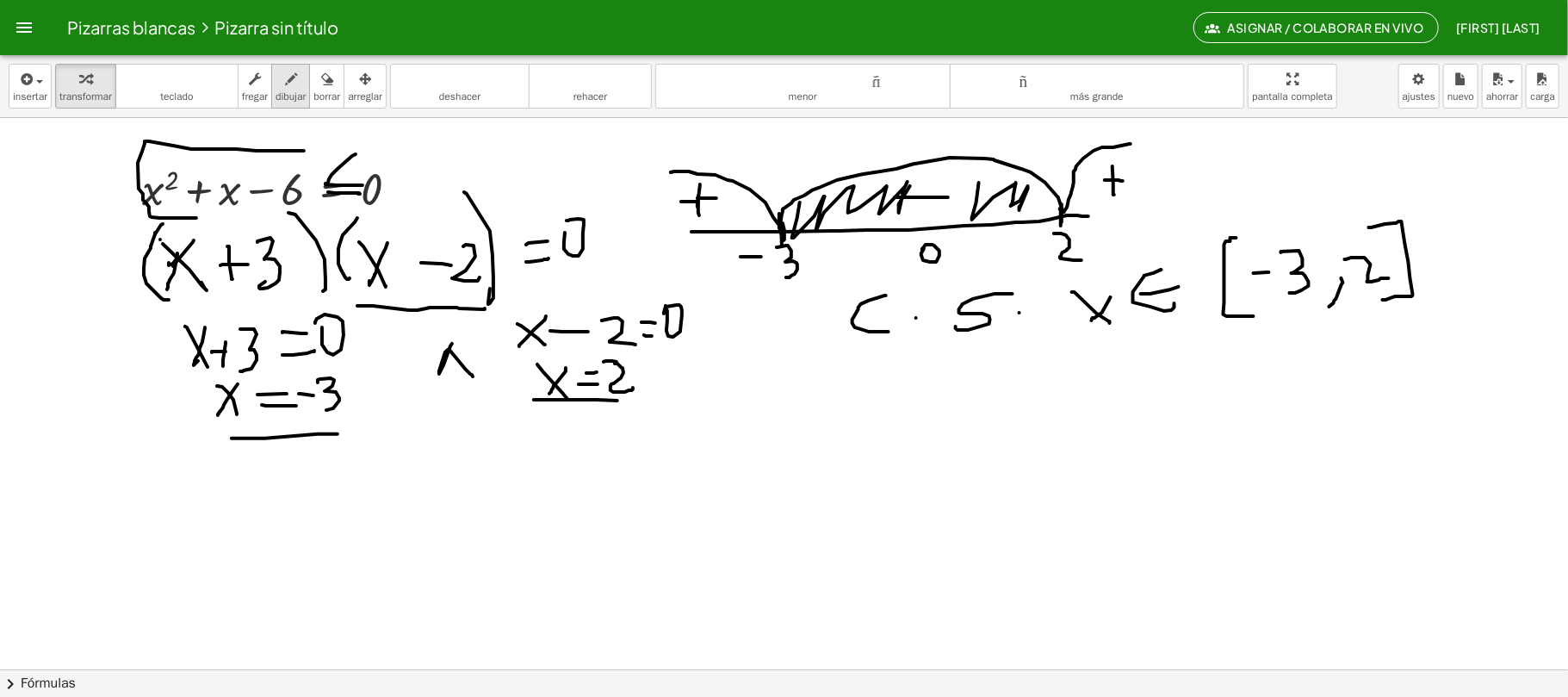 click at bounding box center (291, 79) 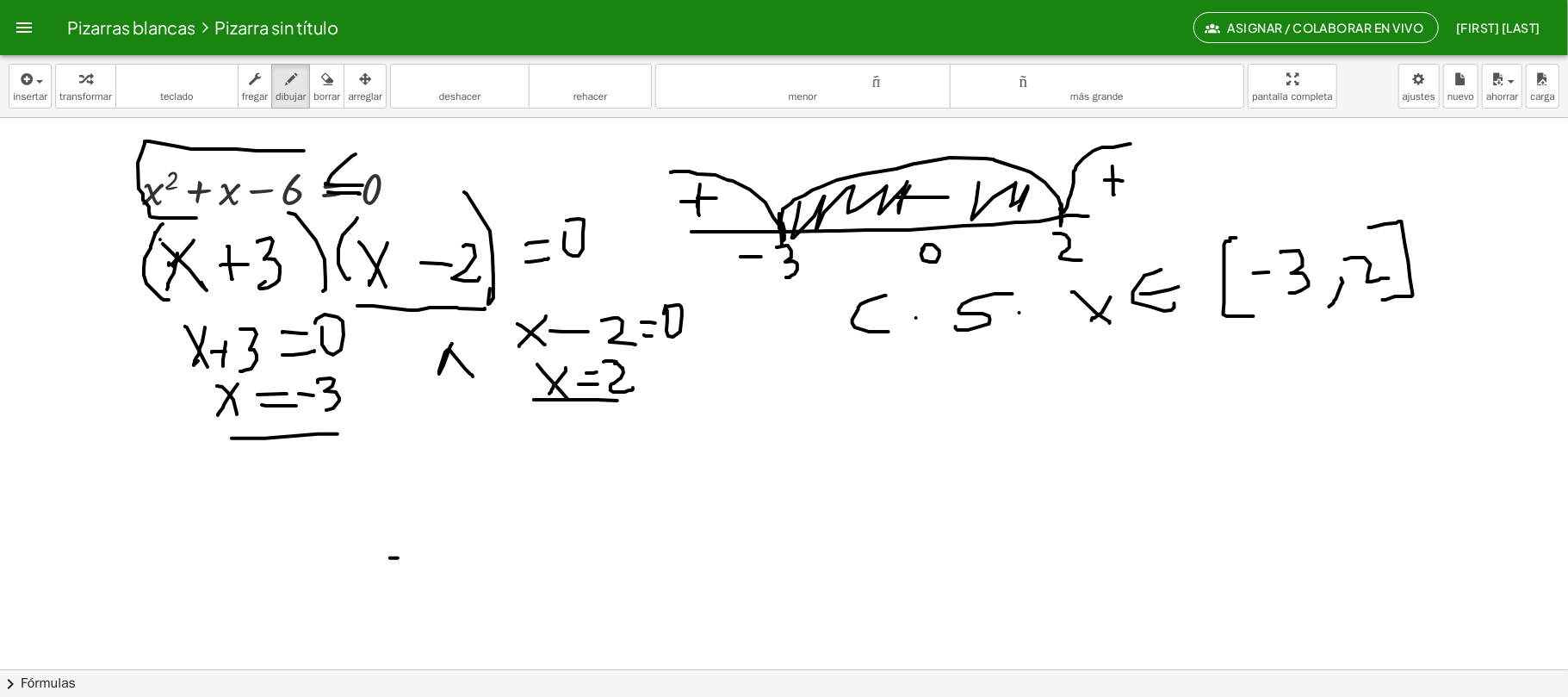 drag, startPoint x: 390, startPoint y: 559, endPoint x: 429, endPoint y: 601, distance: 57.31492 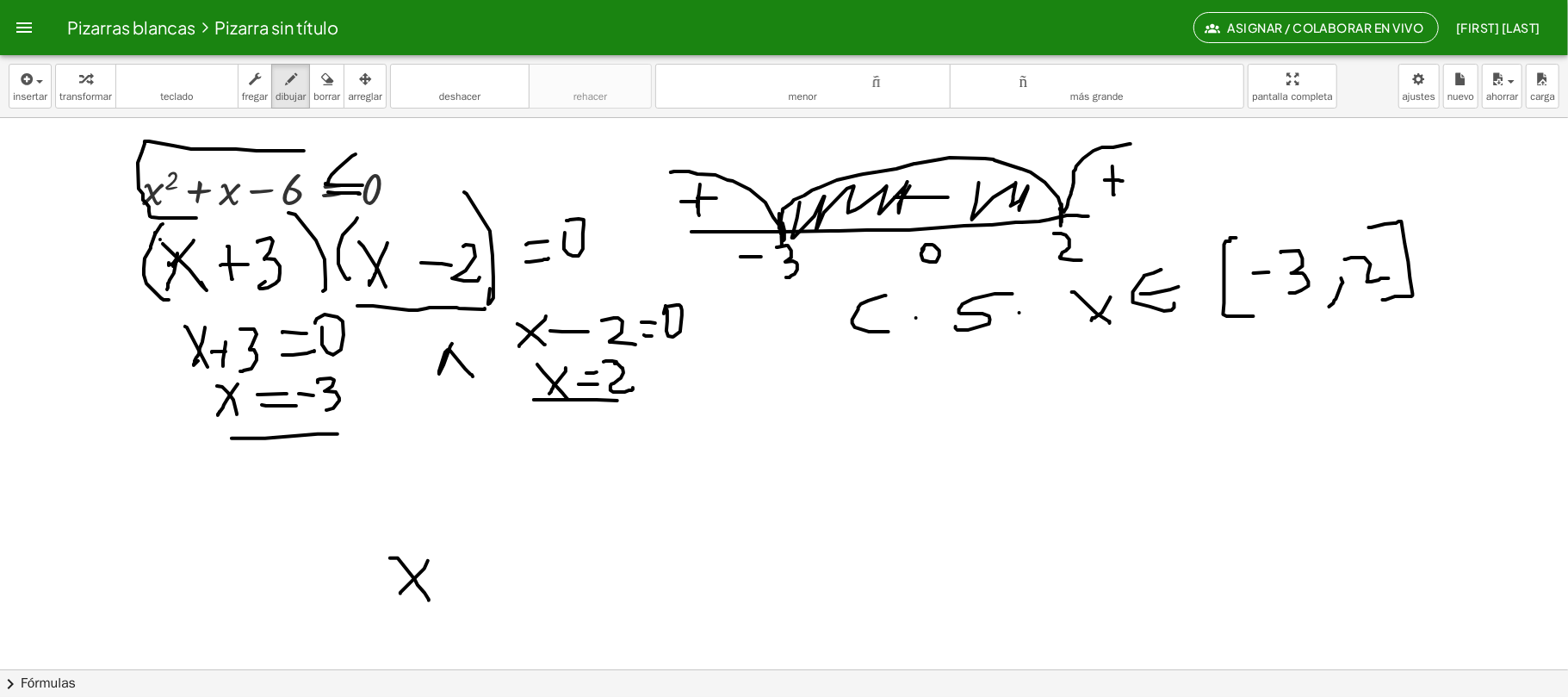 drag, startPoint x: 428, startPoint y: 562, endPoint x: 425, endPoint y: 570, distance: 8.544004 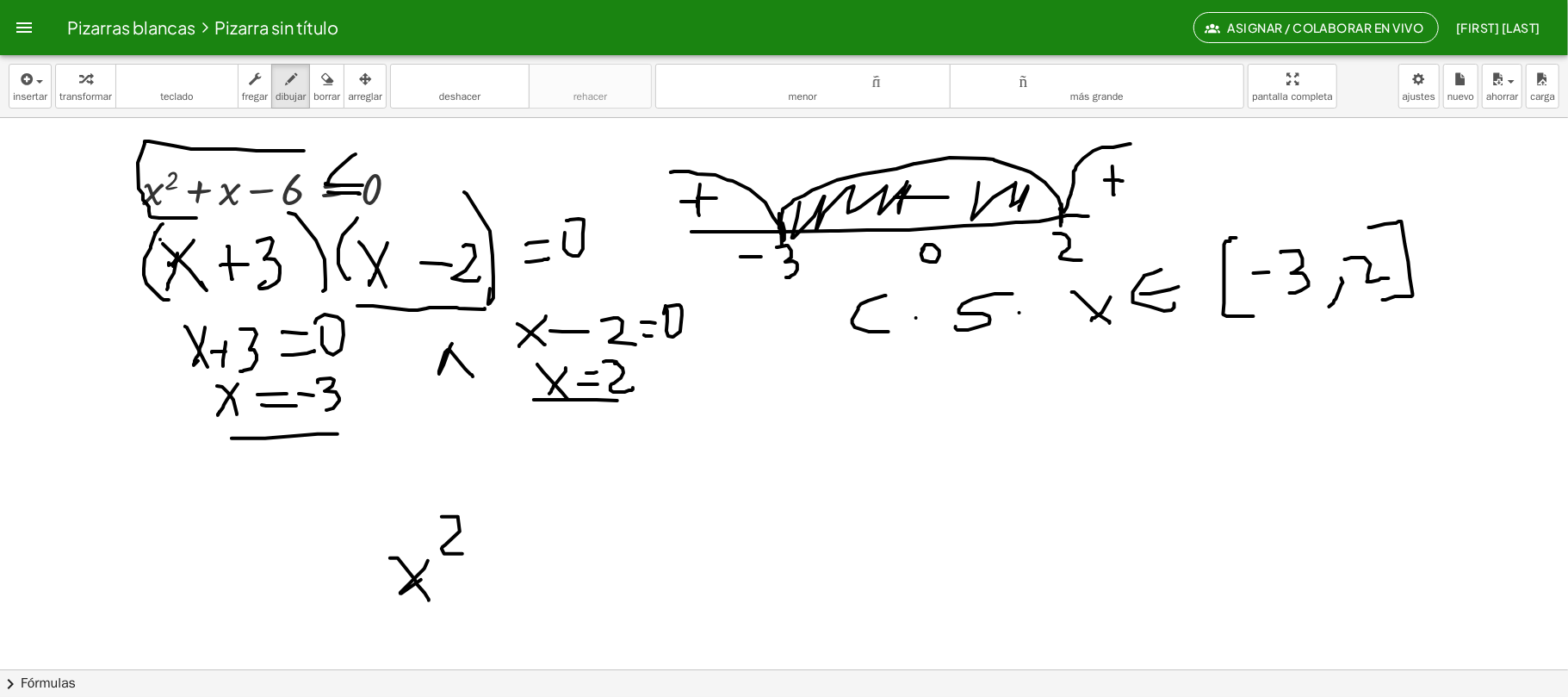 drag, startPoint x: 442, startPoint y: 518, endPoint x: 483, endPoint y: 573, distance: 69 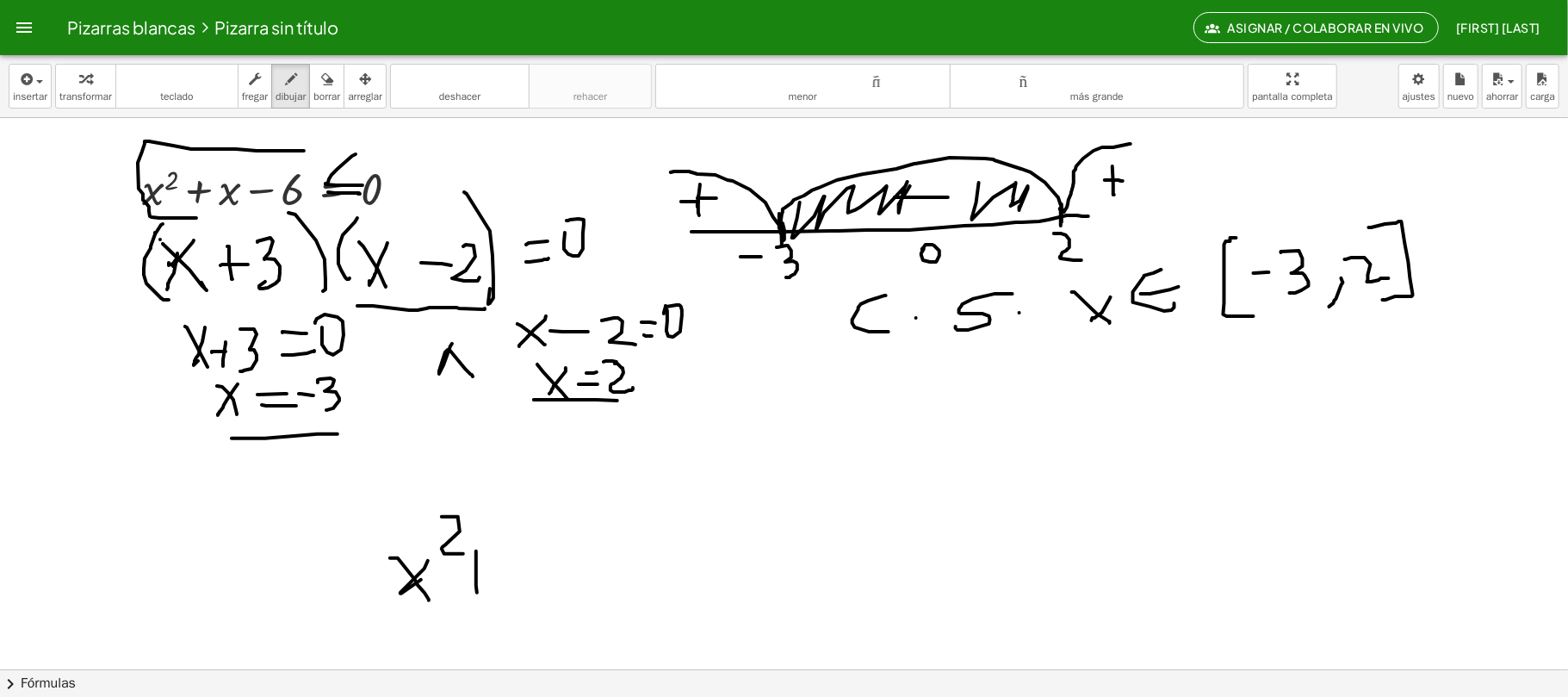 click at bounding box center [784, 669] 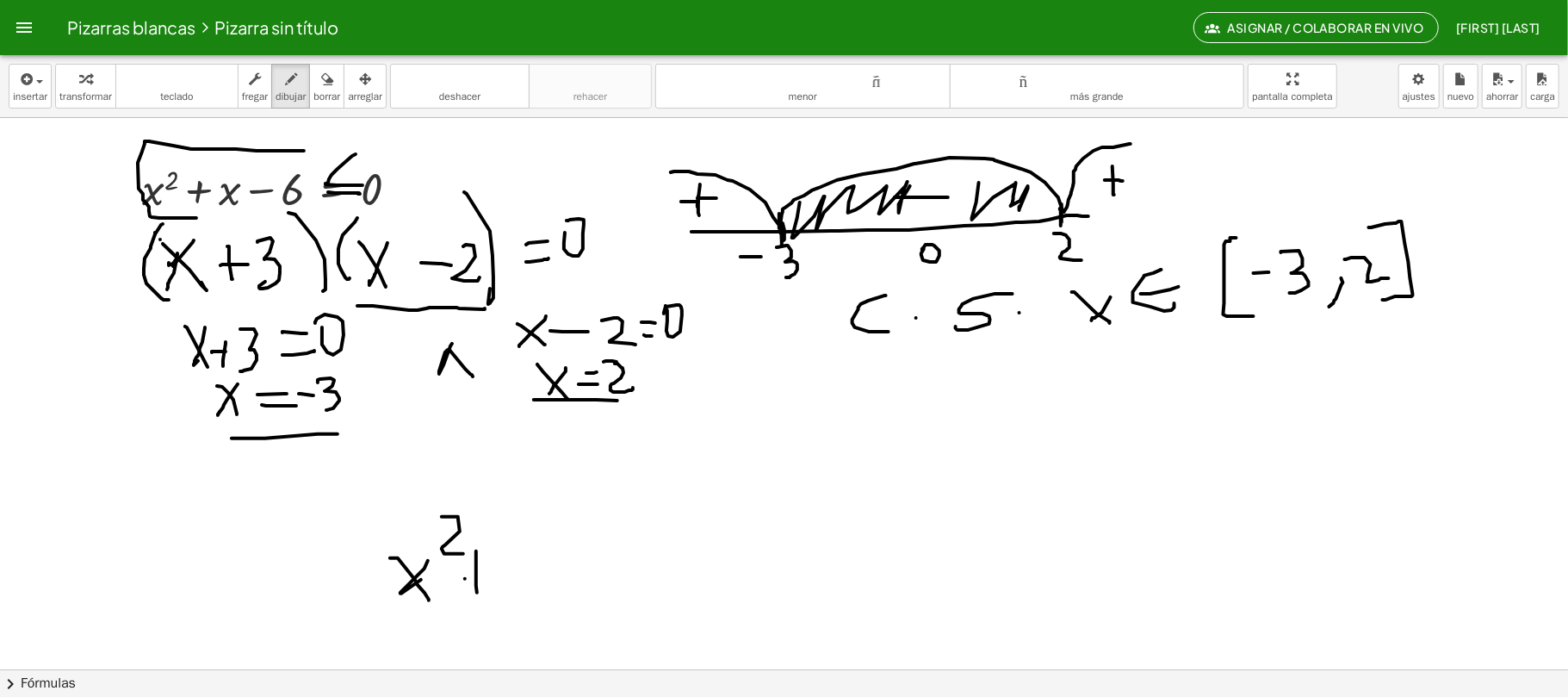 drag, startPoint x: 465, startPoint y: 580, endPoint x: 505, endPoint y: 577, distance: 40.11234 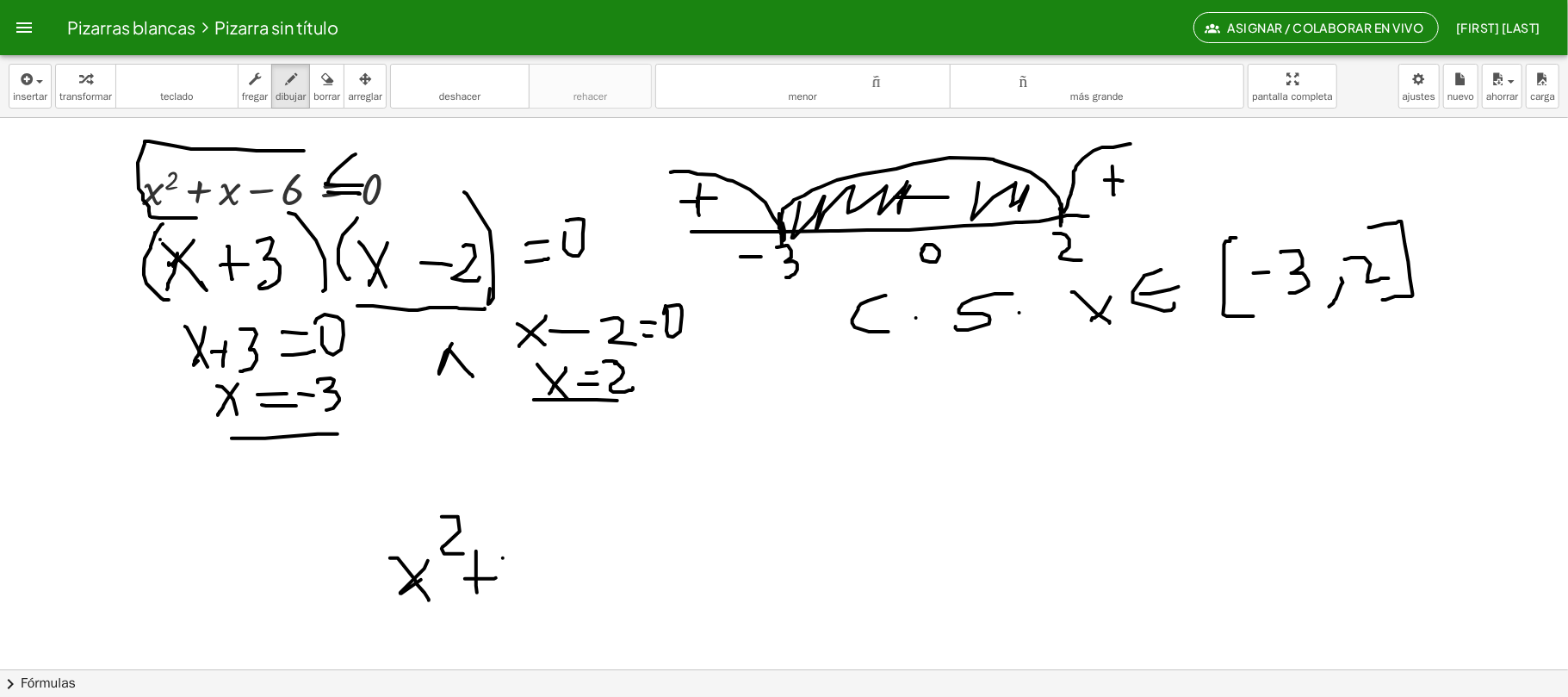 drag, startPoint x: 503, startPoint y: 559, endPoint x: 530, endPoint y: 583, distance: 36.124784 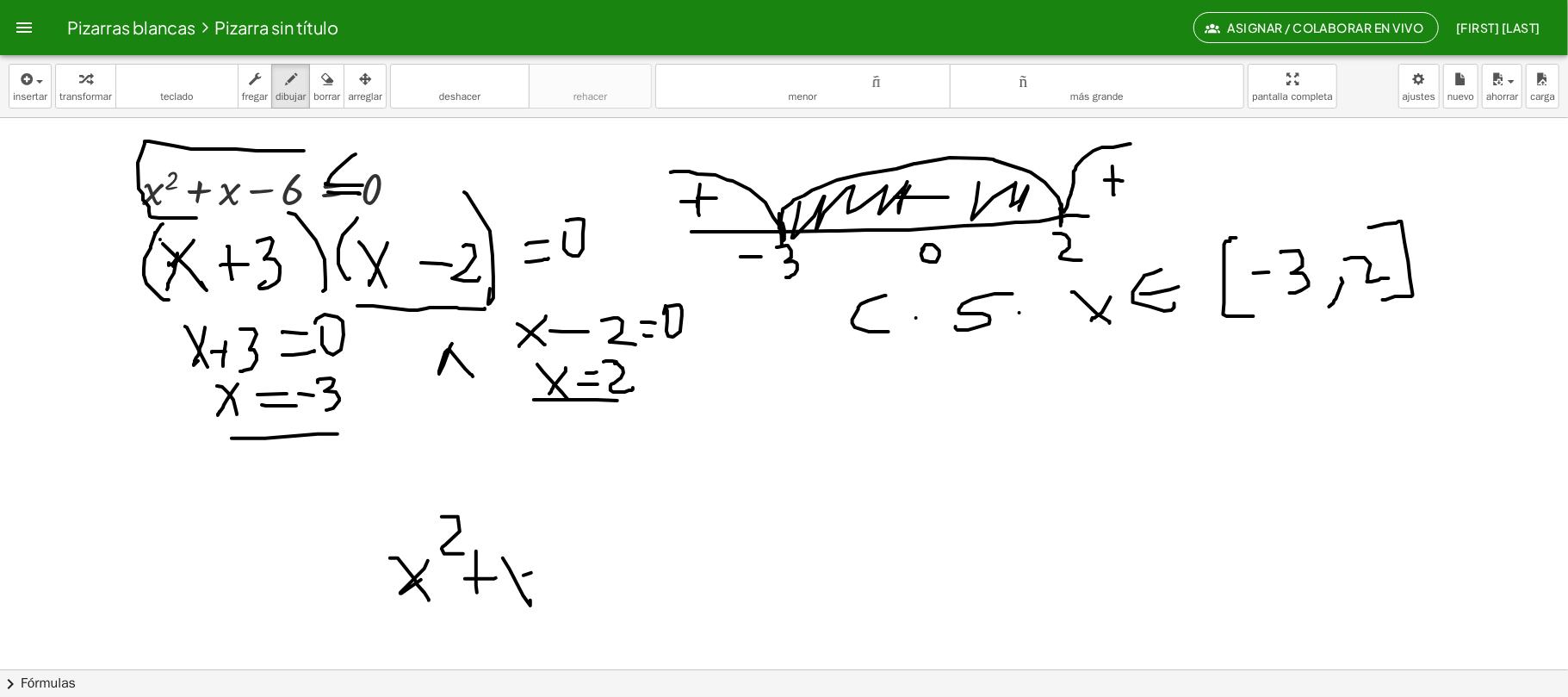 drag, startPoint x: 524, startPoint y: 576, endPoint x: 537, endPoint y: 586, distance: 16.401219 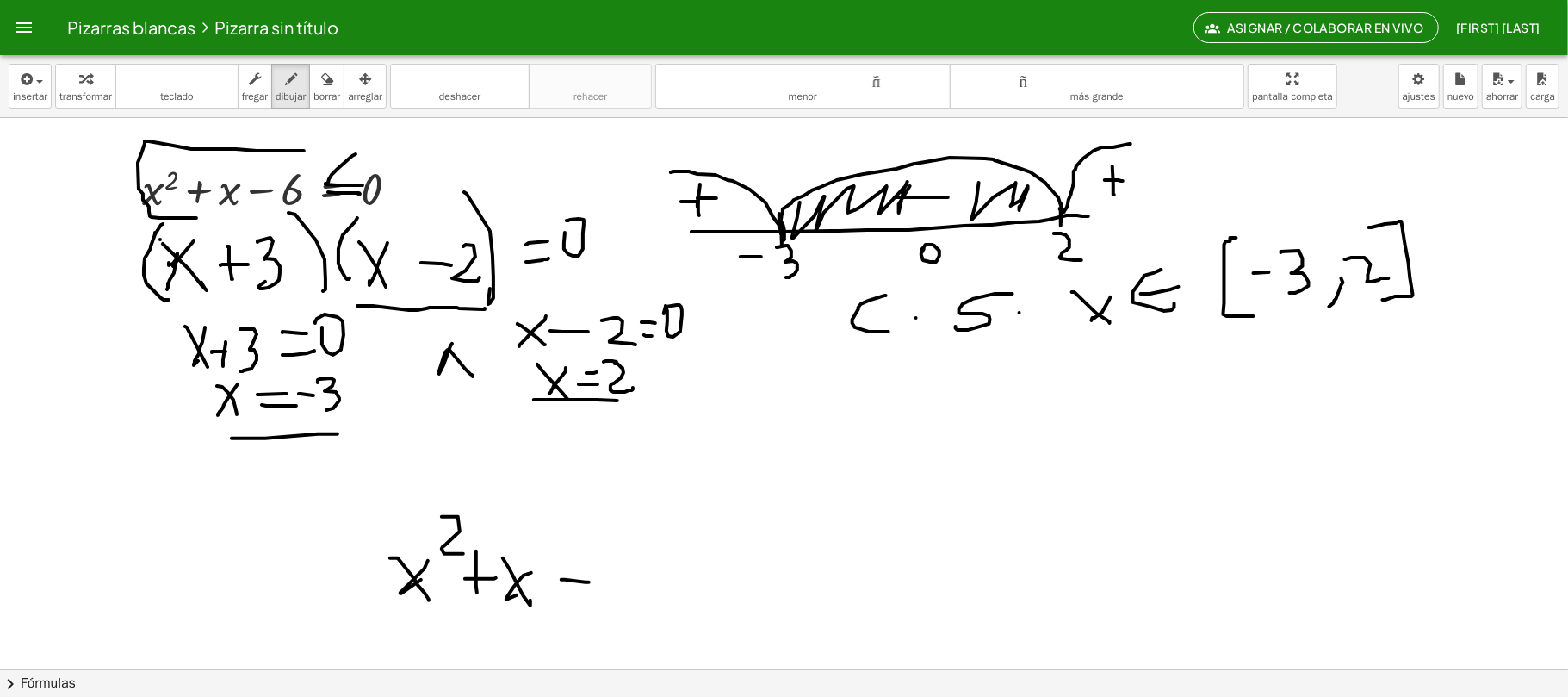 drag, startPoint x: 561, startPoint y: 581, endPoint x: 669, endPoint y: 573, distance: 108.29589 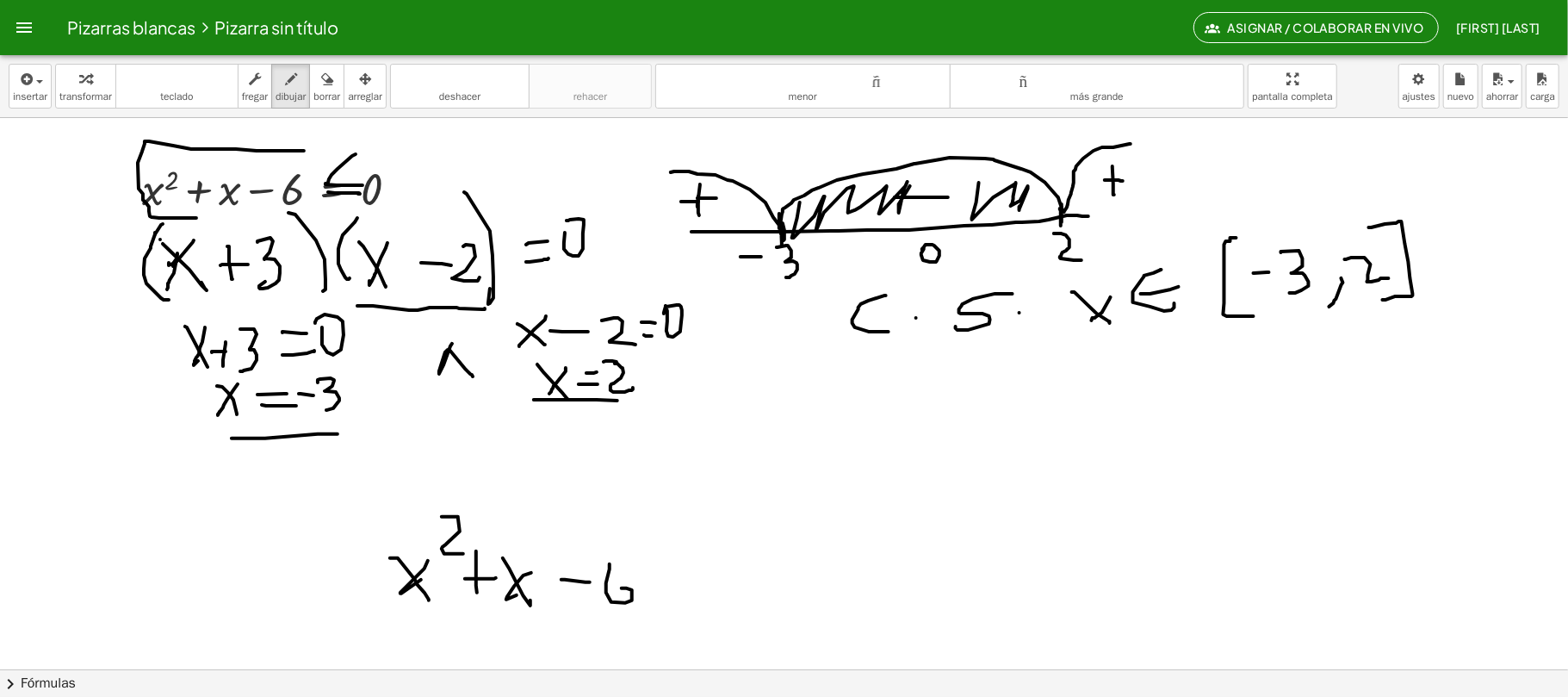 drag, startPoint x: 610, startPoint y: 565, endPoint x: 614, endPoint y: 594, distance: 29.27456 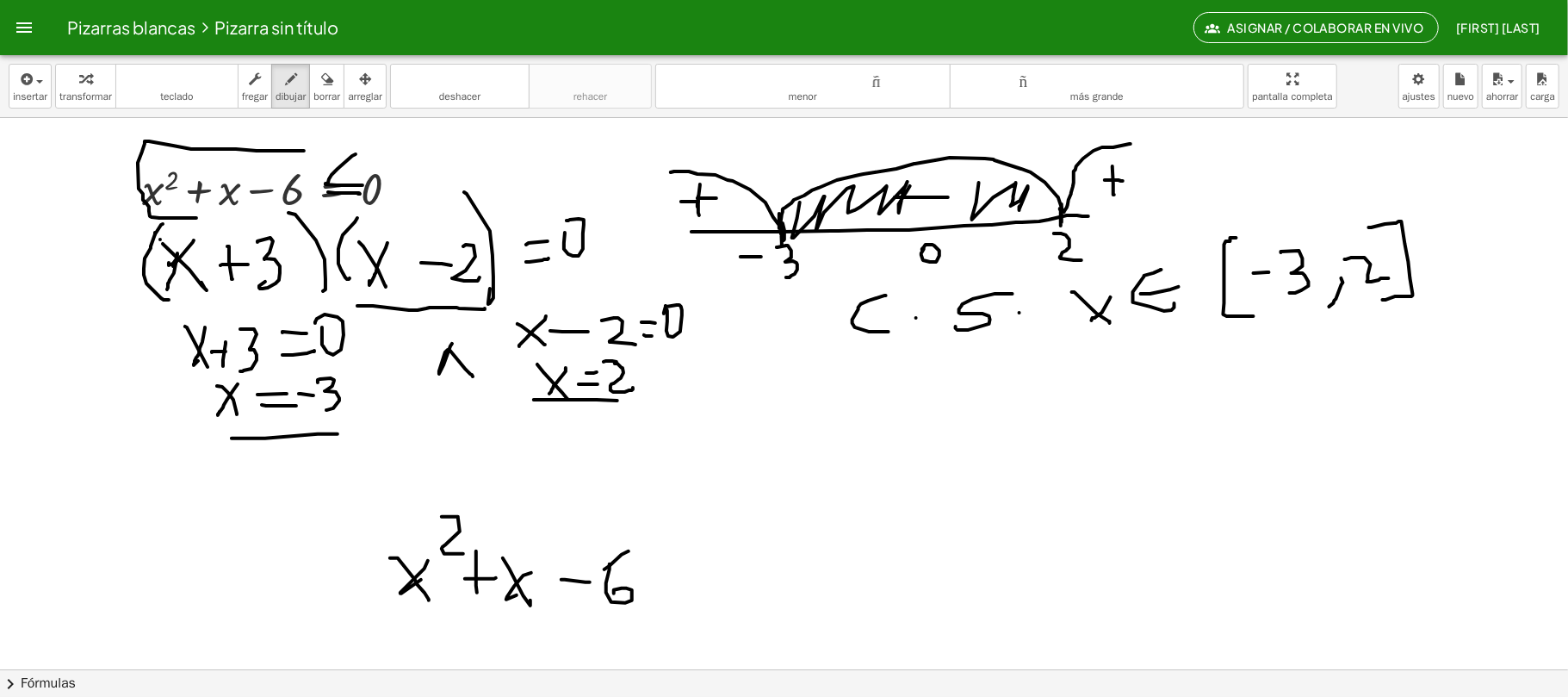 drag, startPoint x: 604, startPoint y: 570, endPoint x: 629, endPoint y: 552, distance: 31 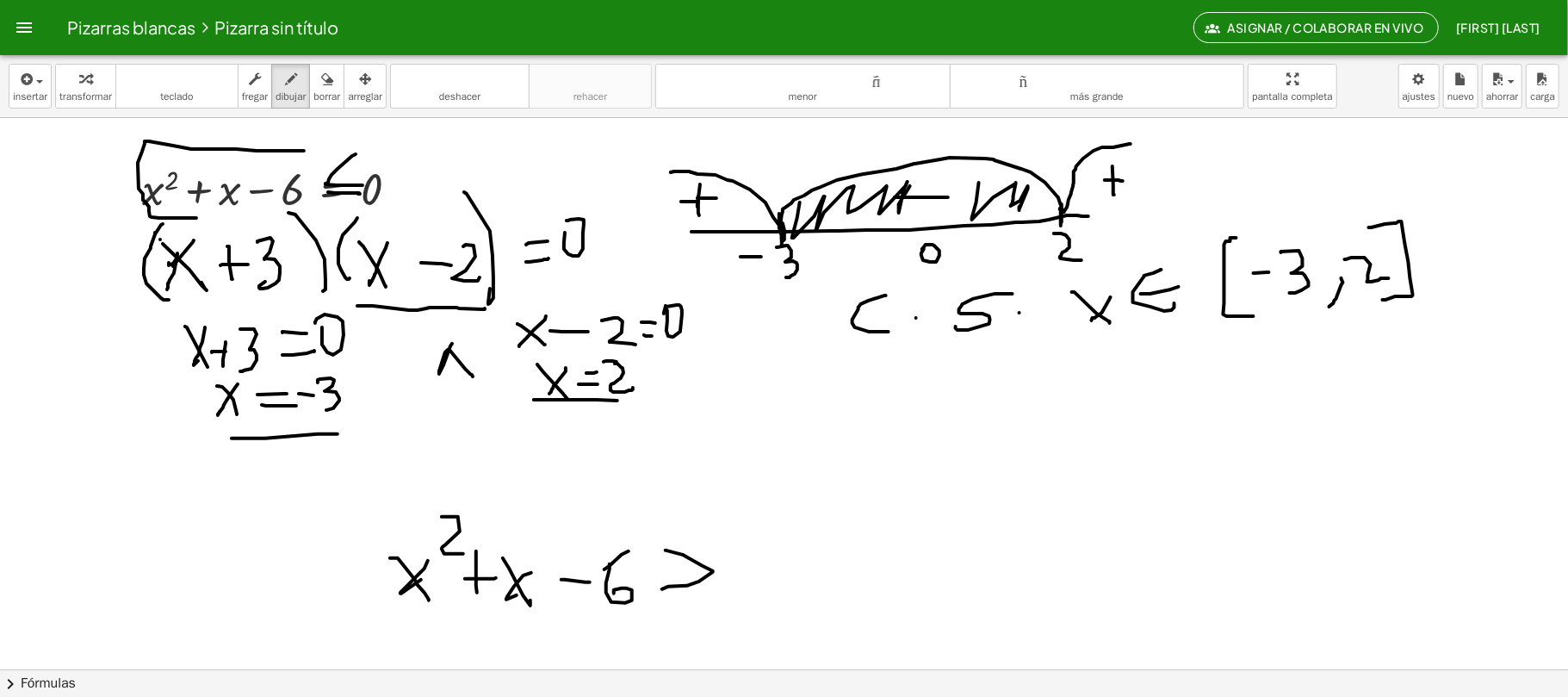 drag, startPoint x: 666, startPoint y: 551, endPoint x: 679, endPoint y: 590, distance: 41.10961 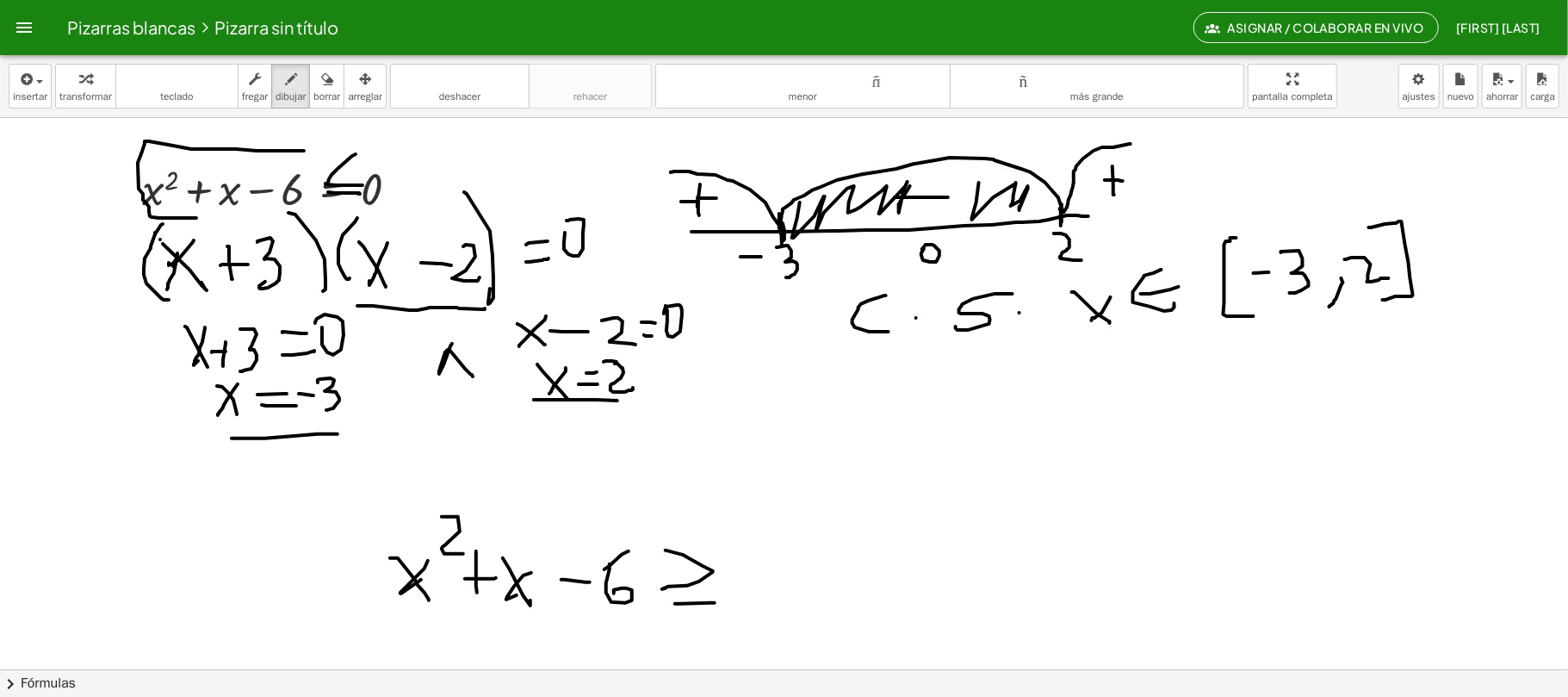 drag, startPoint x: 710, startPoint y: 604, endPoint x: 724, endPoint y: 586, distance: 22.803509 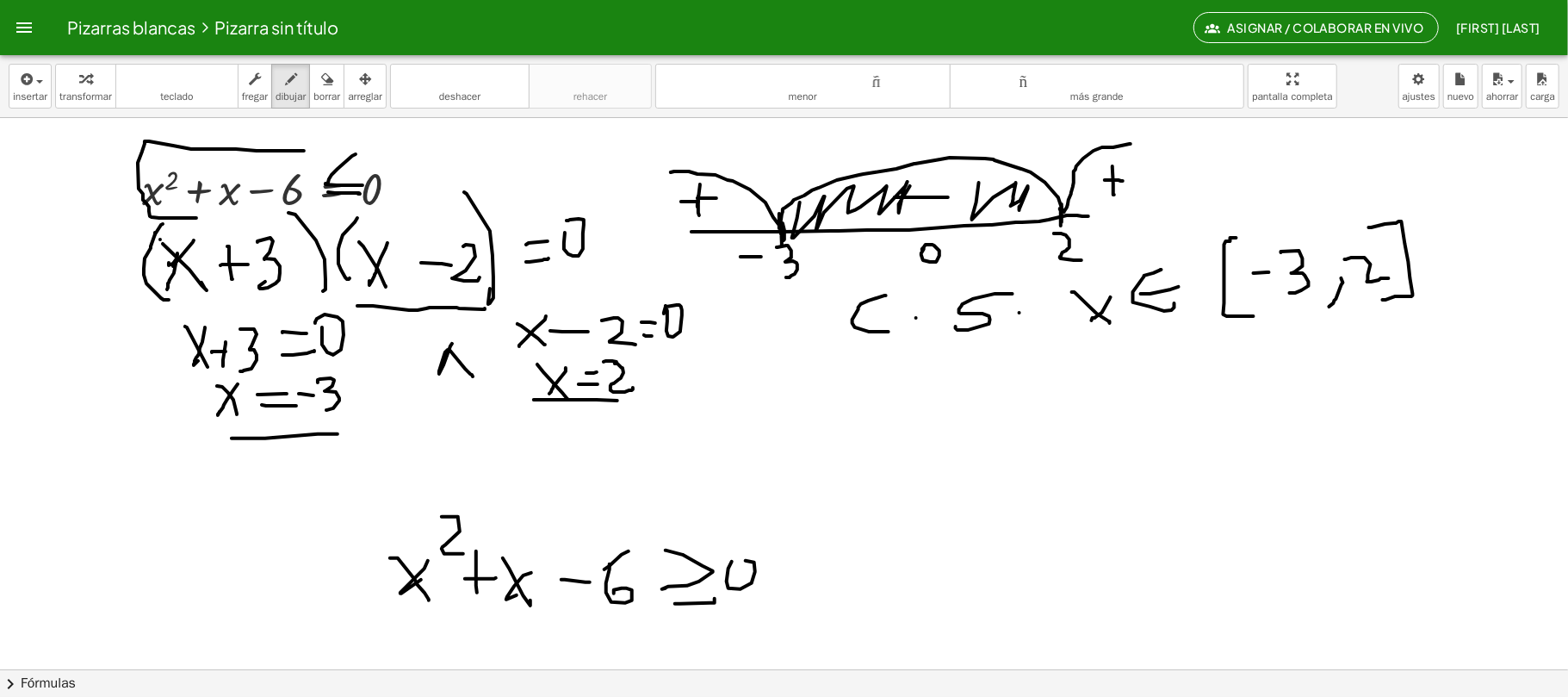 click at bounding box center (784, 669) 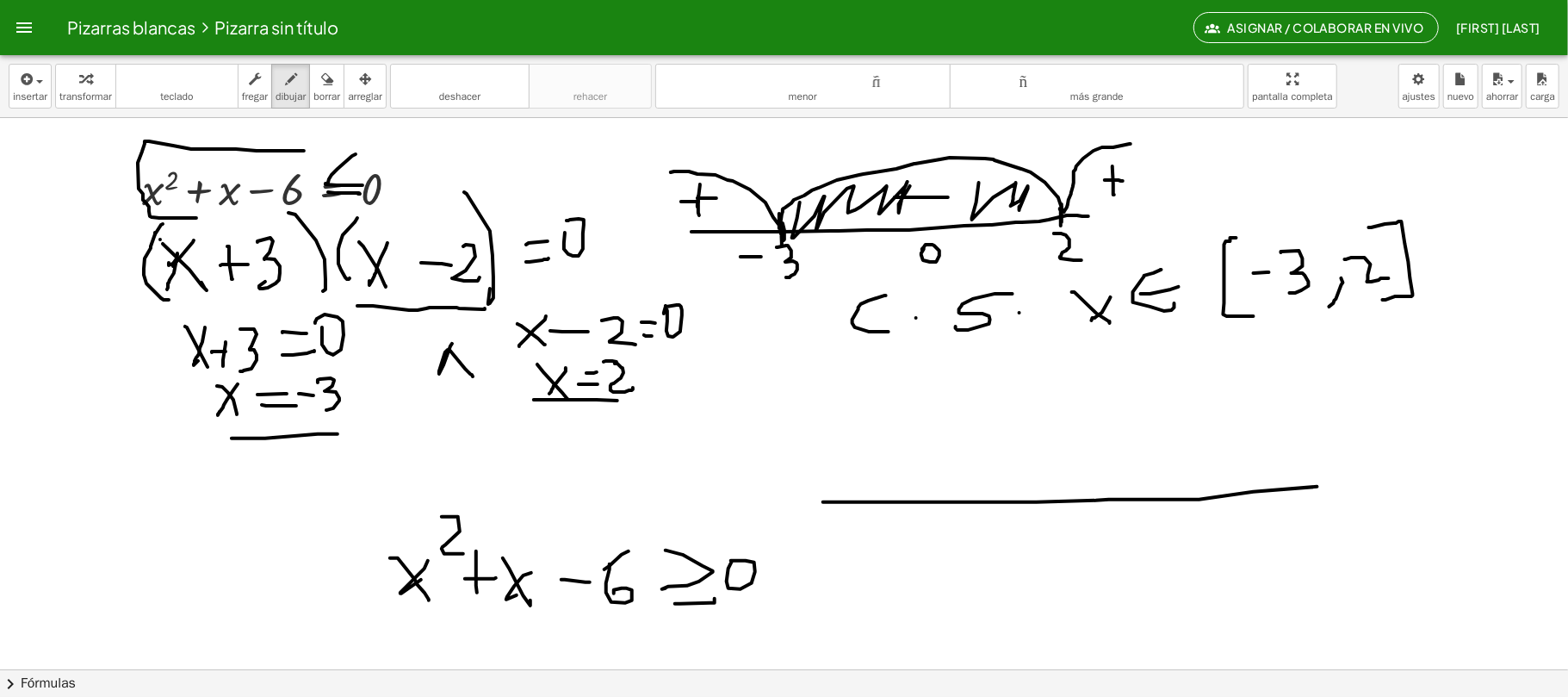 drag, startPoint x: 823, startPoint y: 503, endPoint x: 1392, endPoint y: 482, distance: 569.38739 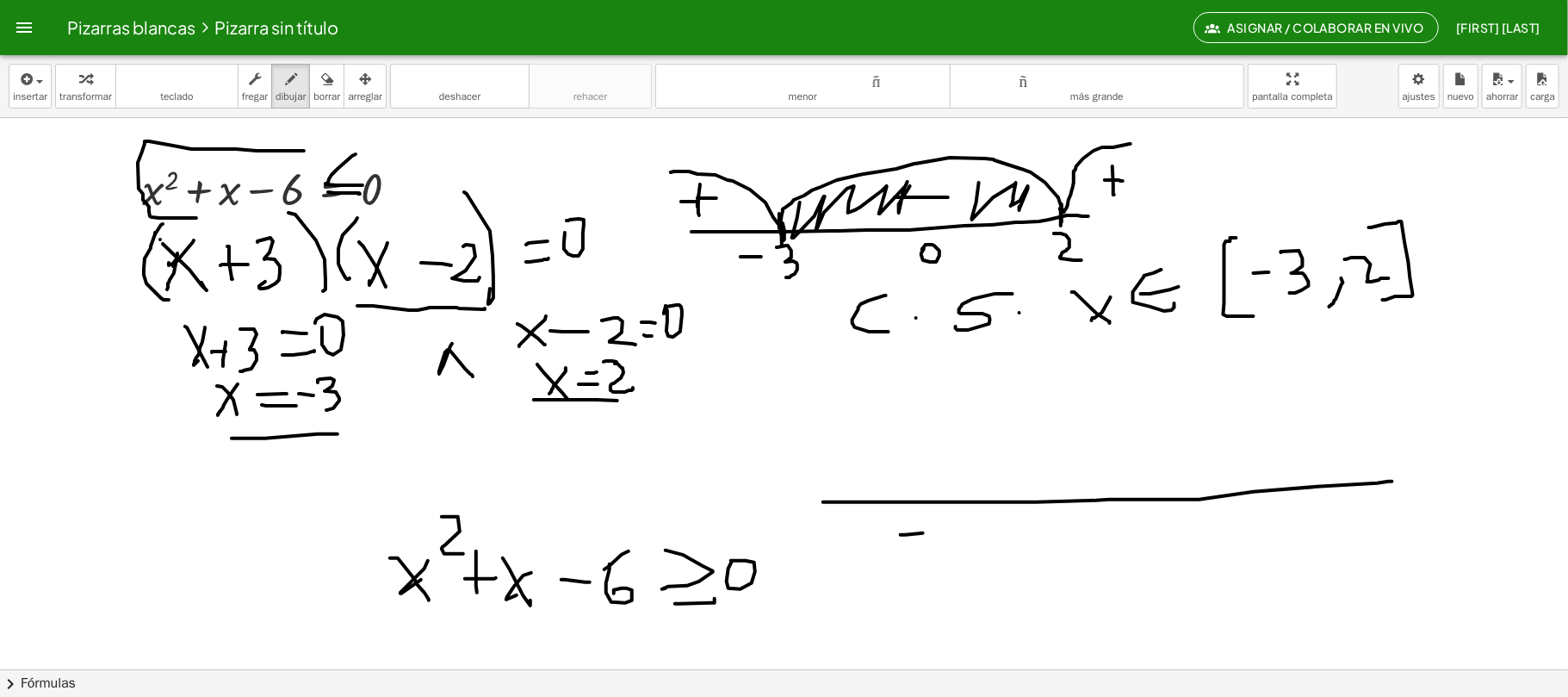 drag, startPoint x: 901, startPoint y: 536, endPoint x: 923, endPoint y: 534, distance: 22.090722 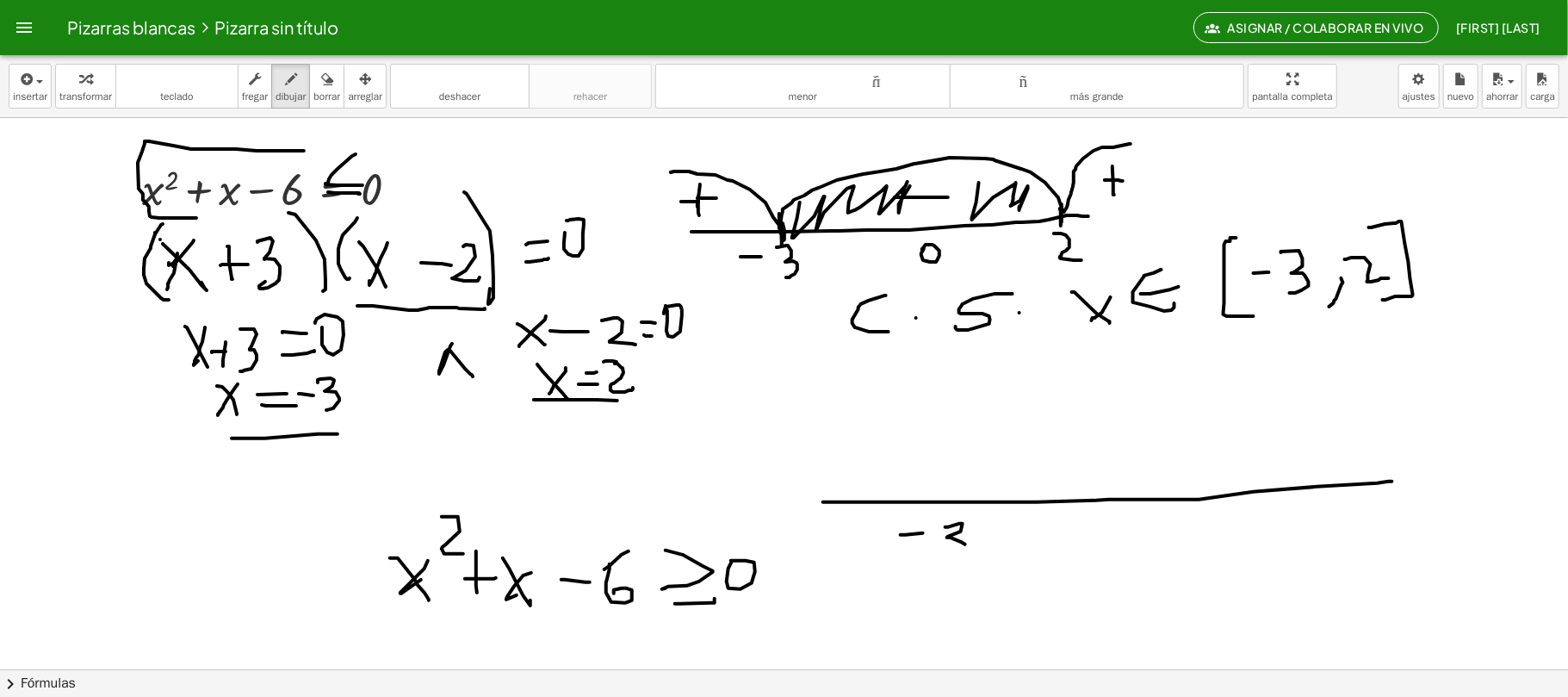 drag, startPoint x: 961, startPoint y: 532, endPoint x: 956, endPoint y: 552, distance: 20.615528 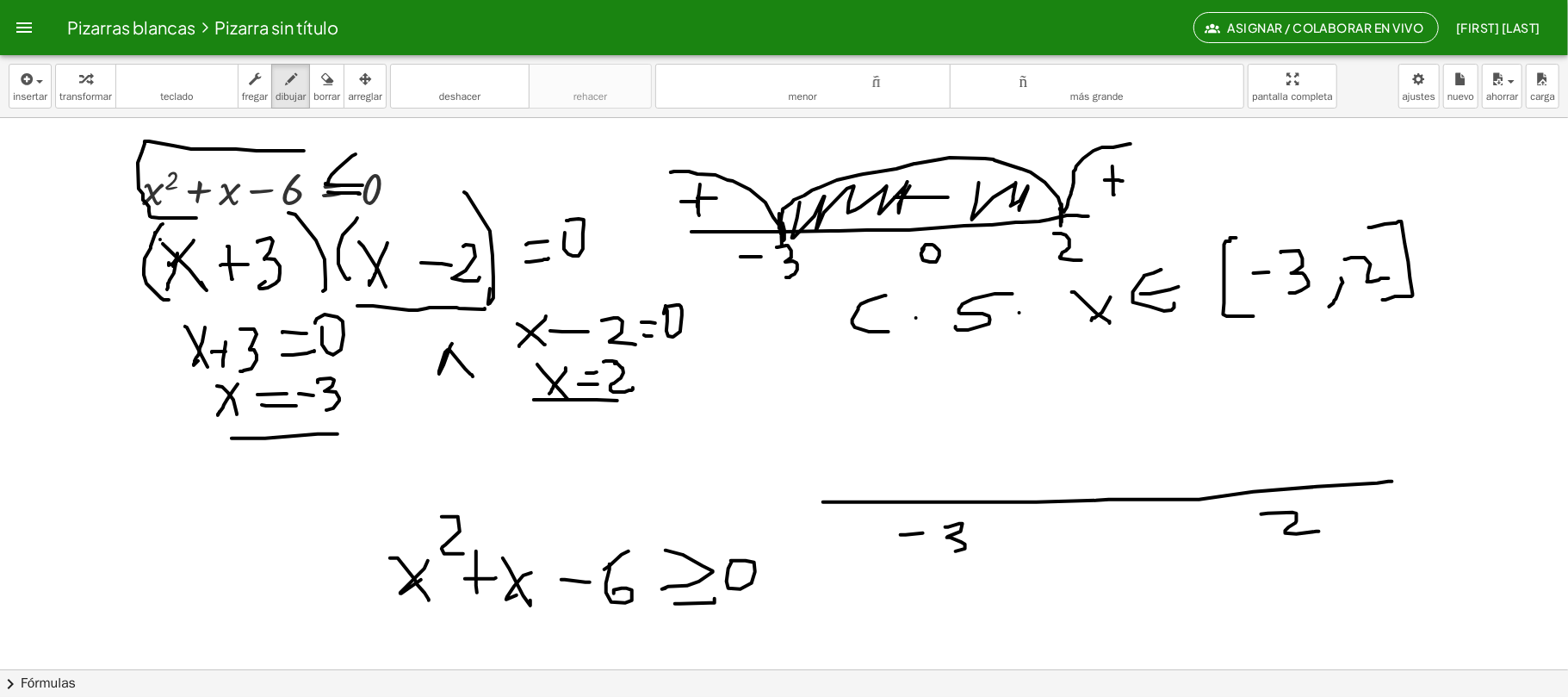 drag, startPoint x: 1261, startPoint y: 515, endPoint x: 1316, endPoint y: 501, distance: 56.75385 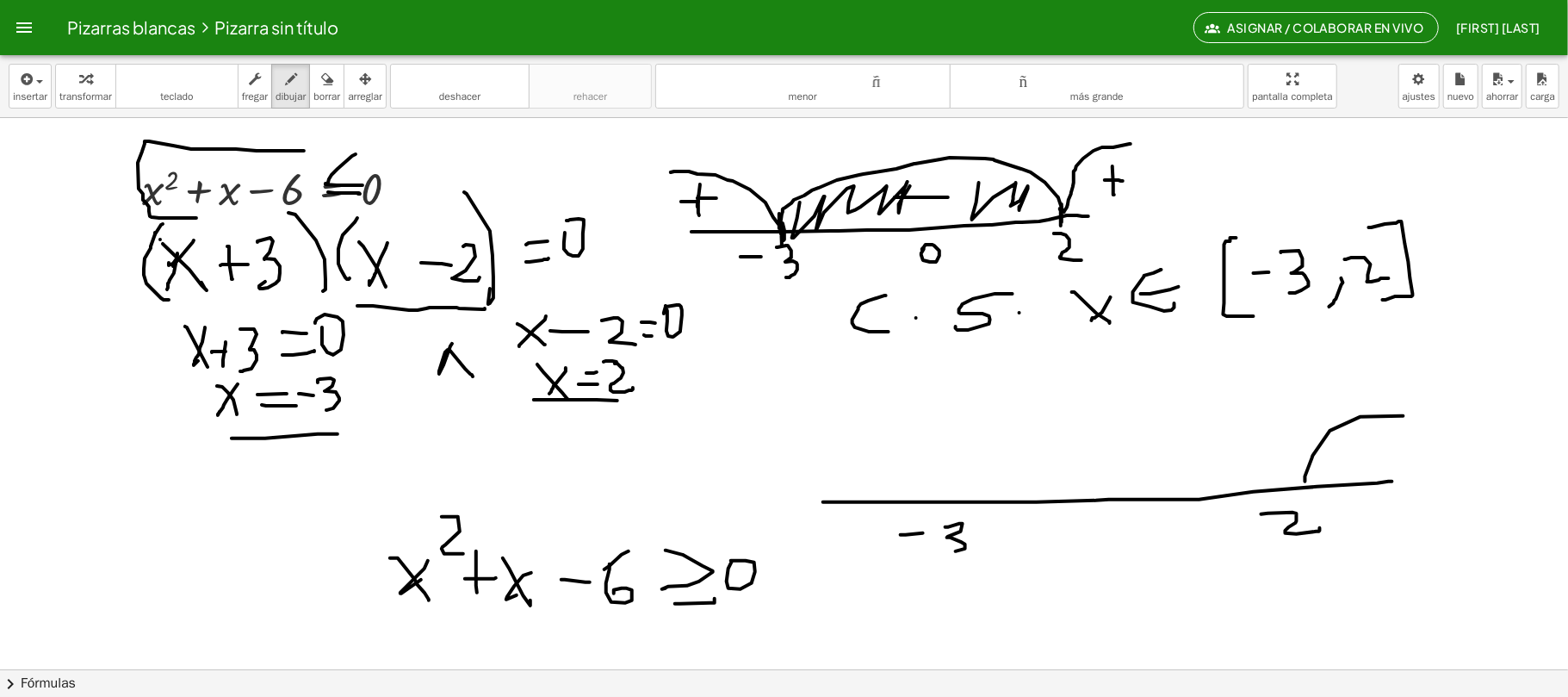drag, startPoint x: 1305, startPoint y: 482, endPoint x: 1404, endPoint y: 417, distance: 118.43141 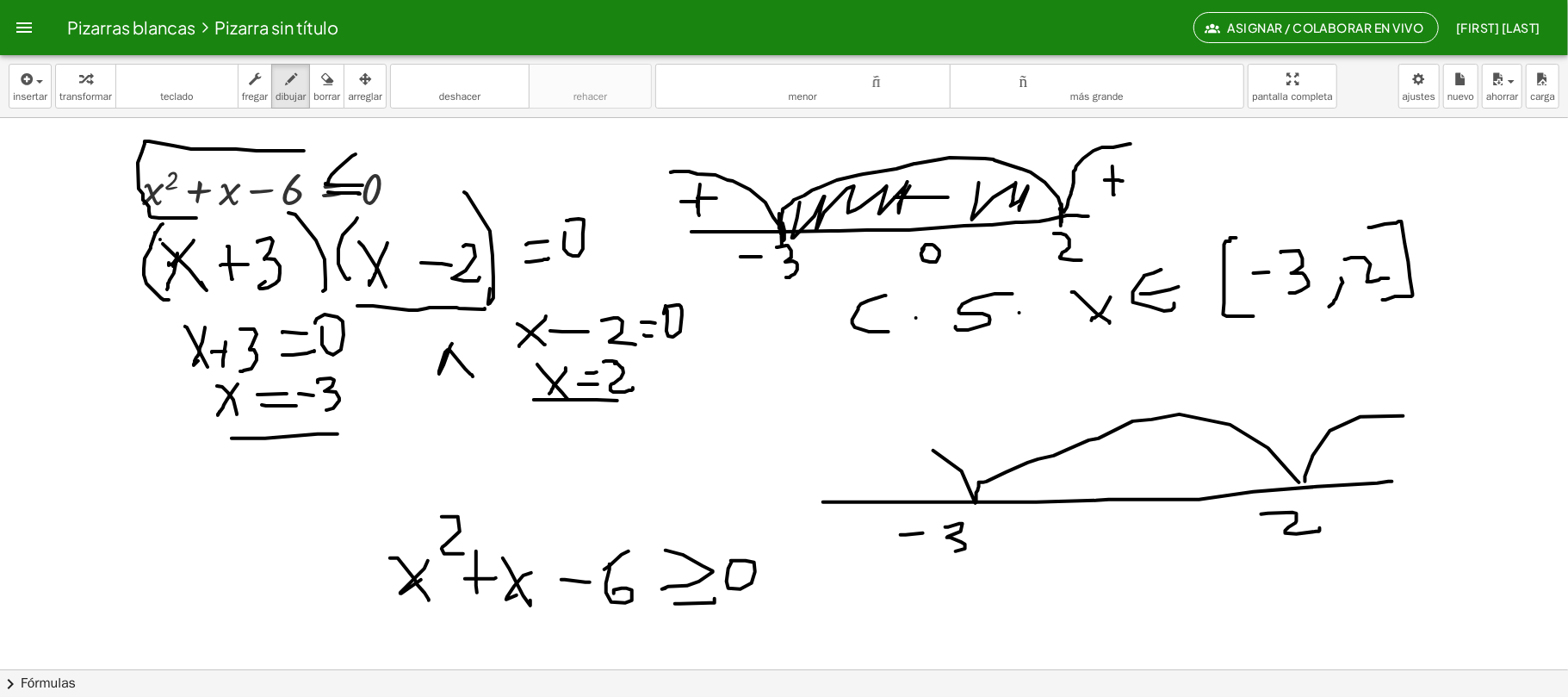 drag, startPoint x: 1299, startPoint y: 483, endPoint x: 741, endPoint y: 436, distance: 559.97589 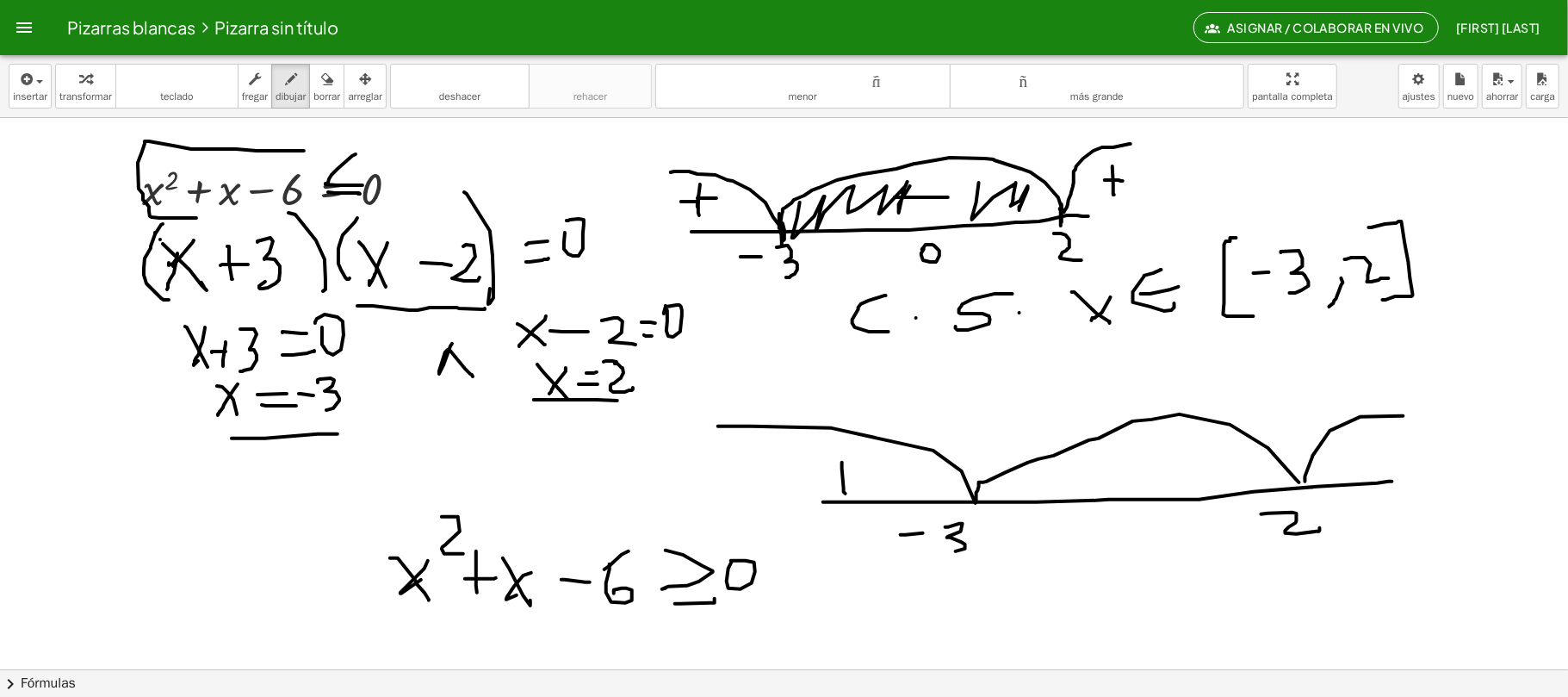 drag, startPoint x: 842, startPoint y: 464, endPoint x: 832, endPoint y: 486, distance: 24.166092 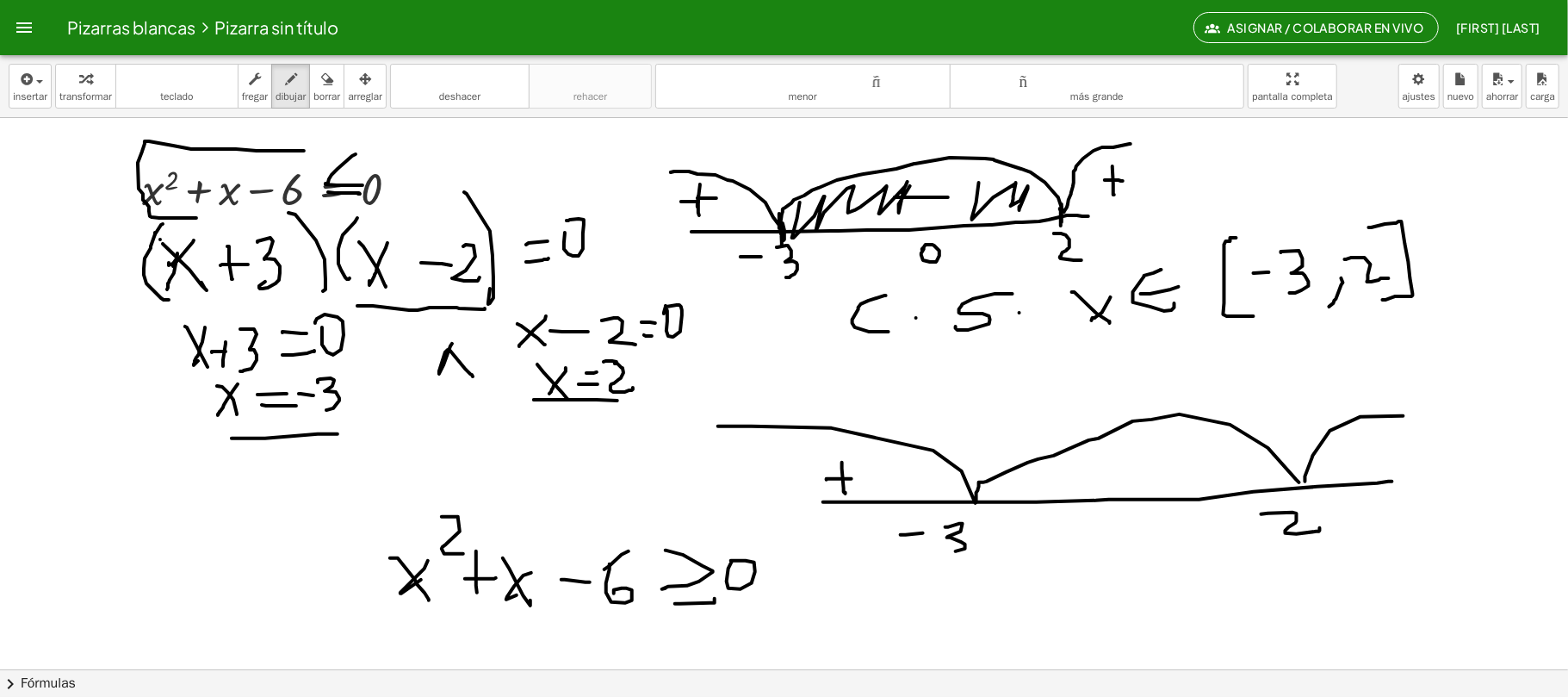 click at bounding box center [784, 669] 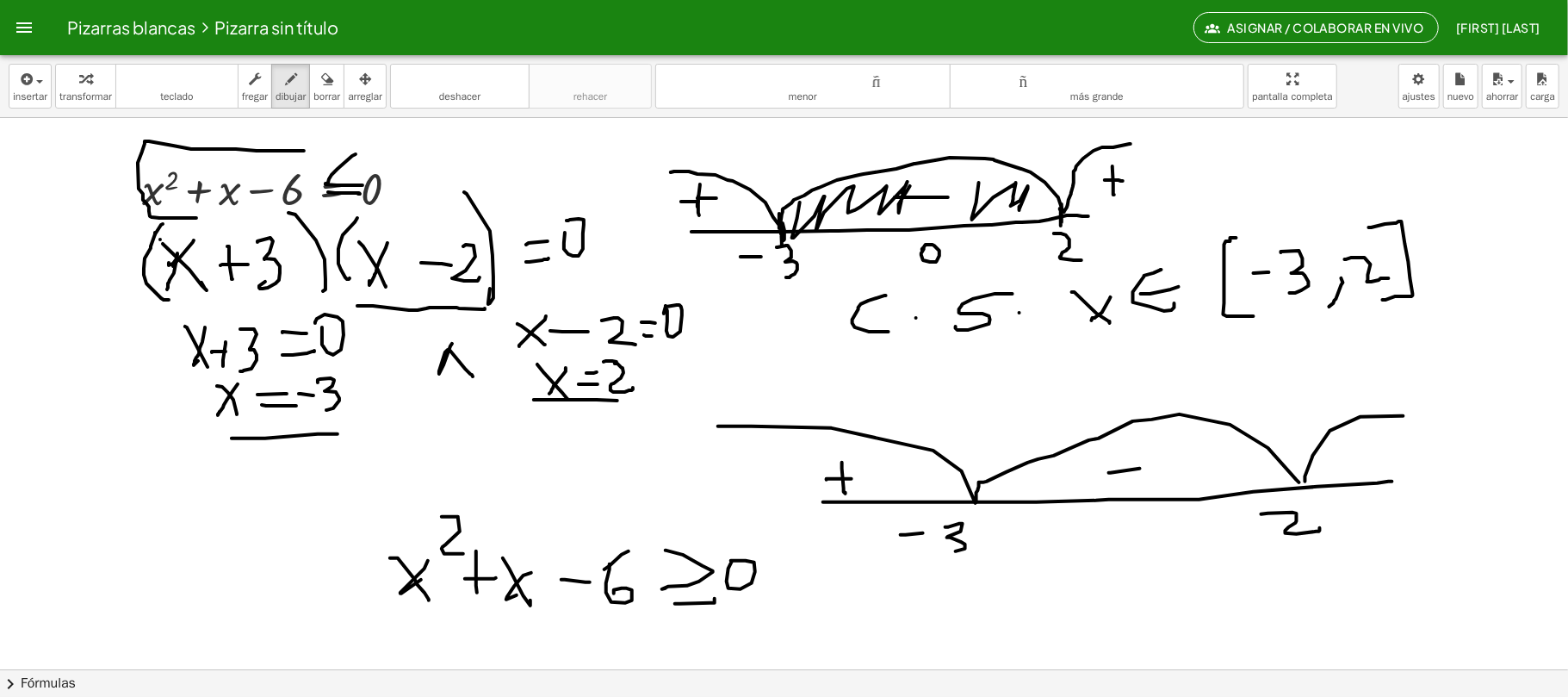drag, startPoint x: 1109, startPoint y: 474, endPoint x: 1162, endPoint y: 470, distance: 53.150729 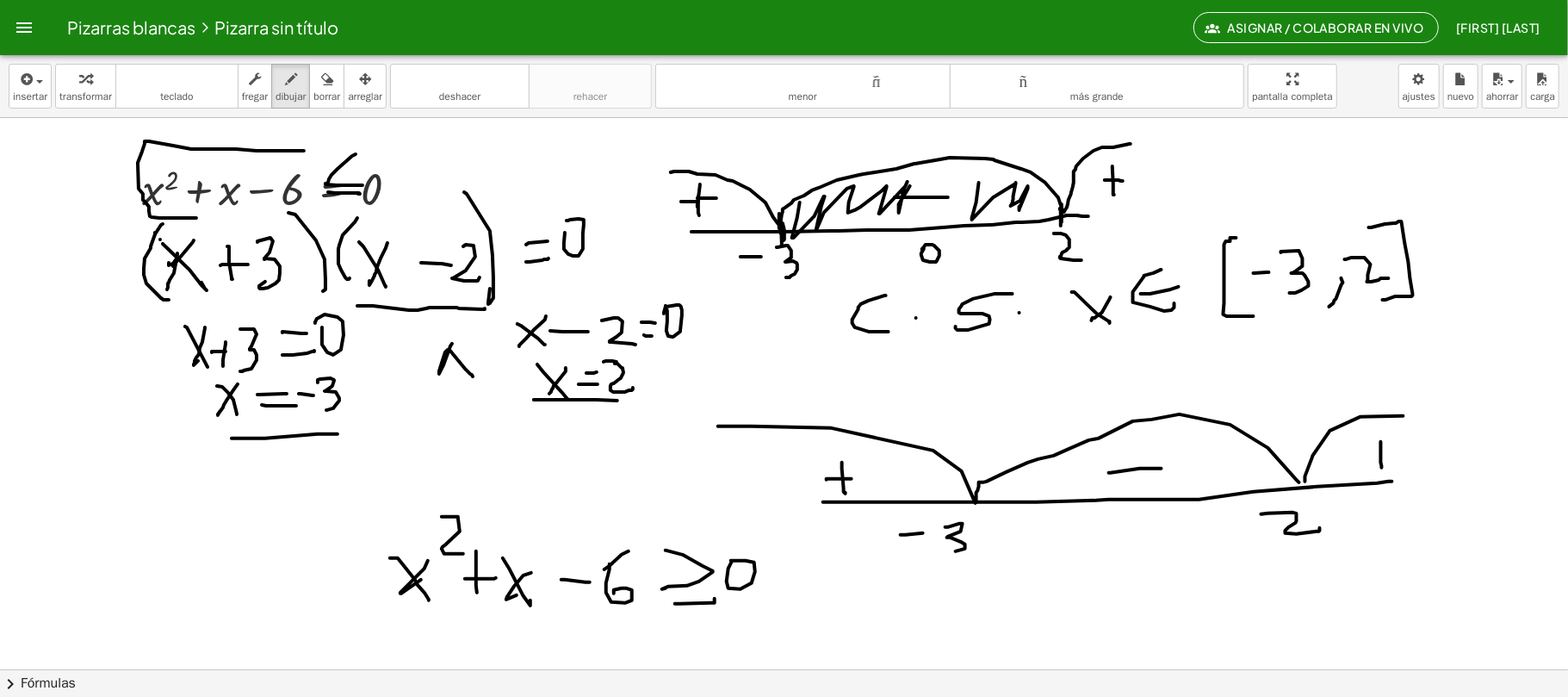 drag, startPoint x: 1381, startPoint y: 443, endPoint x: 1382, endPoint y: 469, distance: 26.019224 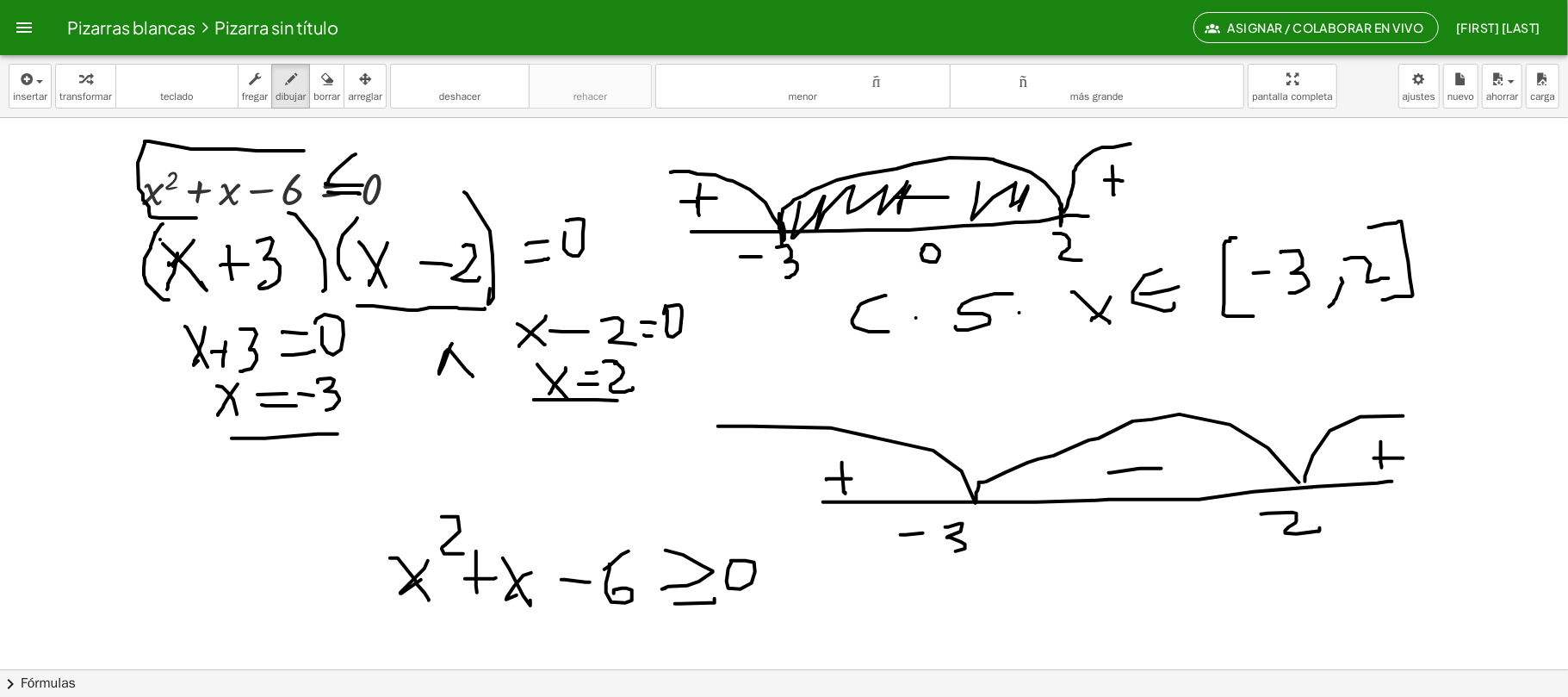 drag, startPoint x: 1374, startPoint y: 459, endPoint x: 1404, endPoint y: 459, distance: 30 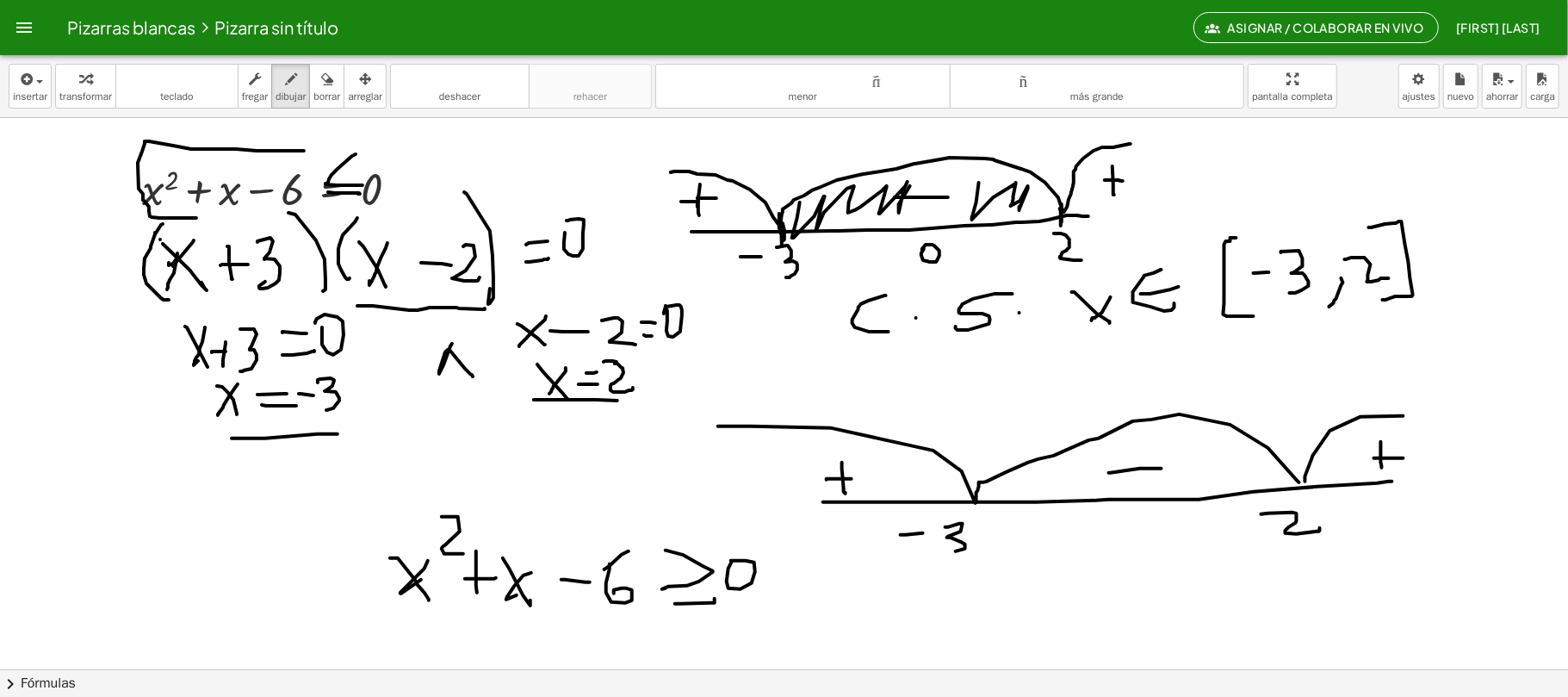 drag, startPoint x: 738, startPoint y: 433, endPoint x: 725, endPoint y: 491, distance: 59.43904 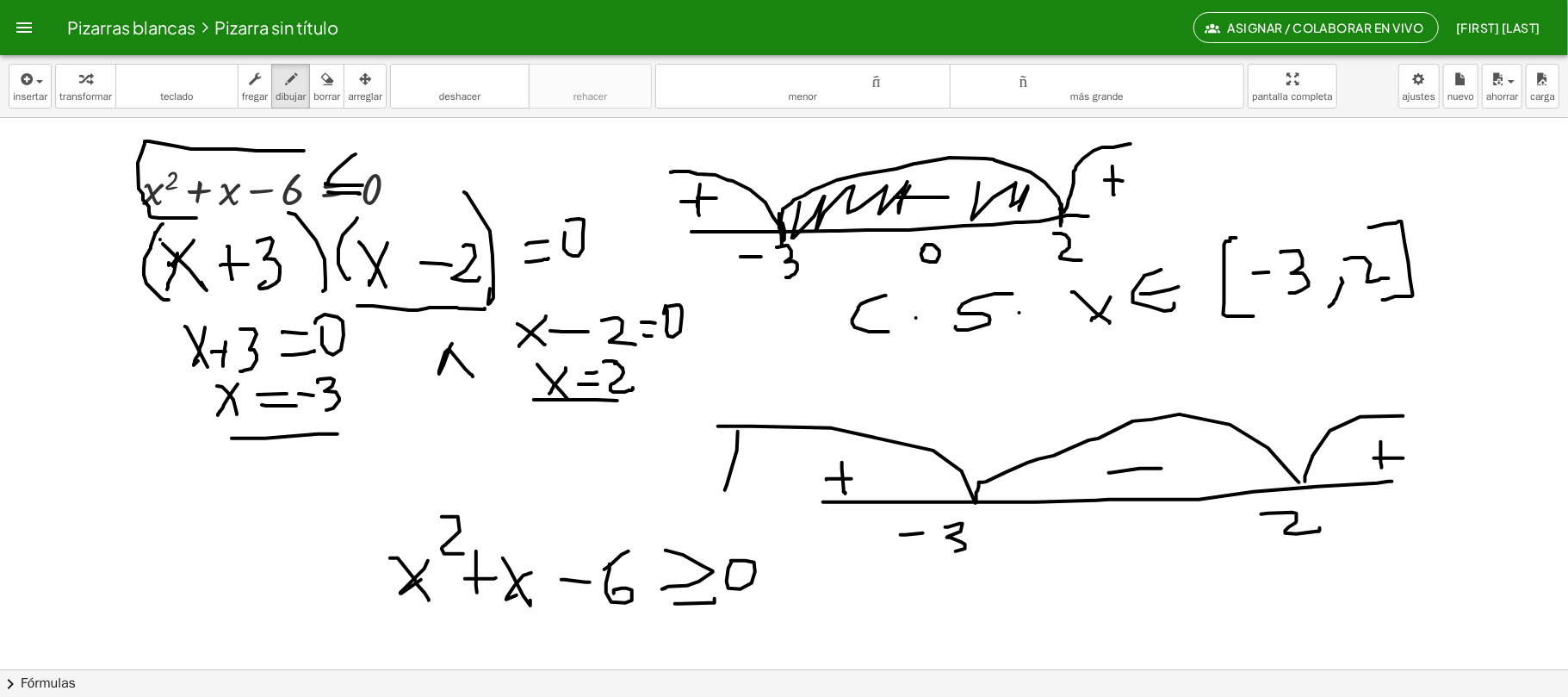 drag, startPoint x: 762, startPoint y: 451, endPoint x: 772, endPoint y: 453, distance: 10.198039 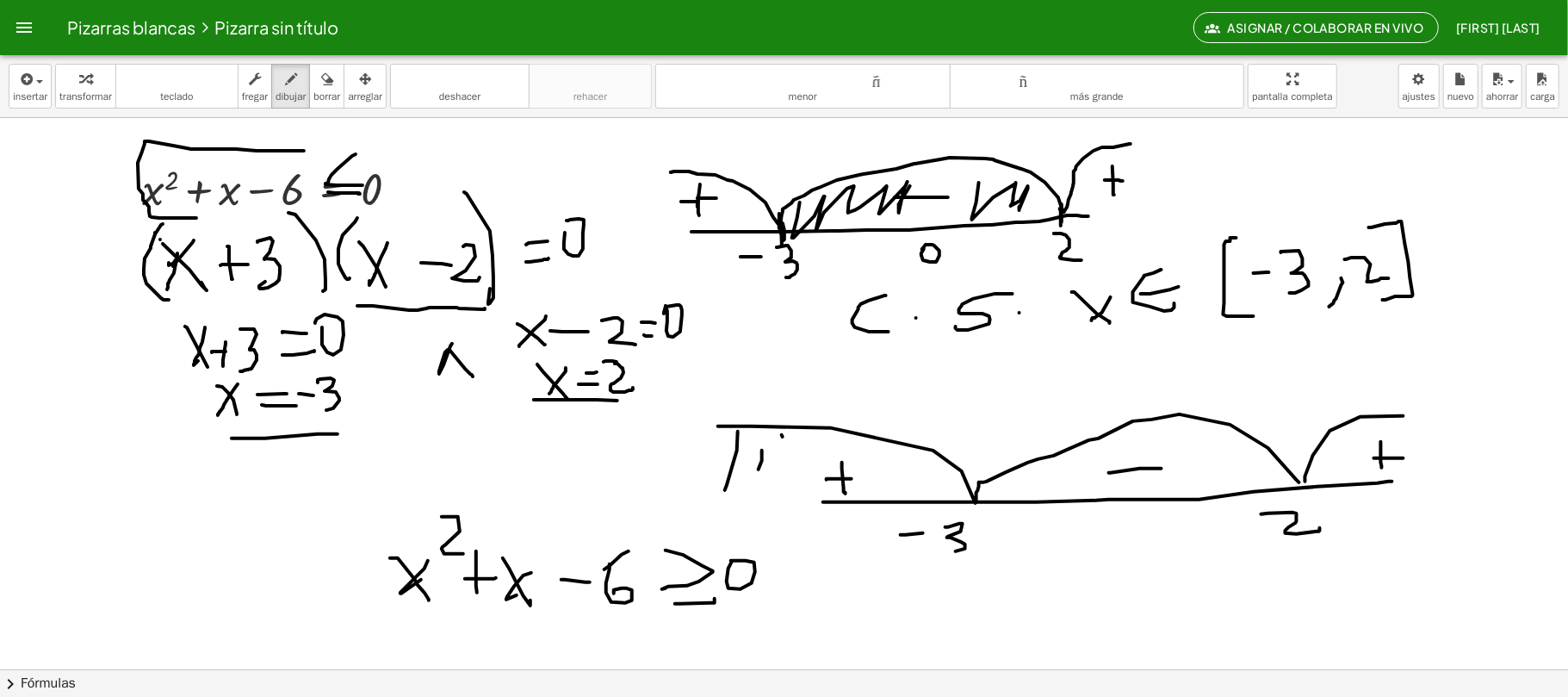 drag, startPoint x: 783, startPoint y: 438, endPoint x: 782, endPoint y: 452, distance: 14.035669 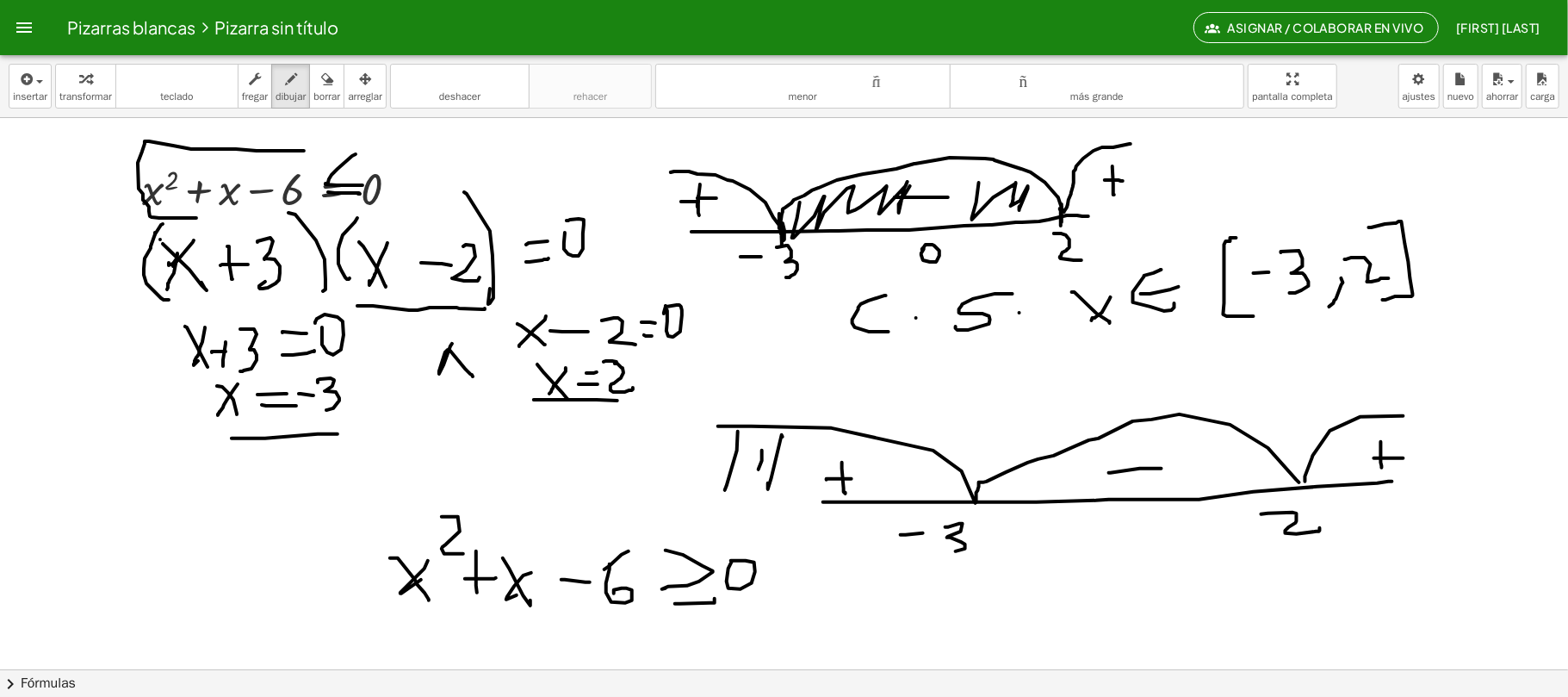 drag, startPoint x: 800, startPoint y: 436, endPoint x: 816, endPoint y: 457, distance: 26.400758 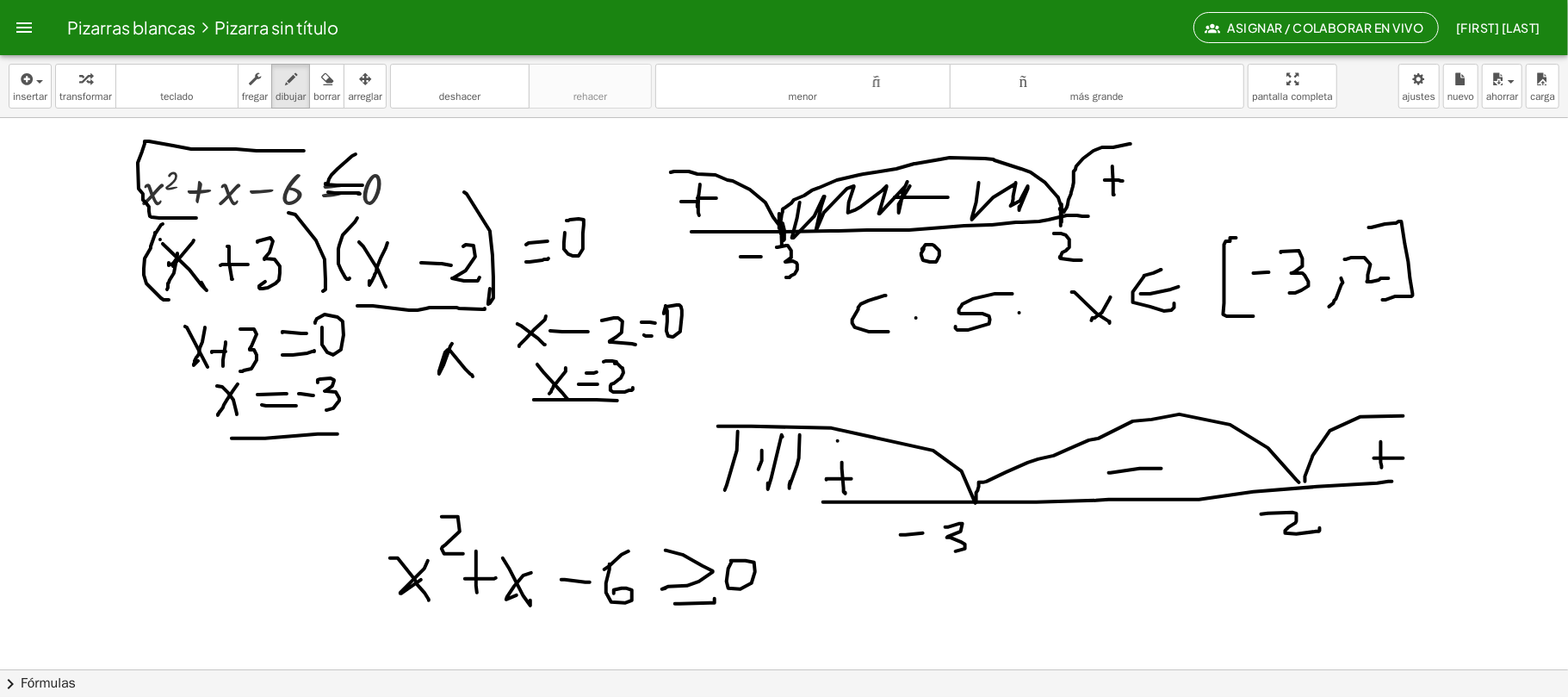 drag, startPoint x: 838, startPoint y: 442, endPoint x: 872, endPoint y: 456, distance: 36.769553 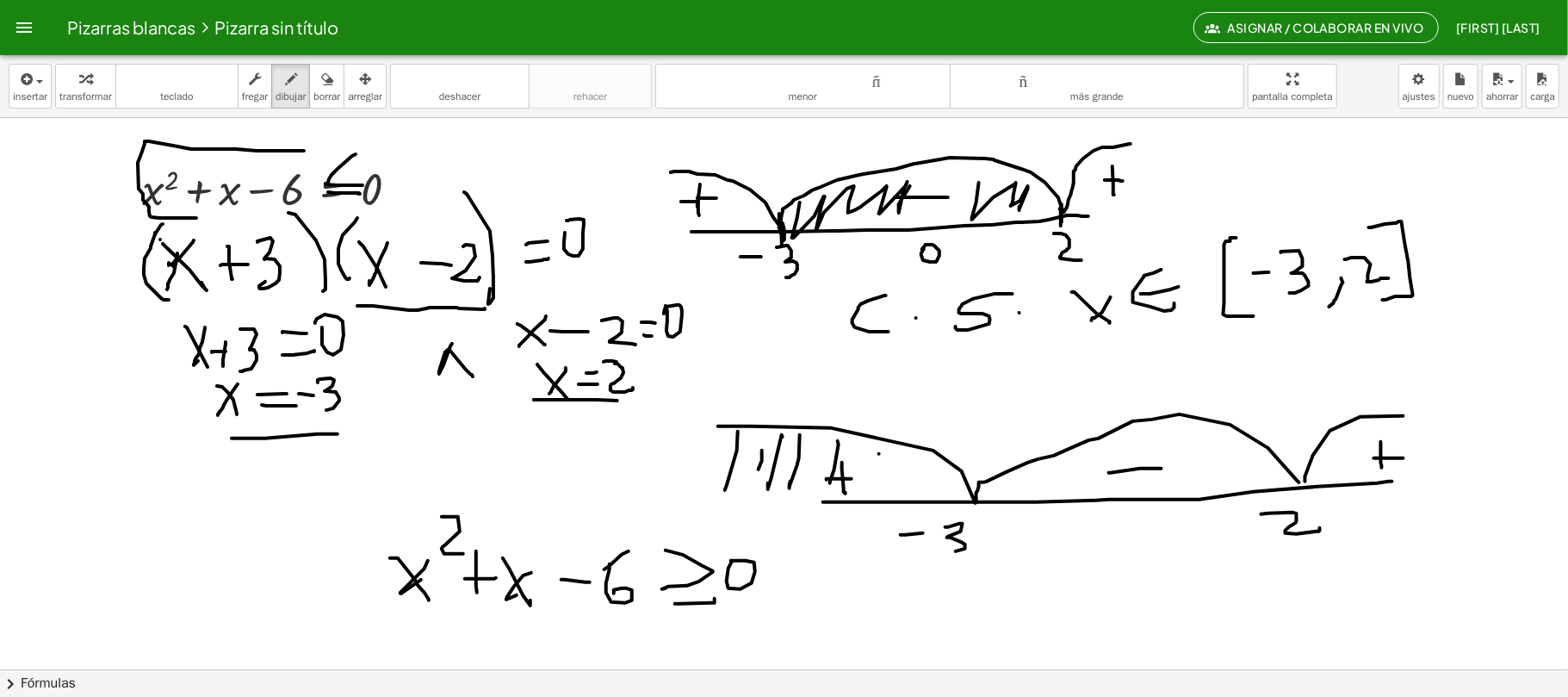 click at bounding box center (784, 669) 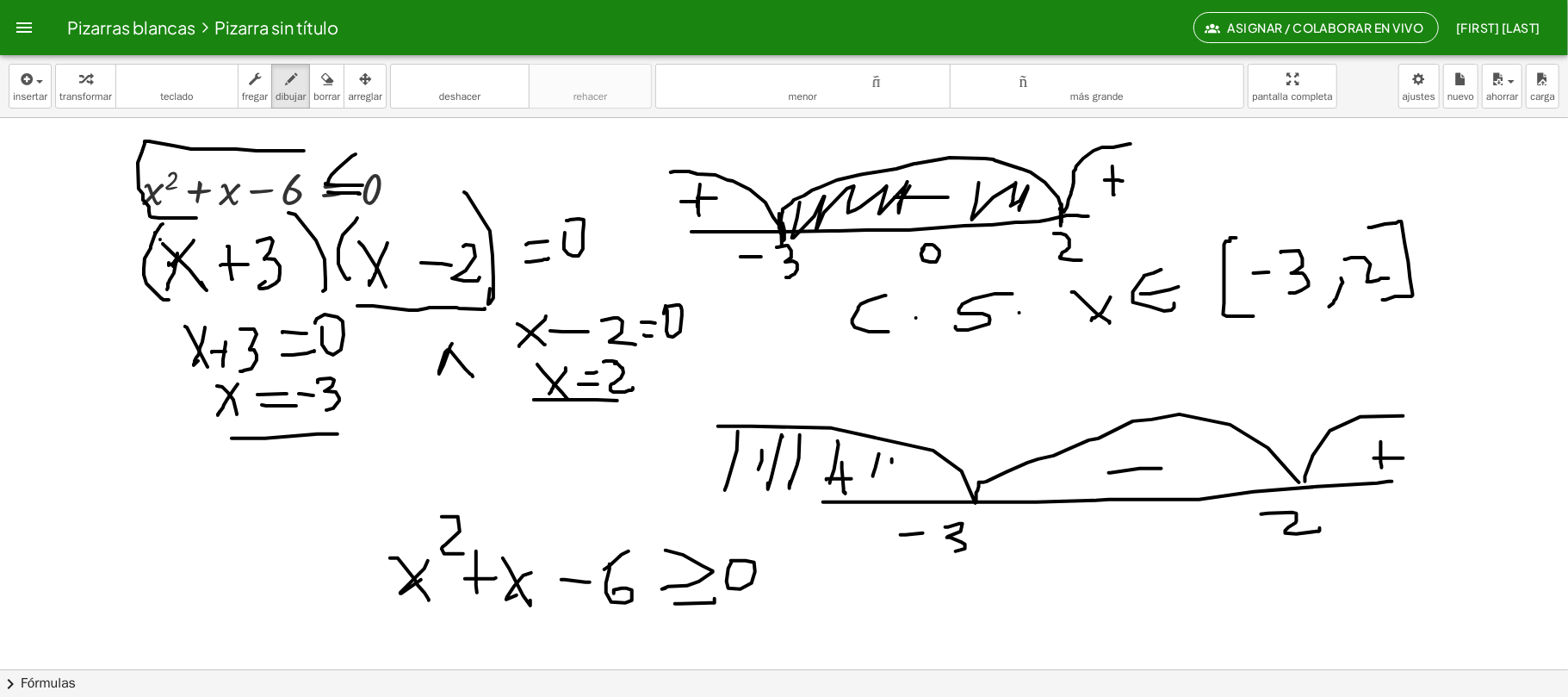 click at bounding box center (784, 669) 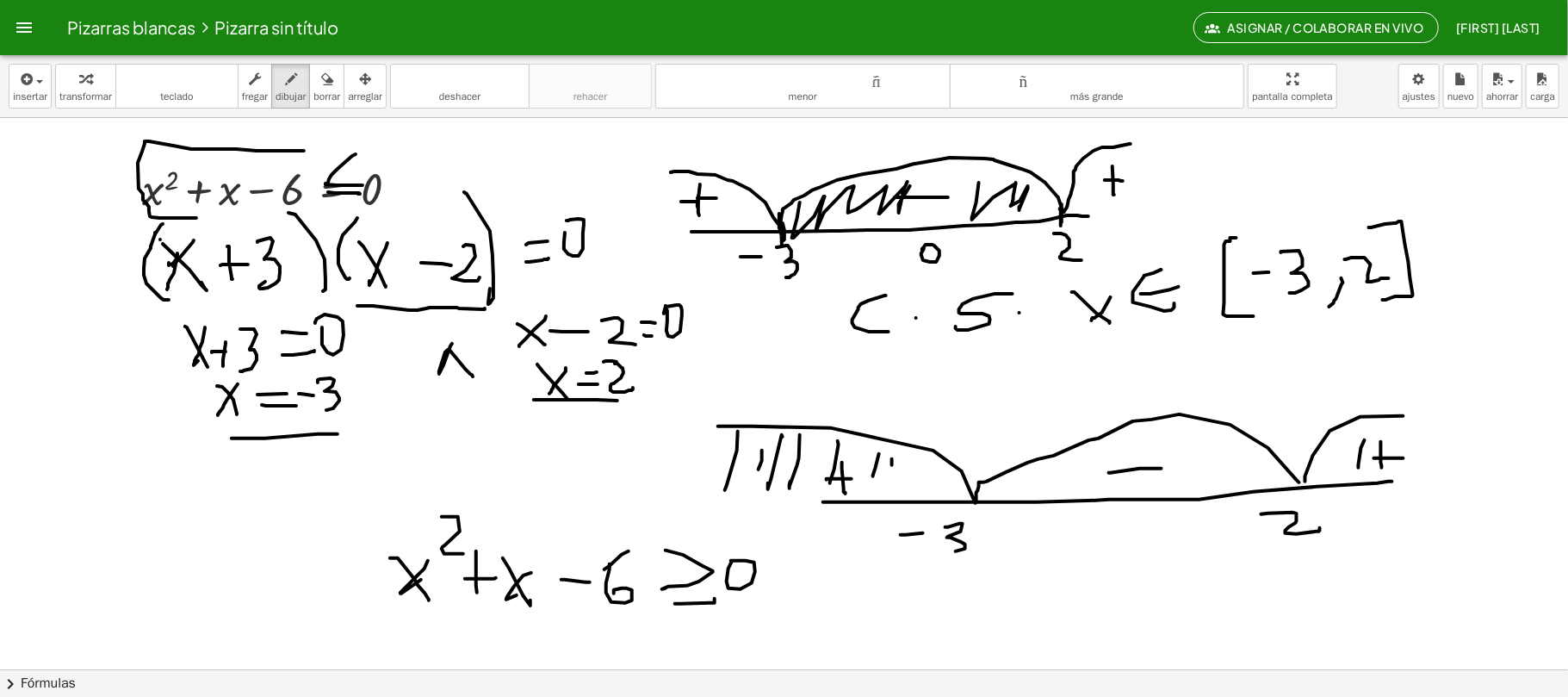 click at bounding box center (784, 669) 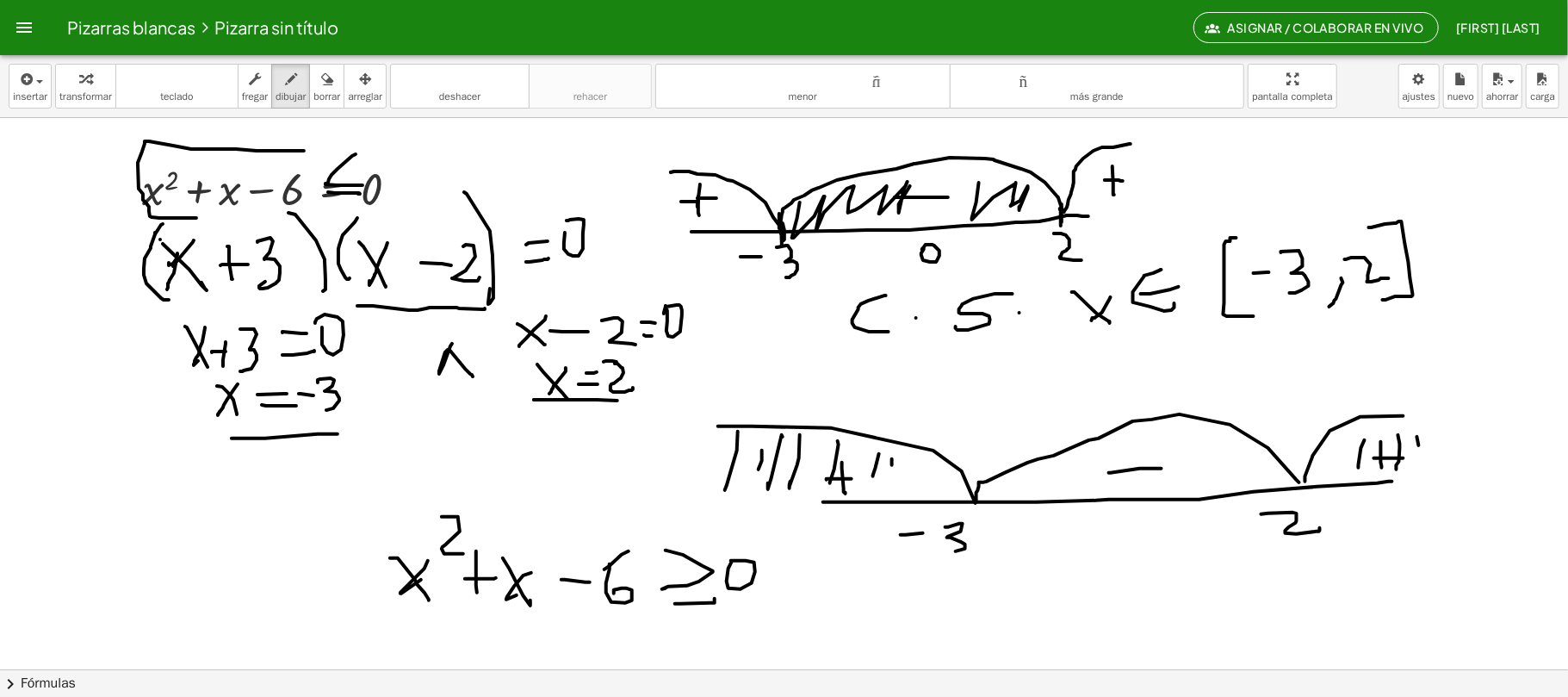 click at bounding box center (784, 669) 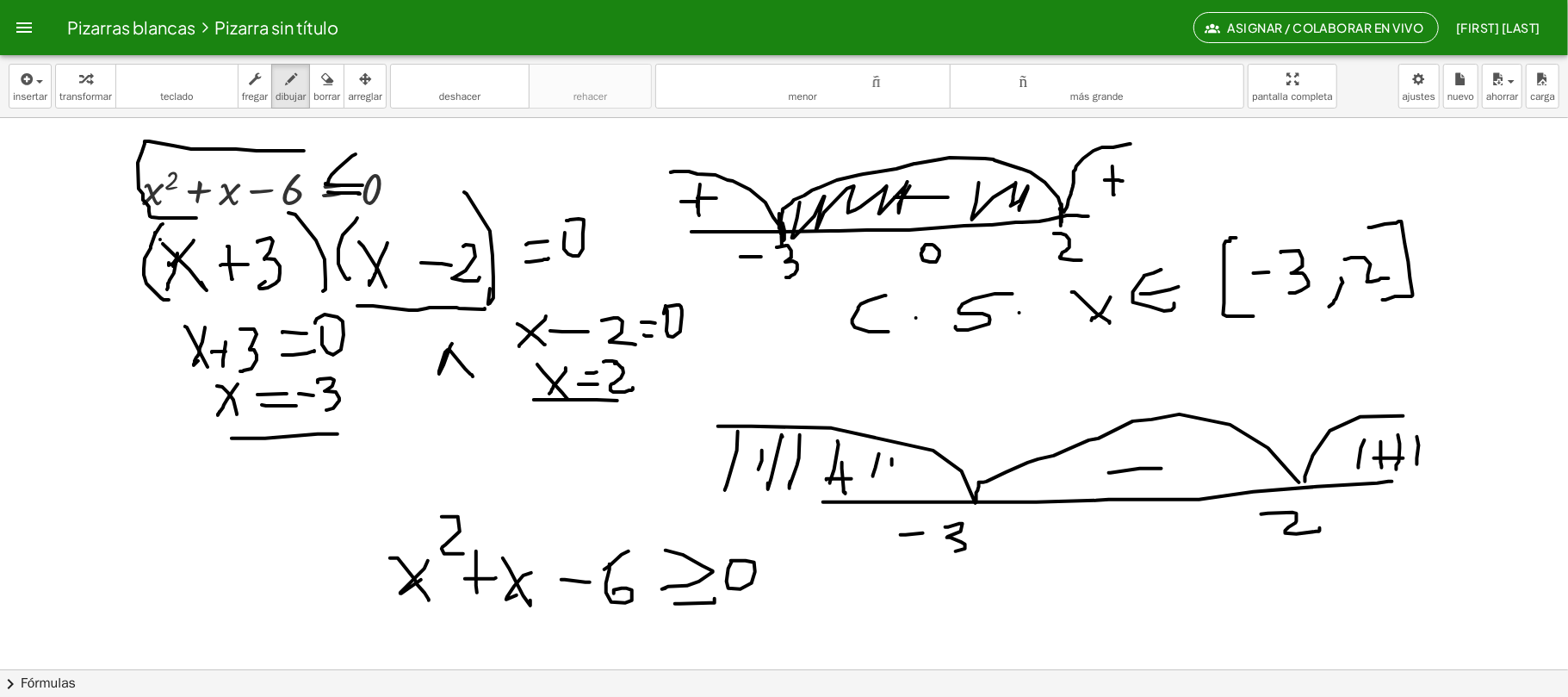 click at bounding box center [784, 669] 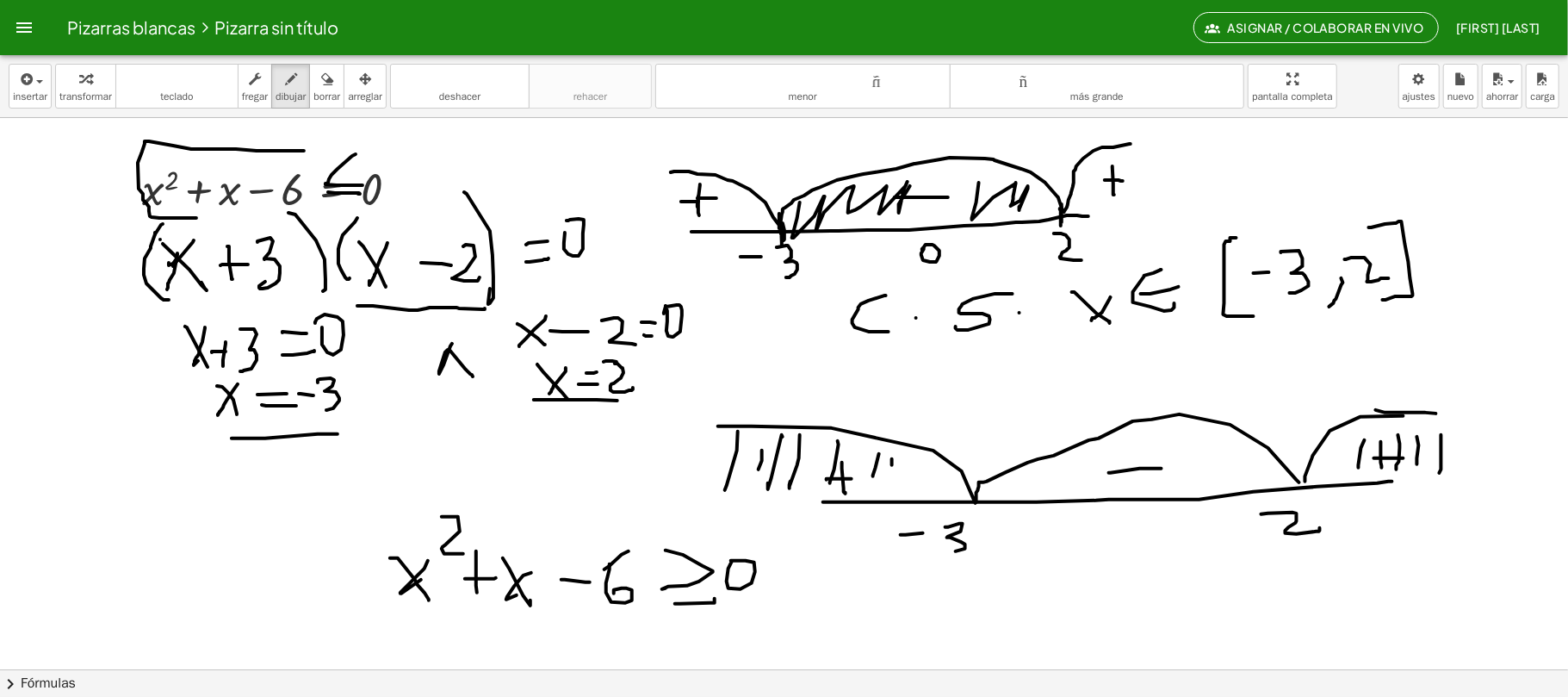 click at bounding box center [784, 669] 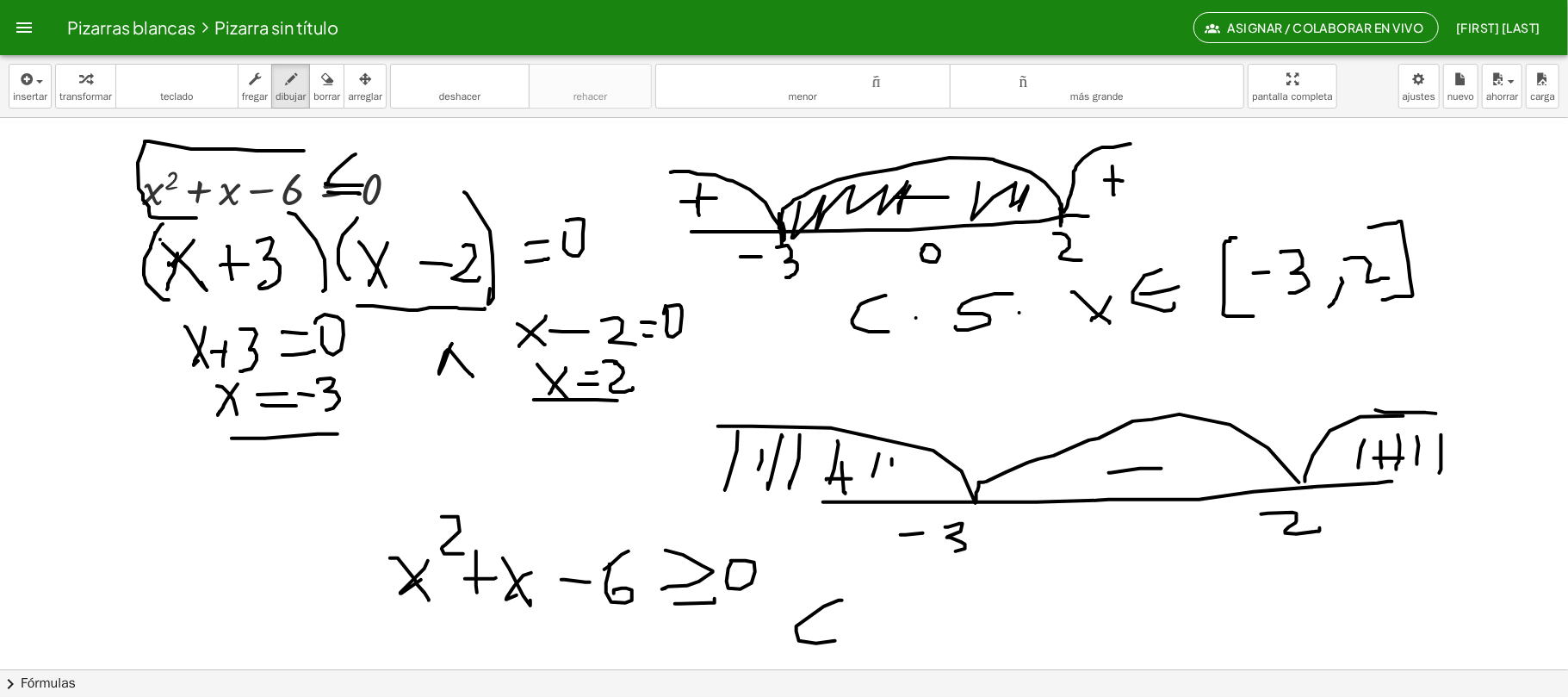 click at bounding box center [784, 669] 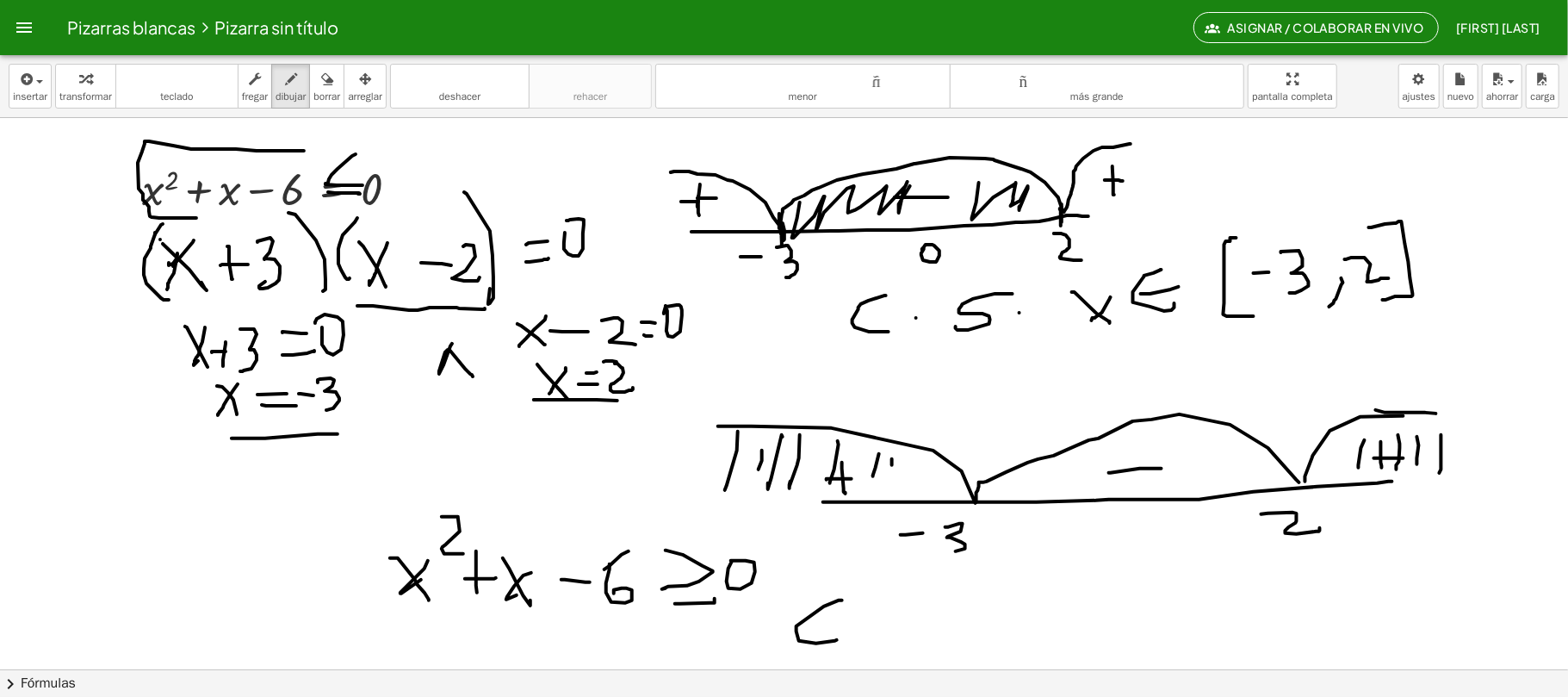click at bounding box center [784, 669] 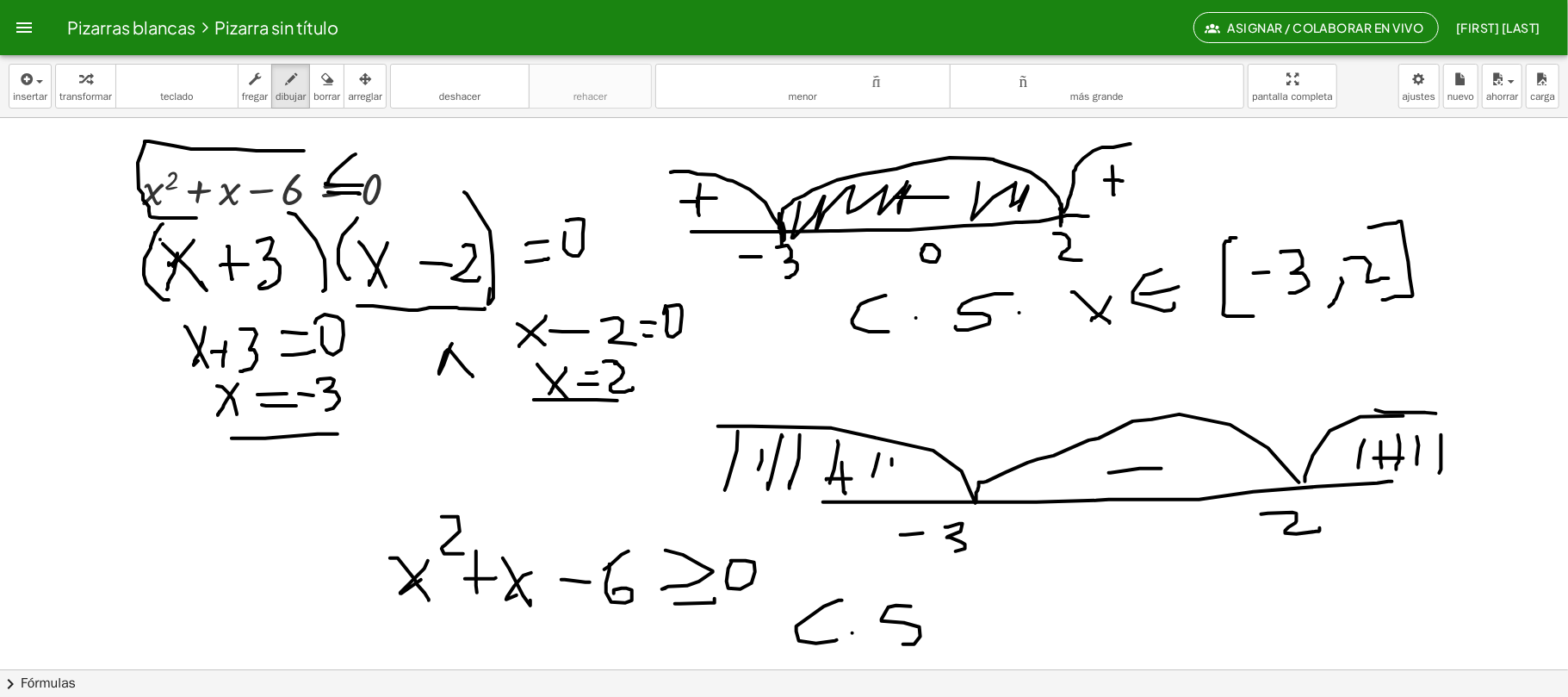 click at bounding box center [784, 669] 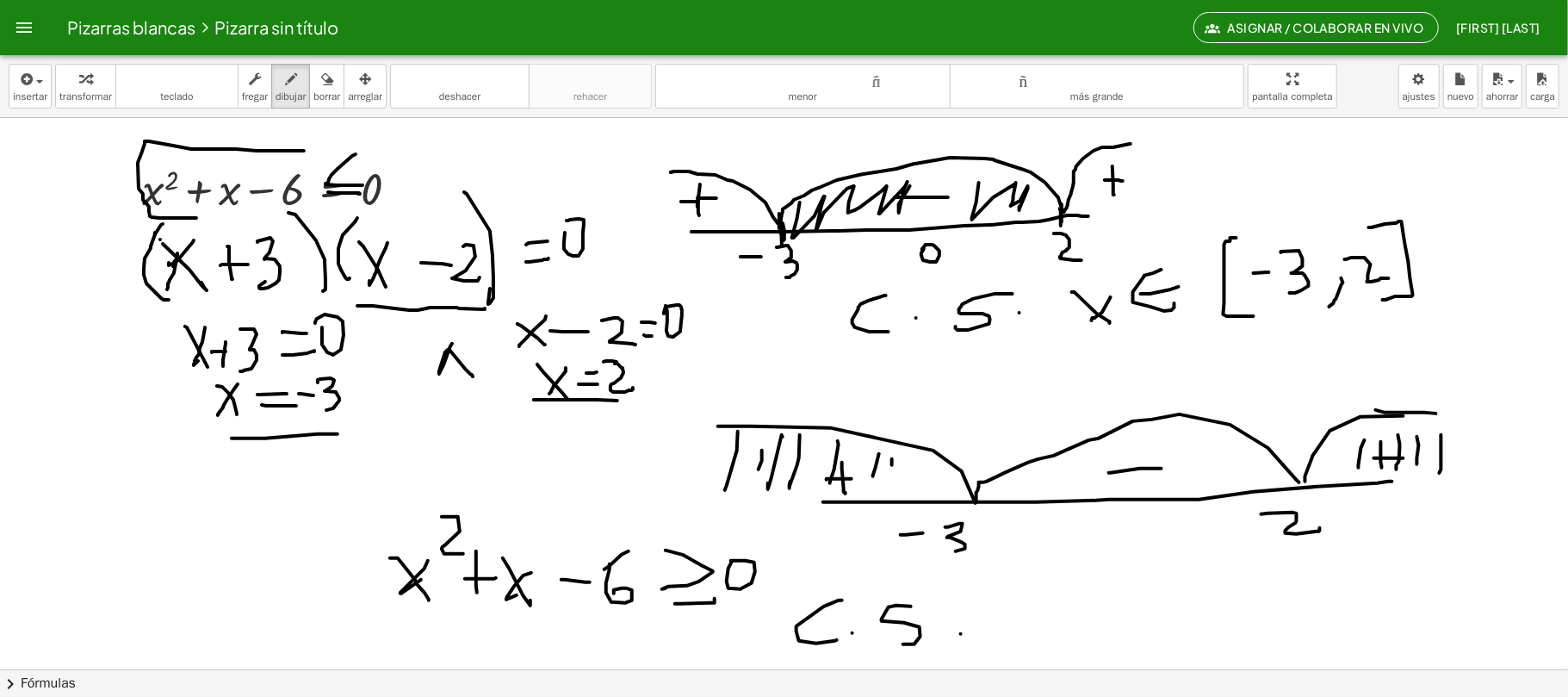 click at bounding box center [784, 669] 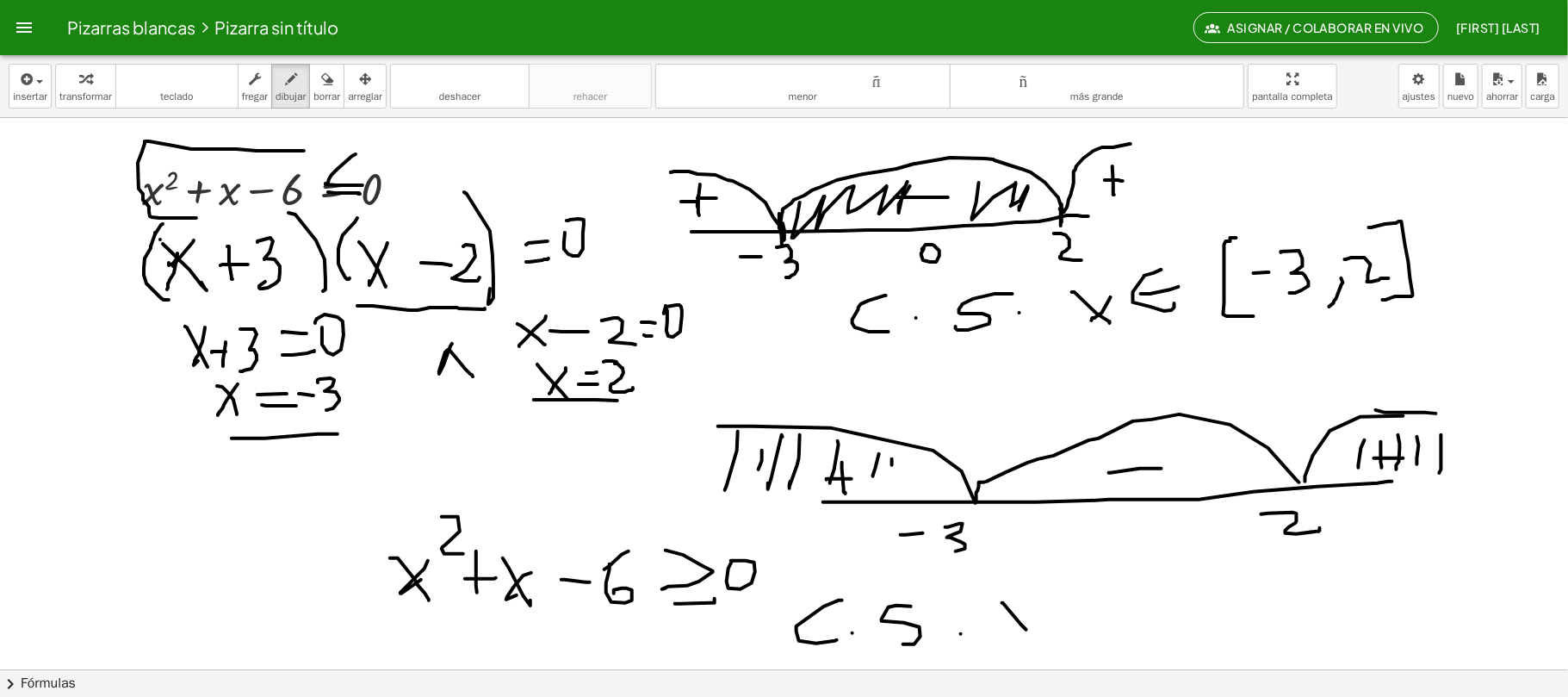 click at bounding box center (784, 669) 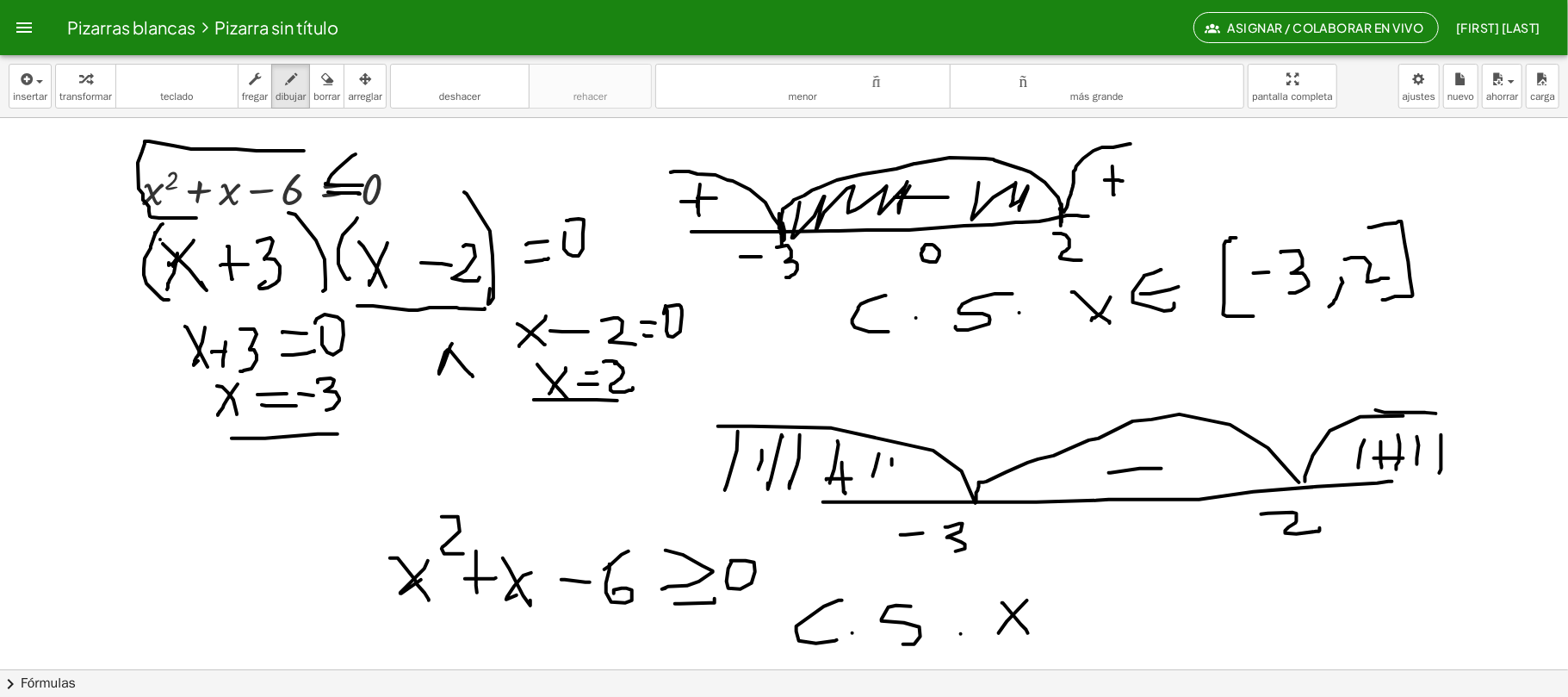 click at bounding box center [784, 669] 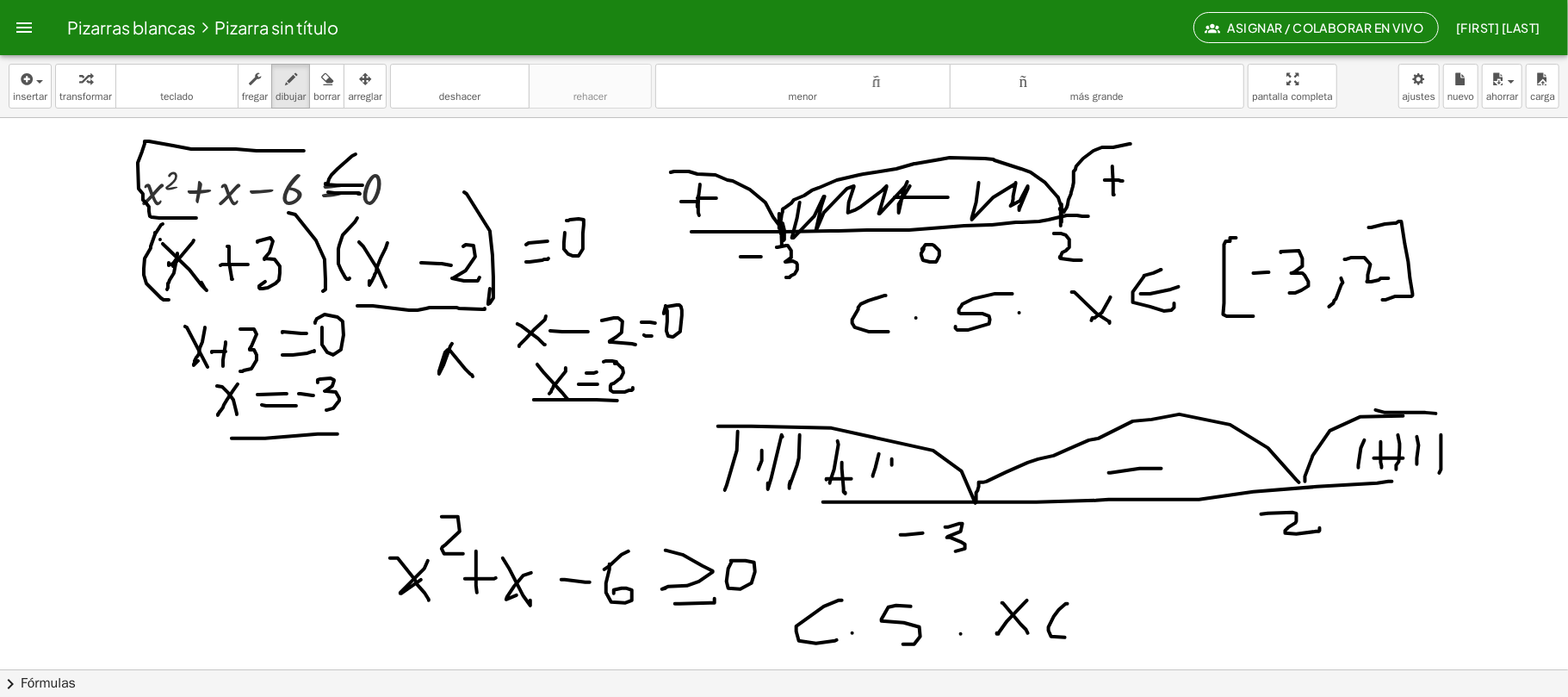 click at bounding box center (784, 669) 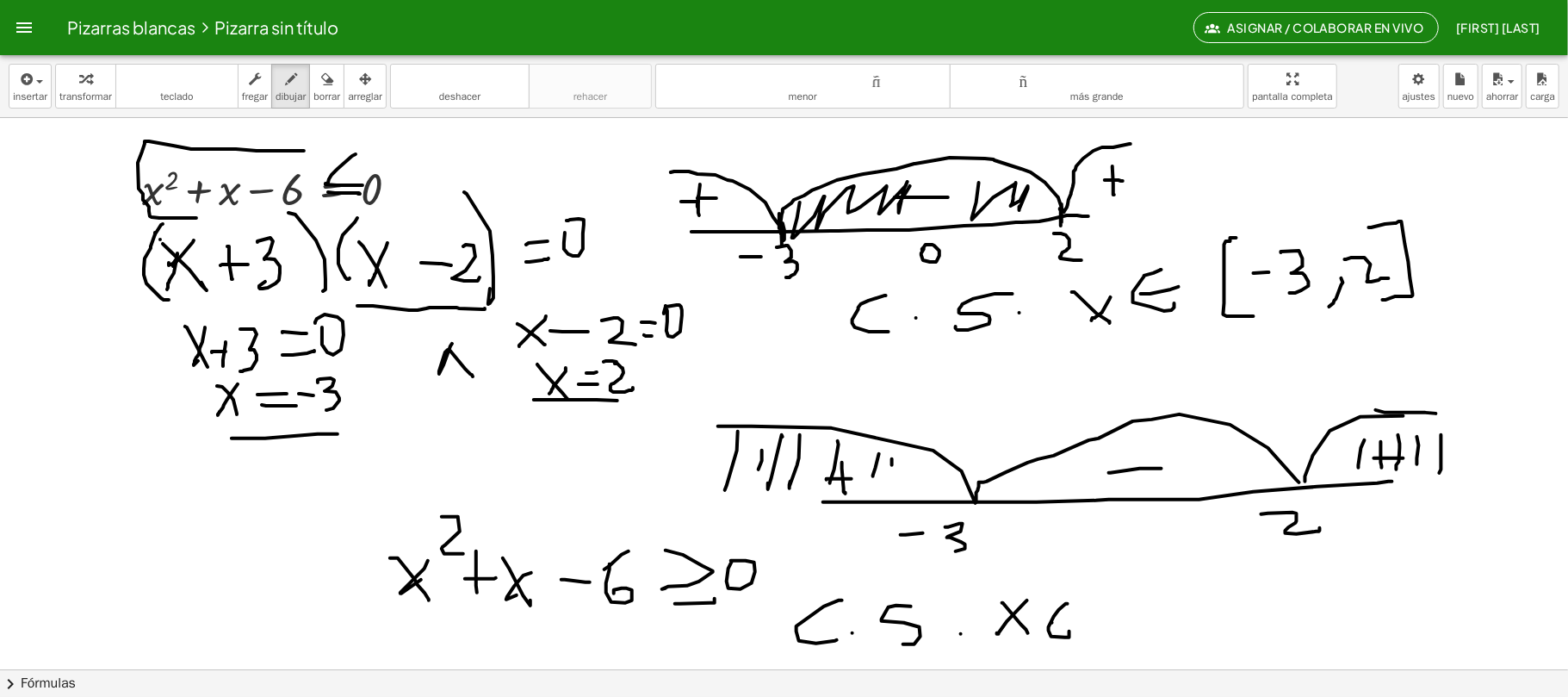 click at bounding box center (784, 669) 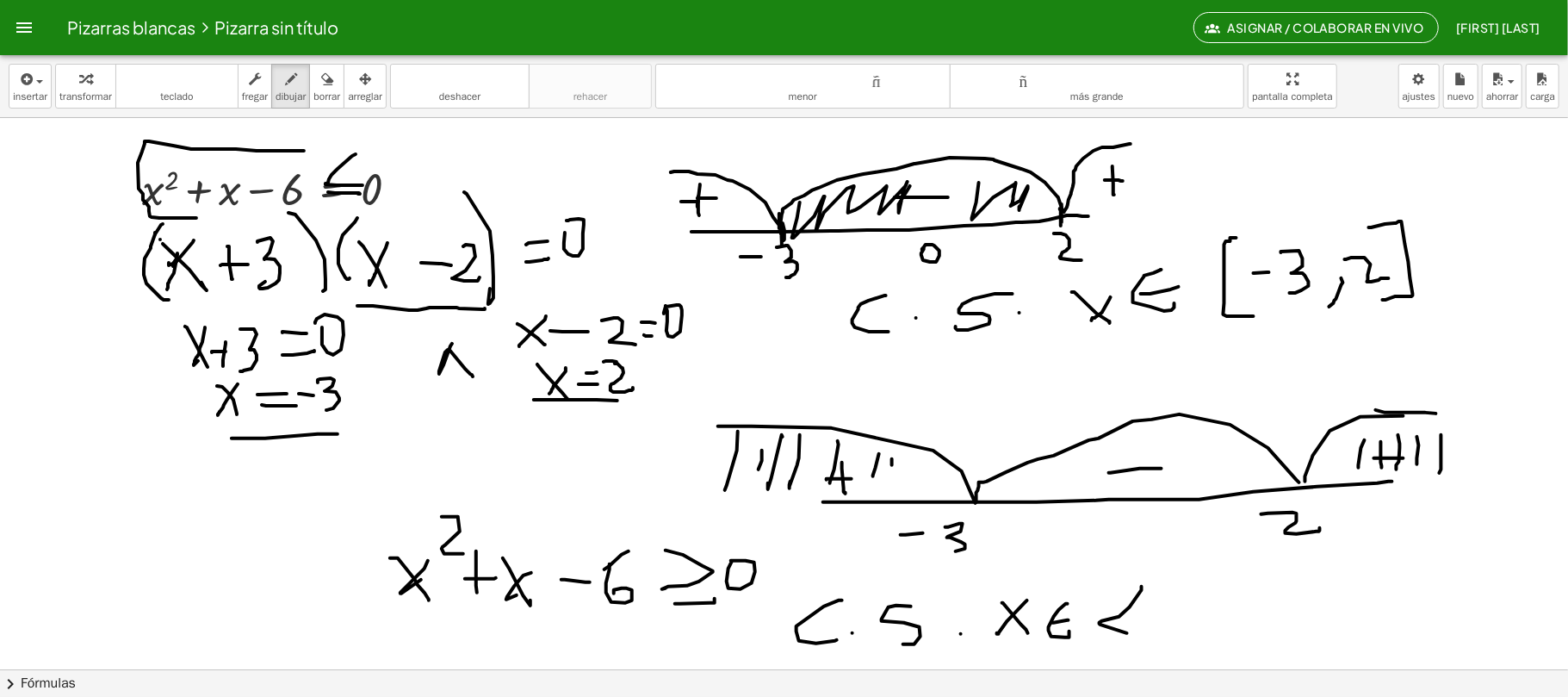 click at bounding box center [784, 669] 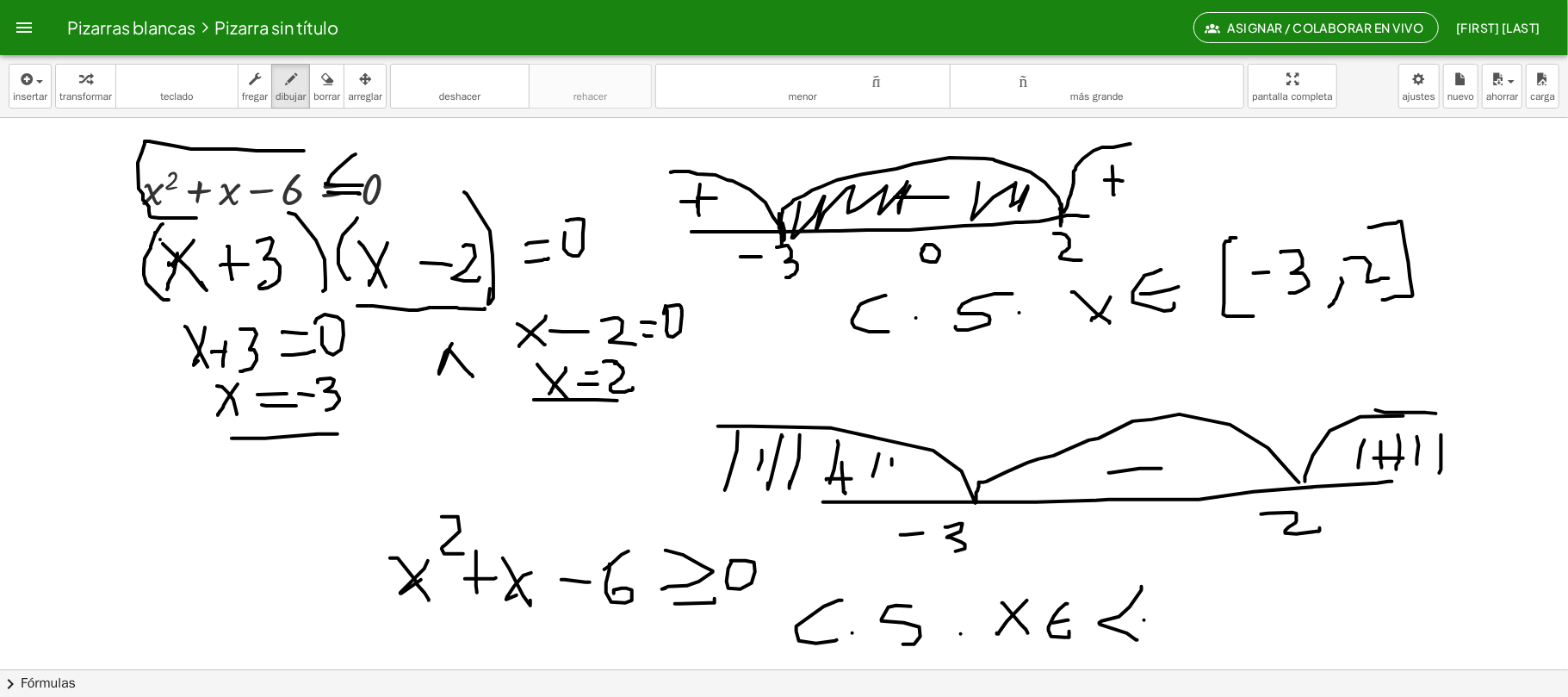 click at bounding box center [784, 669] 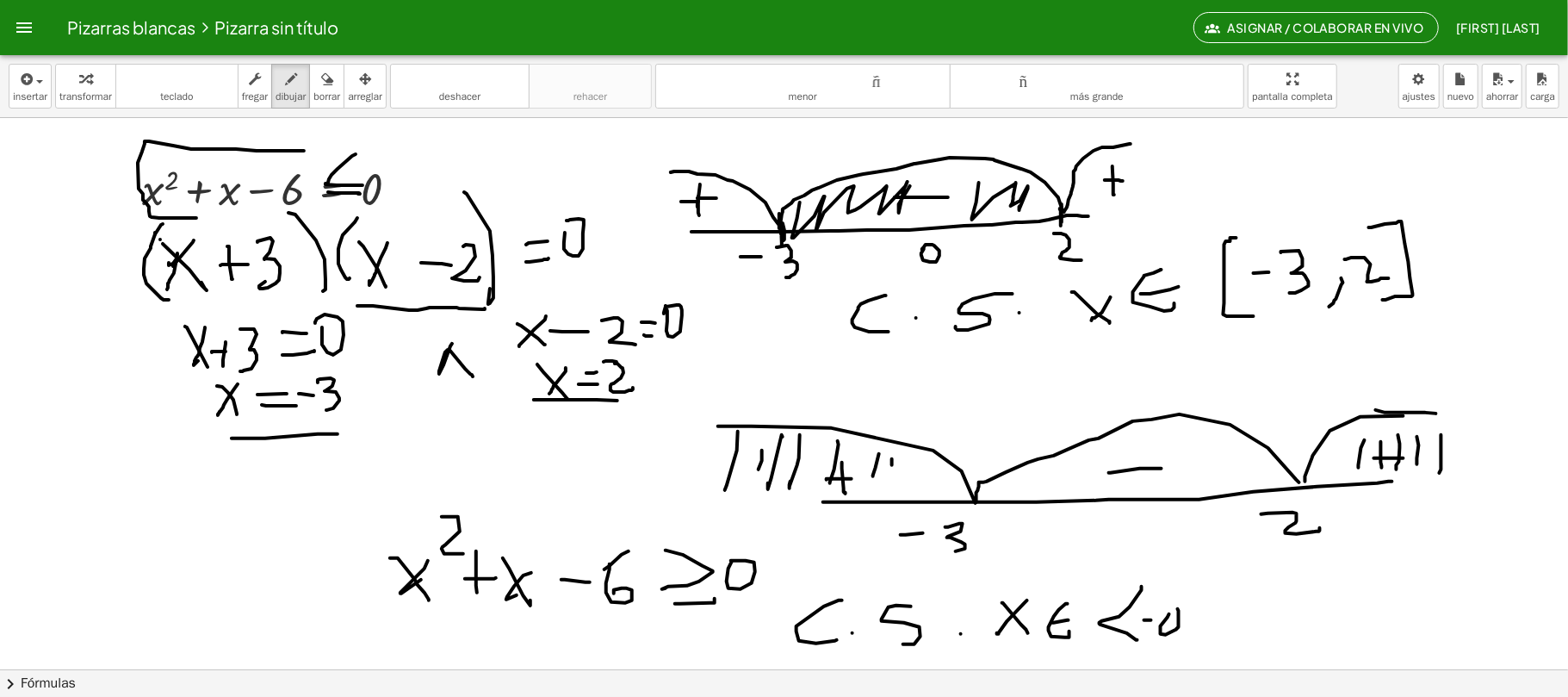 click at bounding box center (784, 669) 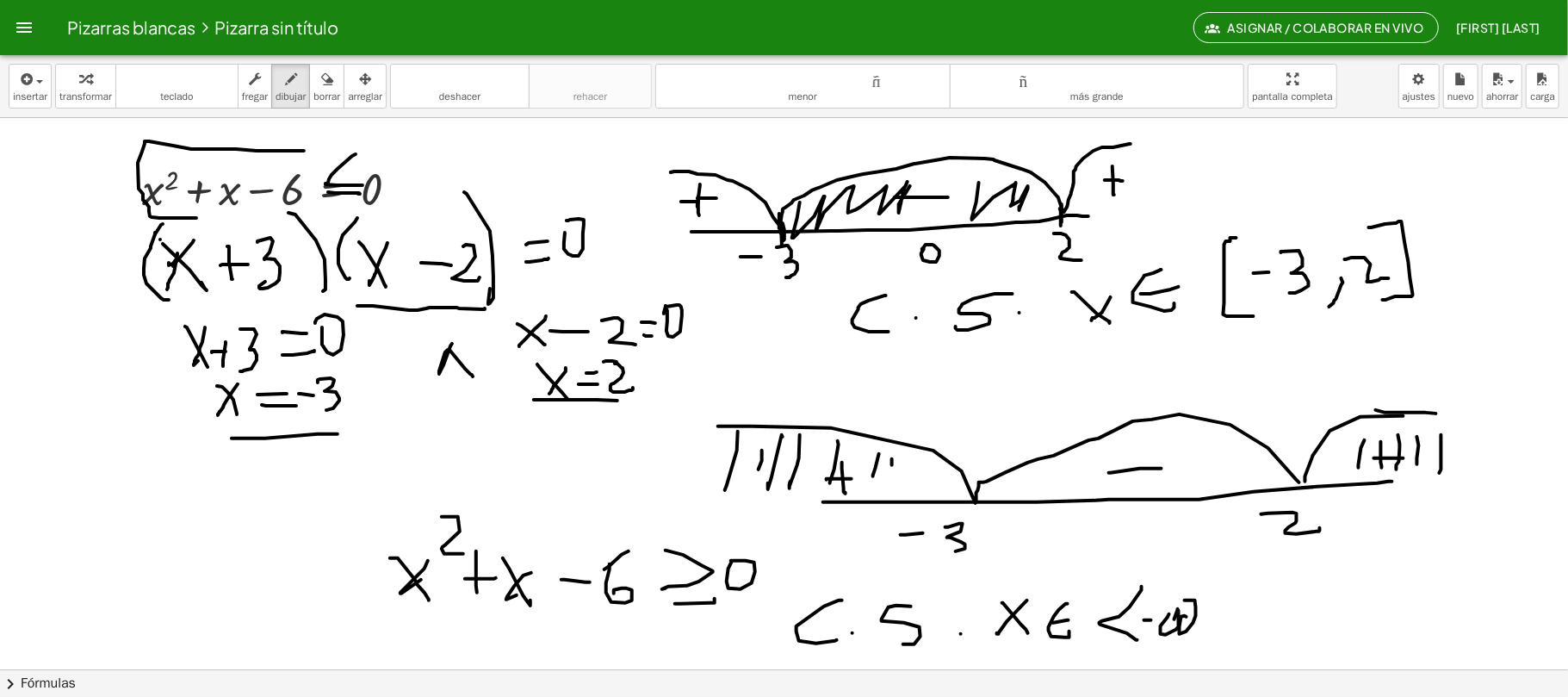 click at bounding box center (784, 669) 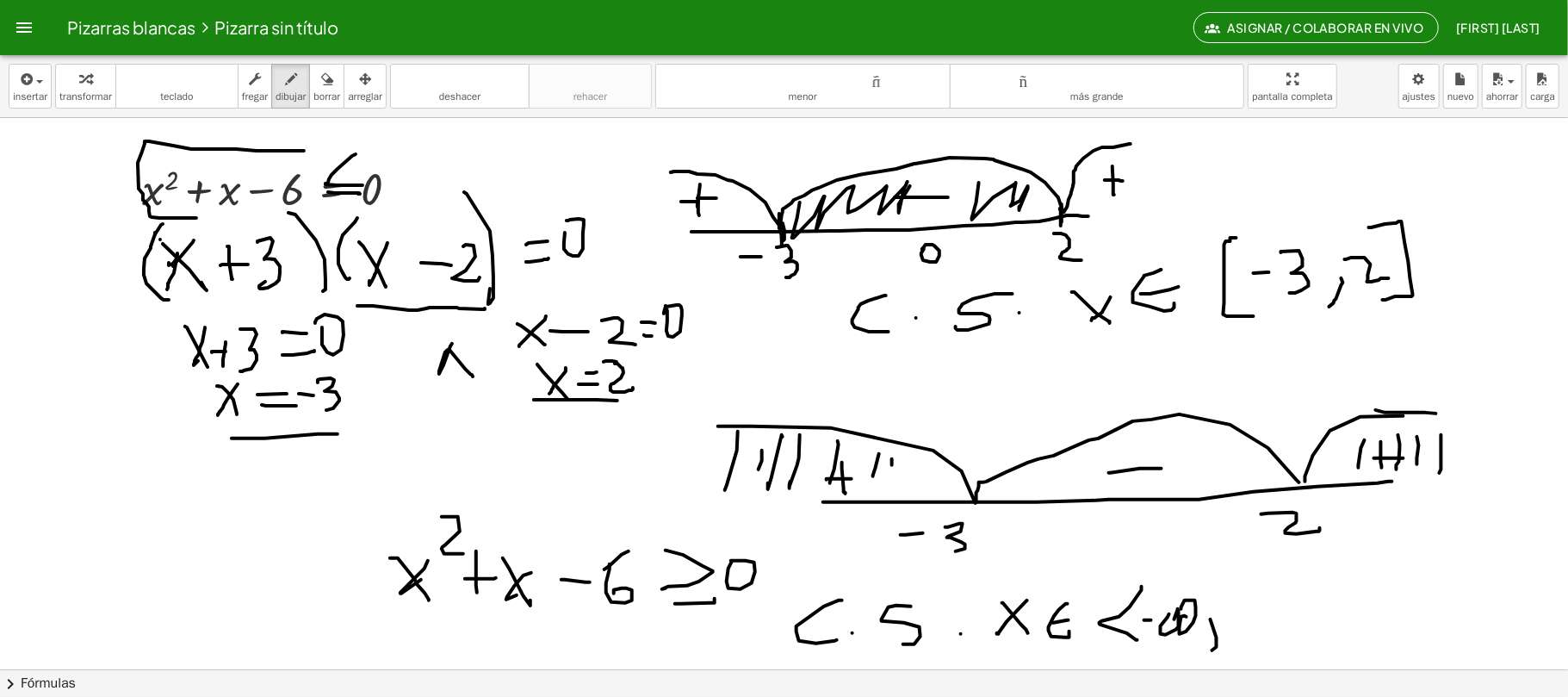 click at bounding box center (784, 669) 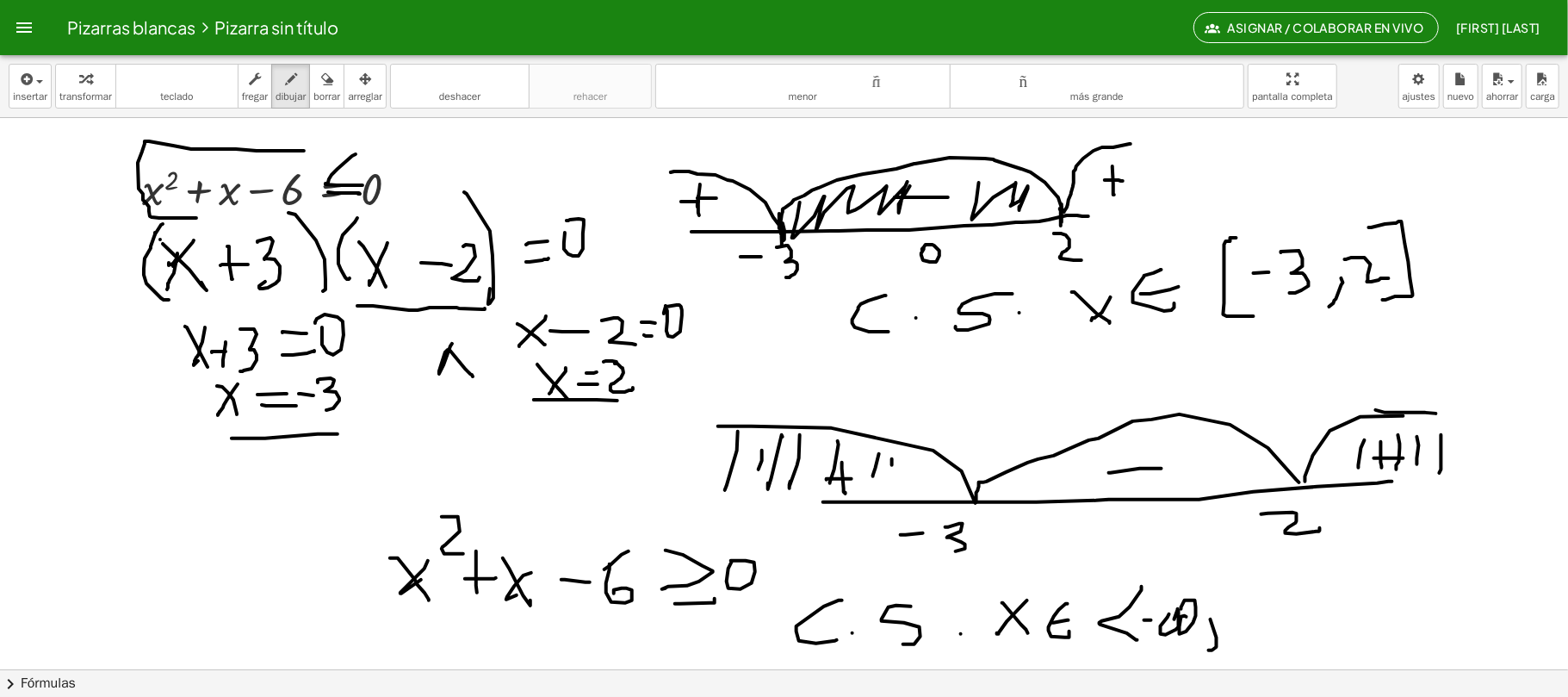 click at bounding box center [784, 669] 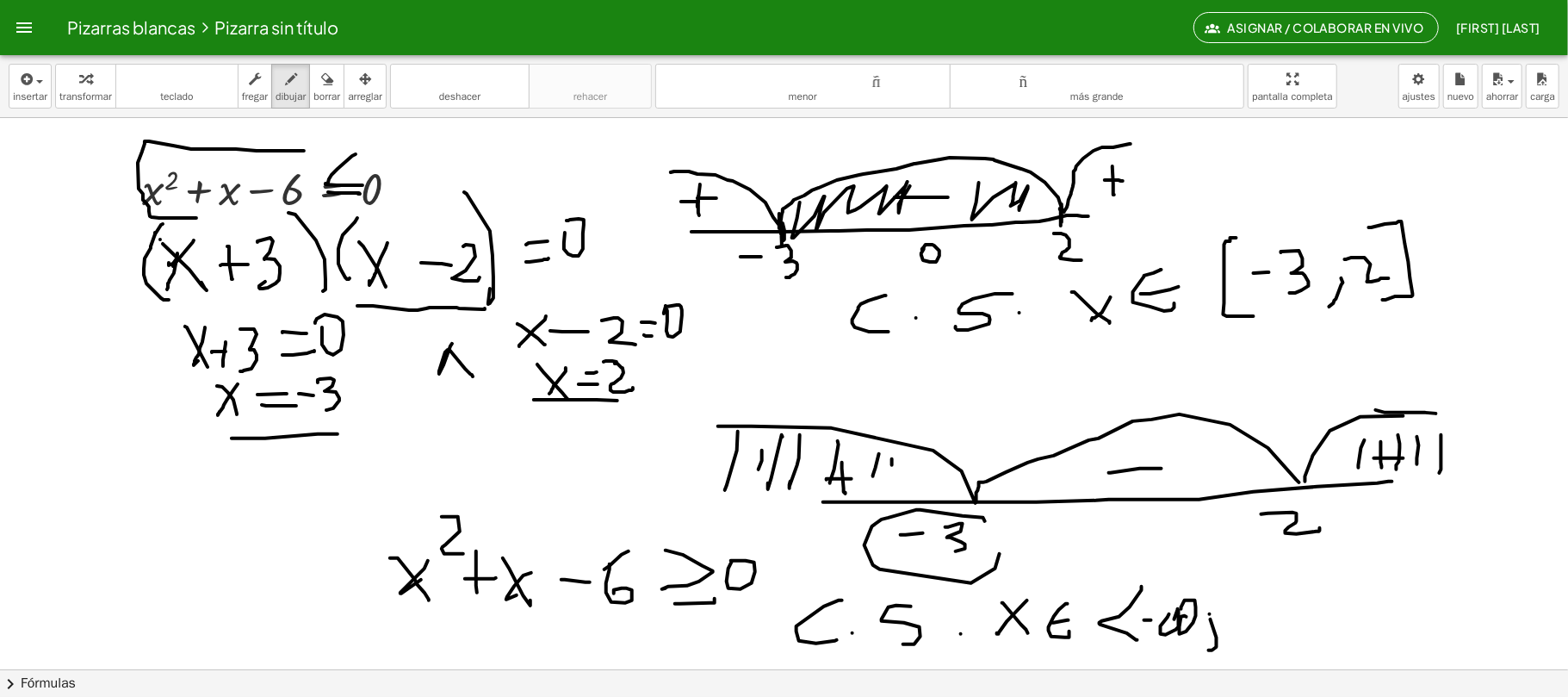 click at bounding box center (784, 669) 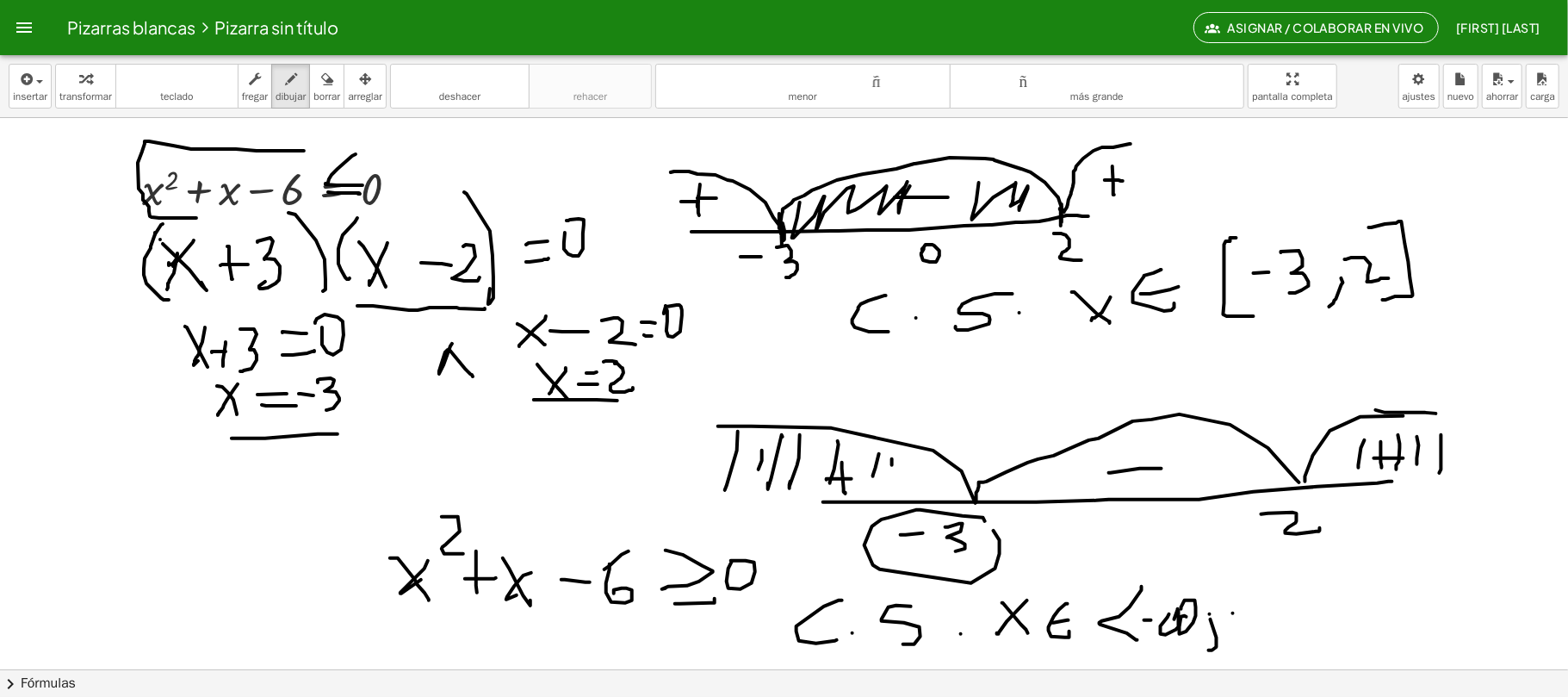 click at bounding box center [784, 669] 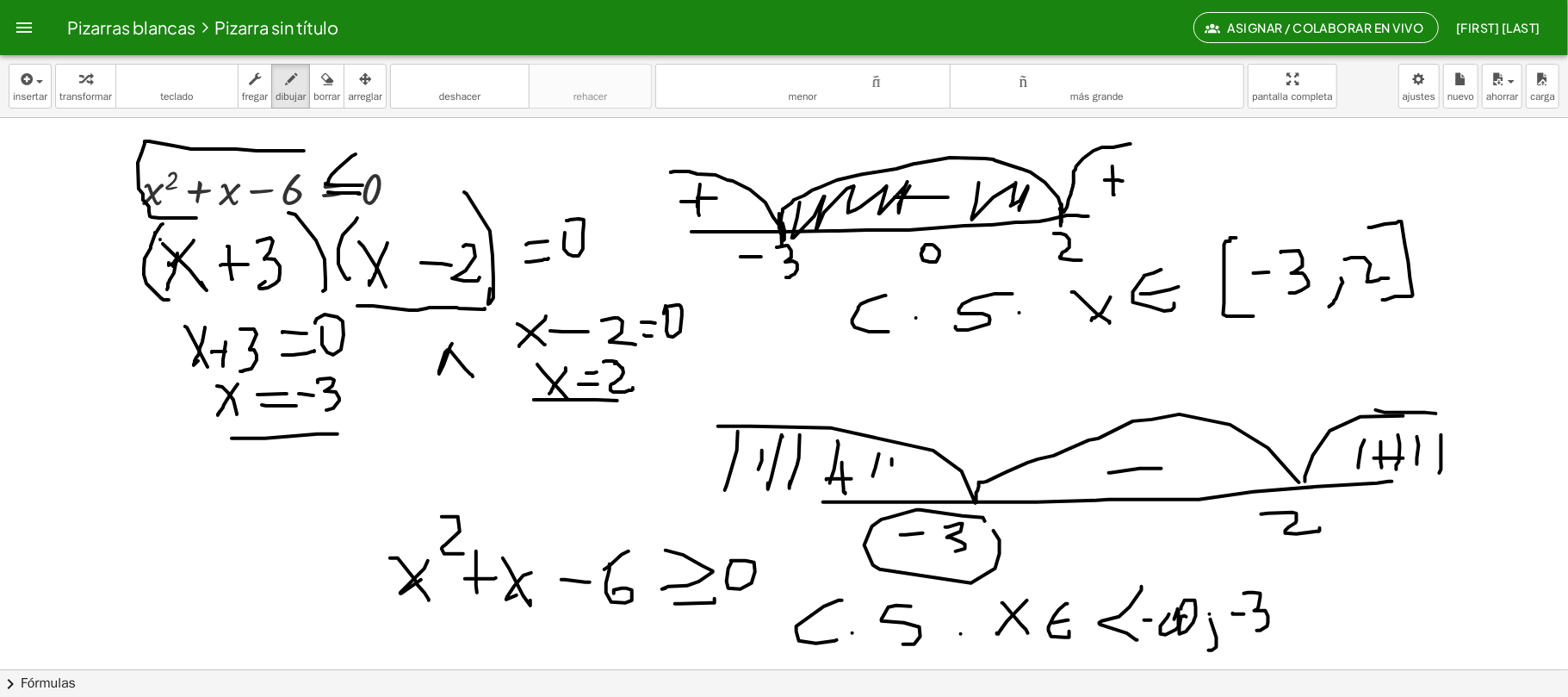 click at bounding box center (784, 669) 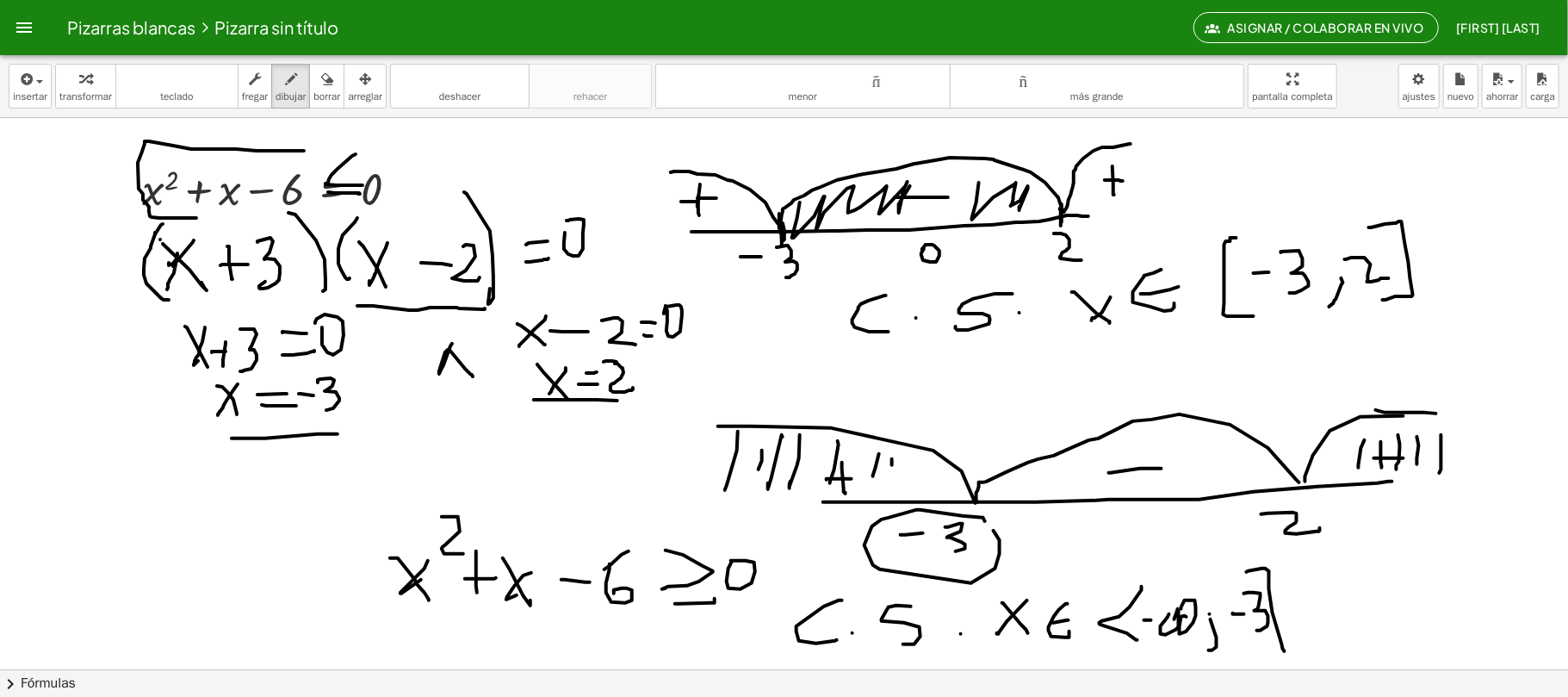 click at bounding box center [784, 669] 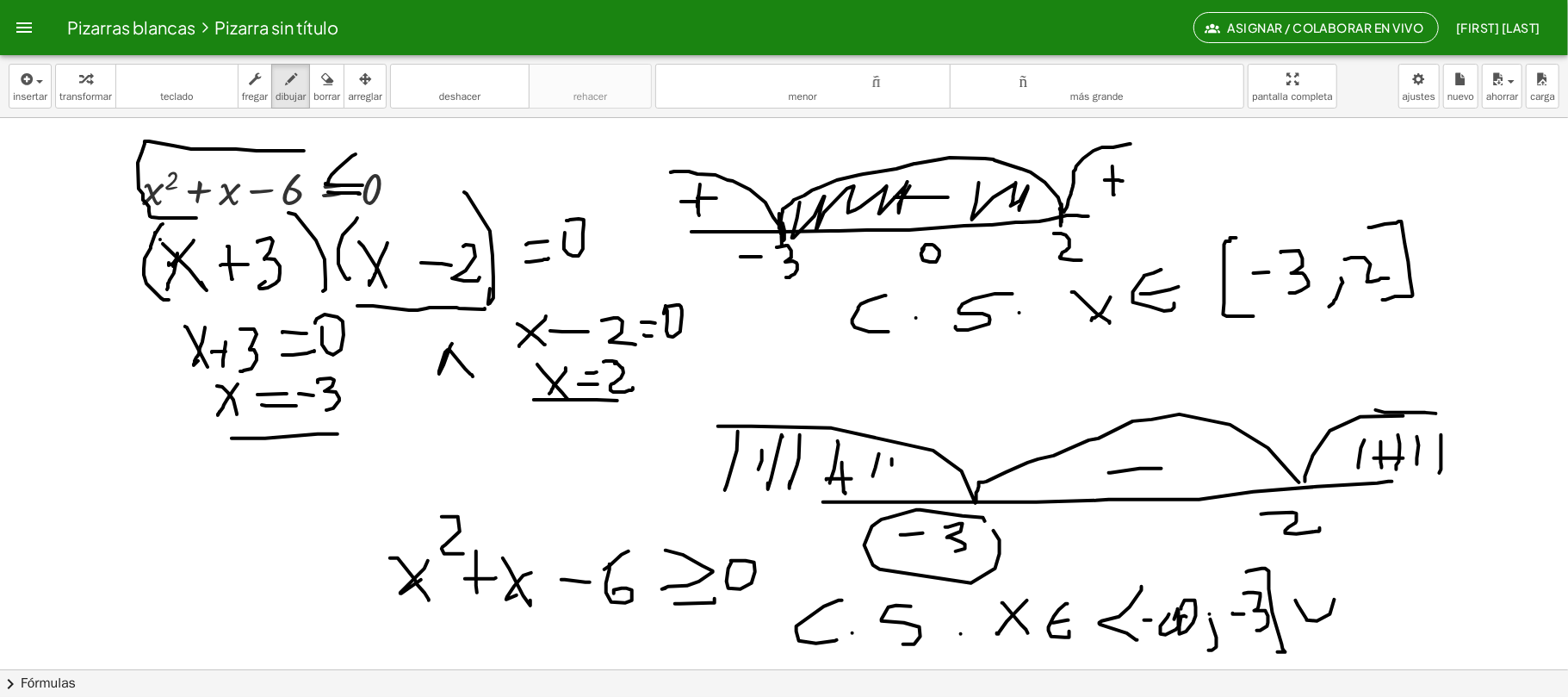 click at bounding box center (784, 669) 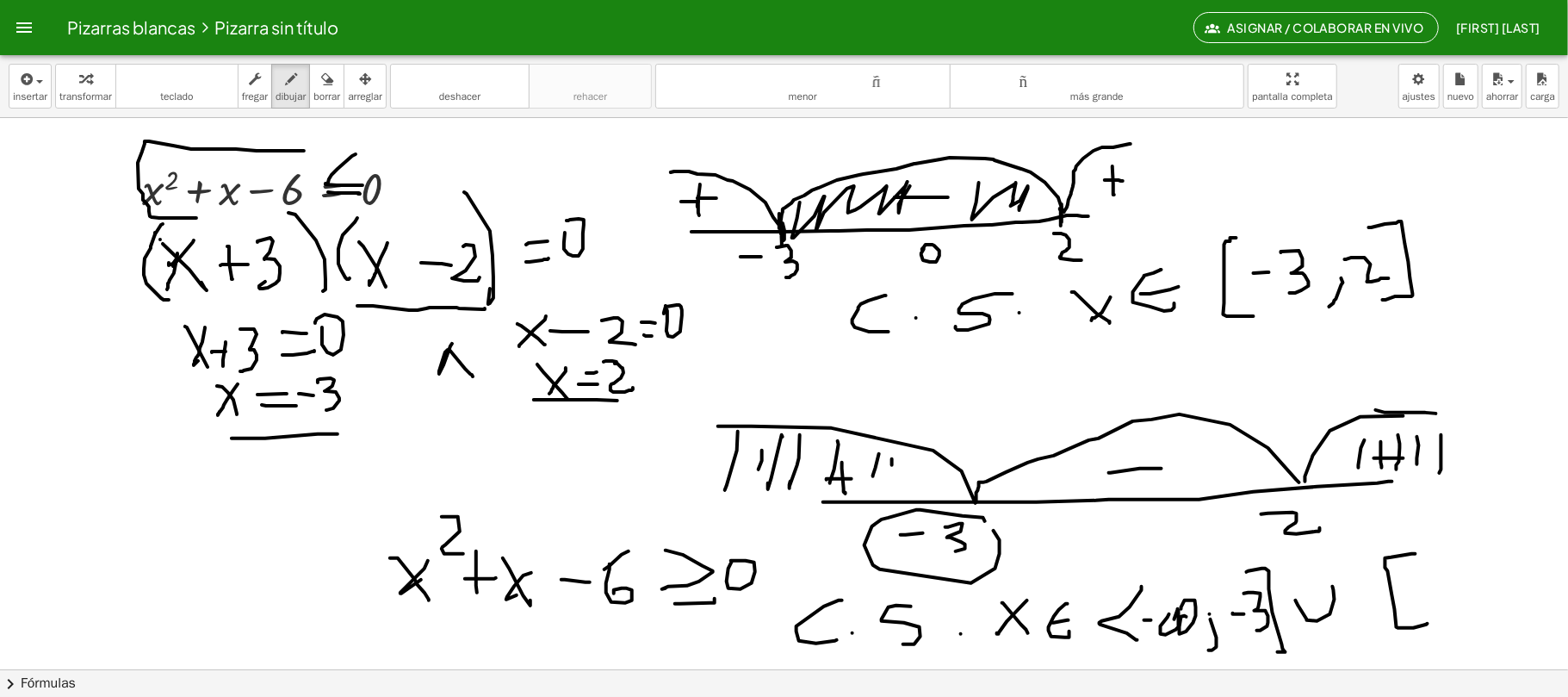 click at bounding box center (784, 669) 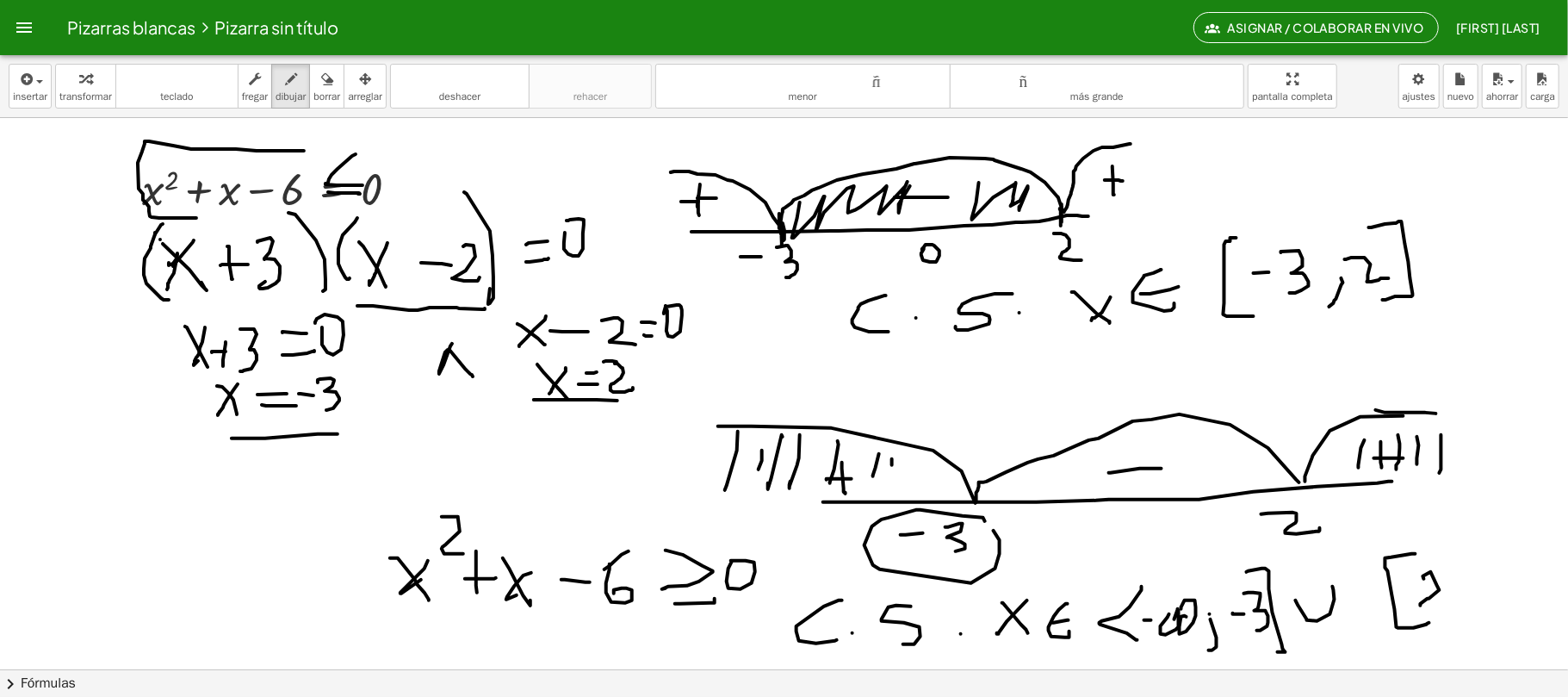 click at bounding box center [784, 669] 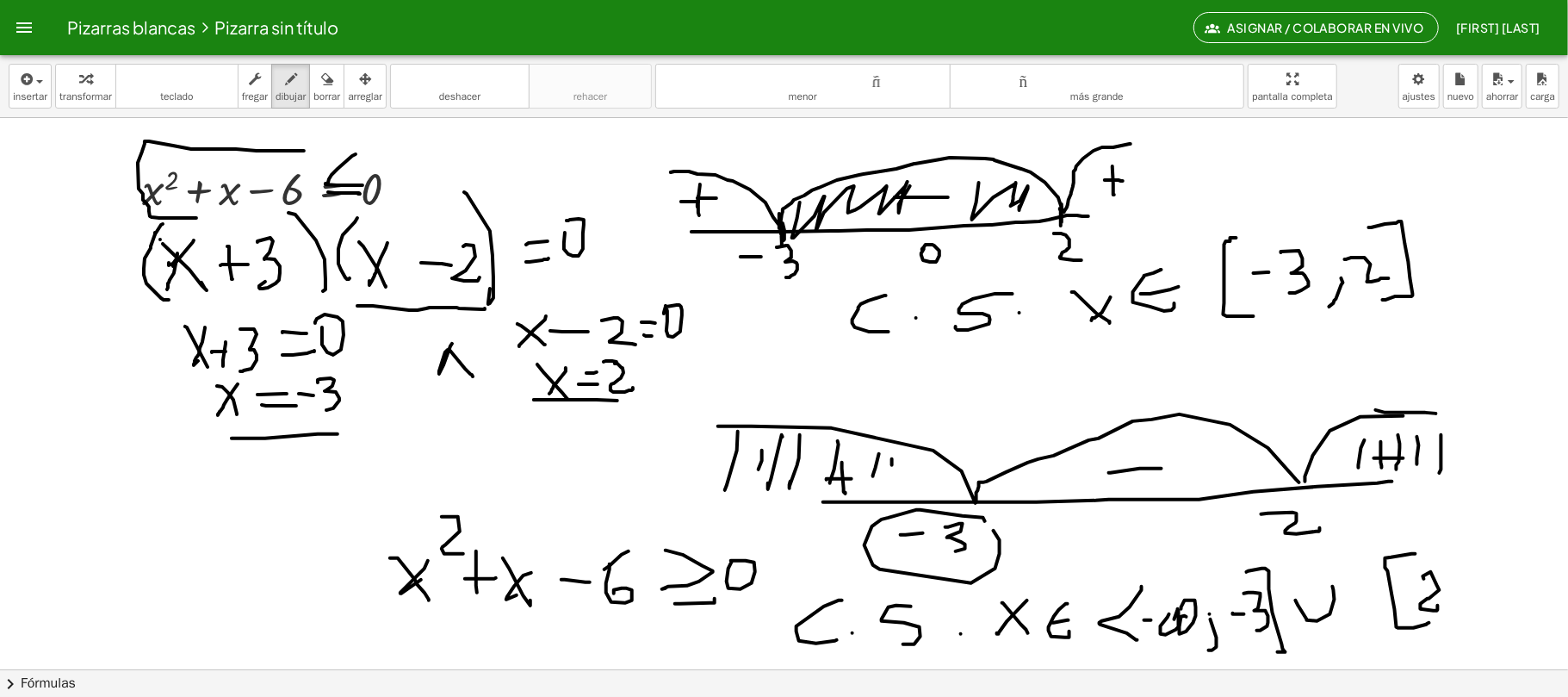 click at bounding box center [784, 669] 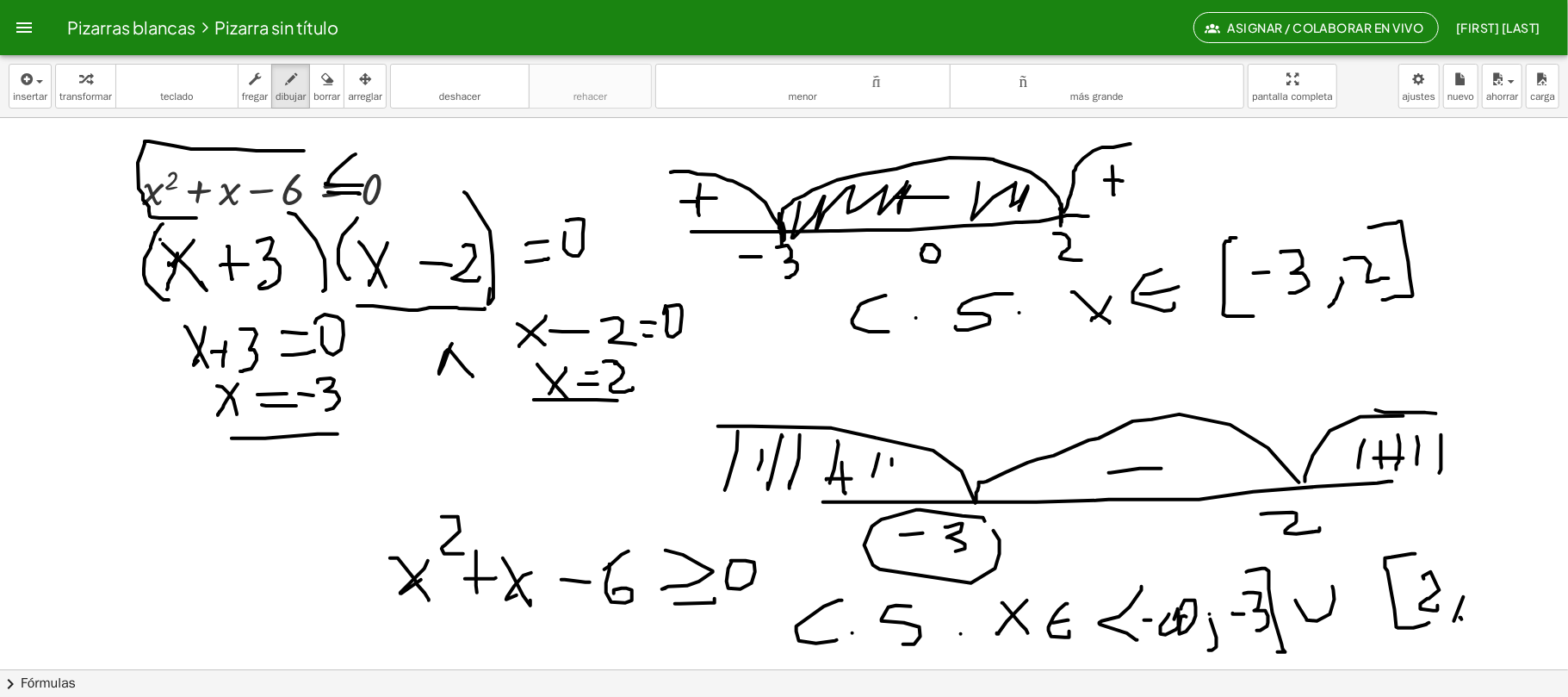 click at bounding box center [784, 669] 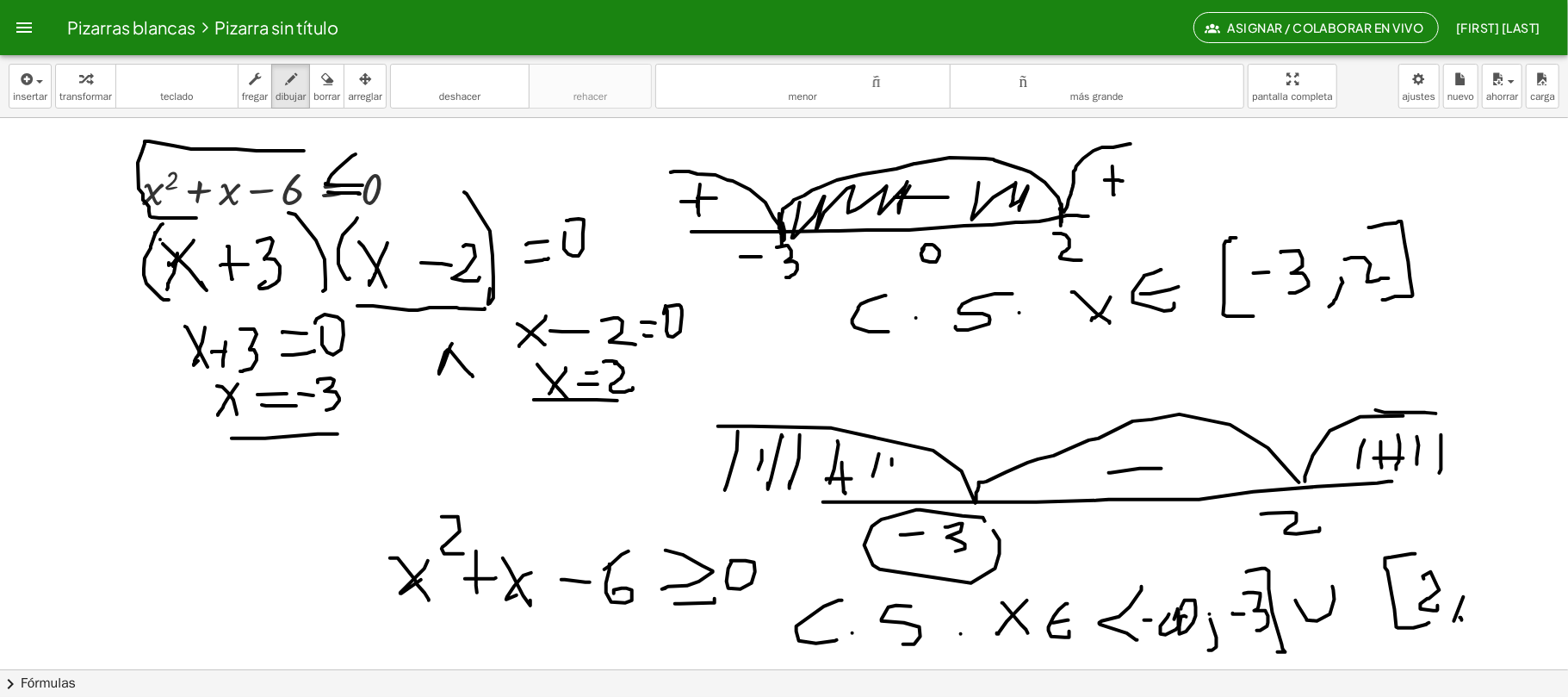 click at bounding box center [784, 669] 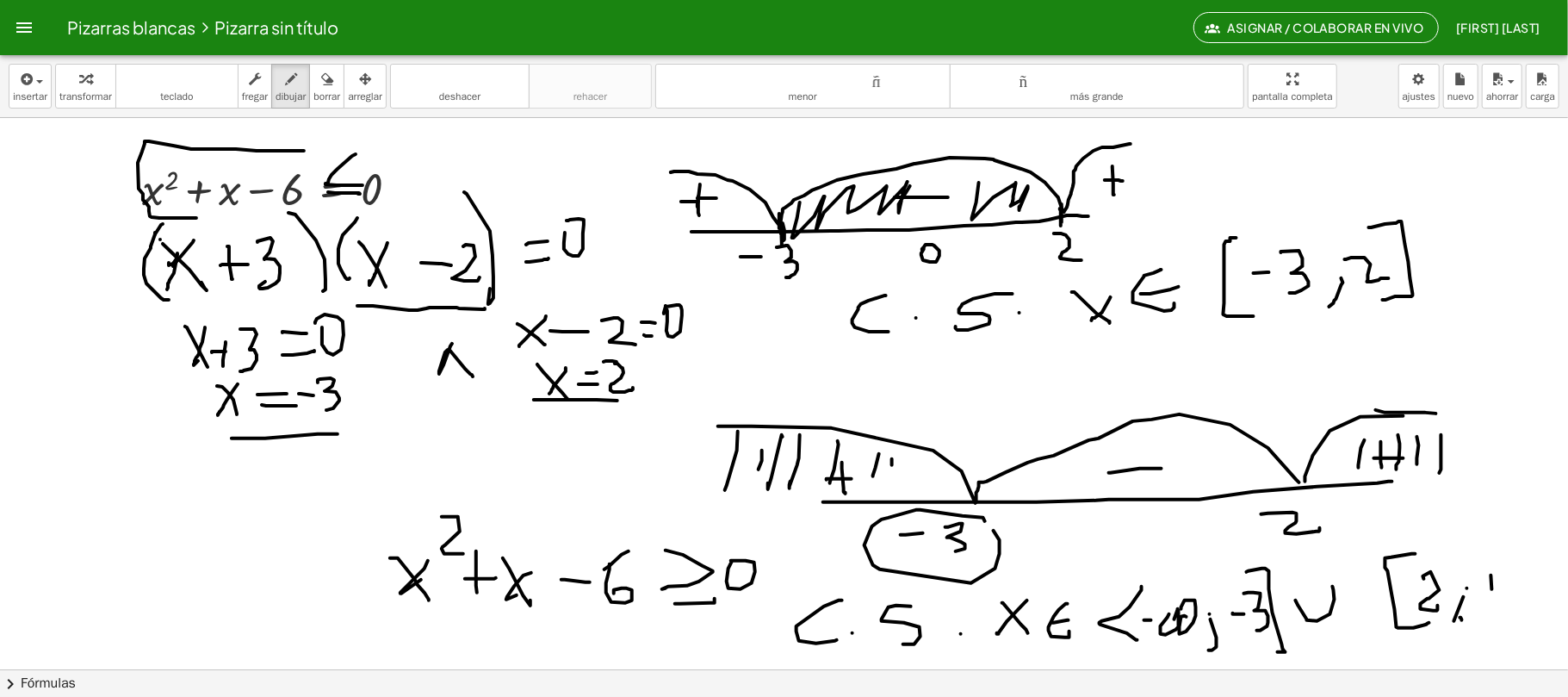 click at bounding box center [784, 669] 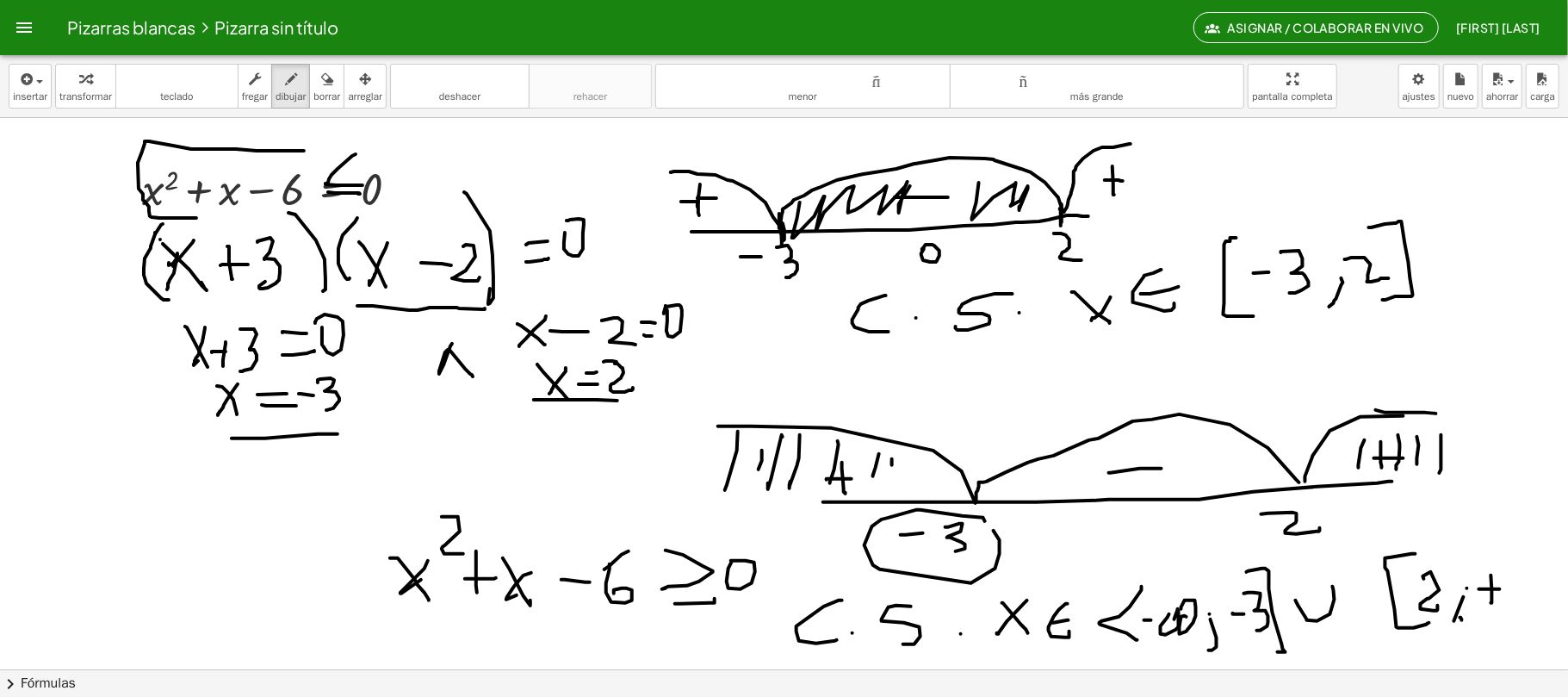 click at bounding box center (784, 669) 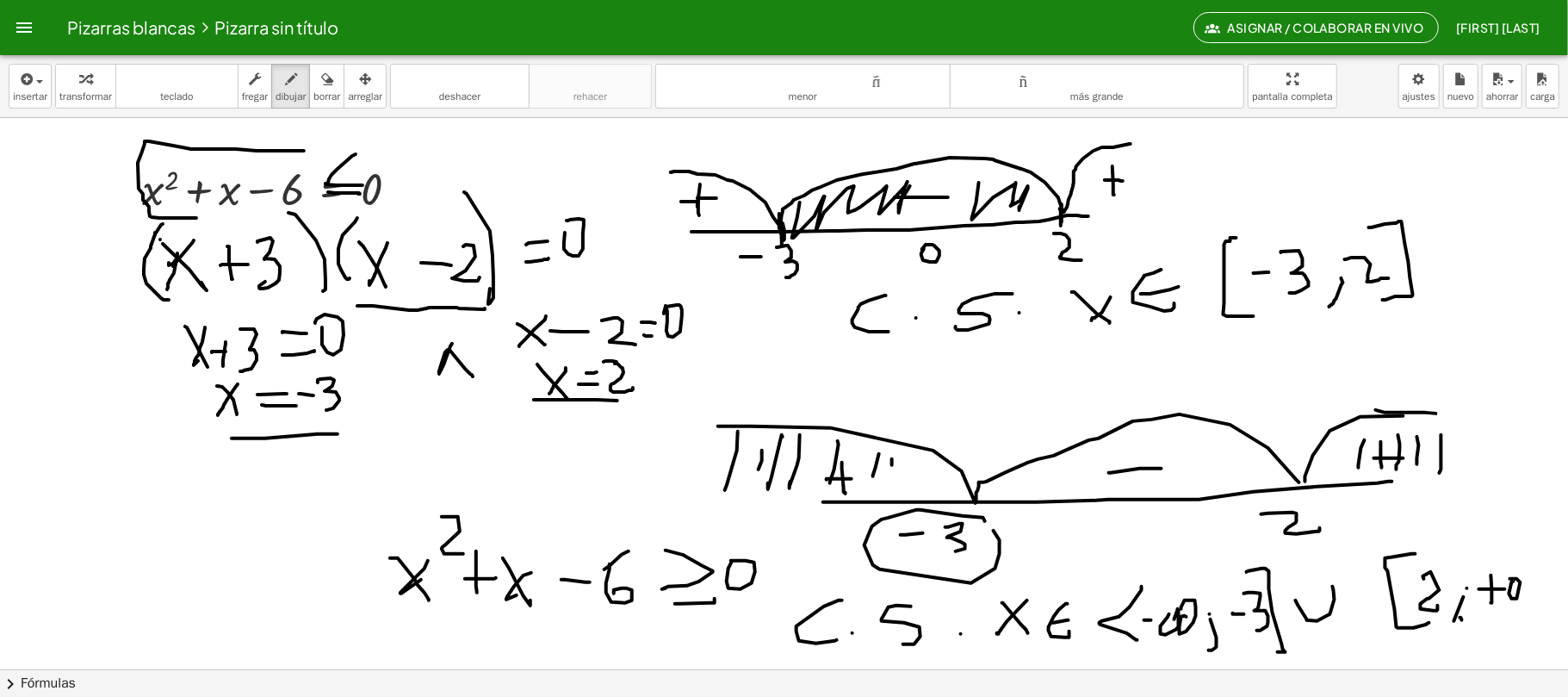 click at bounding box center (784, 669) 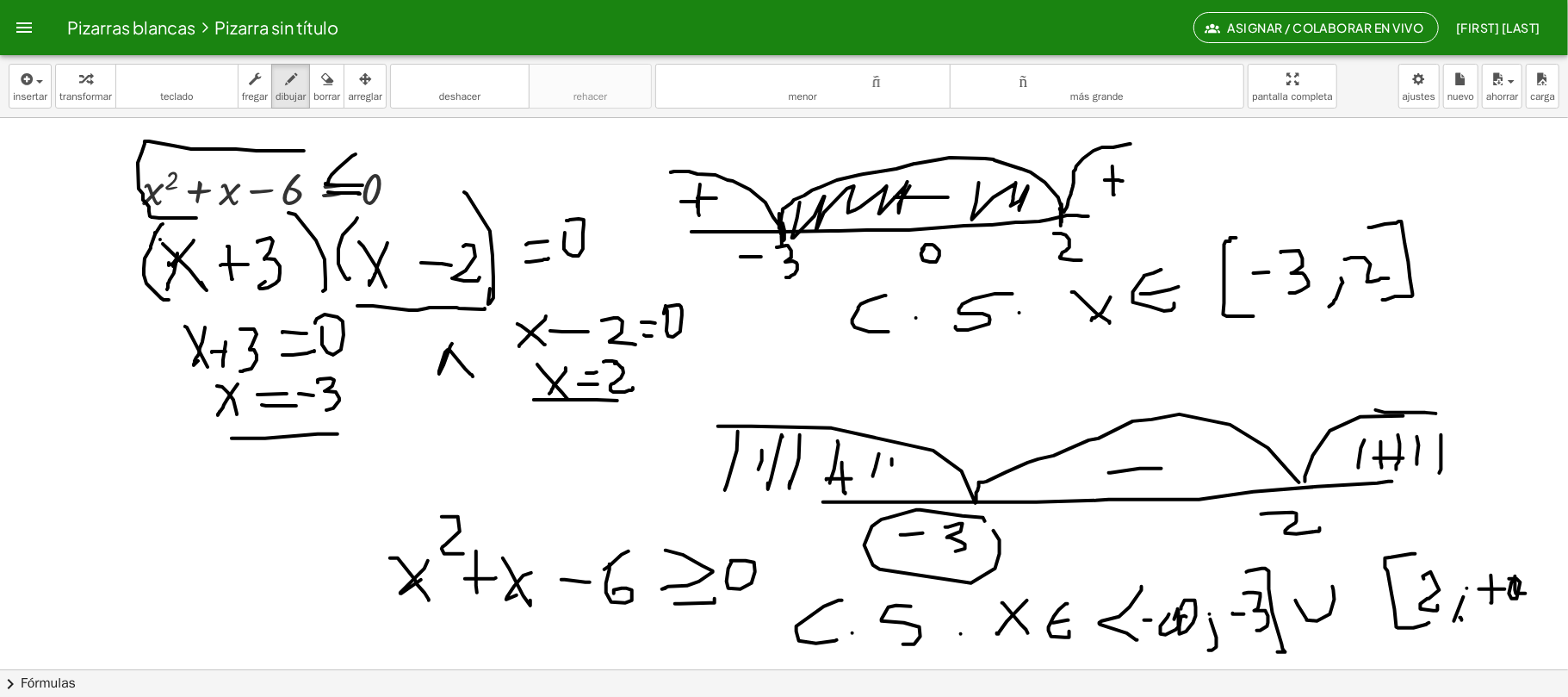 click at bounding box center [784, 669] 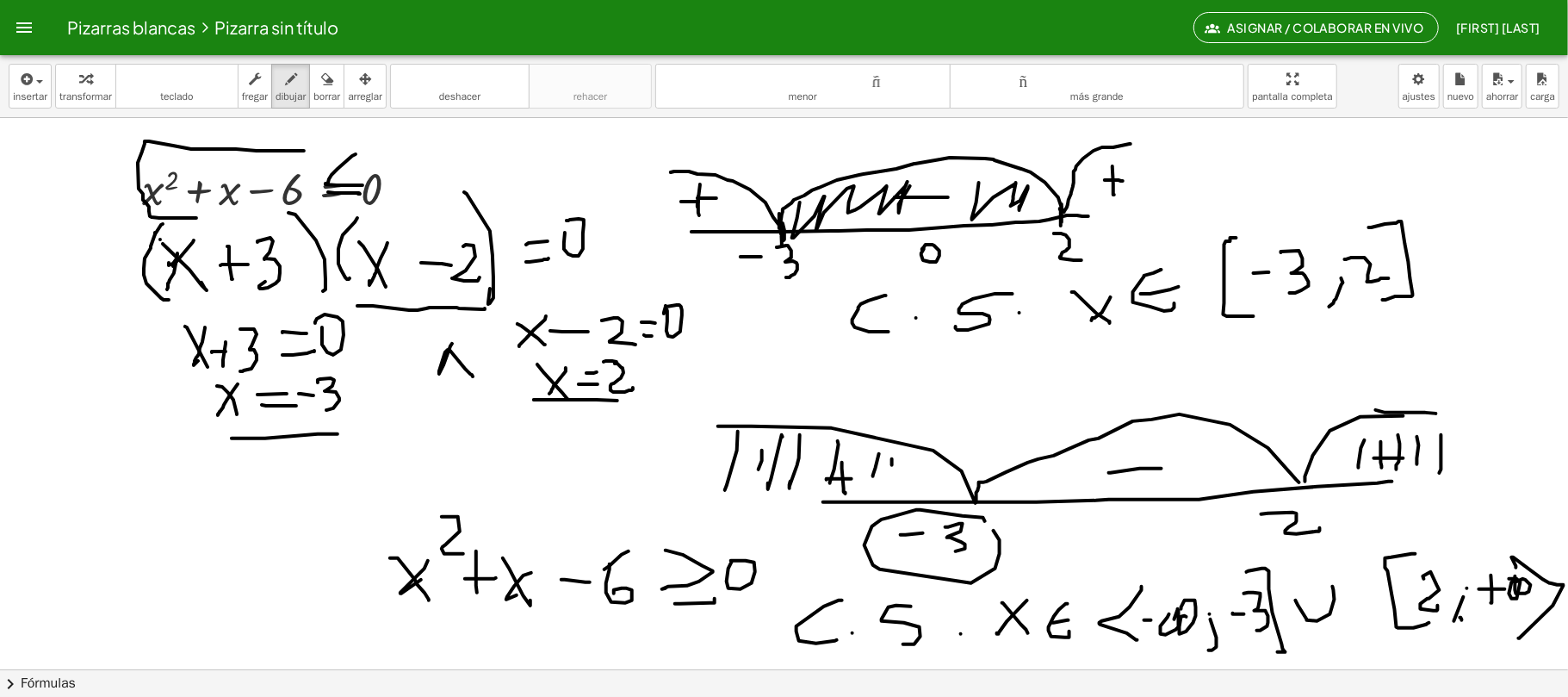 click at bounding box center (784, 669) 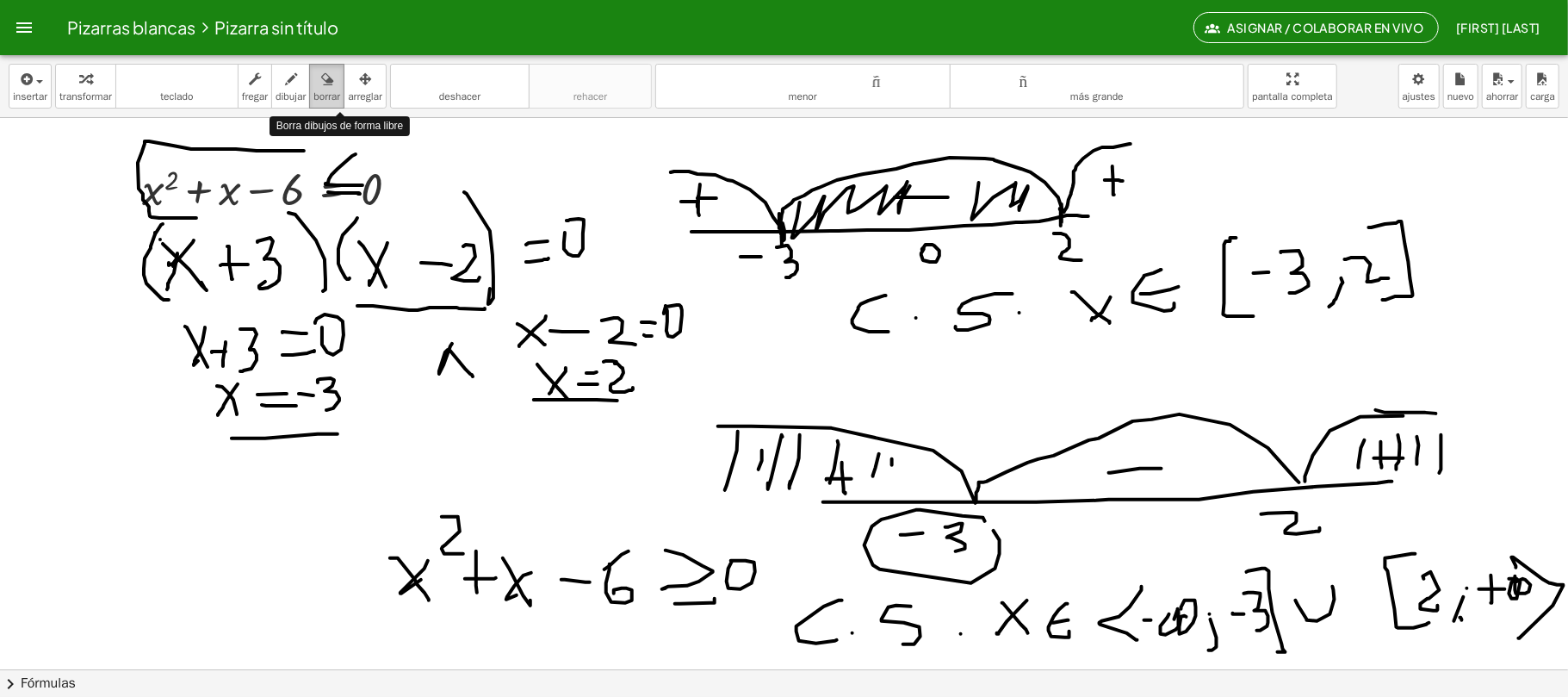 click on "borrar" at bounding box center [326, 96] 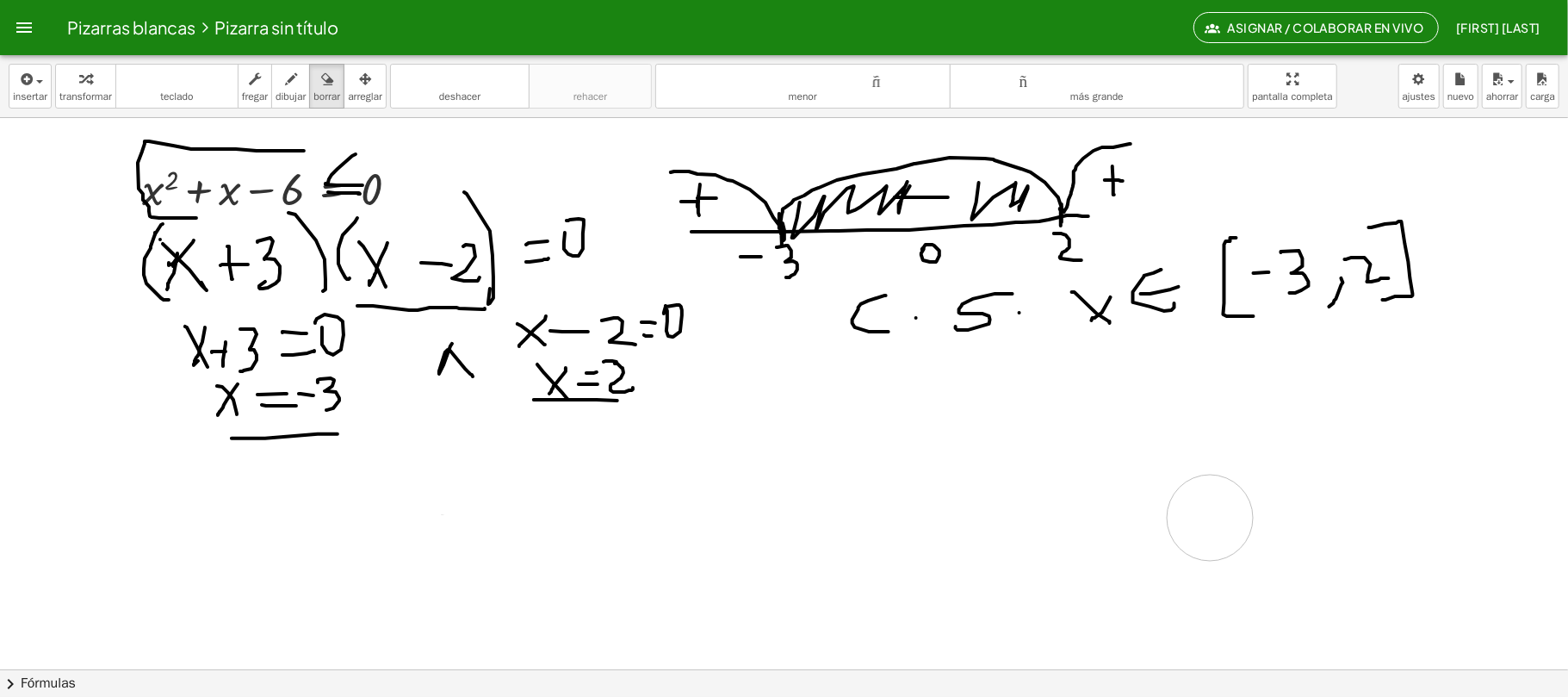 click at bounding box center (784, 669) 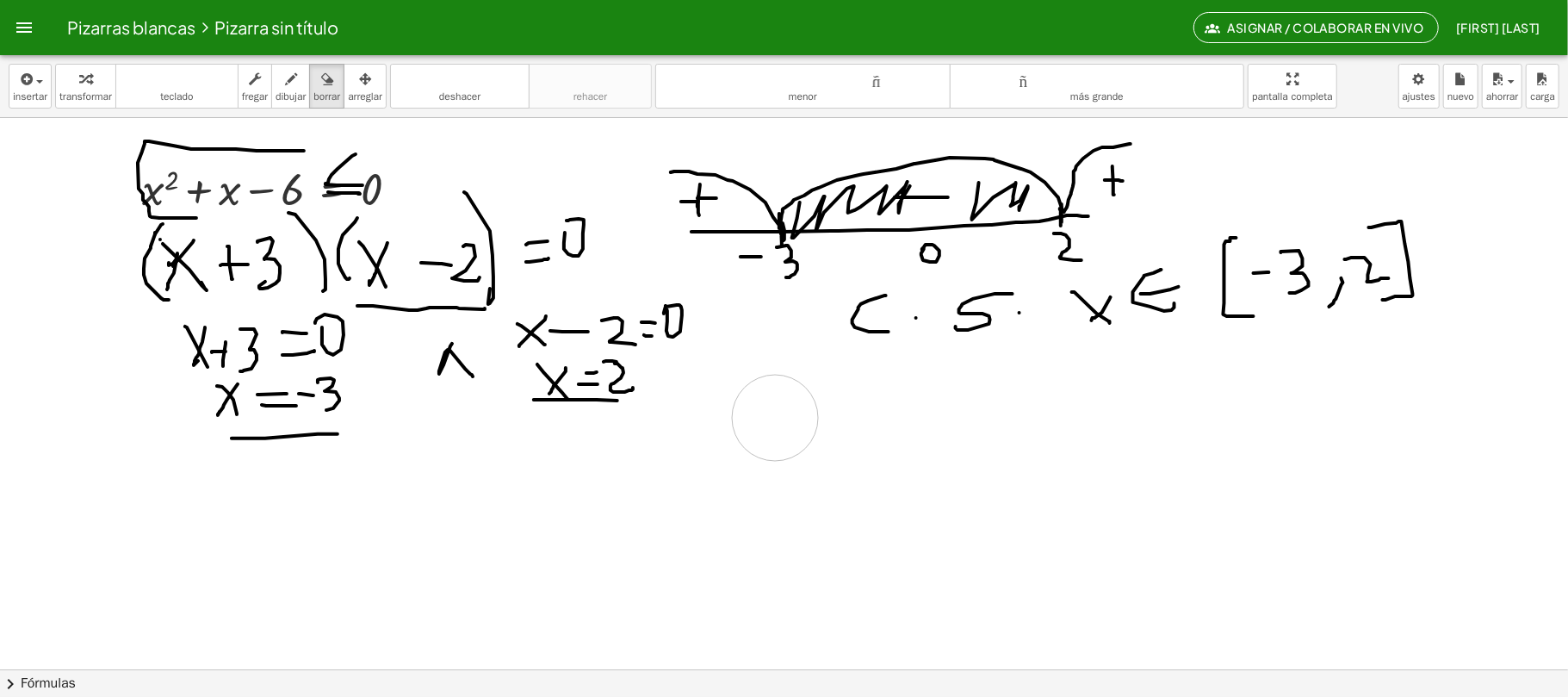 drag, startPoint x: 731, startPoint y: 394, endPoint x: 782, endPoint y: 426, distance: 60.207973 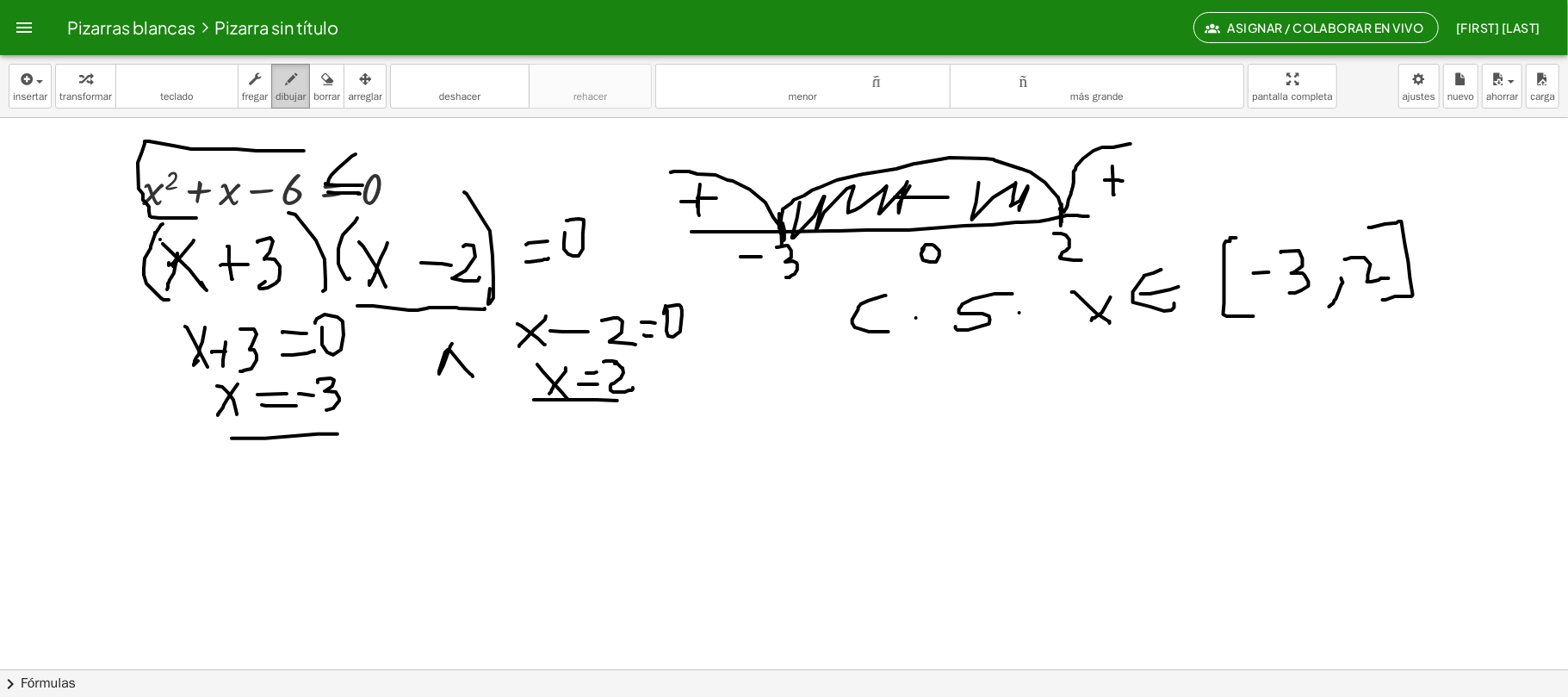 click at bounding box center (291, 79) 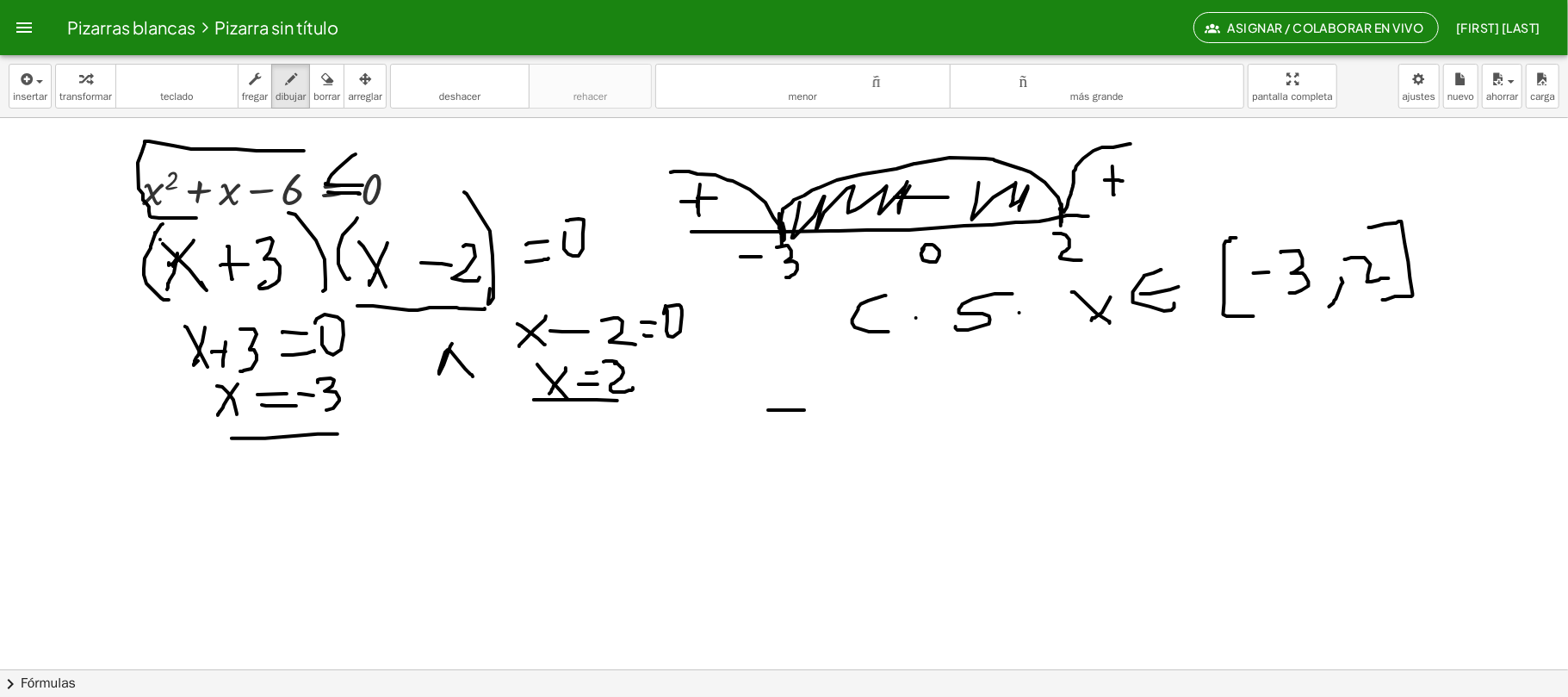 drag, startPoint x: 768, startPoint y: 411, endPoint x: 804, endPoint y: 411, distance: 36 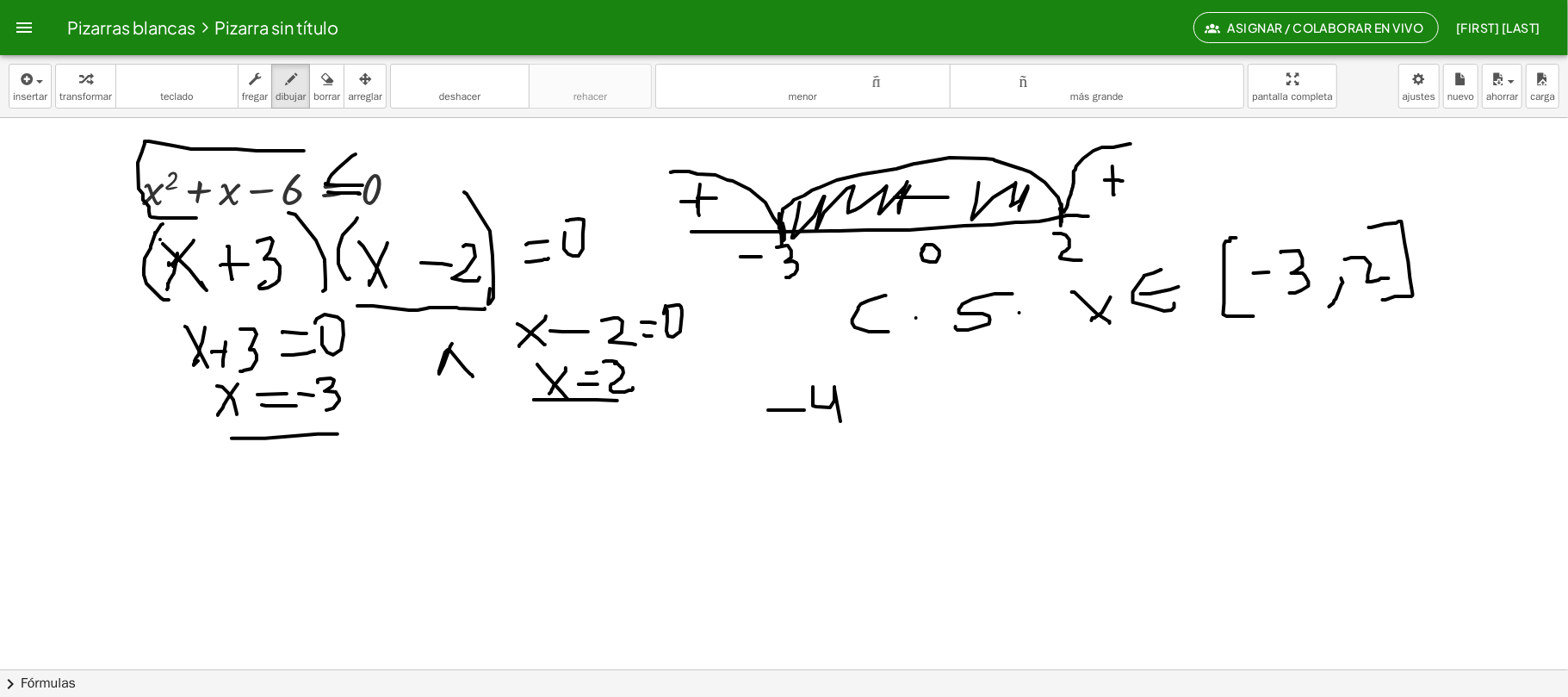 drag, startPoint x: 813, startPoint y: 405, endPoint x: 845, endPoint y: 429, distance: 40 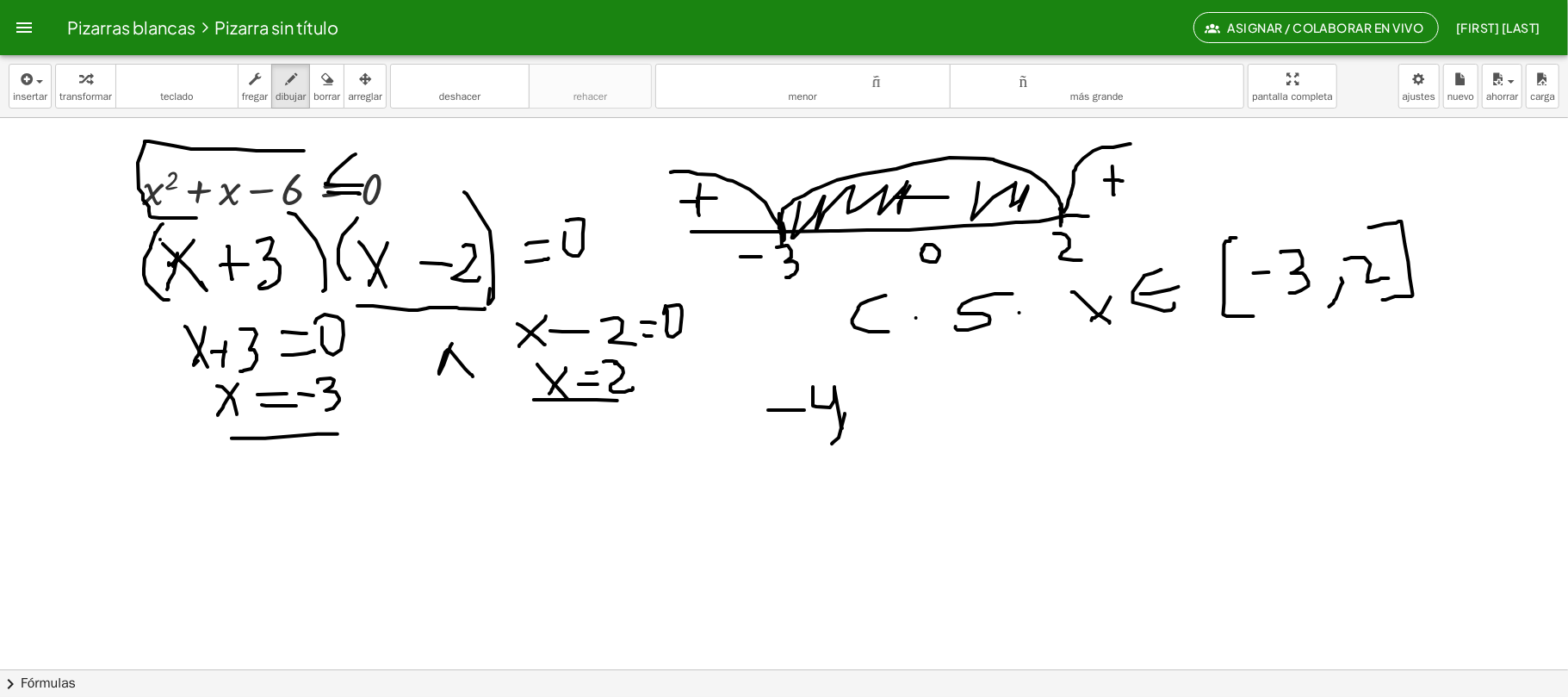 drag, startPoint x: 845, startPoint y: 414, endPoint x: 835, endPoint y: 405, distance: 13.453624 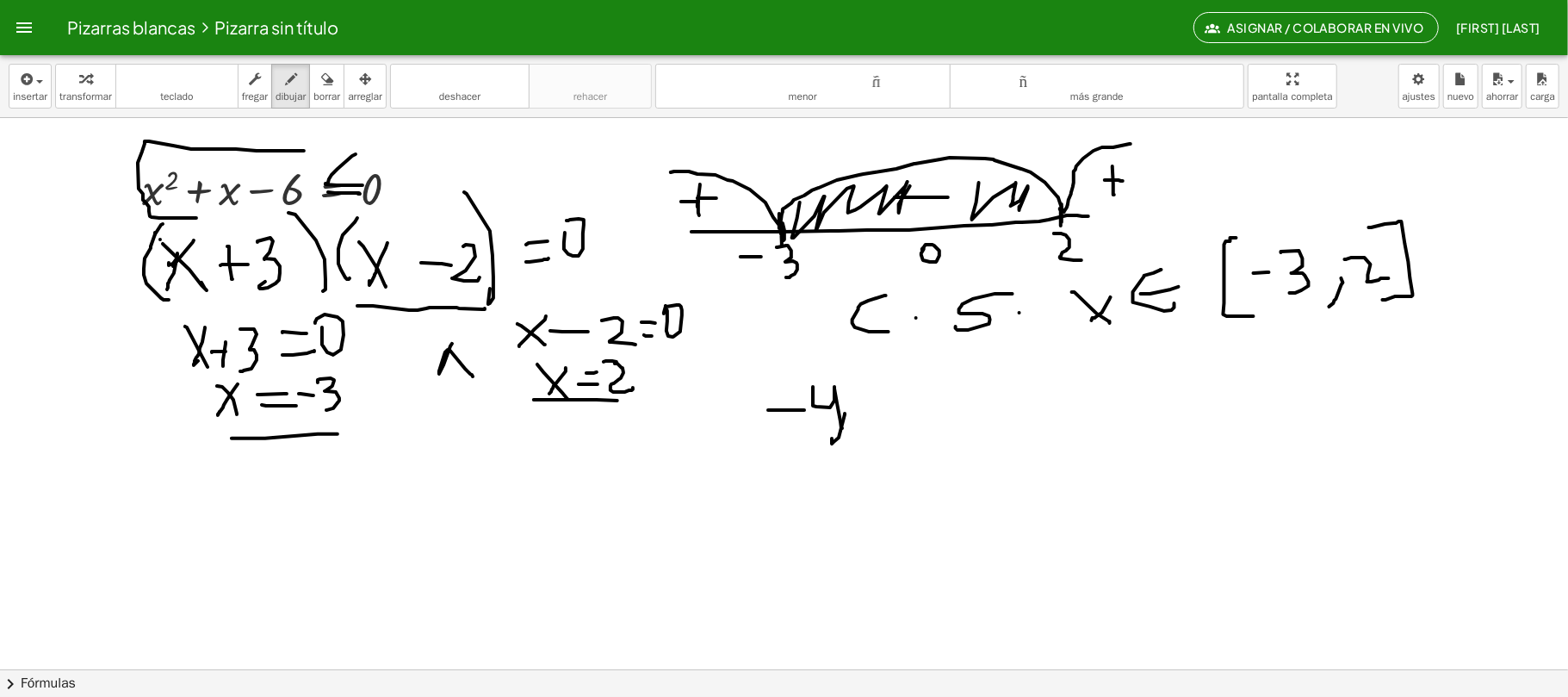 click at bounding box center [784, 669] 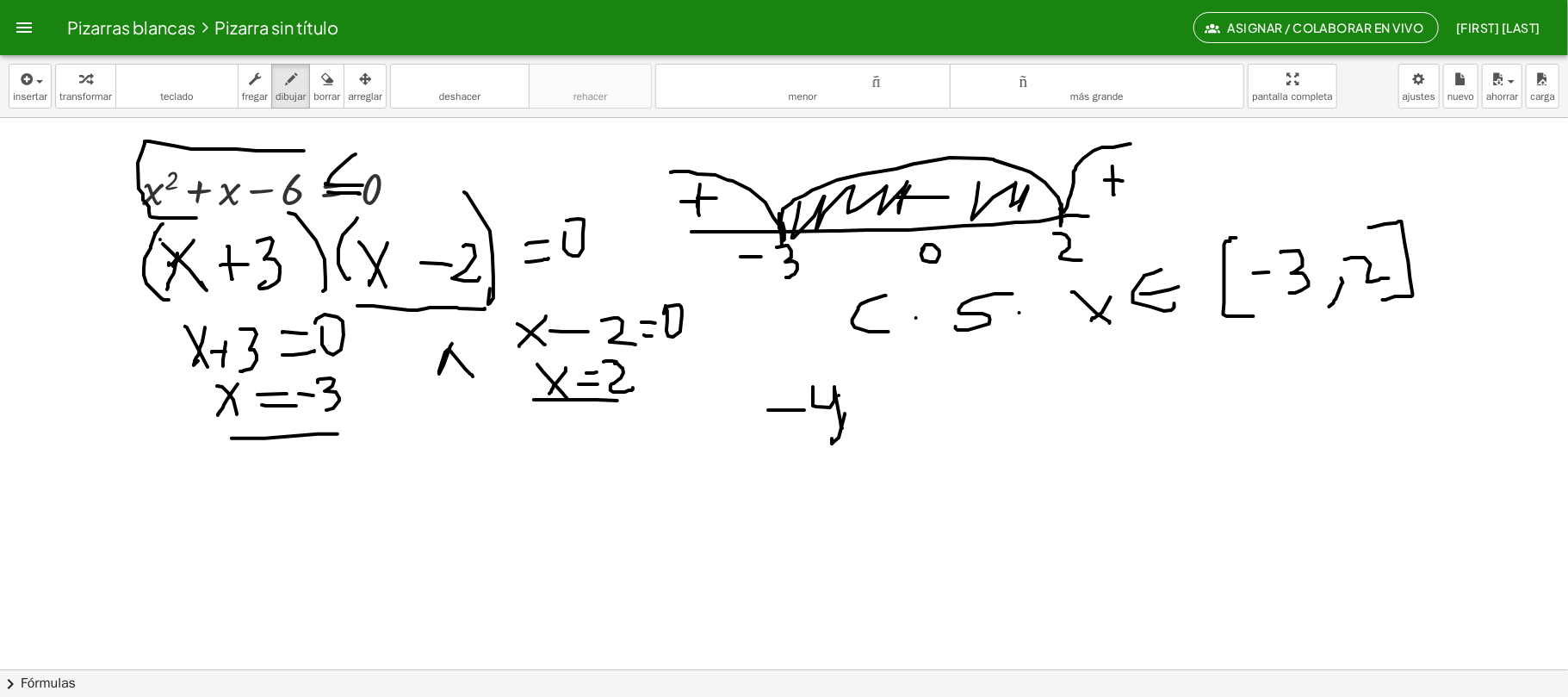 click at bounding box center (784, 669) 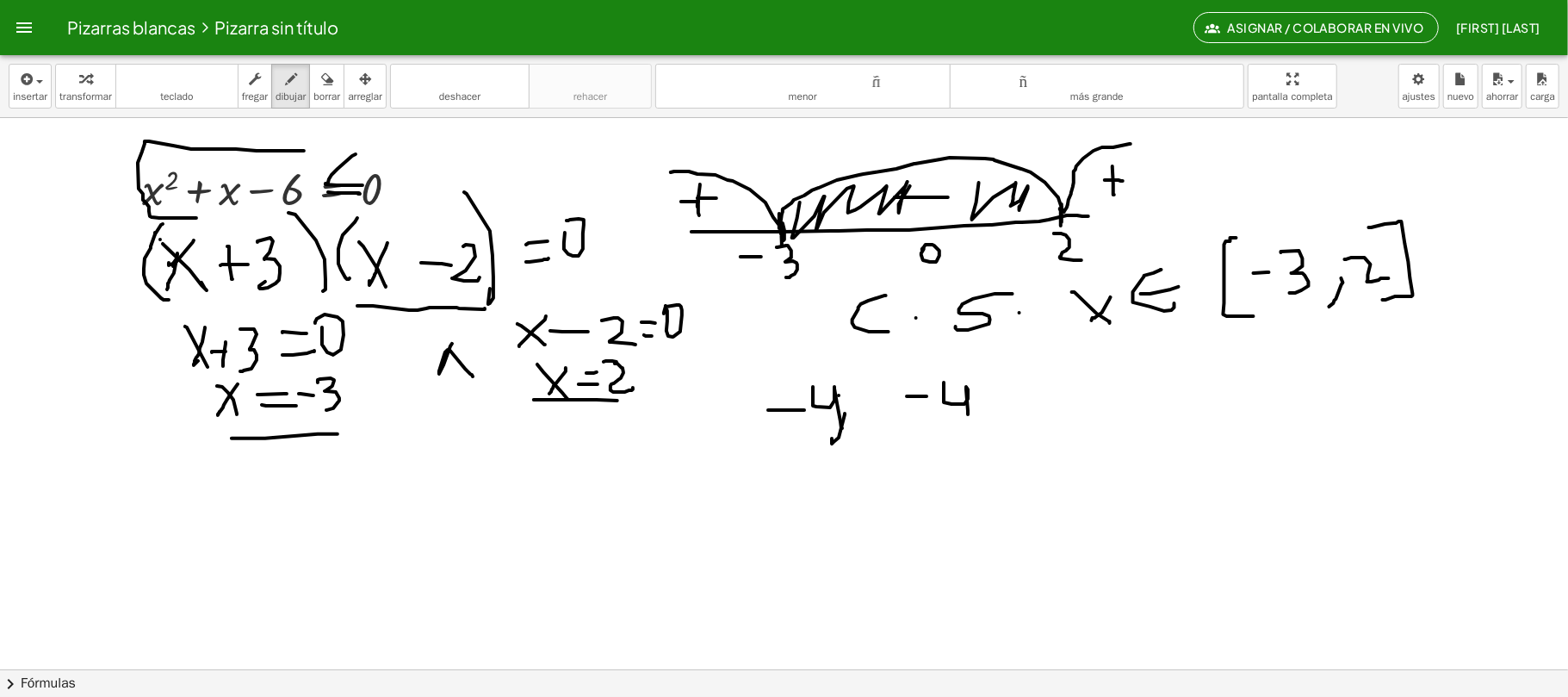 drag, startPoint x: 944, startPoint y: 383, endPoint x: 970, endPoint y: 424, distance: 48.548944 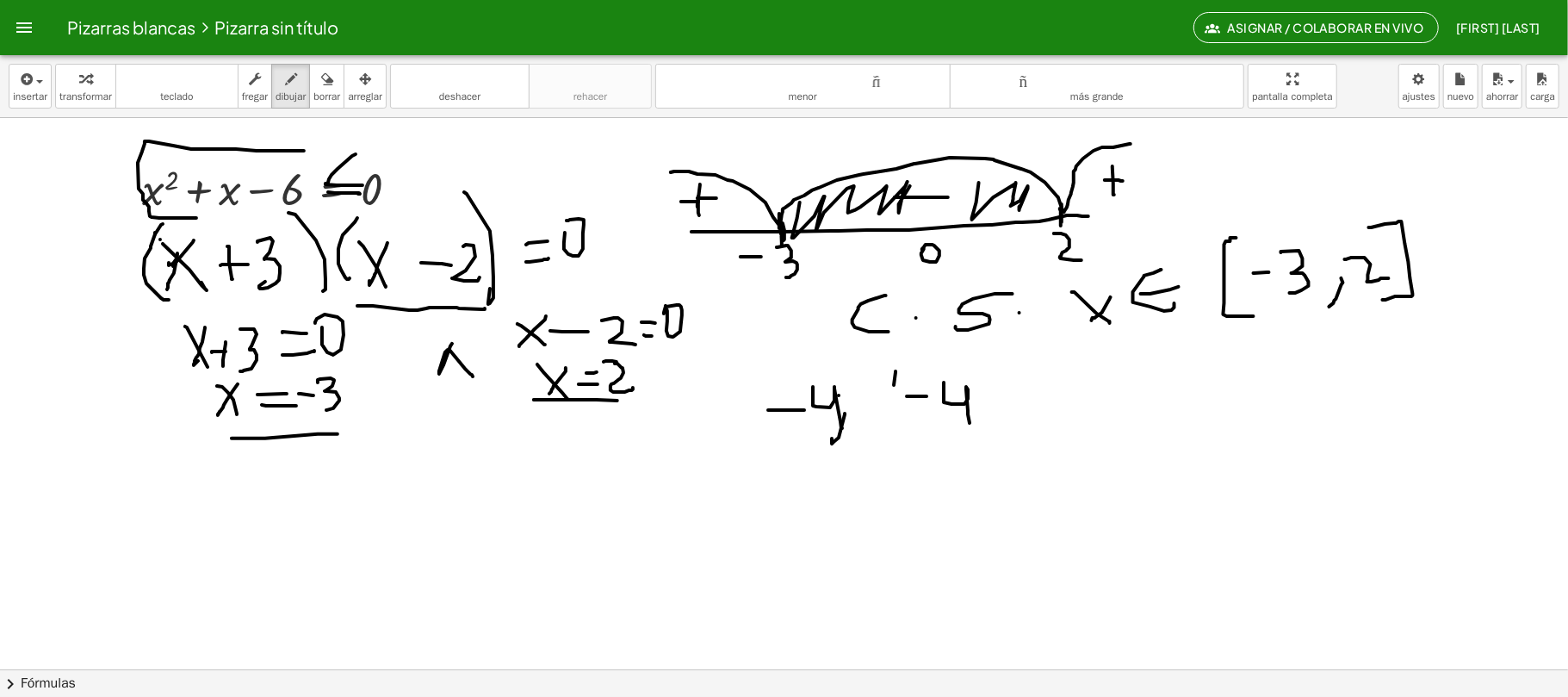 drag, startPoint x: 896, startPoint y: 373, endPoint x: 931, endPoint y: 435, distance: 71.19691 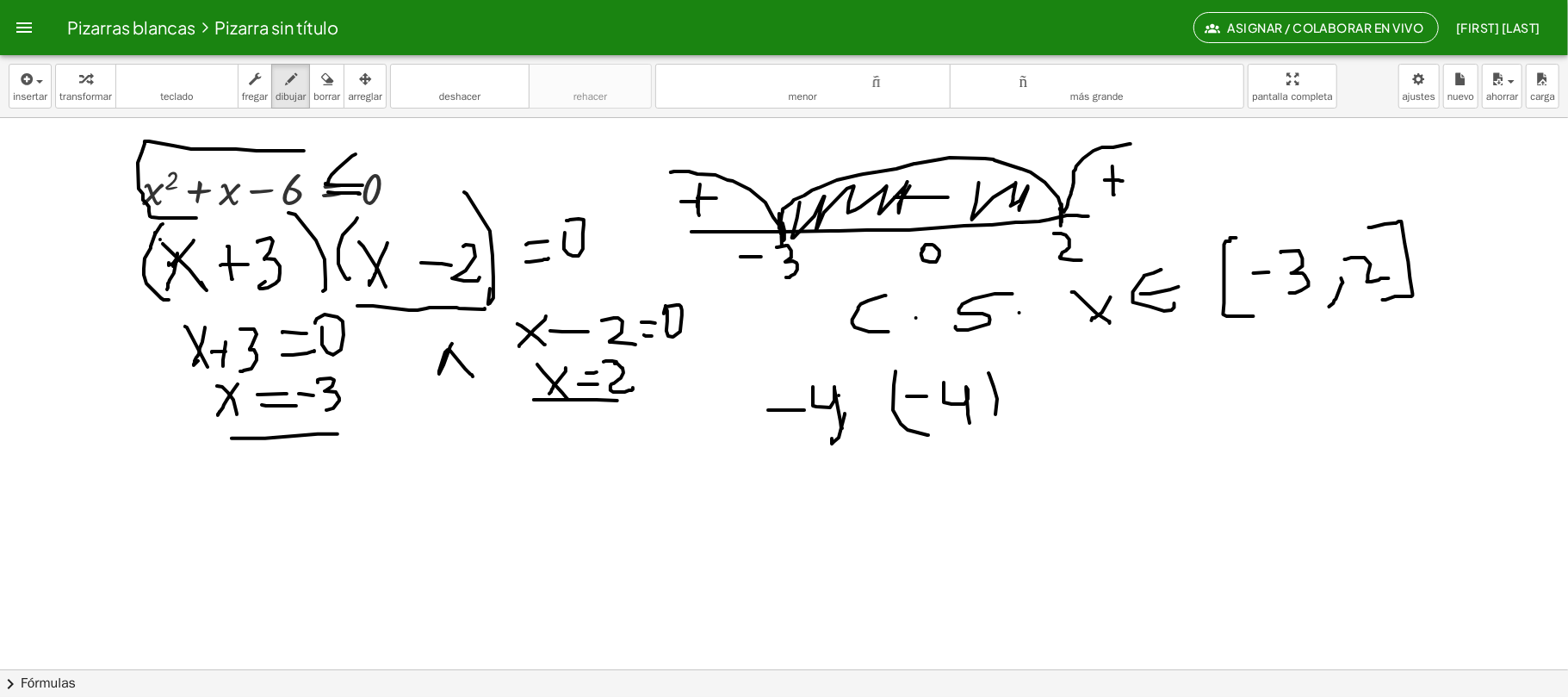 drag, startPoint x: 989, startPoint y: 376, endPoint x: 1000, endPoint y: 376, distance: 11 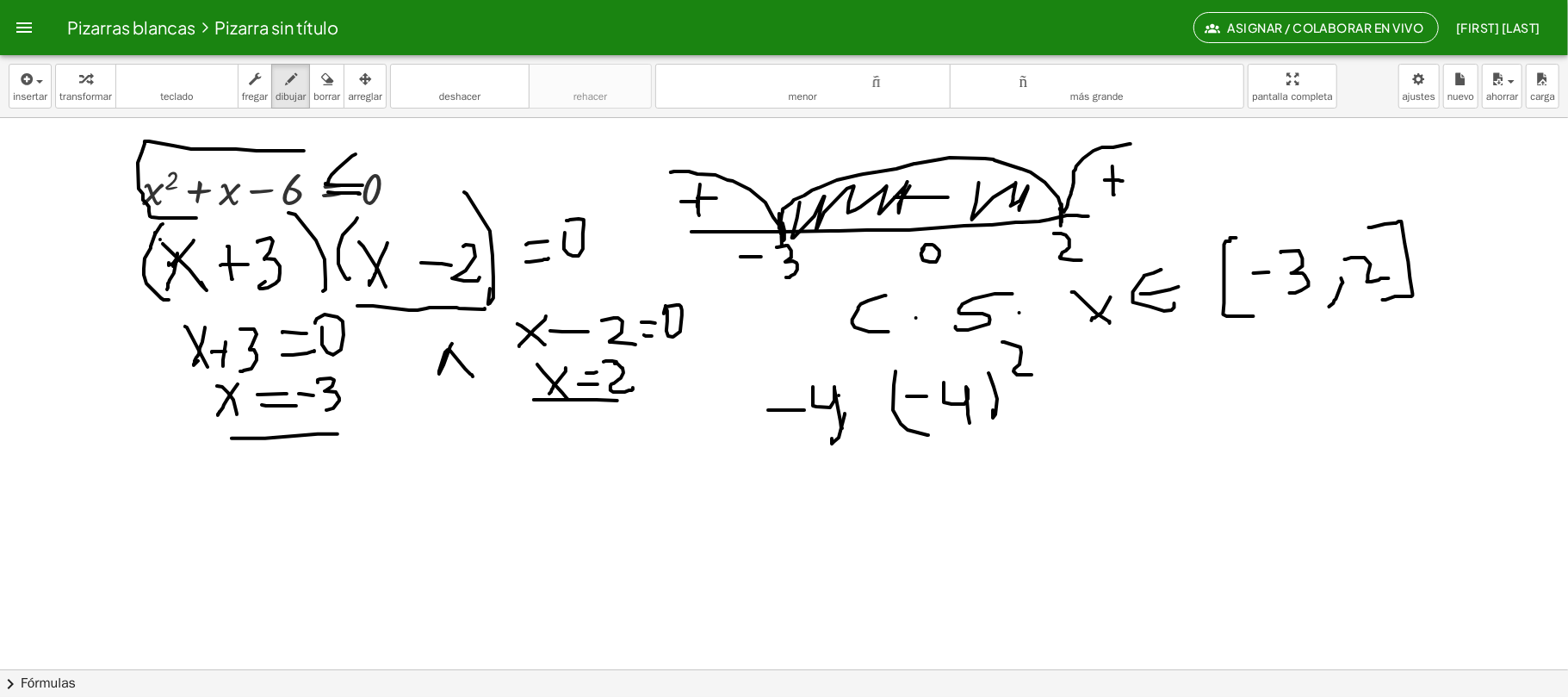 drag, startPoint x: 1020, startPoint y: 348, endPoint x: 1040, endPoint y: 376, distance: 34.4093 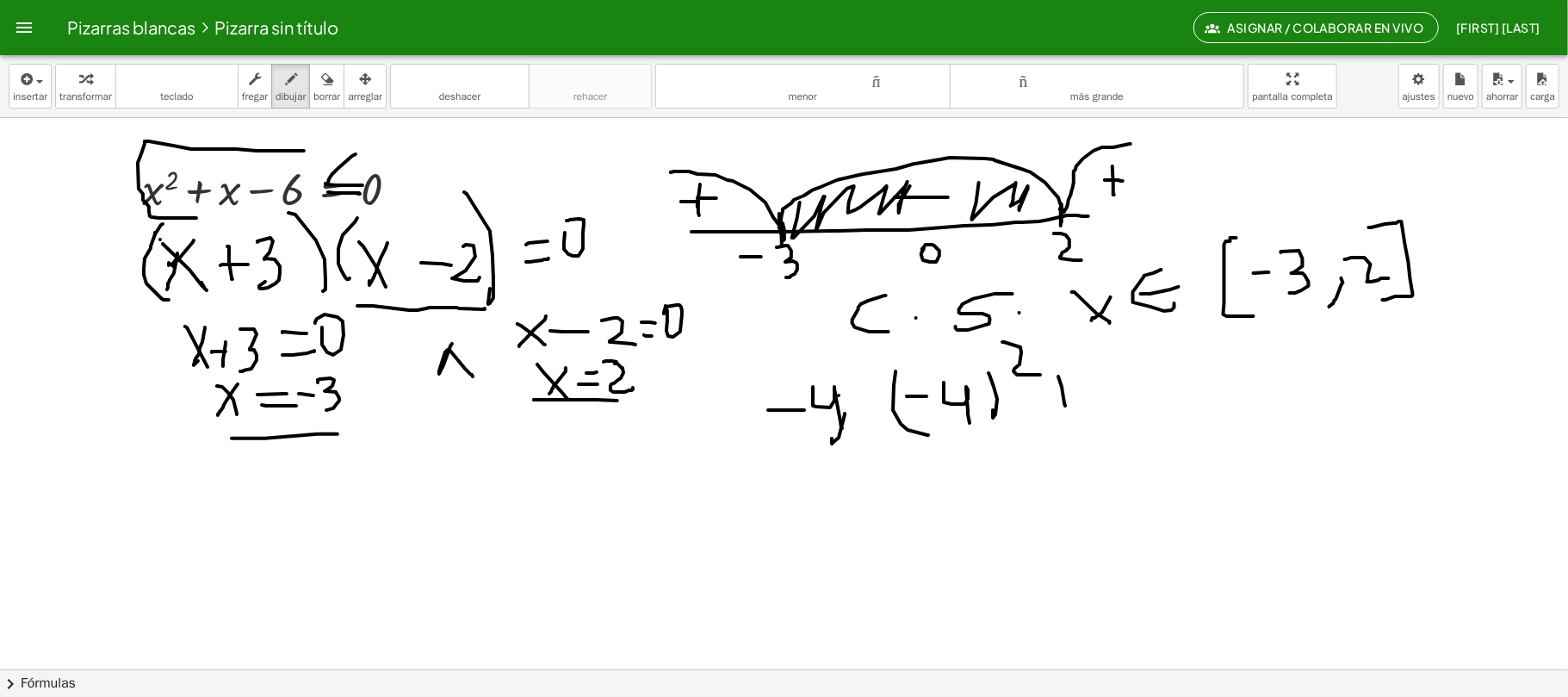 drag, startPoint x: 1058, startPoint y: 377, endPoint x: 1055, endPoint y: 397, distance: 20.223748 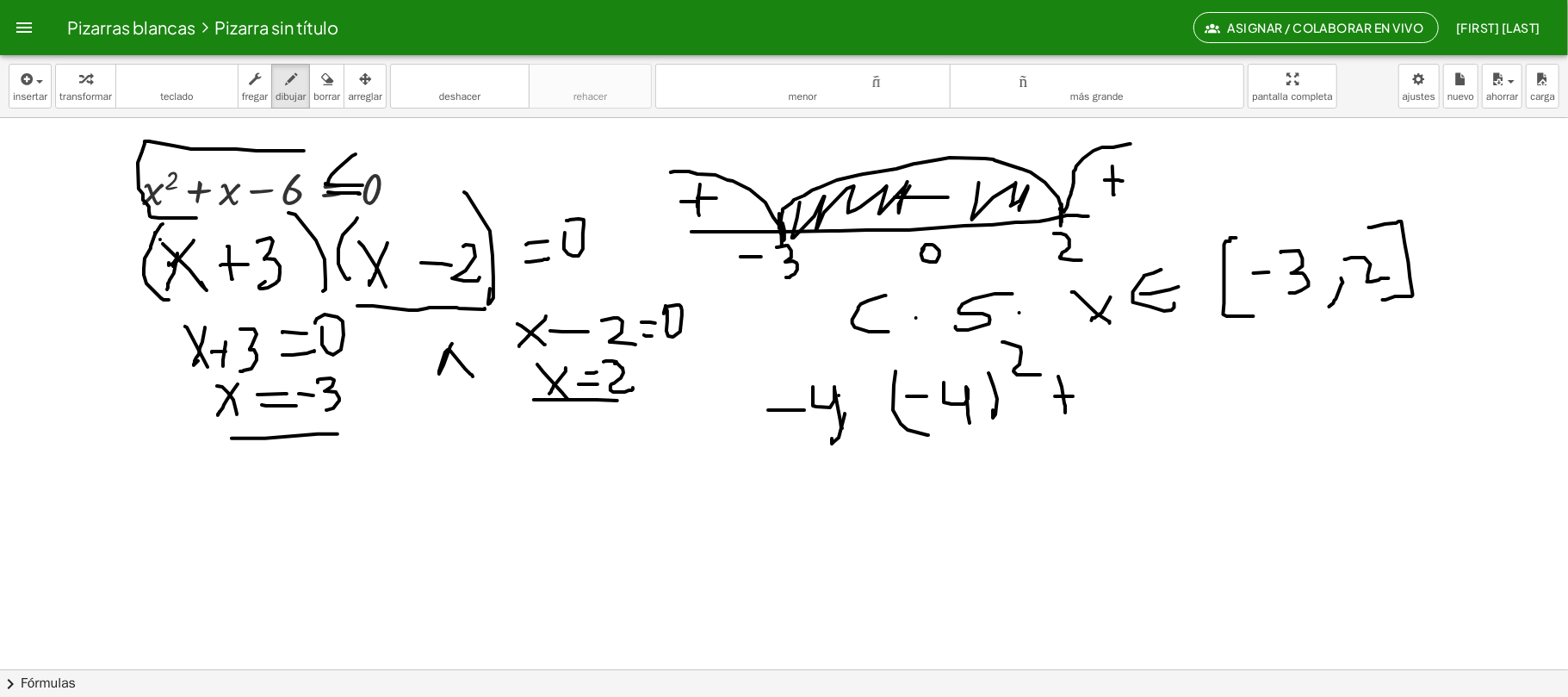 drag, startPoint x: 1055, startPoint y: 397, endPoint x: 1075, endPoint y: 397, distance: 20 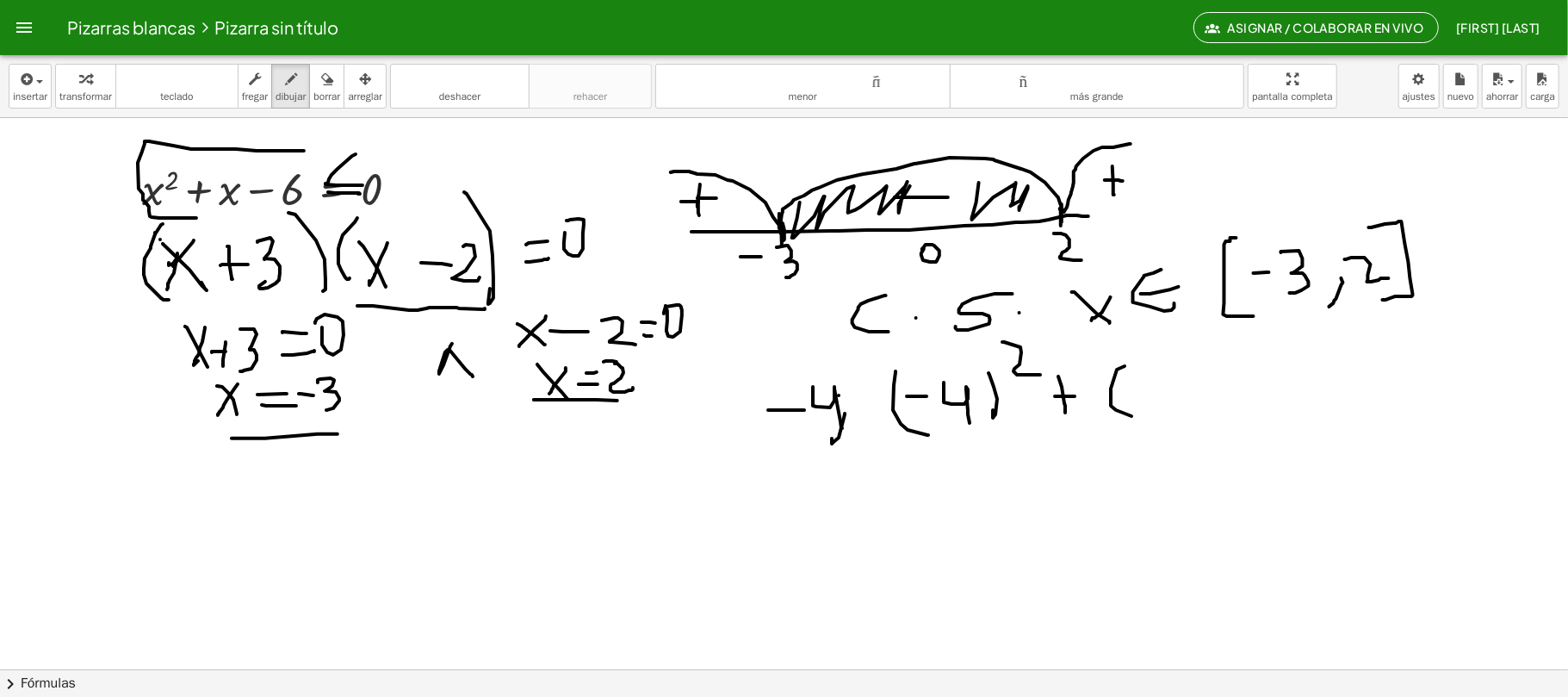 drag, startPoint x: 1125, startPoint y: 367, endPoint x: 1134, endPoint y: 418, distance: 51.78803 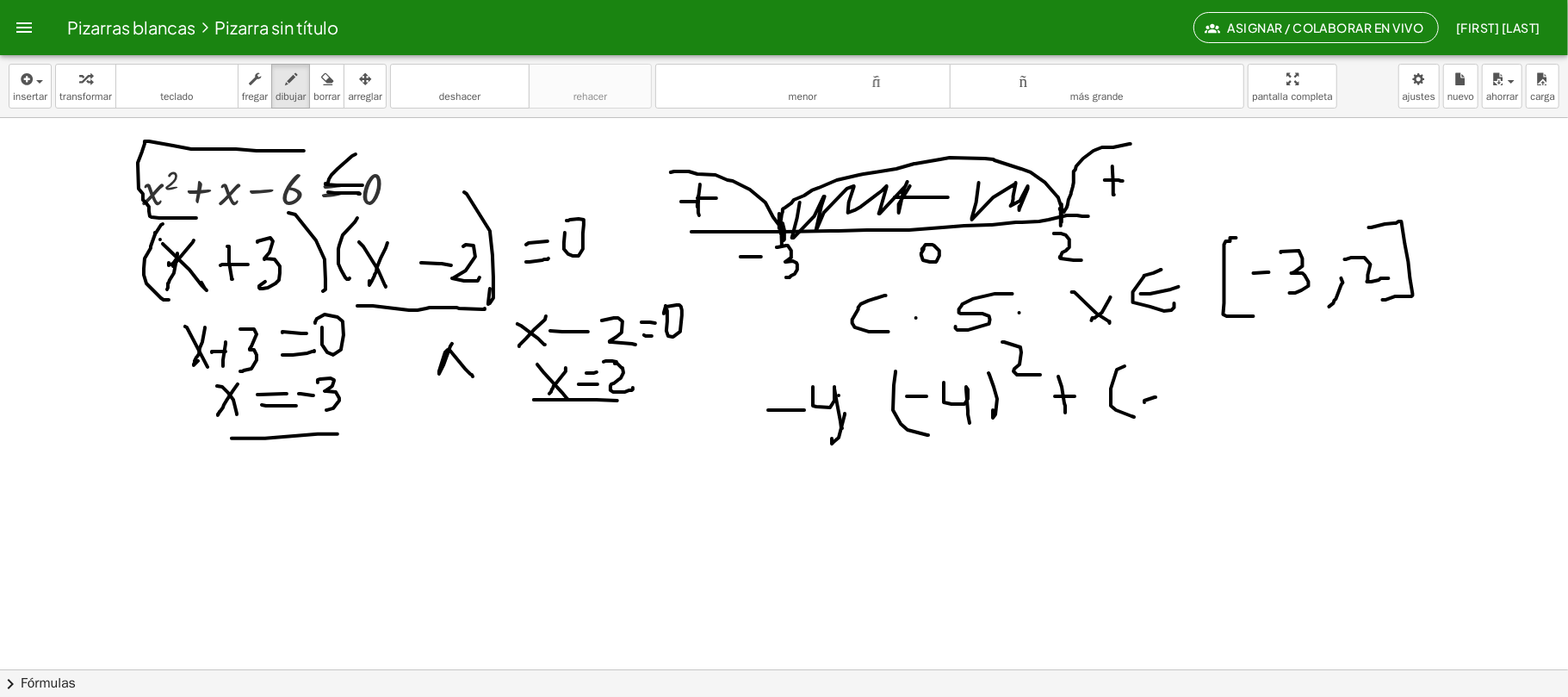 drag, startPoint x: 1144, startPoint y: 403, endPoint x: 1157, endPoint y: 397, distance: 14.317821 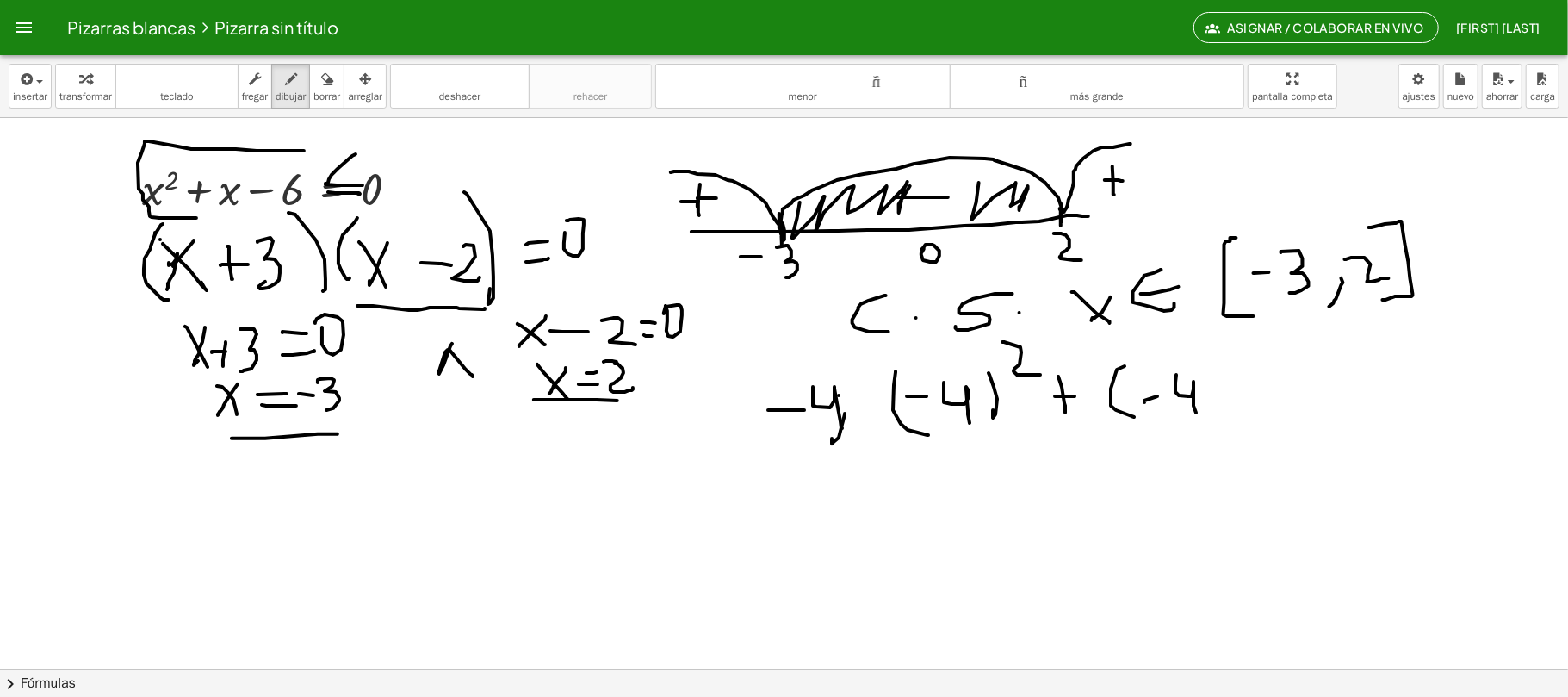 drag, startPoint x: 1175, startPoint y: 393, endPoint x: 1219, endPoint y: 360, distance: 55 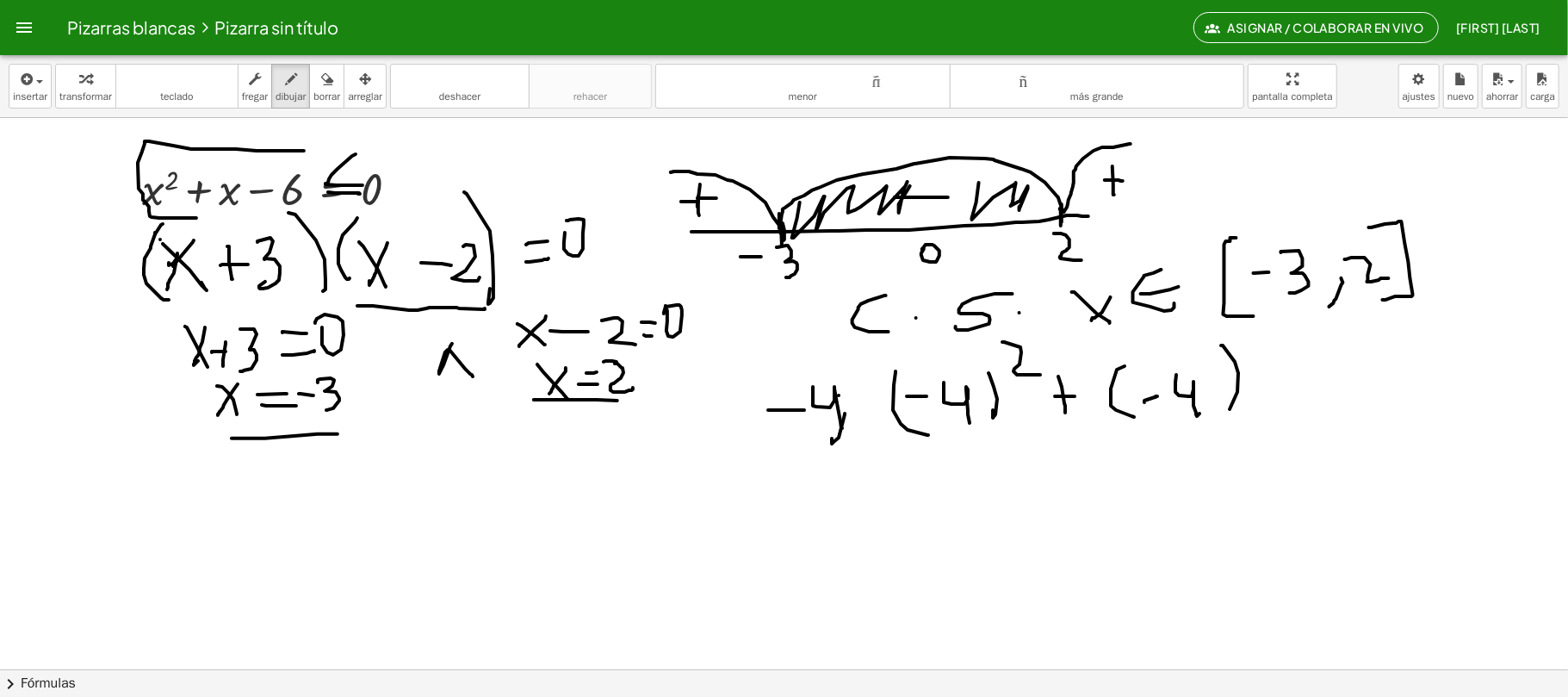 drag, startPoint x: 1221, startPoint y: 346, endPoint x: 1267, endPoint y: 395, distance: 67.2086 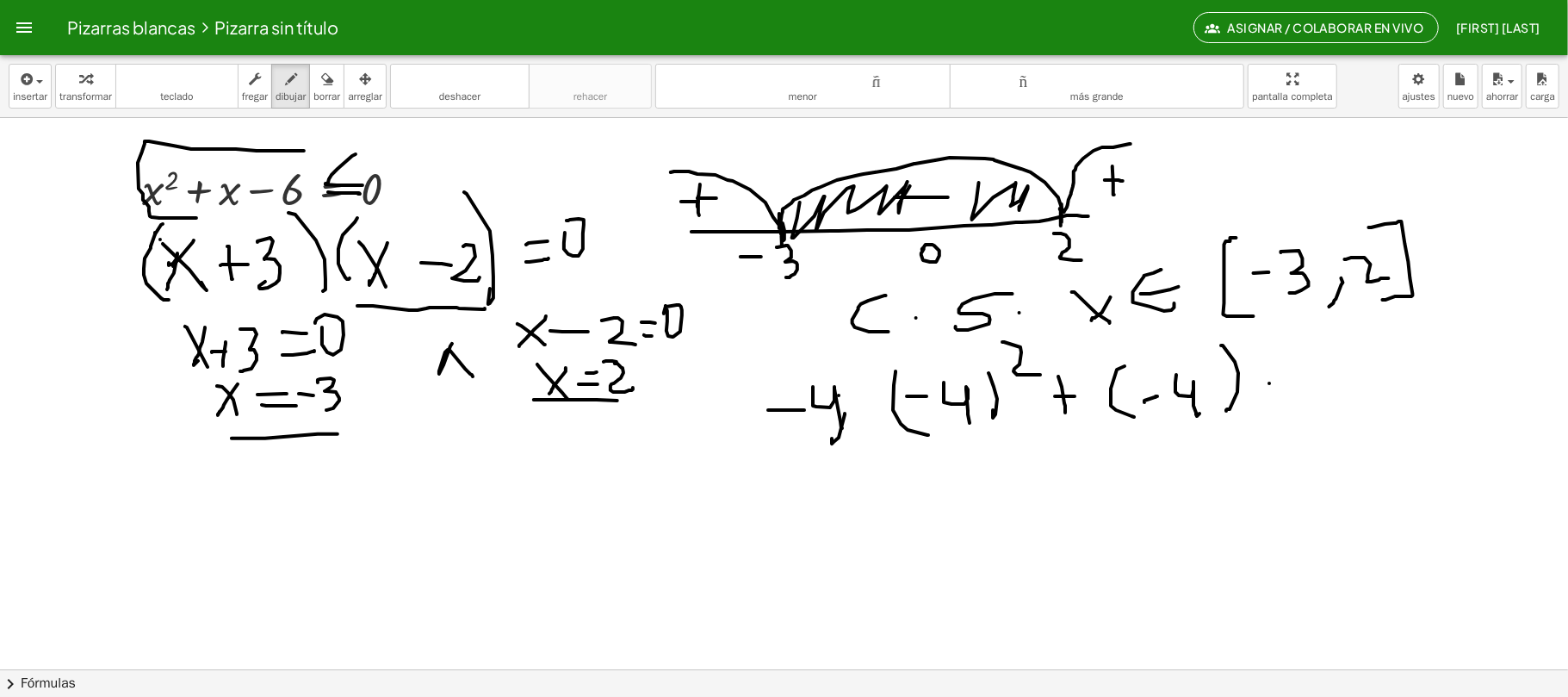 drag, startPoint x: 1269, startPoint y: 384, endPoint x: 1303, endPoint y: 384, distance: 34 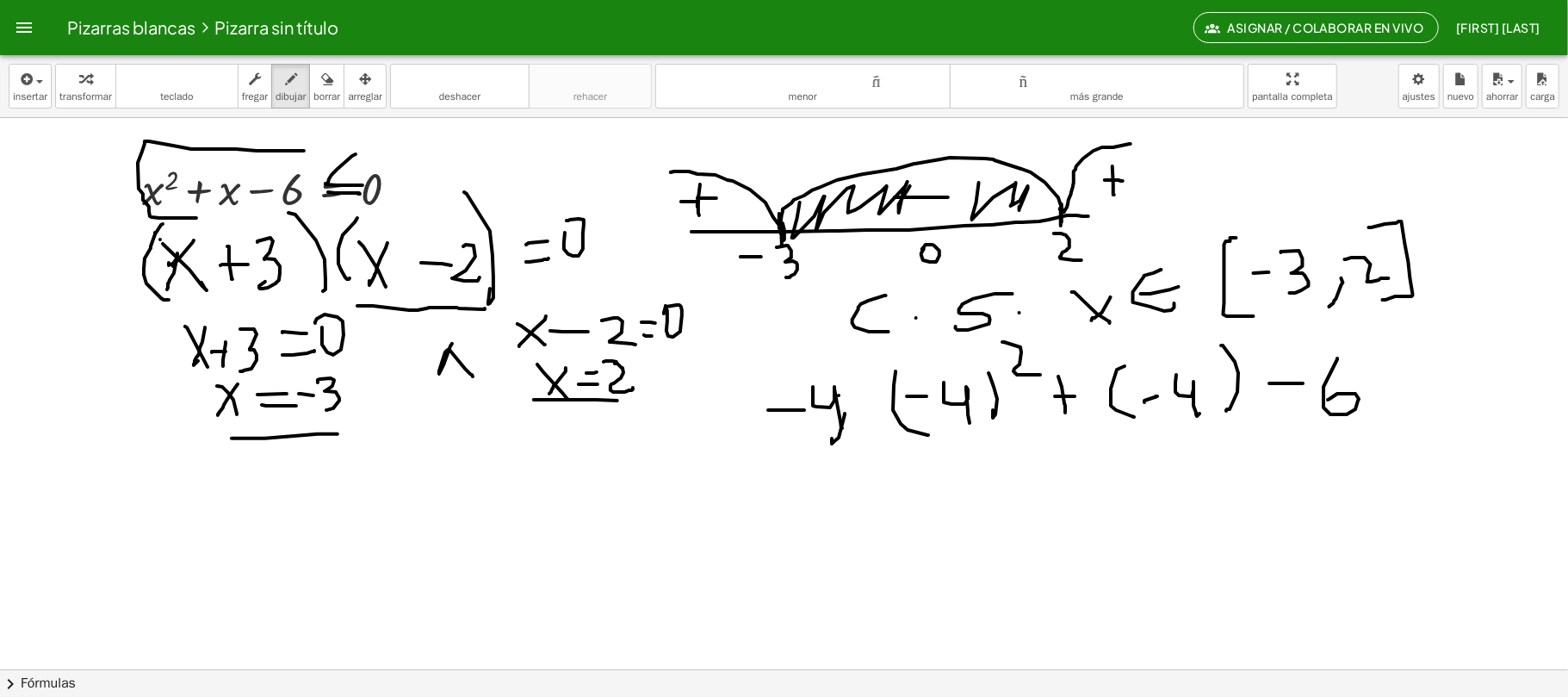 drag, startPoint x: 1337, startPoint y: 359, endPoint x: 1328, endPoint y: 401, distance: 42.95346 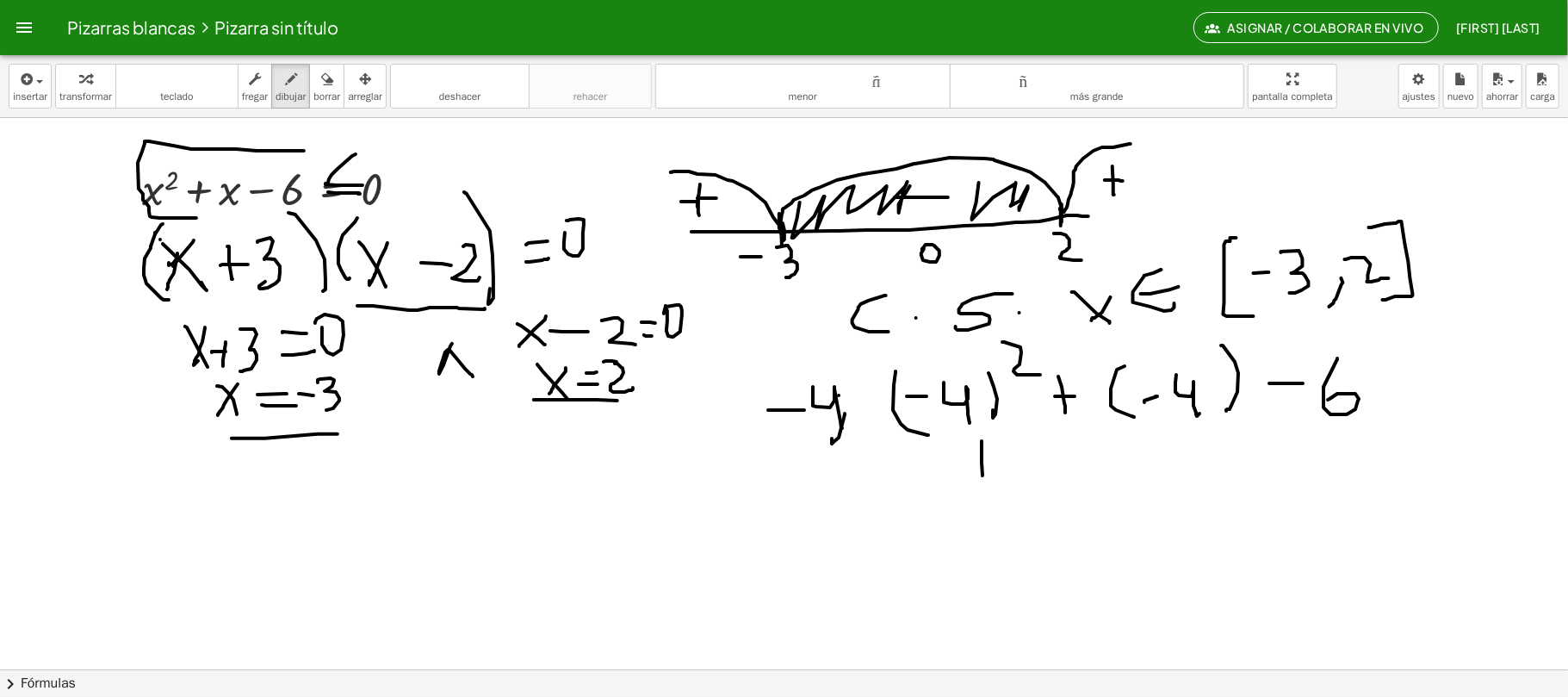 drag, startPoint x: 982, startPoint y: 476, endPoint x: 1025, endPoint y: 445, distance: 53.009433 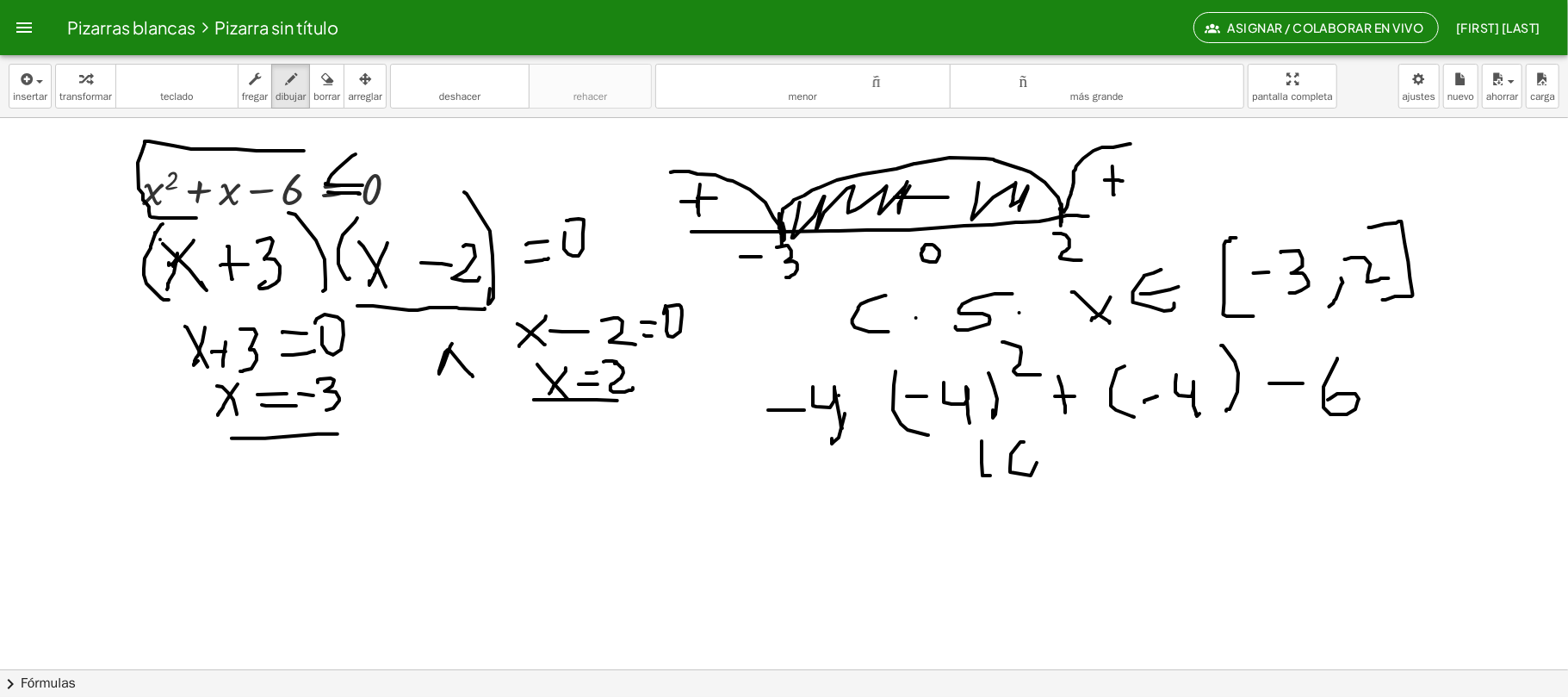 drag, startPoint x: 1020, startPoint y: 443, endPoint x: 1020, endPoint y: 467, distance: 24 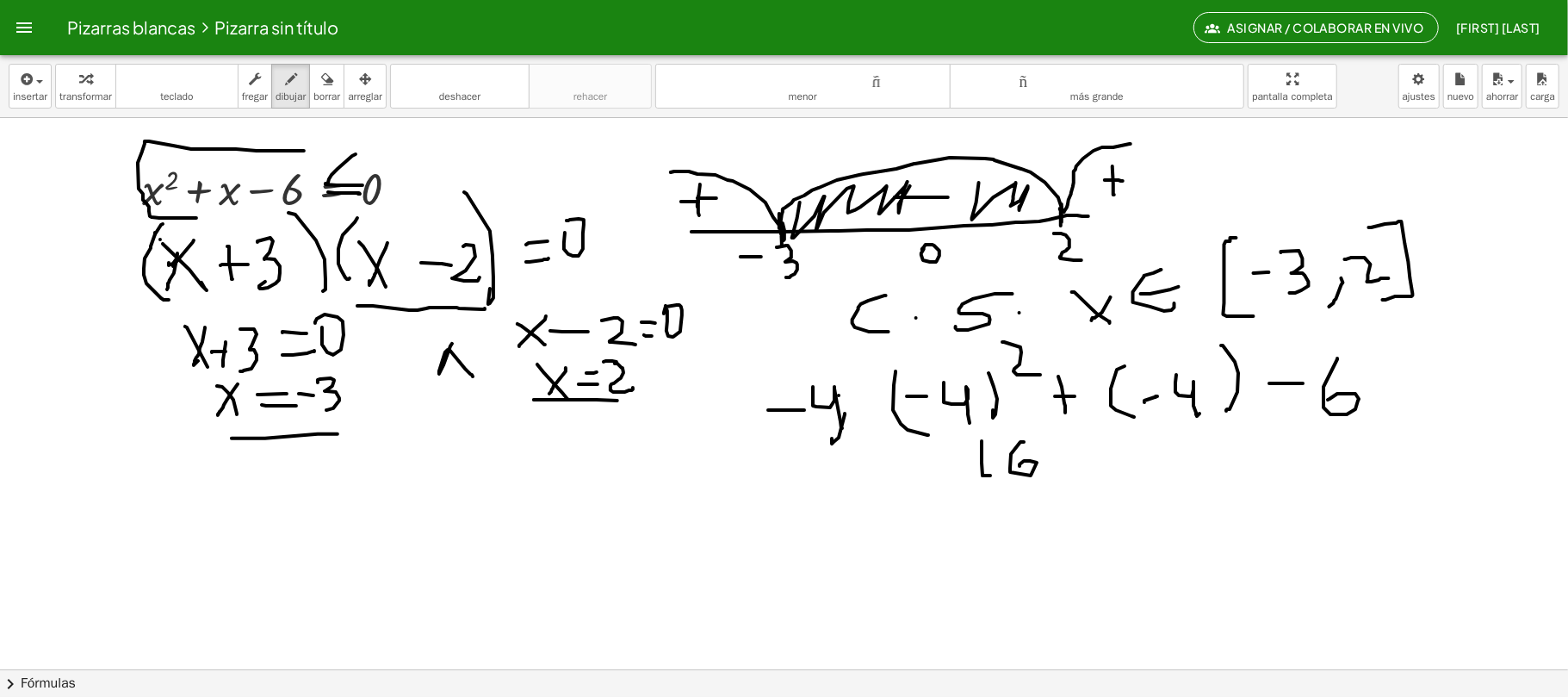 drag, startPoint x: 1068, startPoint y: 452, endPoint x: 1106, endPoint y: 451, distance: 38.01316 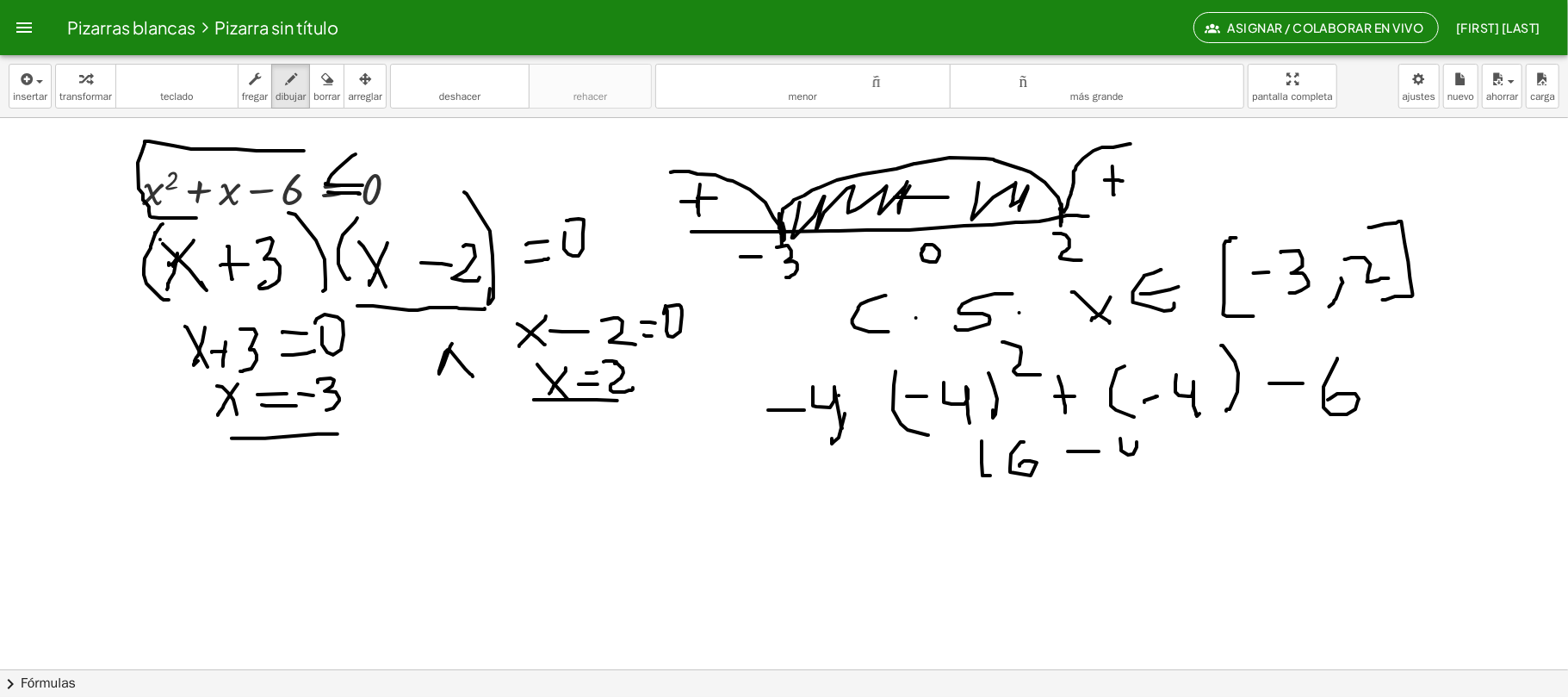 drag, startPoint x: 1120, startPoint y: 439, endPoint x: 1165, endPoint y: 456, distance: 48.104054 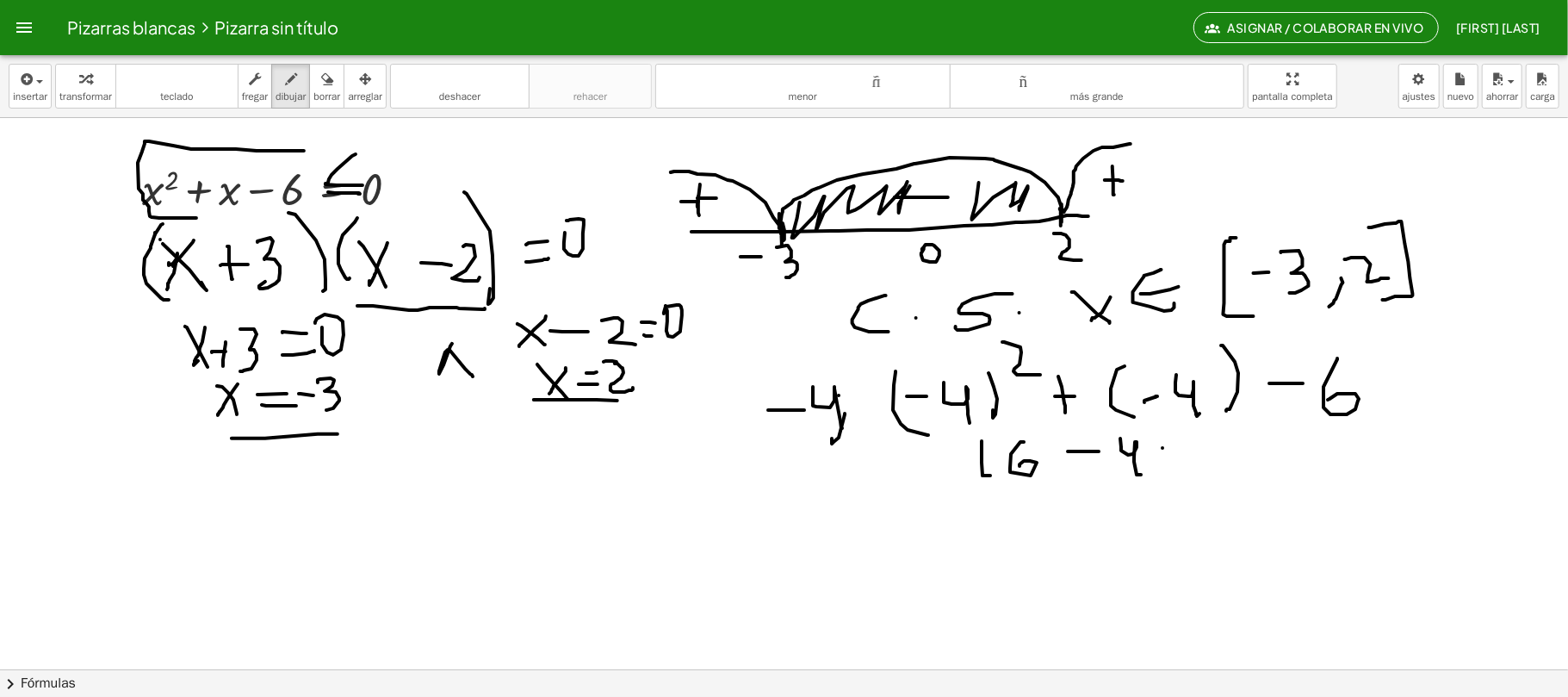 drag, startPoint x: 1162, startPoint y: 449, endPoint x: 1199, endPoint y: 434, distance: 39.92493 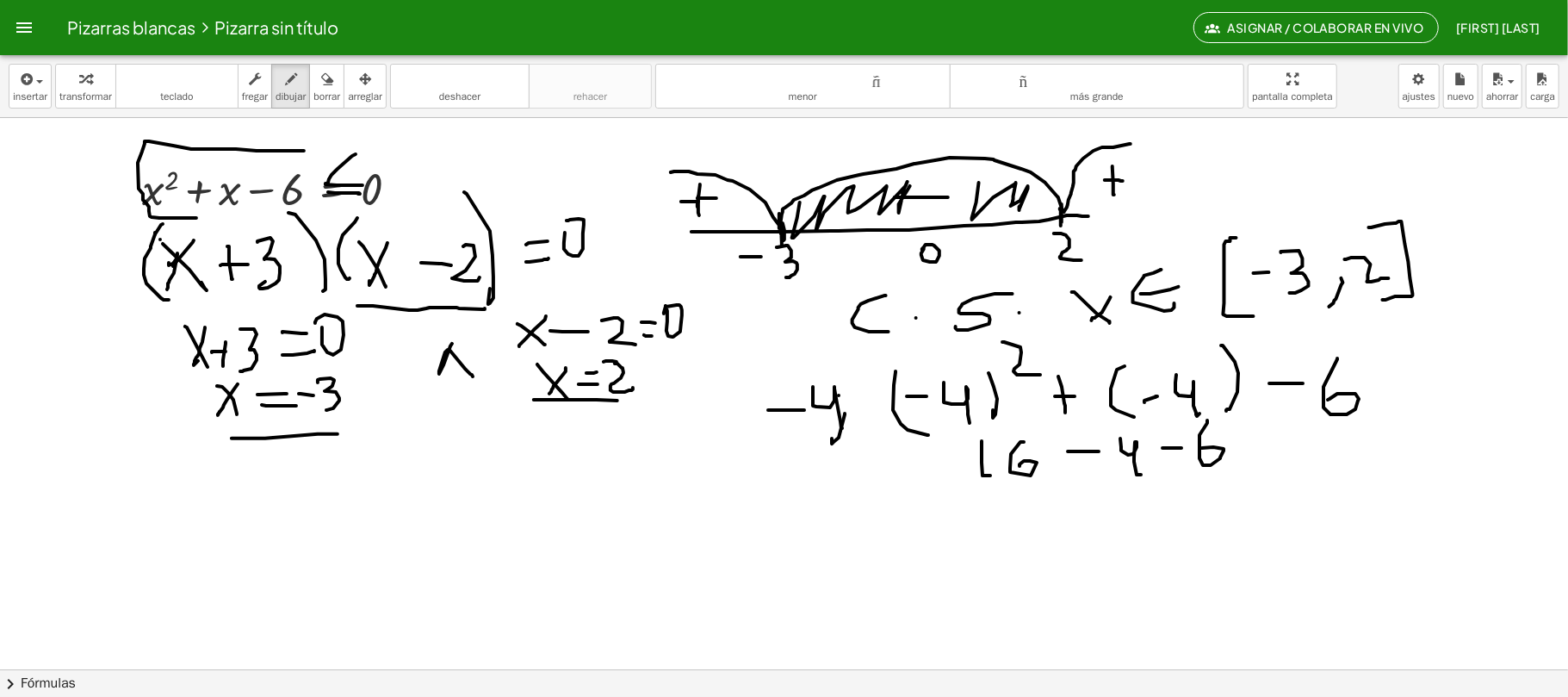 drag, startPoint x: 1207, startPoint y: 421, endPoint x: 1199, endPoint y: 453, distance: 32.984845 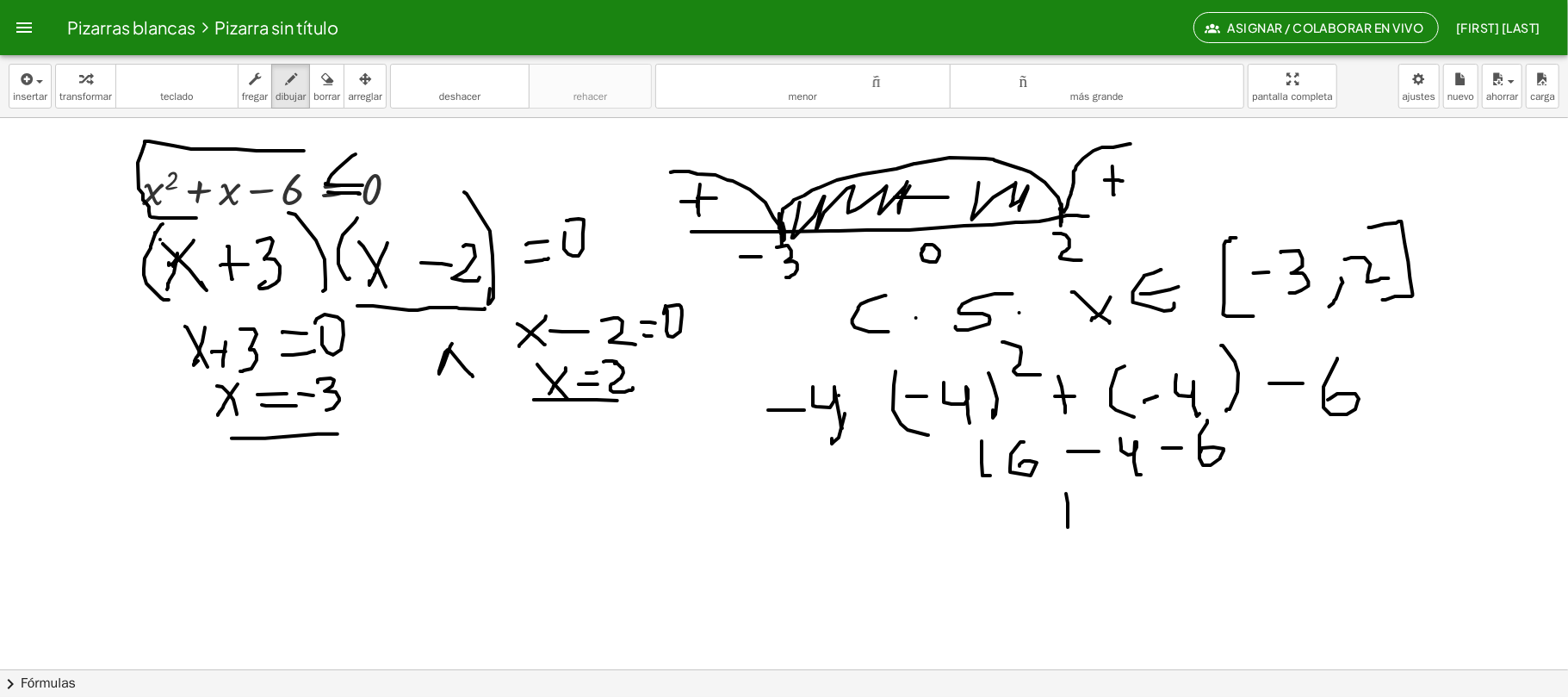 click at bounding box center [784, 669] 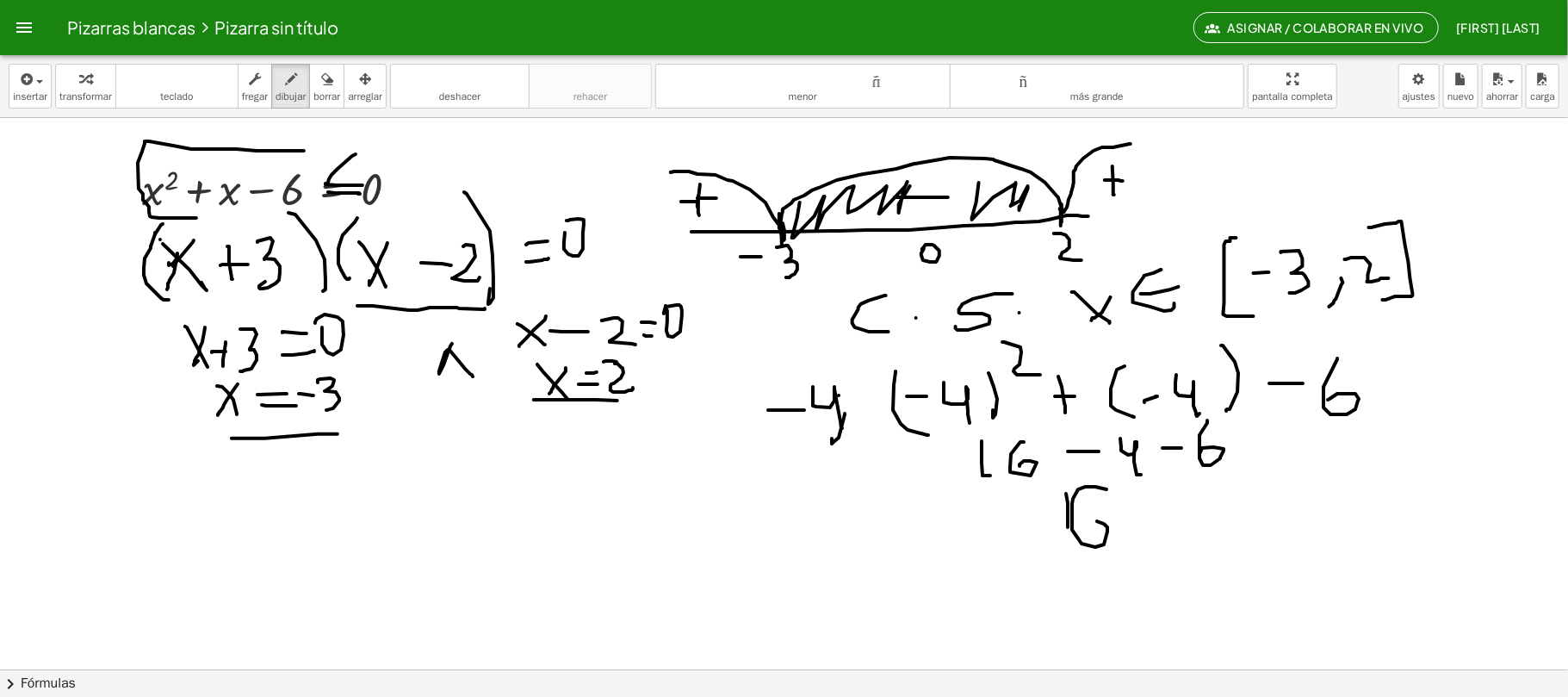 drag, startPoint x: 1095, startPoint y: 488, endPoint x: 1071, endPoint y: 521, distance: 40.804412 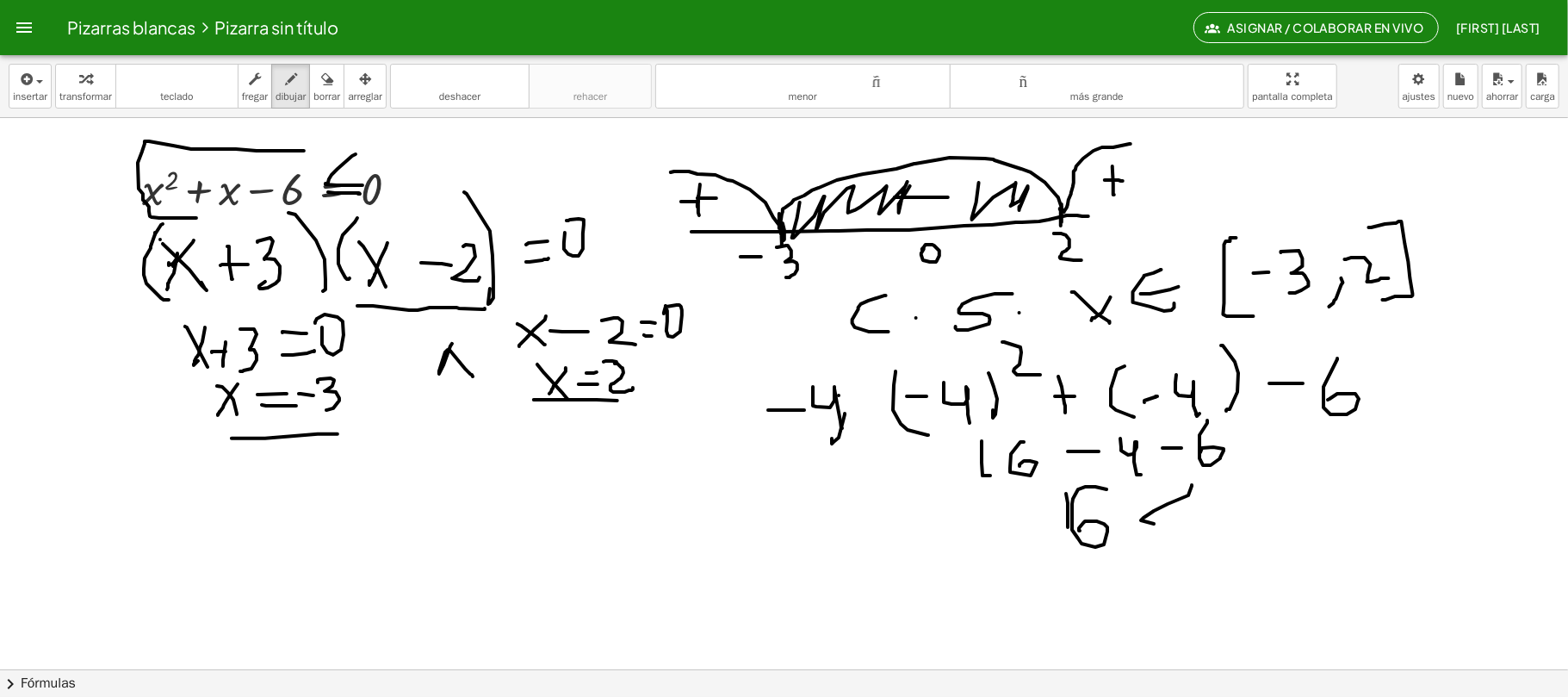 drag, startPoint x: 1192, startPoint y: 486, endPoint x: 1193, endPoint y: 536, distance: 50.009999 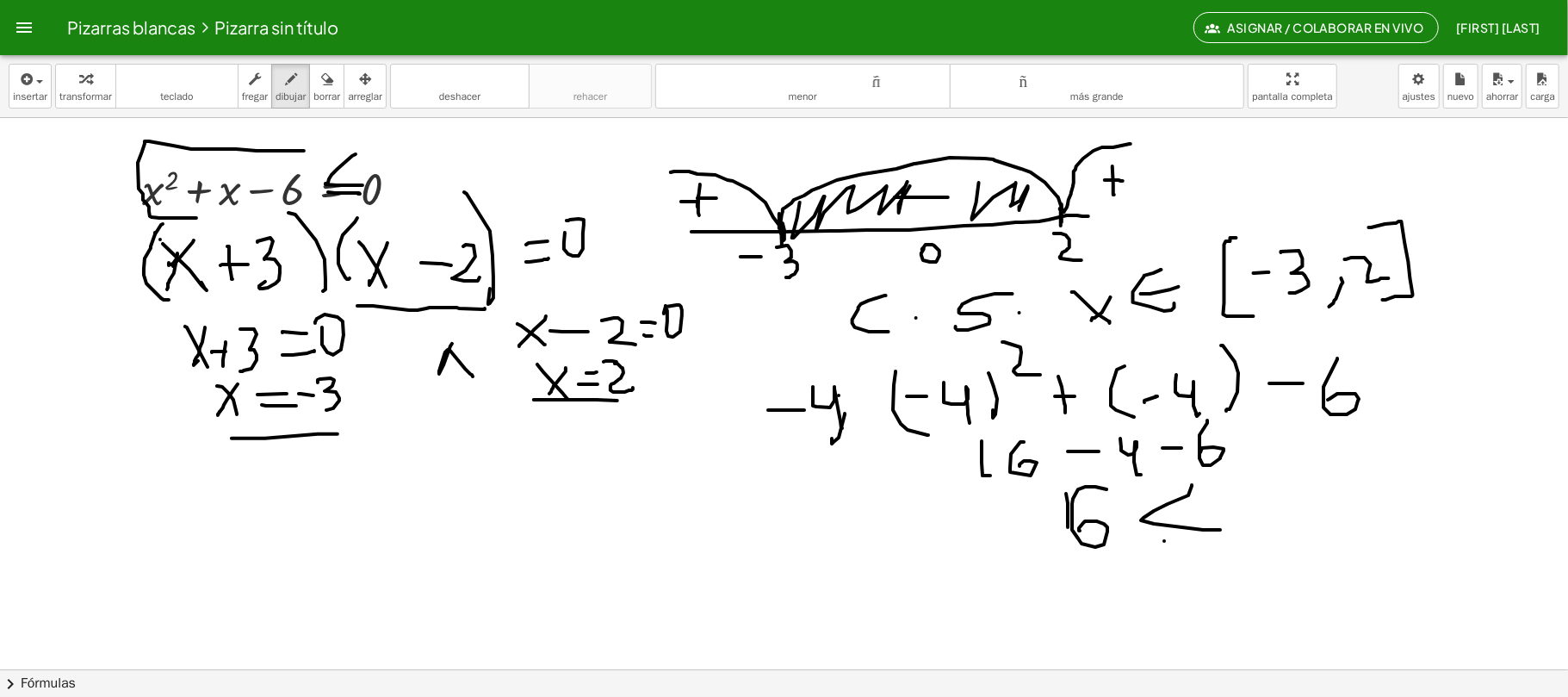 drag, startPoint x: 1164, startPoint y: 542, endPoint x: 1265, endPoint y: 541, distance: 101.00495 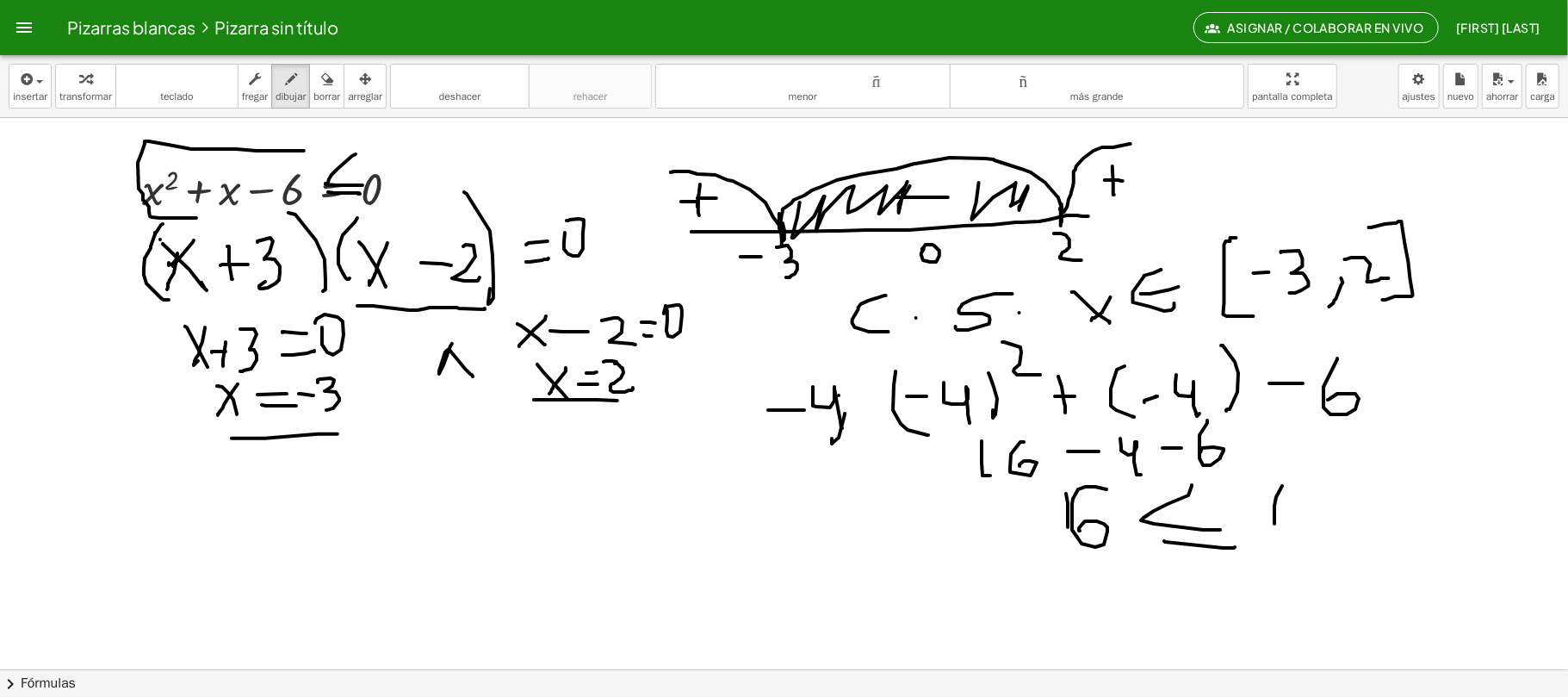 drag, startPoint x: 1274, startPoint y: 512, endPoint x: 1317, endPoint y: 539, distance: 50.774 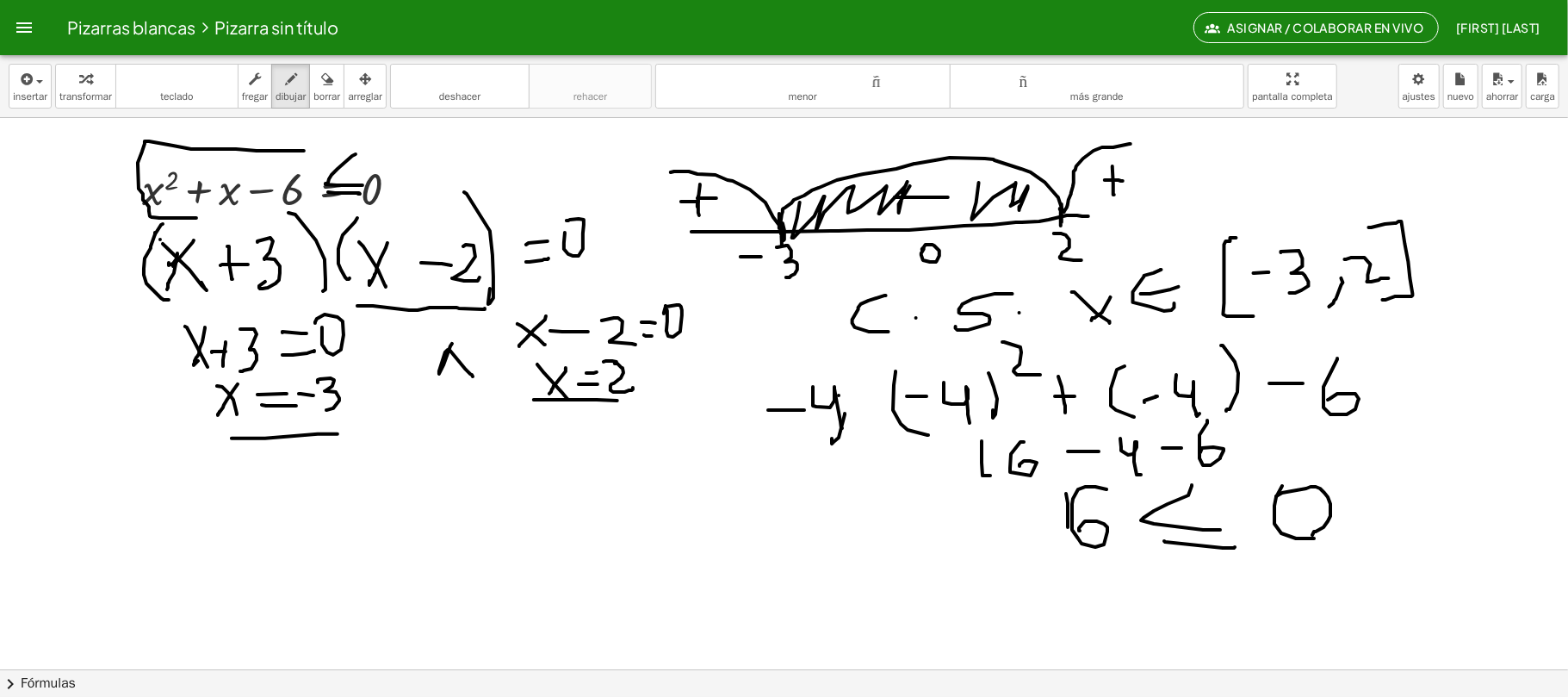 drag, startPoint x: 1276, startPoint y: 497, endPoint x: 1144, endPoint y: 538, distance: 138.22084 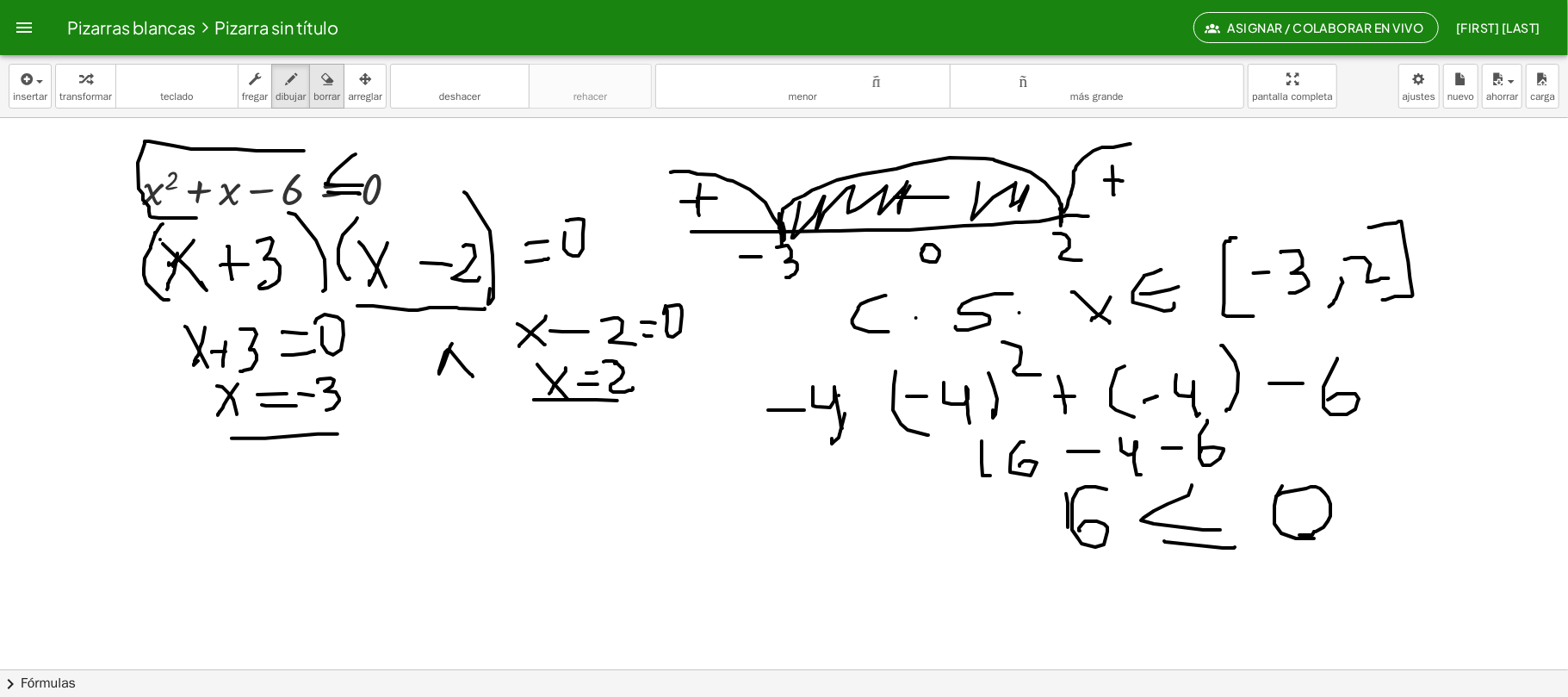 click at bounding box center (327, 79) 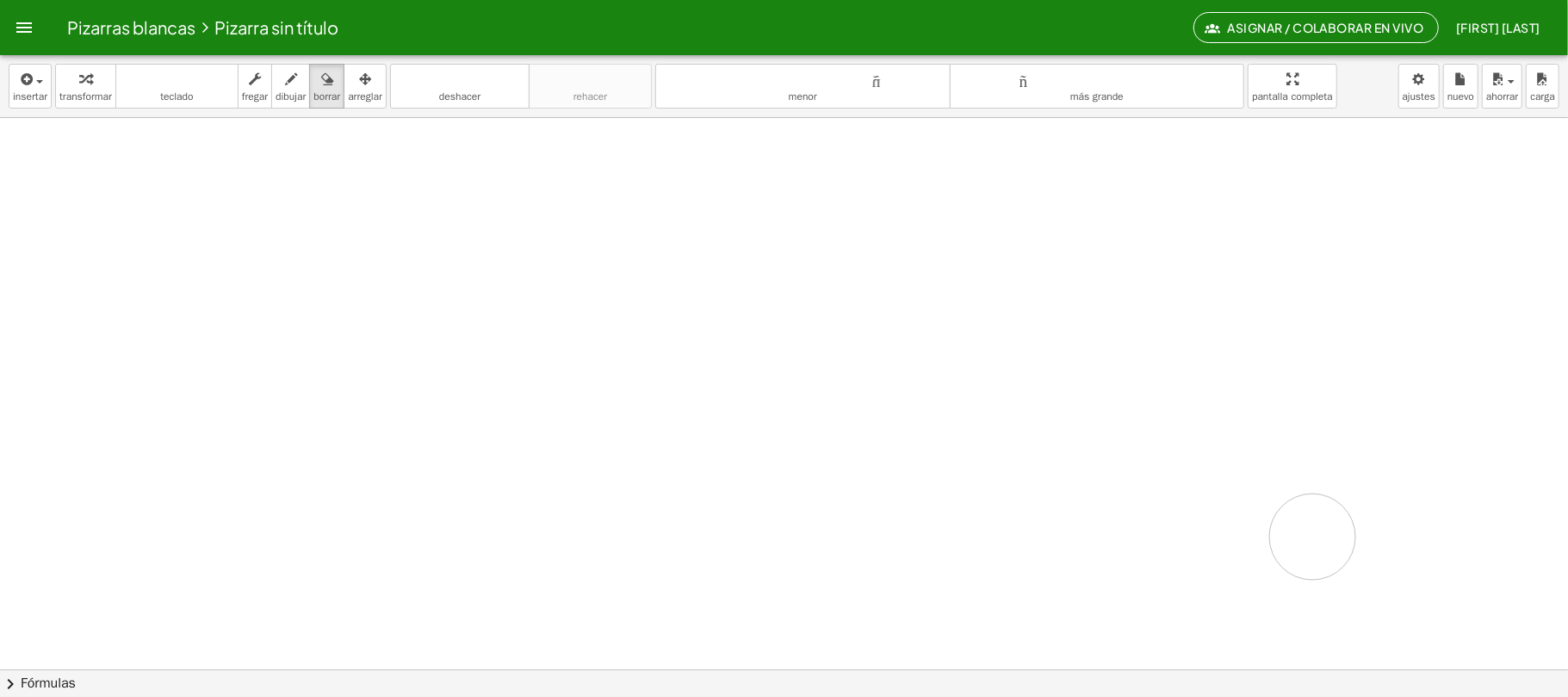 drag, startPoint x: 115, startPoint y: 152, endPoint x: 1288, endPoint y: 532, distance: 1233.0162 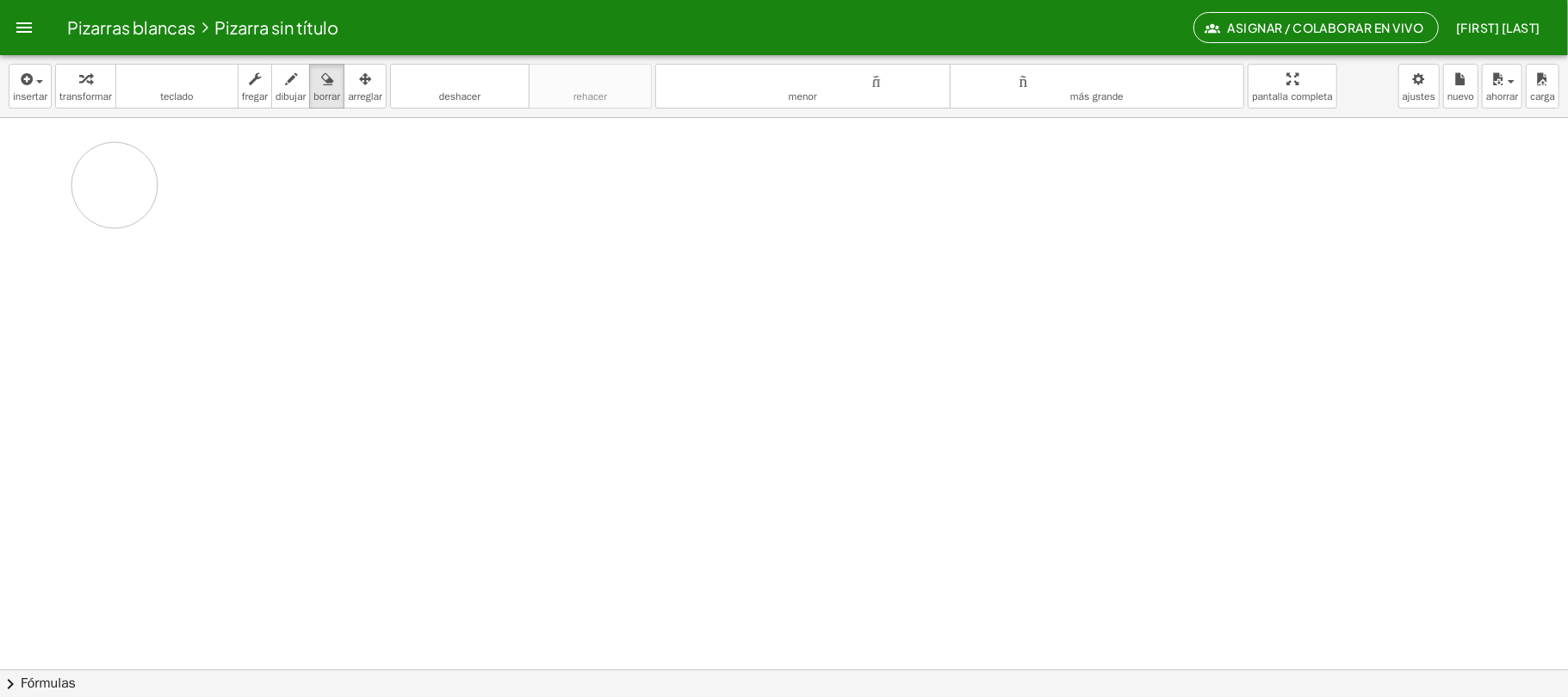 drag, startPoint x: 308, startPoint y: 198, endPoint x: 222, endPoint y: 183, distance: 87.298339 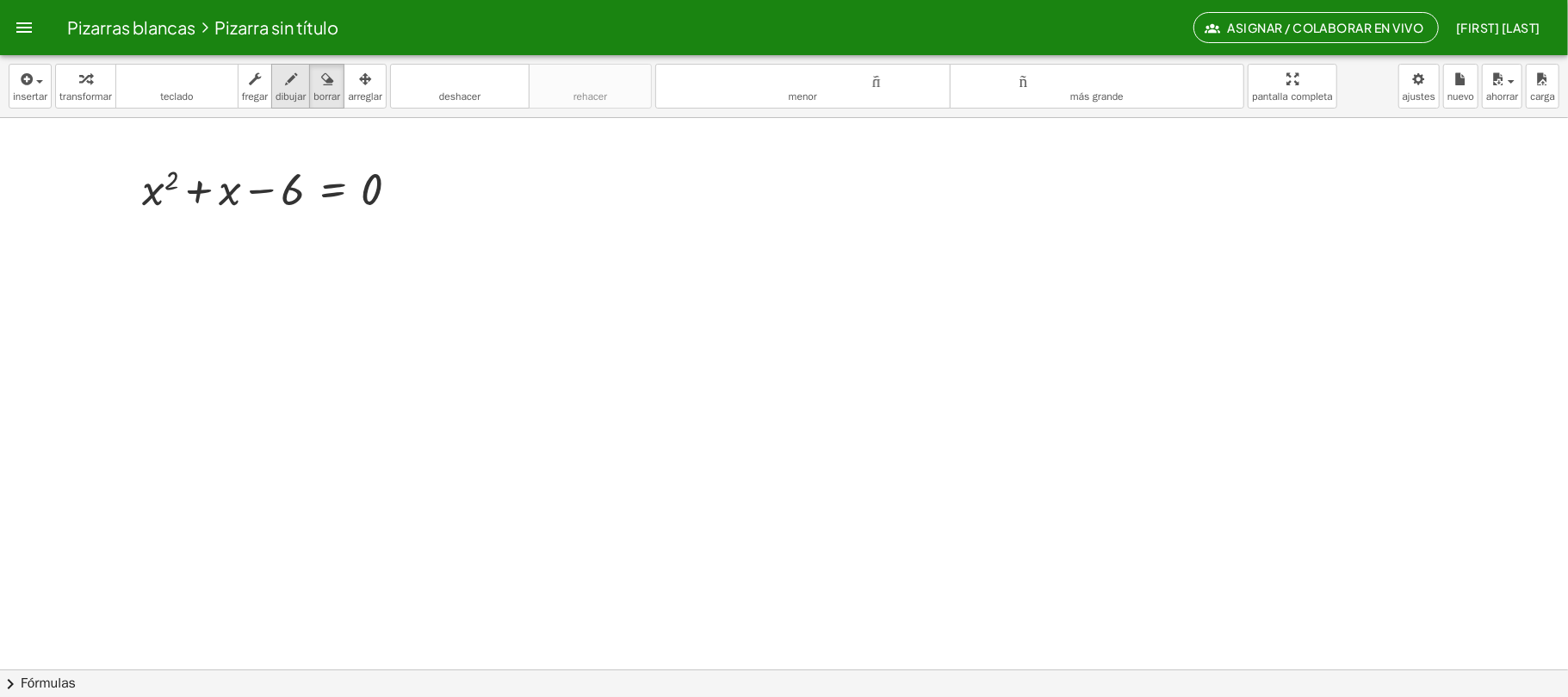click on "dibujar" at bounding box center [290, 96] 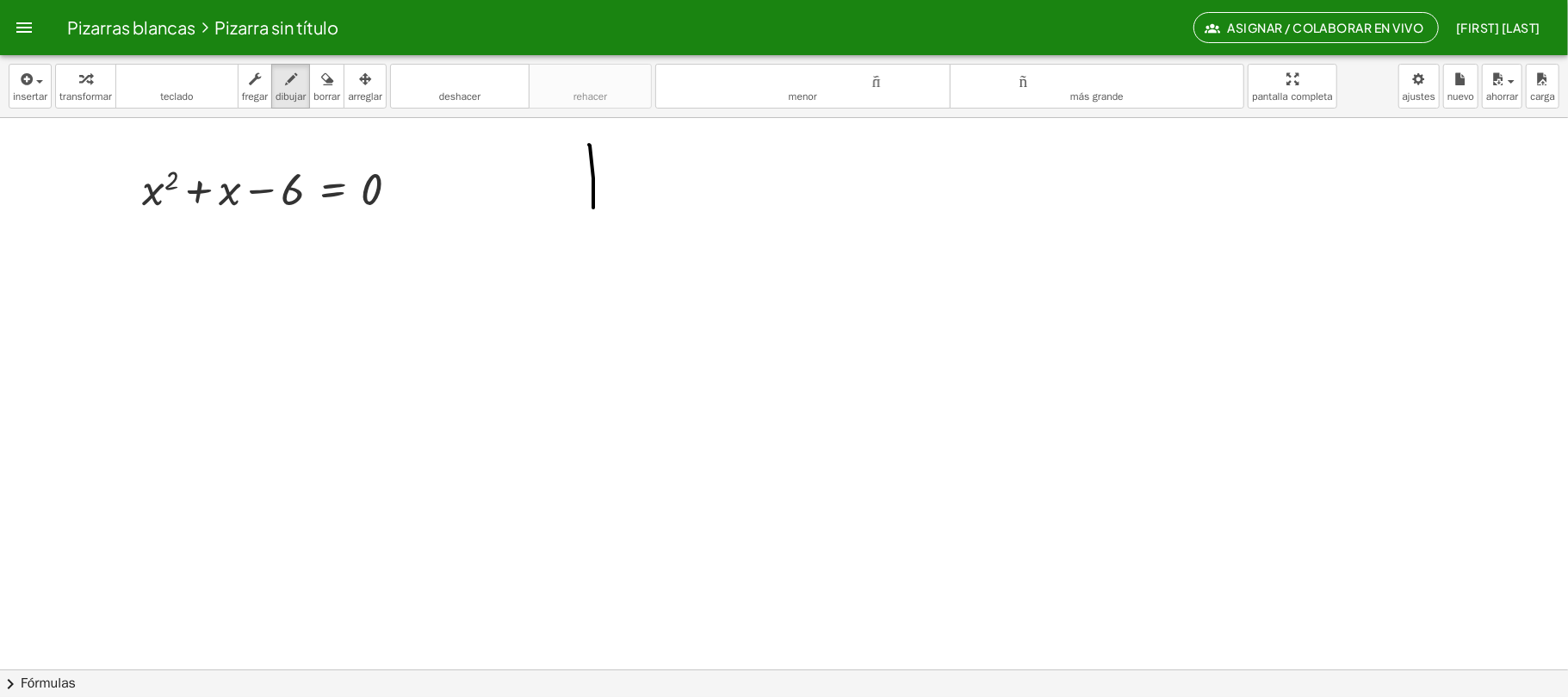 drag, startPoint x: 589, startPoint y: 146, endPoint x: 593, endPoint y: 214, distance: 68.11755 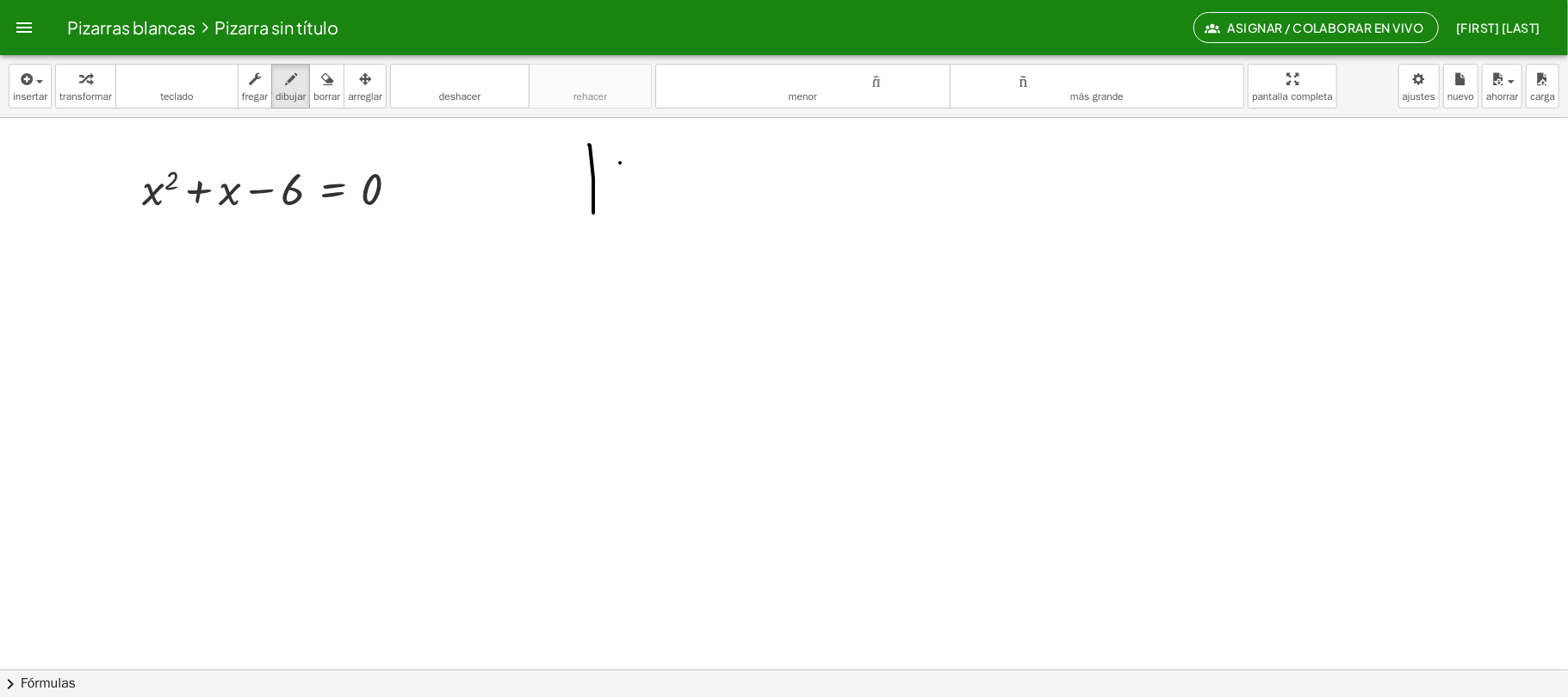 drag, startPoint x: 620, startPoint y: 164, endPoint x: 654, endPoint y: 205, distance: 53.263 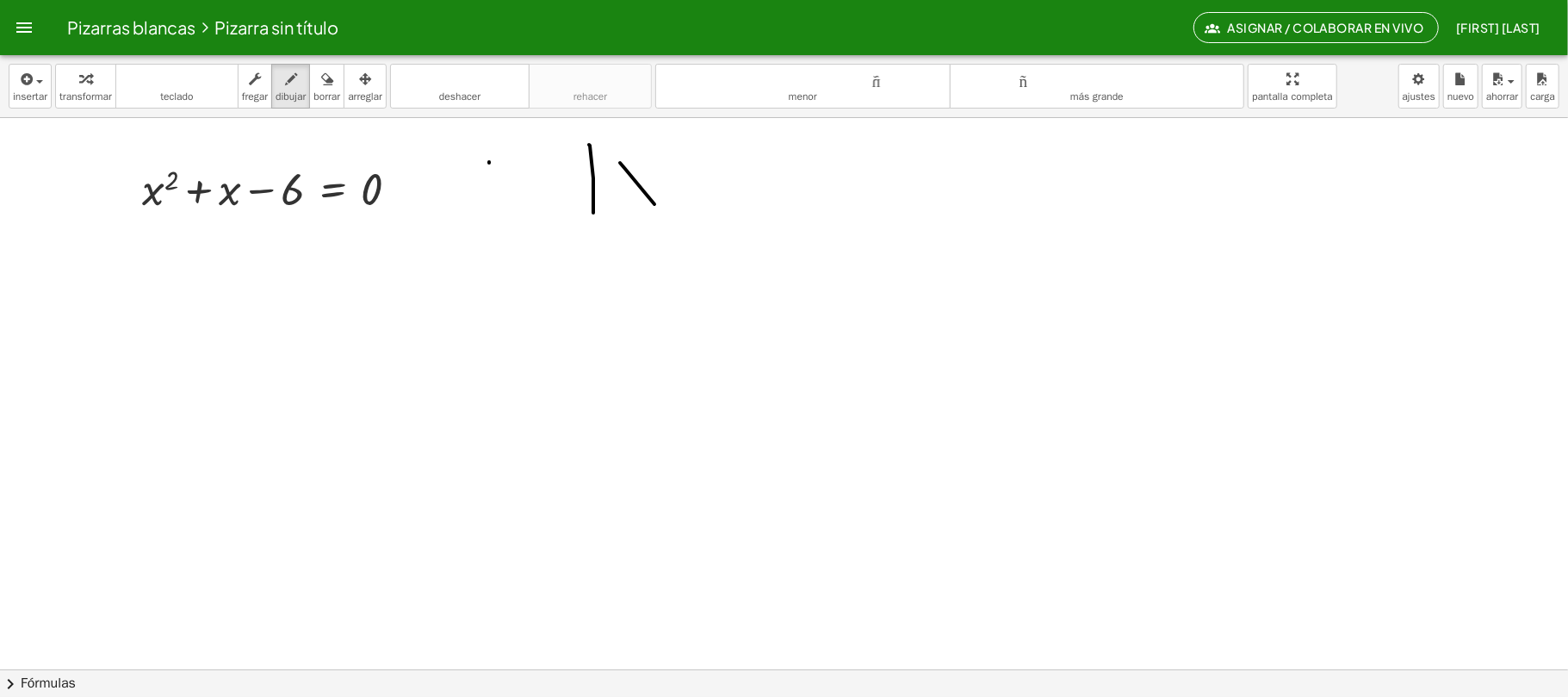 drag, startPoint x: 489, startPoint y: 163, endPoint x: 501, endPoint y: 194, distance: 33.24154 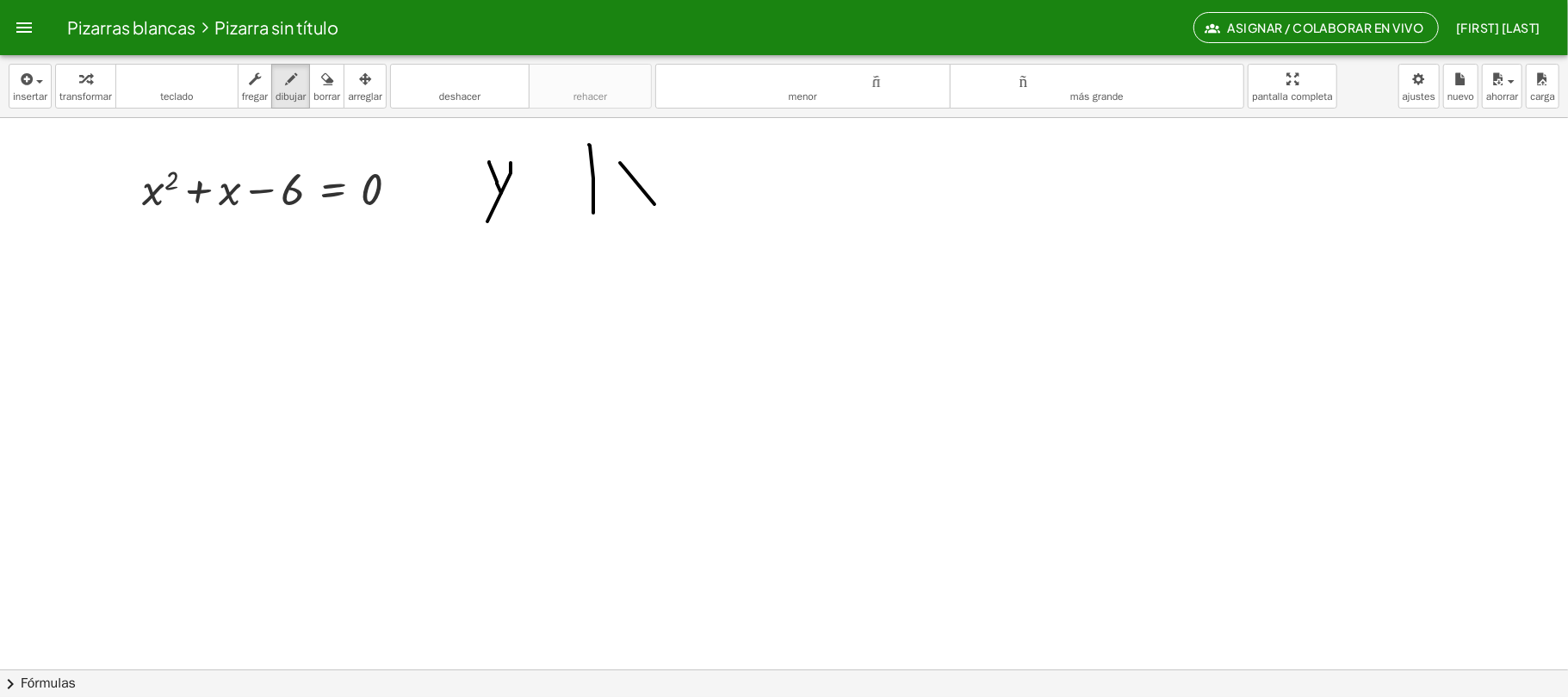 drag, startPoint x: 511, startPoint y: 164, endPoint x: 484, endPoint y: 239, distance: 79.712 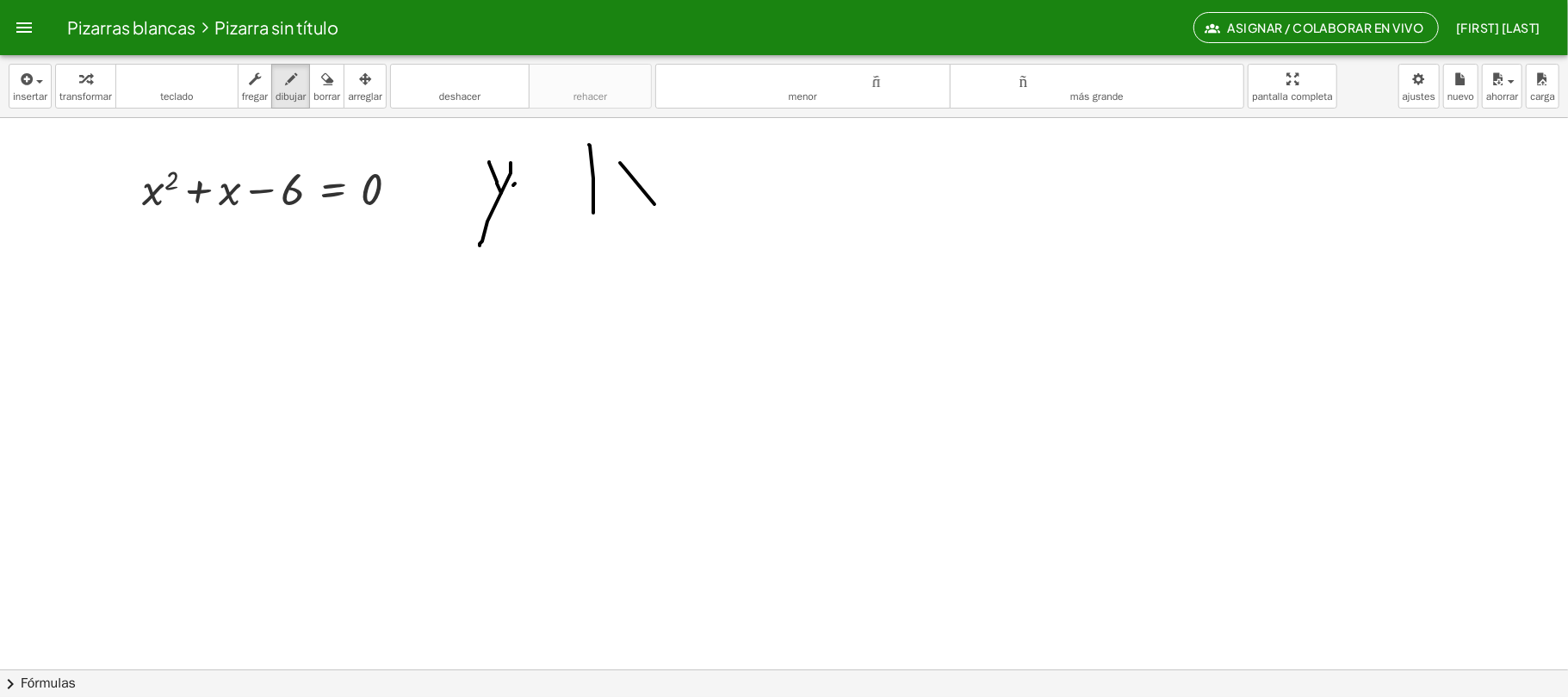 drag, startPoint x: 513, startPoint y: 186, endPoint x: 506, endPoint y: 196, distance: 12.206556 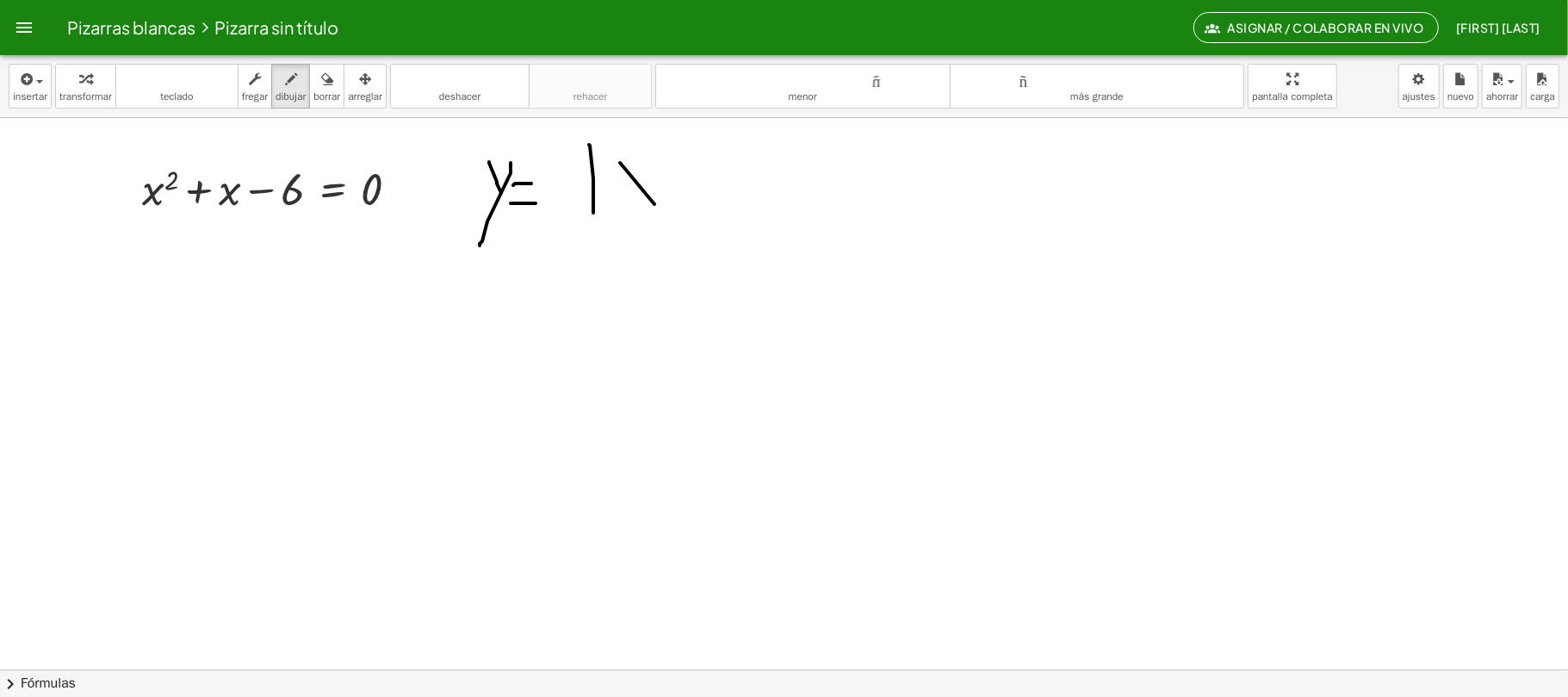 click at bounding box center [784, 669] 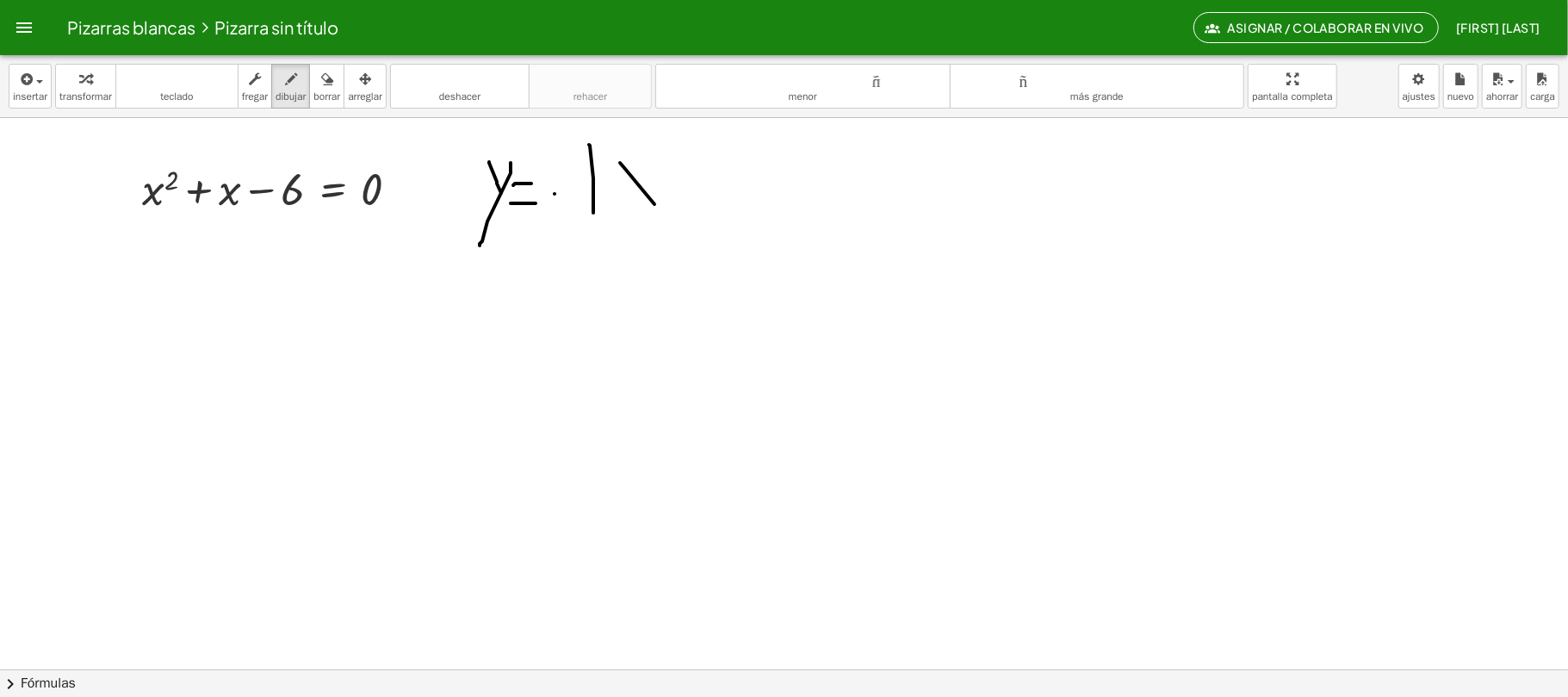 drag, startPoint x: 555, startPoint y: 195, endPoint x: 570, endPoint y: 194, distance: 15.033296 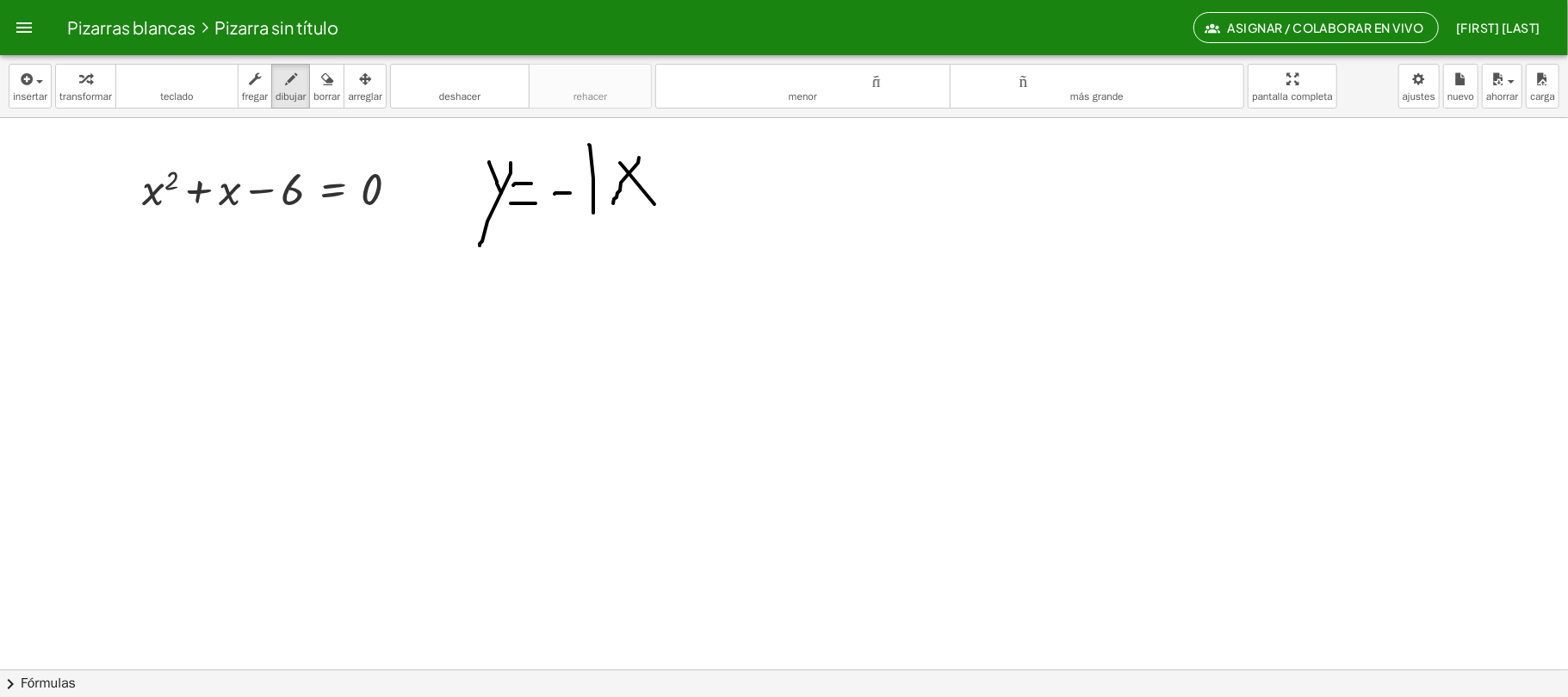 drag, startPoint x: 639, startPoint y: 159, endPoint x: 613, endPoint y: 204, distance: 51.97115 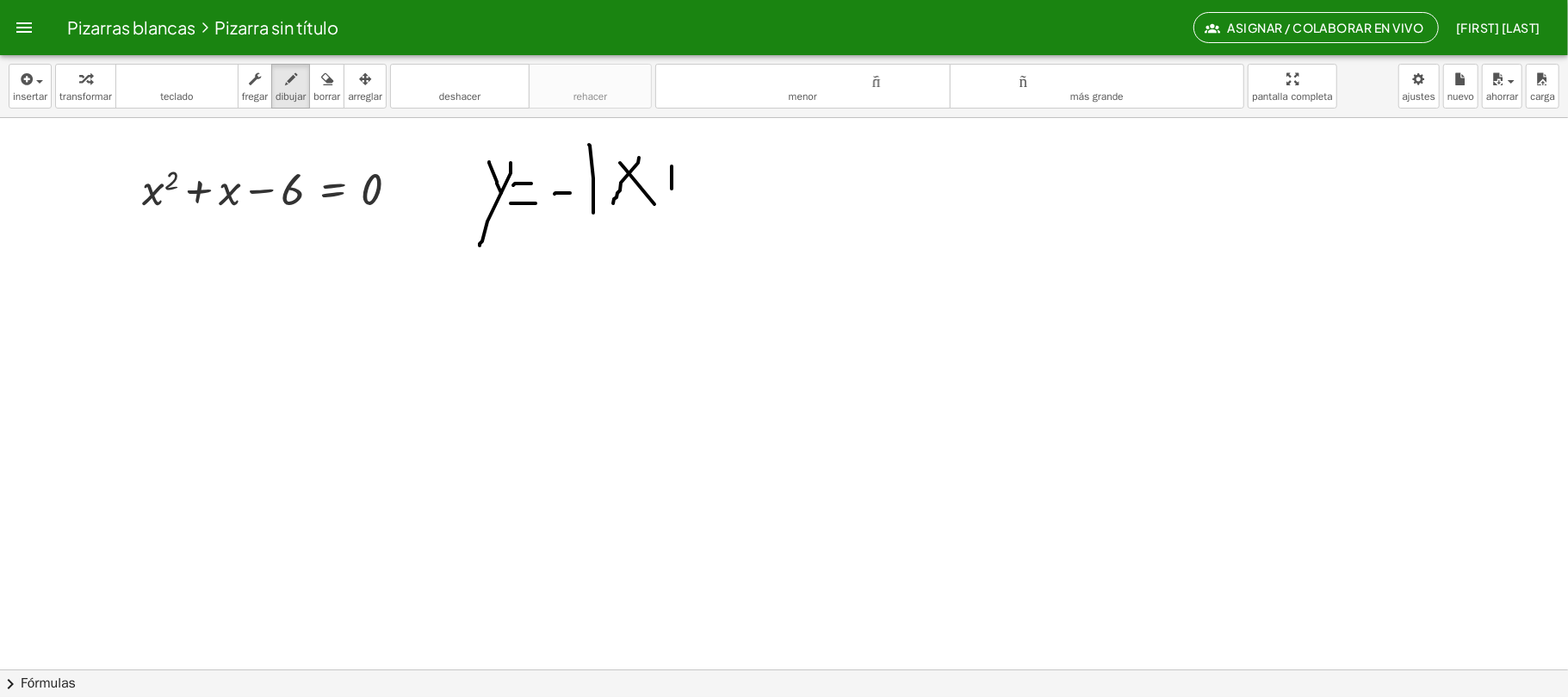 drag, startPoint x: 672, startPoint y: 167, endPoint x: 669, endPoint y: 194, distance: 27.166155 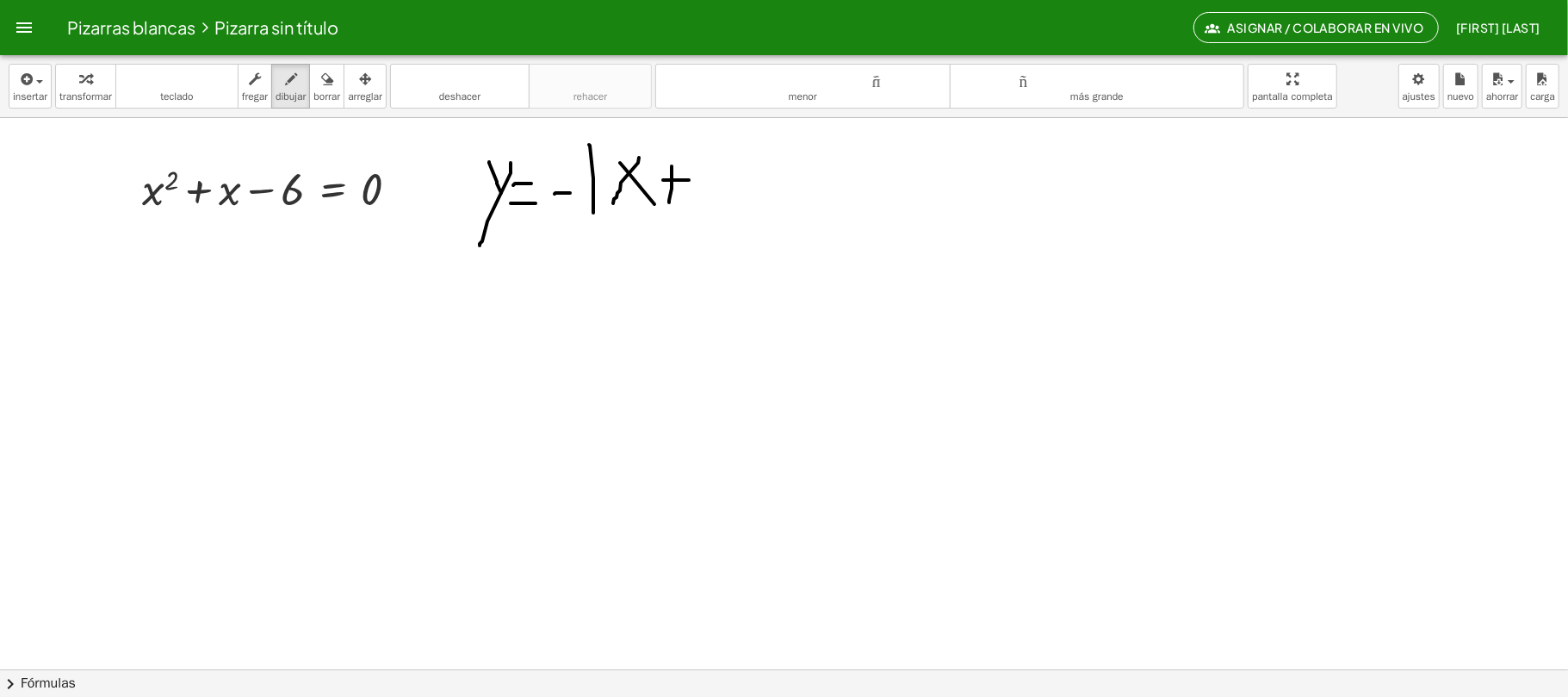 drag, startPoint x: 663, startPoint y: 181, endPoint x: 703, endPoint y: 177, distance: 40.199502 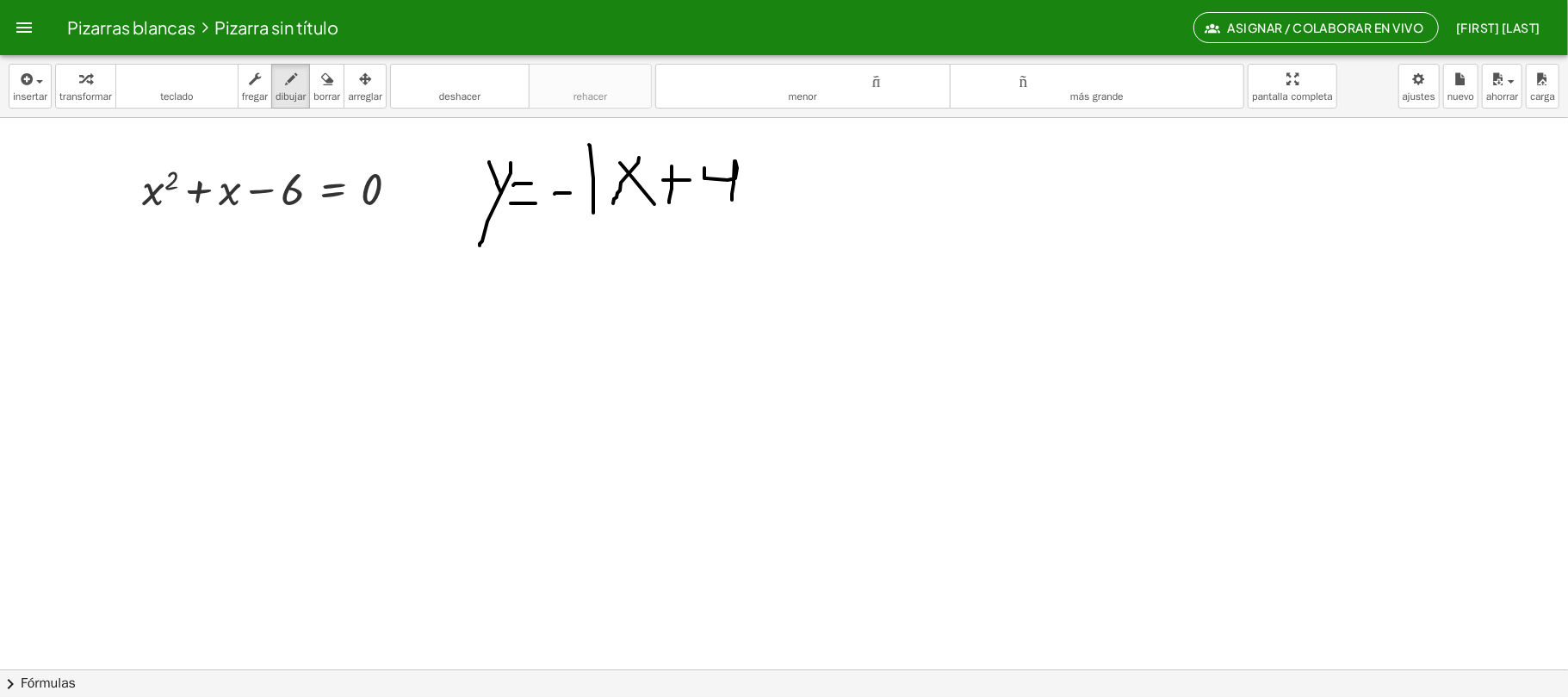 drag, startPoint x: 704, startPoint y: 169, endPoint x: 732, endPoint y: 201, distance: 42.5206 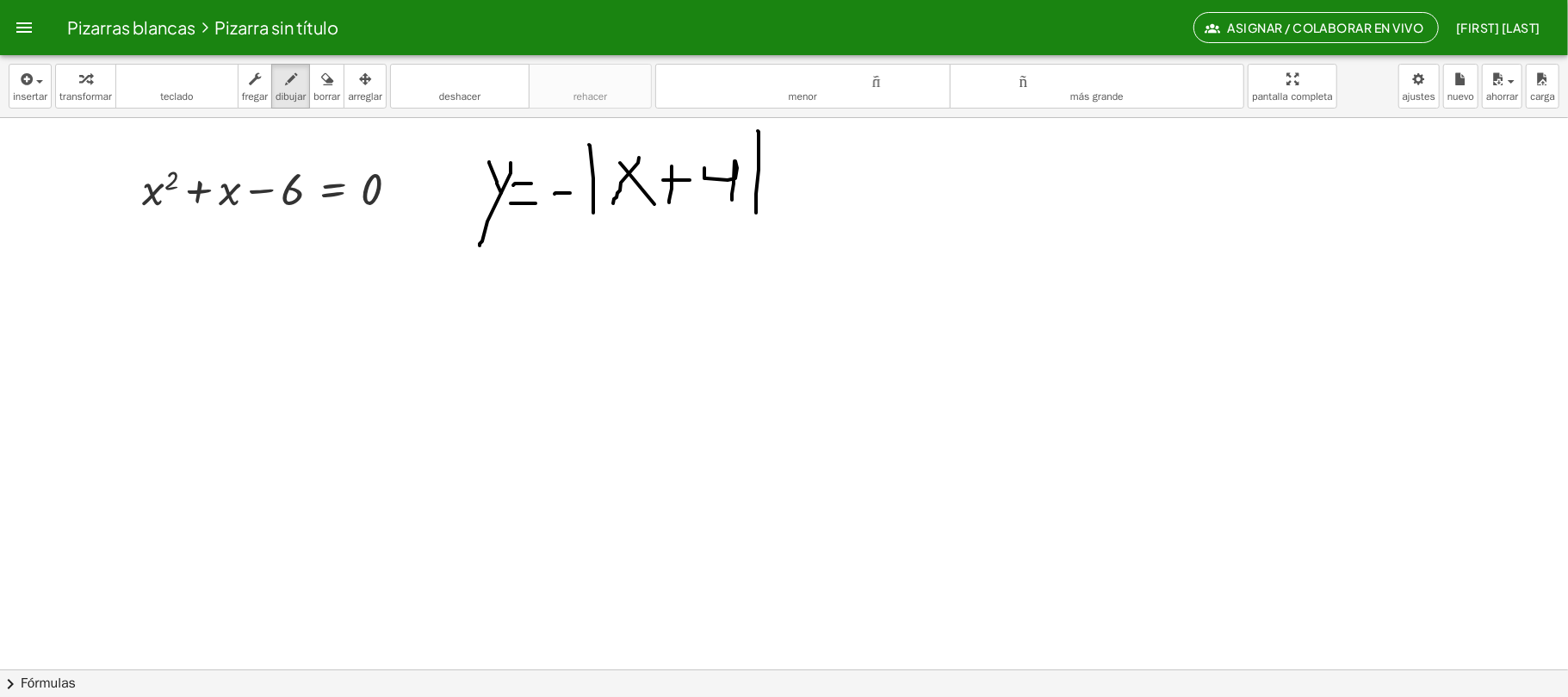 drag, startPoint x: 758, startPoint y: 132, endPoint x: 756, endPoint y: 214, distance: 82.02439 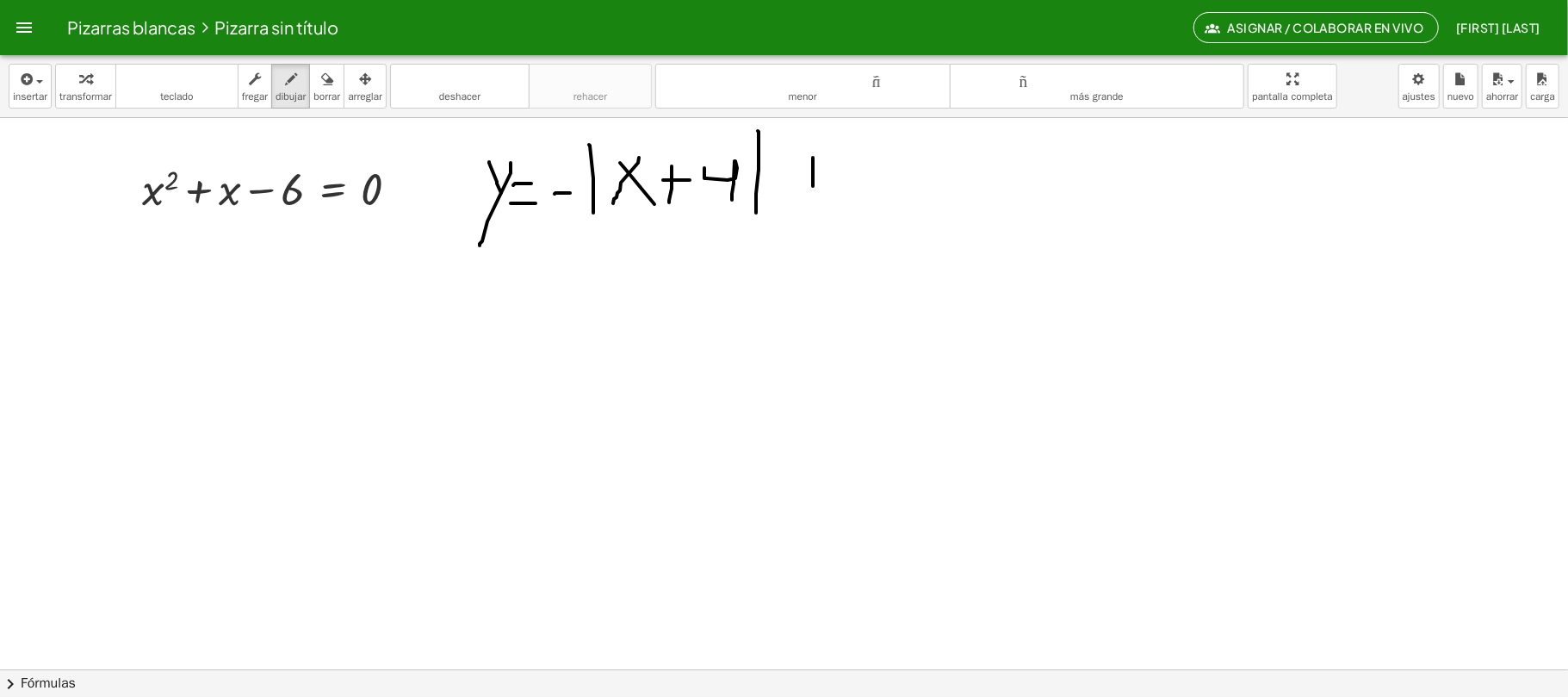 drag, startPoint x: 813, startPoint y: 159, endPoint x: 813, endPoint y: 198, distance: 39 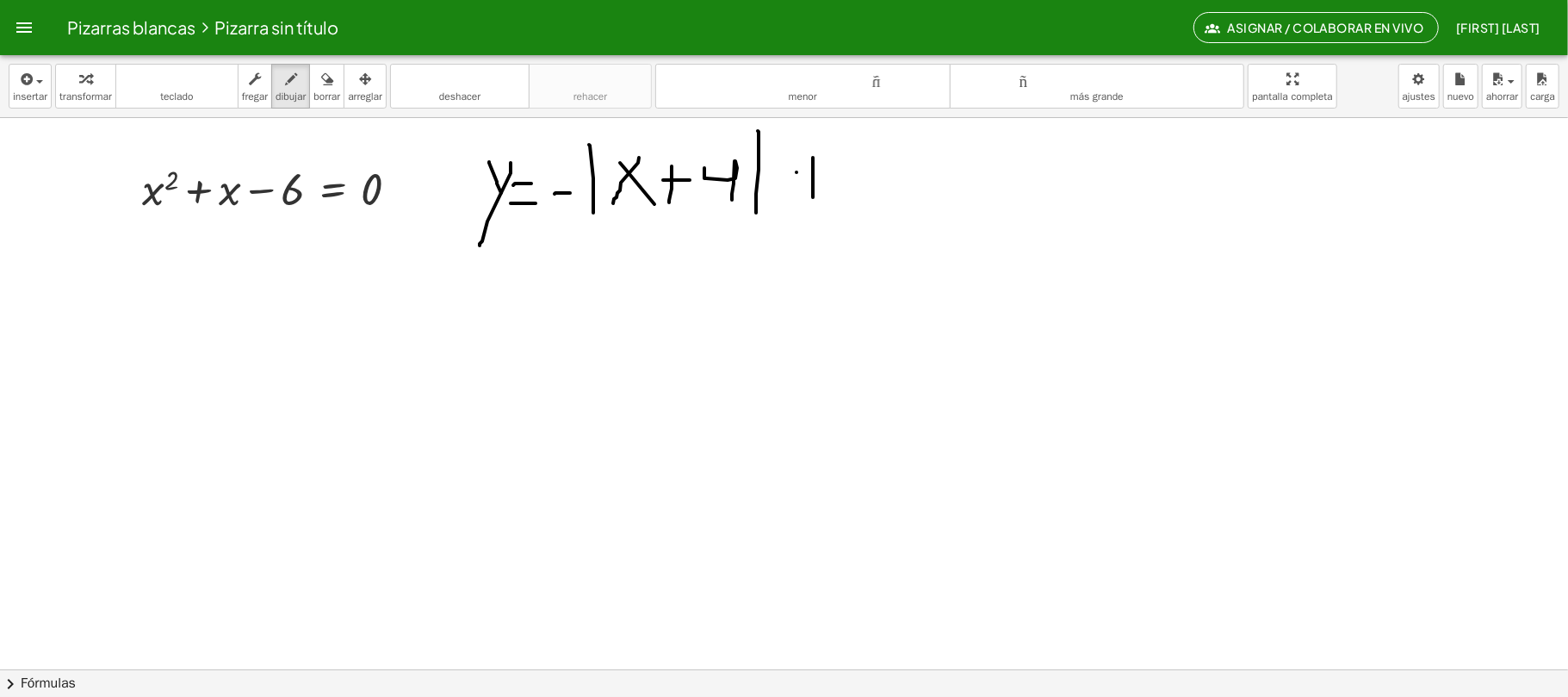drag, startPoint x: 796, startPoint y: 173, endPoint x: 825, endPoint y: 173, distance: 29 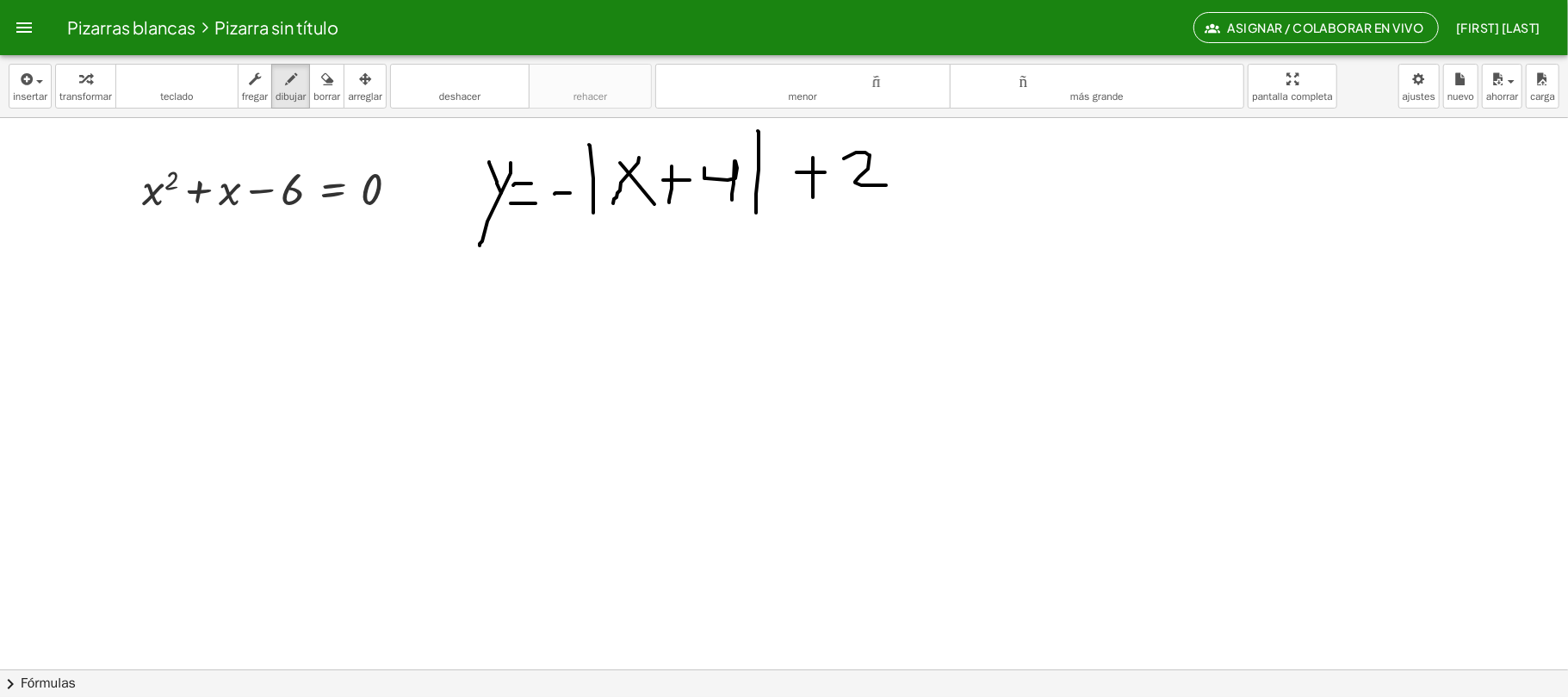drag, startPoint x: 844, startPoint y: 159, endPoint x: 896, endPoint y: 184, distance: 57.69749 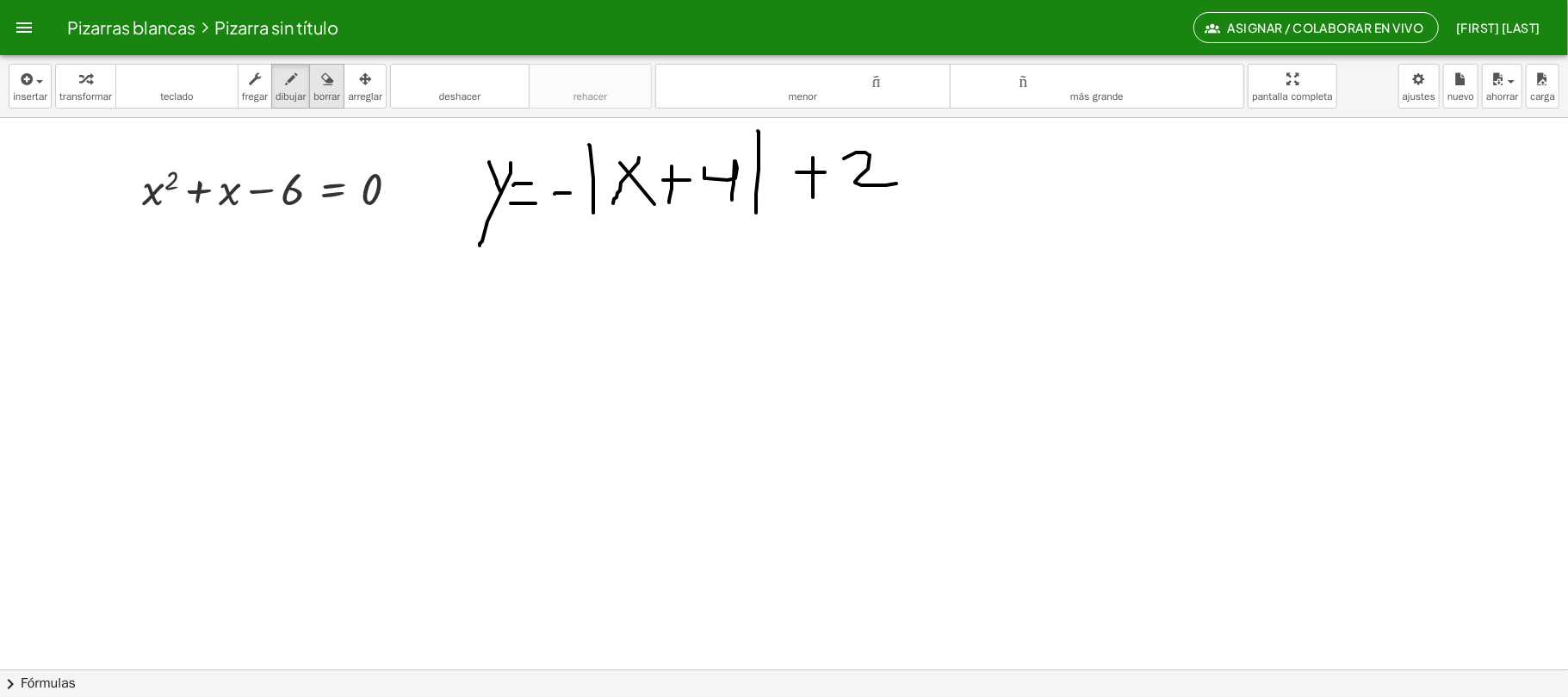 click at bounding box center [327, 79] 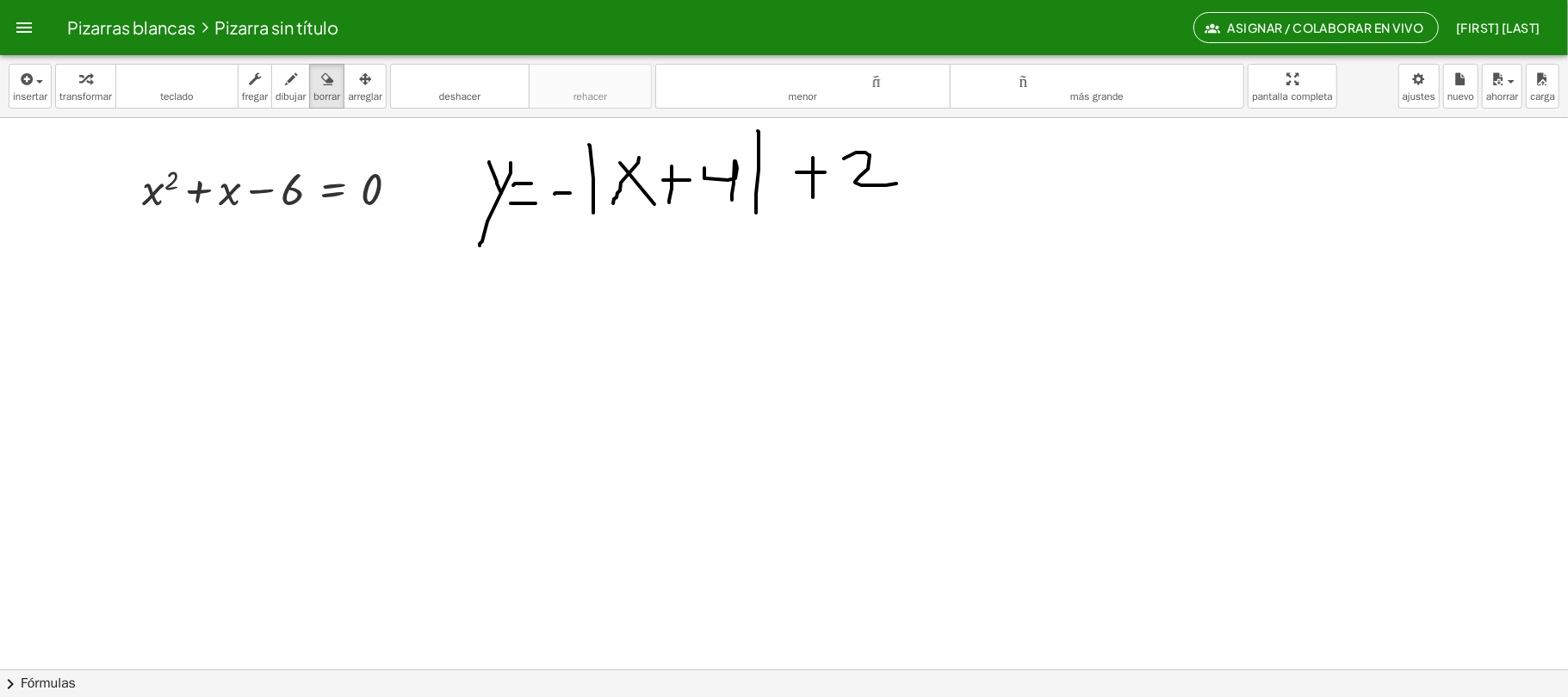 click at bounding box center [784, 669] 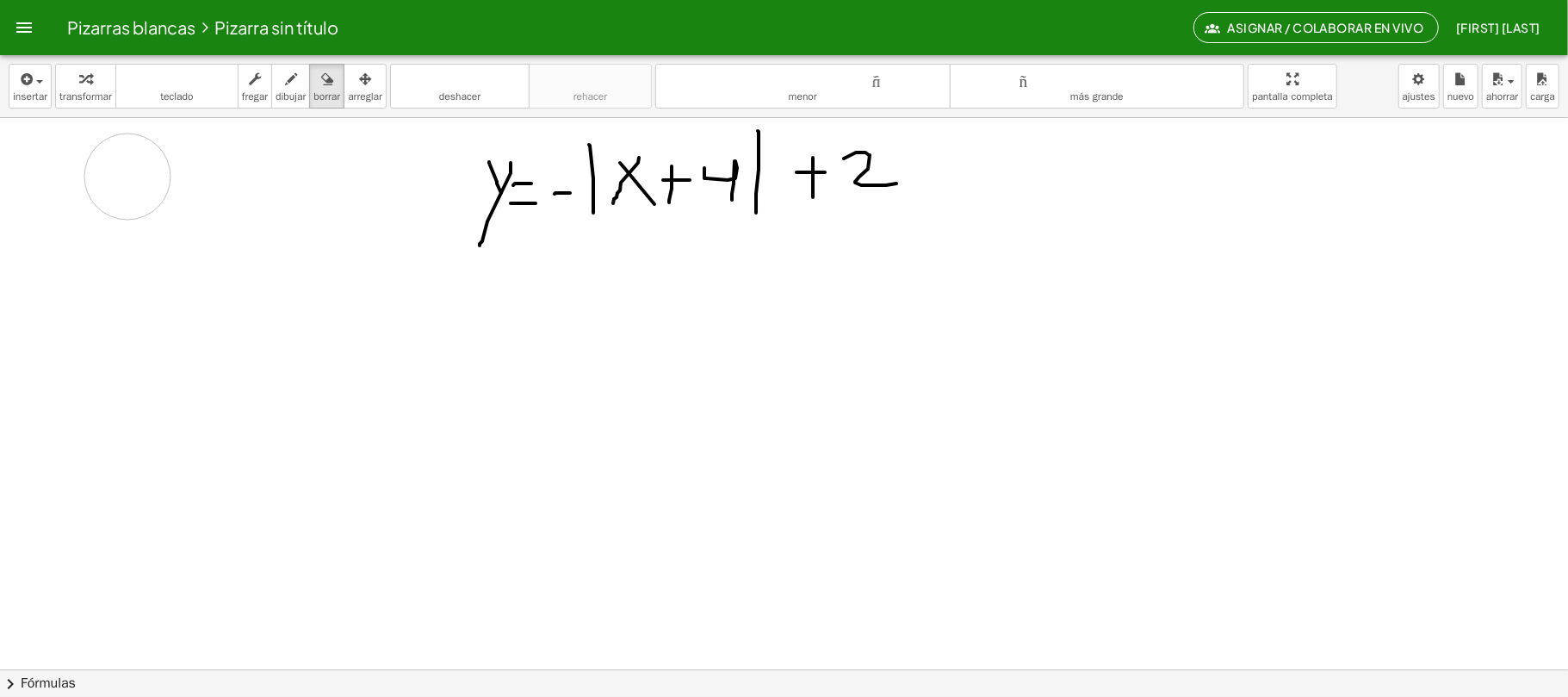 drag, startPoint x: 398, startPoint y: 195, endPoint x: 153, endPoint y: 190, distance: 245.051 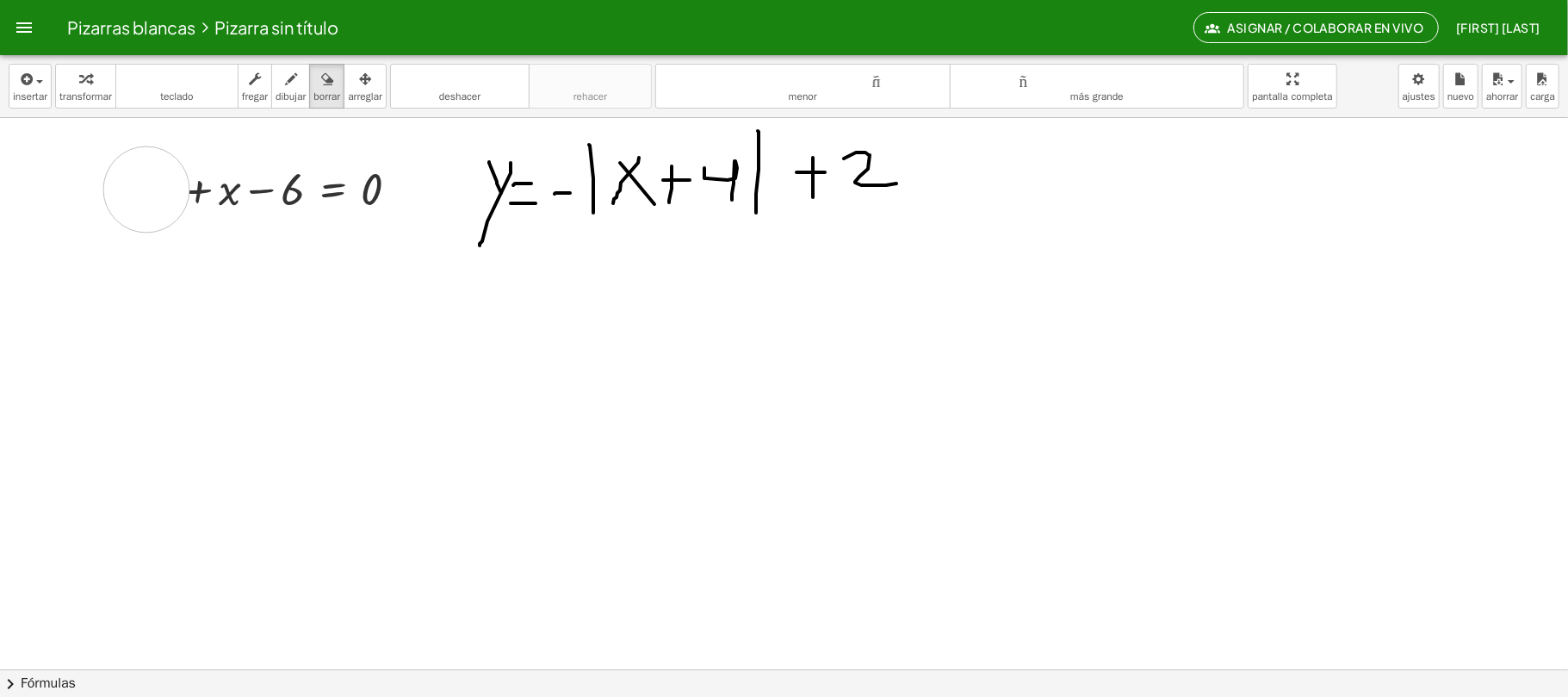 click at bounding box center [784, 669] 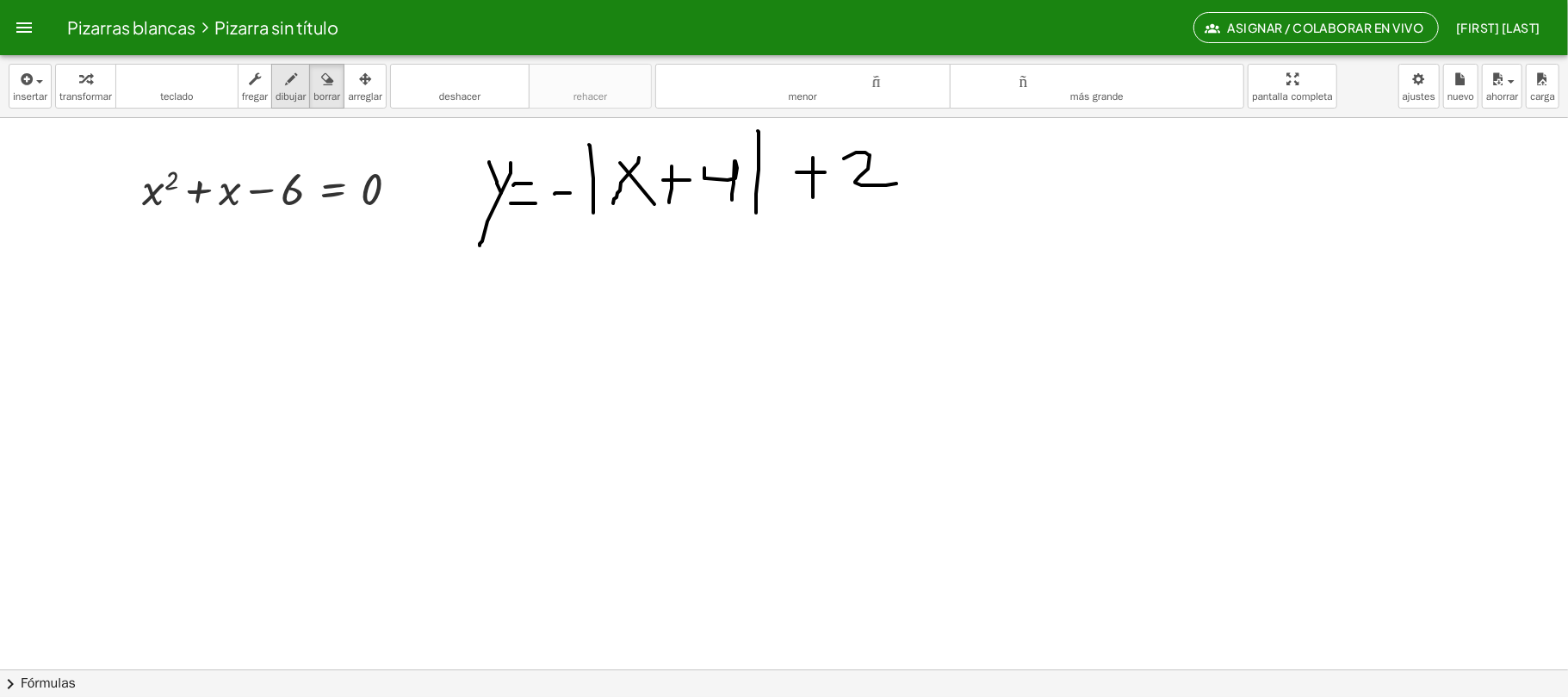 click at bounding box center (290, 78) 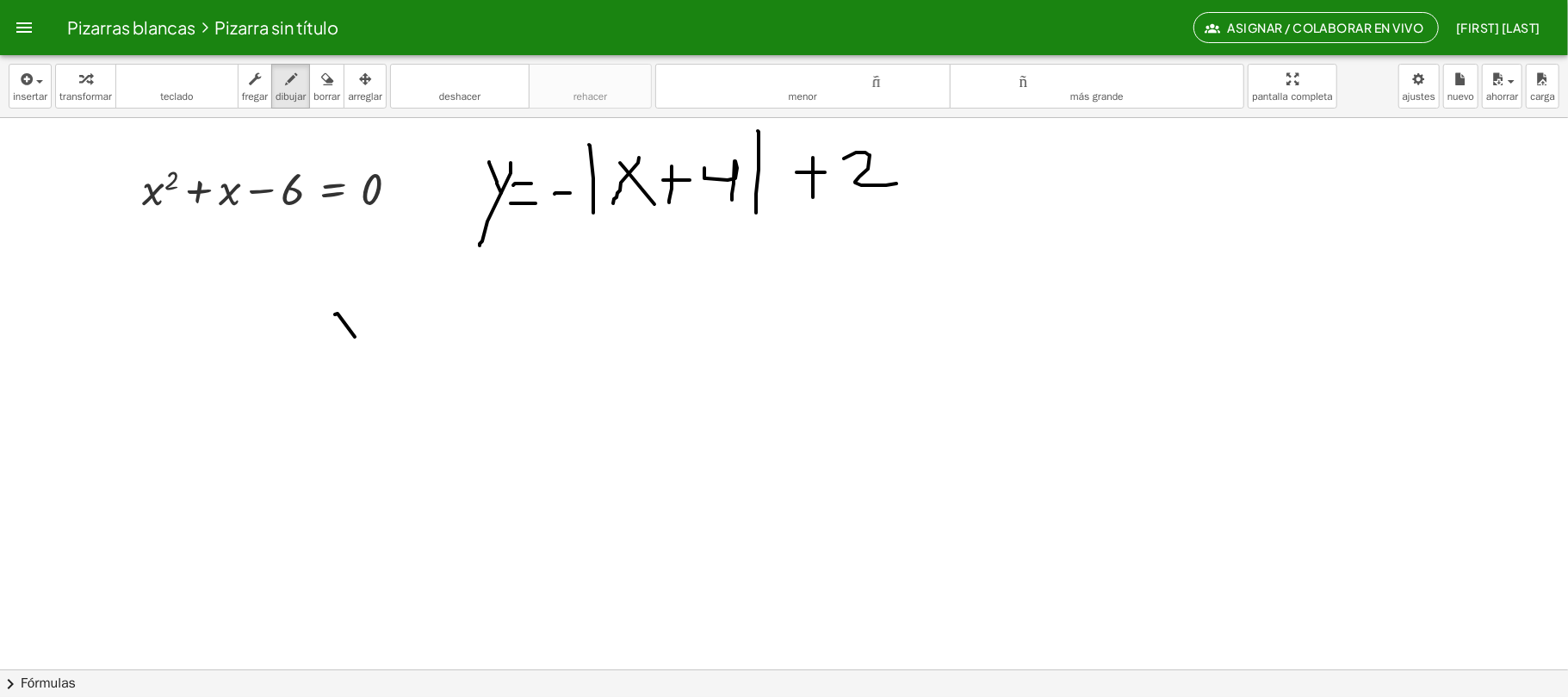 drag, startPoint x: 338, startPoint y: 314, endPoint x: 358, endPoint y: 345, distance: 36.89173 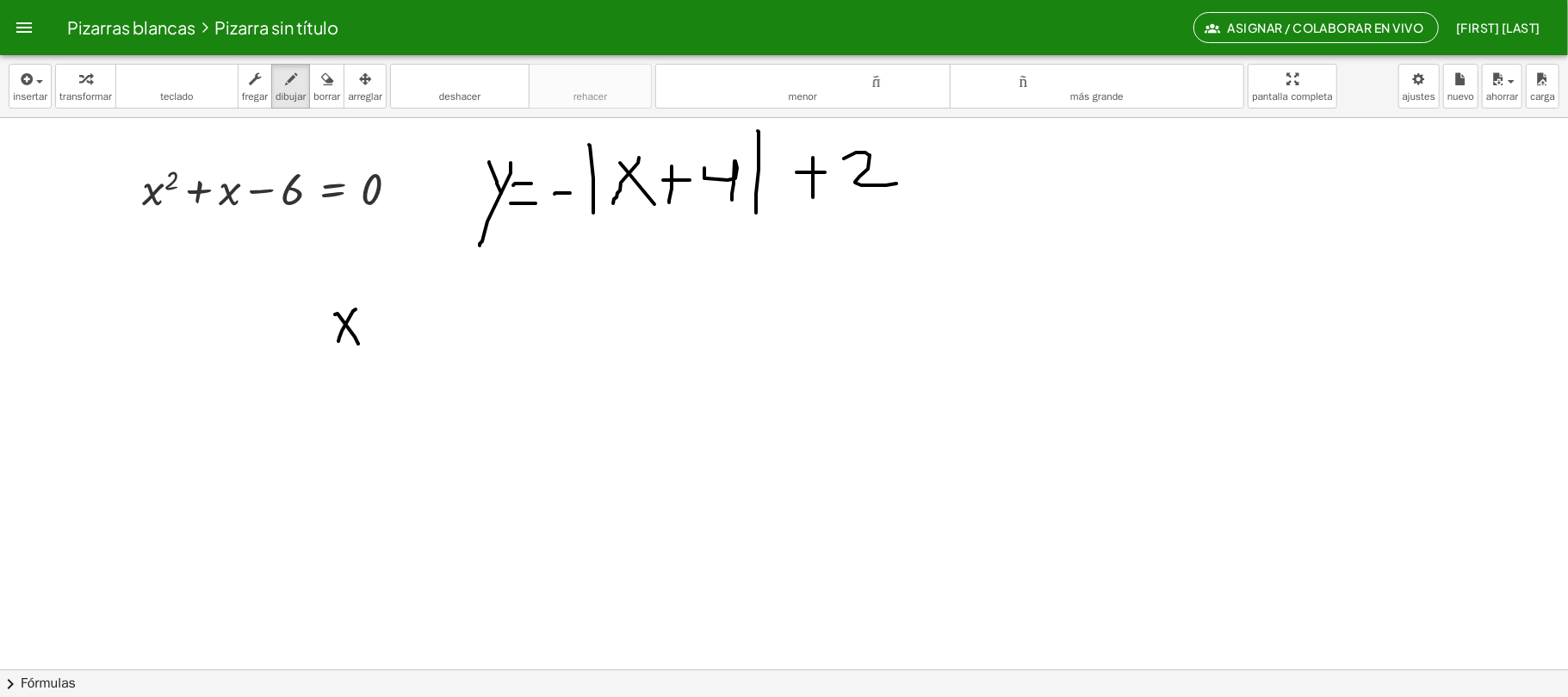 drag, startPoint x: 356, startPoint y: 310, endPoint x: 391, endPoint y: 329, distance: 39.82462 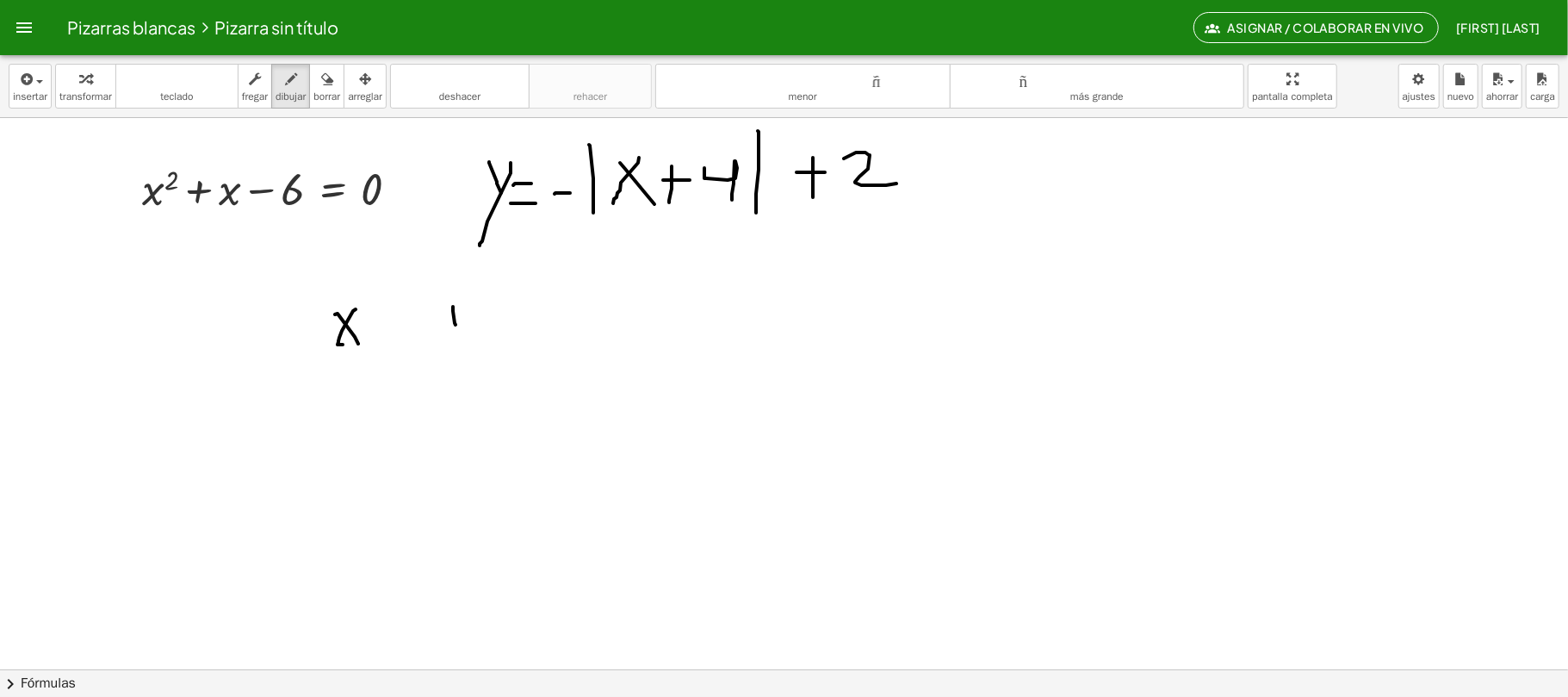 drag, startPoint x: 453, startPoint y: 308, endPoint x: 472, endPoint y: 312, distance: 19.416488 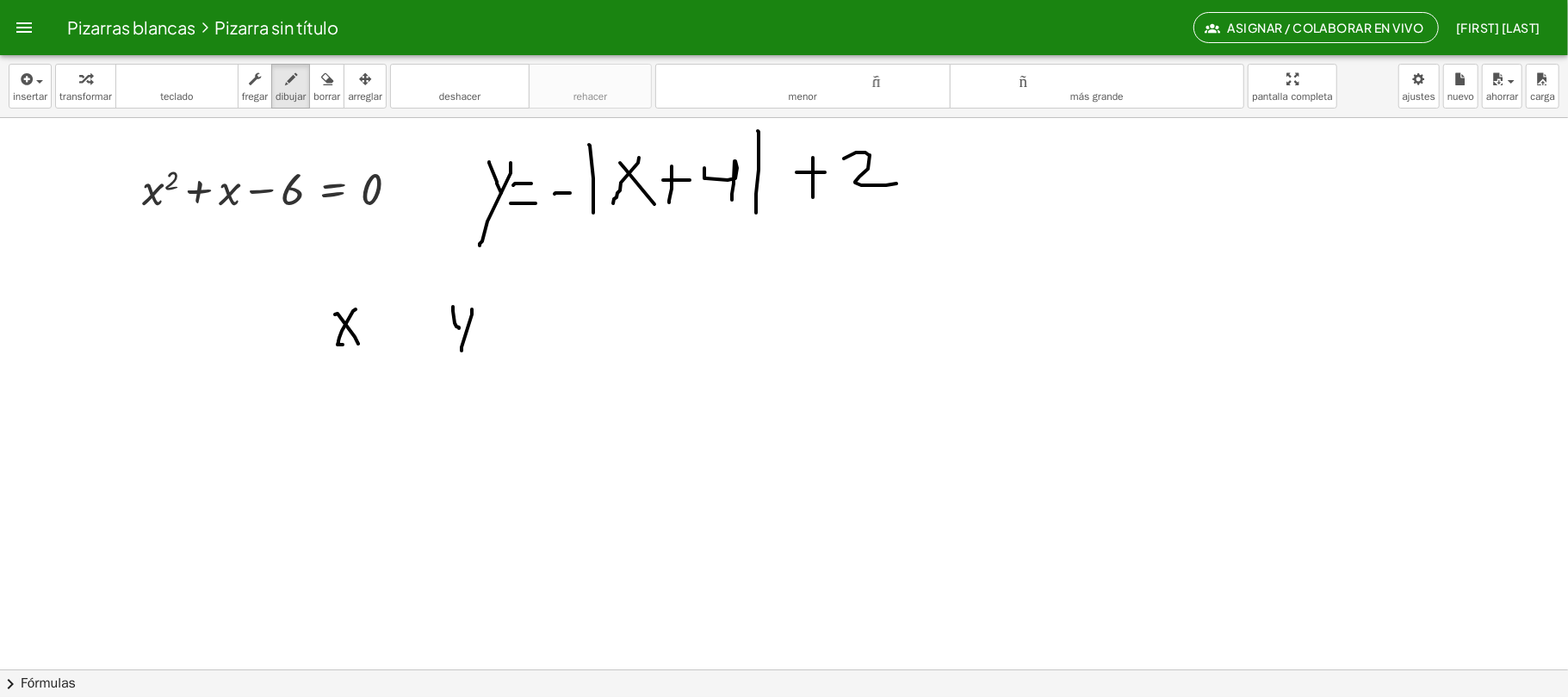 drag, startPoint x: 472, startPoint y: 310, endPoint x: 432, endPoint y: 341, distance: 50.606324 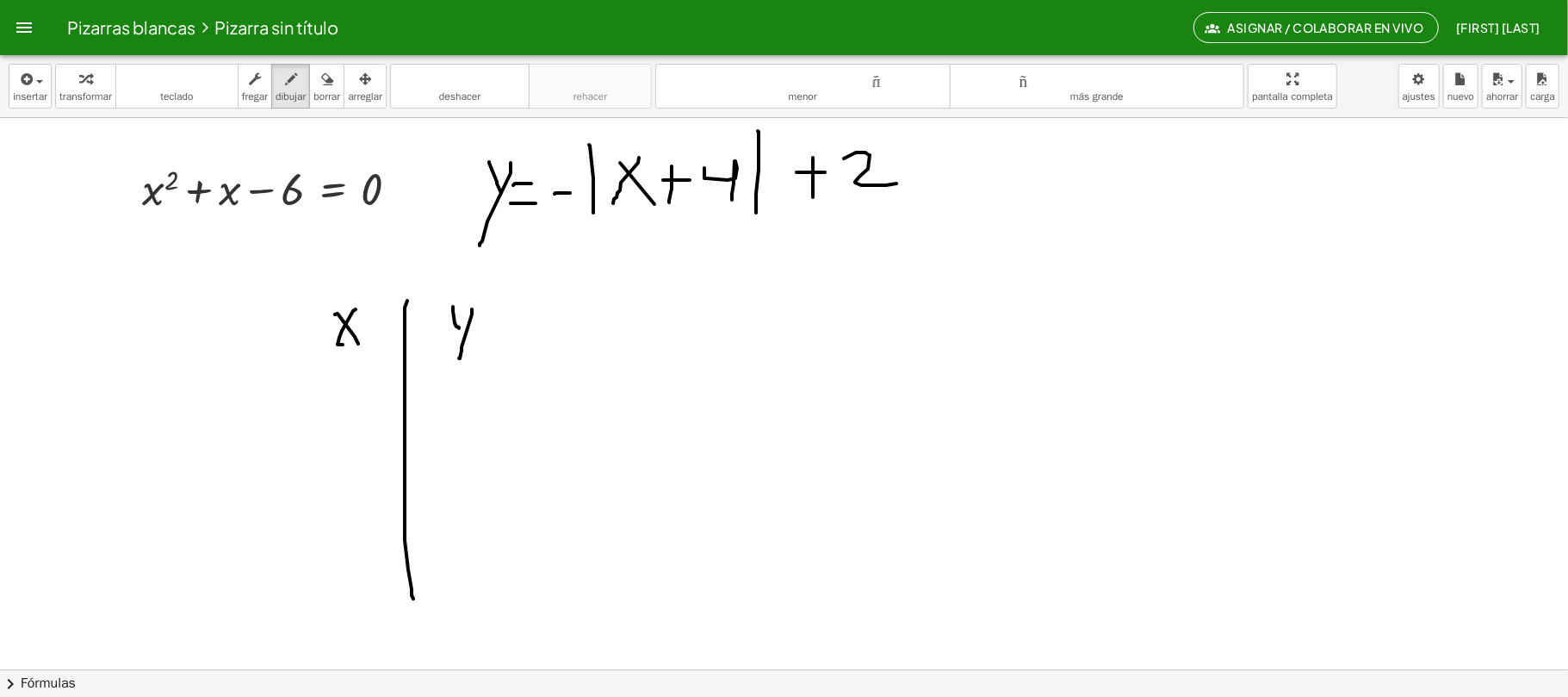 drag, startPoint x: 407, startPoint y: 302, endPoint x: 413, endPoint y: 600, distance: 298.0604 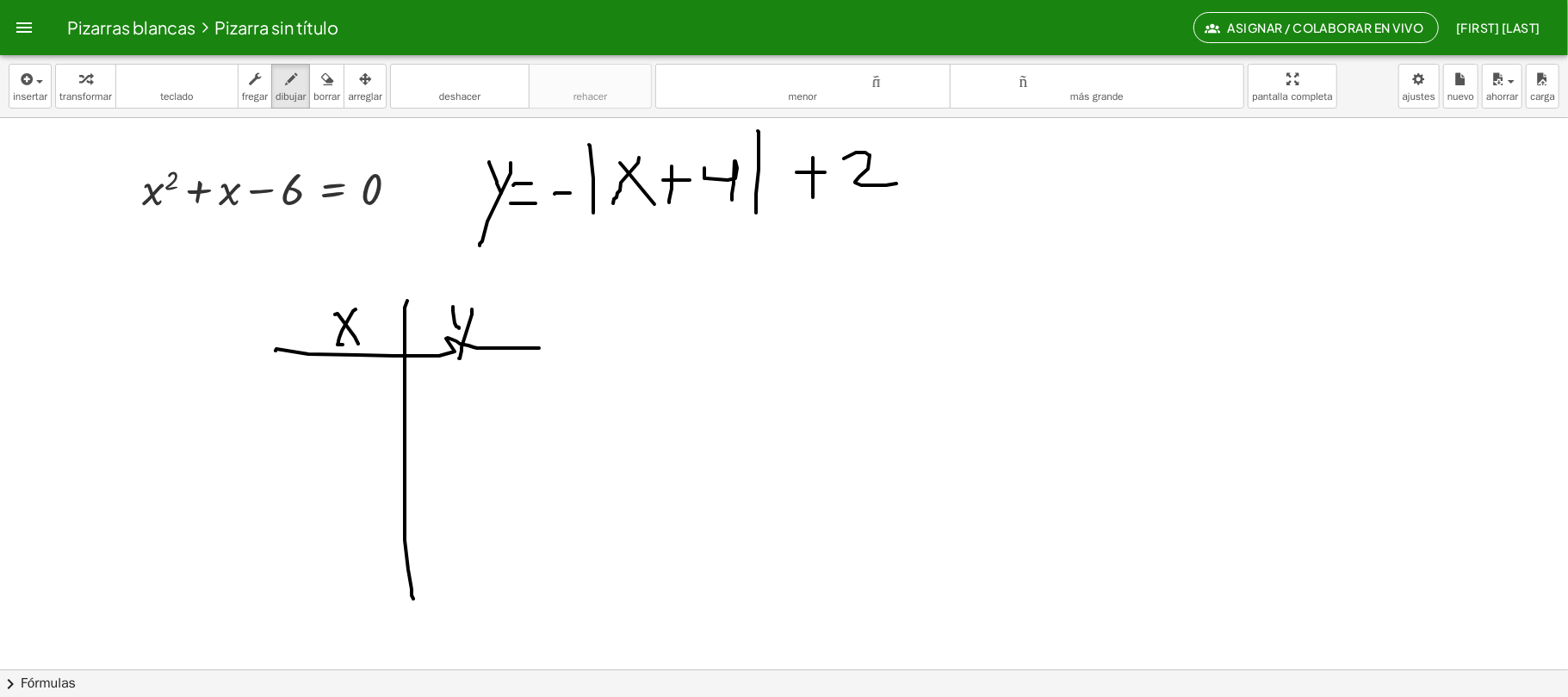 drag, startPoint x: 276, startPoint y: 352, endPoint x: 551, endPoint y: 350, distance: 275.00727 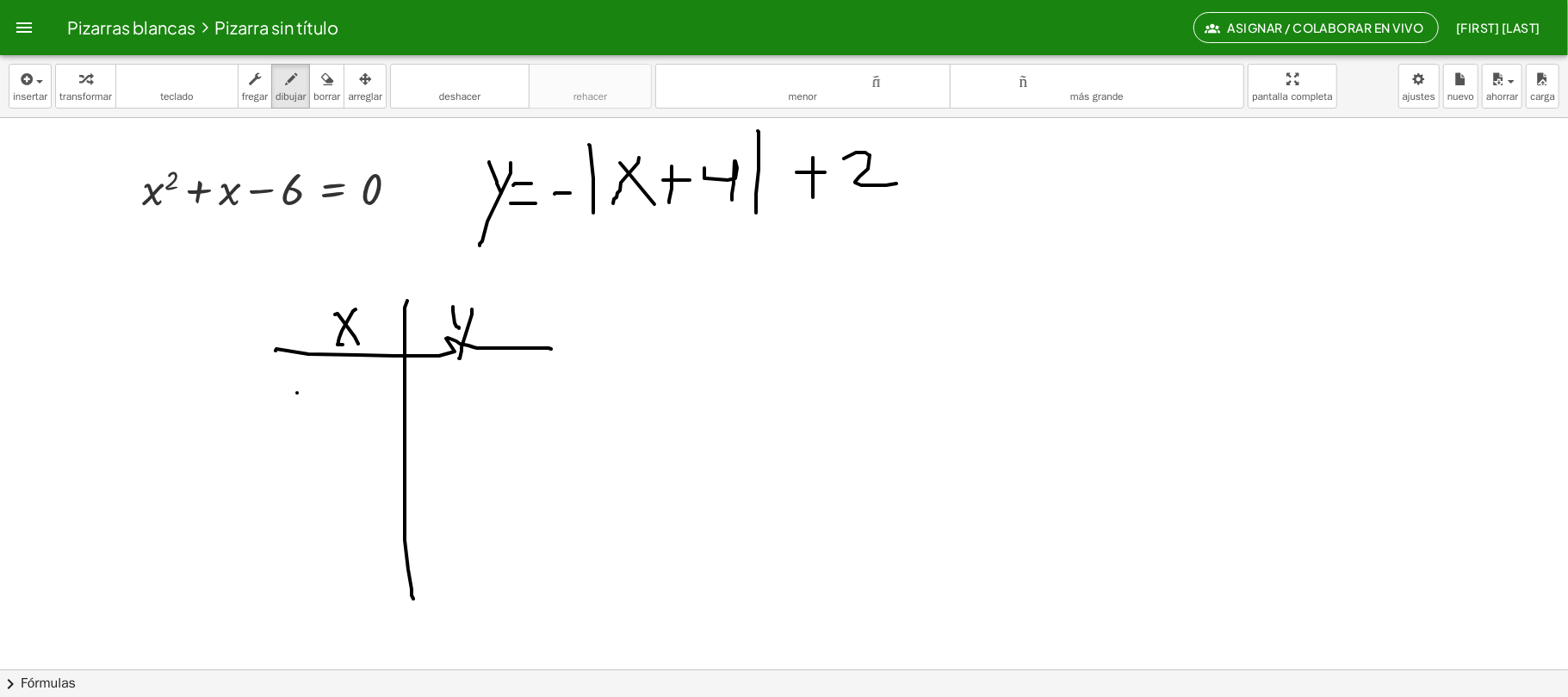 drag, startPoint x: 297, startPoint y: 394, endPoint x: 307, endPoint y: 395, distance: 10.049876 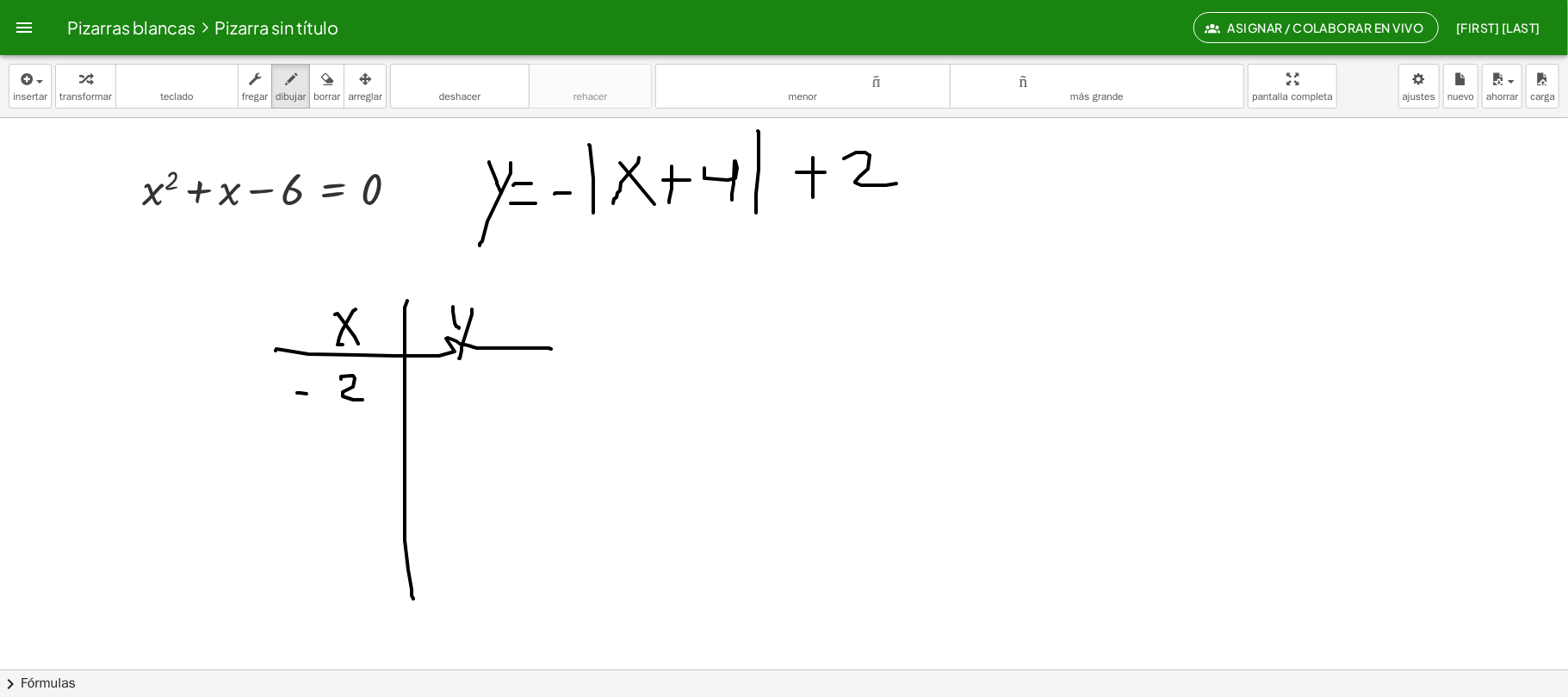 drag, startPoint x: 341, startPoint y: 380, endPoint x: 363, endPoint y: 407, distance: 34.82815 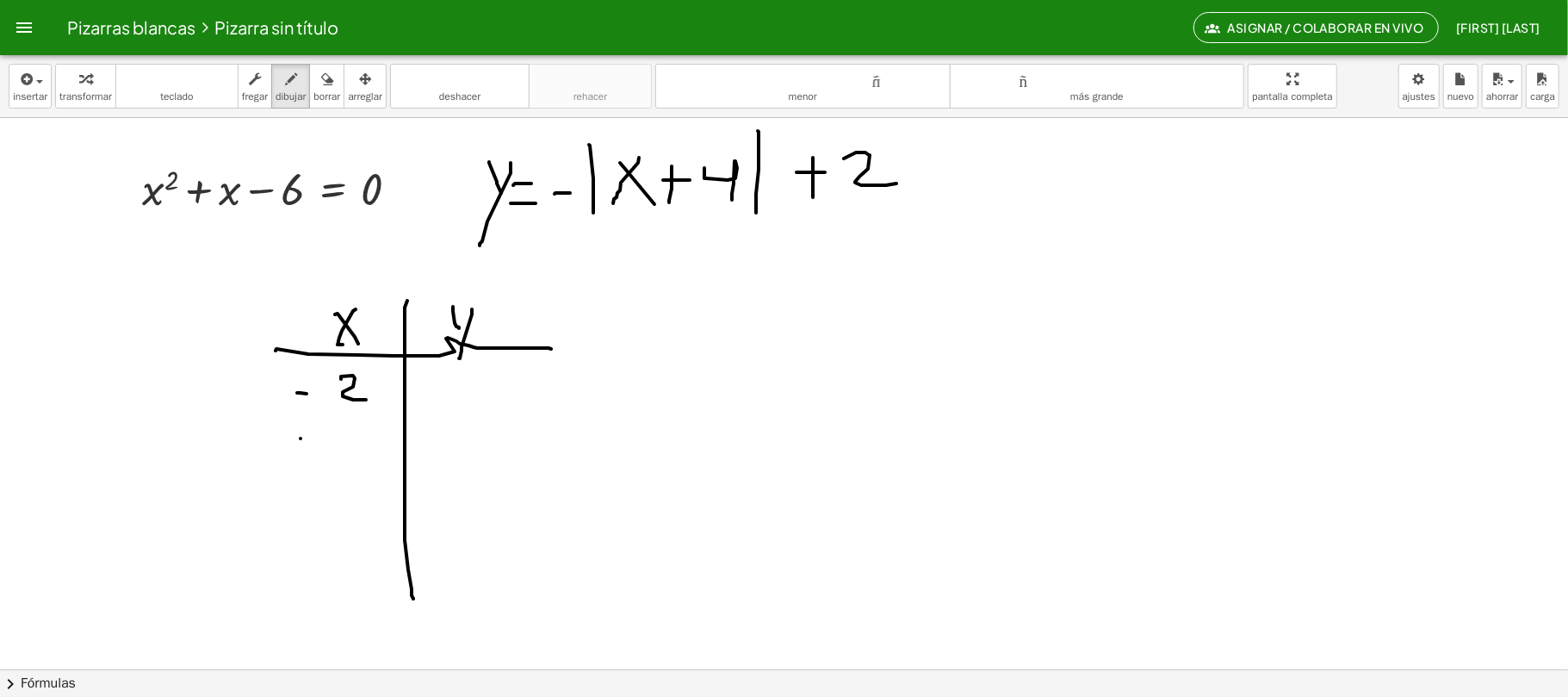 drag, startPoint x: 301, startPoint y: 439, endPoint x: 327, endPoint y: 442, distance: 26.172505 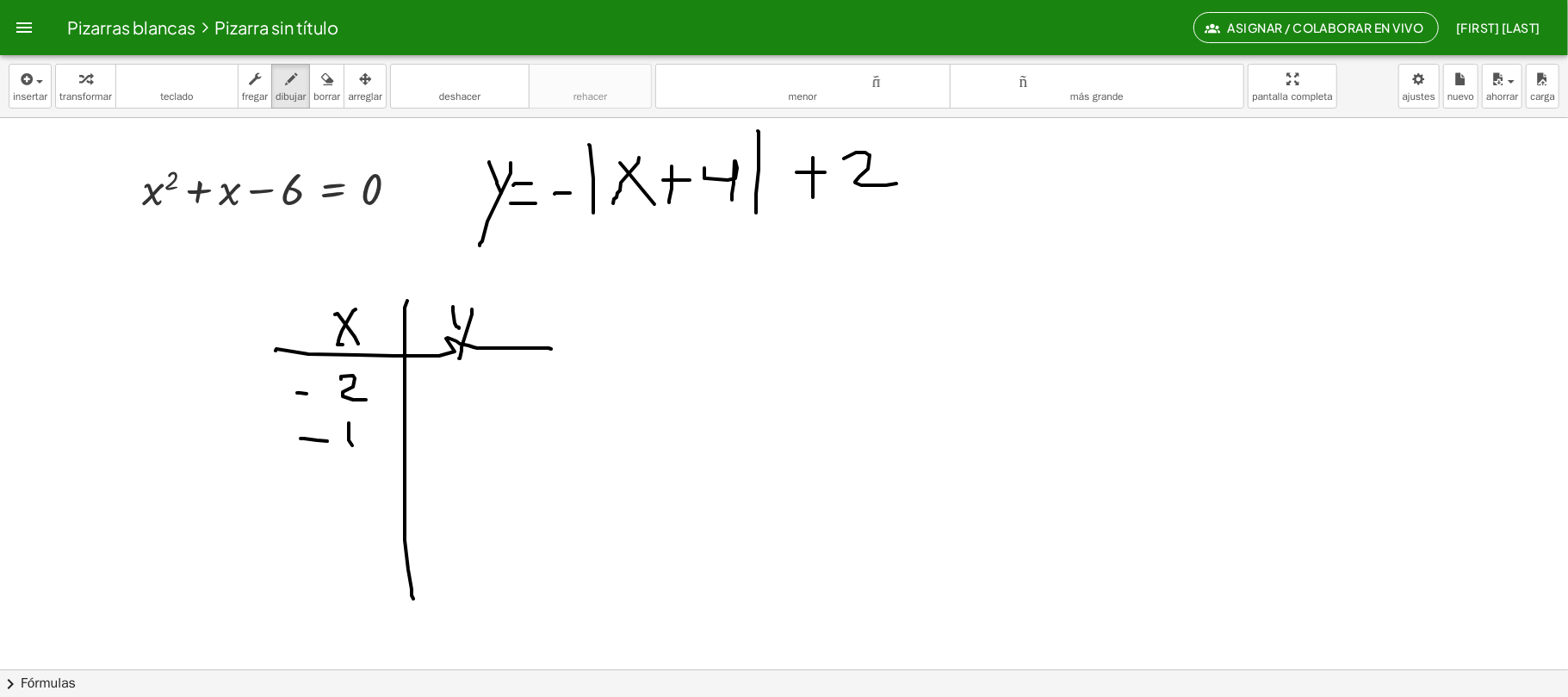 drag, startPoint x: 349, startPoint y: 424, endPoint x: 352, endPoint y: 446, distance: 22.203603 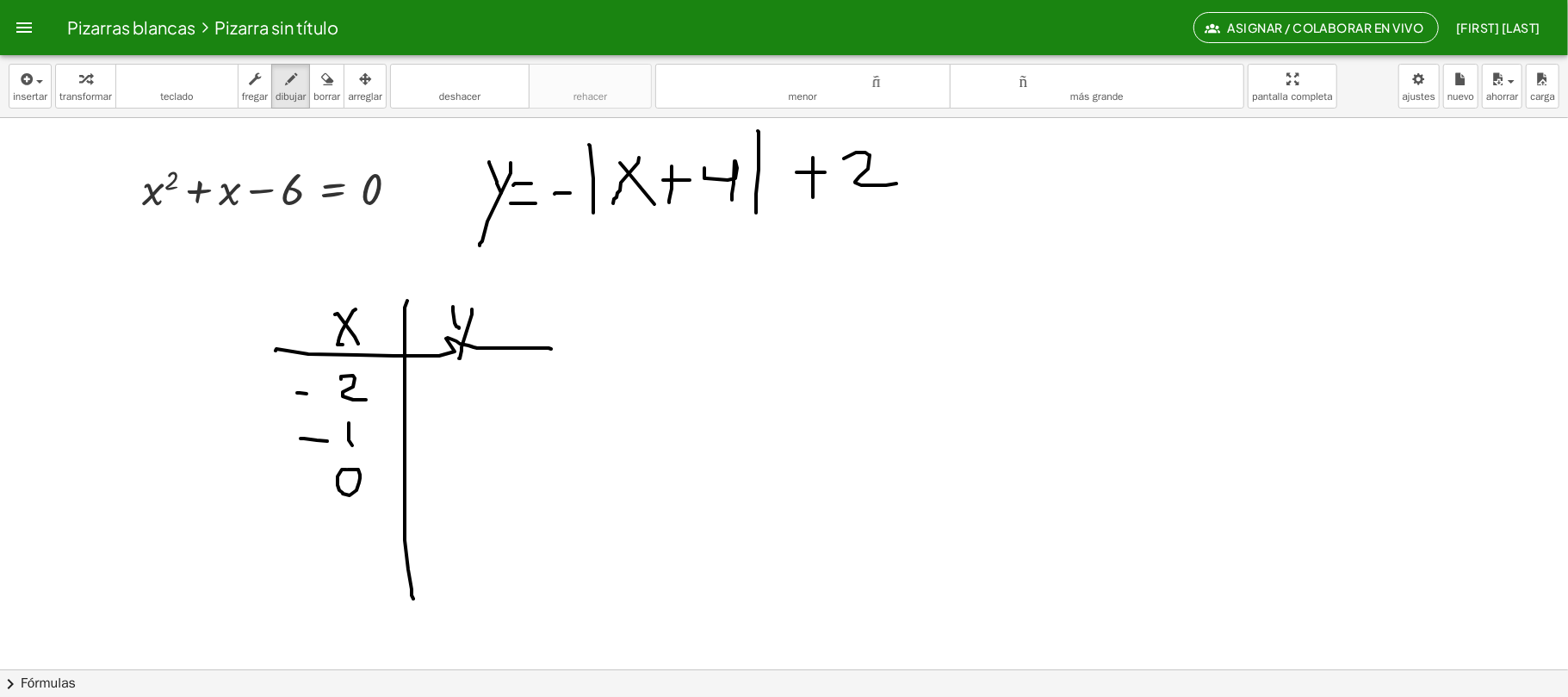 drag, startPoint x: 338, startPoint y: 479, endPoint x: 348, endPoint y: 470, distance: 13.4536 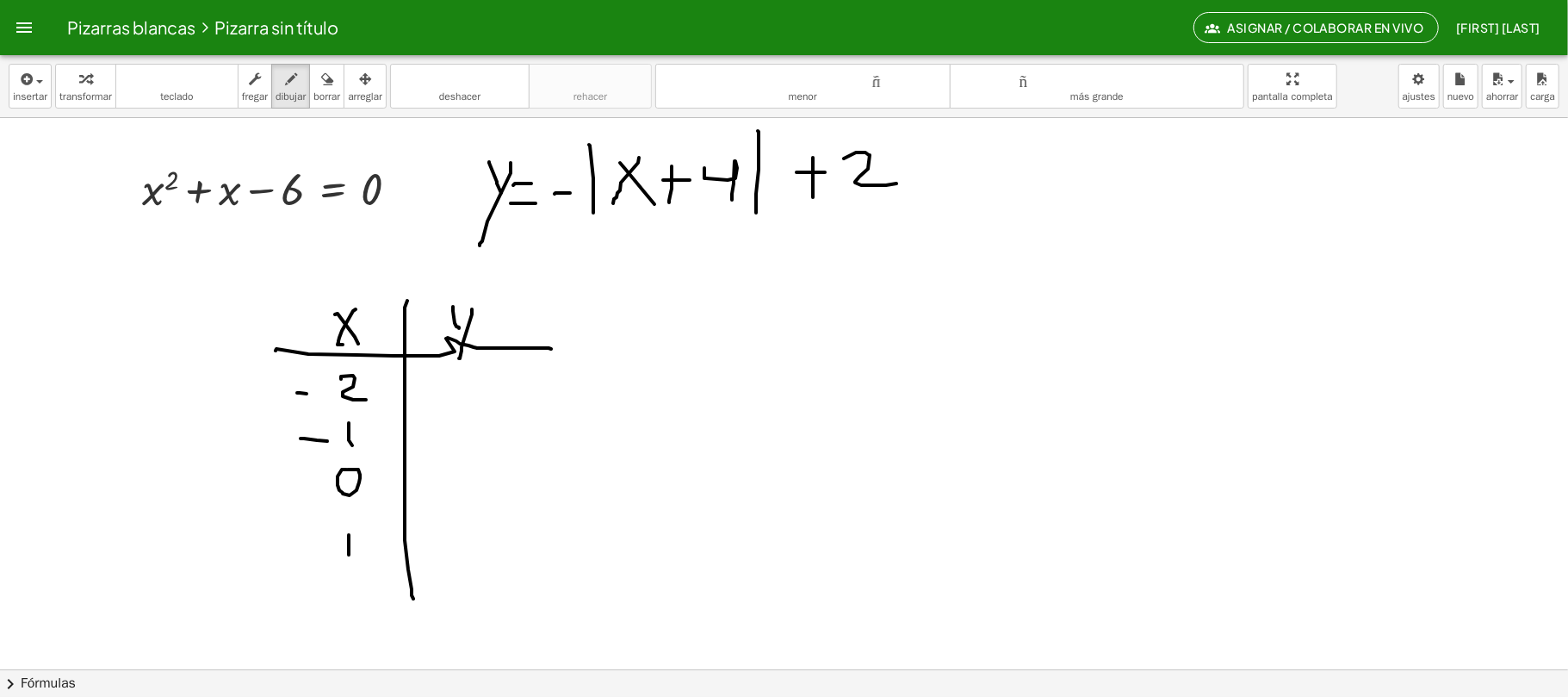 drag, startPoint x: 349, startPoint y: 536, endPoint x: 349, endPoint y: 558, distance: 22 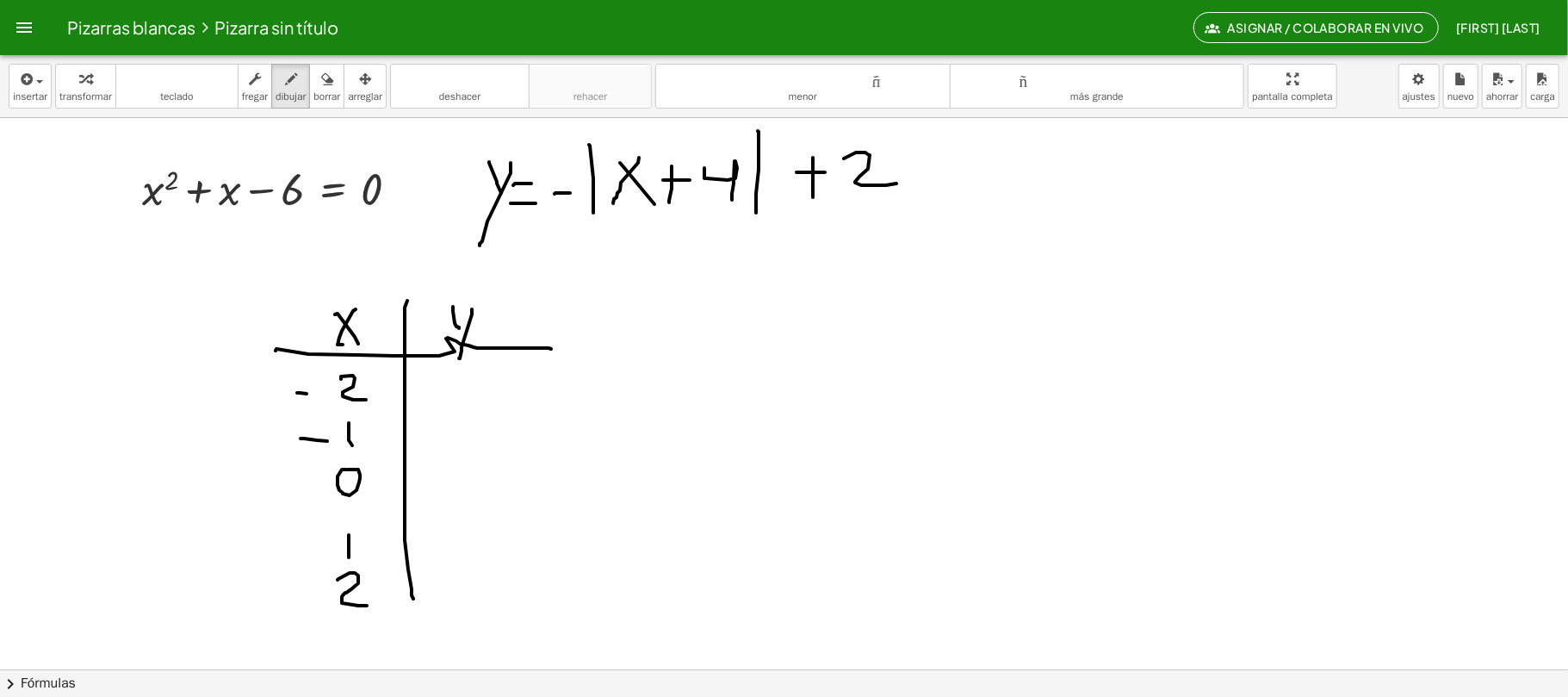 drag, startPoint x: 338, startPoint y: 581, endPoint x: 367, endPoint y: 607, distance: 38.948684 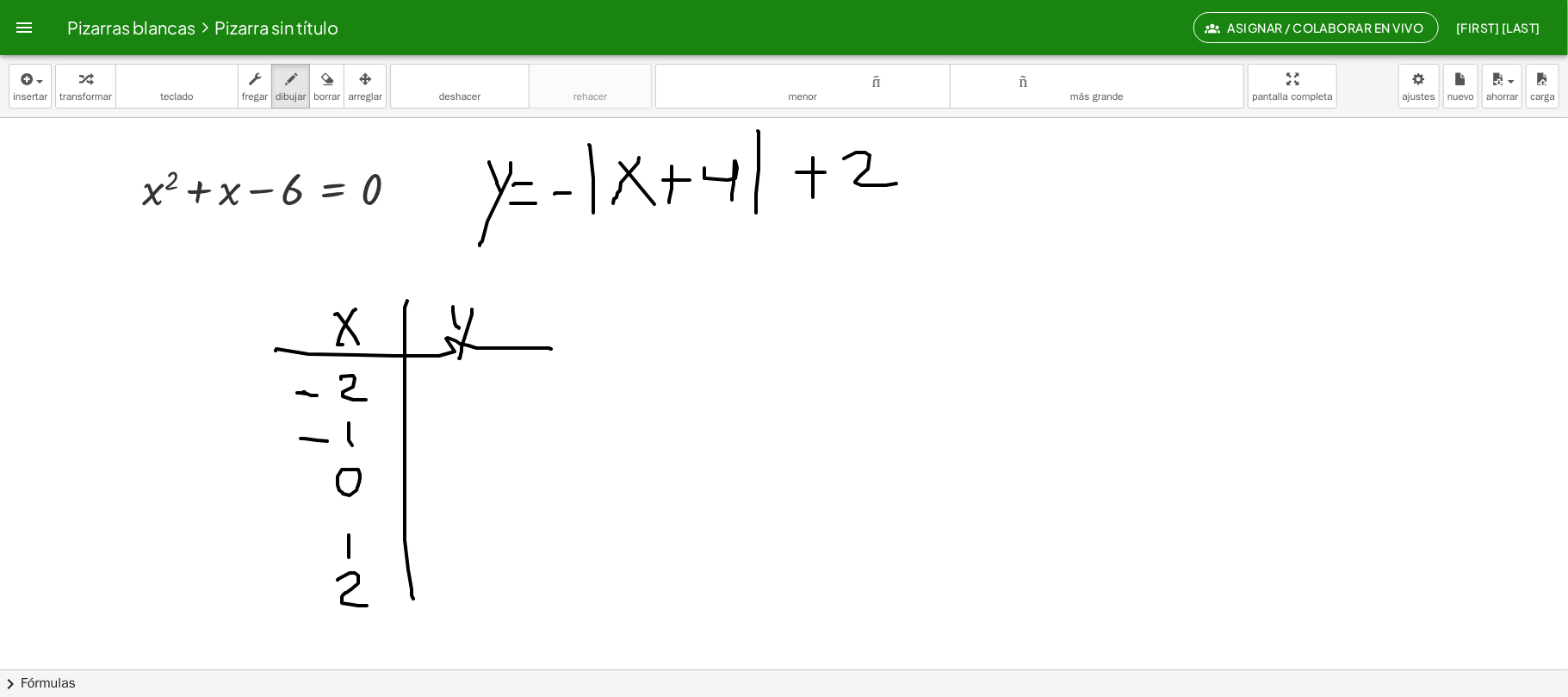 drag, startPoint x: 305, startPoint y: 393, endPoint x: 317, endPoint y: 396, distance: 12.36932 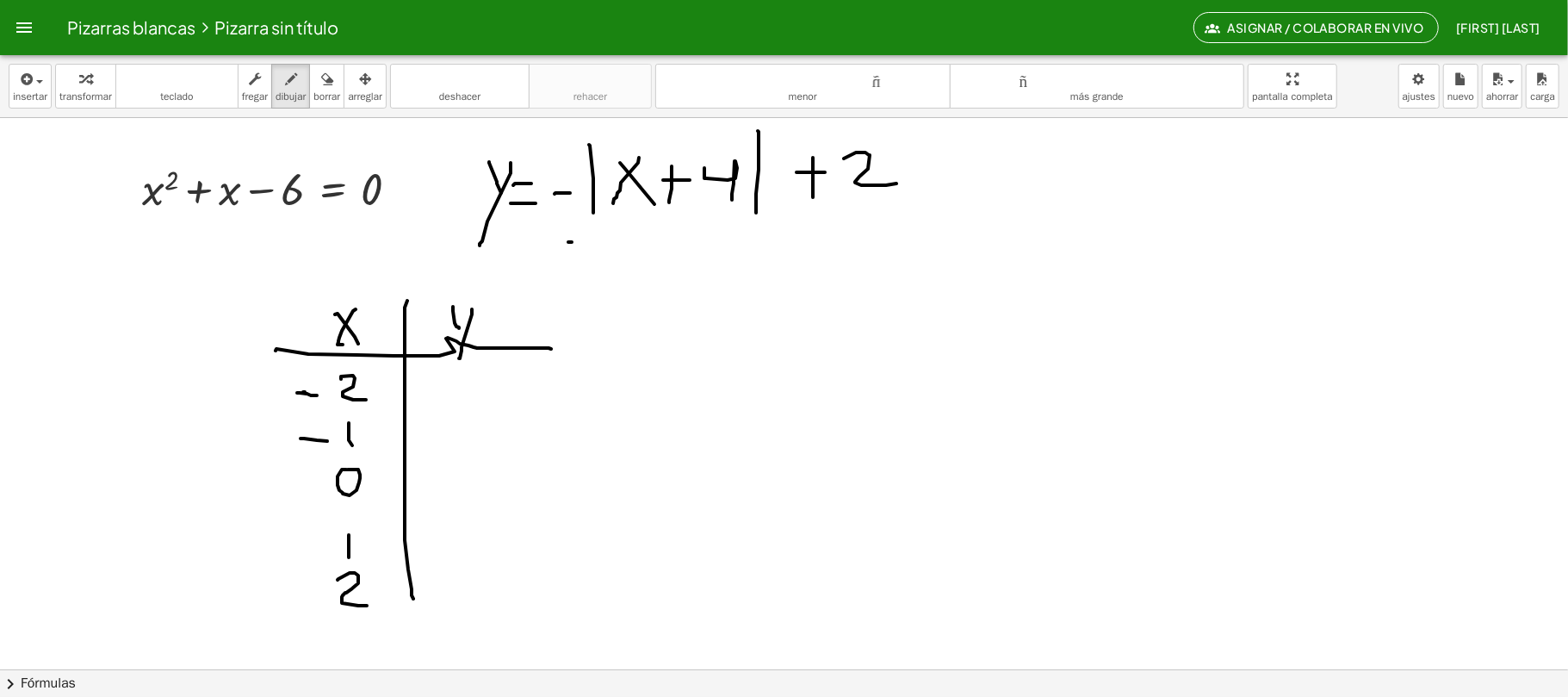 drag, startPoint x: 572, startPoint y: 243, endPoint x: 598, endPoint y: 252, distance: 27.51363 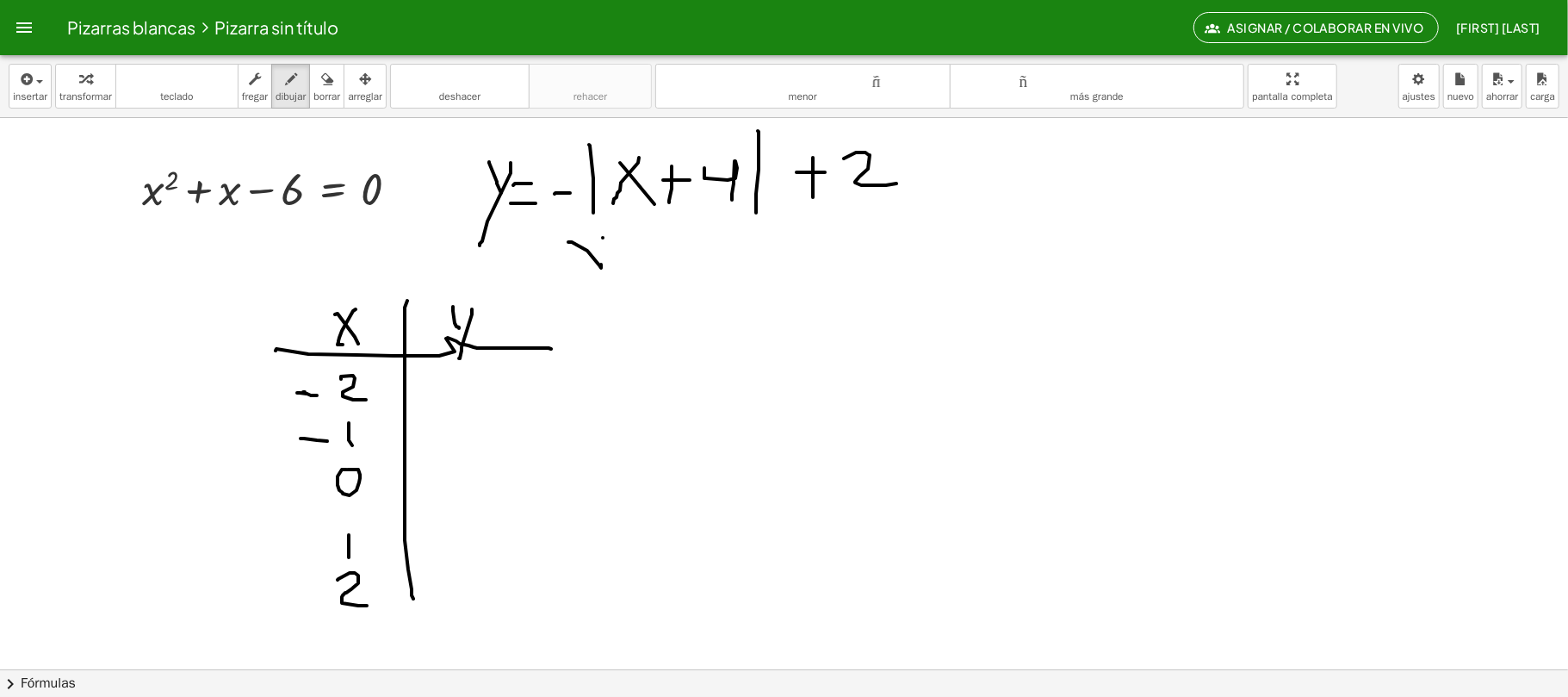 drag, startPoint x: 603, startPoint y: 239, endPoint x: 607, endPoint y: 279, distance: 40.1995 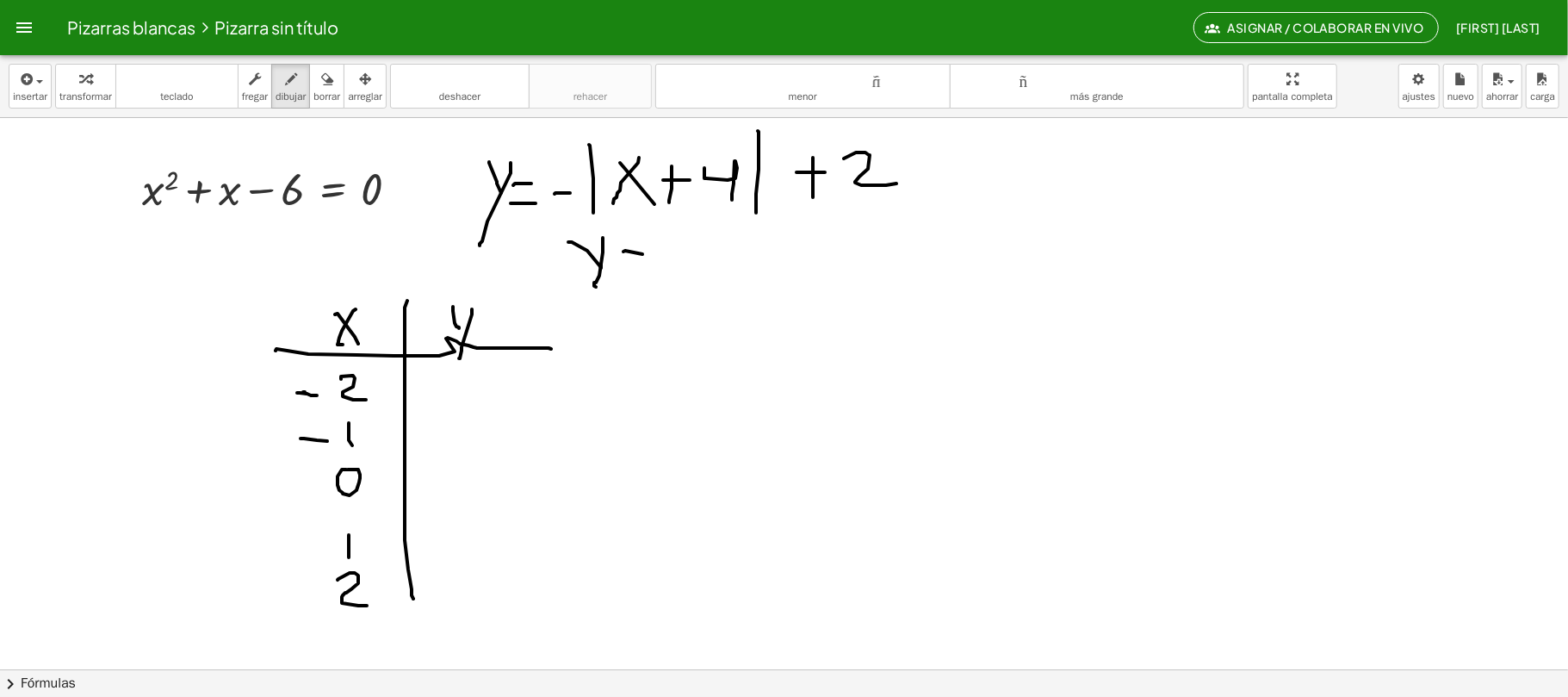drag, startPoint x: 623, startPoint y: 252, endPoint x: 645, endPoint y: 255, distance: 22.203603 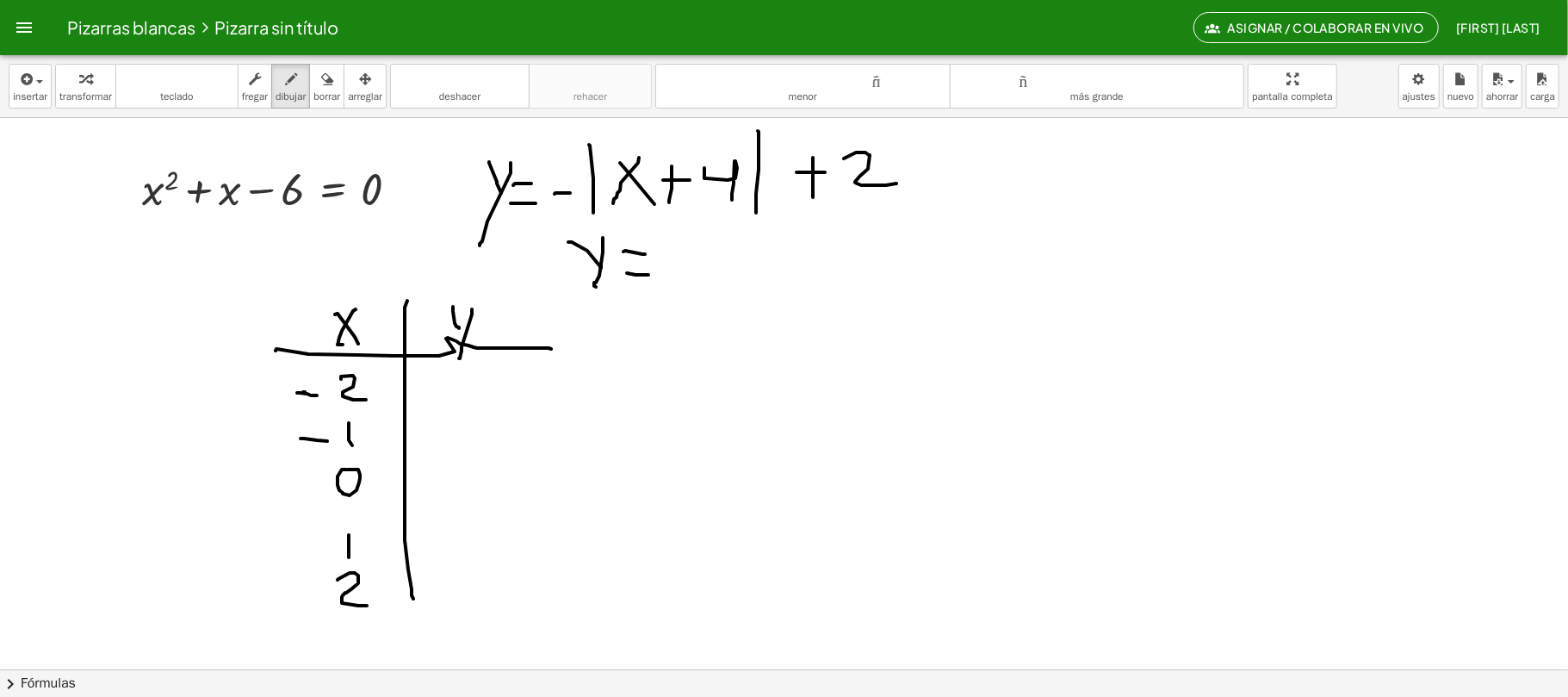 drag, startPoint x: 627, startPoint y: 274, endPoint x: 648, endPoint y: 276, distance: 21.095023 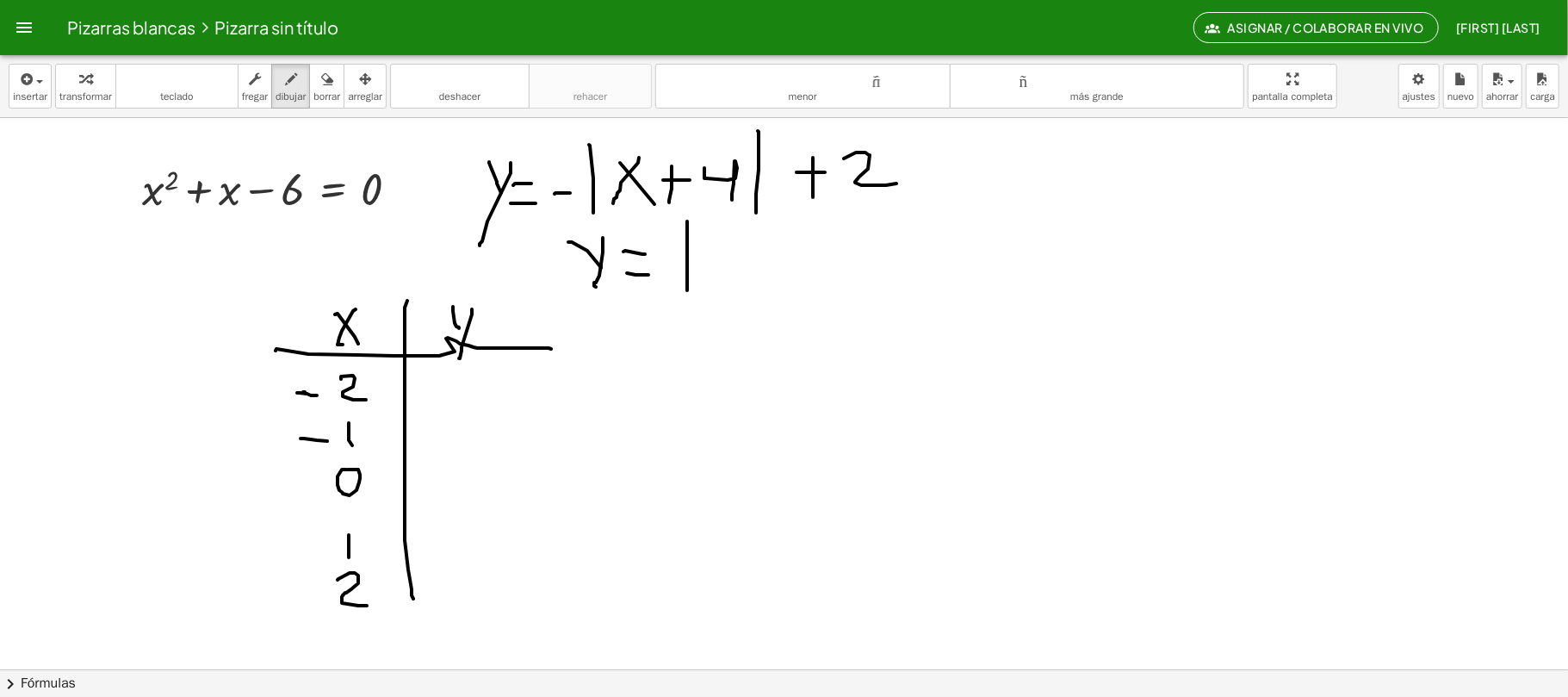 drag, startPoint x: 687, startPoint y: 222, endPoint x: 687, endPoint y: 291, distance: 69 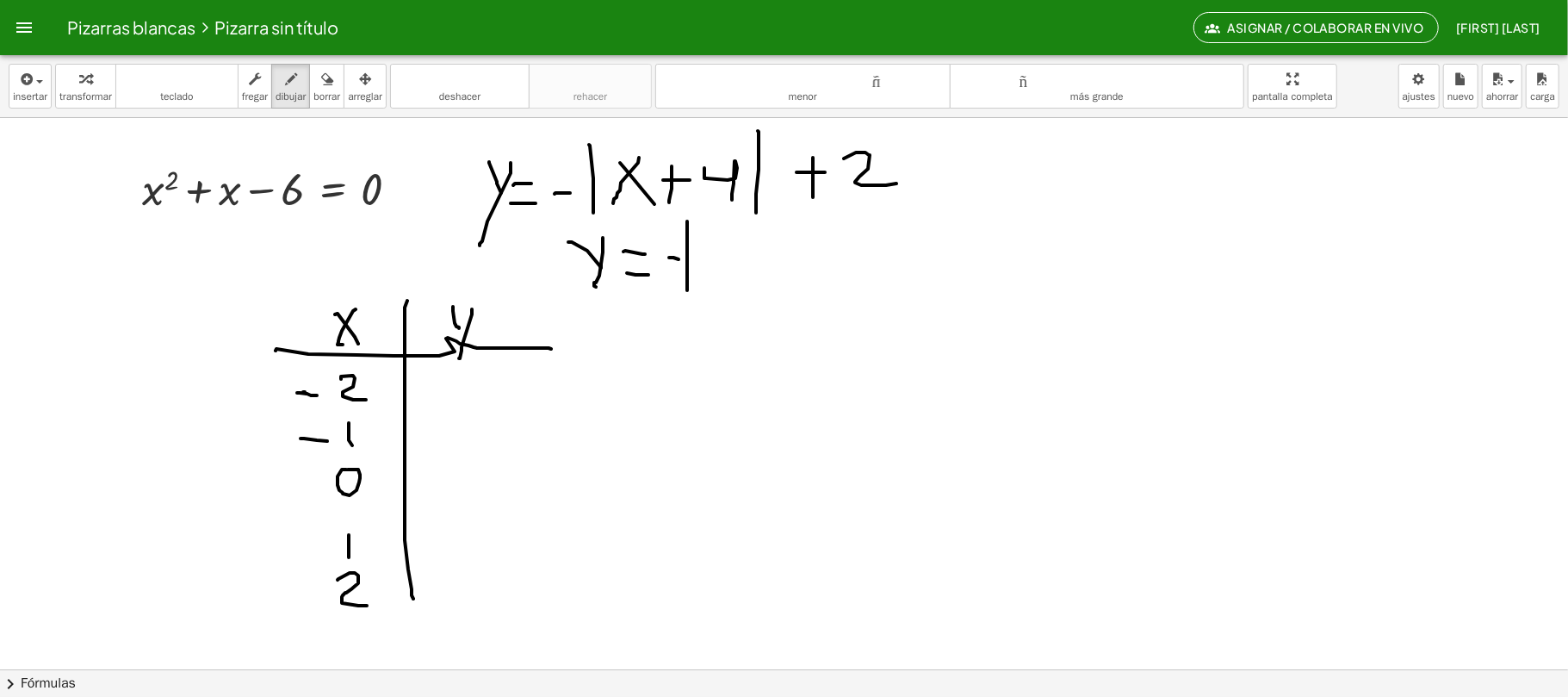 drag, startPoint x: 669, startPoint y: 258, endPoint x: 682, endPoint y: 260, distance: 13.152946 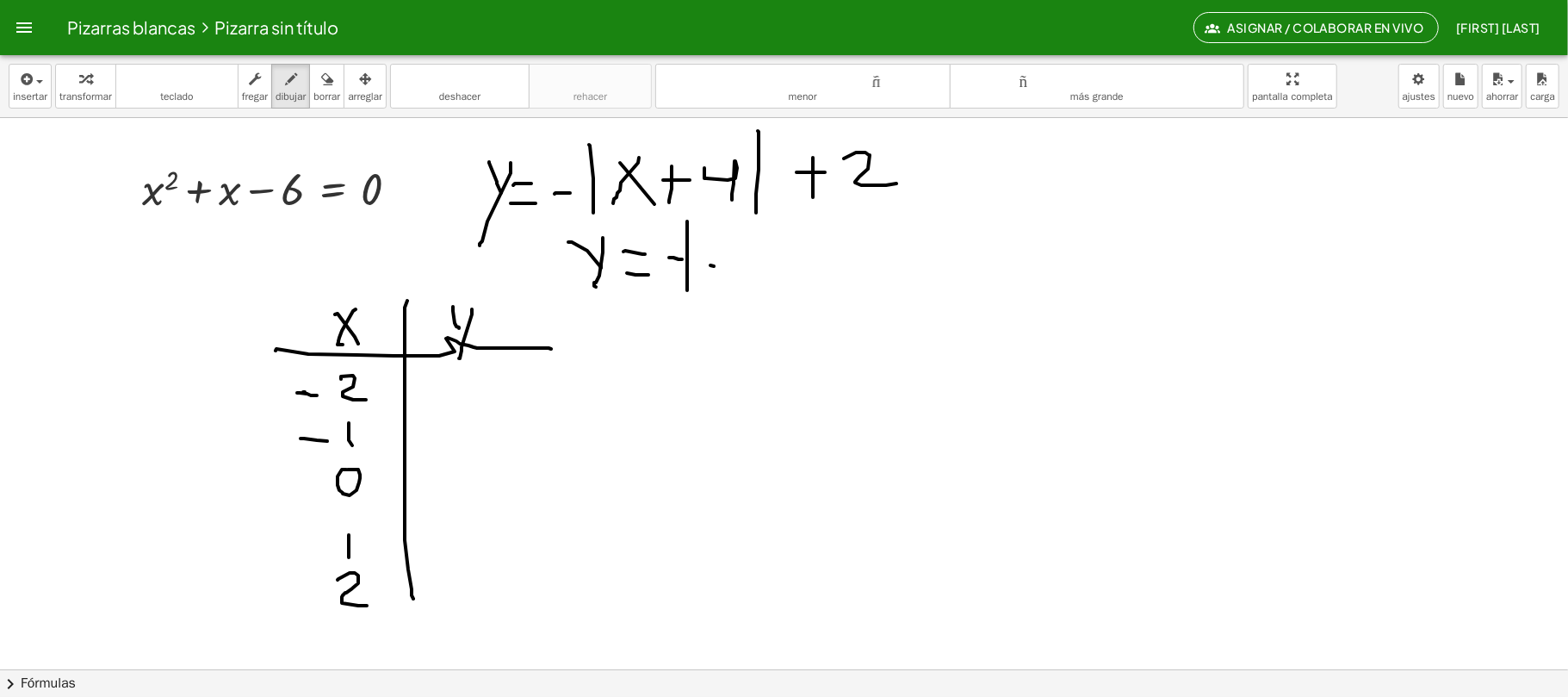 drag, startPoint x: 710, startPoint y: 266, endPoint x: 724, endPoint y: 270, distance: 14.56022 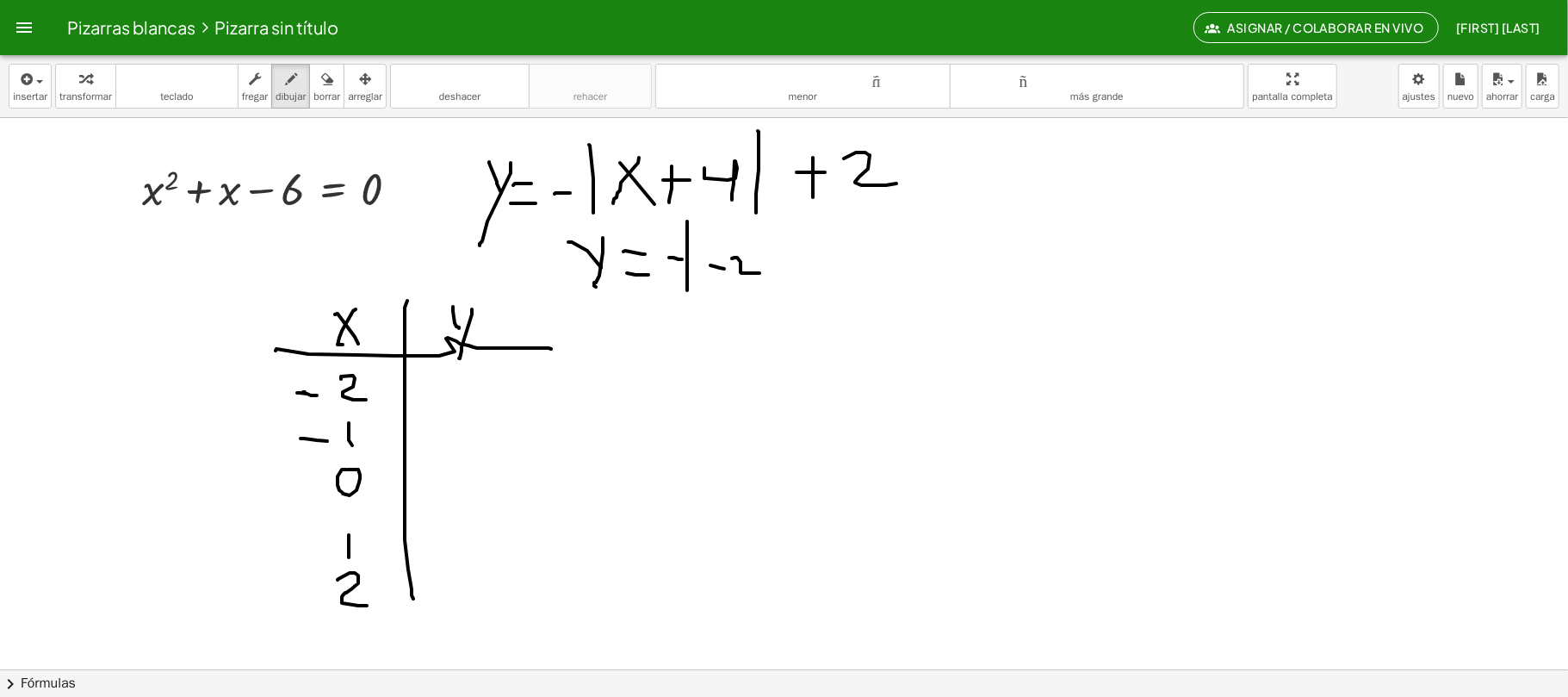 drag, startPoint x: 734, startPoint y: 258, endPoint x: 776, endPoint y: 258, distance: 42 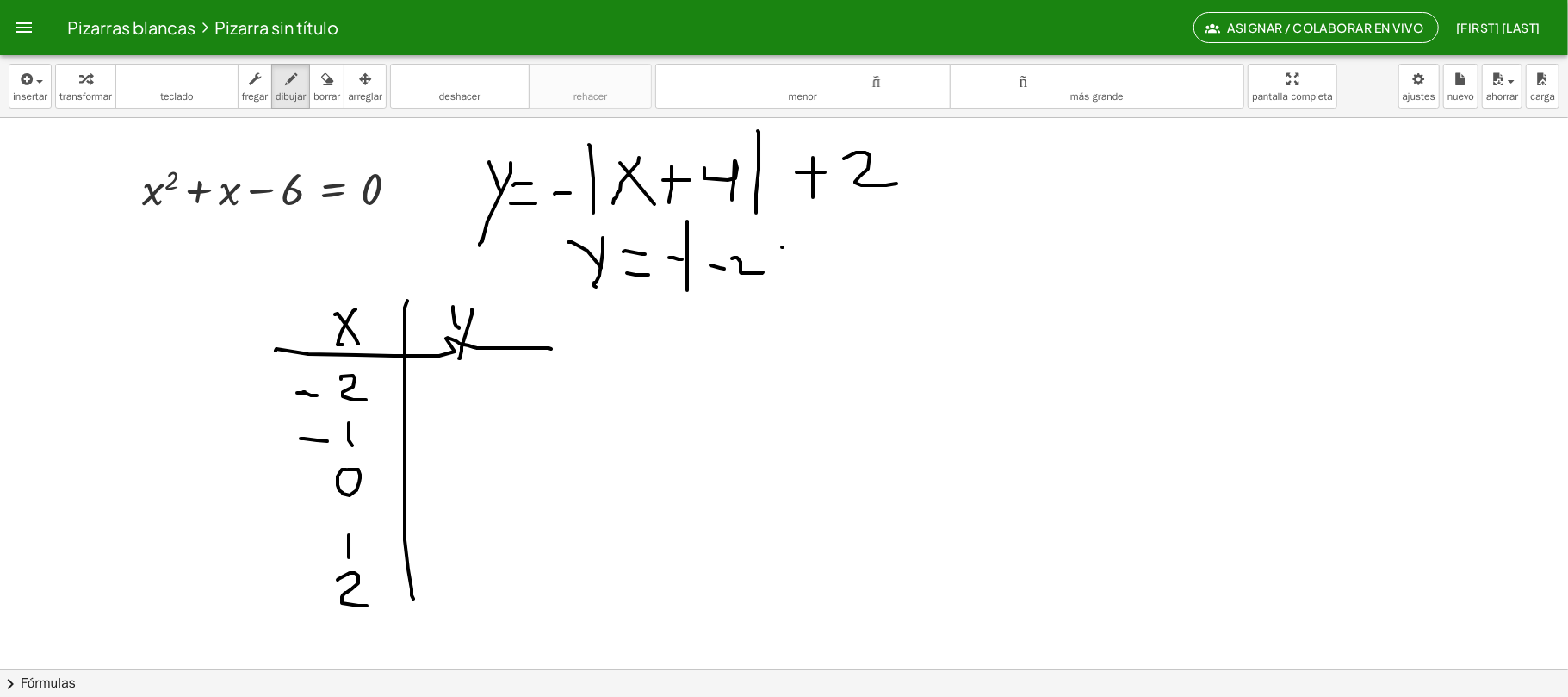 drag, startPoint x: 782, startPoint y: 248, endPoint x: 776, endPoint y: 266, distance: 18.973666 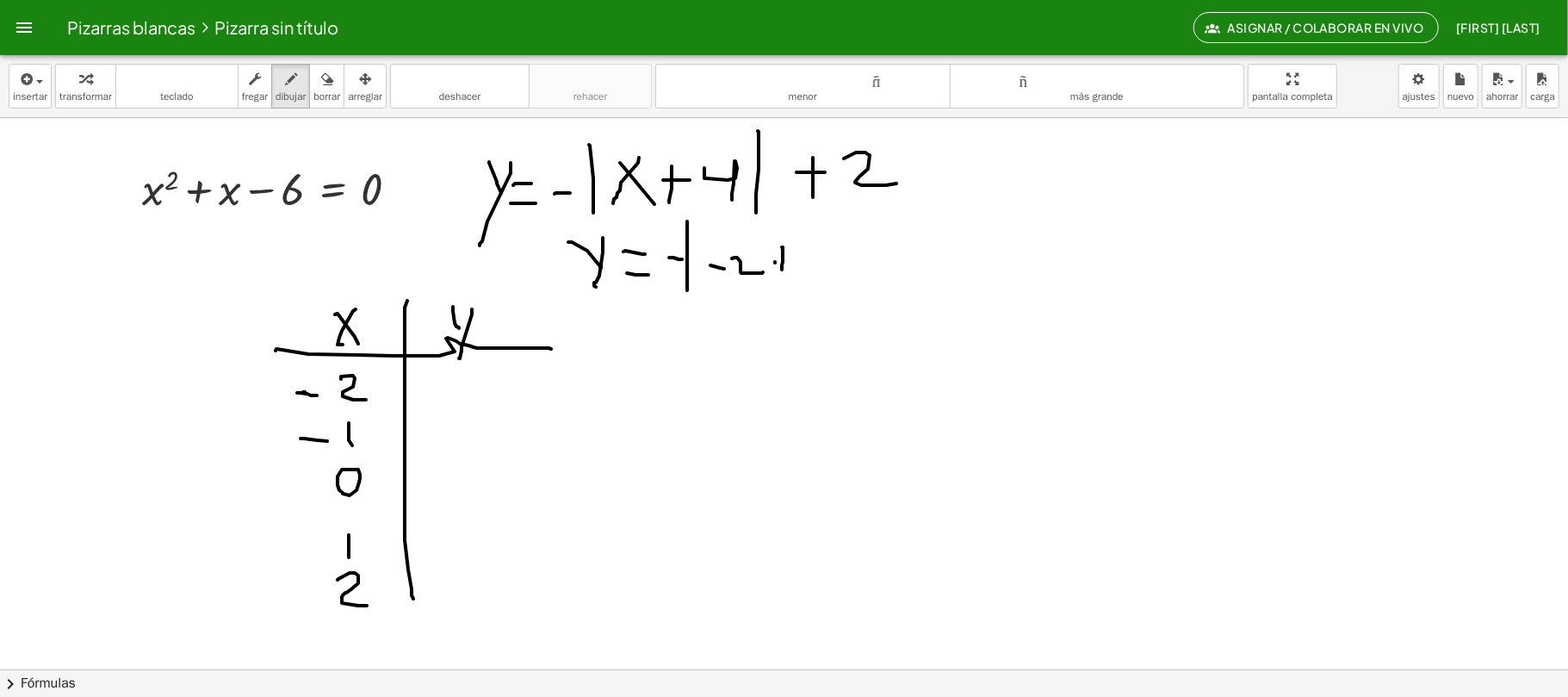 drag, startPoint x: 775, startPoint y: 263, endPoint x: 803, endPoint y: 257, distance: 28.635642 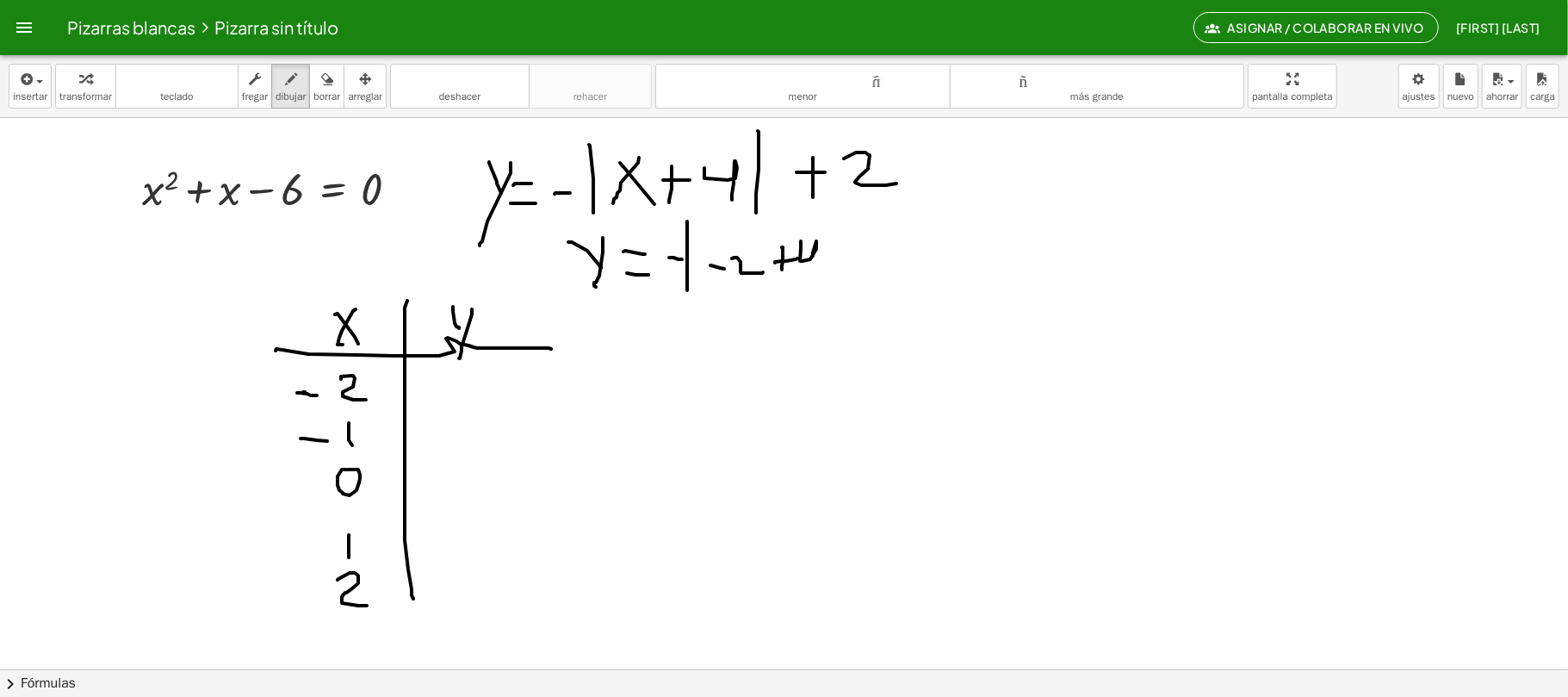 click at bounding box center [784, 669] 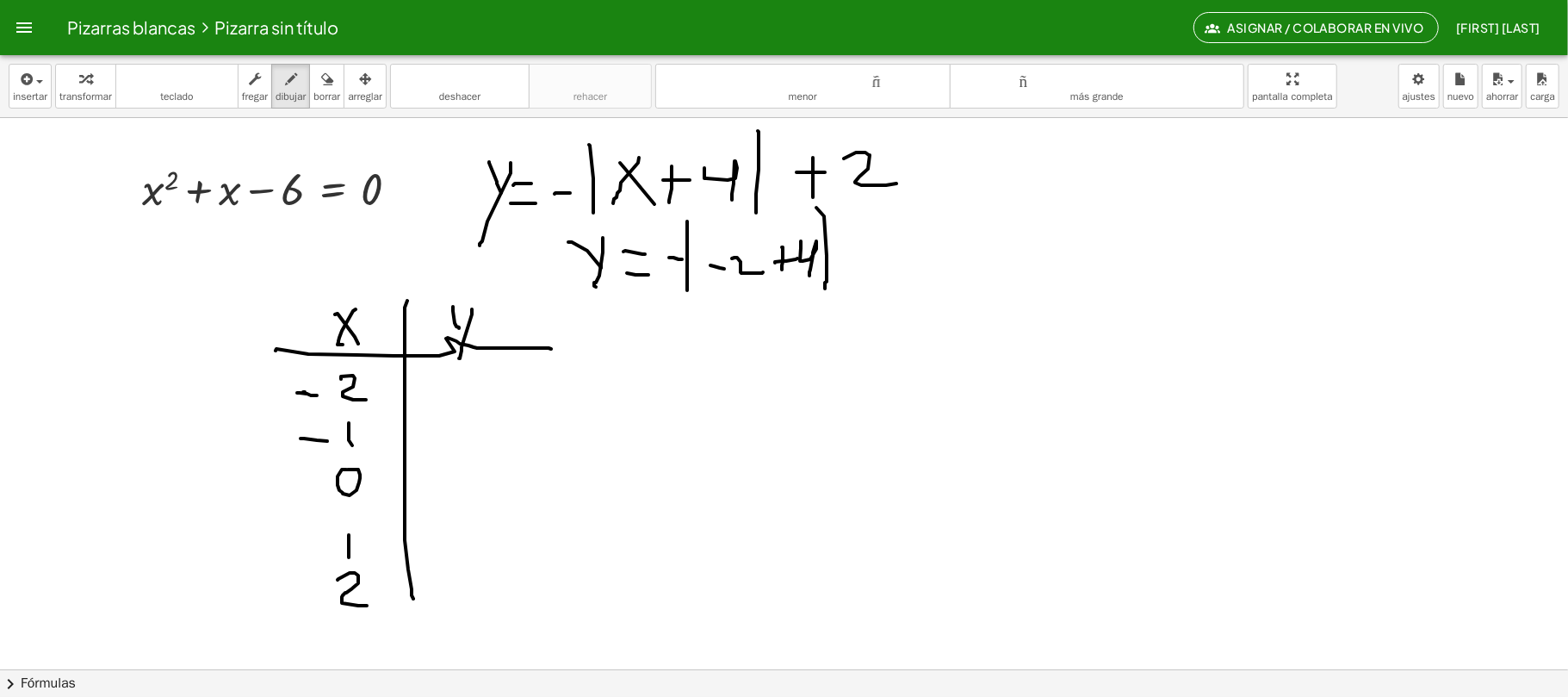 drag, startPoint x: 816, startPoint y: 208, endPoint x: 831, endPoint y: 248, distance: 42.72 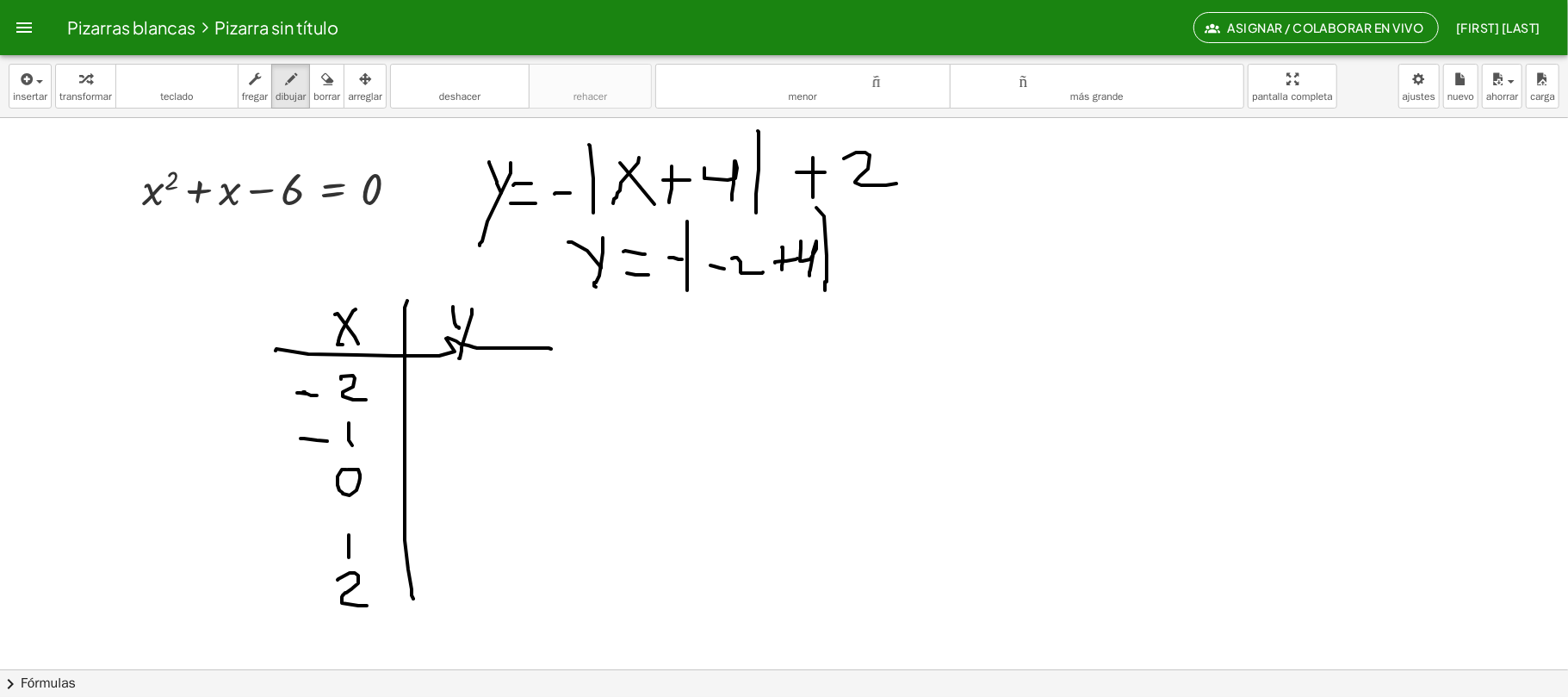drag, startPoint x: 852, startPoint y: 224, endPoint x: 849, endPoint y: 258, distance: 34.1321 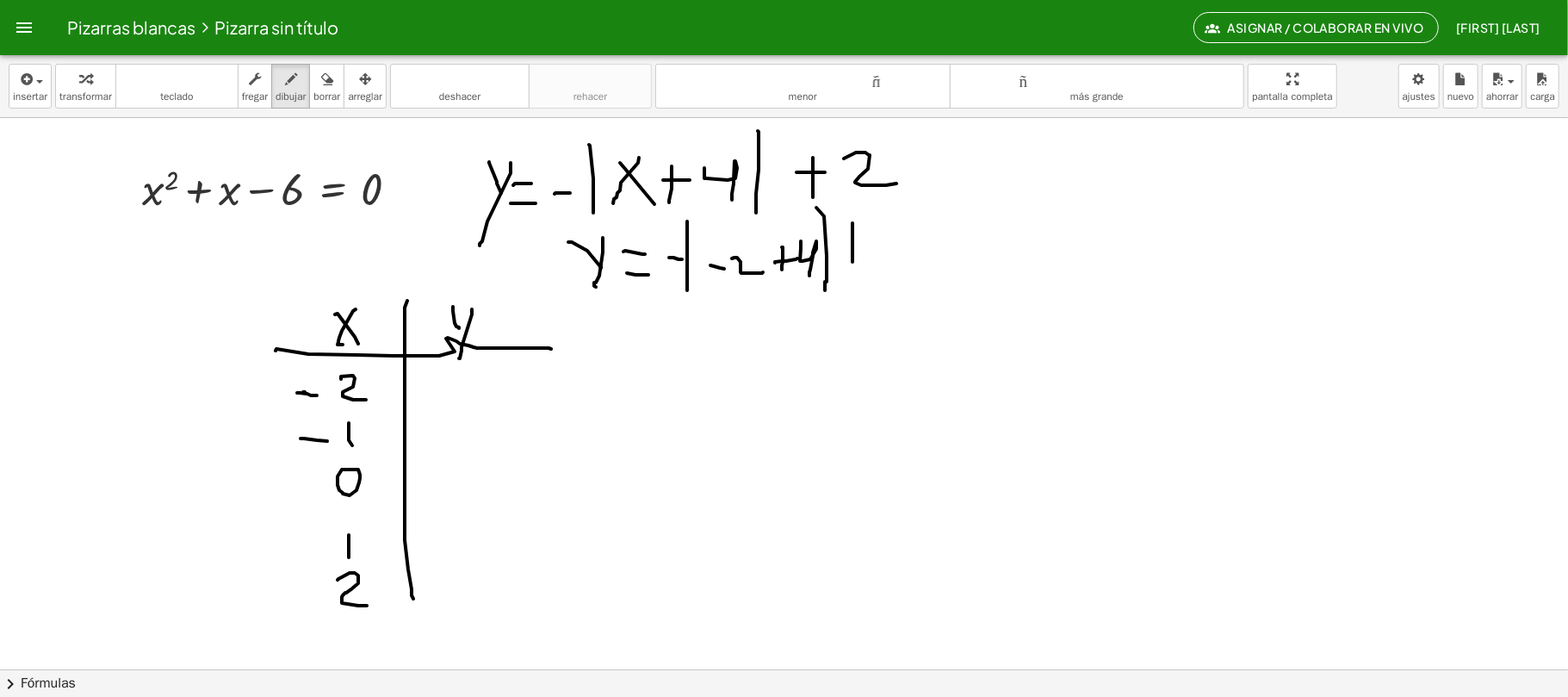 drag, startPoint x: 842, startPoint y: 249, endPoint x: 872, endPoint y: 246, distance: 30.149627 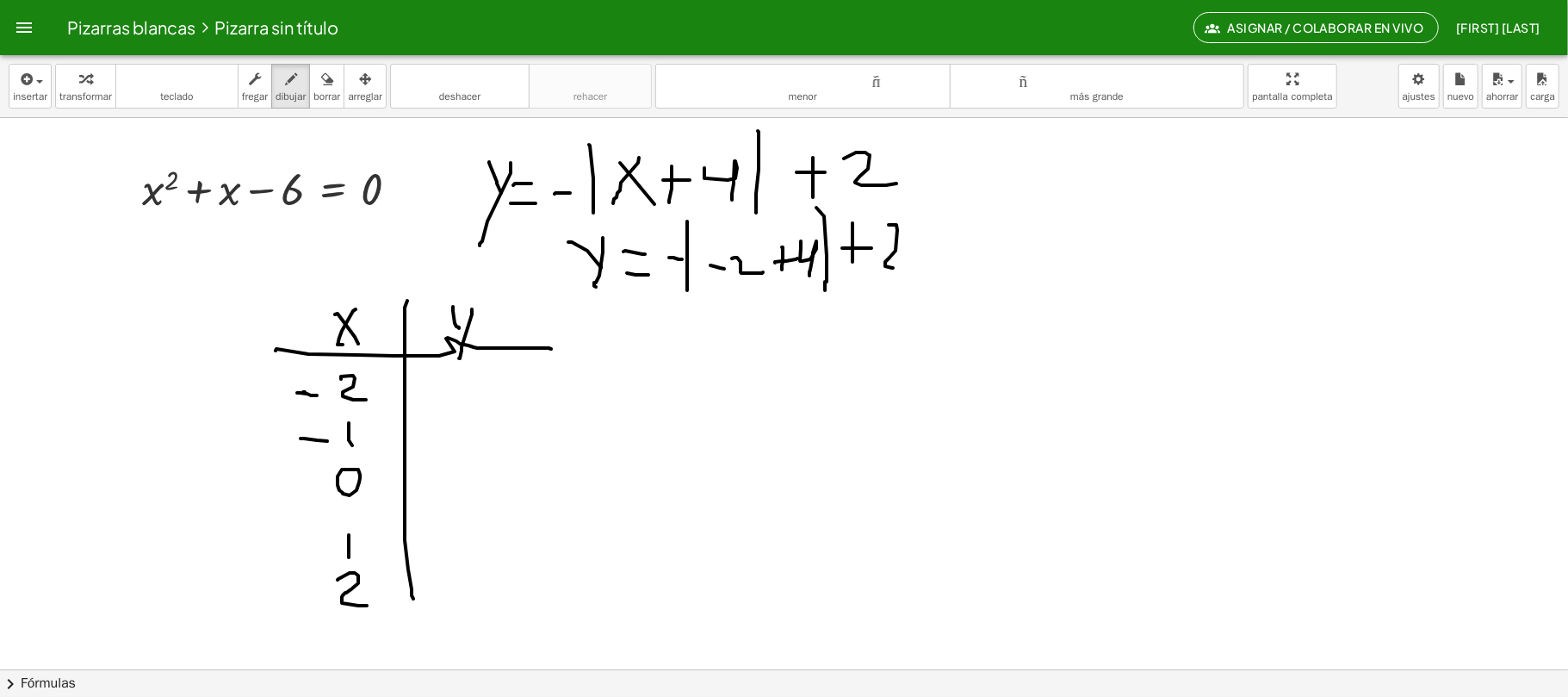 drag, startPoint x: 889, startPoint y: 226, endPoint x: 787, endPoint y: 271, distance: 111.4854 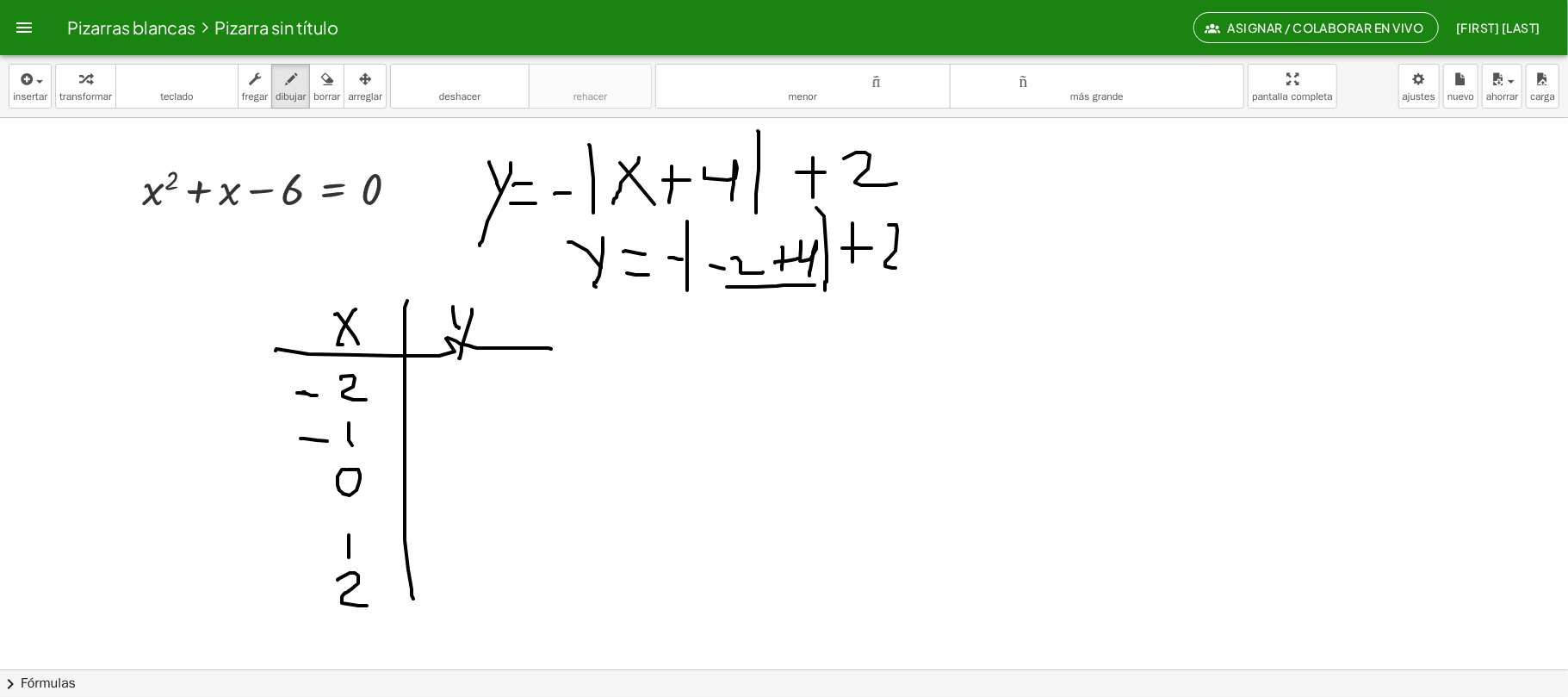 drag, startPoint x: 734, startPoint y: 288, endPoint x: 815, endPoint y: 286, distance: 81.02469 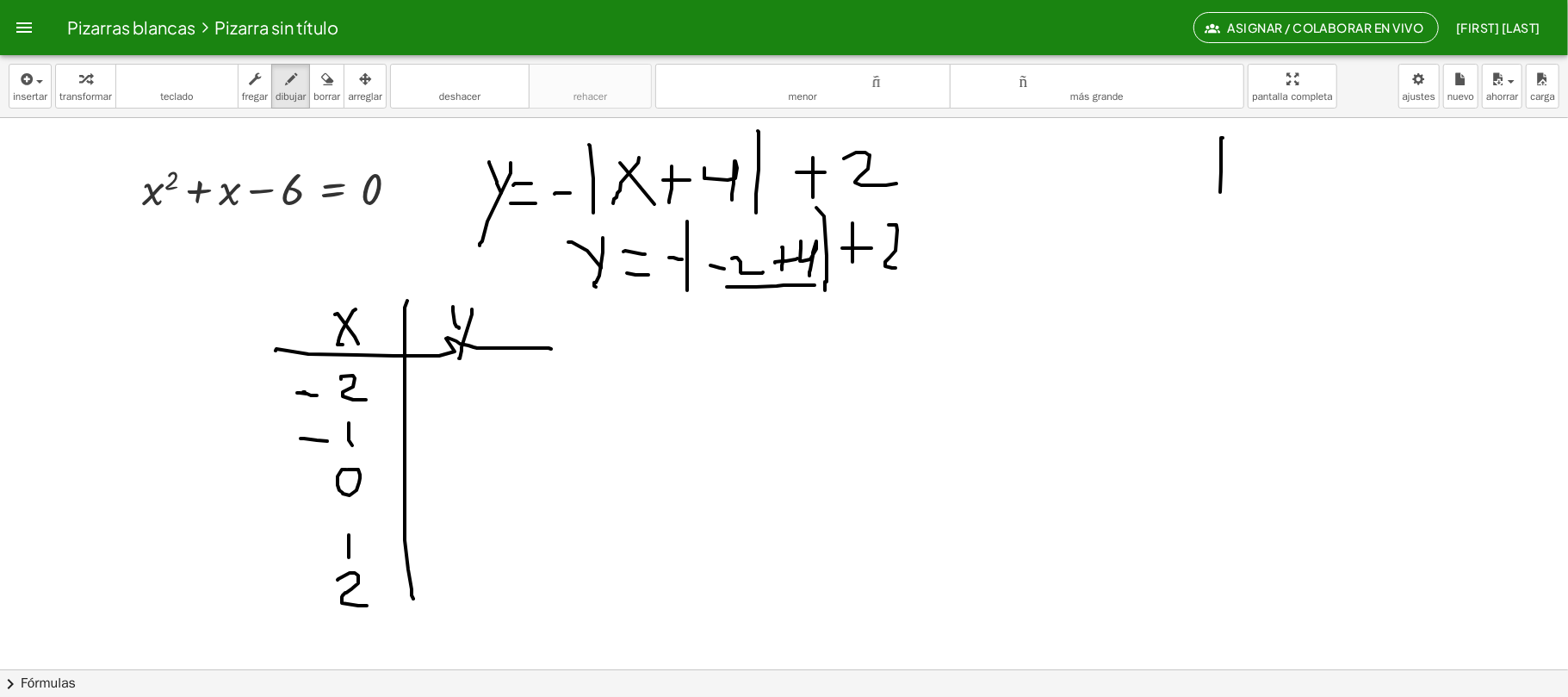 drag, startPoint x: 1223, startPoint y: 139, endPoint x: 1224, endPoint y: 183, distance: 44.0114 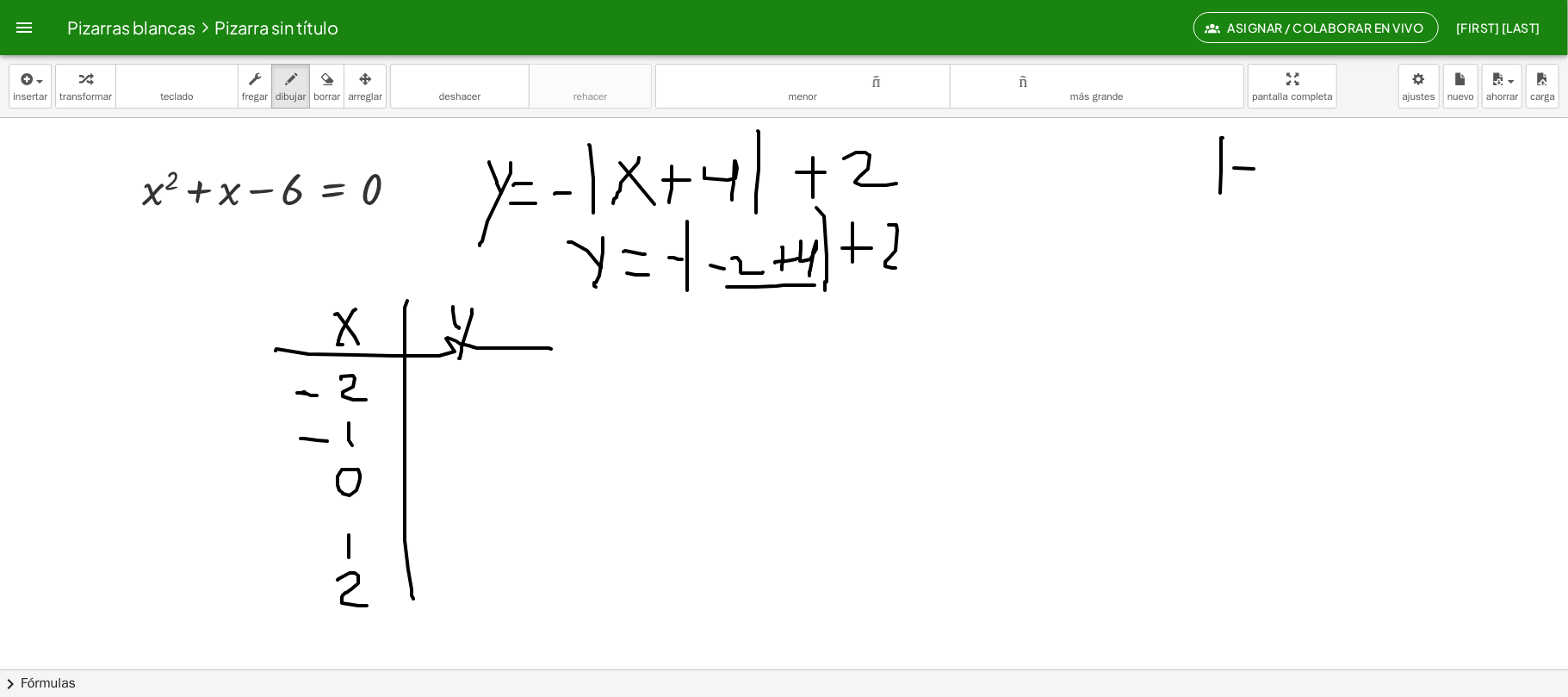 drag, startPoint x: 1234, startPoint y: 169, endPoint x: 1264, endPoint y: 172, distance: 30.14963 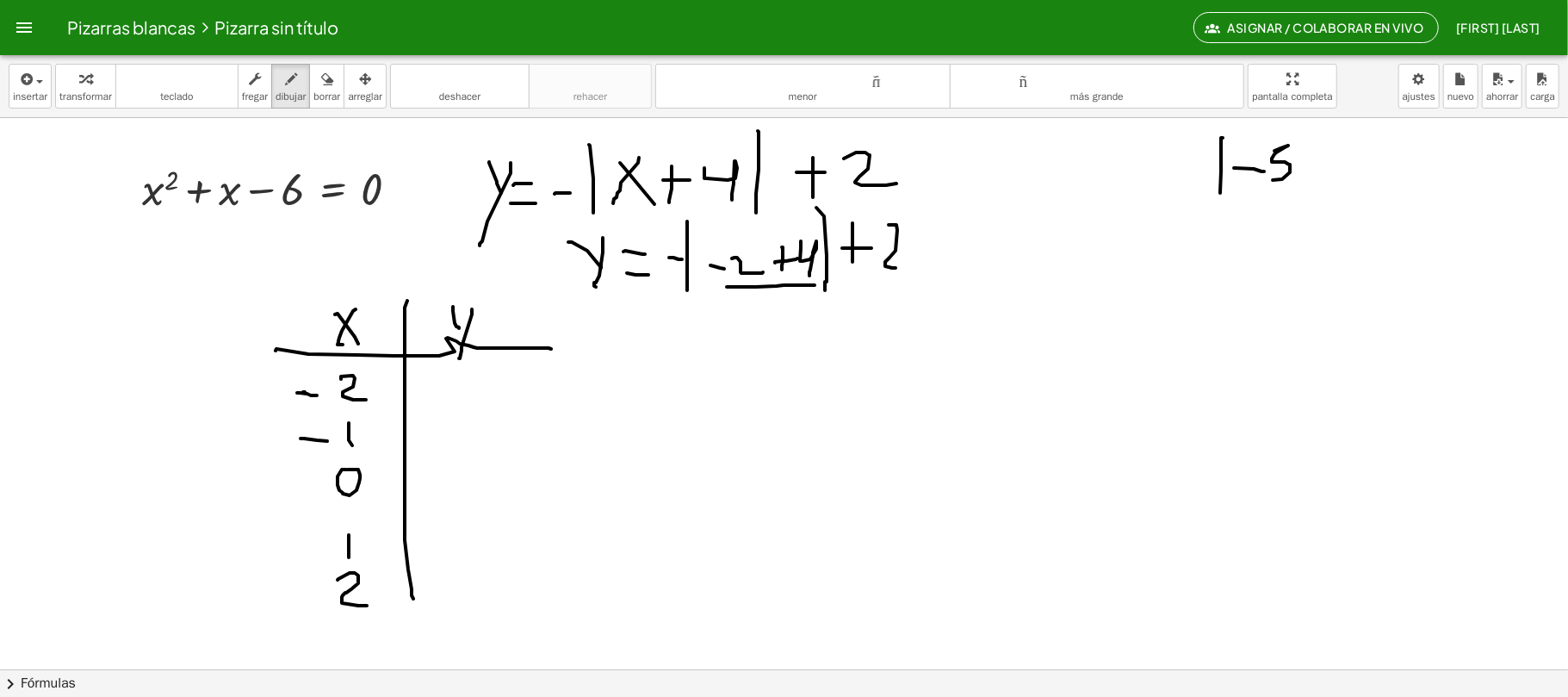 drag, startPoint x: 1274, startPoint y: 152, endPoint x: 1299, endPoint y: 162, distance: 26.92582 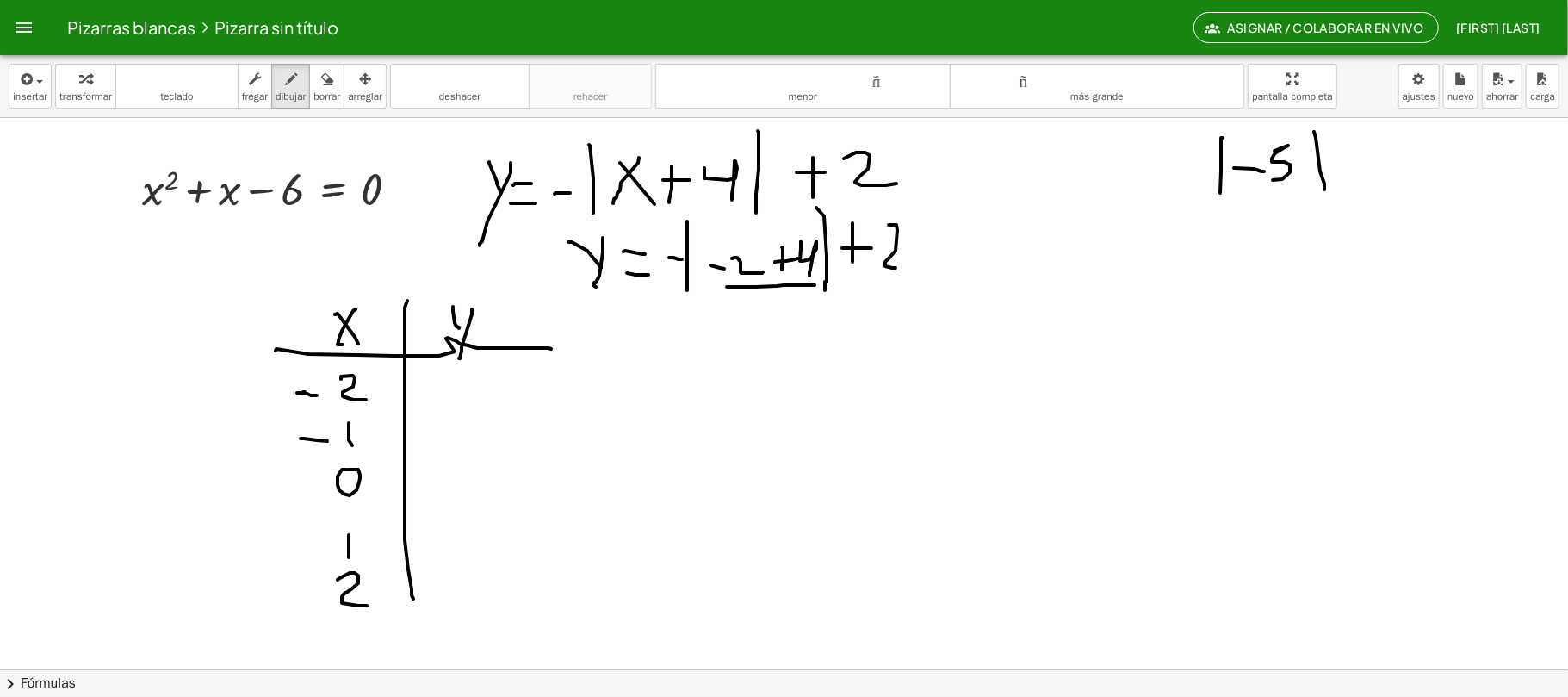drag, startPoint x: 1316, startPoint y: 139, endPoint x: 1324, endPoint y: 190, distance: 51.623638 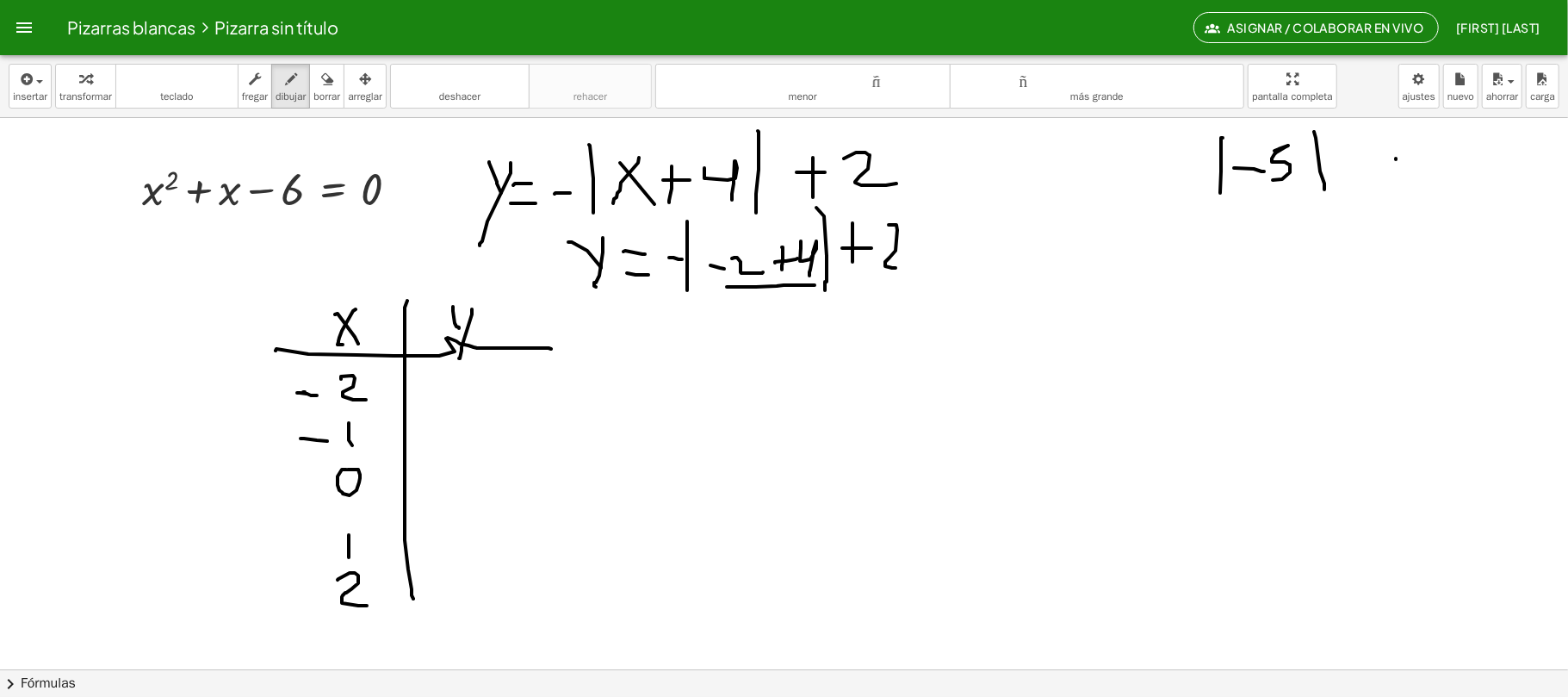 click at bounding box center [784, 669] 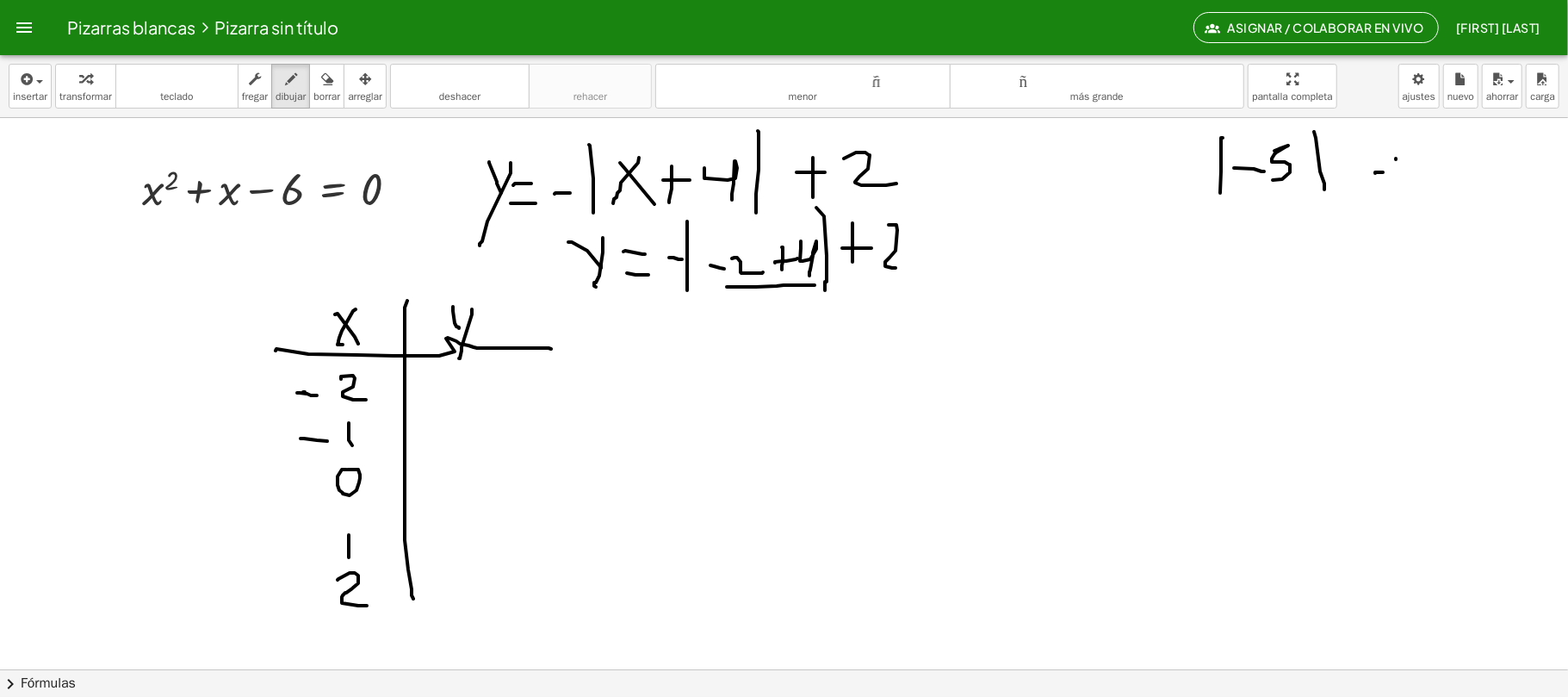 drag, startPoint x: 1375, startPoint y: 173, endPoint x: 1396, endPoint y: 173, distance: 21 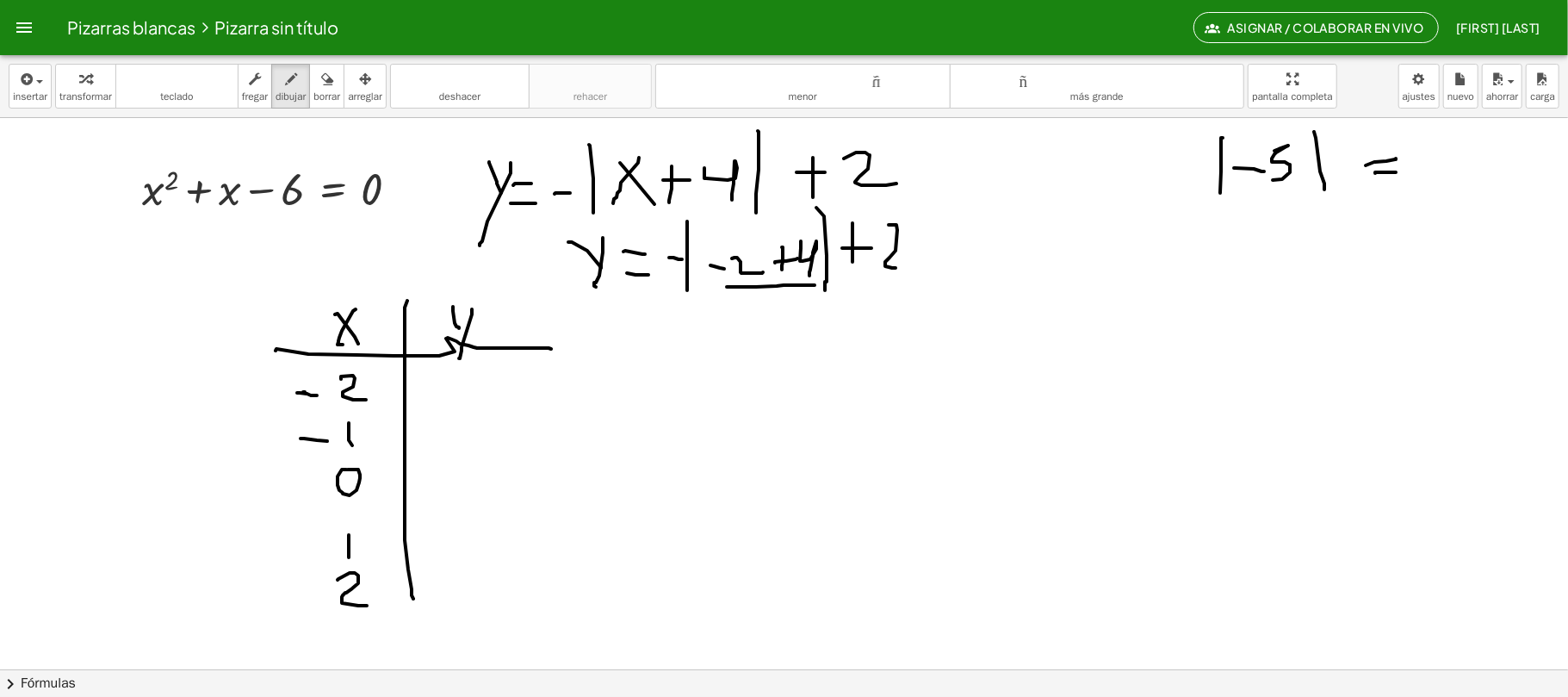 click at bounding box center (784, 669) 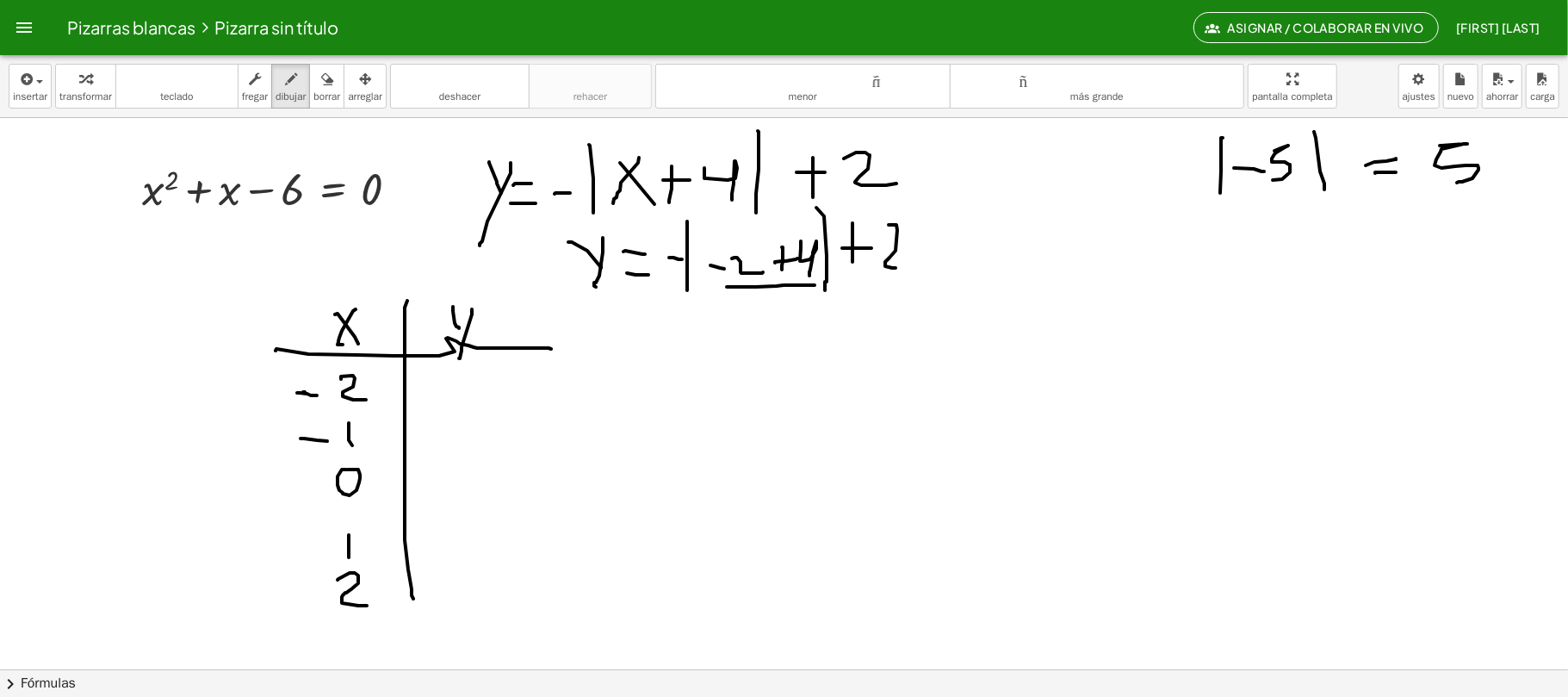 drag, startPoint x: 1440, startPoint y: 146, endPoint x: 1457, endPoint y: 184, distance: 41.629317 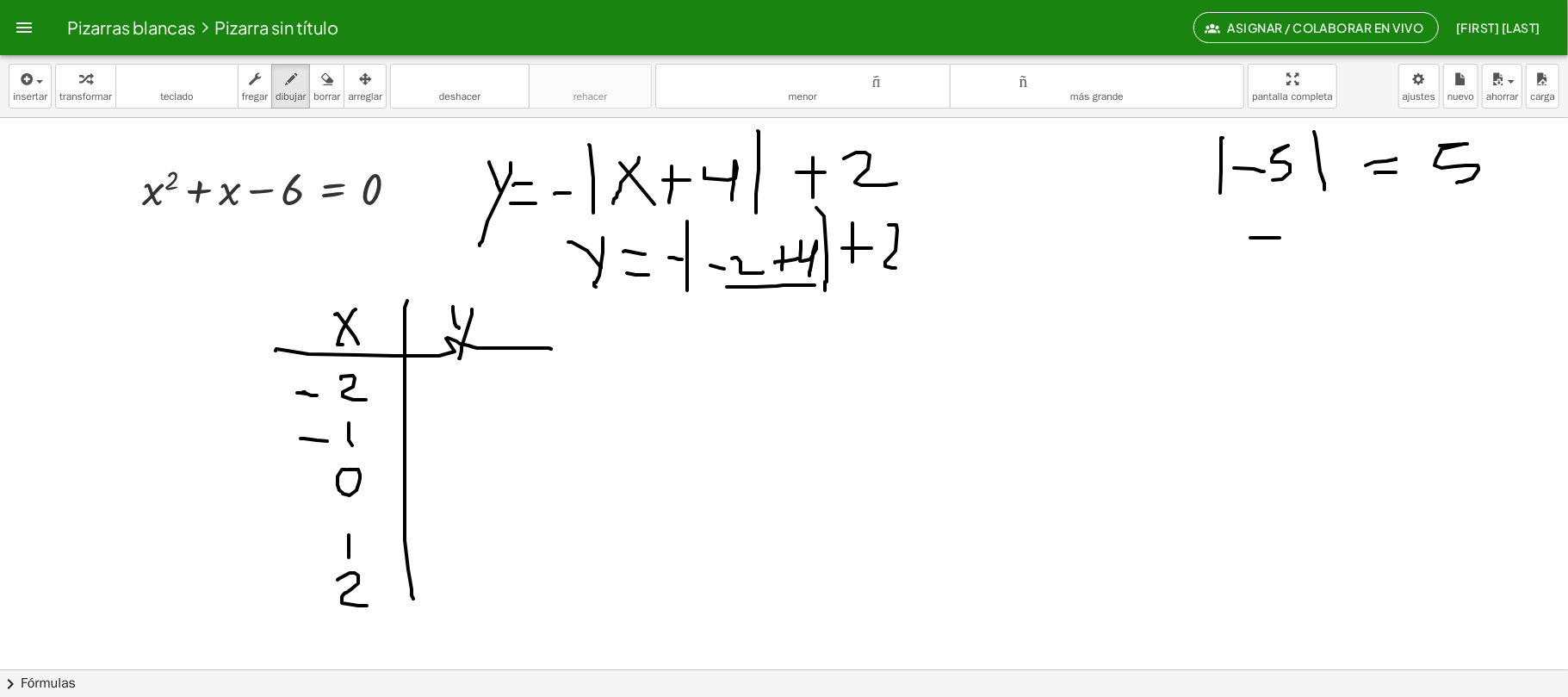 drag, startPoint x: 1250, startPoint y: 239, endPoint x: 1283, endPoint y: 239, distance: 33 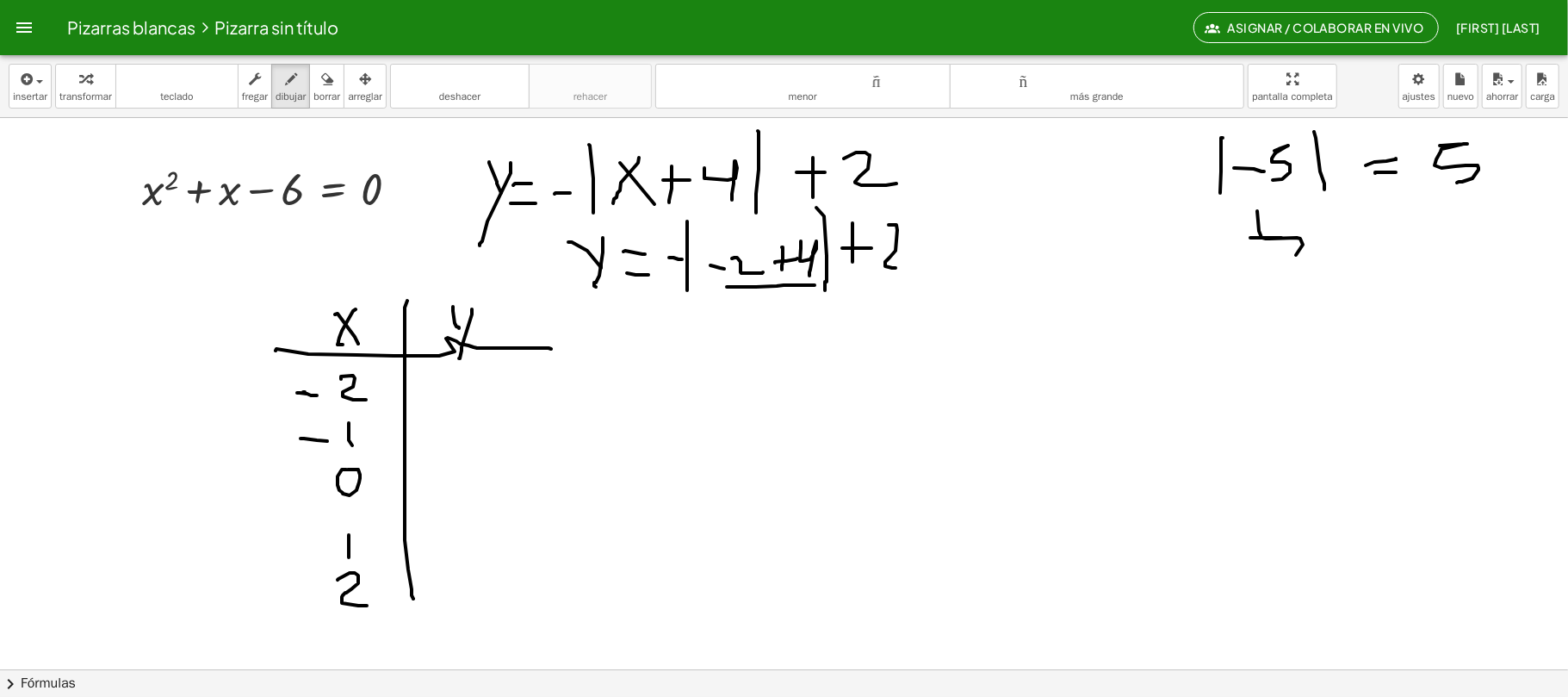 drag, startPoint x: 1257, startPoint y: 212, endPoint x: 1259, endPoint y: 238, distance: 26.07681 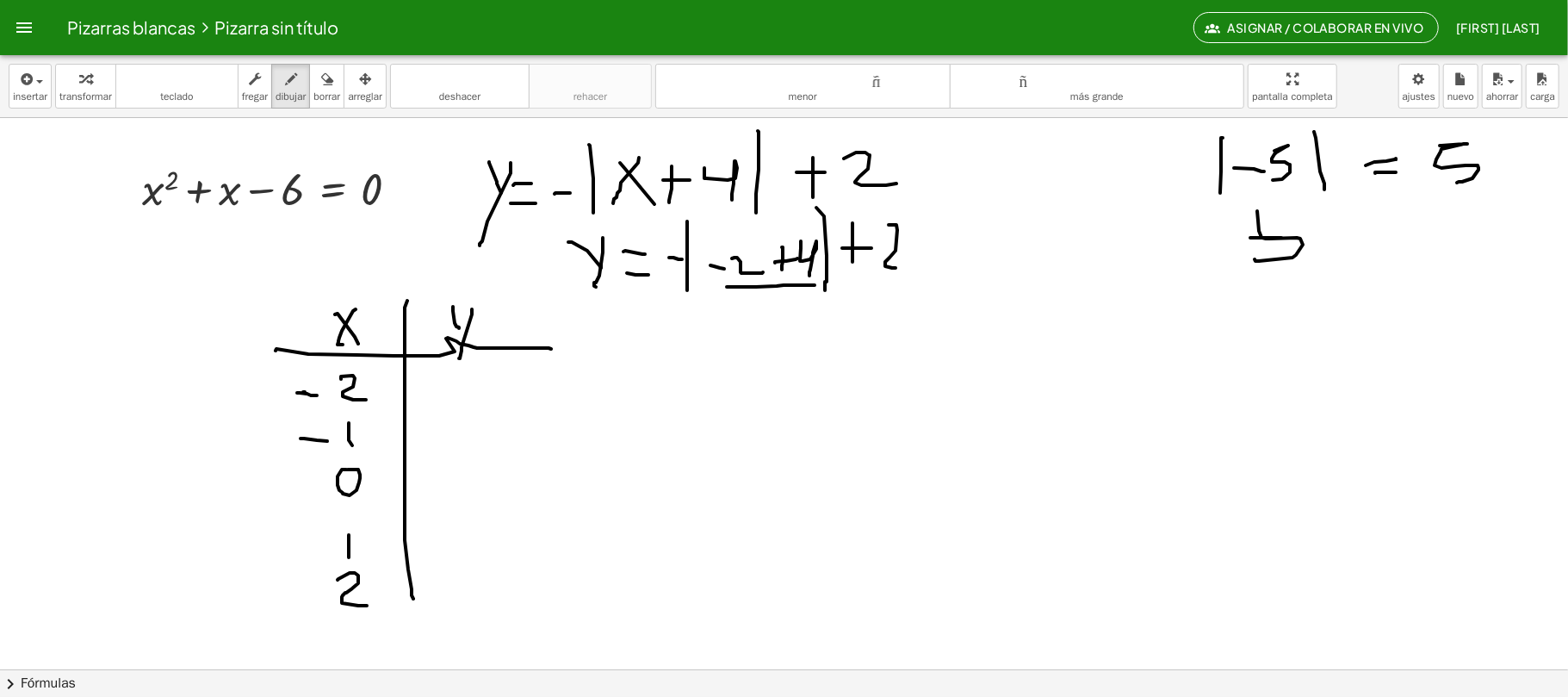 drag, startPoint x: 1258, startPoint y: 208, endPoint x: 1302, endPoint y: 207, distance: 44.0114 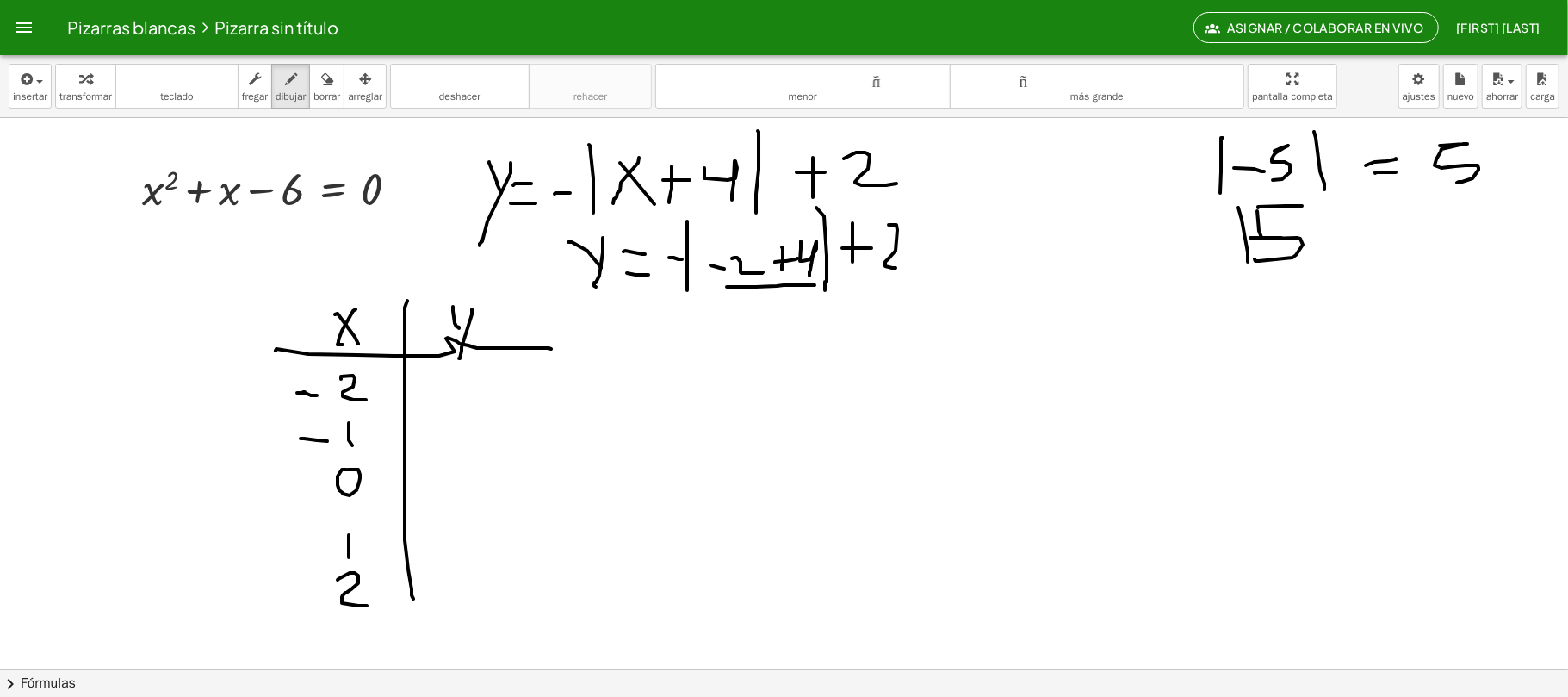 drag, startPoint x: 1248, startPoint y: 263, endPoint x: 1292, endPoint y: 246, distance: 47.169906 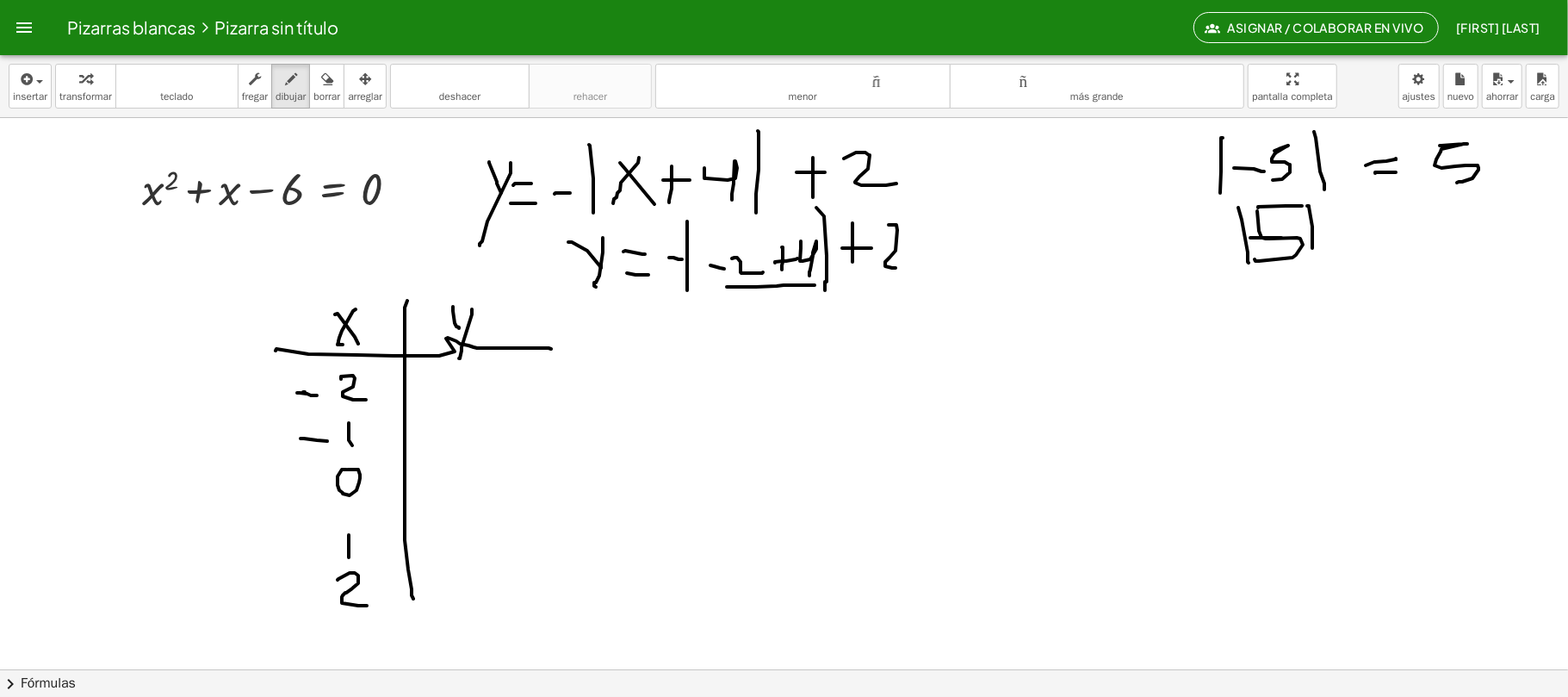 drag, startPoint x: 1309, startPoint y: 207, endPoint x: 1312, endPoint y: 249, distance: 42.107007 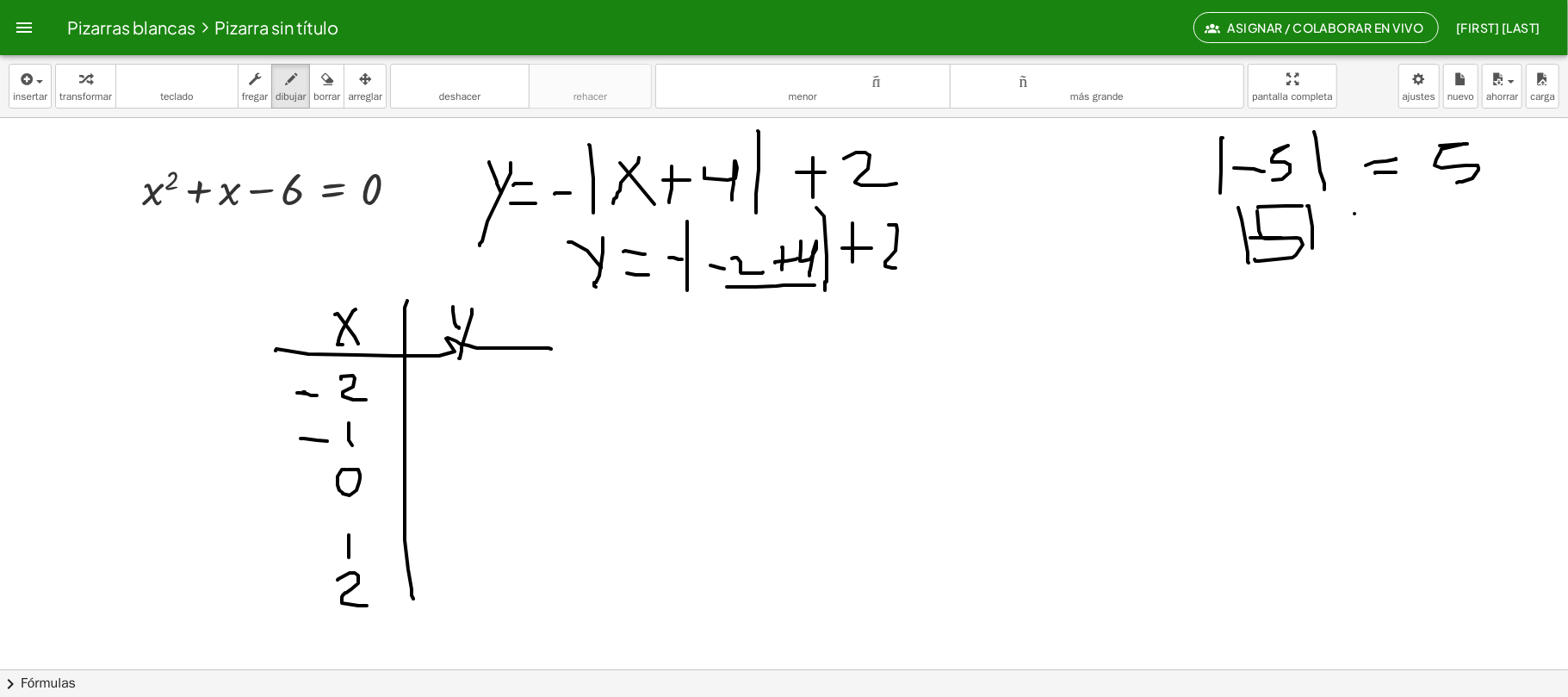 drag, startPoint x: 1354, startPoint y: 215, endPoint x: 1381, endPoint y: 215, distance: 27 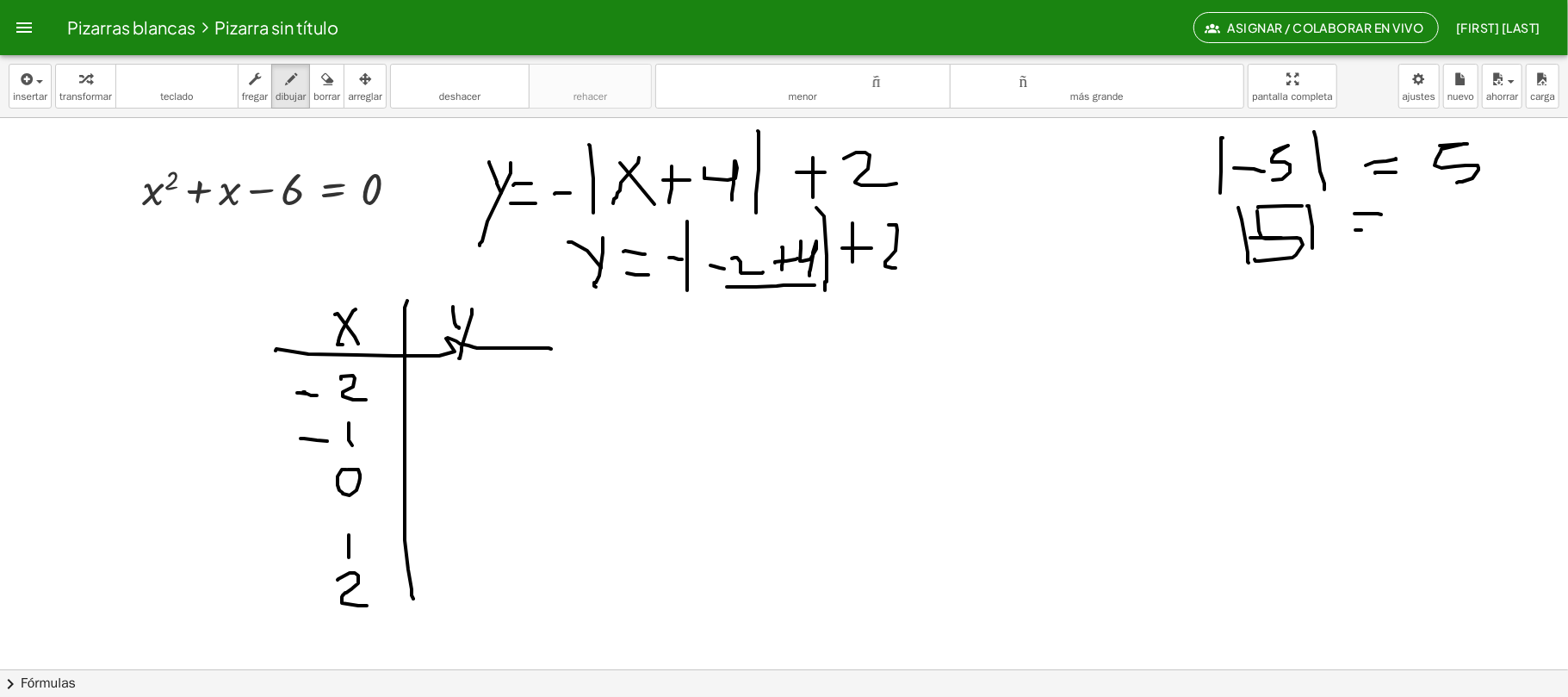 drag, startPoint x: 1355, startPoint y: 231, endPoint x: 1407, endPoint y: 231, distance: 52 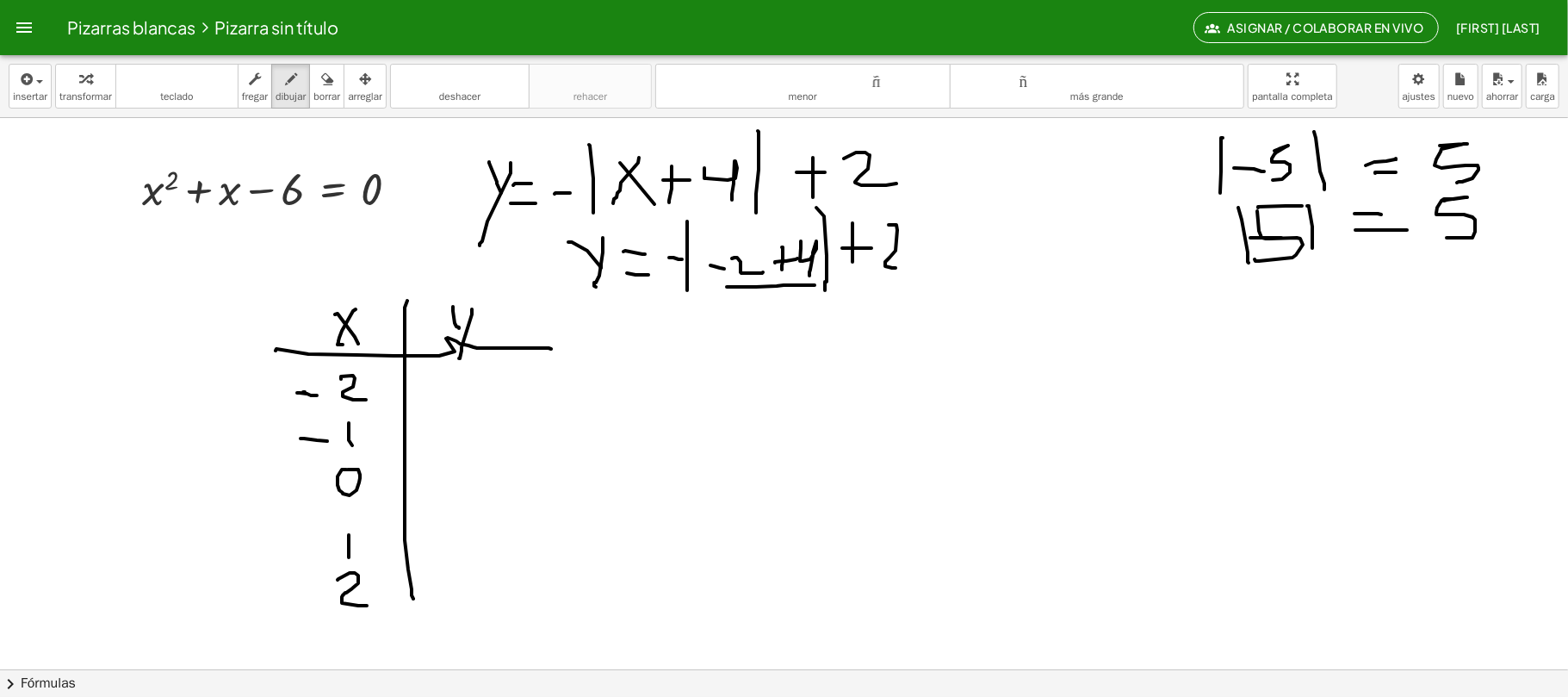 drag, startPoint x: 1444, startPoint y: 202, endPoint x: 1447, endPoint y: 239, distance: 37.121422 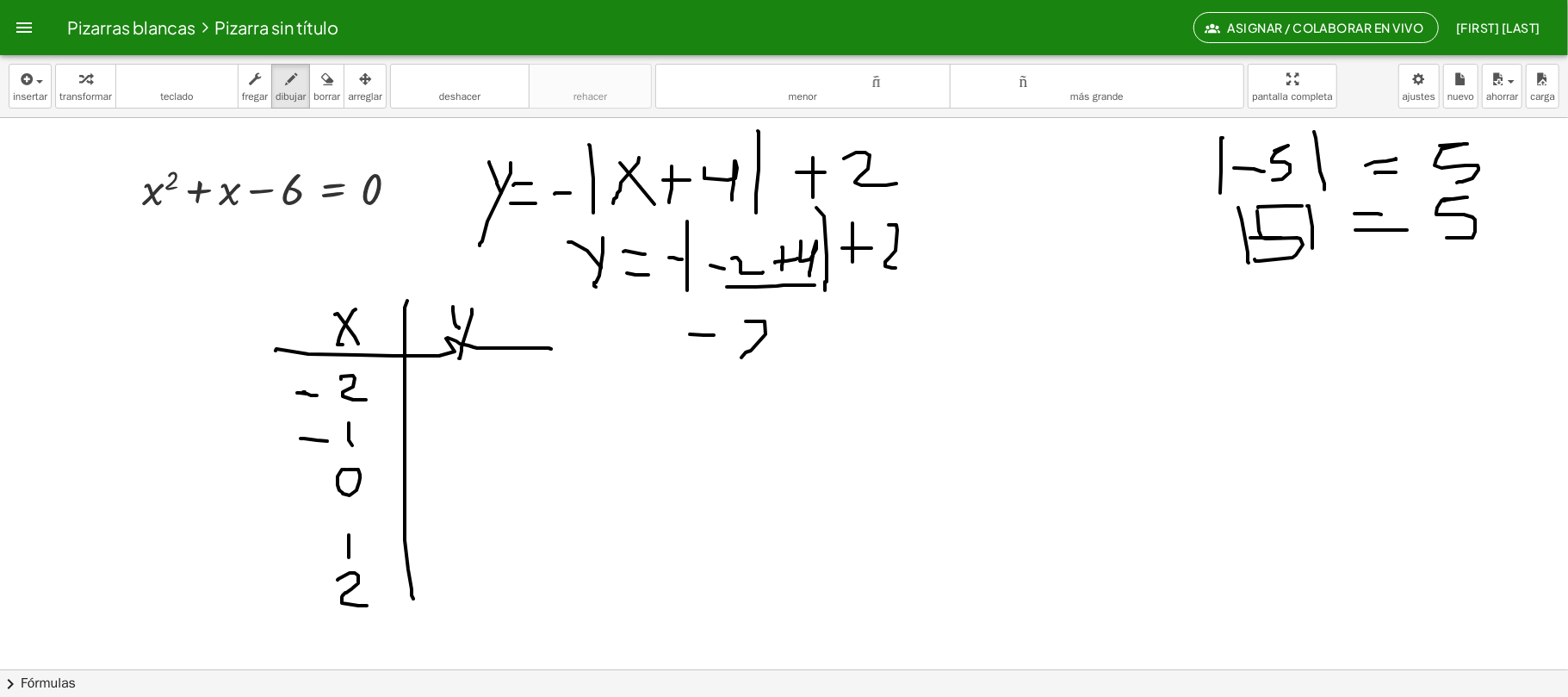 drag, startPoint x: 751, startPoint y: 352, endPoint x: 804, endPoint y: 346, distance: 53.338541 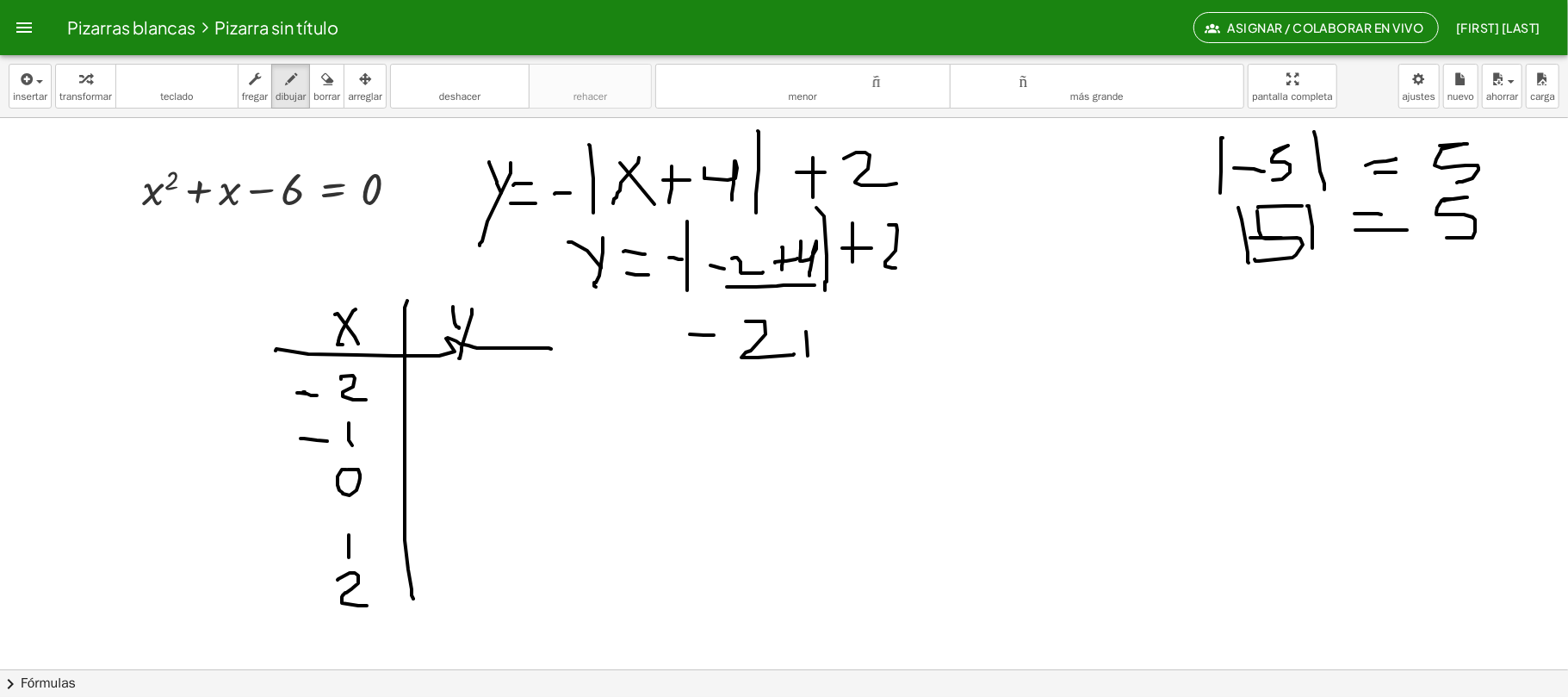 click at bounding box center [784, 669] 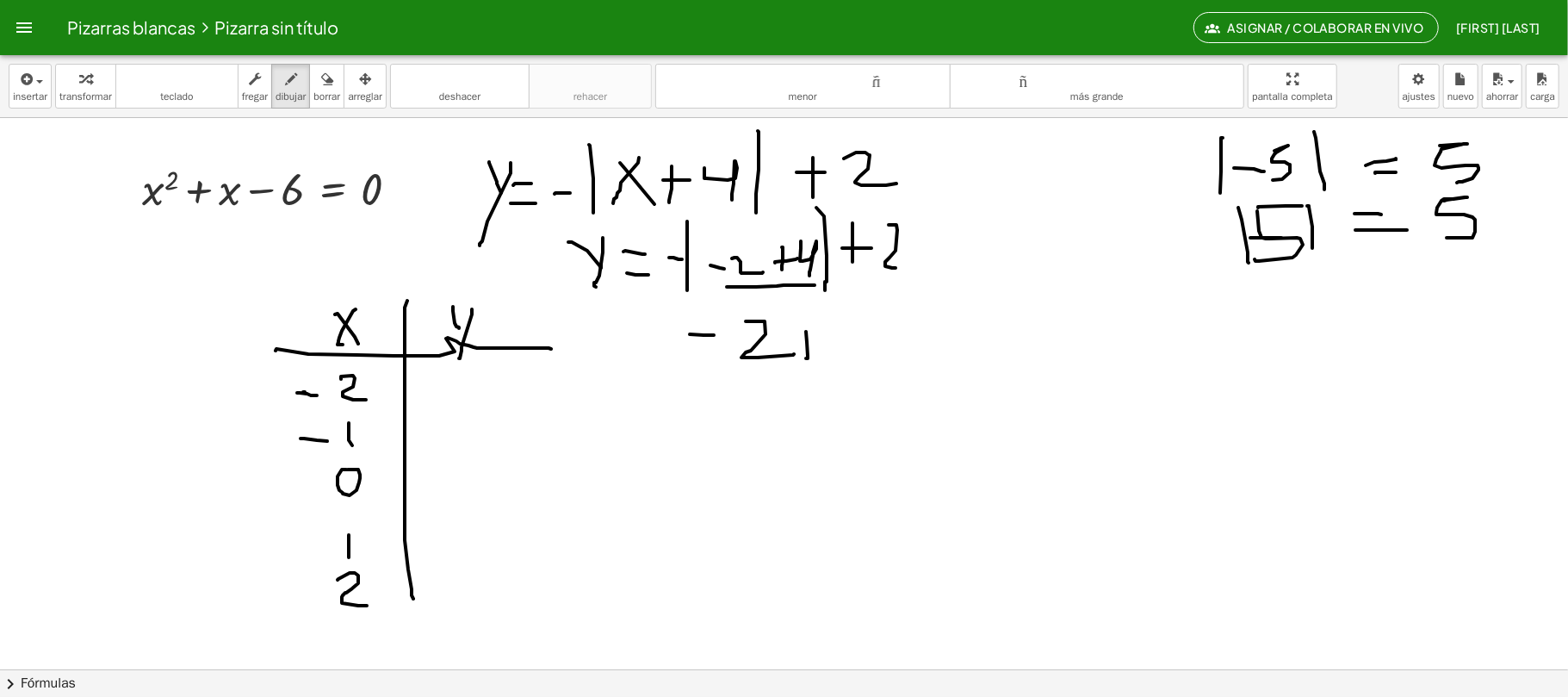 click at bounding box center (784, 669) 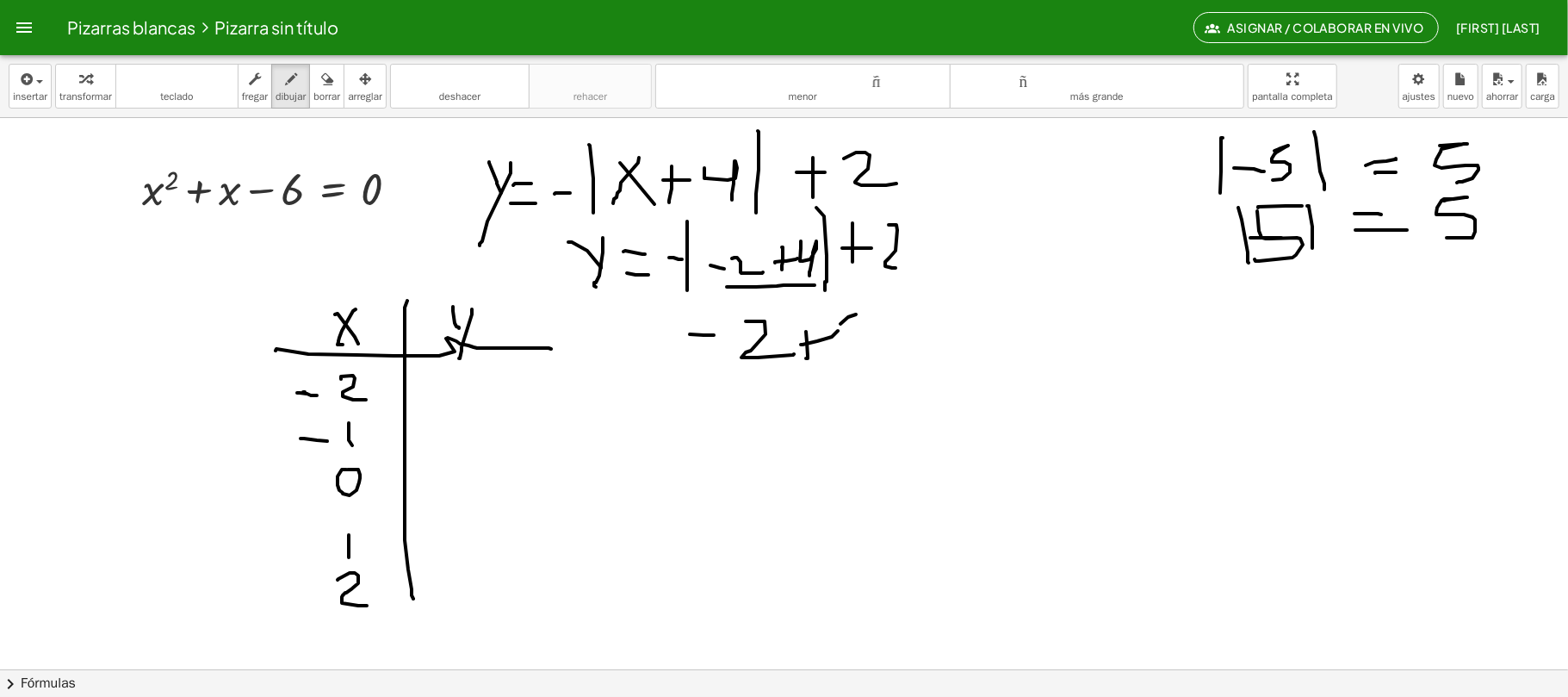 click at bounding box center [784, 669] 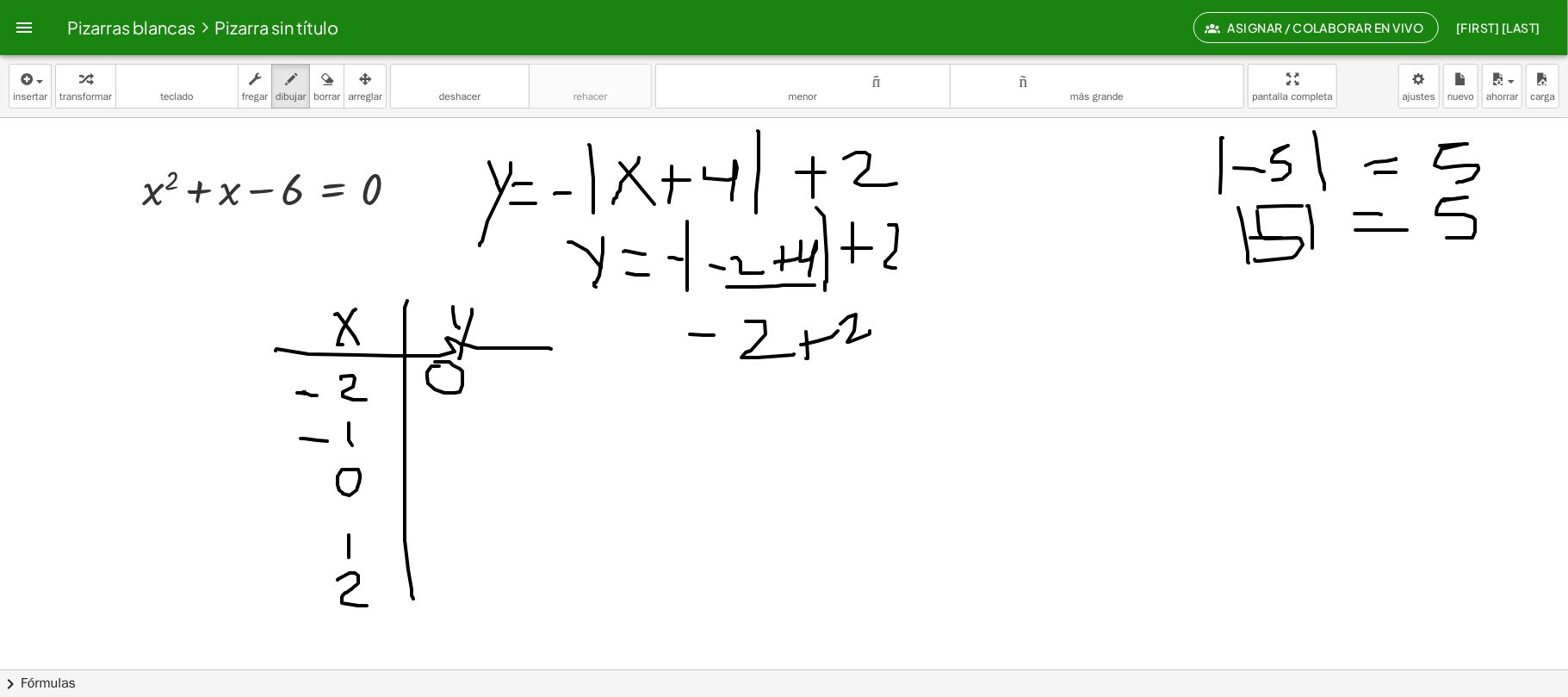 click at bounding box center [784, 669] 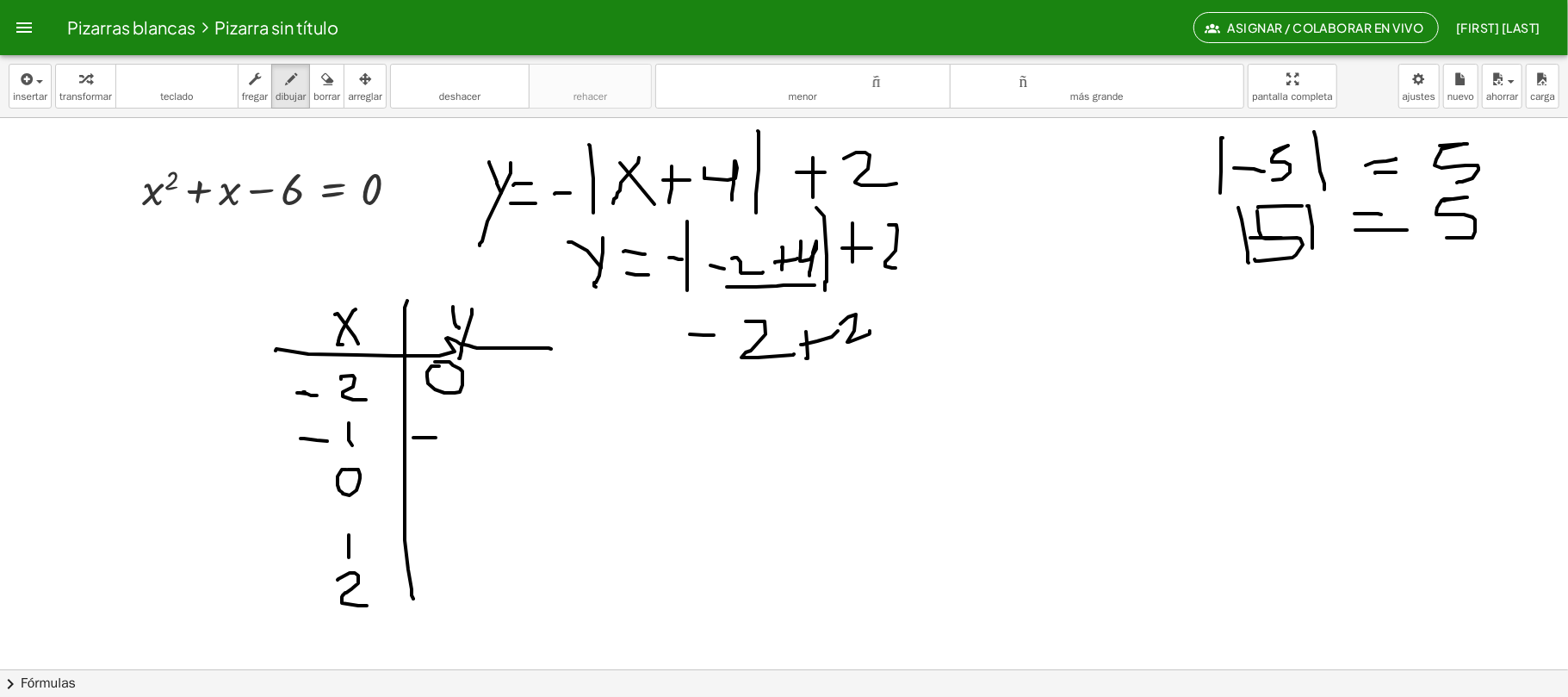 click at bounding box center (784, 669) 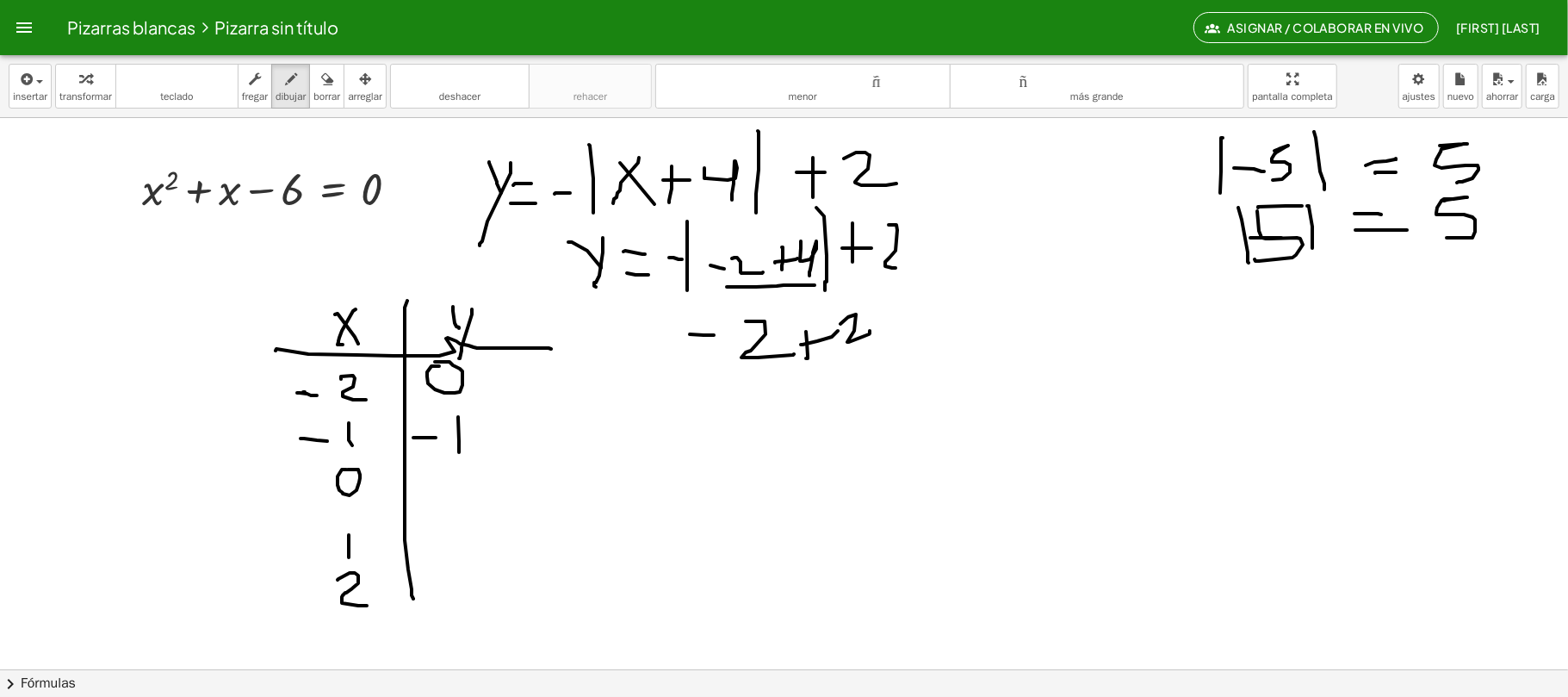 click at bounding box center (784, 669) 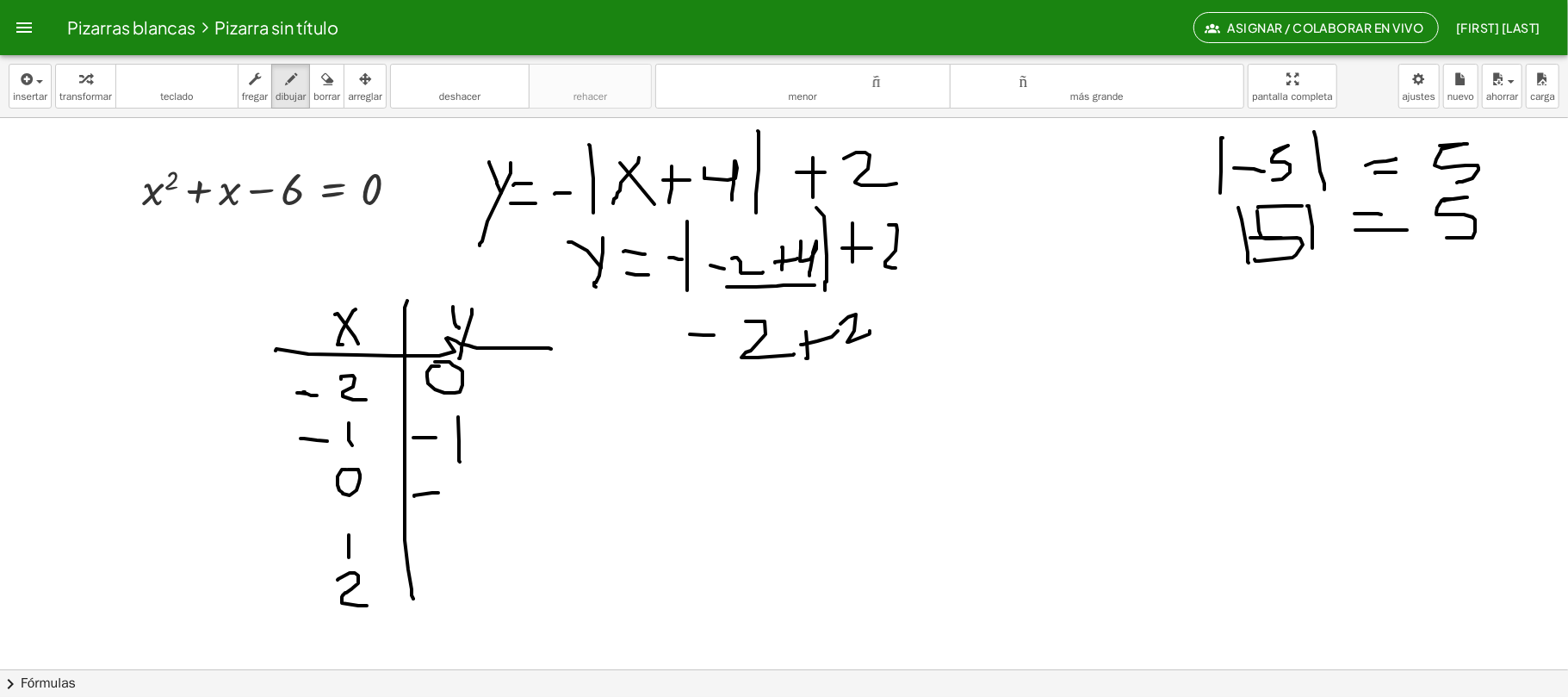 drag, startPoint x: 414, startPoint y: 497, endPoint x: 438, endPoint y: 494, distance: 24.186773 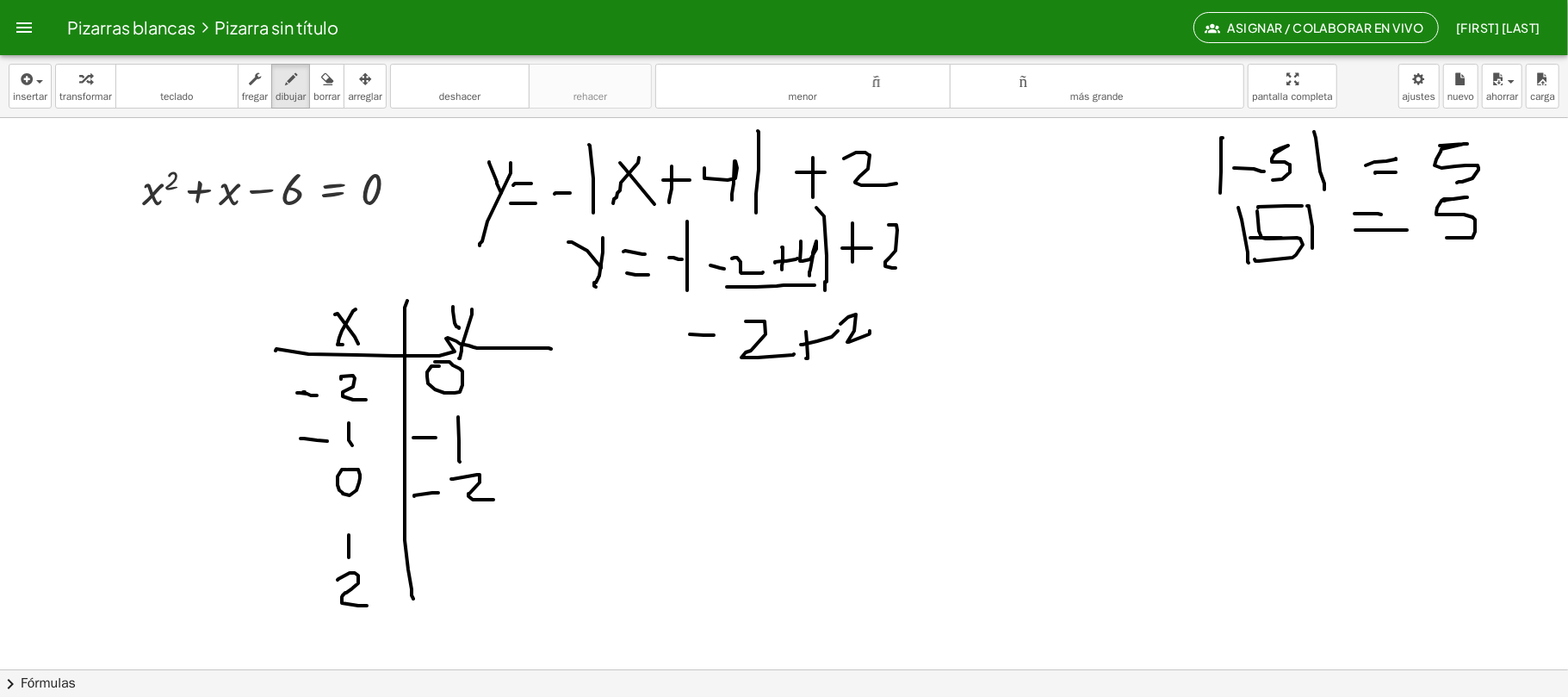drag, startPoint x: 453, startPoint y: 480, endPoint x: 496, endPoint y: 501, distance: 47.853944 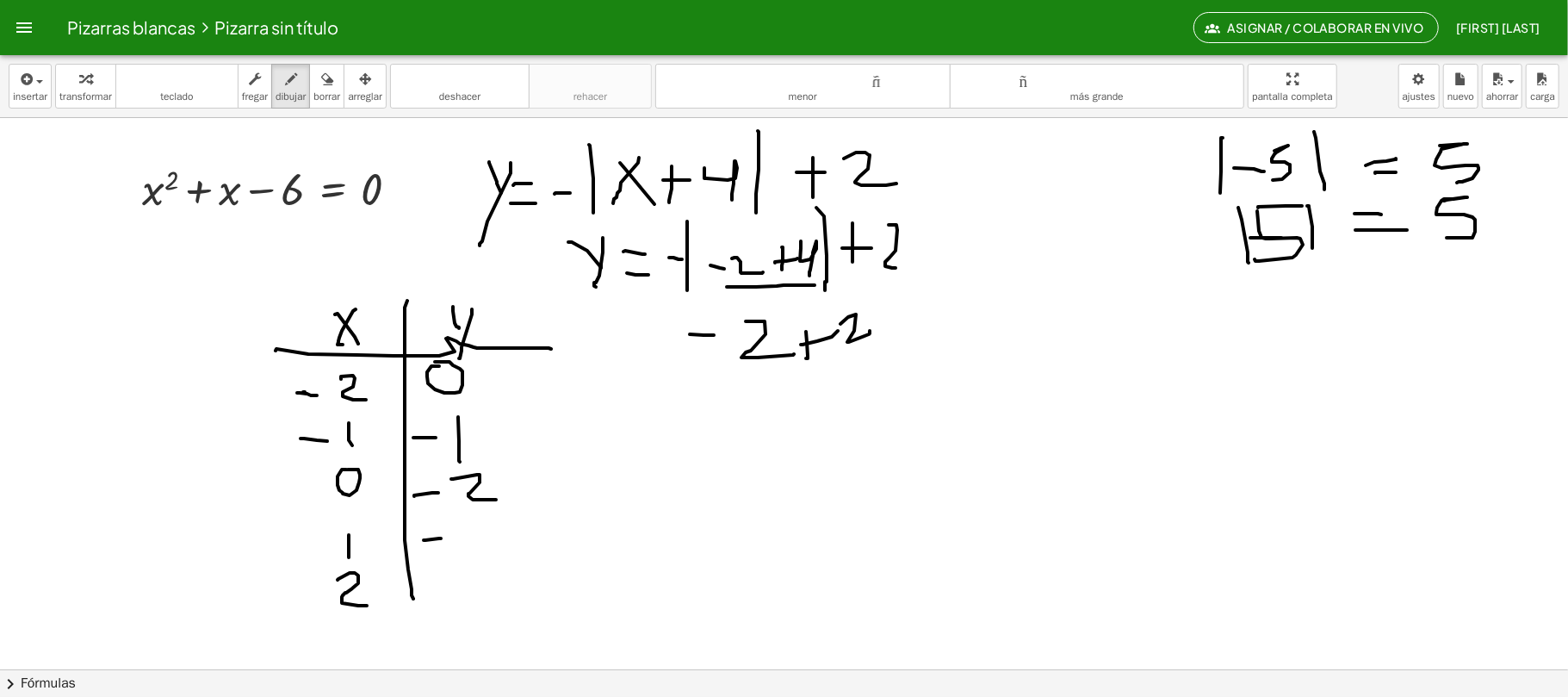 drag, startPoint x: 424, startPoint y: 541, endPoint x: 441, endPoint y: 539, distance: 17.11724 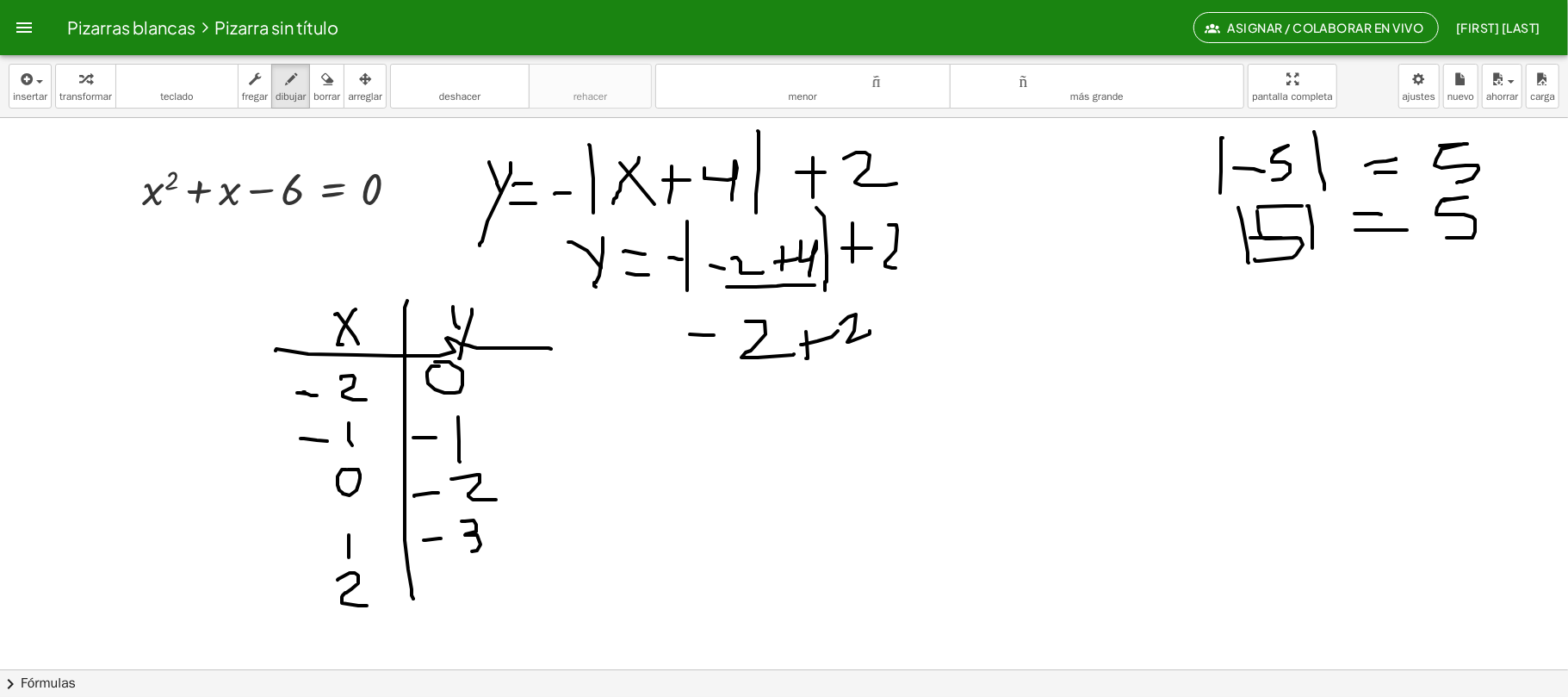 drag, startPoint x: 465, startPoint y: 522, endPoint x: 458, endPoint y: 563, distance: 41.5933 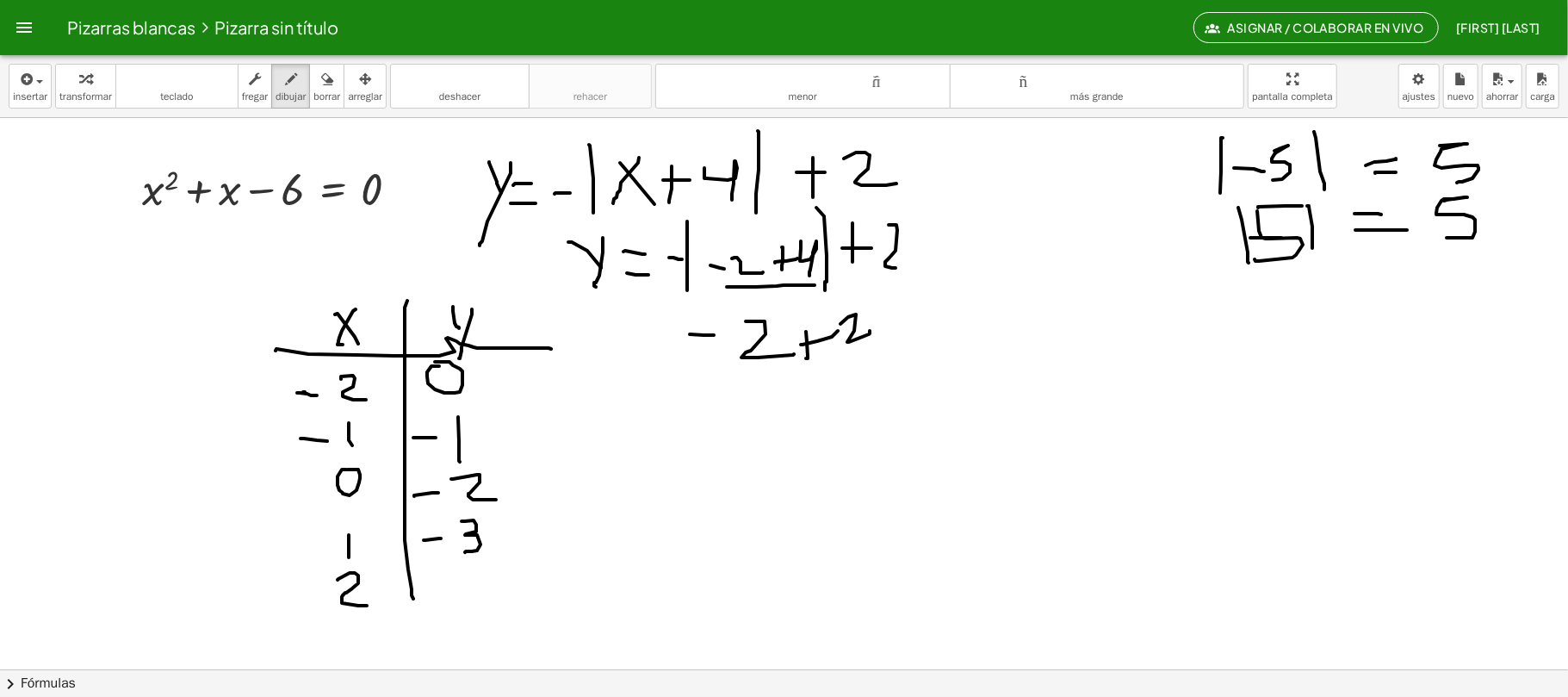 drag, startPoint x: 443, startPoint y: 596, endPoint x: 456, endPoint y: 596, distance: 13 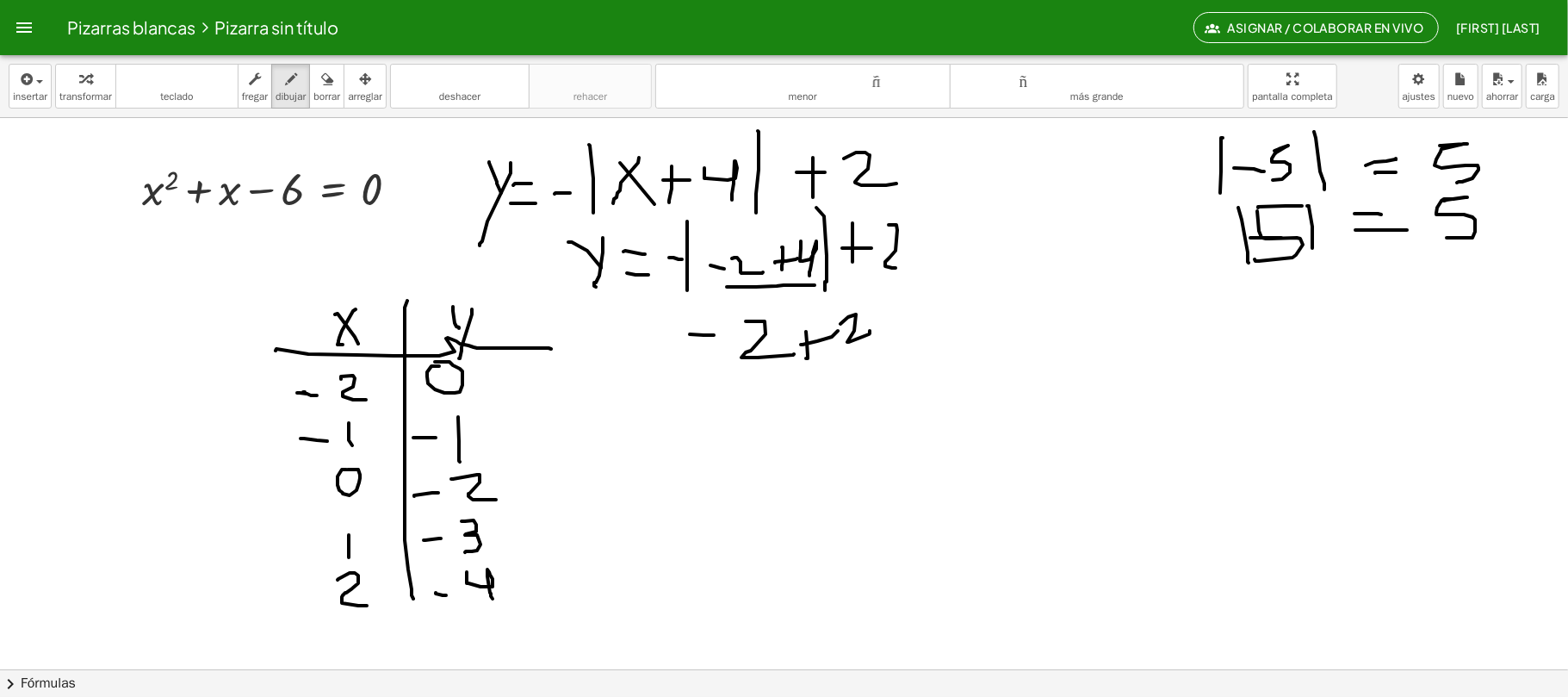 drag, startPoint x: 467, startPoint y: 573, endPoint x: 493, endPoint y: 601, distance: 38.209946 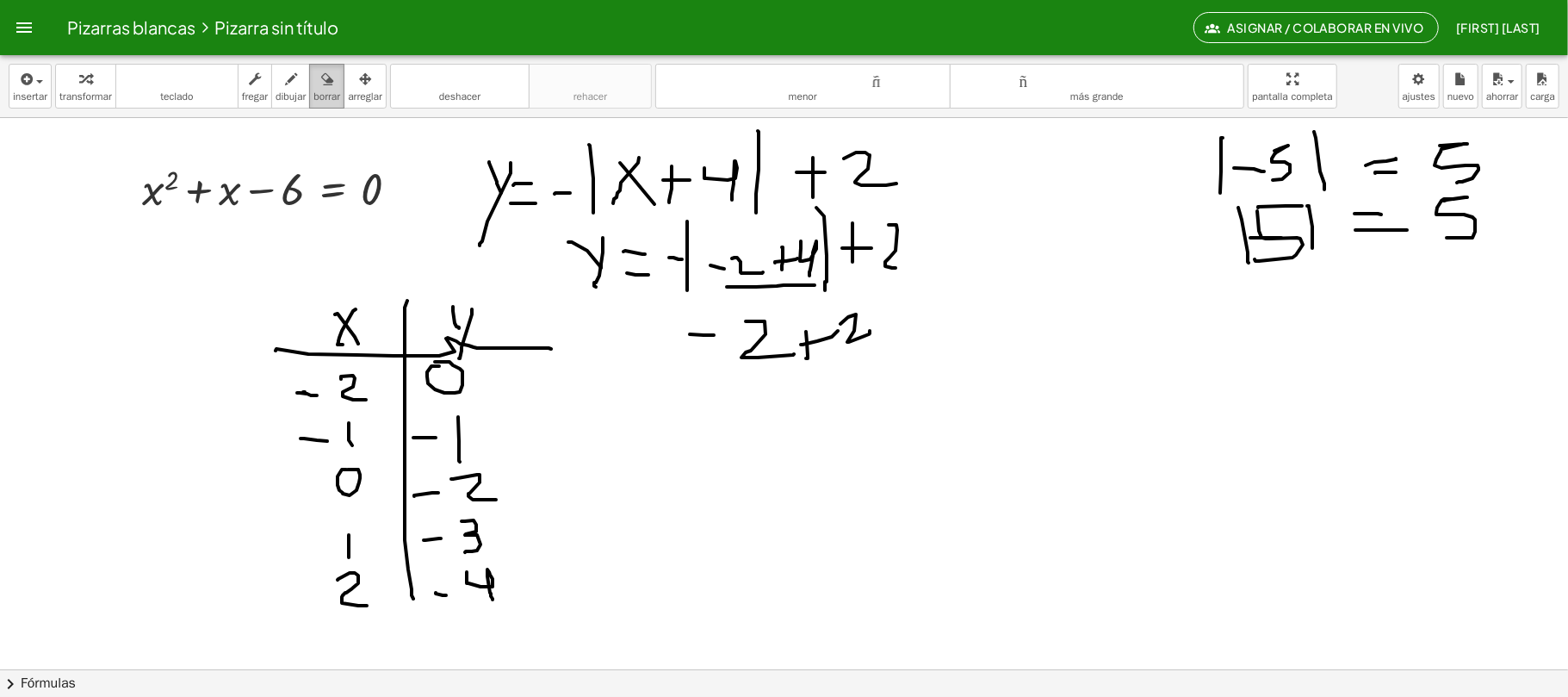 click on "borrar" at bounding box center (326, 96) 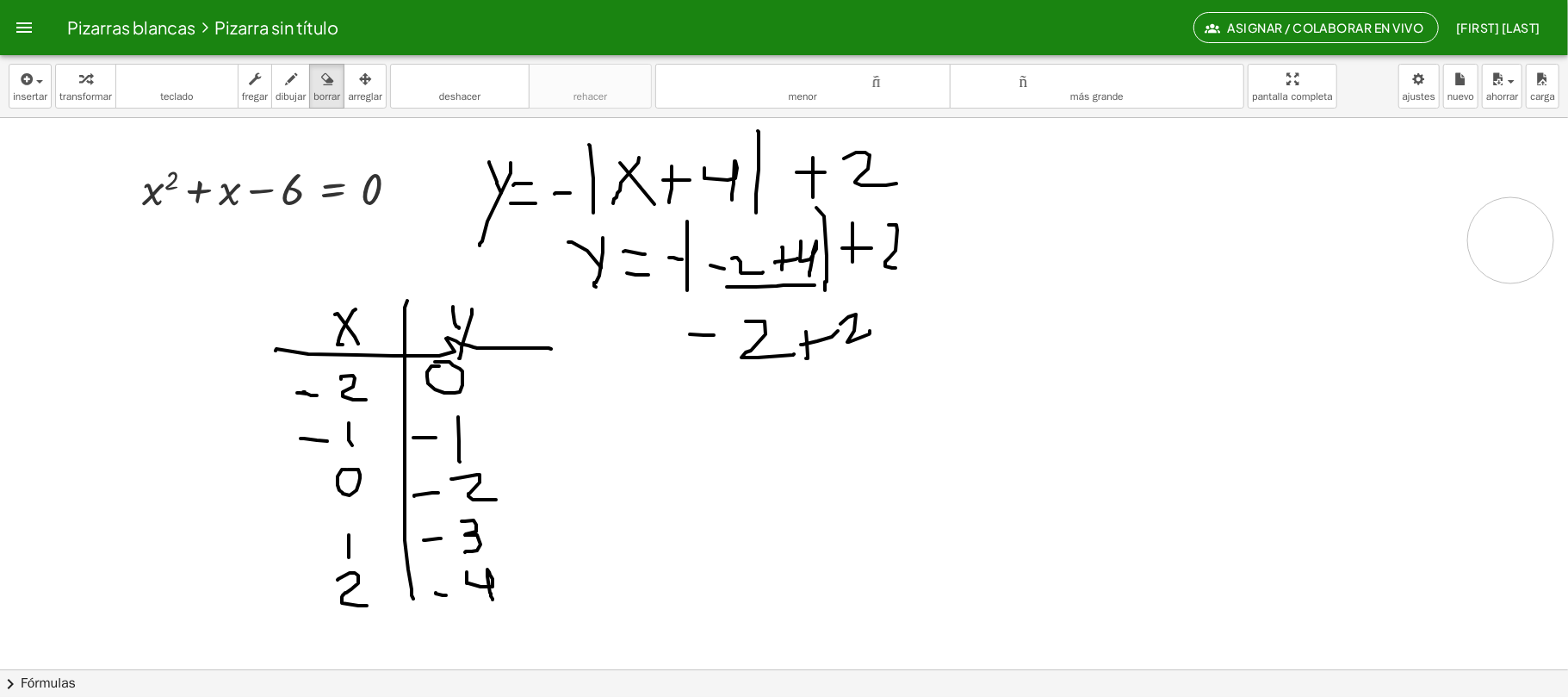 drag, startPoint x: 1266, startPoint y: 207, endPoint x: 1392, endPoint y: 242, distance: 130.77079 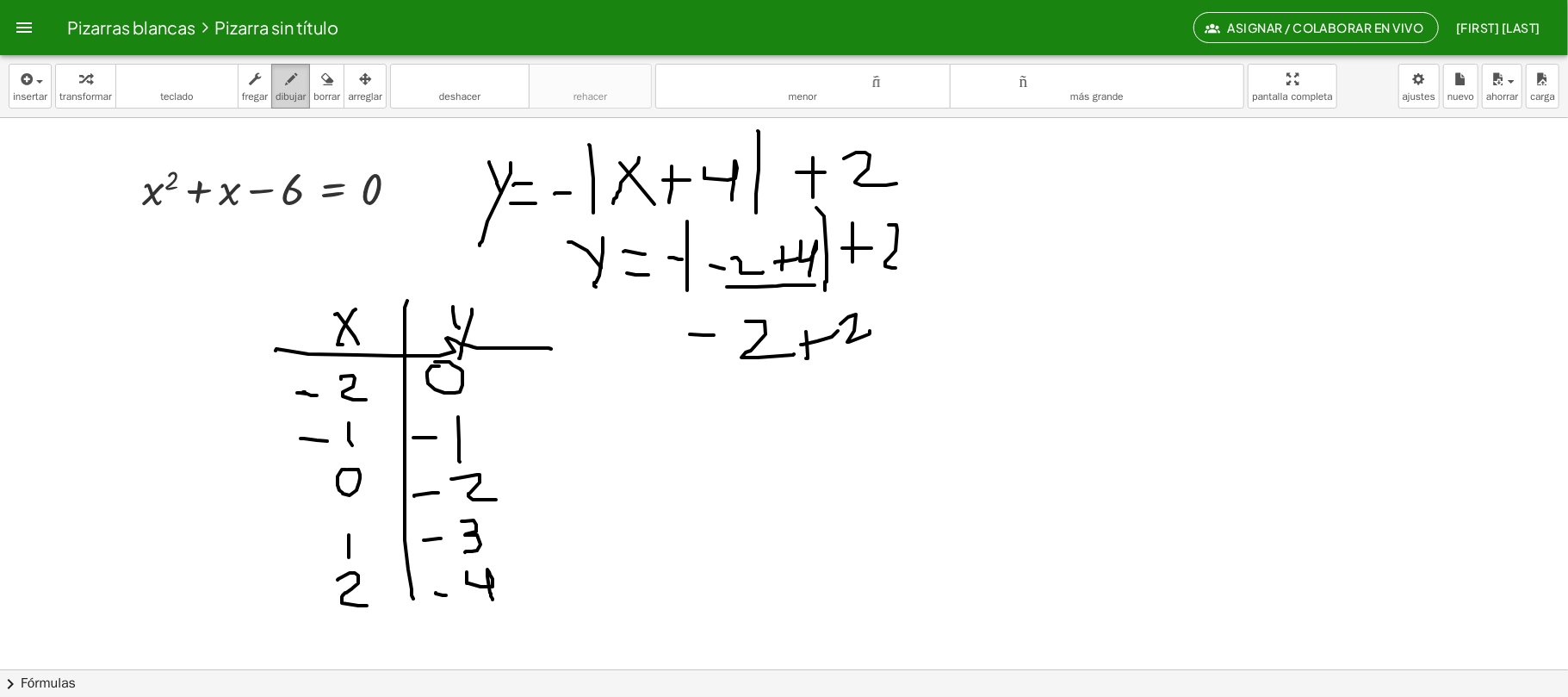 click on "dibujar" at bounding box center [290, 86] 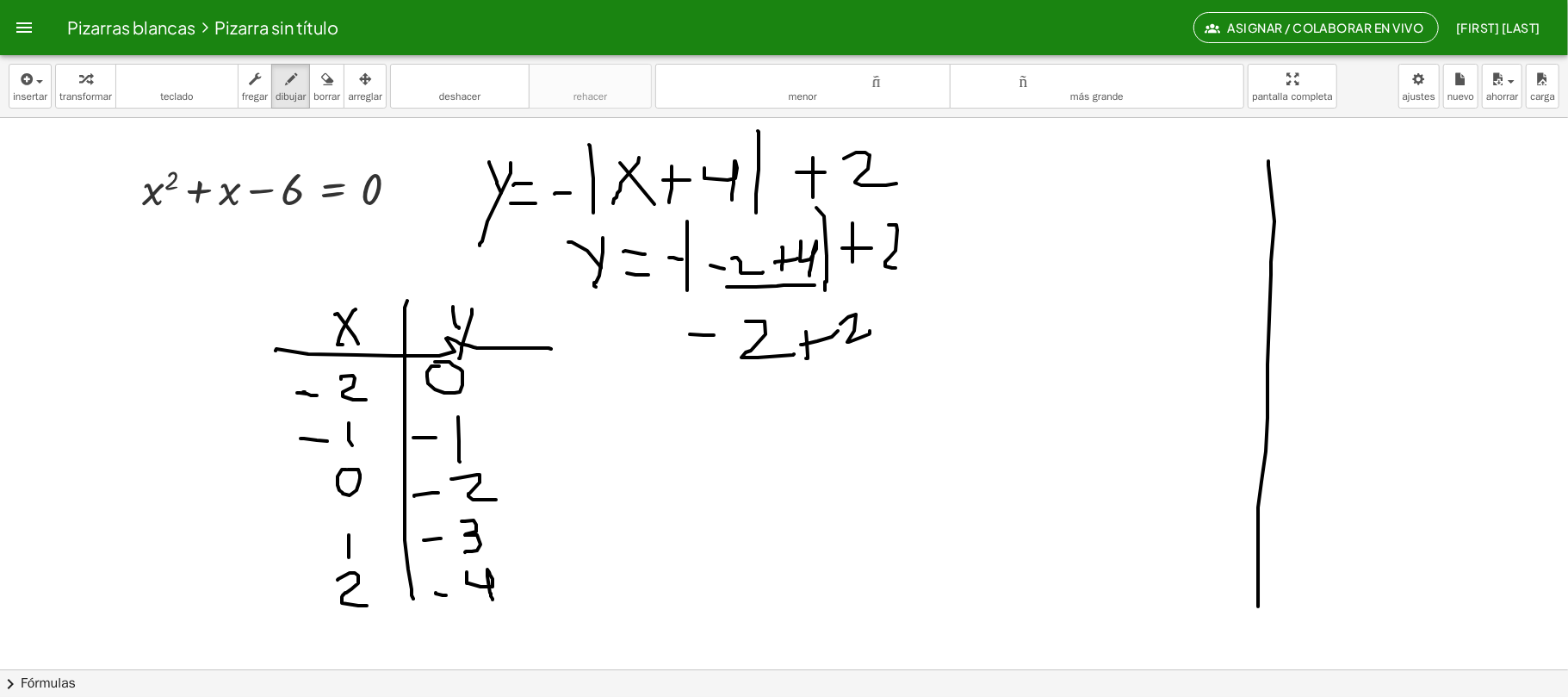 drag, startPoint x: 1268, startPoint y: 162, endPoint x: 1255, endPoint y: 566, distance: 404.2091 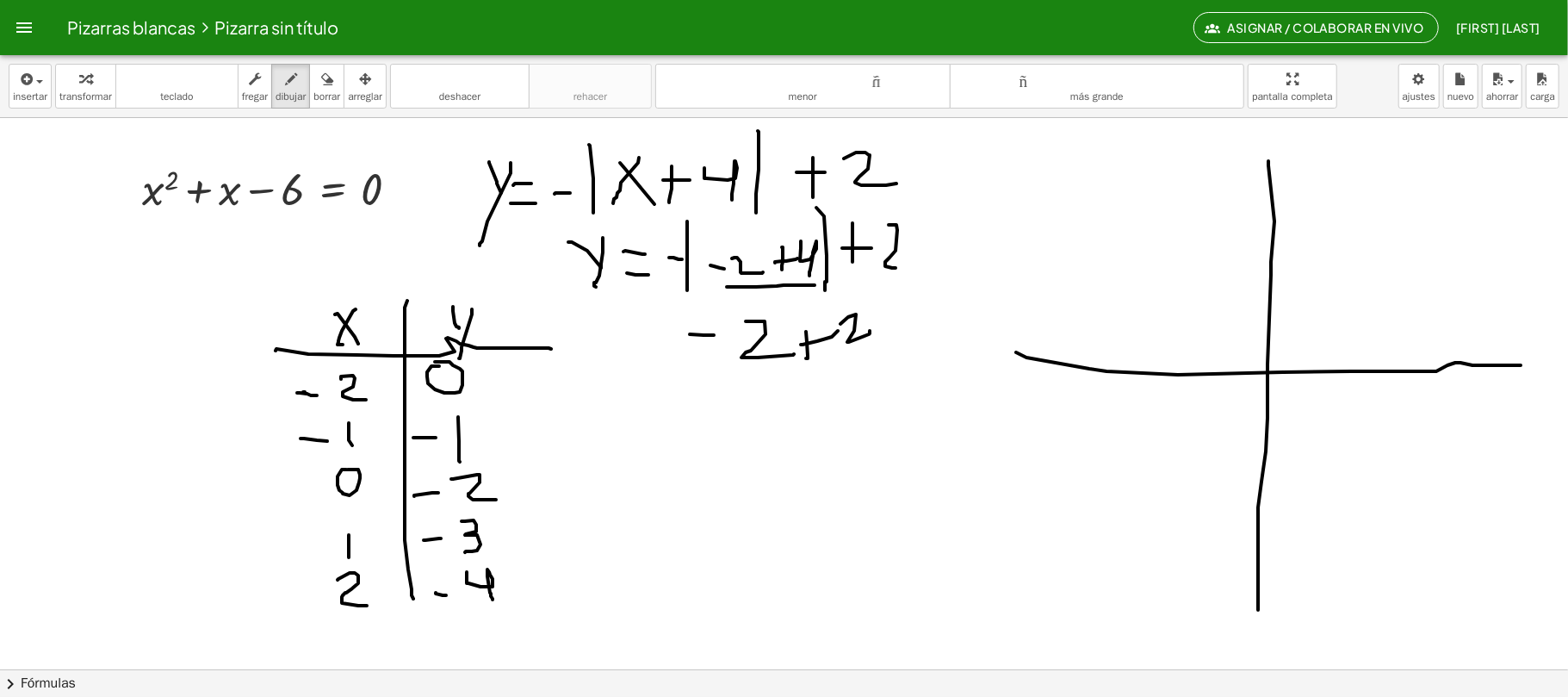 drag, startPoint x: 1016, startPoint y: 353, endPoint x: 1100, endPoint y: 363, distance: 84.59314 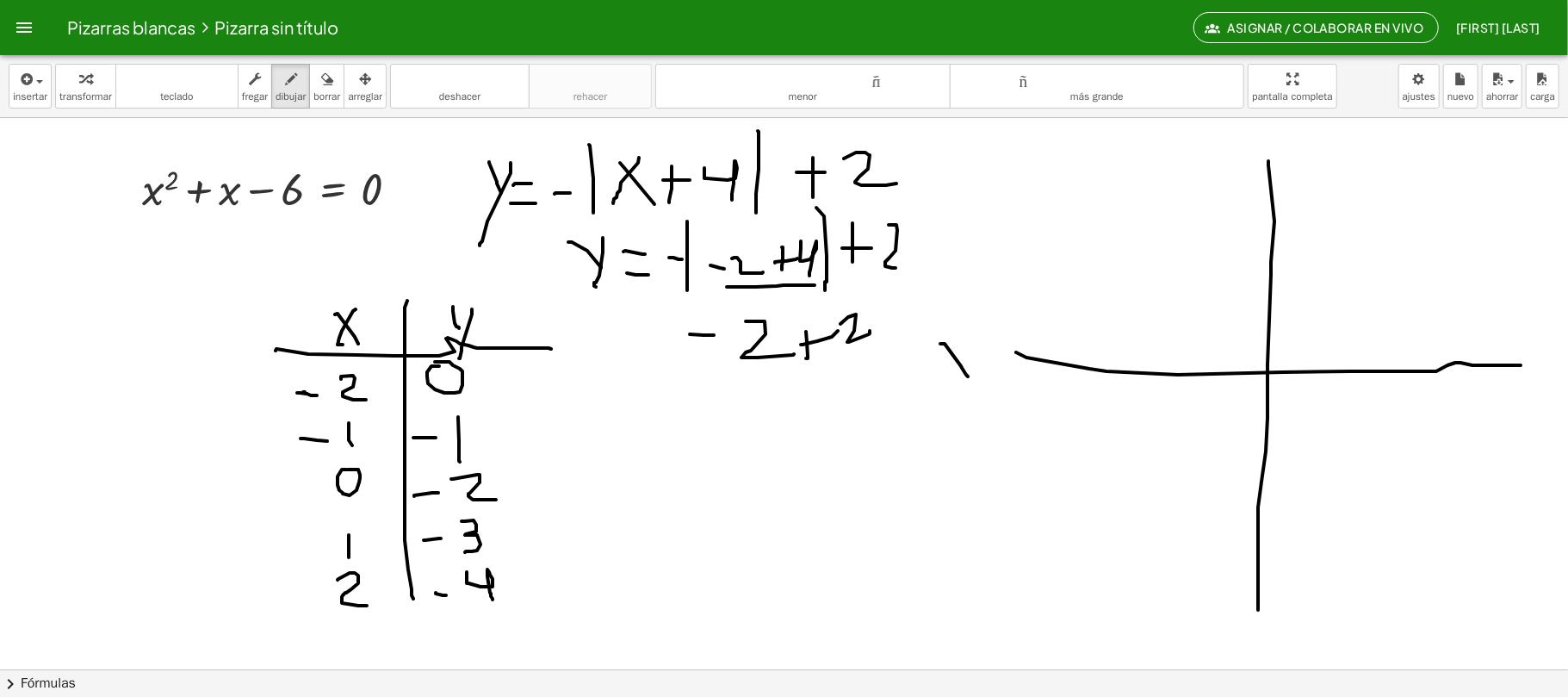 drag, startPoint x: 962, startPoint y: 369, endPoint x: 952, endPoint y: 349, distance: 22.36068 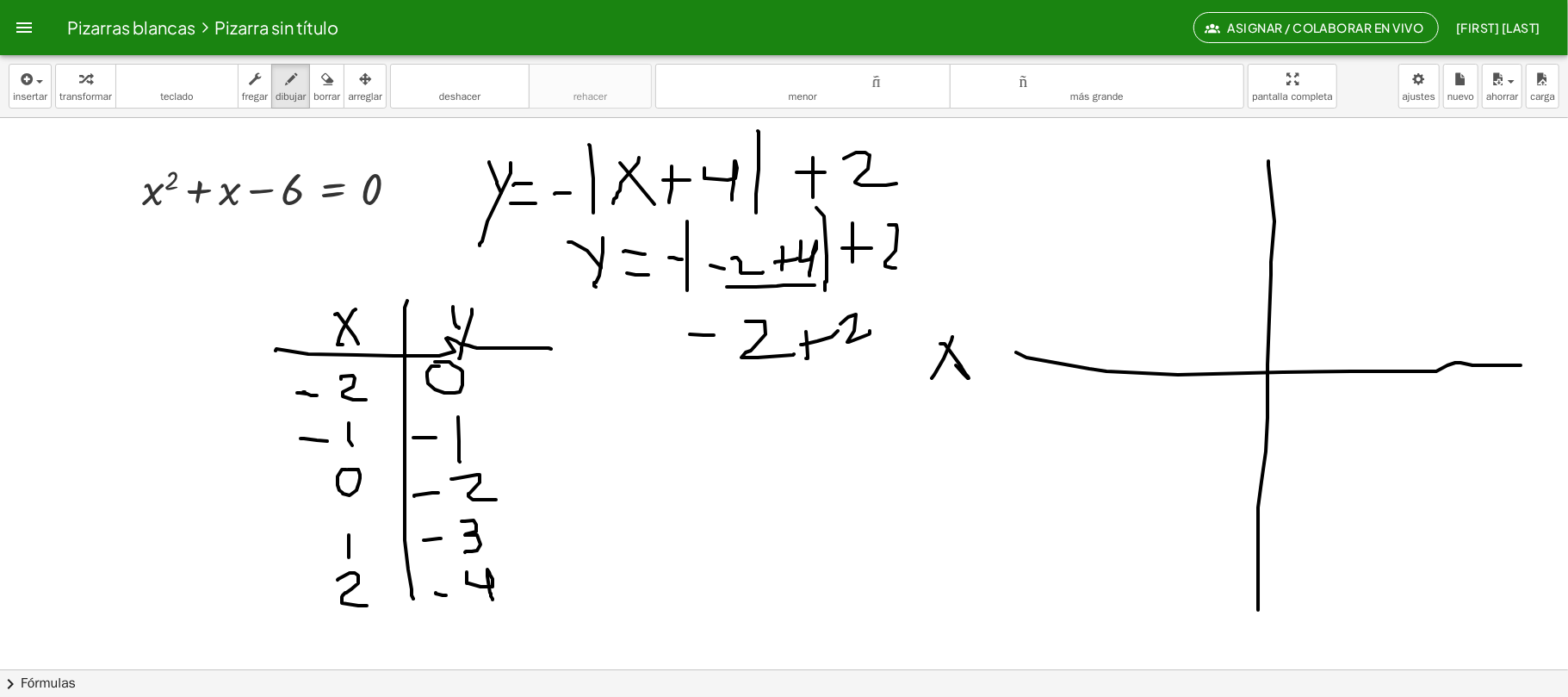 drag, startPoint x: 952, startPoint y: 338, endPoint x: 1095, endPoint y: 308, distance: 146.11297 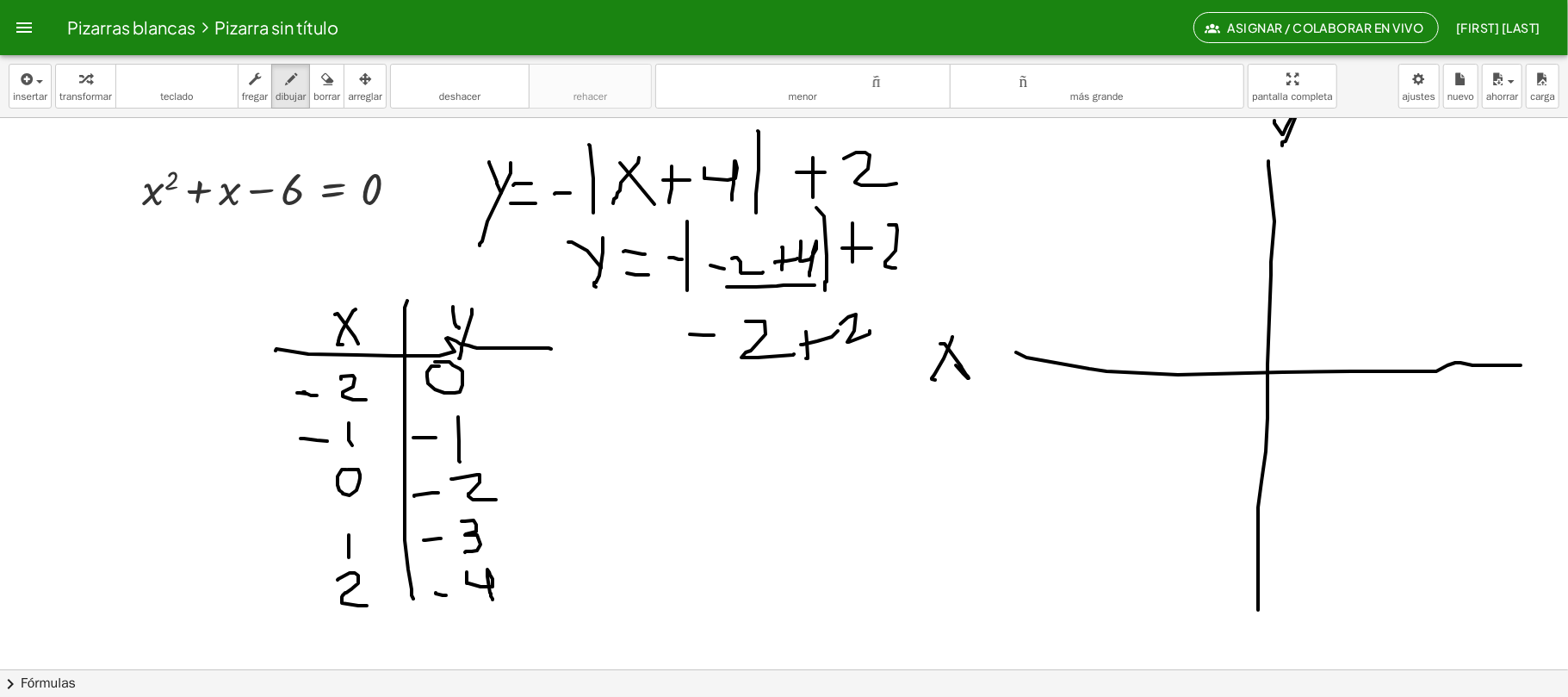 drag, startPoint x: 1274, startPoint y: 121, endPoint x: 1307, endPoint y: 149, distance: 43.27817 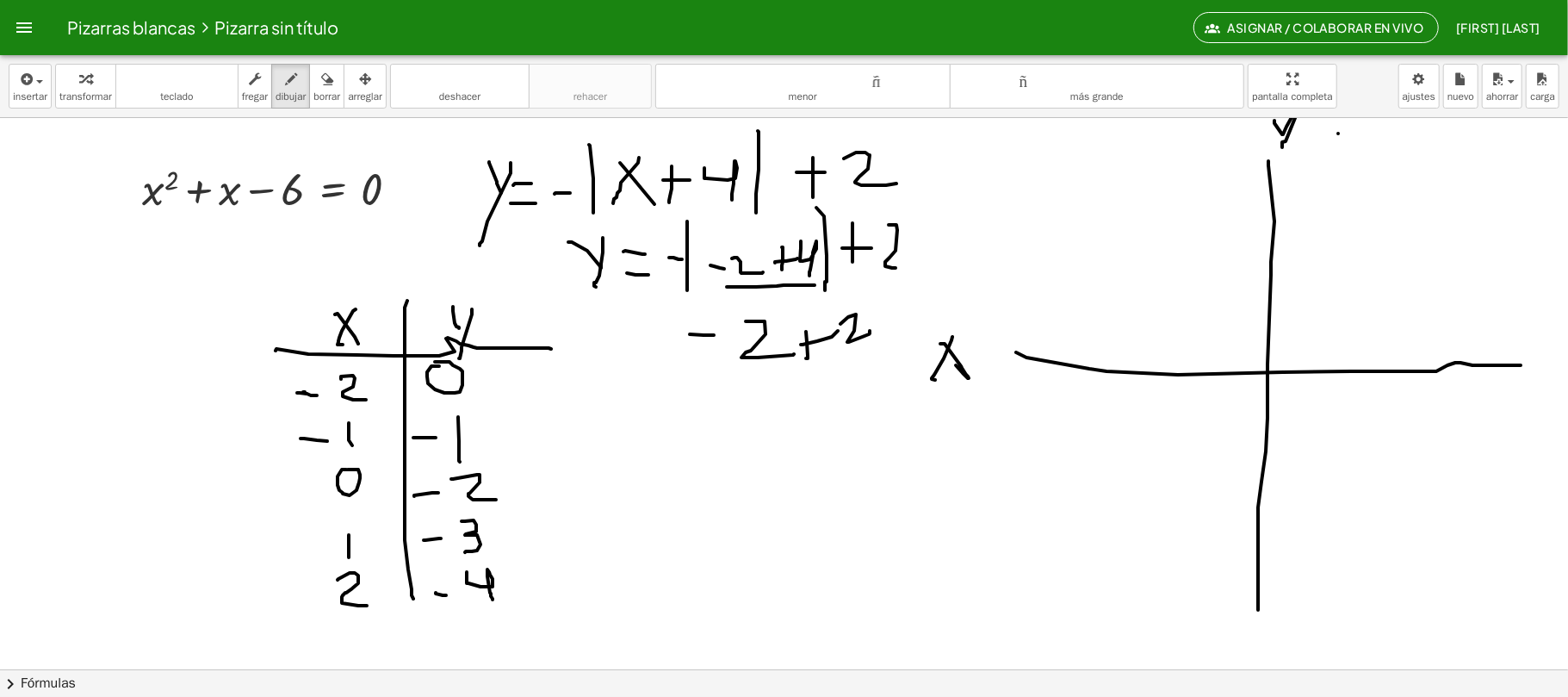 drag, startPoint x: 1338, startPoint y: 134, endPoint x: 1344, endPoint y: 155, distance: 22 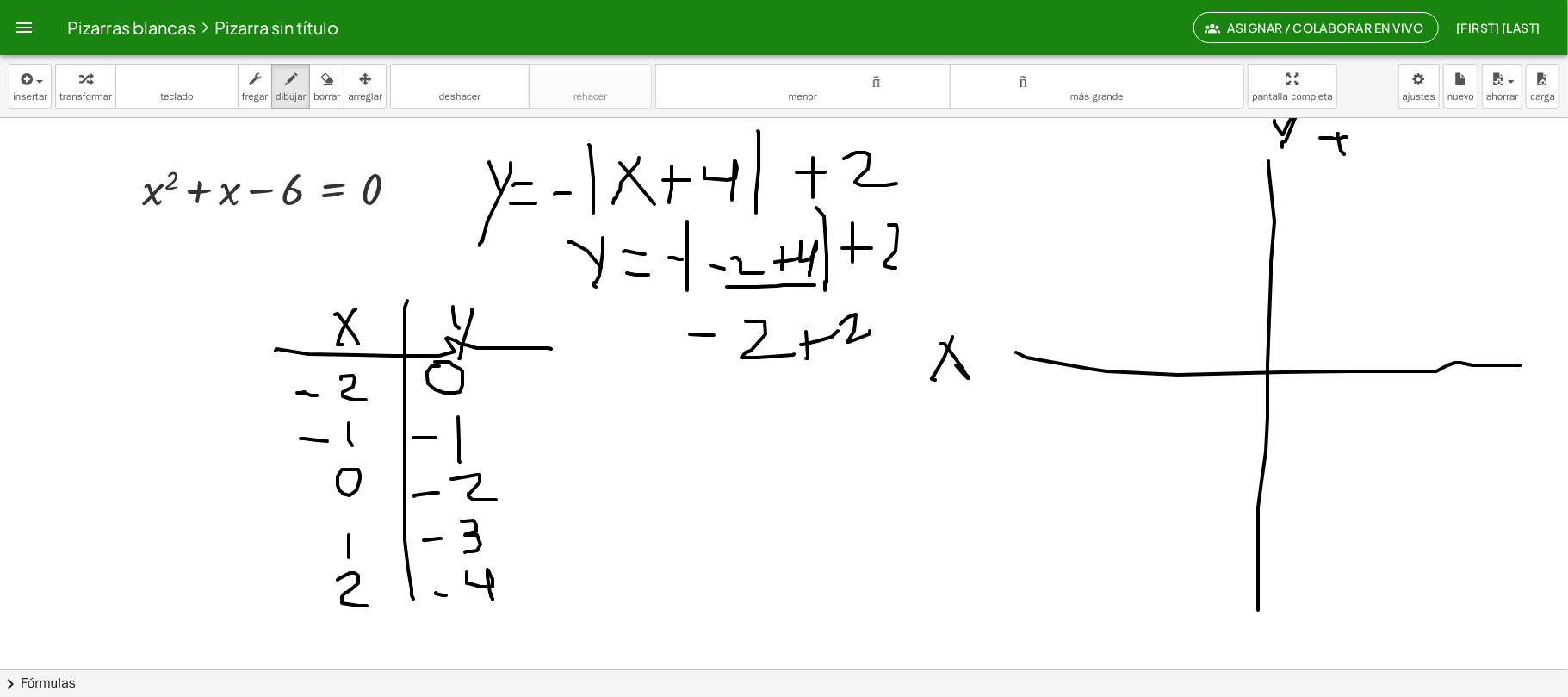 drag, startPoint x: 1320, startPoint y: 139, endPoint x: 1350, endPoint y: 138, distance: 30.016662 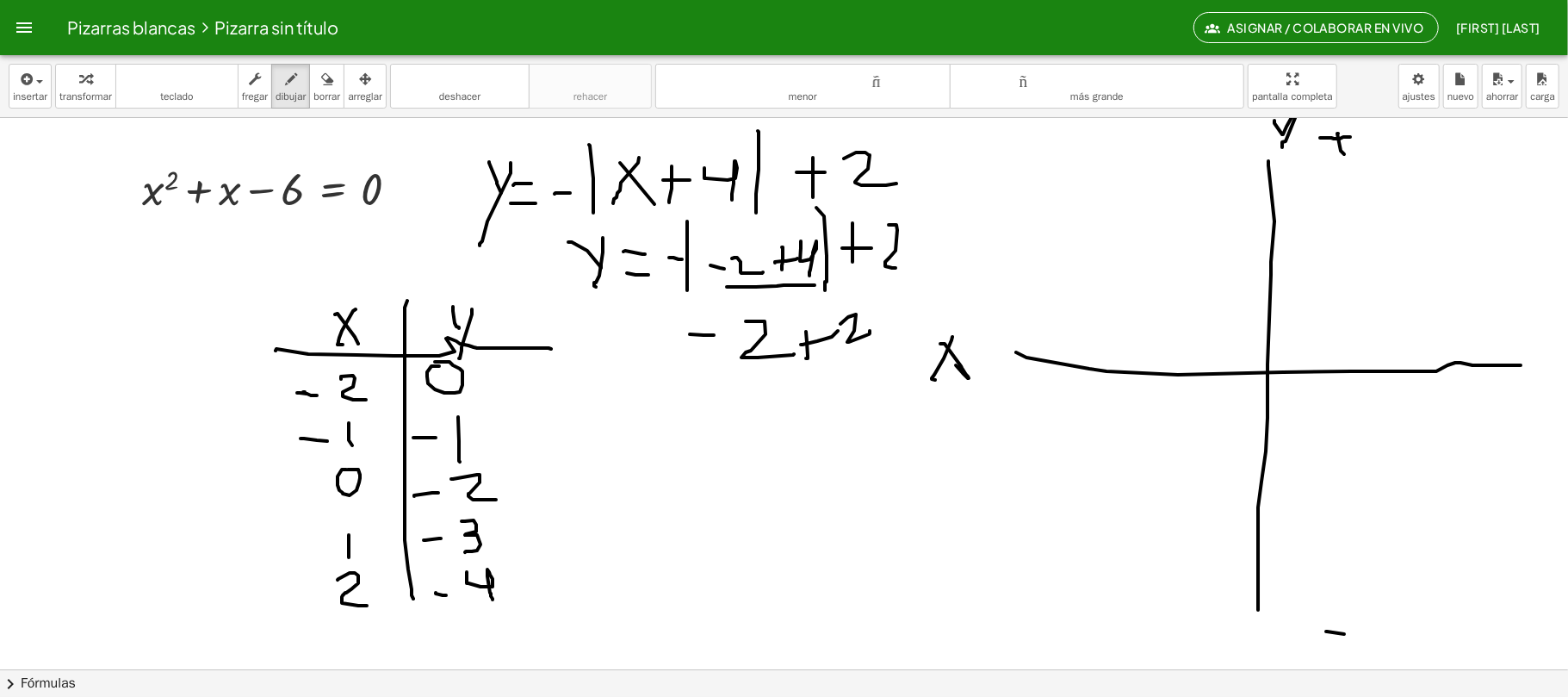 drag, startPoint x: 1344, startPoint y: 635, endPoint x: 1359, endPoint y: 634, distance: 15.033296 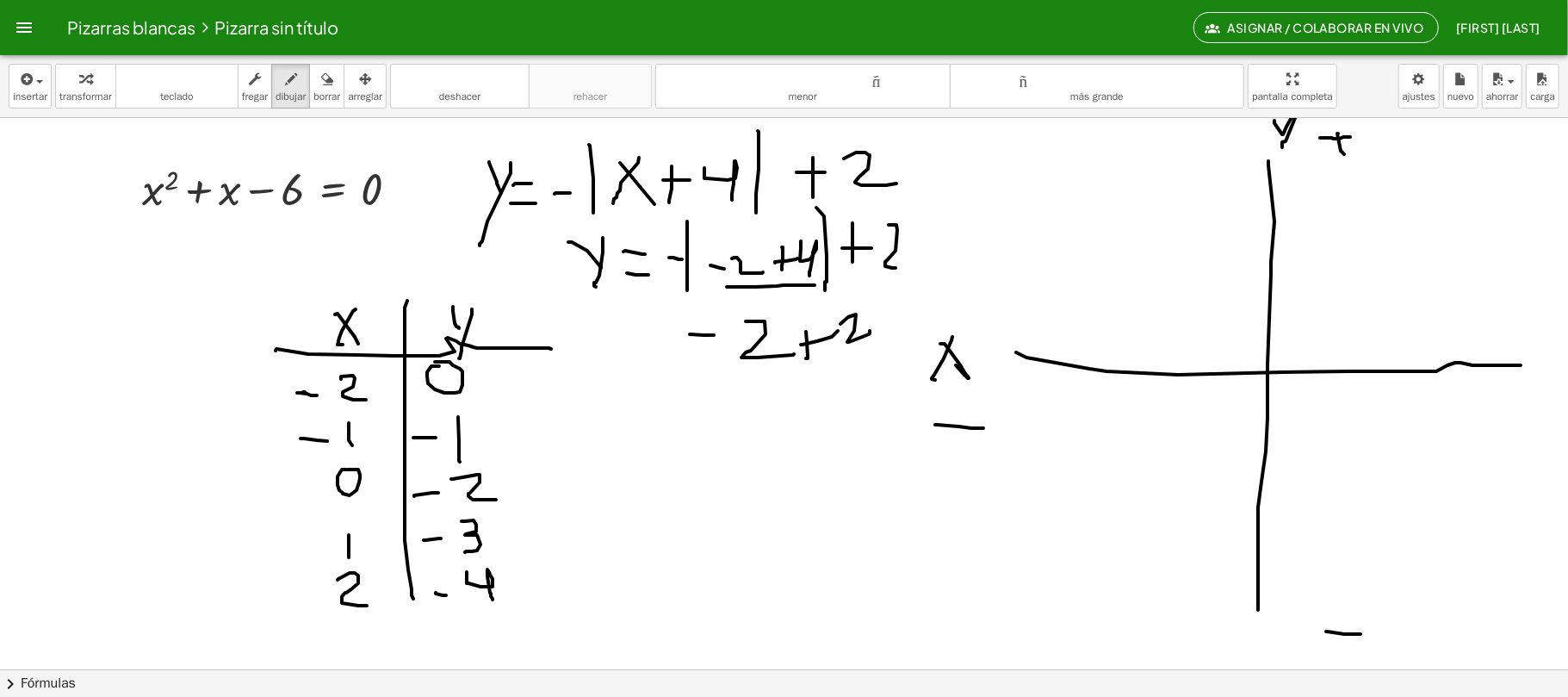 drag, startPoint x: 935, startPoint y: 426, endPoint x: 983, endPoint y: 429, distance: 48.093659 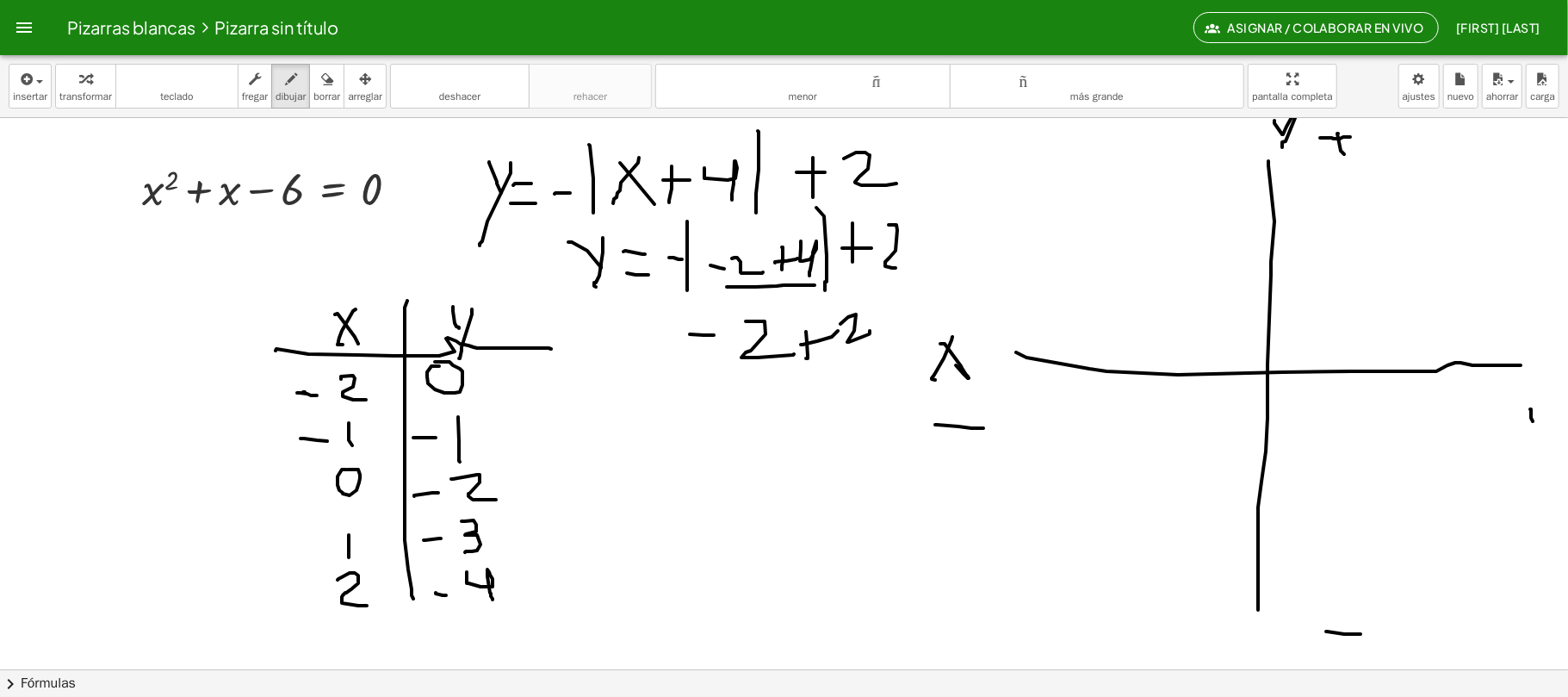 drag, startPoint x: 1530, startPoint y: 410, endPoint x: 1530, endPoint y: 426, distance: 16 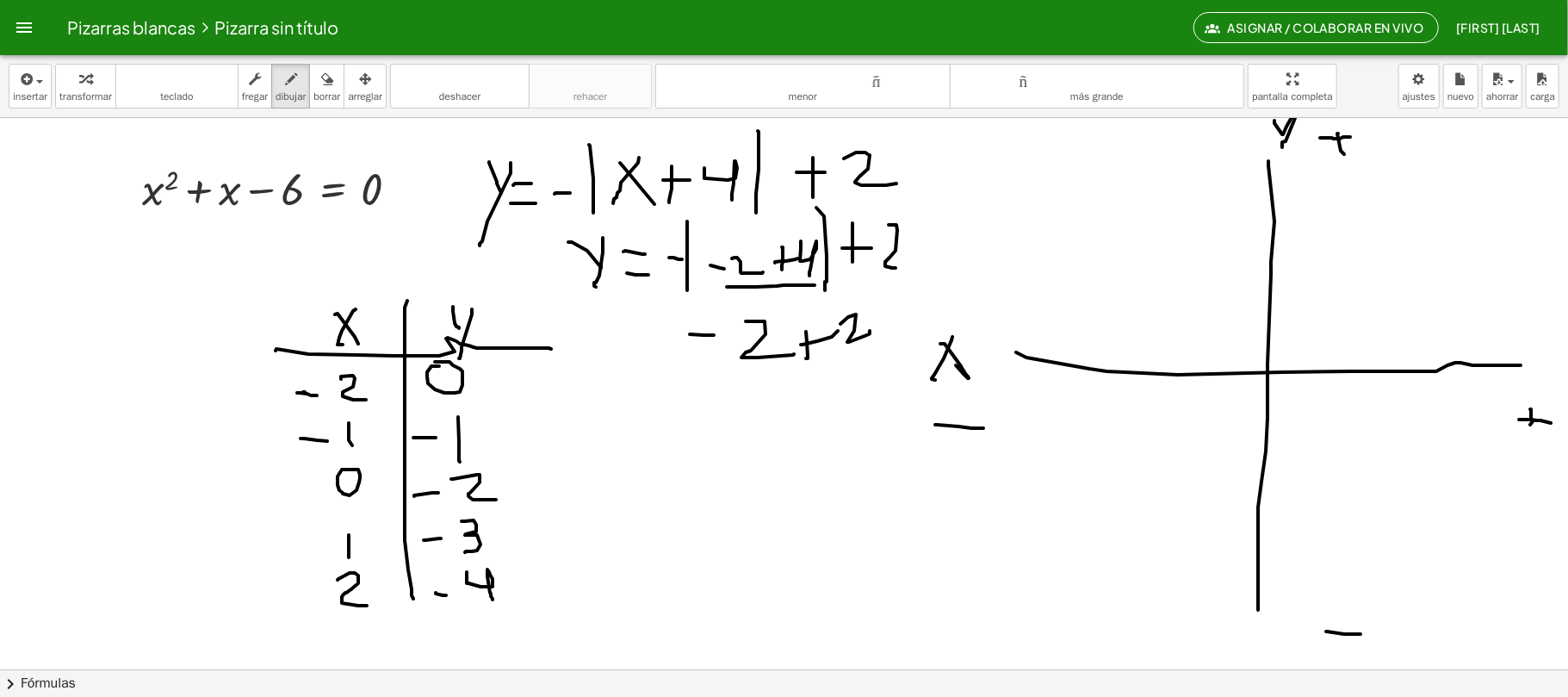 drag, startPoint x: 1519, startPoint y: 420, endPoint x: 1551, endPoint y: 424, distance: 32.249031 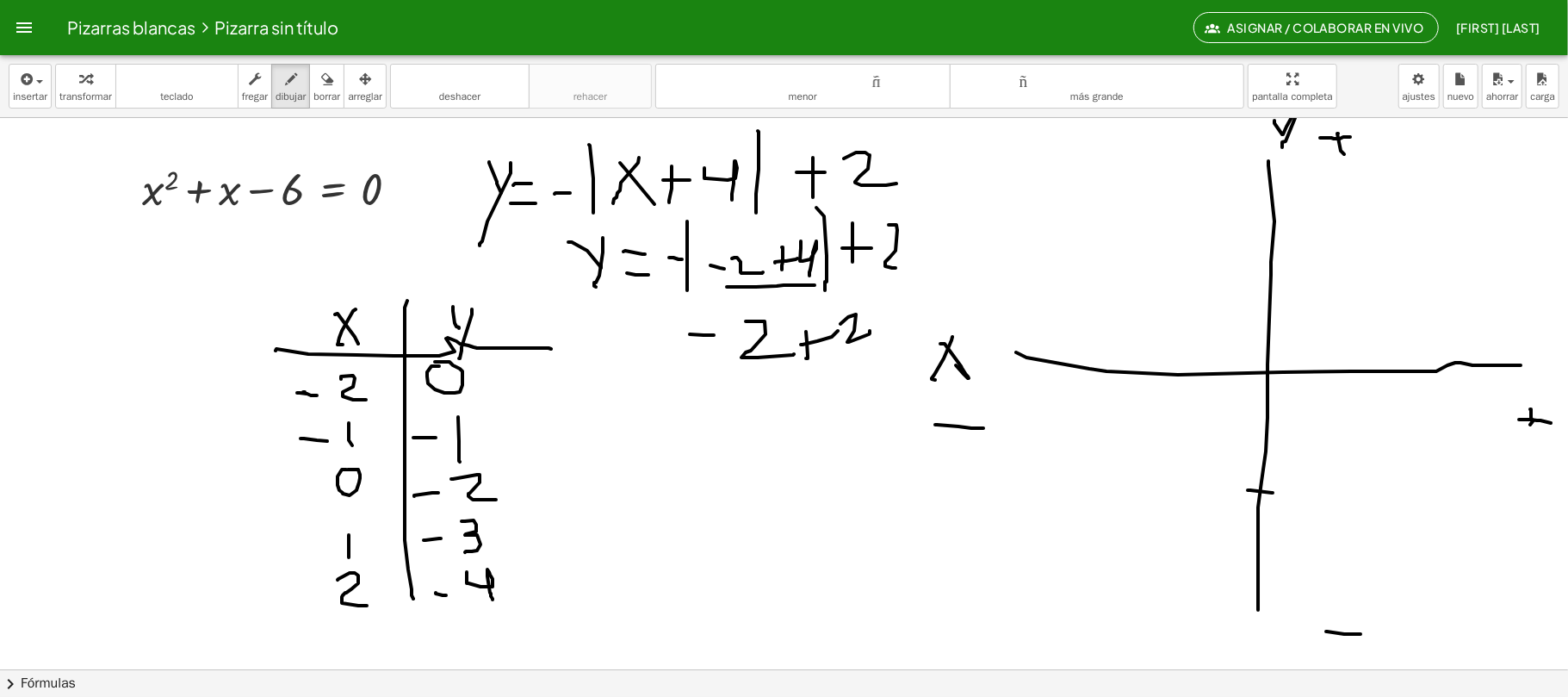 drag, startPoint x: 1248, startPoint y: 491, endPoint x: 1275, endPoint y: 500, distance: 28.460499 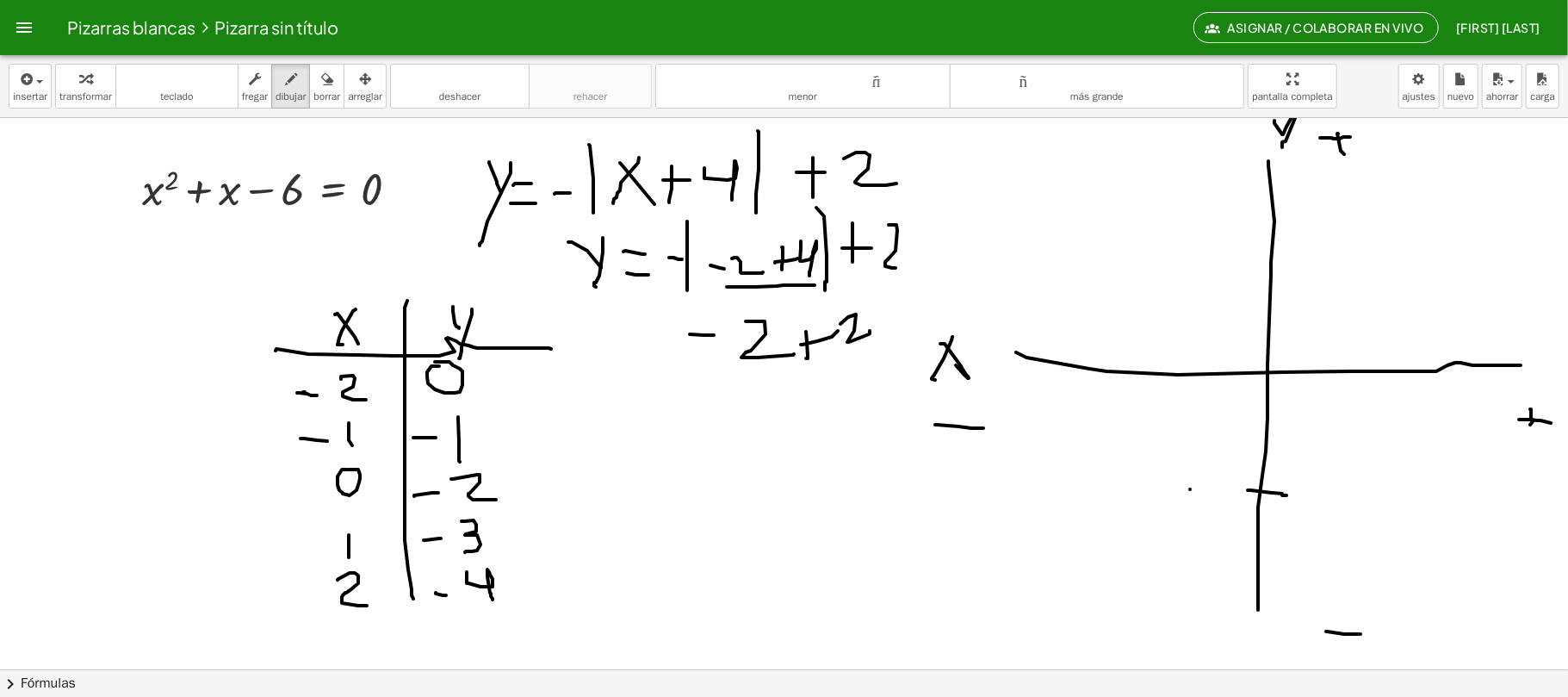 drag, startPoint x: 1190, startPoint y: 490, endPoint x: 1206, endPoint y: 490, distance: 16 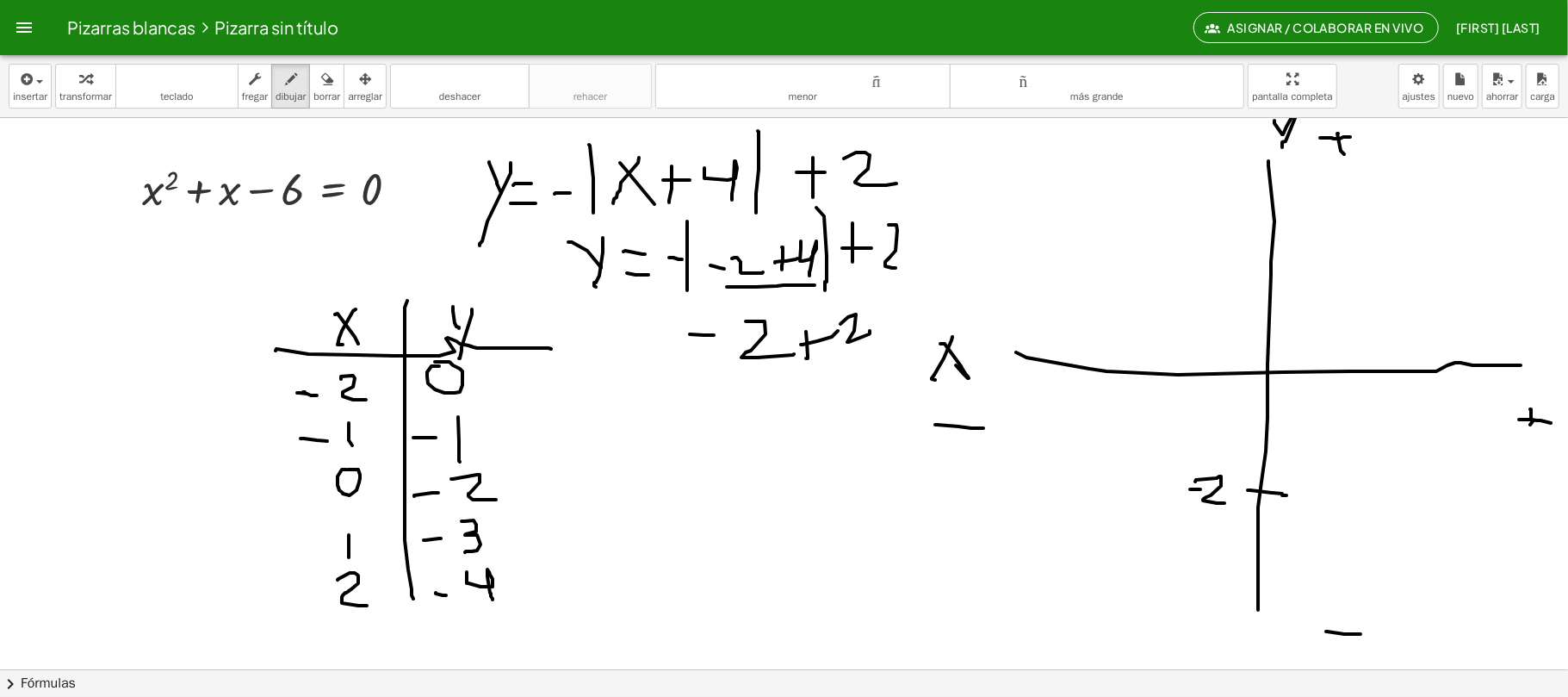 drag, startPoint x: 1219, startPoint y: 477, endPoint x: 1226, endPoint y: 504, distance: 27.89265 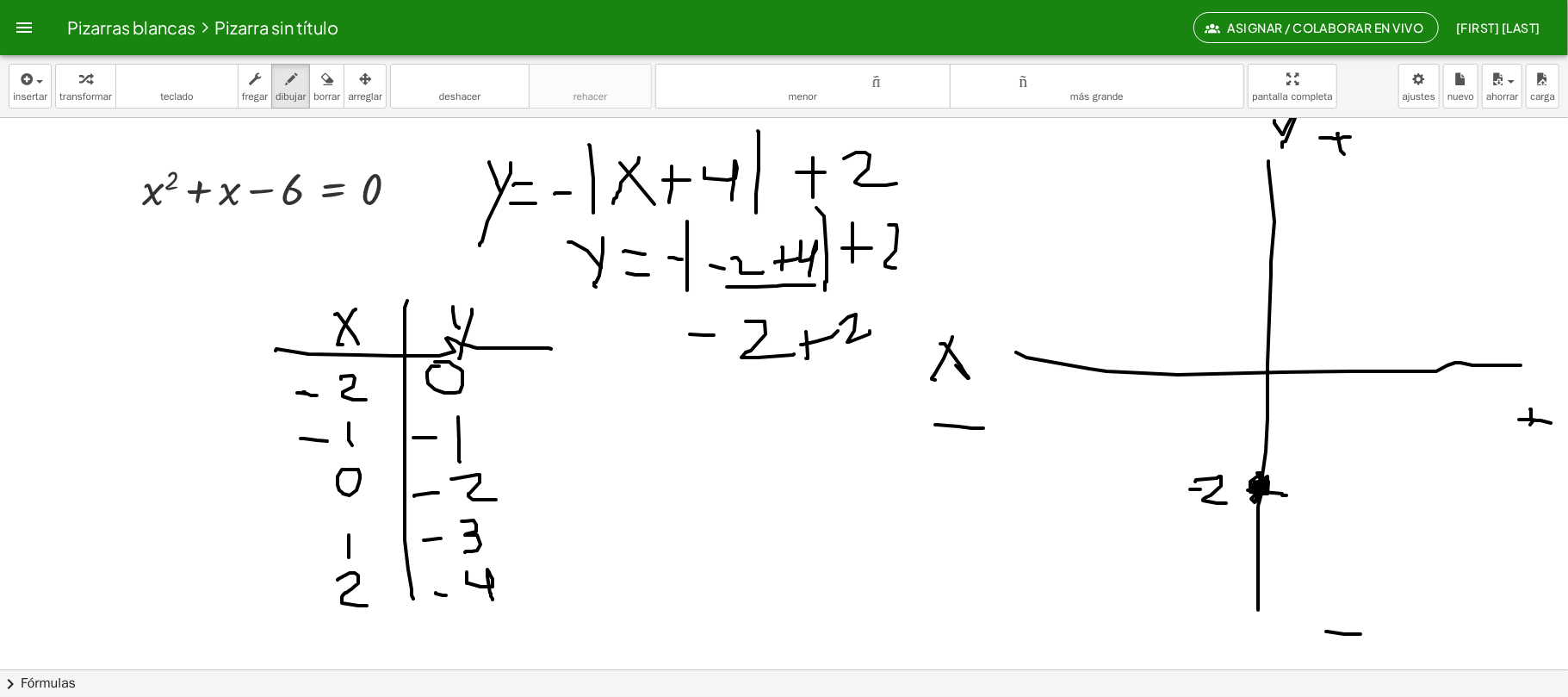 click at bounding box center [784, 669] 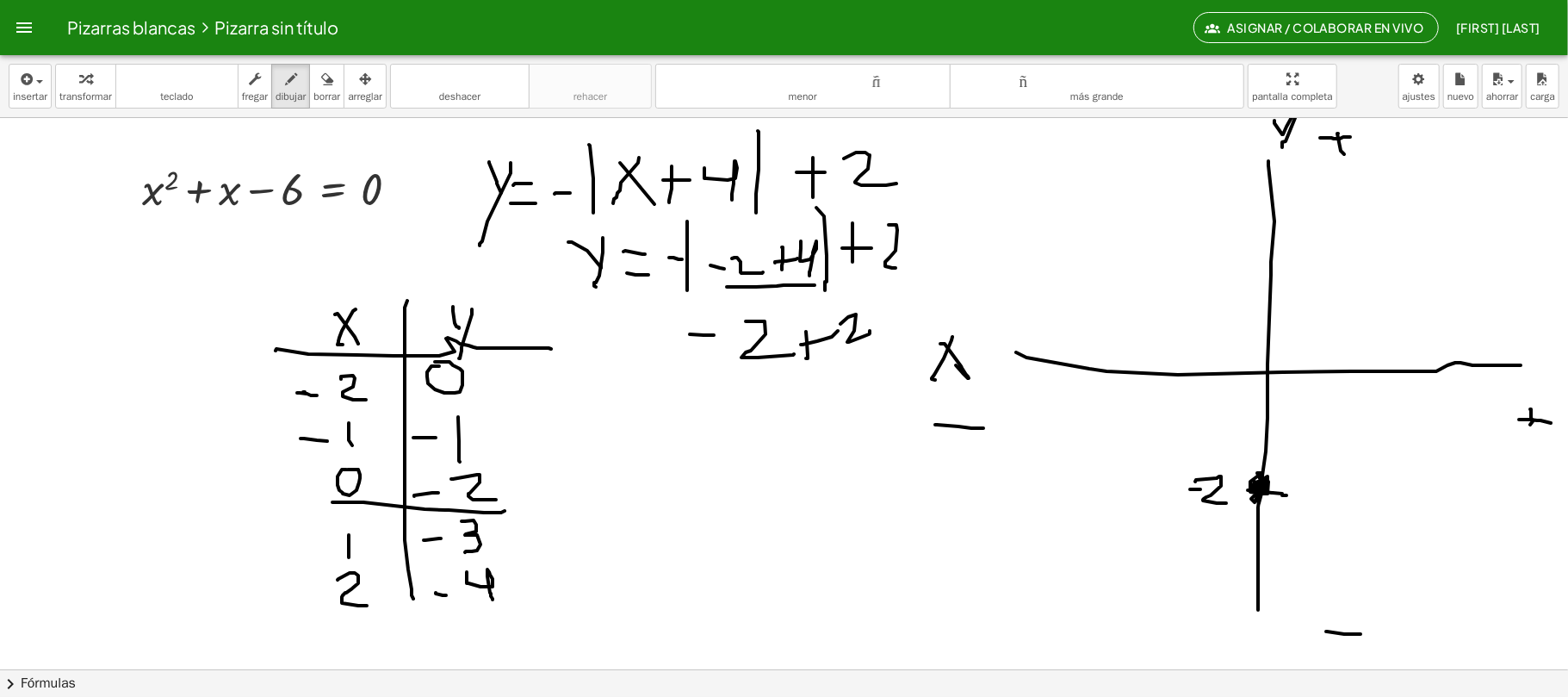 drag, startPoint x: 332, startPoint y: 503, endPoint x: 505, endPoint y: 512, distance: 173.23395 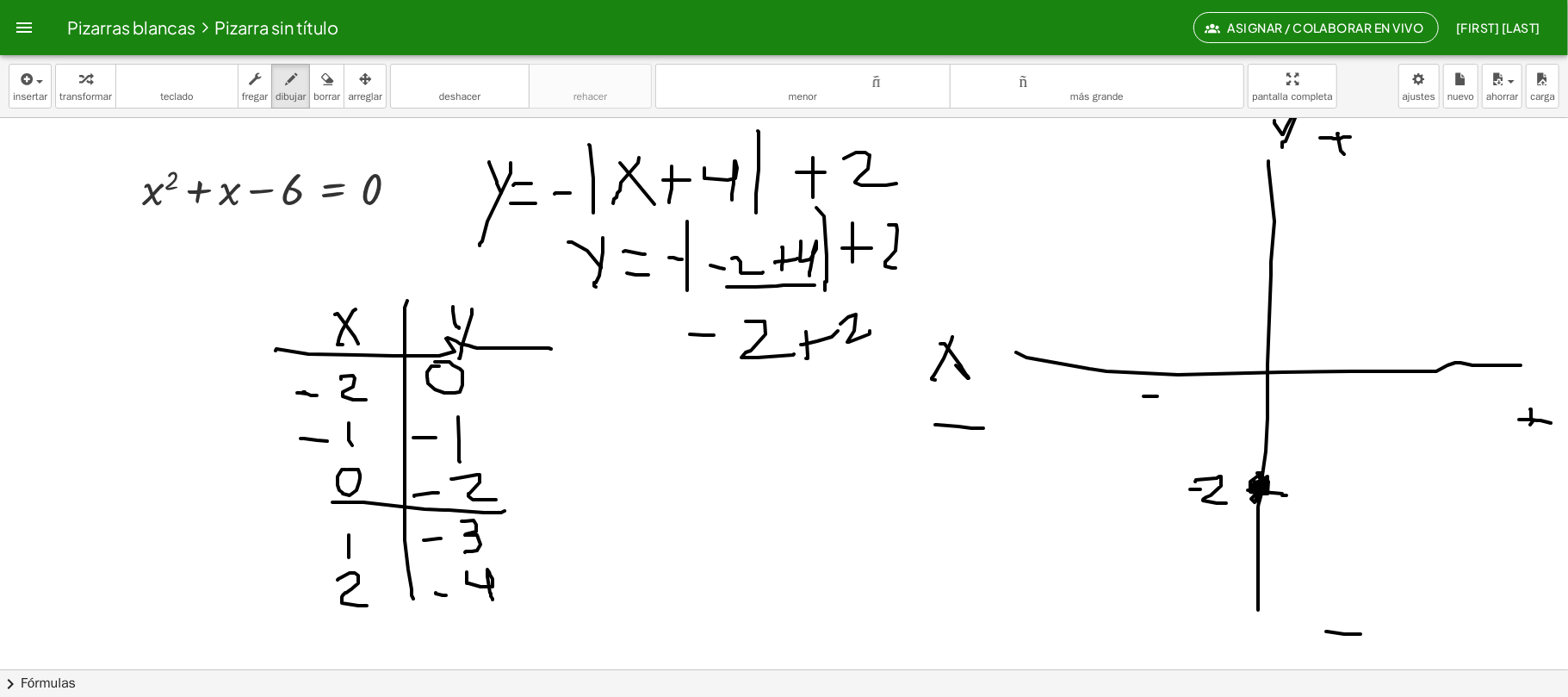 drag, startPoint x: 1143, startPoint y: 397, endPoint x: 1157, endPoint y: 397, distance: 14 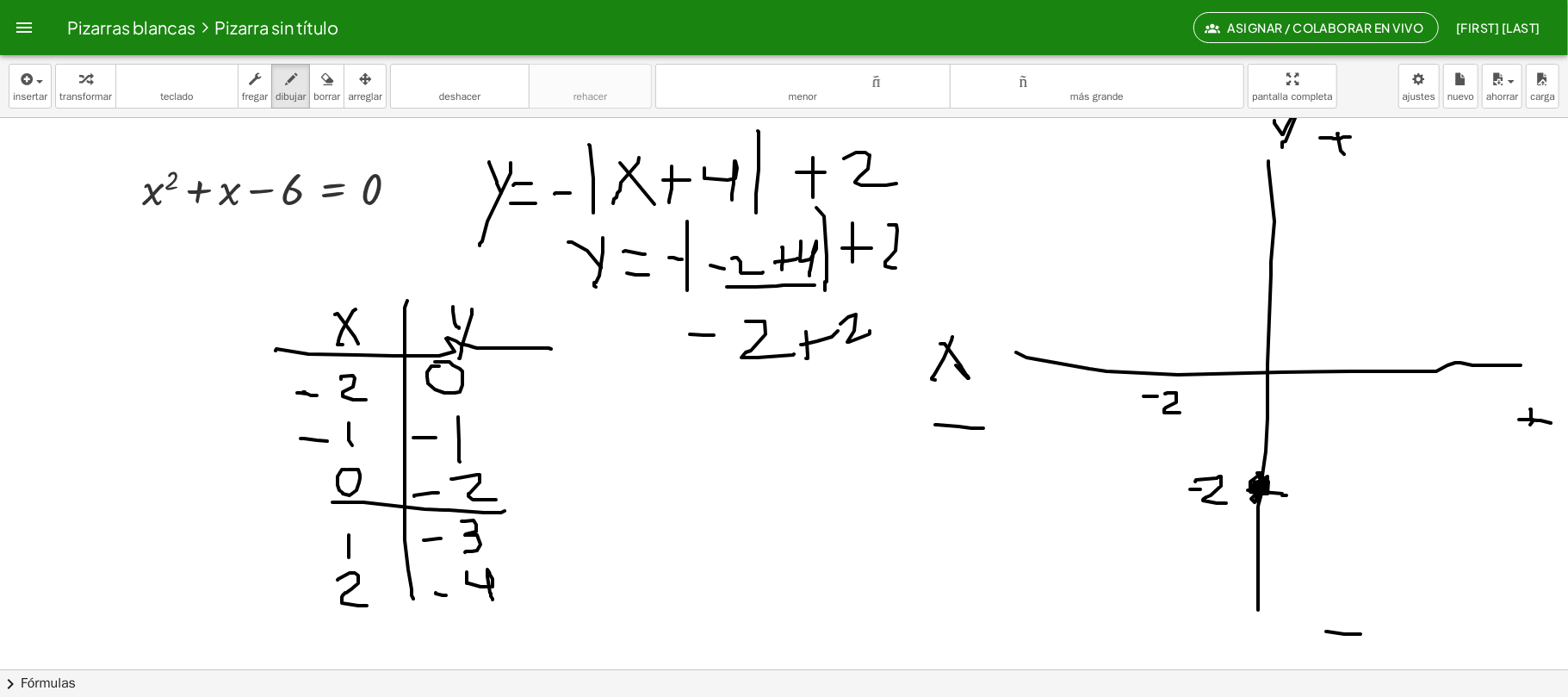 drag, startPoint x: 1165, startPoint y: 395, endPoint x: 1180, endPoint y: 414, distance: 24.207437 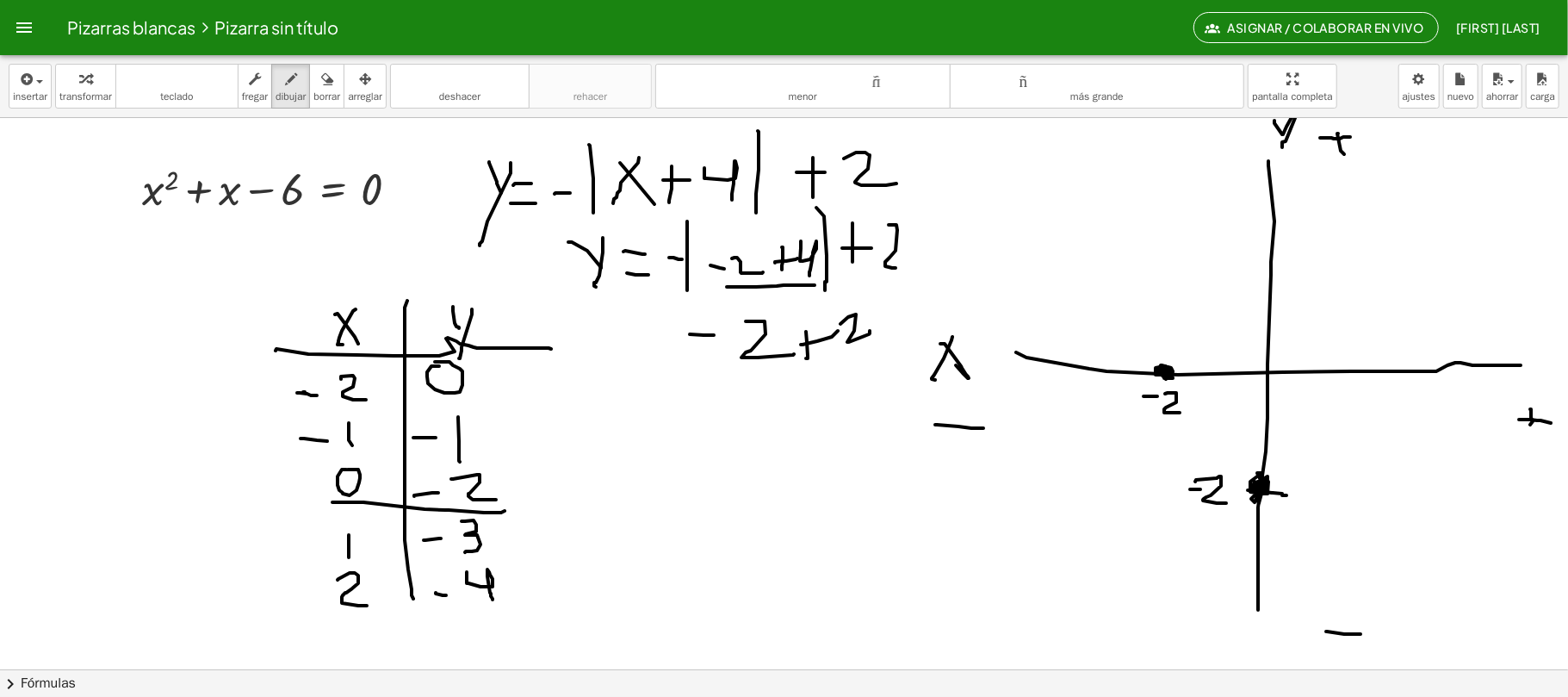click at bounding box center [784, 669] 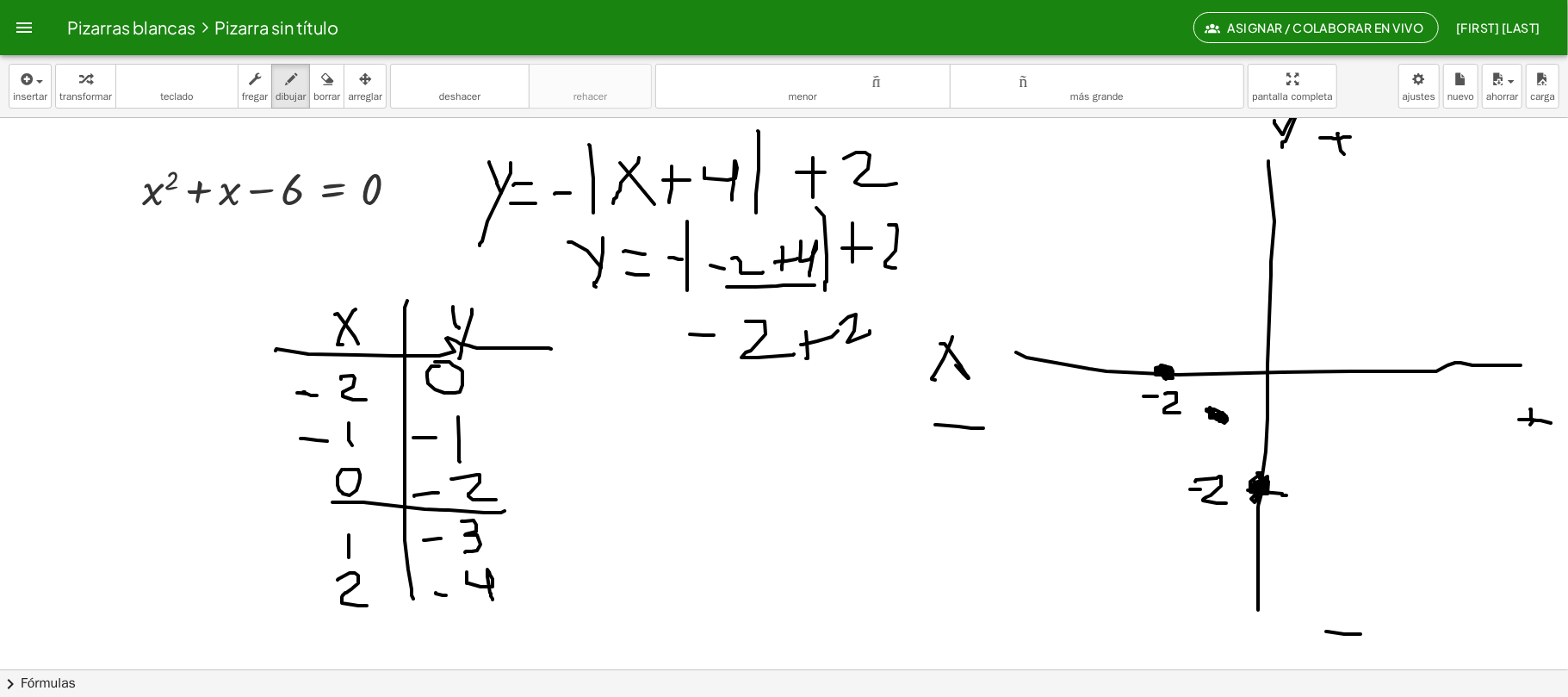 drag, startPoint x: 1220, startPoint y: 414, endPoint x: 1250, endPoint y: 424, distance: 31.622777 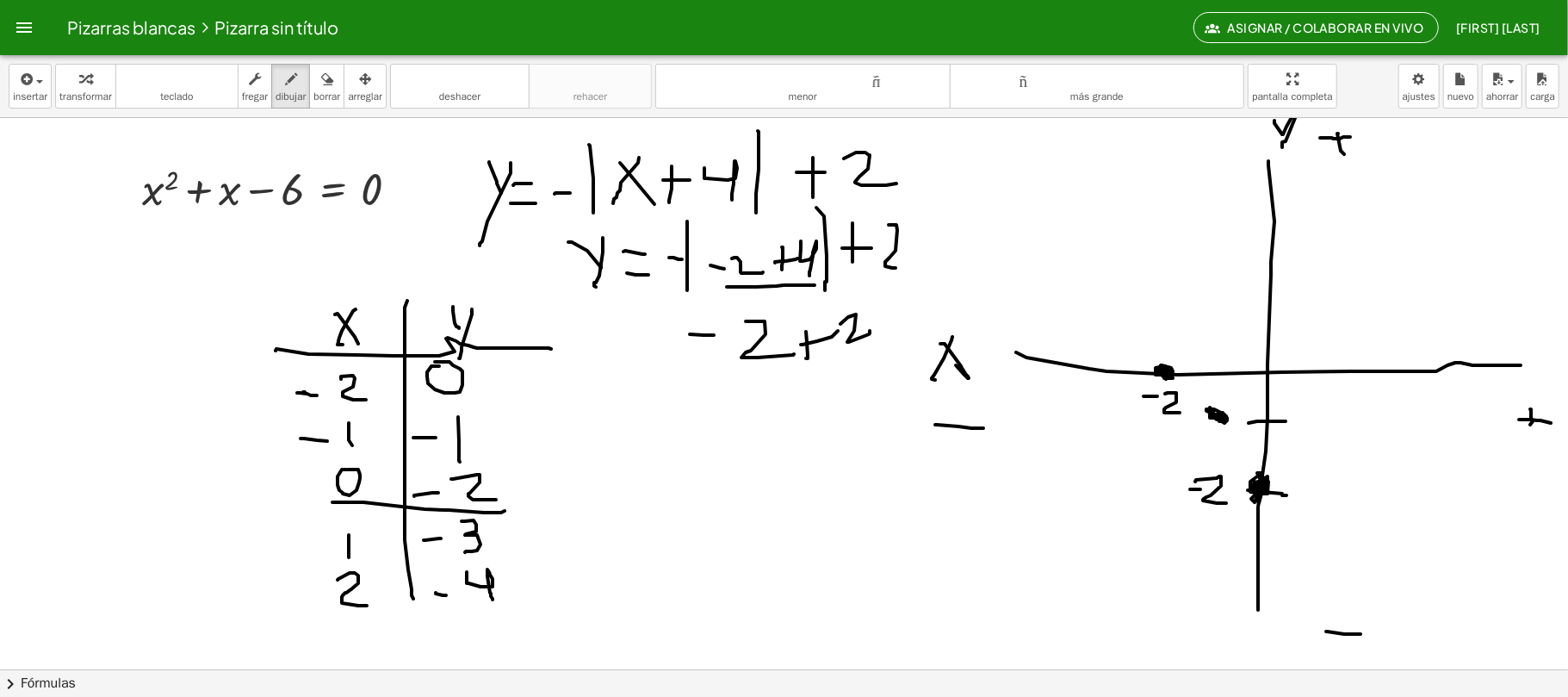 drag, startPoint x: 1249, startPoint y: 424, endPoint x: 1286, endPoint y: 422, distance: 37.054015 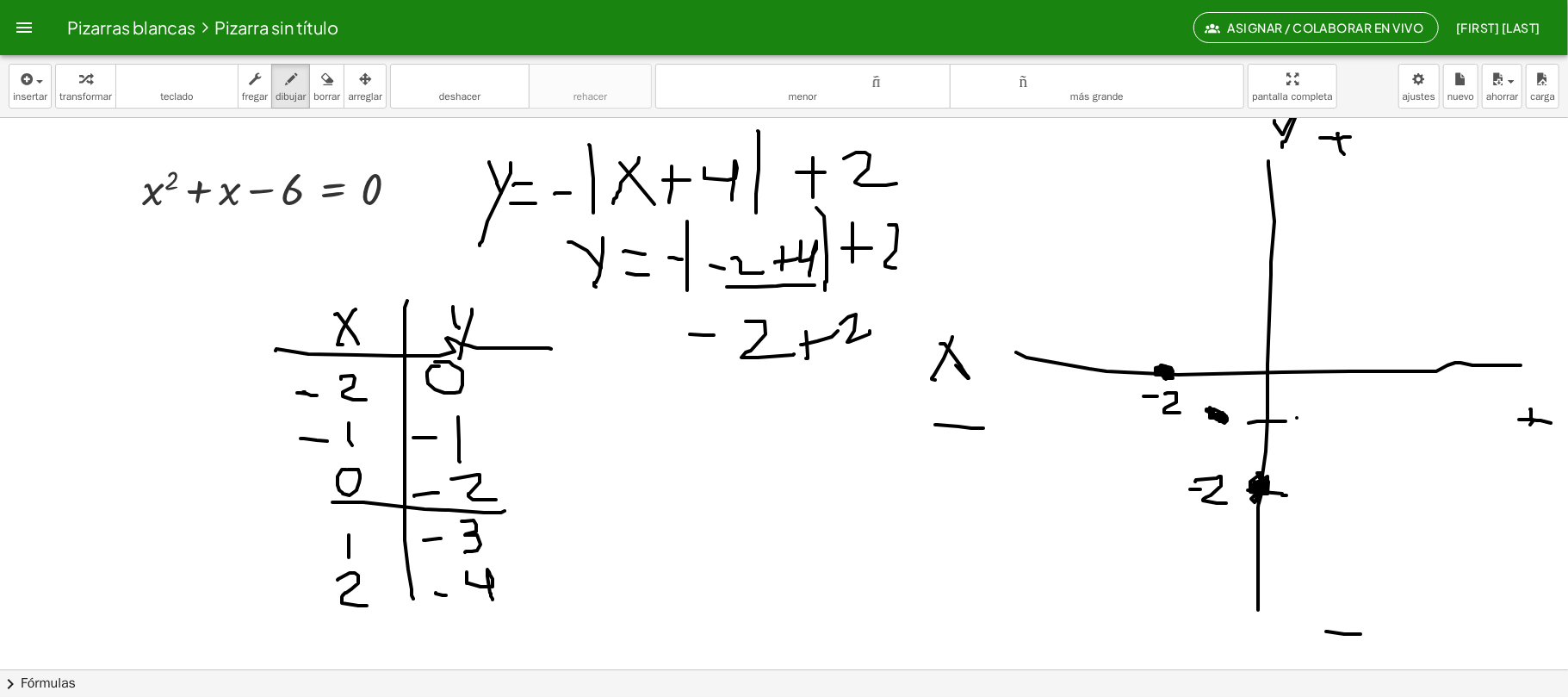 drag, startPoint x: 1297, startPoint y: 419, endPoint x: 1317, endPoint y: 417, distance: 20.099751 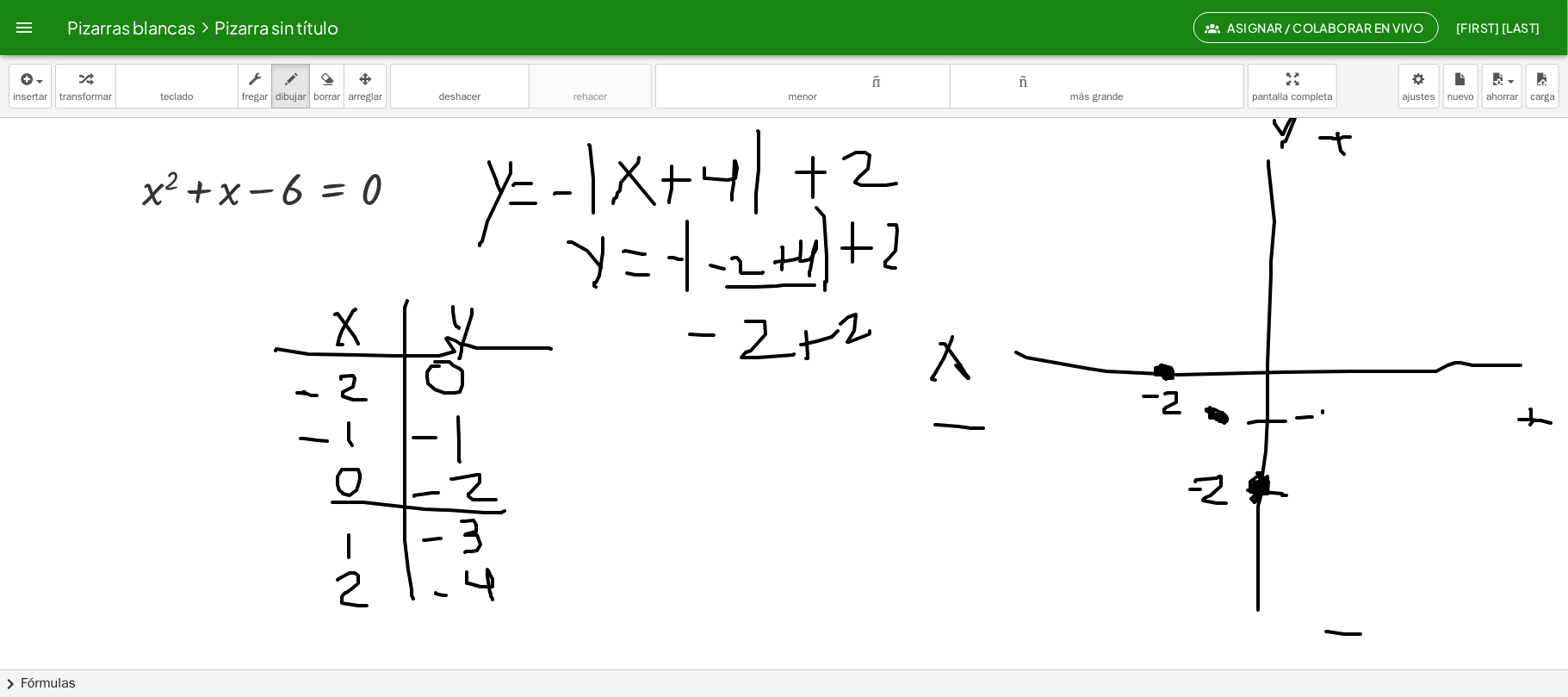 drag, startPoint x: 1323, startPoint y: 412, endPoint x: 1288, endPoint y: 408, distance: 35.22783 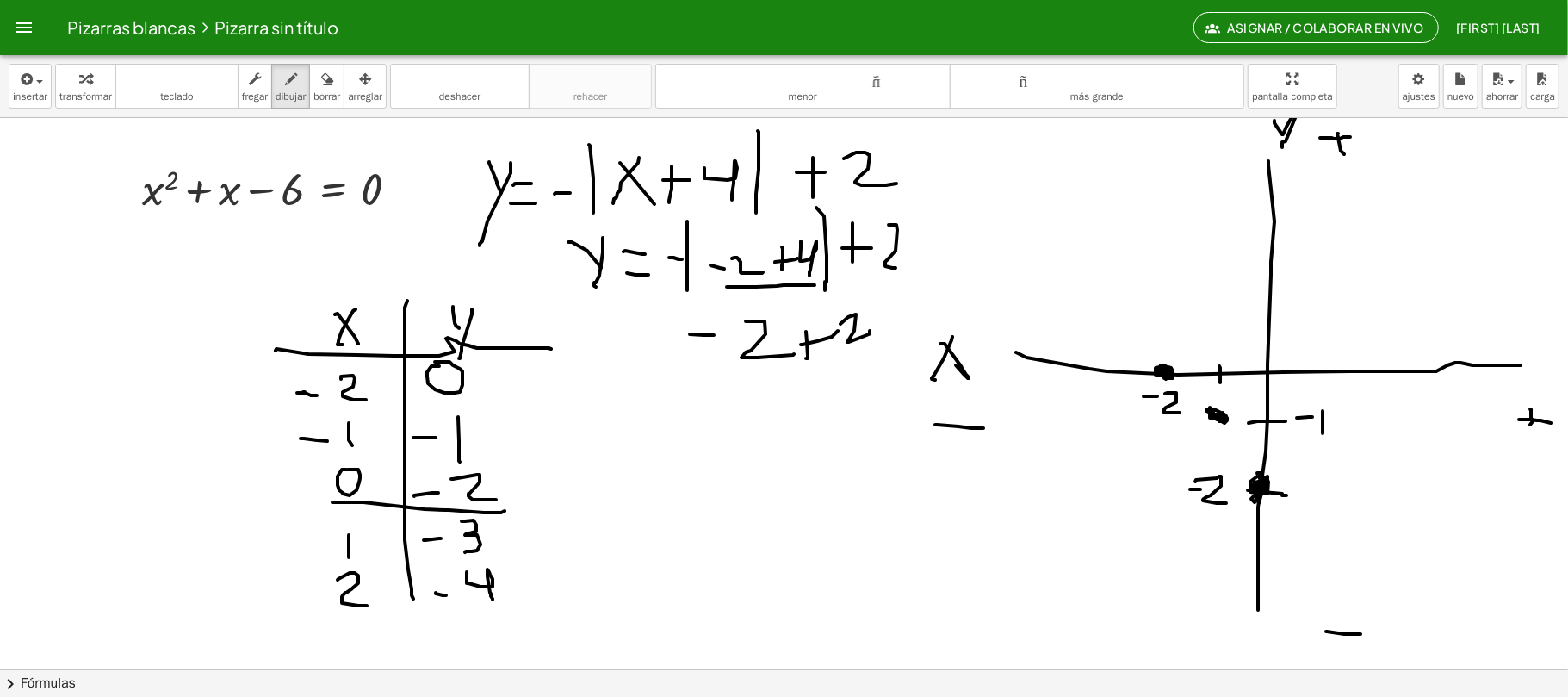 drag, startPoint x: 1219, startPoint y: 367, endPoint x: 1220, endPoint y: 391, distance: 24.02082 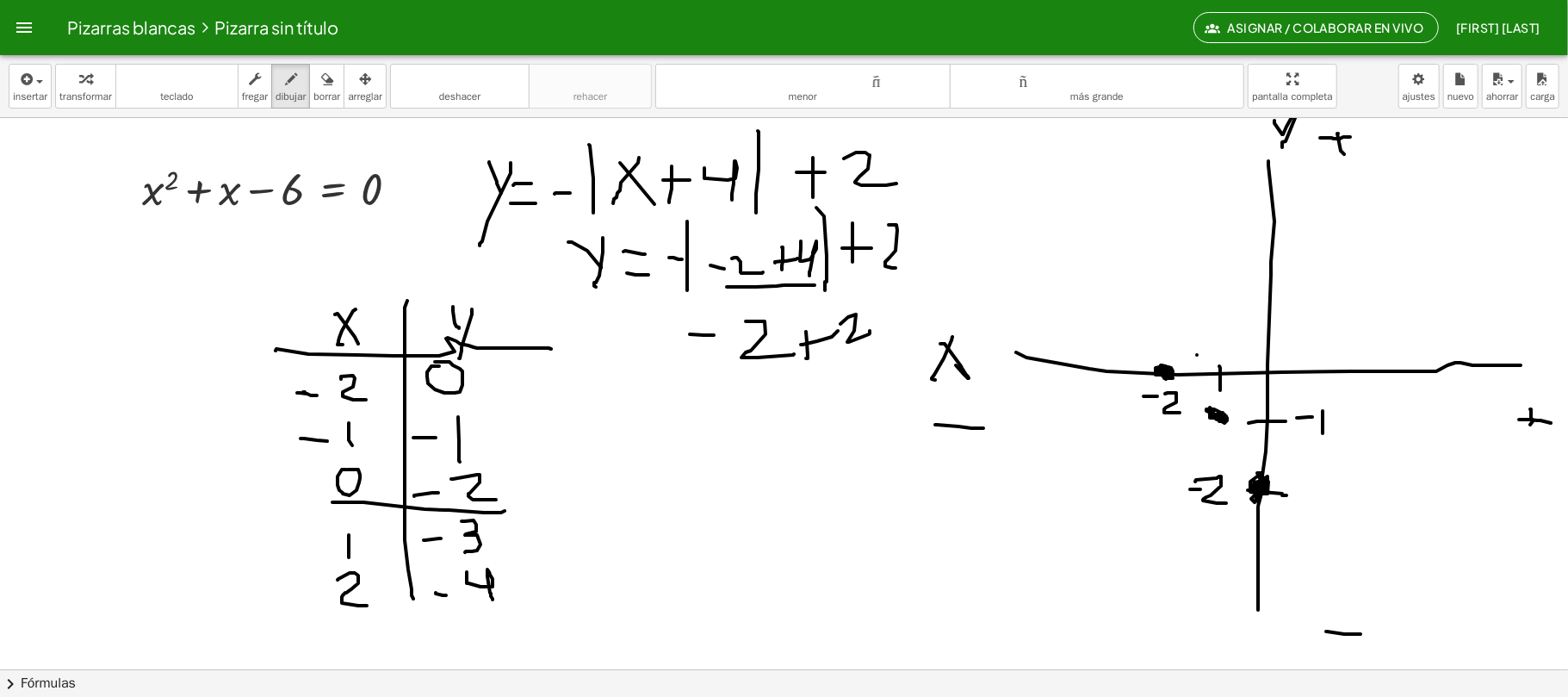 drag, startPoint x: 1197, startPoint y: 356, endPoint x: 1209, endPoint y: 356, distance: 12 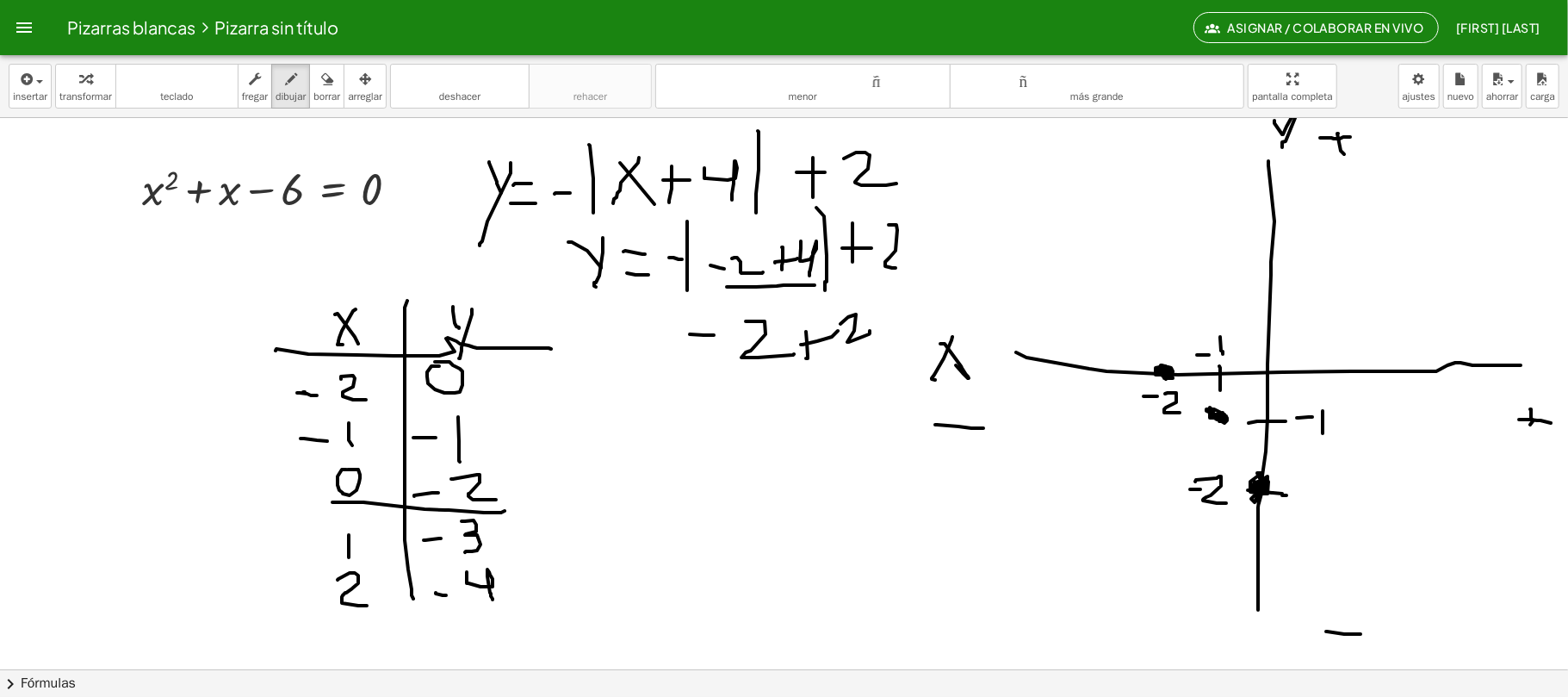 drag, startPoint x: 1220, startPoint y: 338, endPoint x: 1219, endPoint y: 403, distance: 65.00769 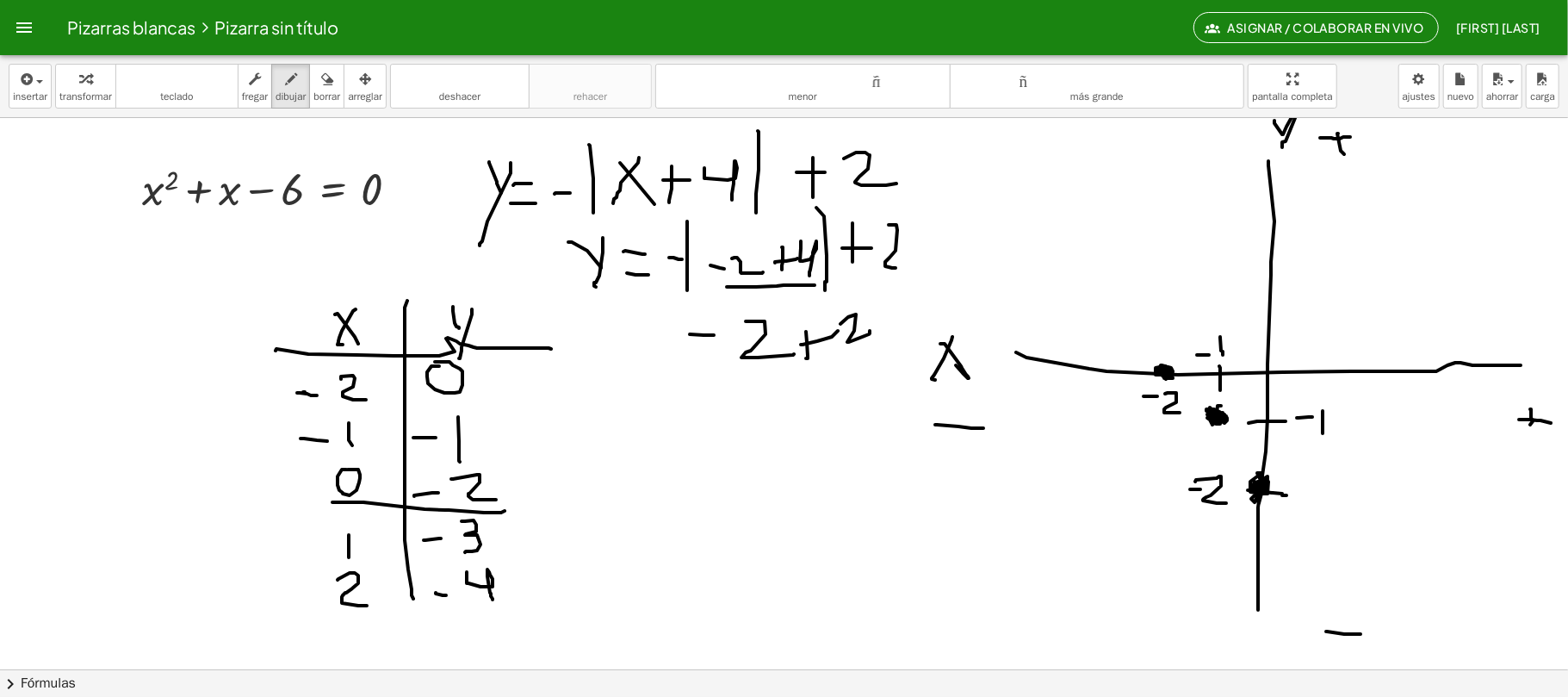drag, startPoint x: 1217, startPoint y: 414, endPoint x: 1127, endPoint y: 436, distance: 92.64988 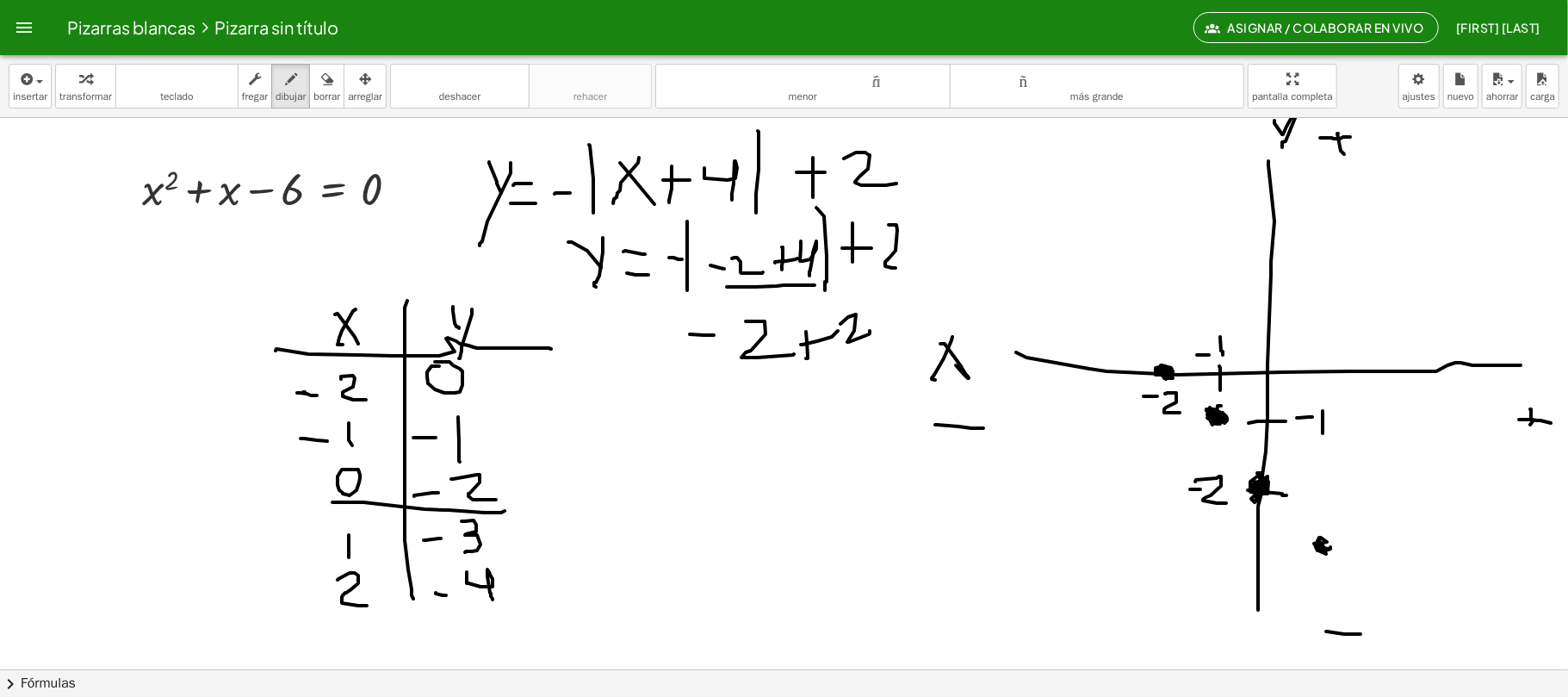 drag, startPoint x: 1317, startPoint y: 545, endPoint x: 1330, endPoint y: 548, distance: 13.341664 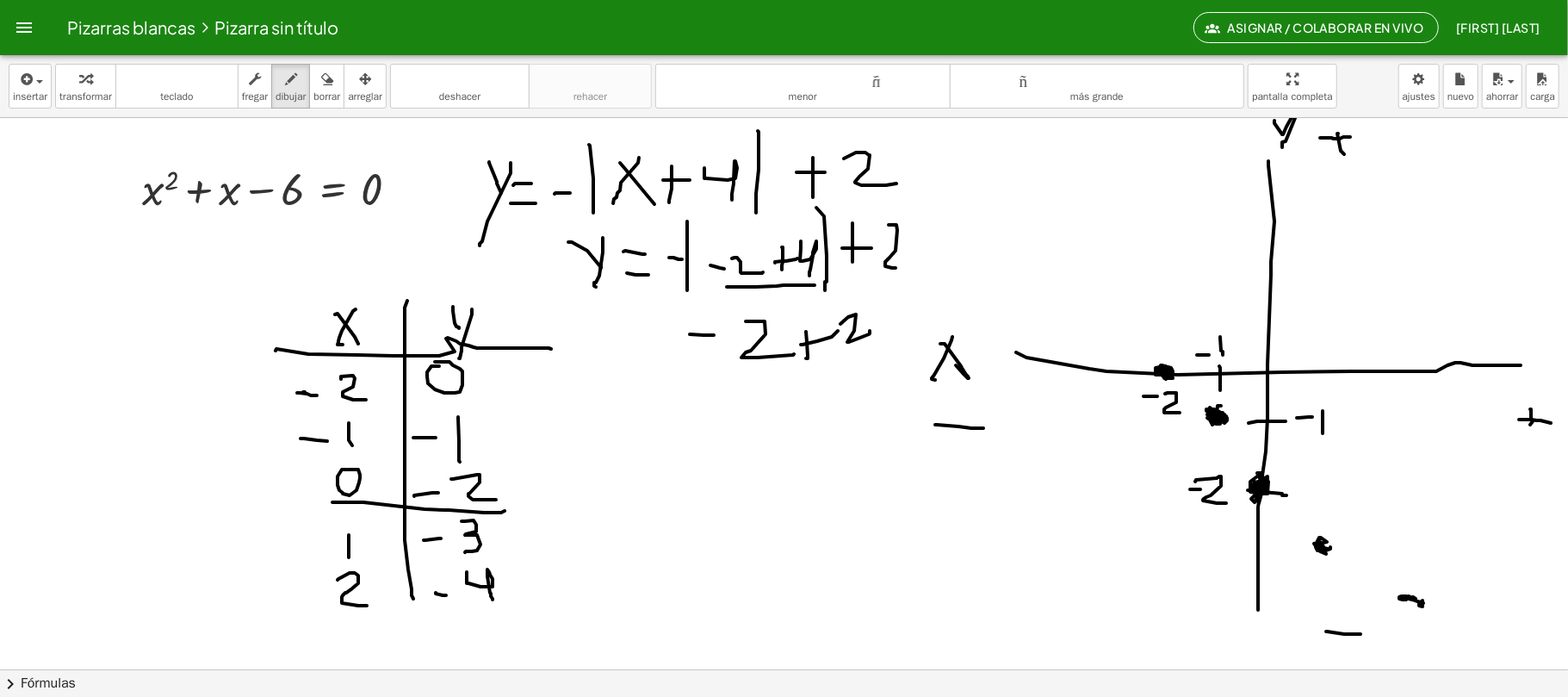 drag, startPoint x: 1405, startPoint y: 601, endPoint x: 1423, endPoint y: 604, distance: 18.248288 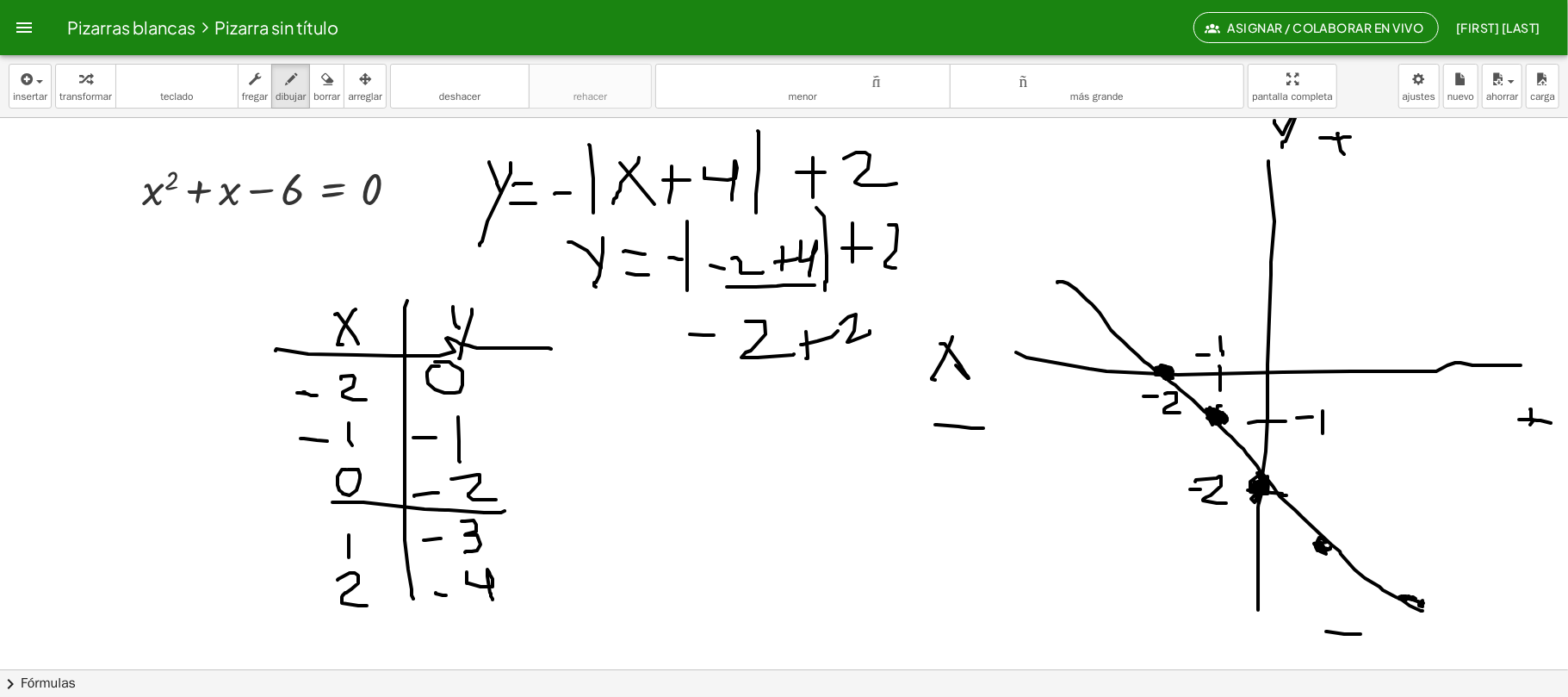 drag, startPoint x: 1057, startPoint y: 283, endPoint x: 1422, endPoint y: 612, distance: 491.3919 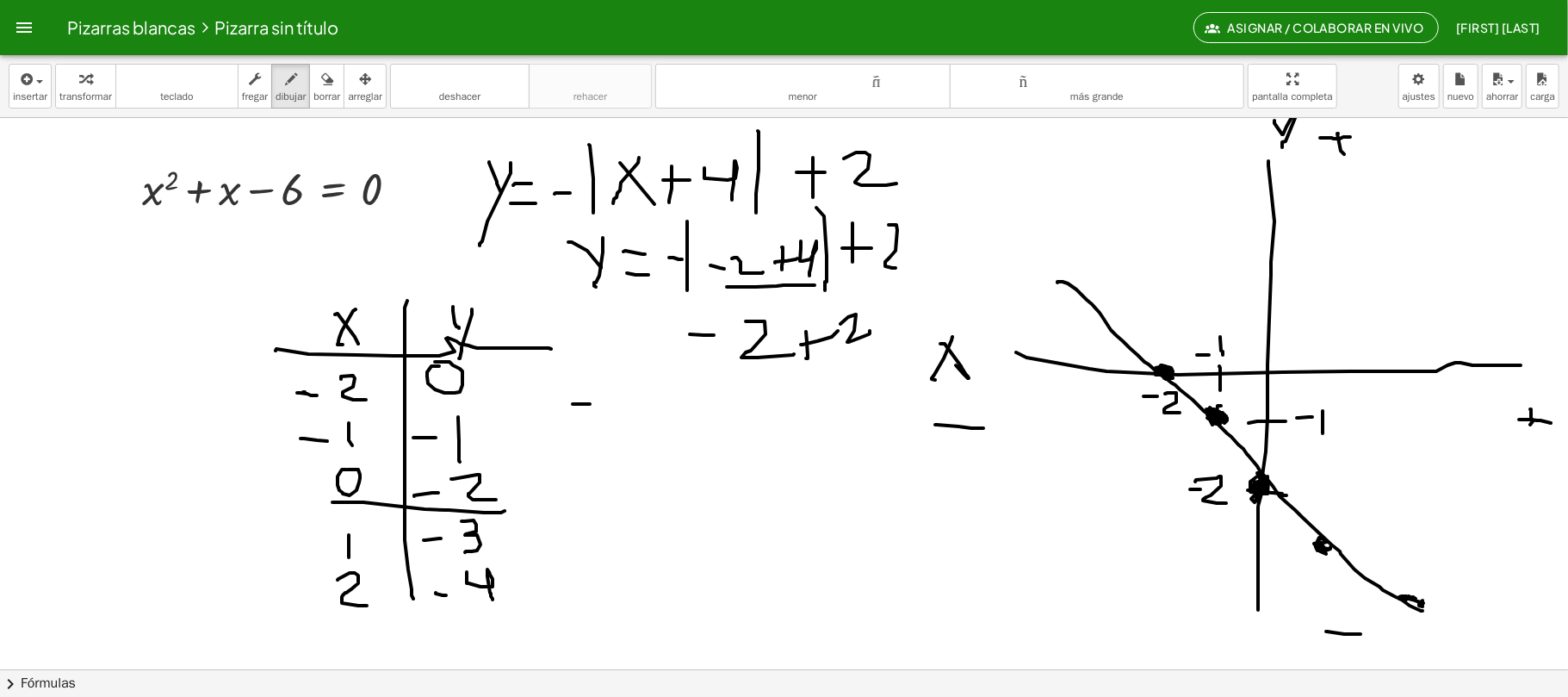 drag, startPoint x: 573, startPoint y: 405, endPoint x: 590, endPoint y: 405, distance: 17 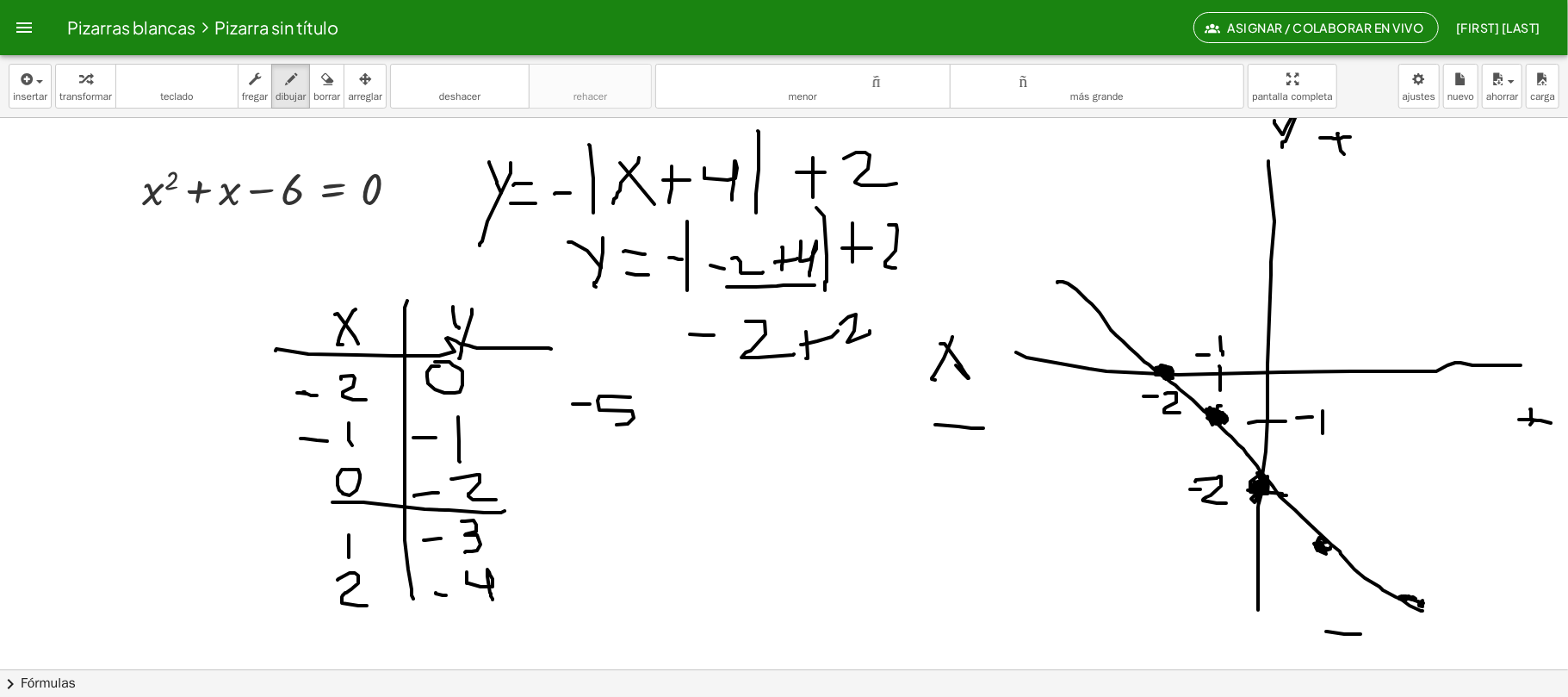 drag, startPoint x: 630, startPoint y: 398, endPoint x: 617, endPoint y: 426, distance: 30.8707 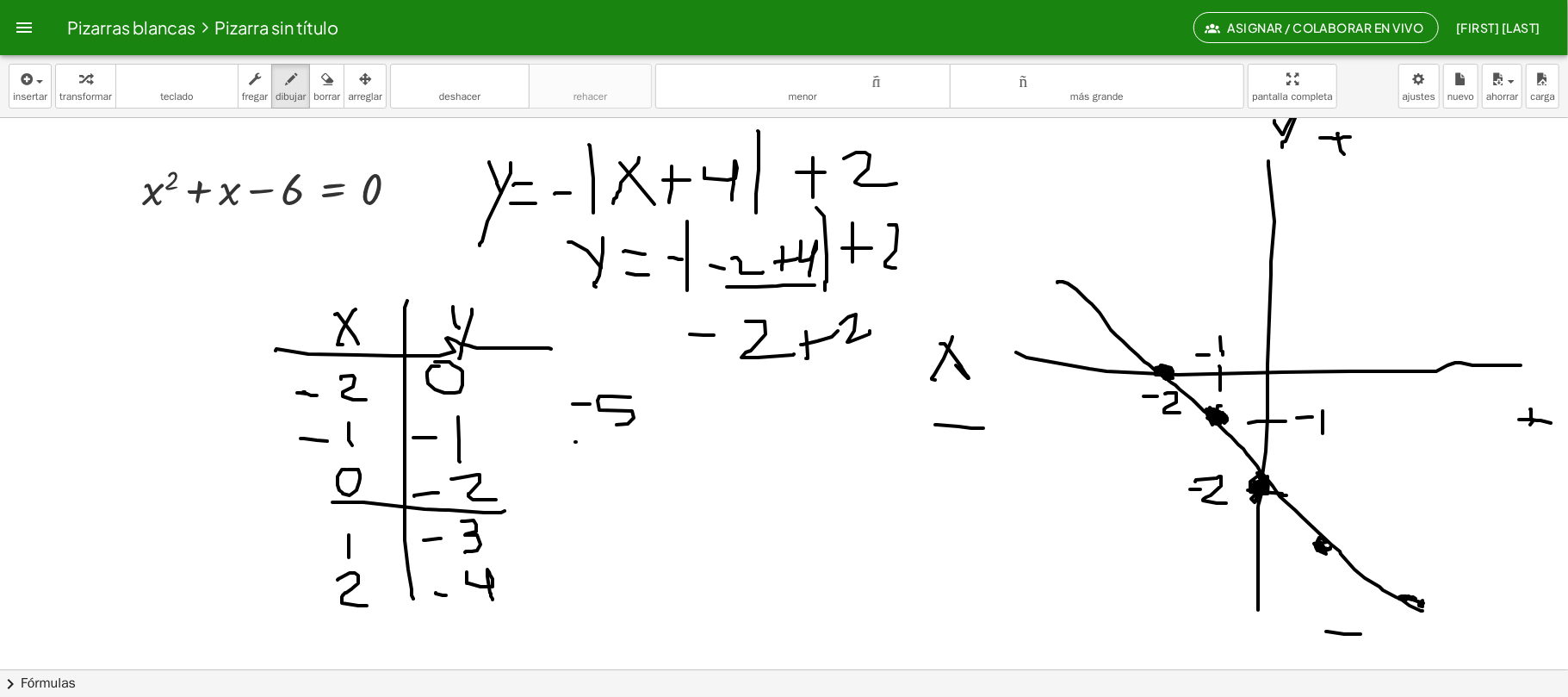 drag, startPoint x: 576, startPoint y: 443, endPoint x: 614, endPoint y: 446, distance: 38.118237 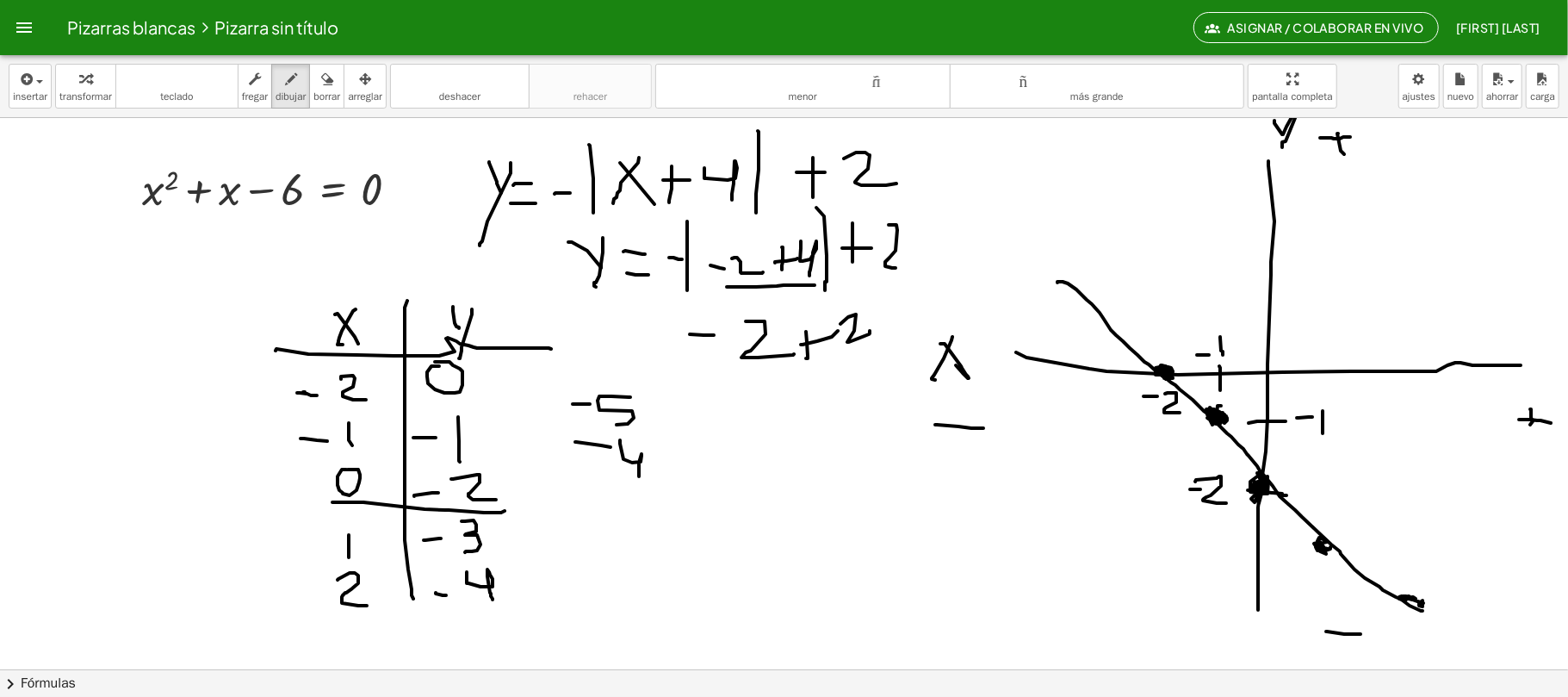drag, startPoint x: 620, startPoint y: 441, endPoint x: 627, endPoint y: 503, distance: 62.39391 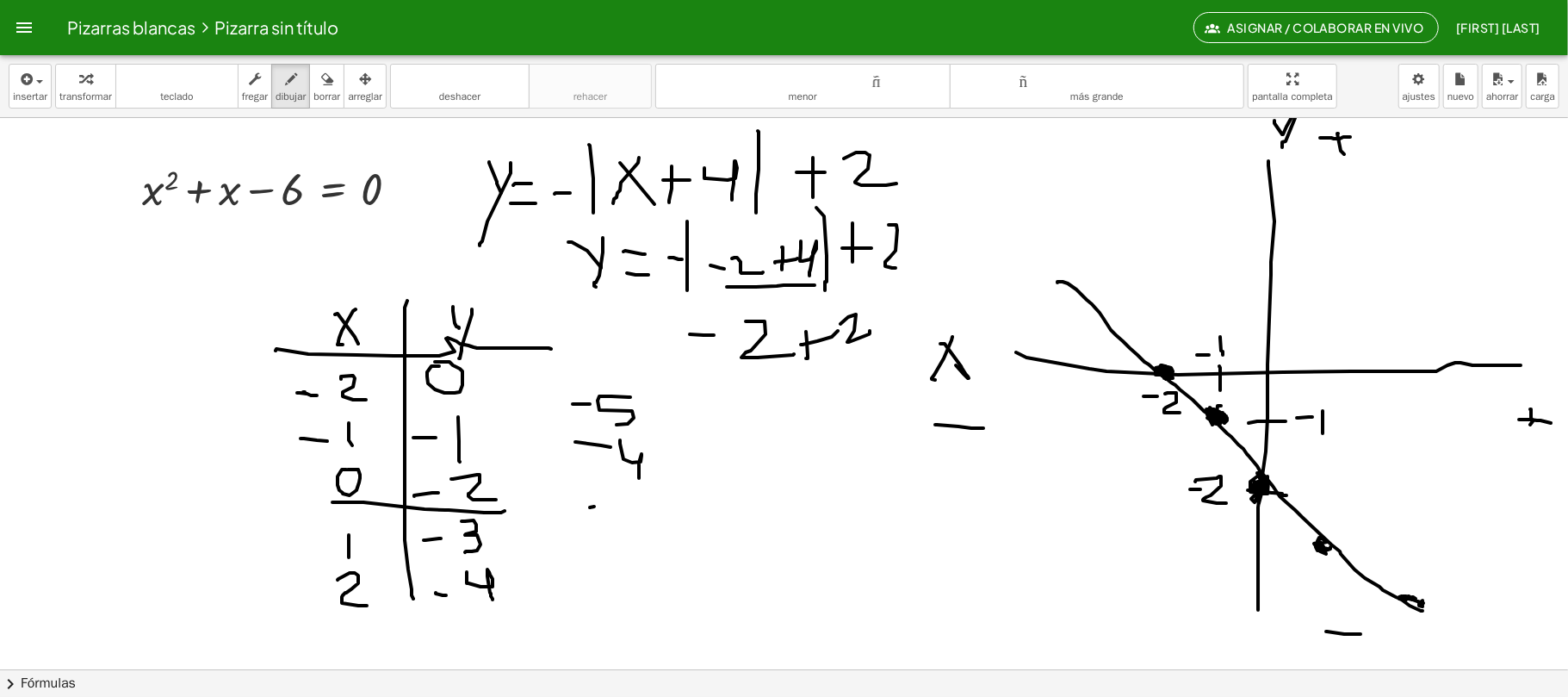 drag, startPoint x: 594, startPoint y: 507, endPoint x: 617, endPoint y: 507, distance: 23 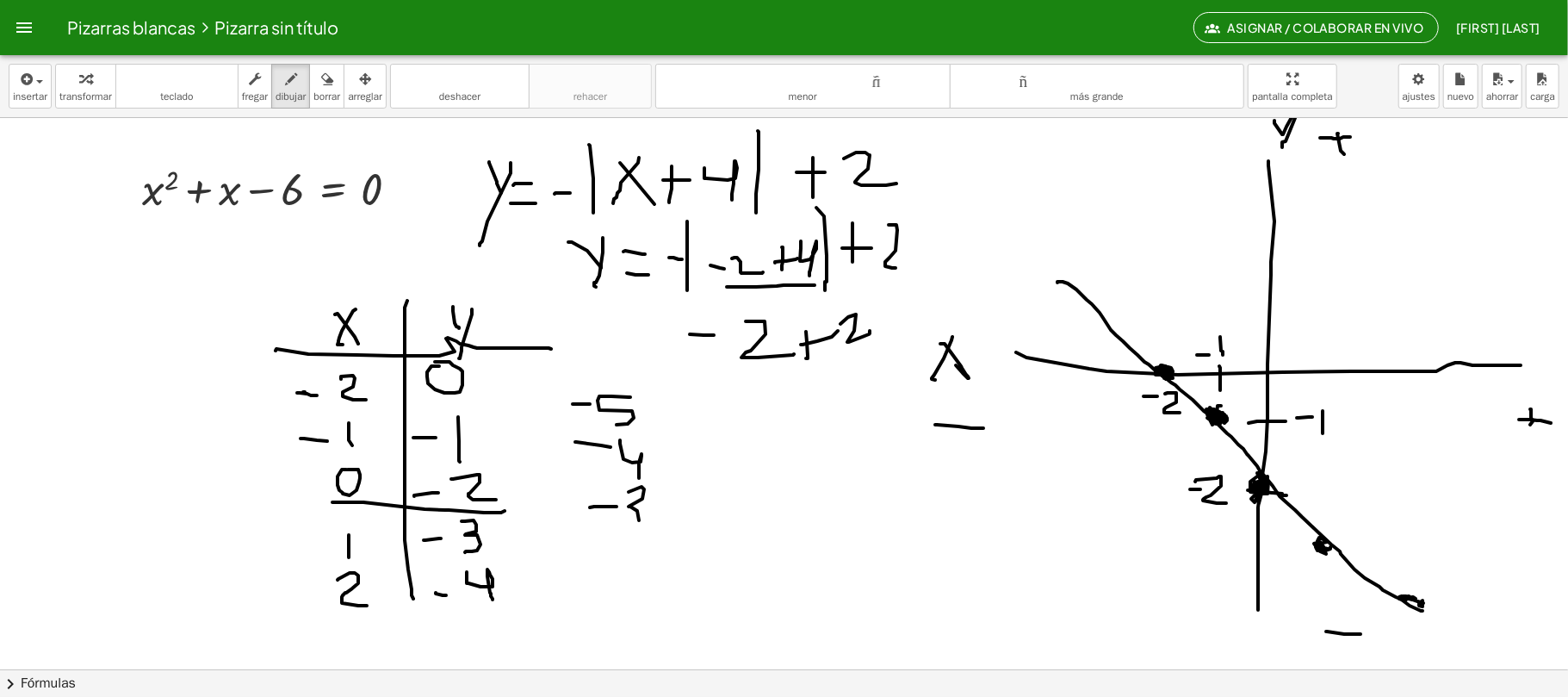 drag, startPoint x: 641, startPoint y: 488, endPoint x: 621, endPoint y: 512, distance: 31.240999 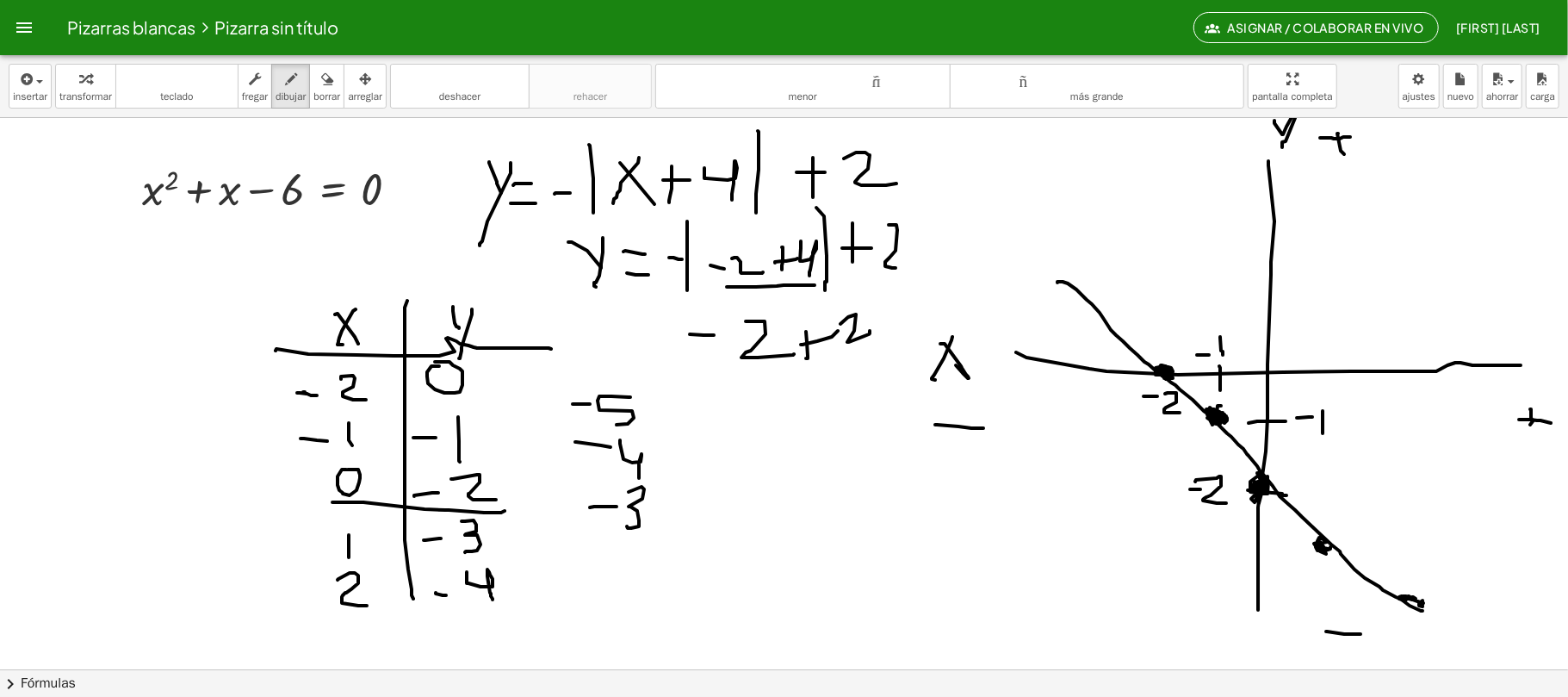 drag, startPoint x: 641, startPoint y: 377, endPoint x: 648, endPoint y: 383, distance: 9.219544 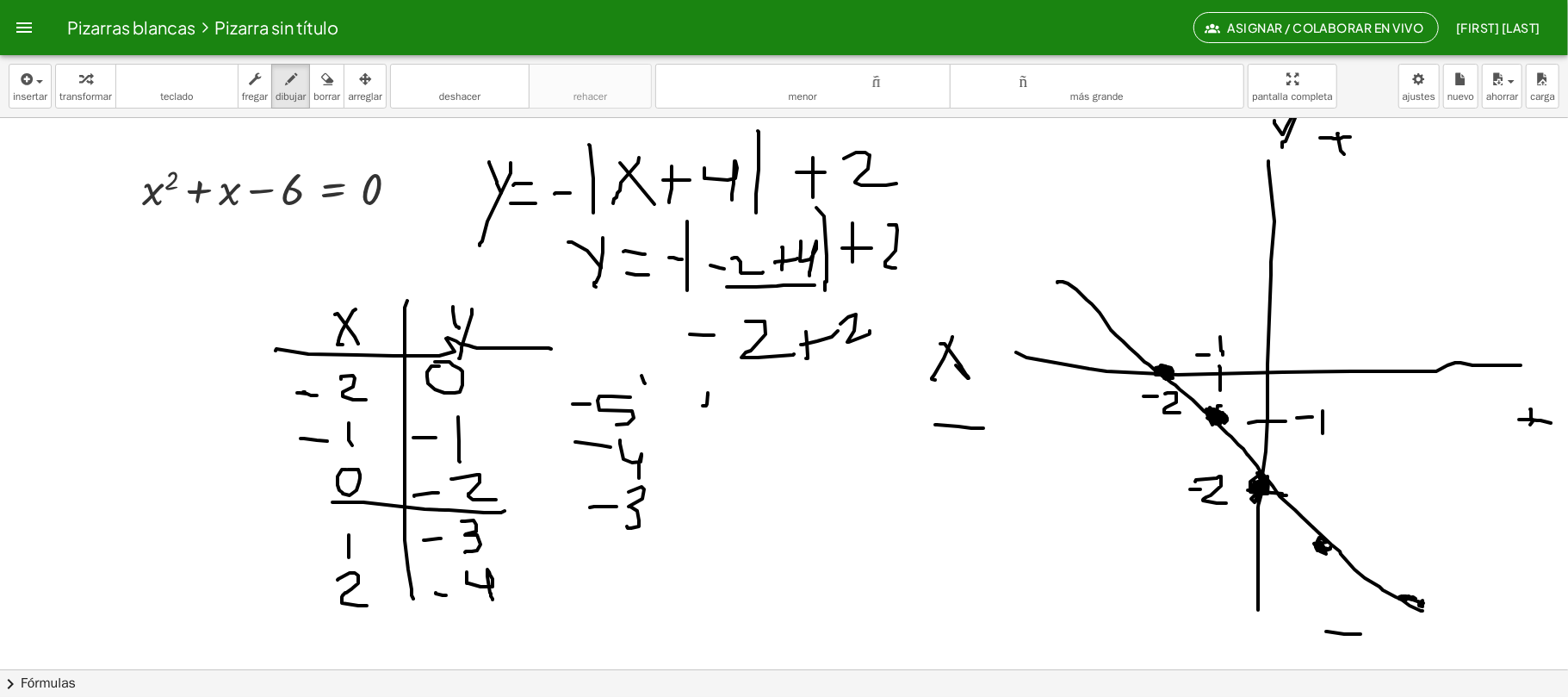 drag, startPoint x: 703, startPoint y: 407, endPoint x: 703, endPoint y: 418, distance: 11 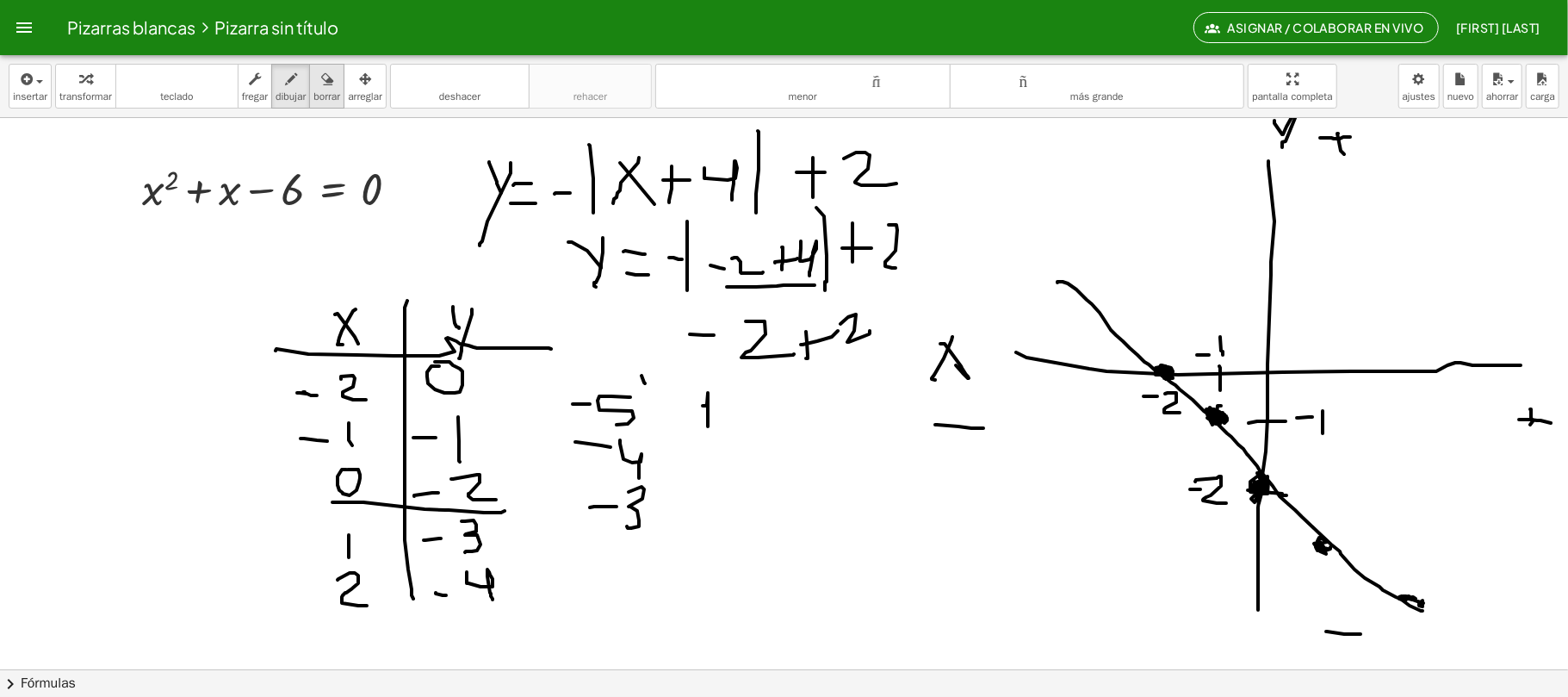 click at bounding box center (327, 79) 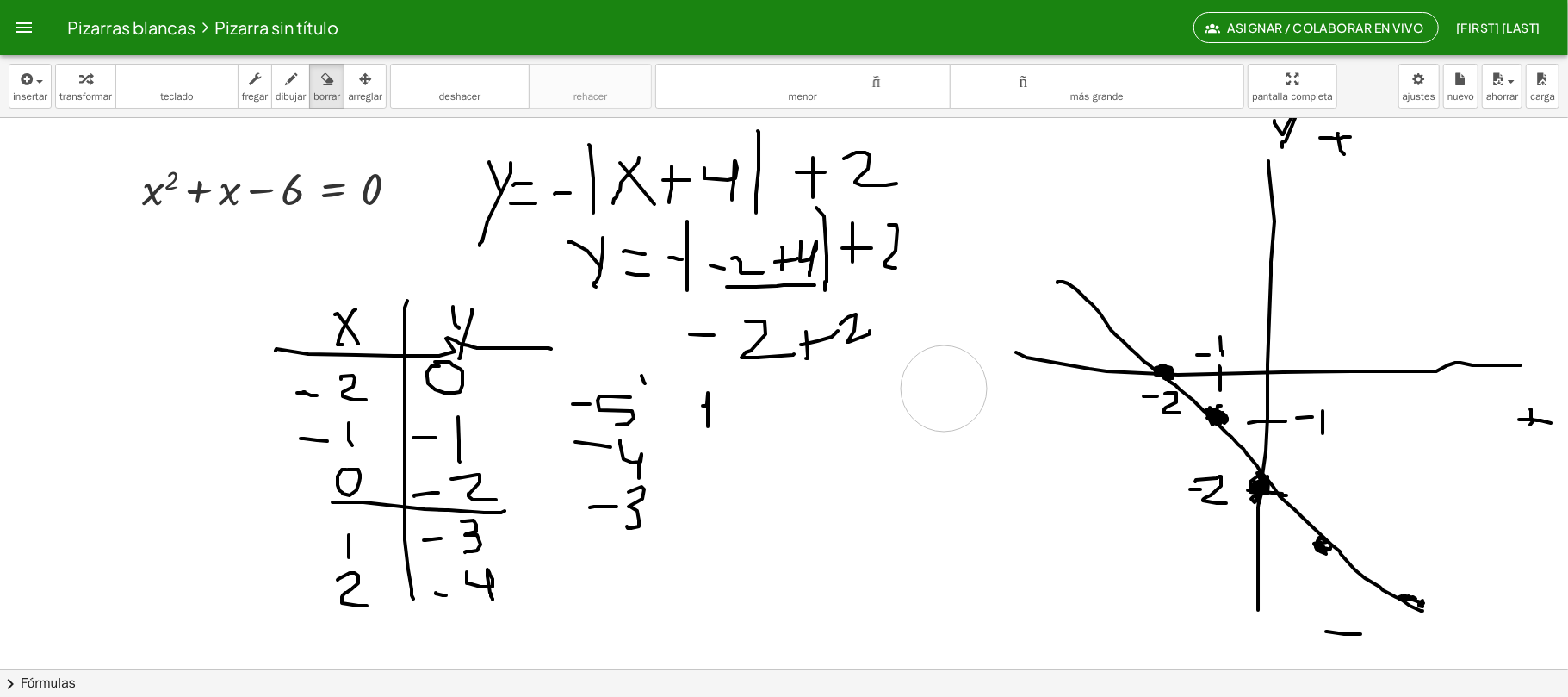 drag, startPoint x: 973, startPoint y: 420, endPoint x: 908, endPoint y: 389, distance: 72.013888 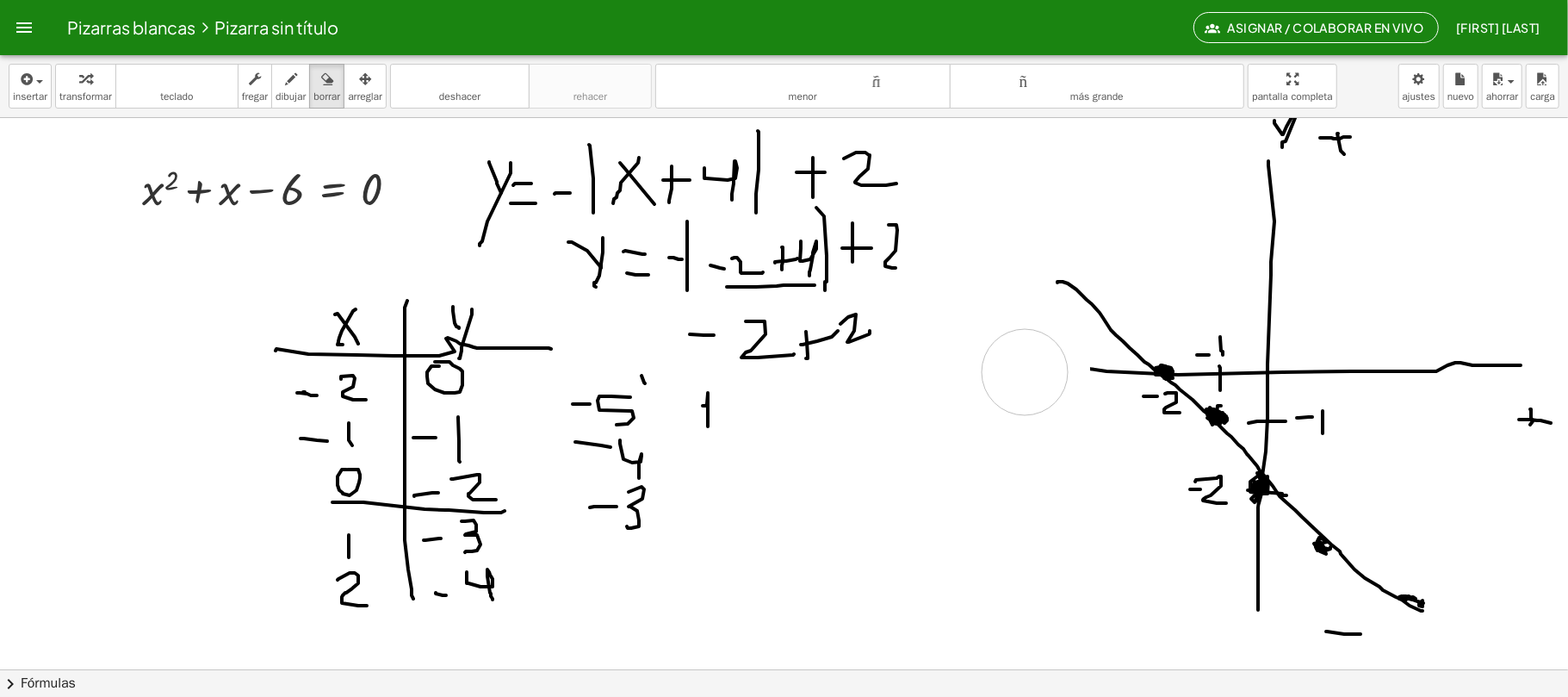 drag, startPoint x: 1013, startPoint y: 367, endPoint x: 996, endPoint y: 365, distance: 17.11724 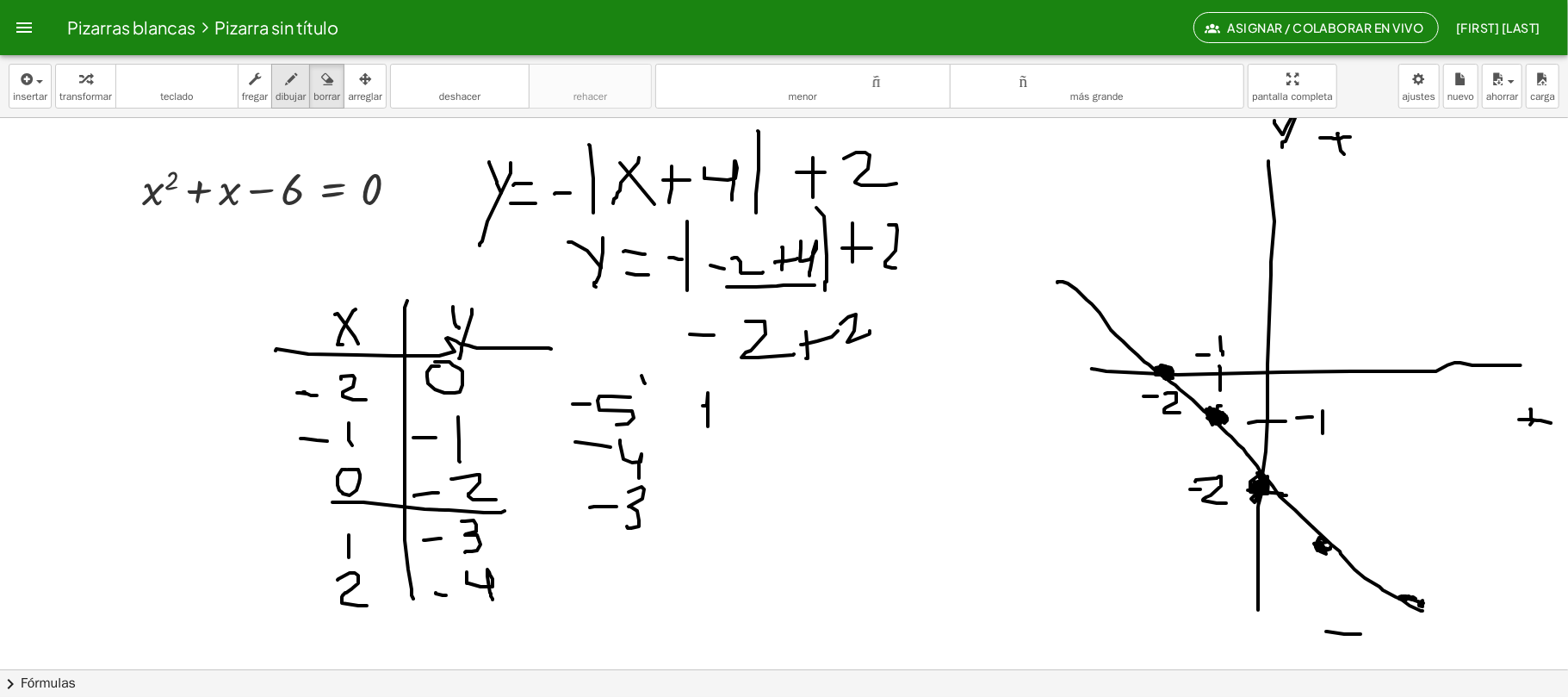 click on "dibujar" at bounding box center [290, 96] 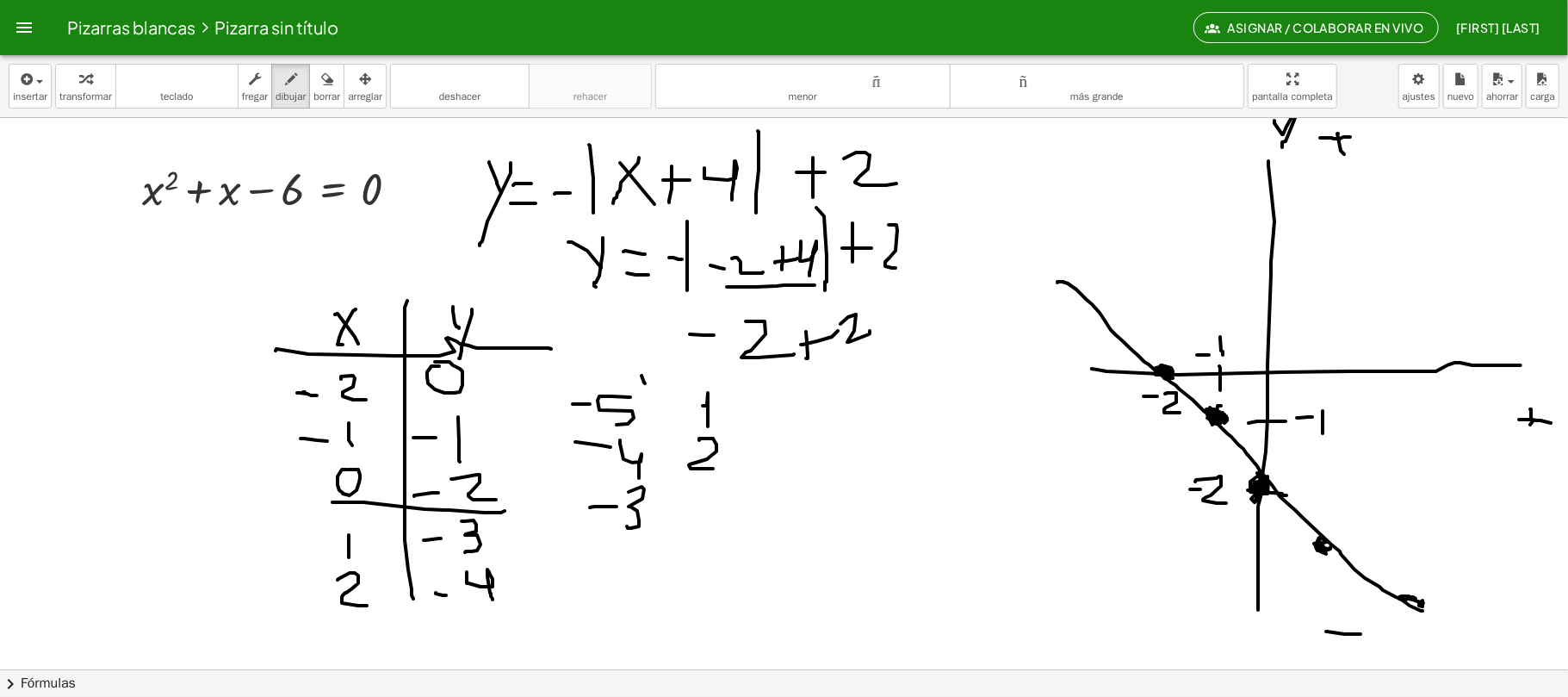 drag, startPoint x: 699, startPoint y: 441, endPoint x: 706, endPoint y: 479, distance: 38.63936 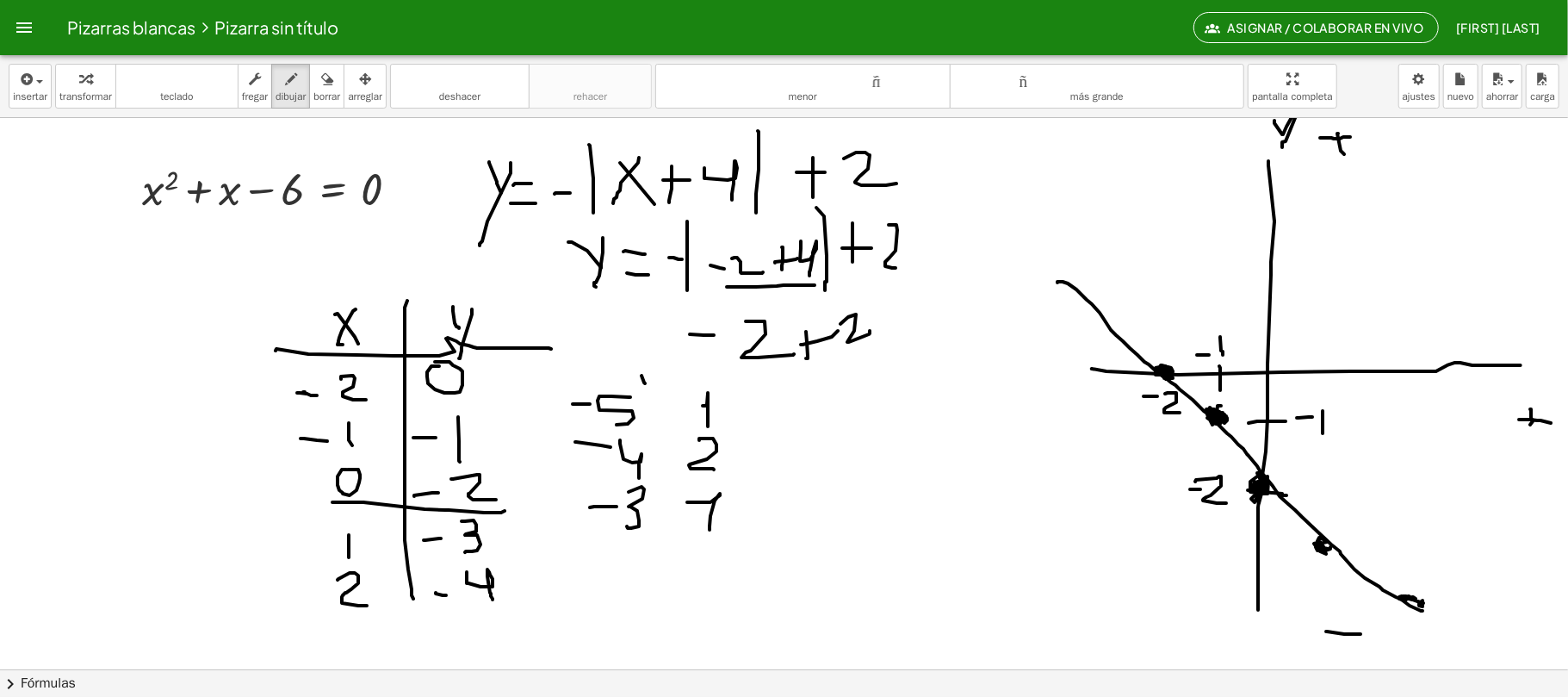drag, startPoint x: 692, startPoint y: 503, endPoint x: 708, endPoint y: 538, distance: 38.483763 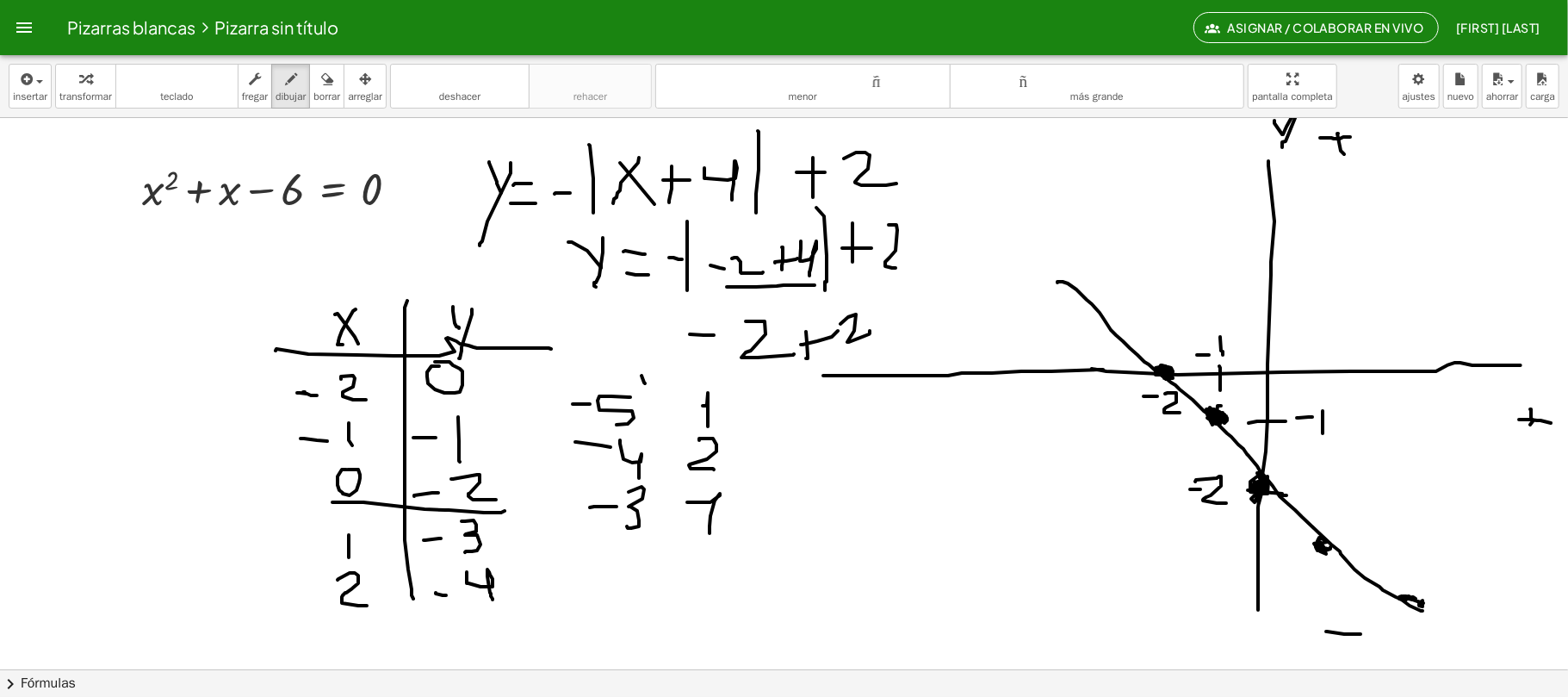drag, startPoint x: 1103, startPoint y: 370, endPoint x: 821, endPoint y: 377, distance: 282.08687 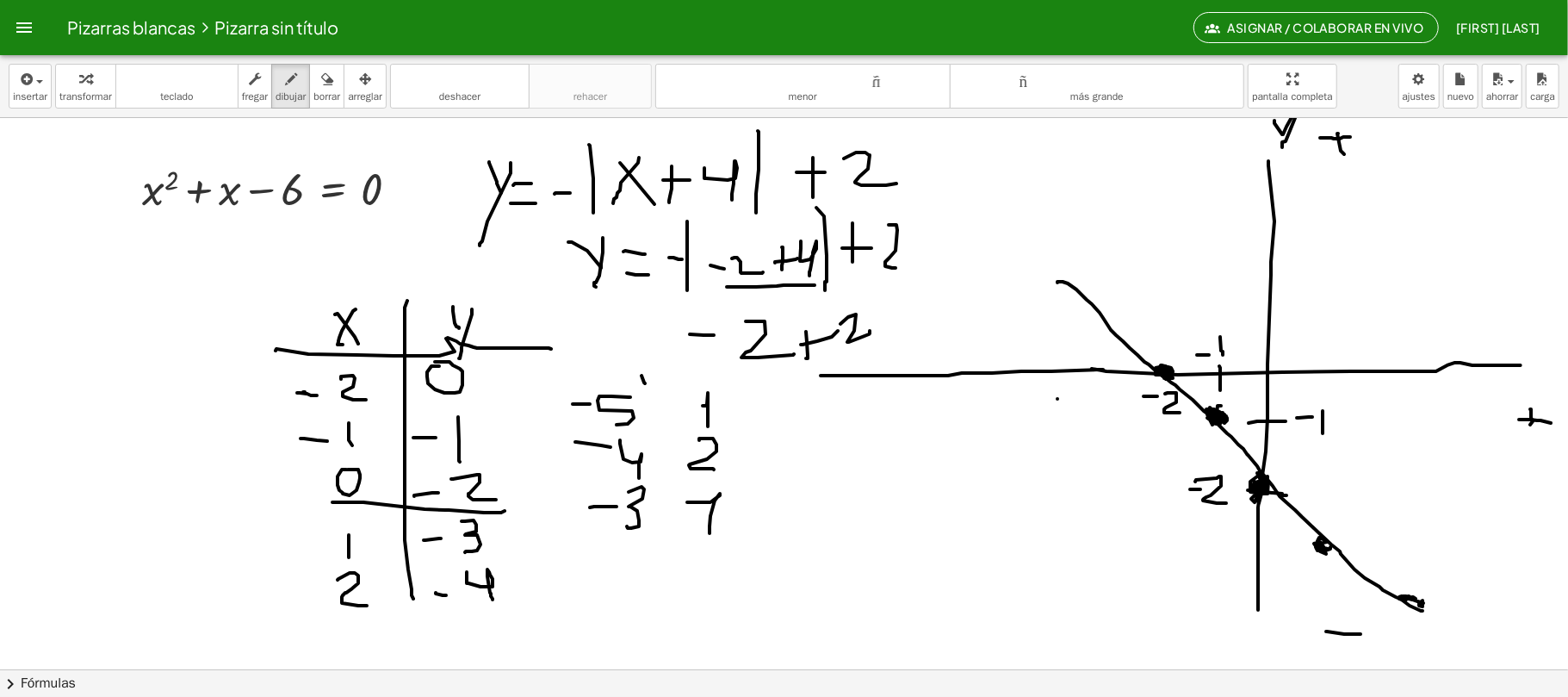 drag, startPoint x: 1057, startPoint y: 400, endPoint x: 1075, endPoint y: 400, distance: 18 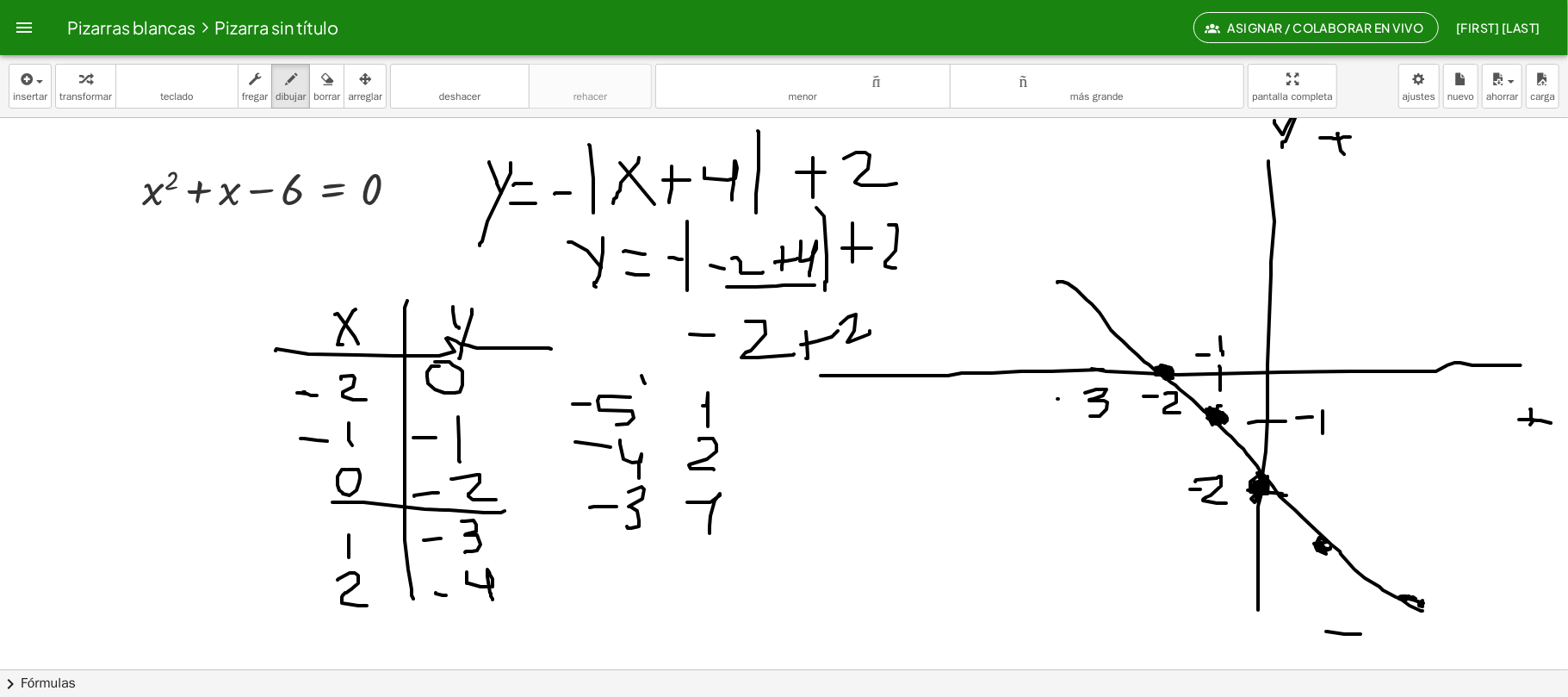drag, startPoint x: 1085, startPoint y: 394, endPoint x: 1055, endPoint y: 408, distance: 33.105891 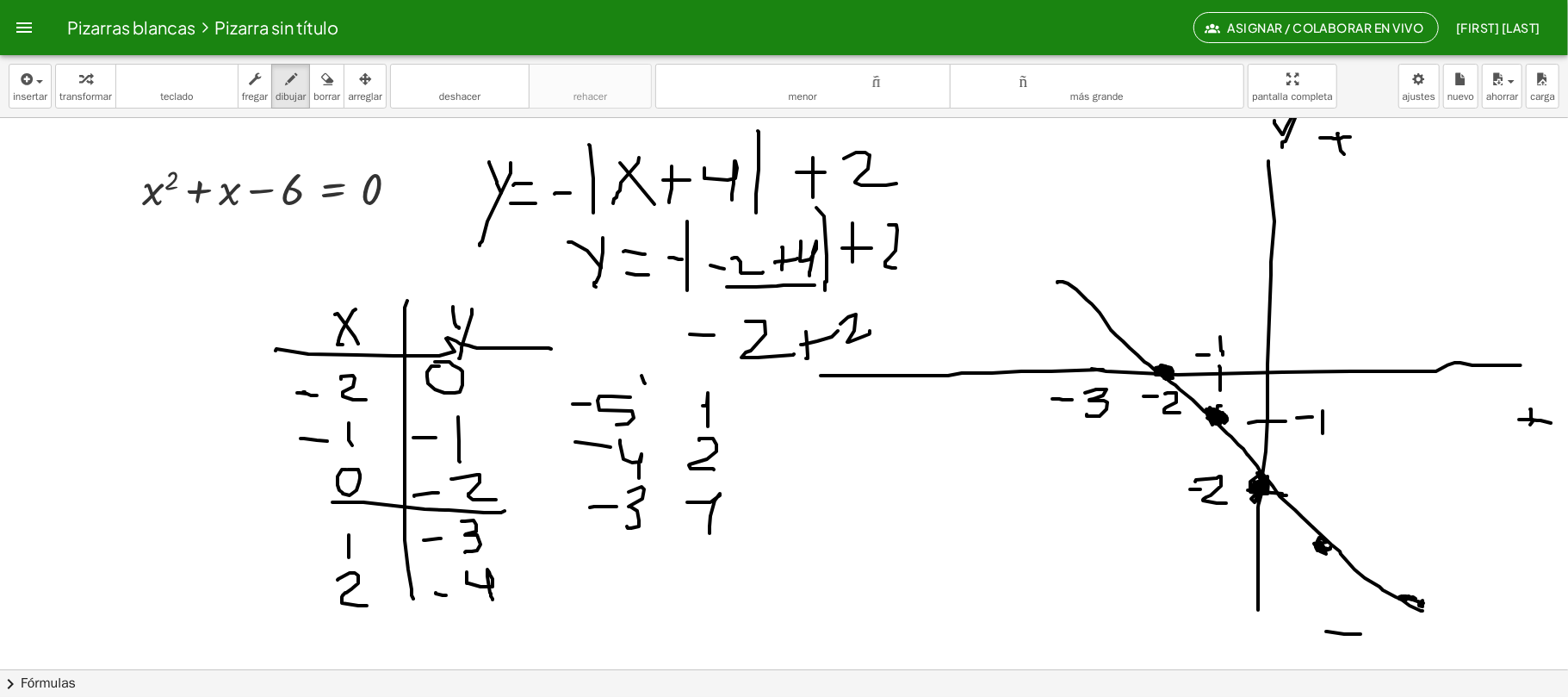 drag, startPoint x: 1059, startPoint y: 400, endPoint x: 1072, endPoint y: 401, distance: 13.038405 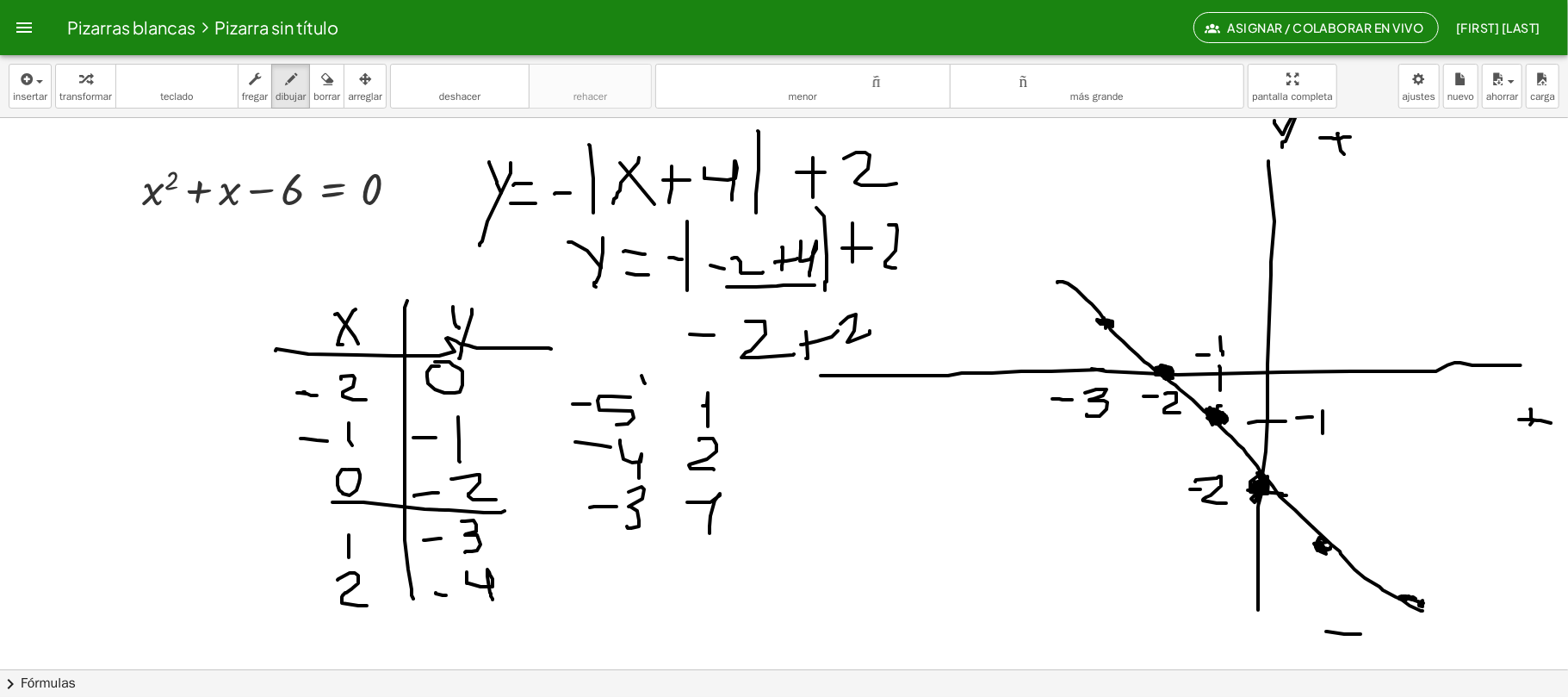 click at bounding box center (784, 669) 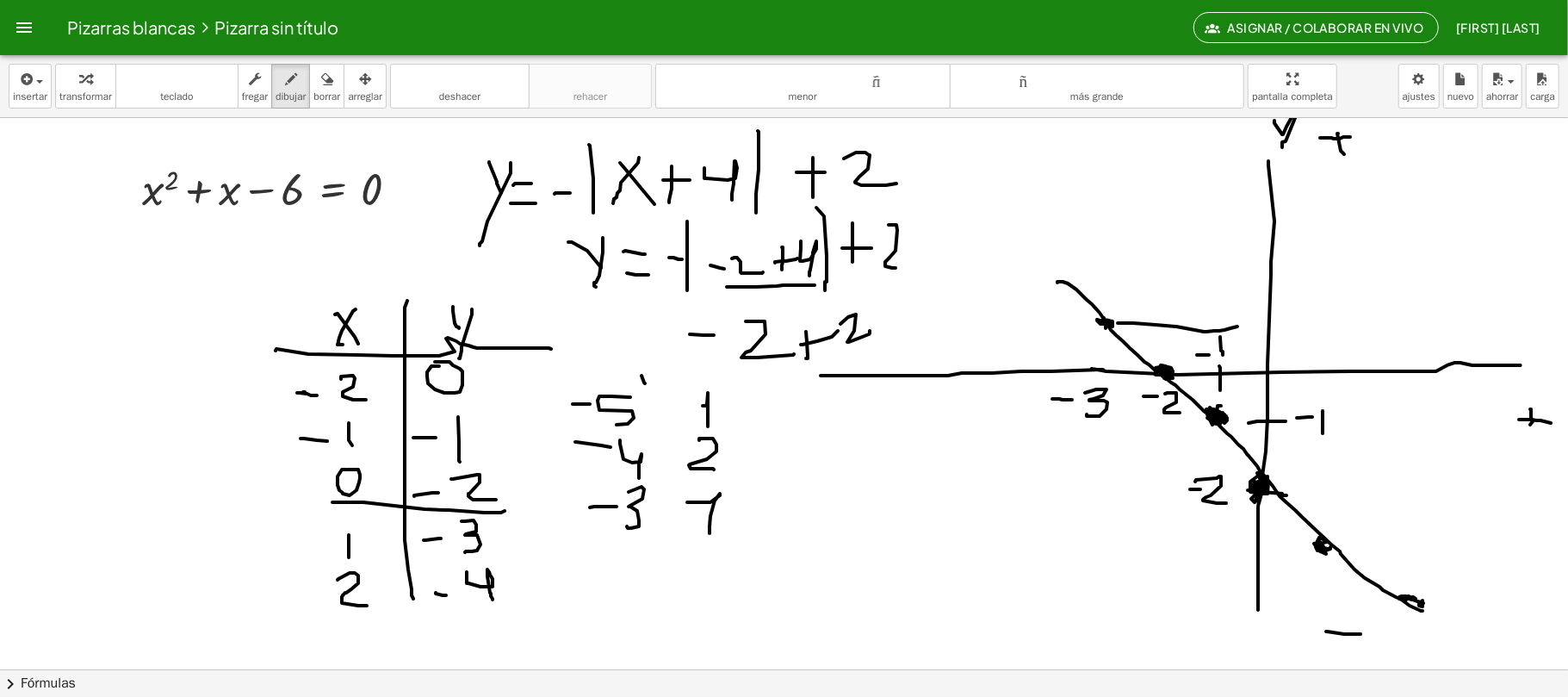 drag, startPoint x: 1118, startPoint y: 324, endPoint x: 1237, endPoint y: 327, distance: 119.03781 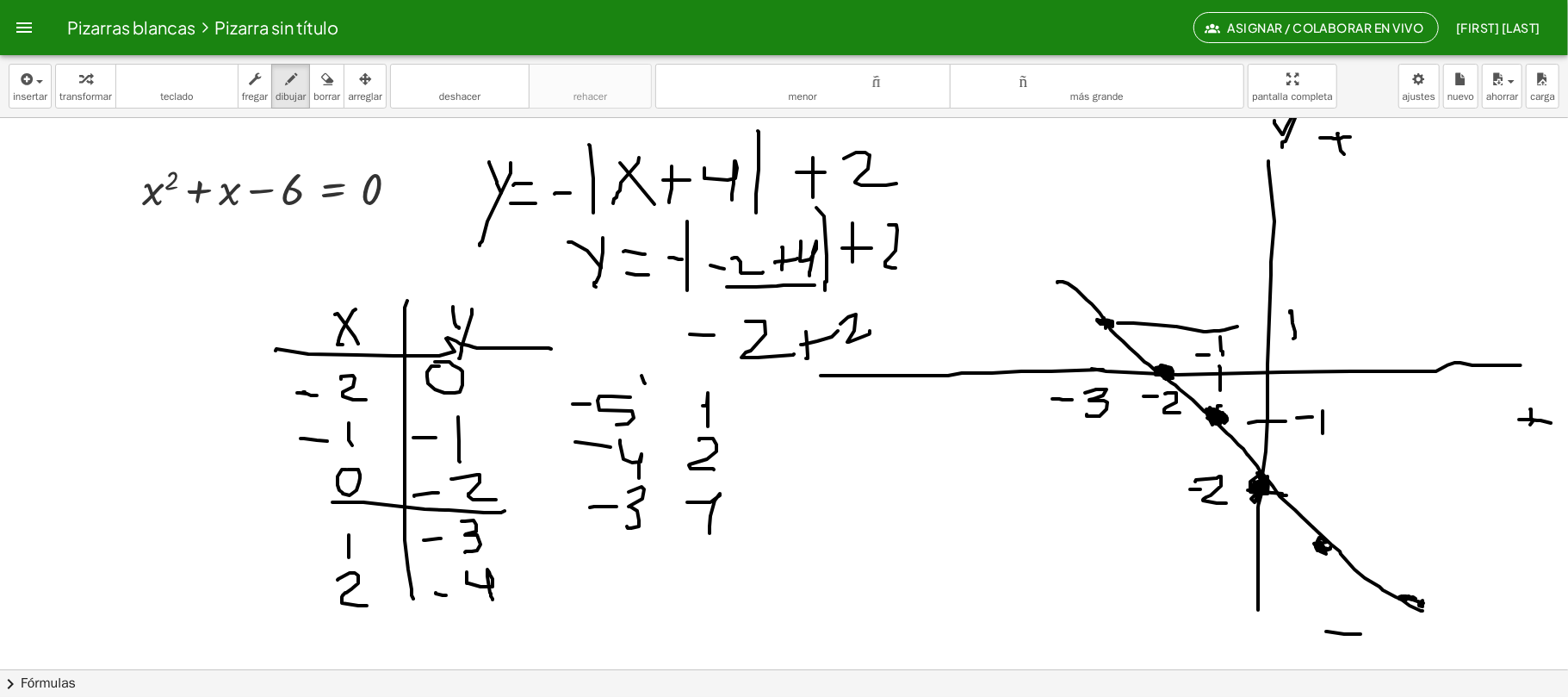drag, startPoint x: 1290, startPoint y: 314, endPoint x: 1293, endPoint y: 339, distance: 25.179357 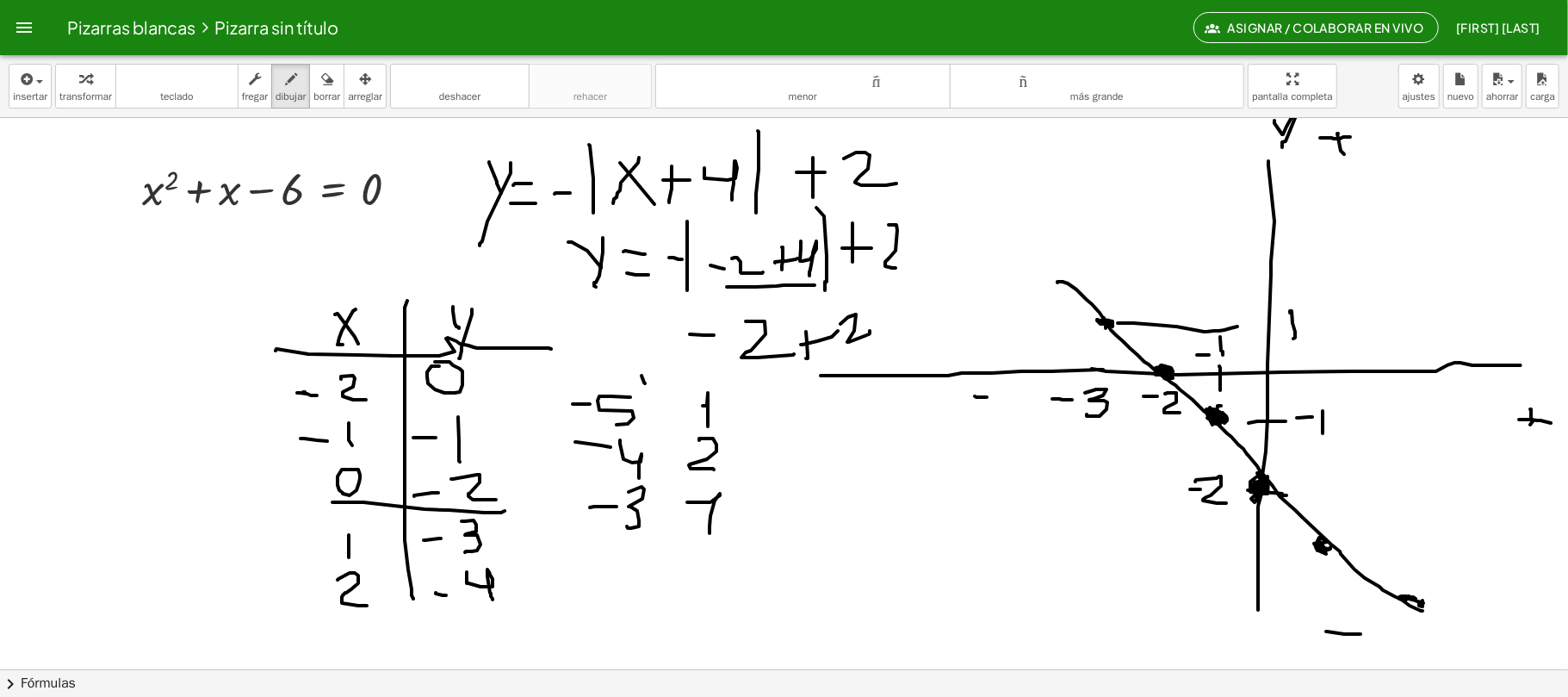 drag, startPoint x: 987, startPoint y: 398, endPoint x: 993, endPoint y: 388, distance: 11.661904 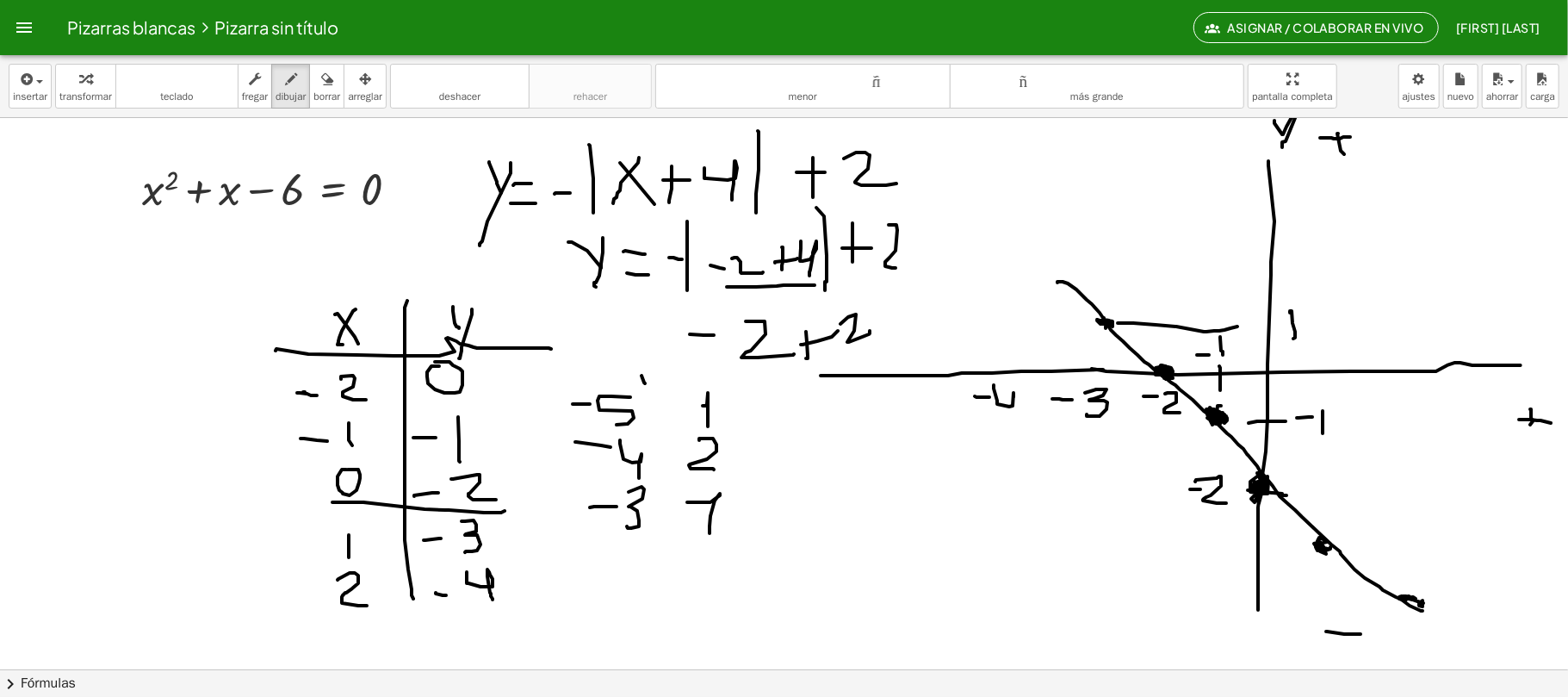drag, startPoint x: 994, startPoint y: 386, endPoint x: 1047, endPoint y: 376, distance: 53.93515 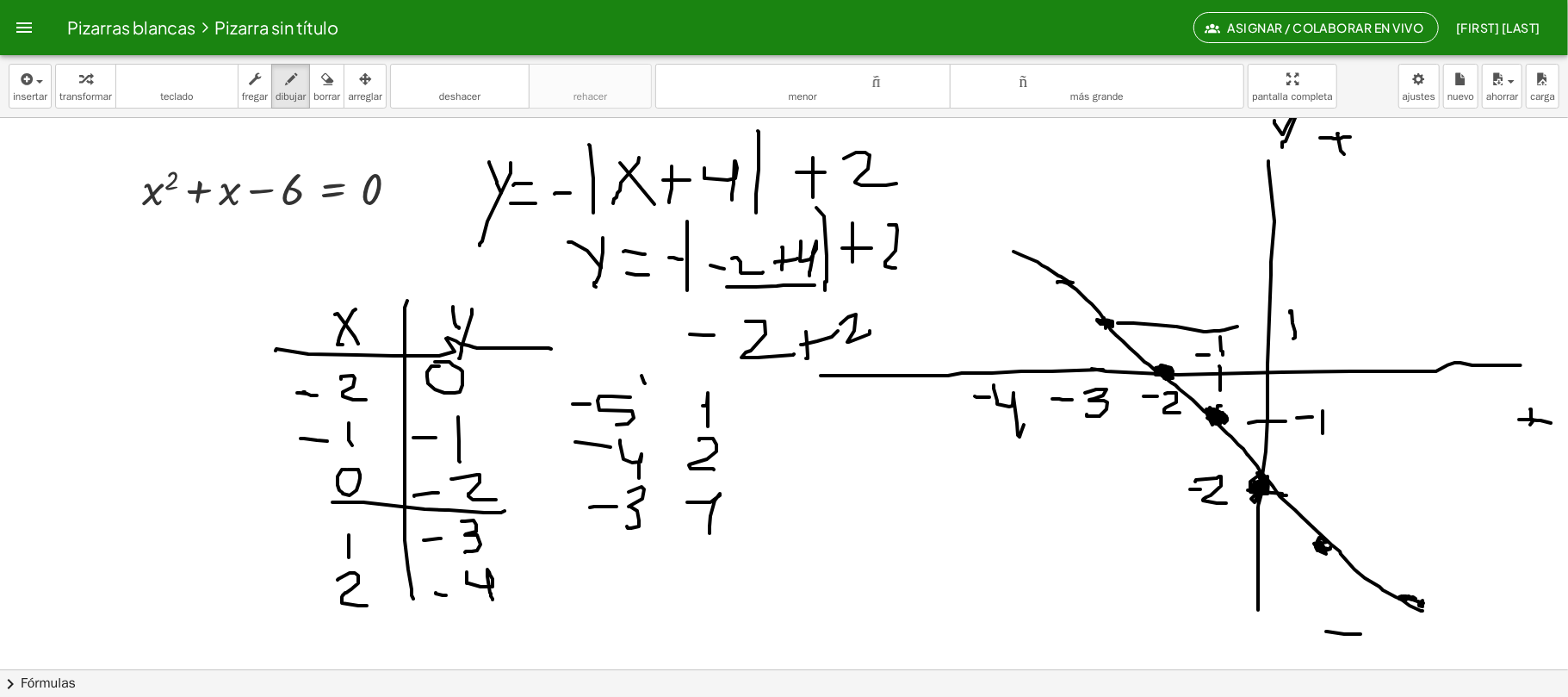 drag, startPoint x: 1073, startPoint y: 283, endPoint x: 1007, endPoint y: 249, distance: 74.24284 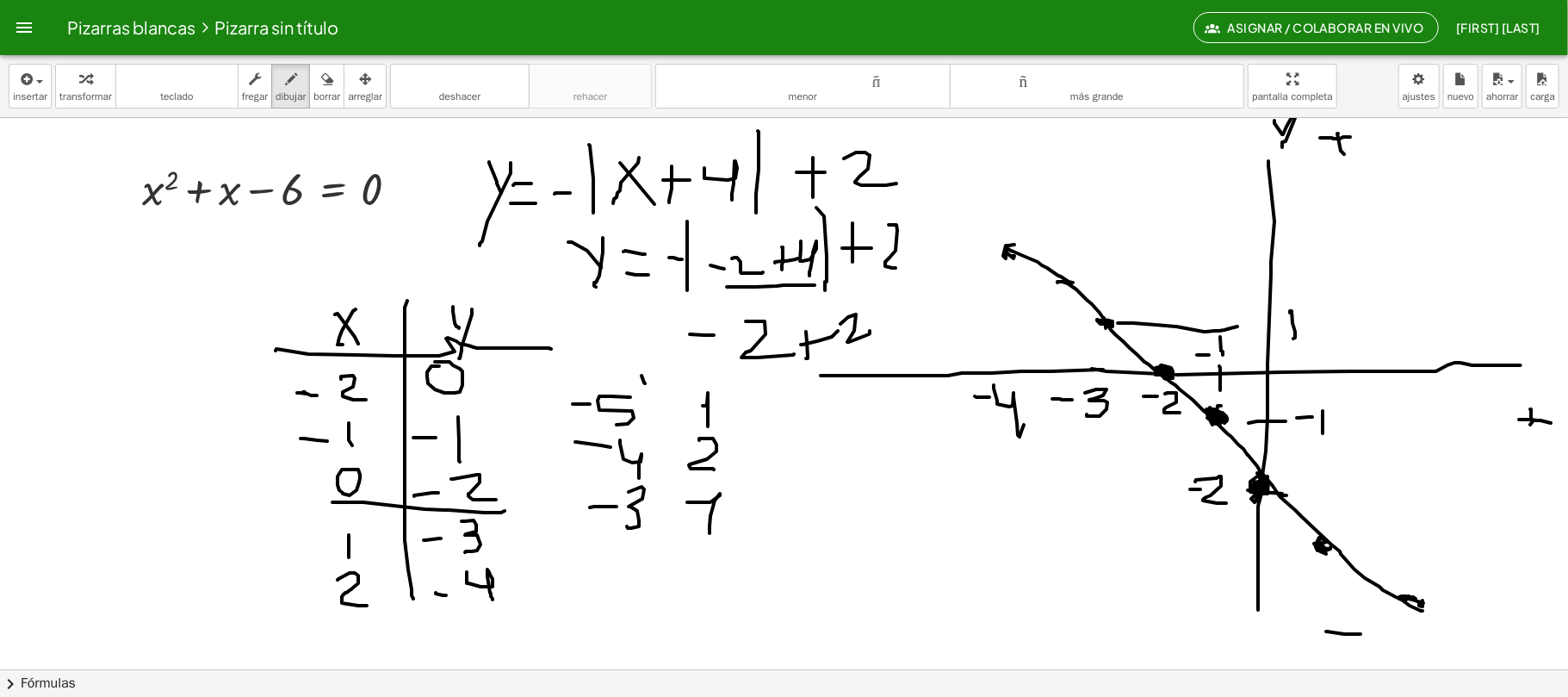 drag, startPoint x: 1014, startPoint y: 246, endPoint x: 1013, endPoint y: 258, distance: 12.041595 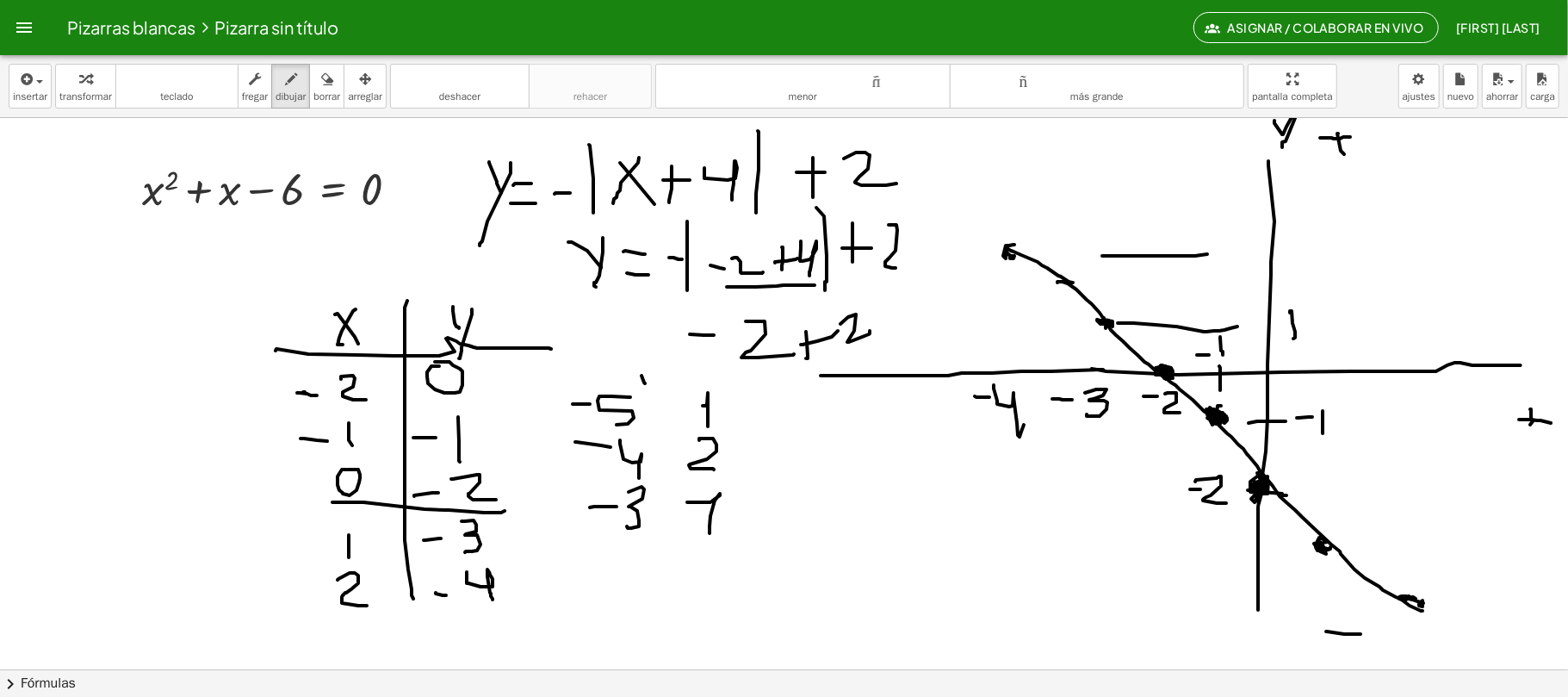 drag, startPoint x: 1195, startPoint y: 257, endPoint x: 1275, endPoint y: 255, distance: 80.025 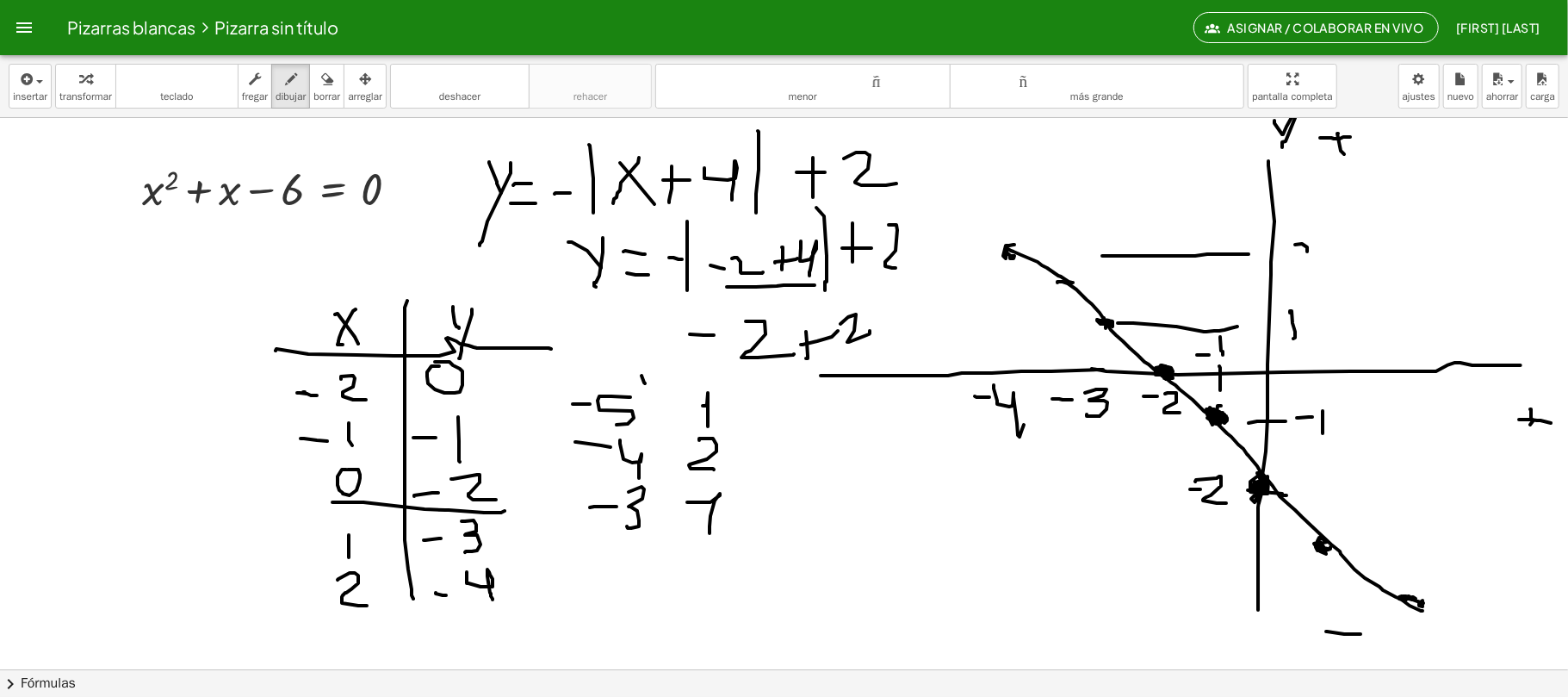 drag, startPoint x: 1302, startPoint y: 245, endPoint x: 1285, endPoint y: 258, distance: 21.400935 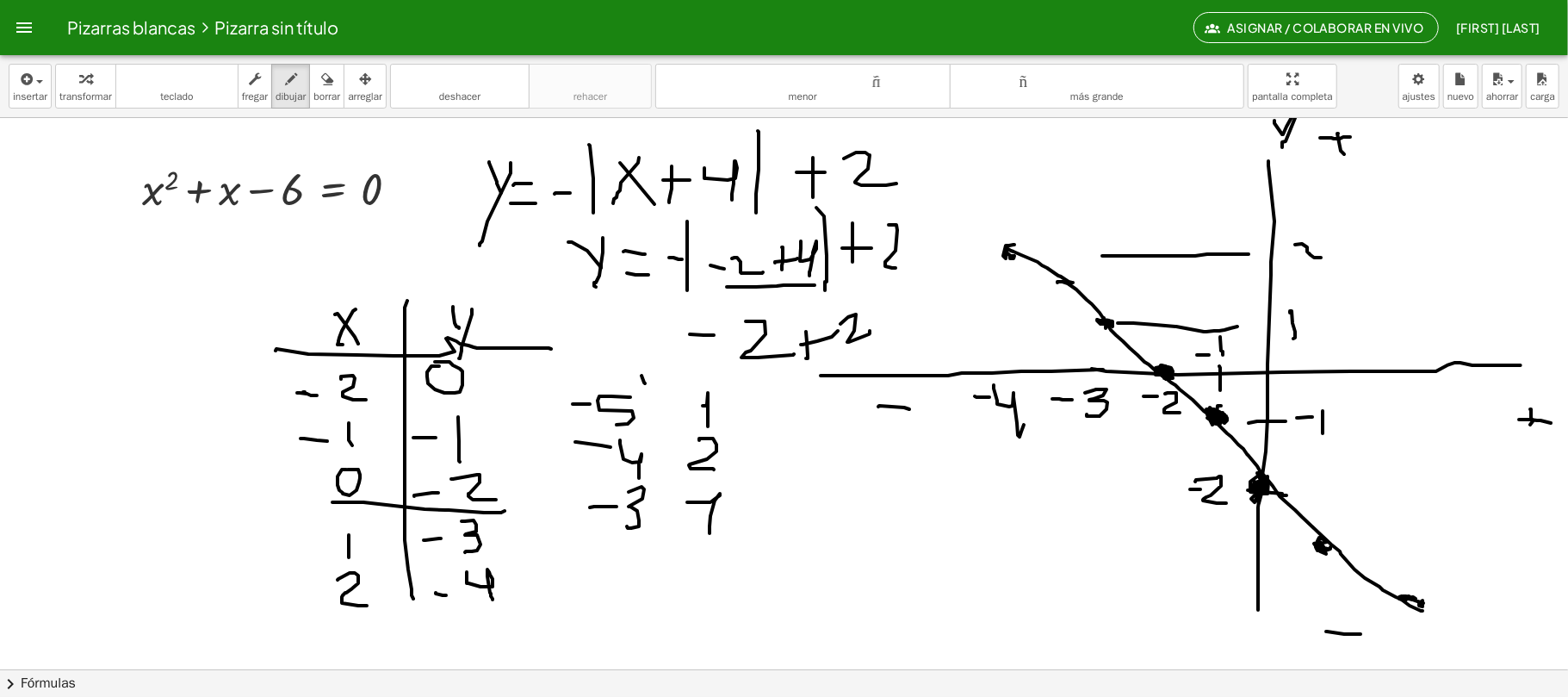 drag, startPoint x: 878, startPoint y: 408, endPoint x: 920, endPoint y: 411, distance: 42.107007 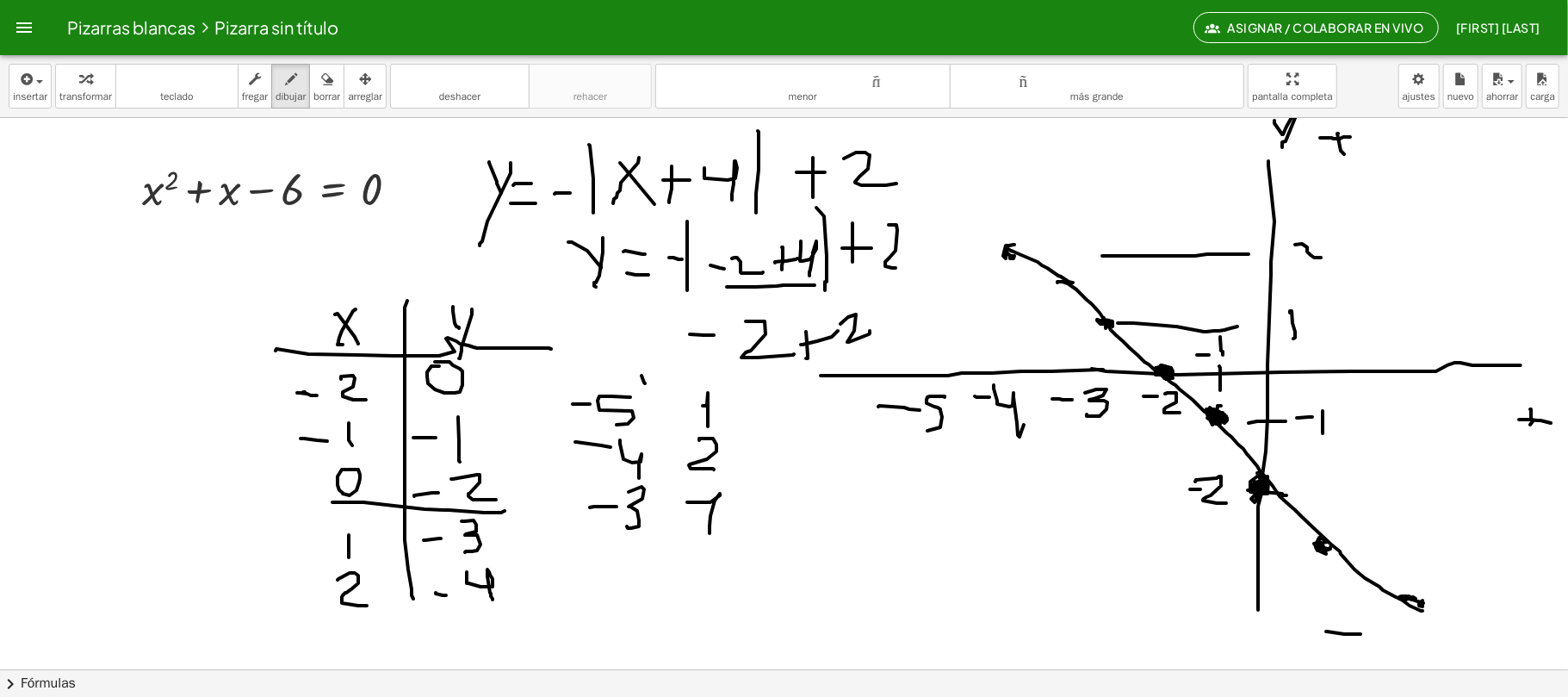 drag, startPoint x: 938, startPoint y: 397, endPoint x: 924, endPoint y: 432, distance: 37.696154 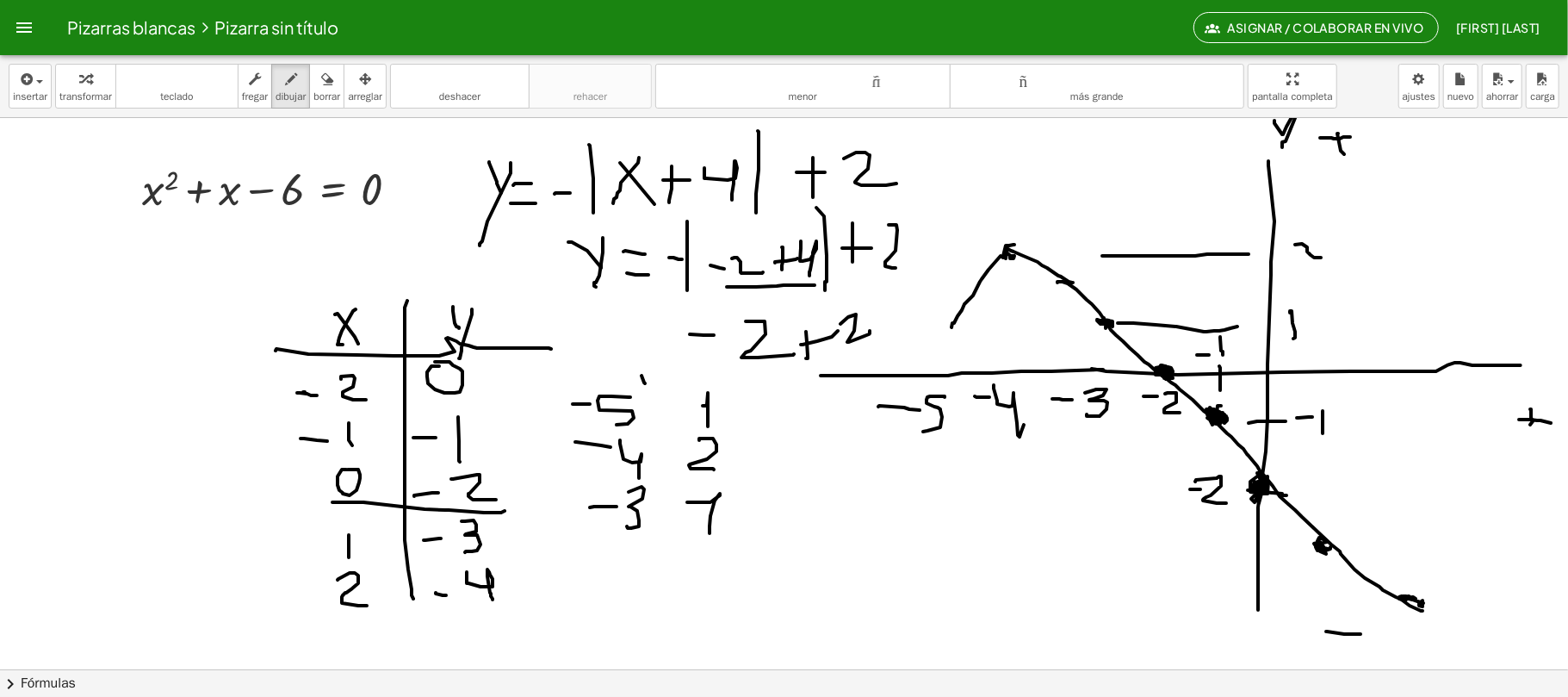 drag, startPoint x: 1003, startPoint y: 258, endPoint x: 951, endPoint y: 331, distance: 89.627 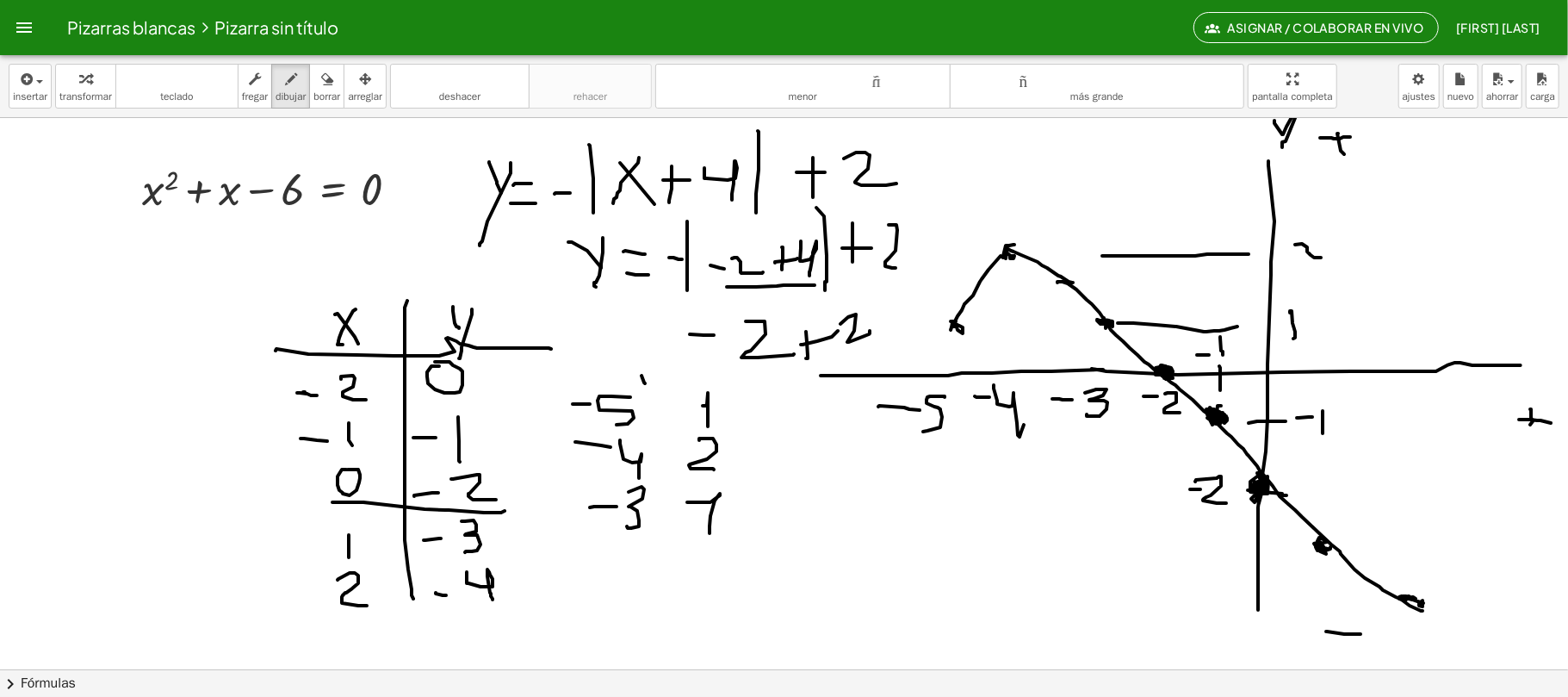 click at bounding box center (784, 669) 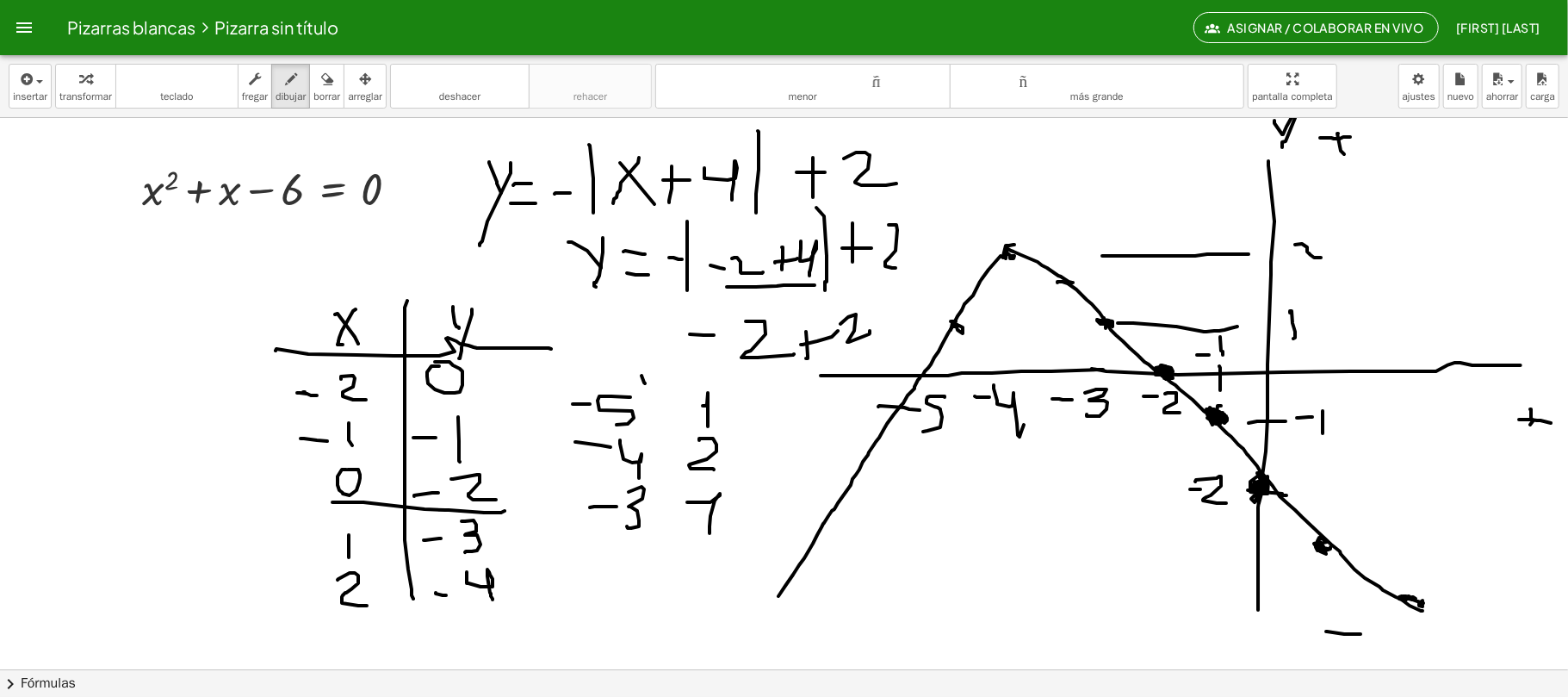 drag, startPoint x: 952, startPoint y: 325, endPoint x: 769, endPoint y: 598, distance: 328.6609 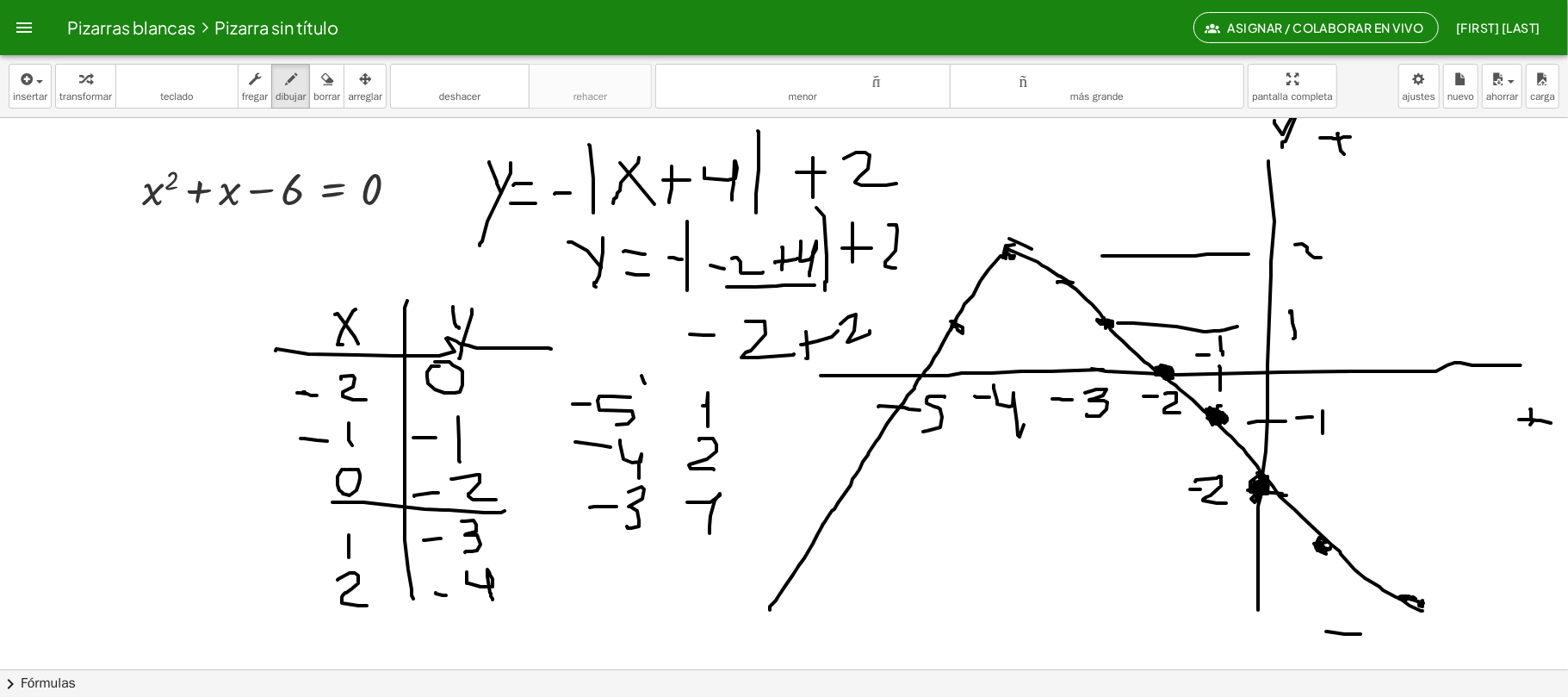 click at bounding box center [784, 669] 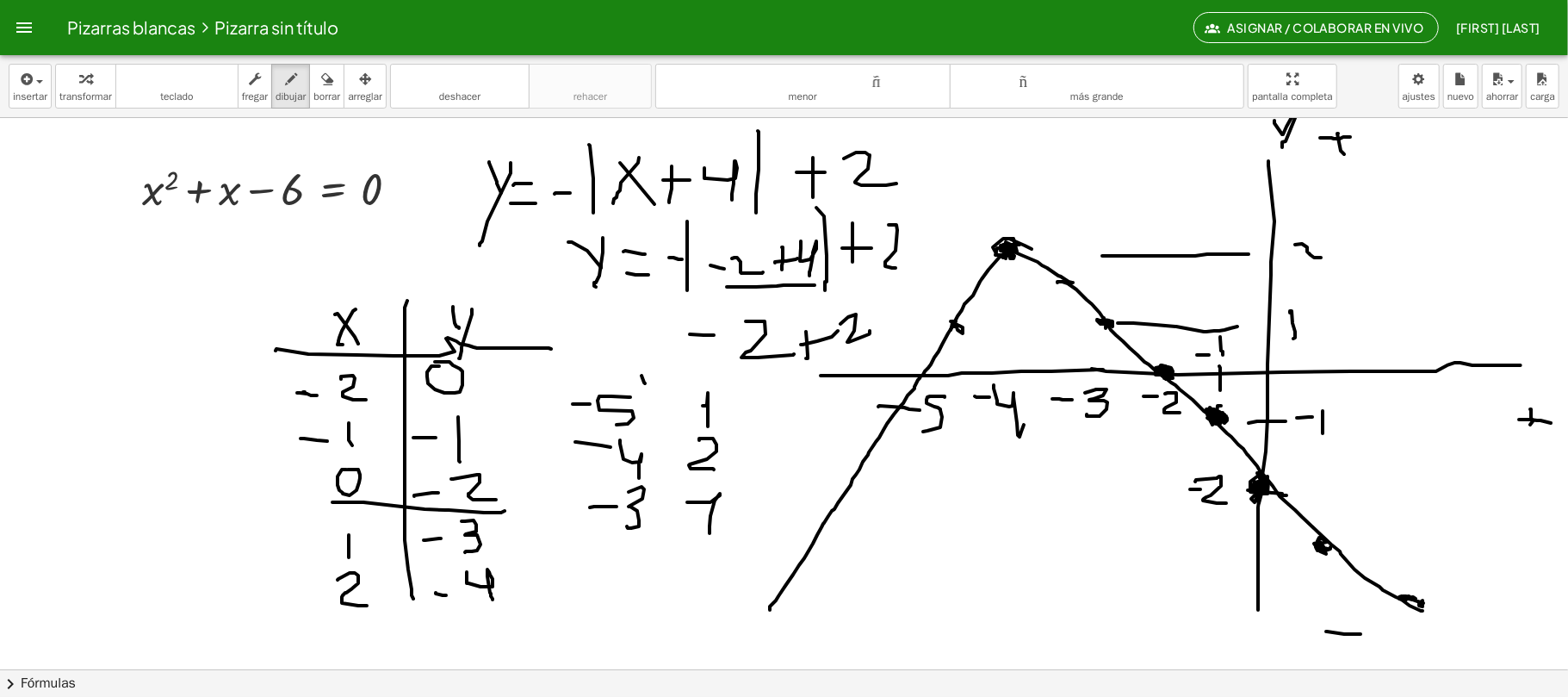 drag, startPoint x: 1007, startPoint y: 246, endPoint x: 1011, endPoint y: 257, distance: 11.7047 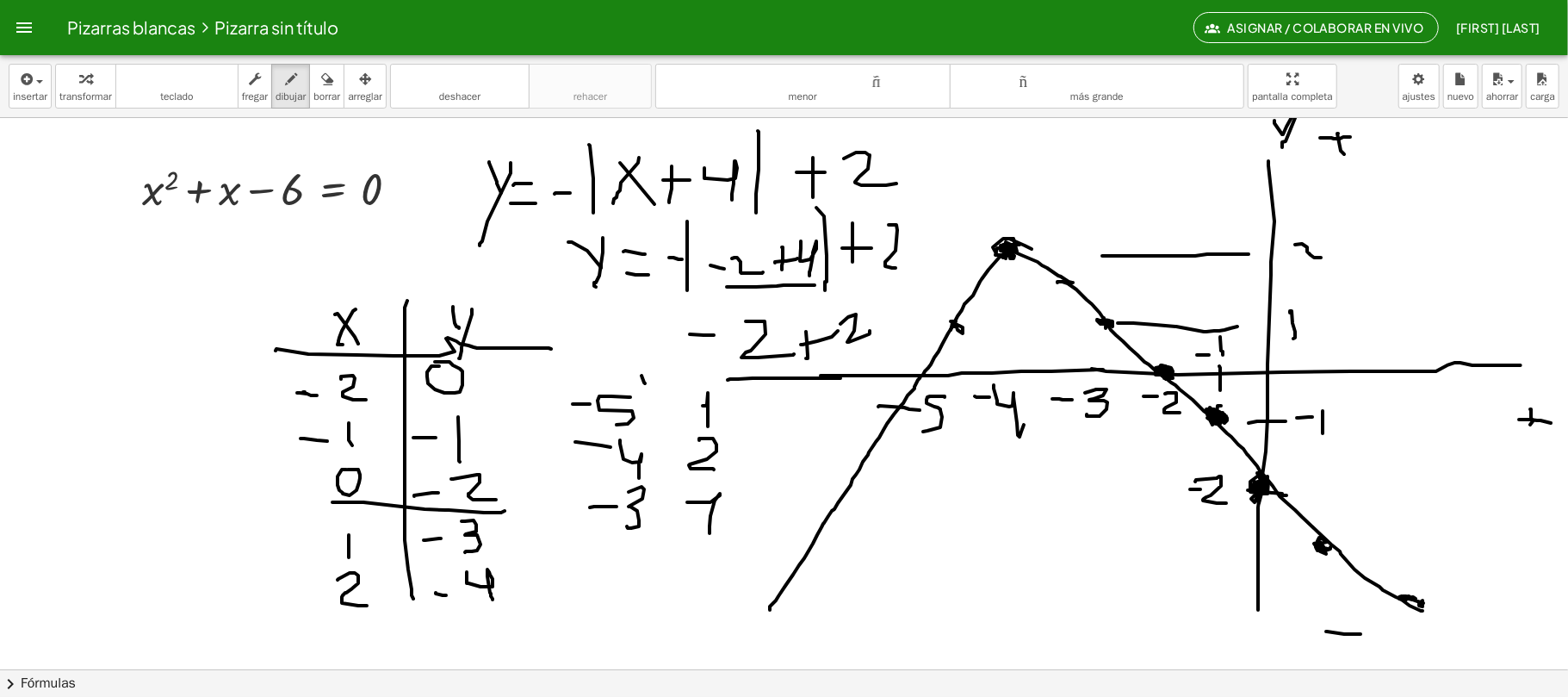 drag, startPoint x: 840, startPoint y: 379, endPoint x: 907, endPoint y: 391, distance: 68.06614 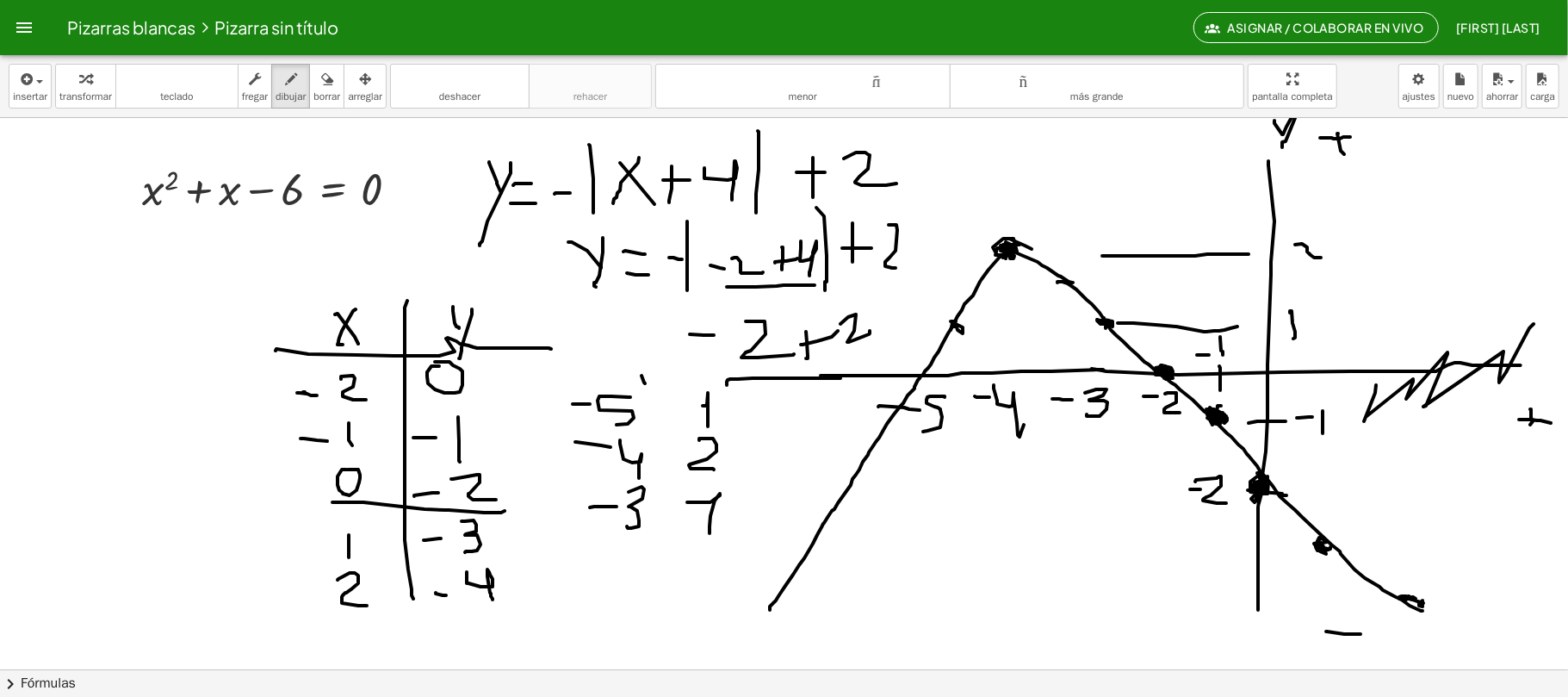 drag, startPoint x: 1529, startPoint y: 329, endPoint x: 1424, endPoint y: 577, distance: 269.3121 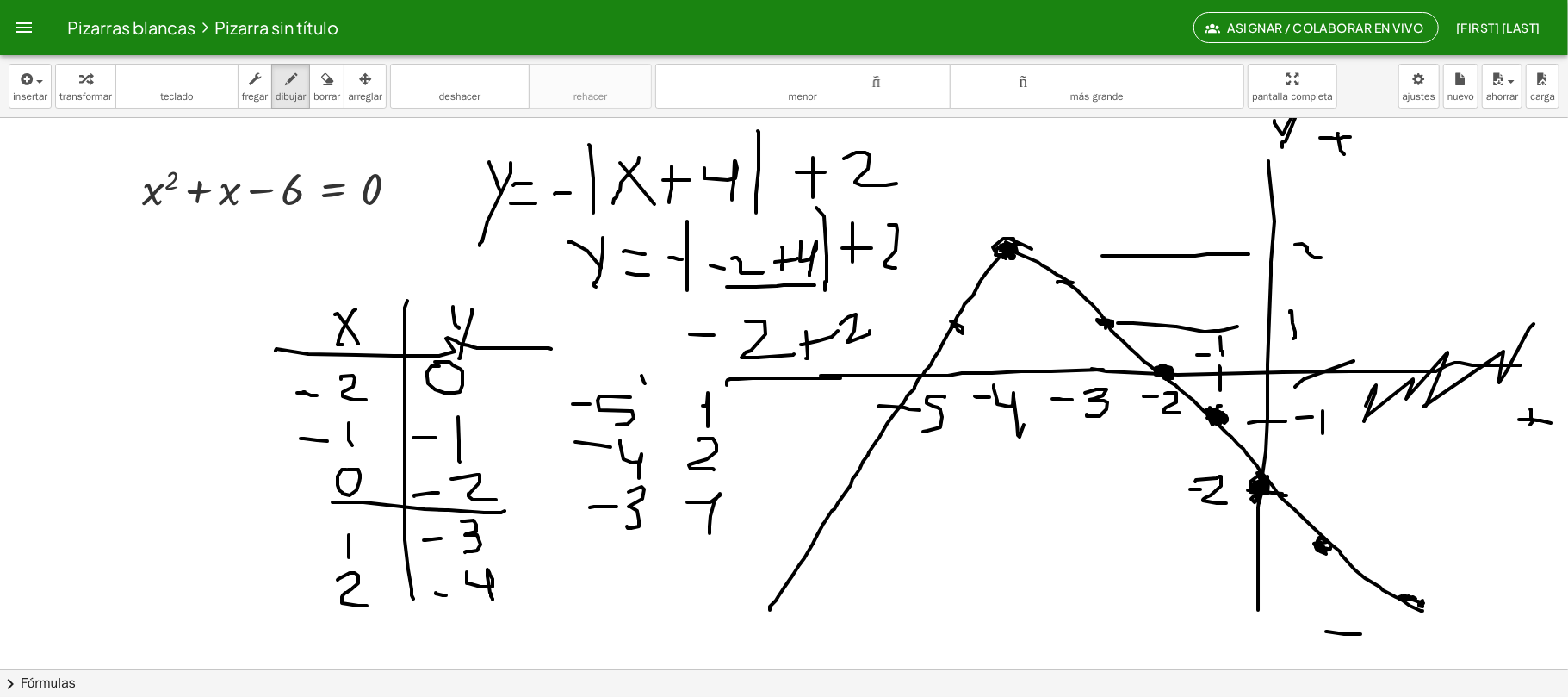 drag, startPoint x: 1298, startPoint y: 384, endPoint x: 1172, endPoint y: 388, distance: 126.06348 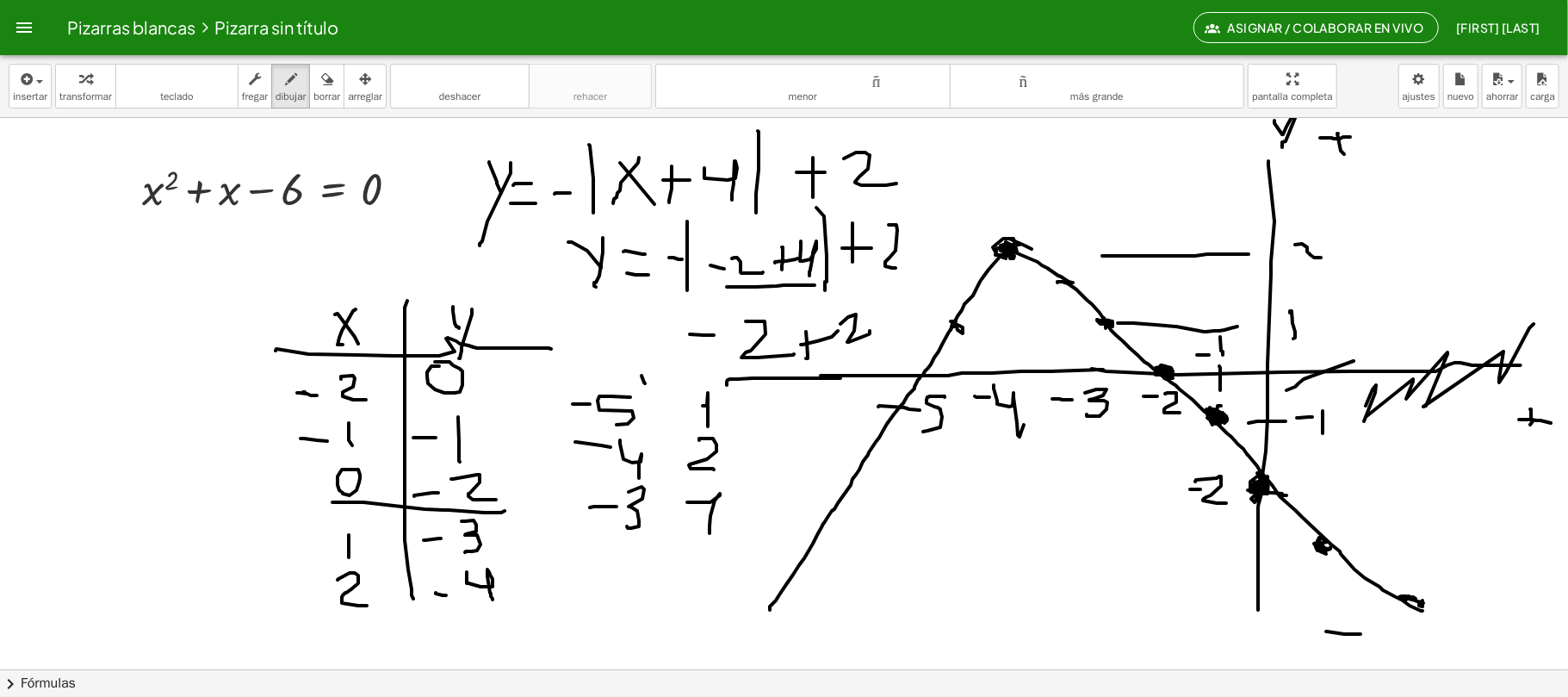 click at bounding box center (784, 669) 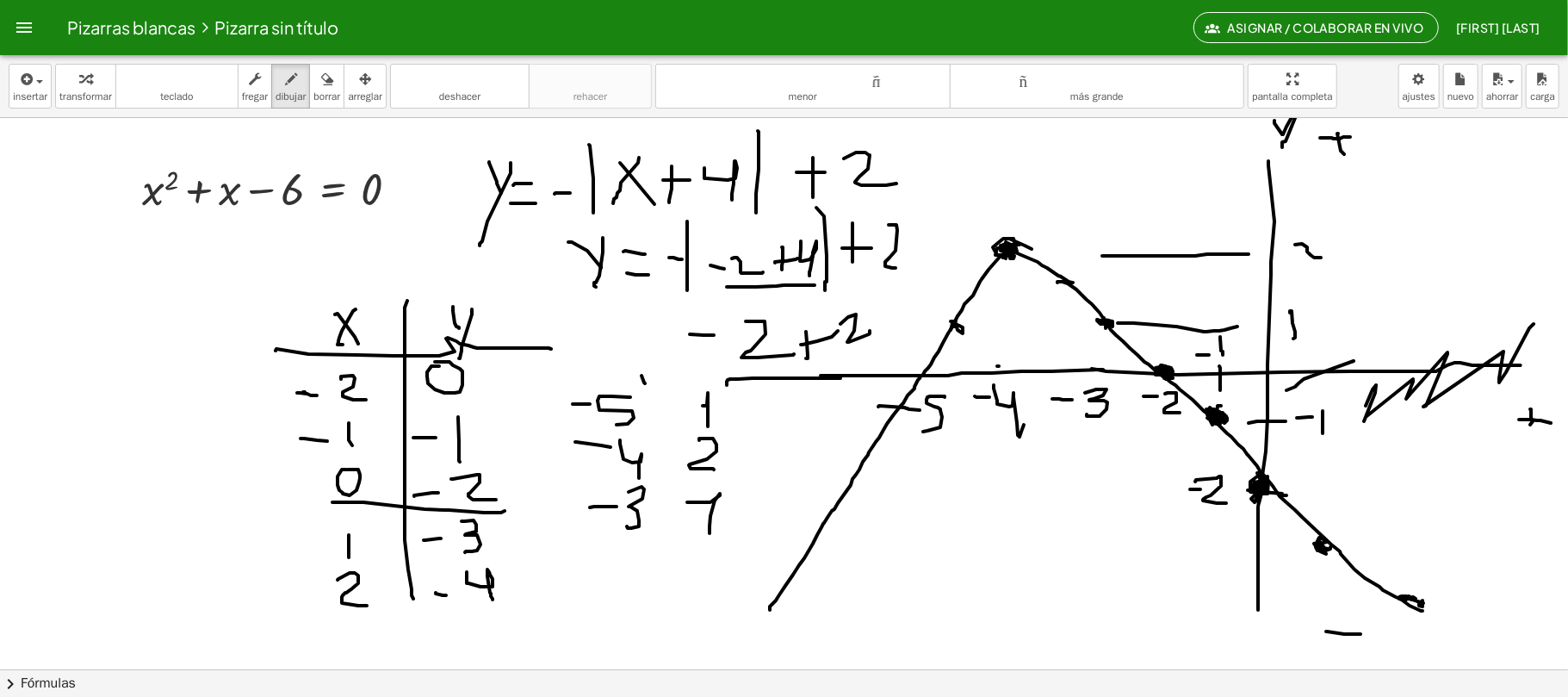 drag, startPoint x: 958, startPoint y: 370, endPoint x: 916, endPoint y: 370, distance: 42 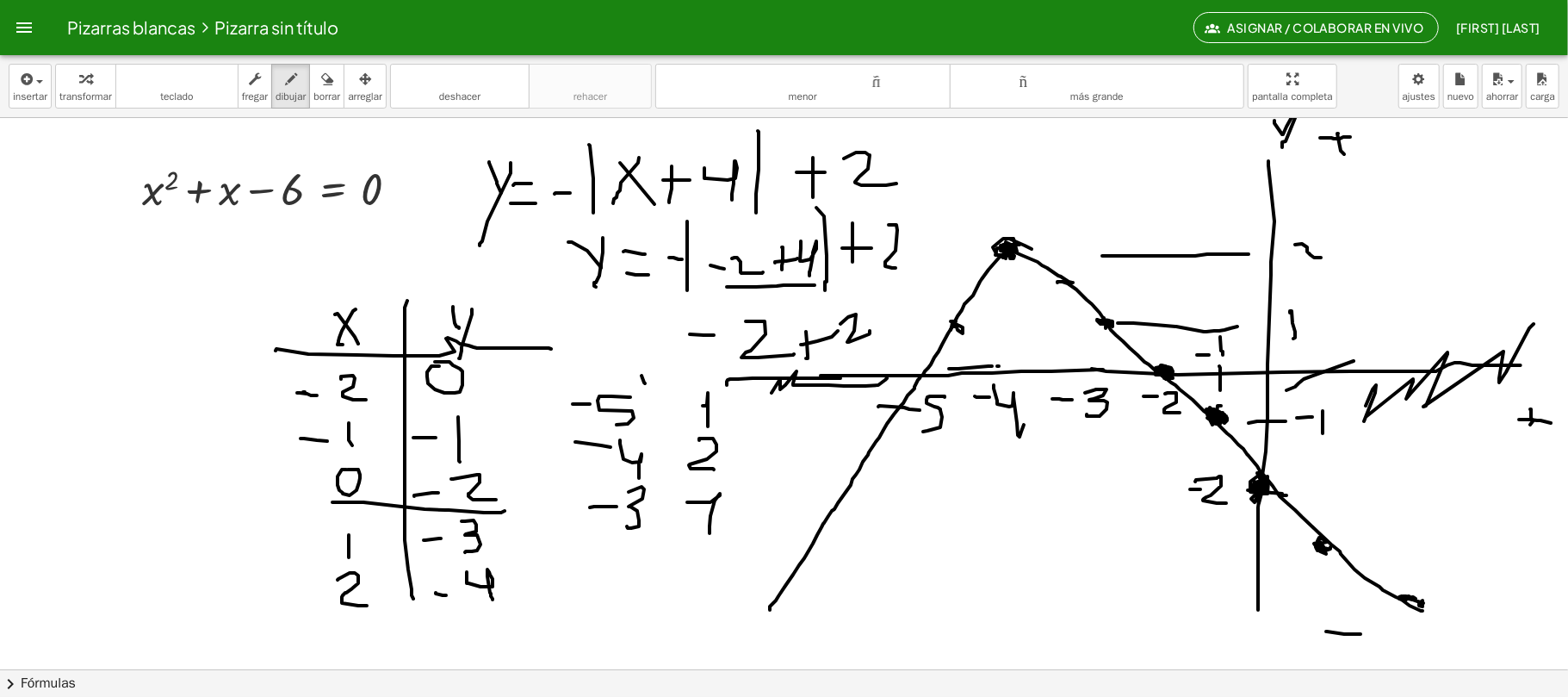 drag, startPoint x: 844, startPoint y: 387, endPoint x: 772, endPoint y: 394, distance: 72.33948 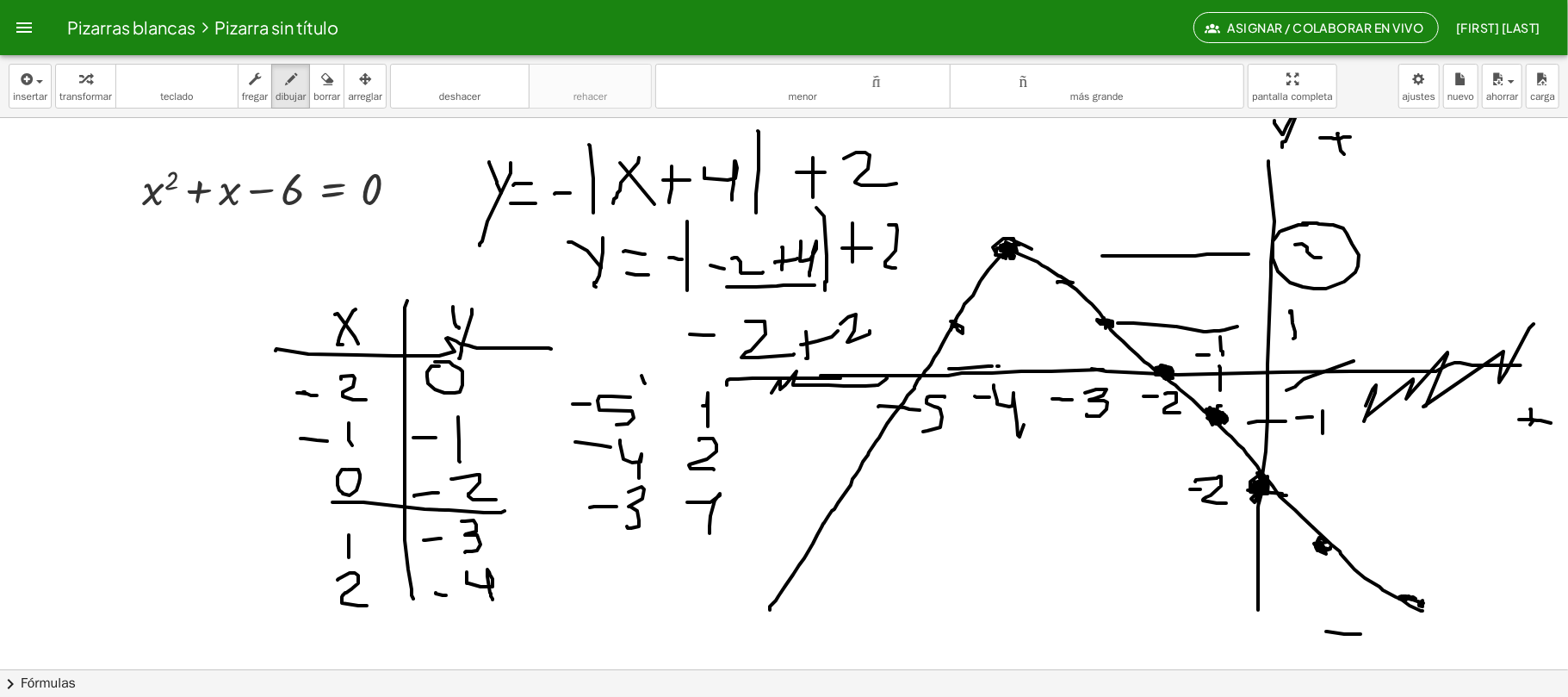click at bounding box center [784, 669] 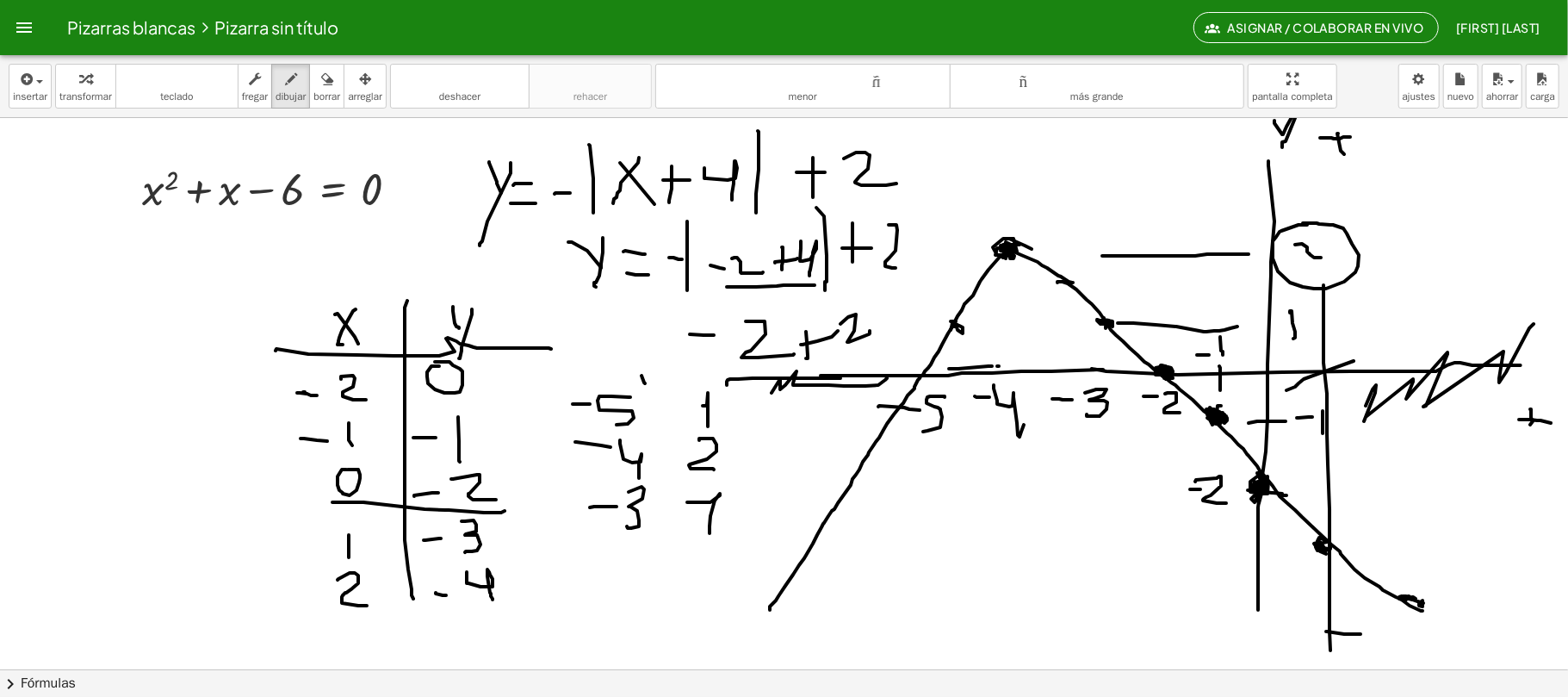 drag, startPoint x: 1323, startPoint y: 286, endPoint x: 1331, endPoint y: 662, distance: 376.0851 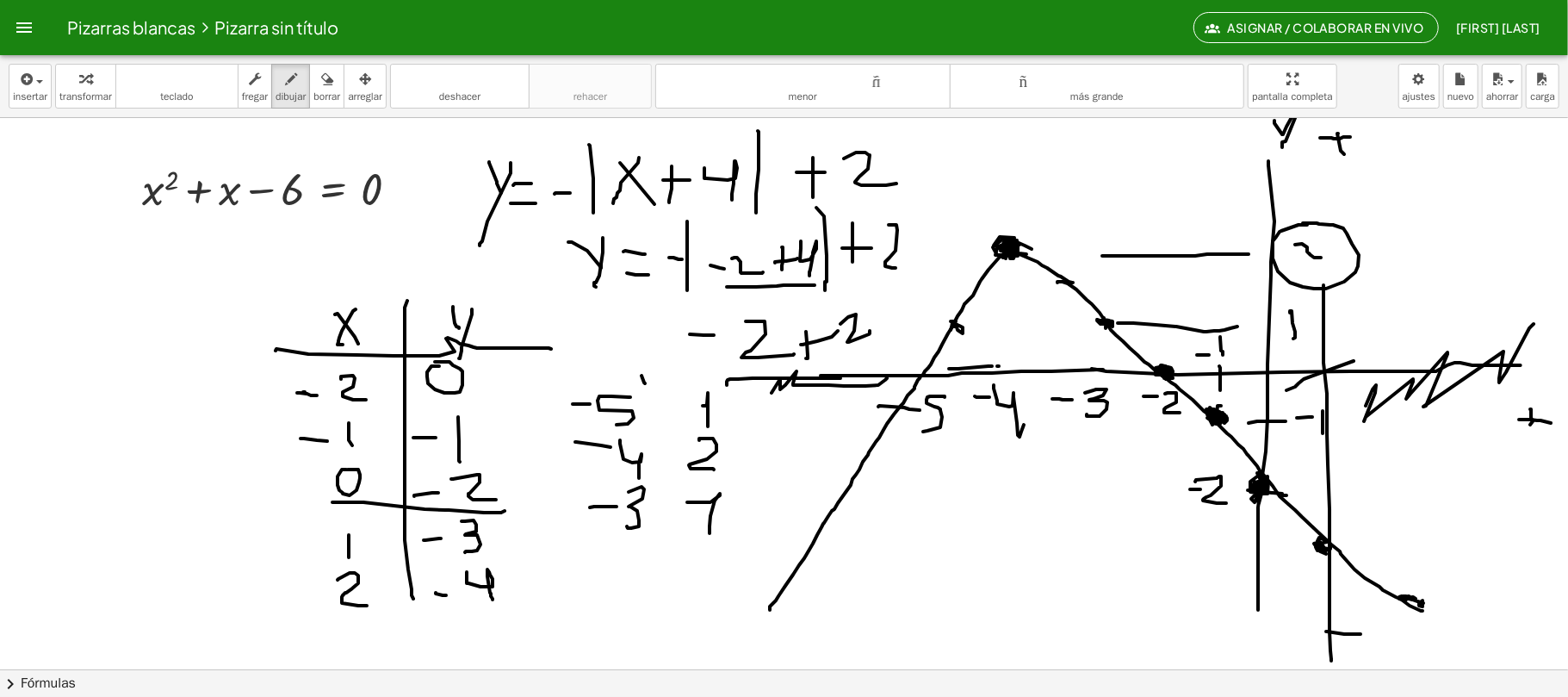 drag, startPoint x: 1004, startPoint y: 246, endPoint x: 1083, endPoint y: 270, distance: 82.565126 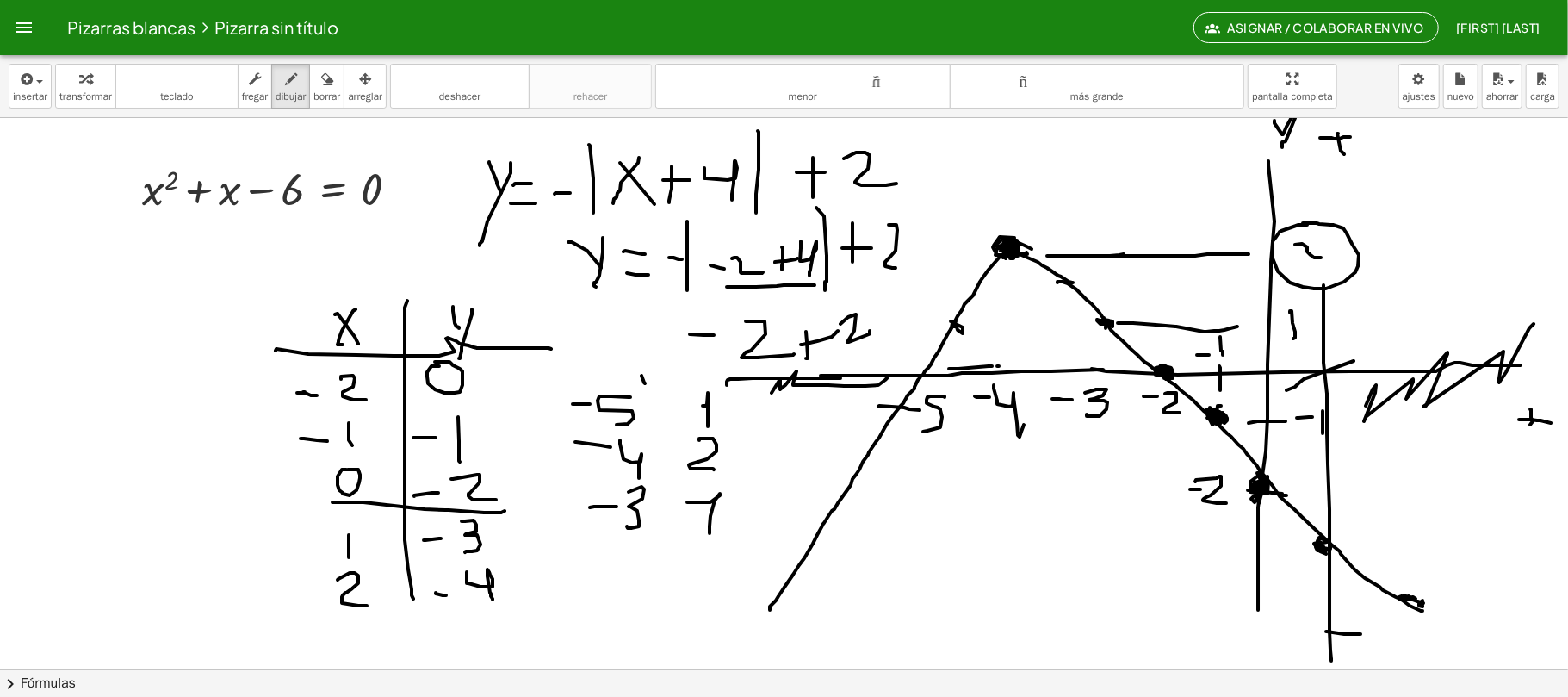 drag, startPoint x: 1047, startPoint y: 257, endPoint x: 1124, endPoint y: 255, distance: 77.02597 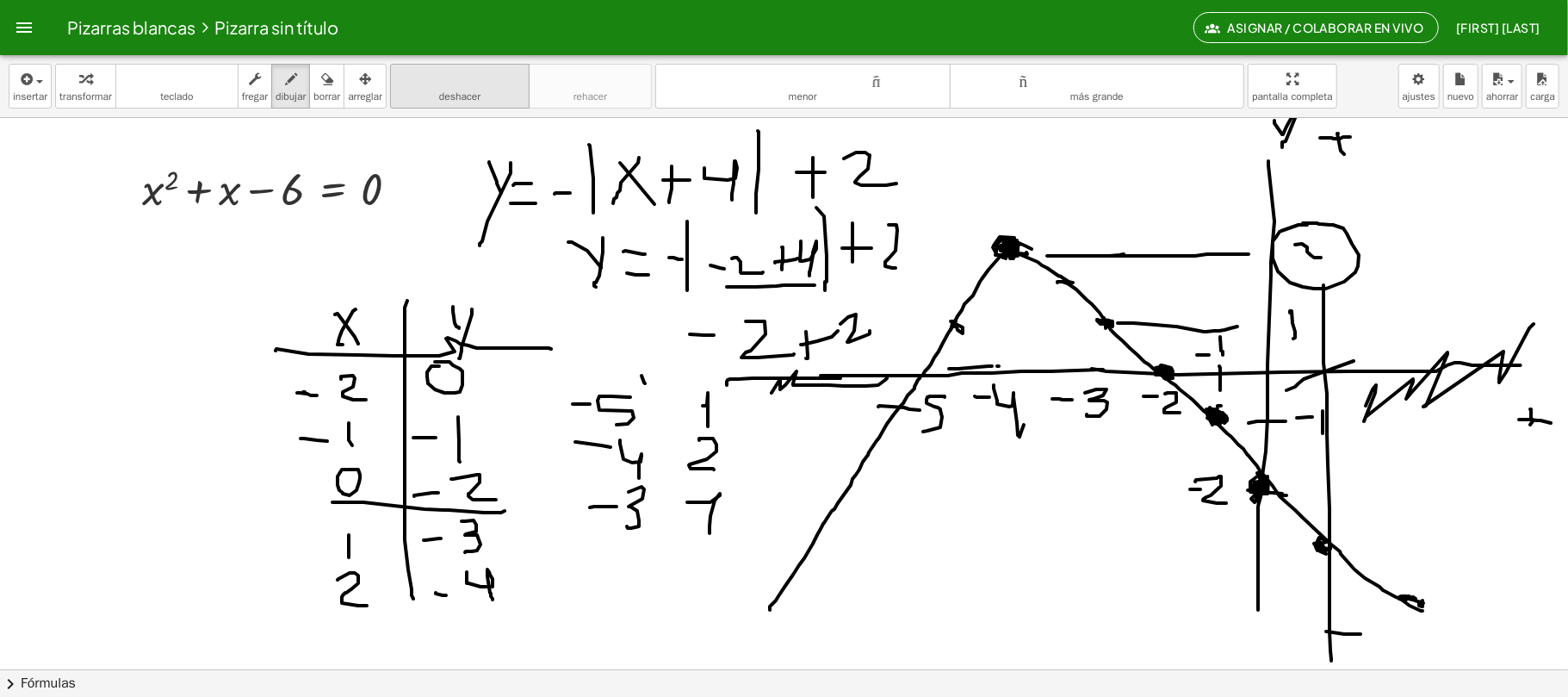 drag, startPoint x: 335, startPoint y: 83, endPoint x: 405, endPoint y: 90, distance: 70.34913 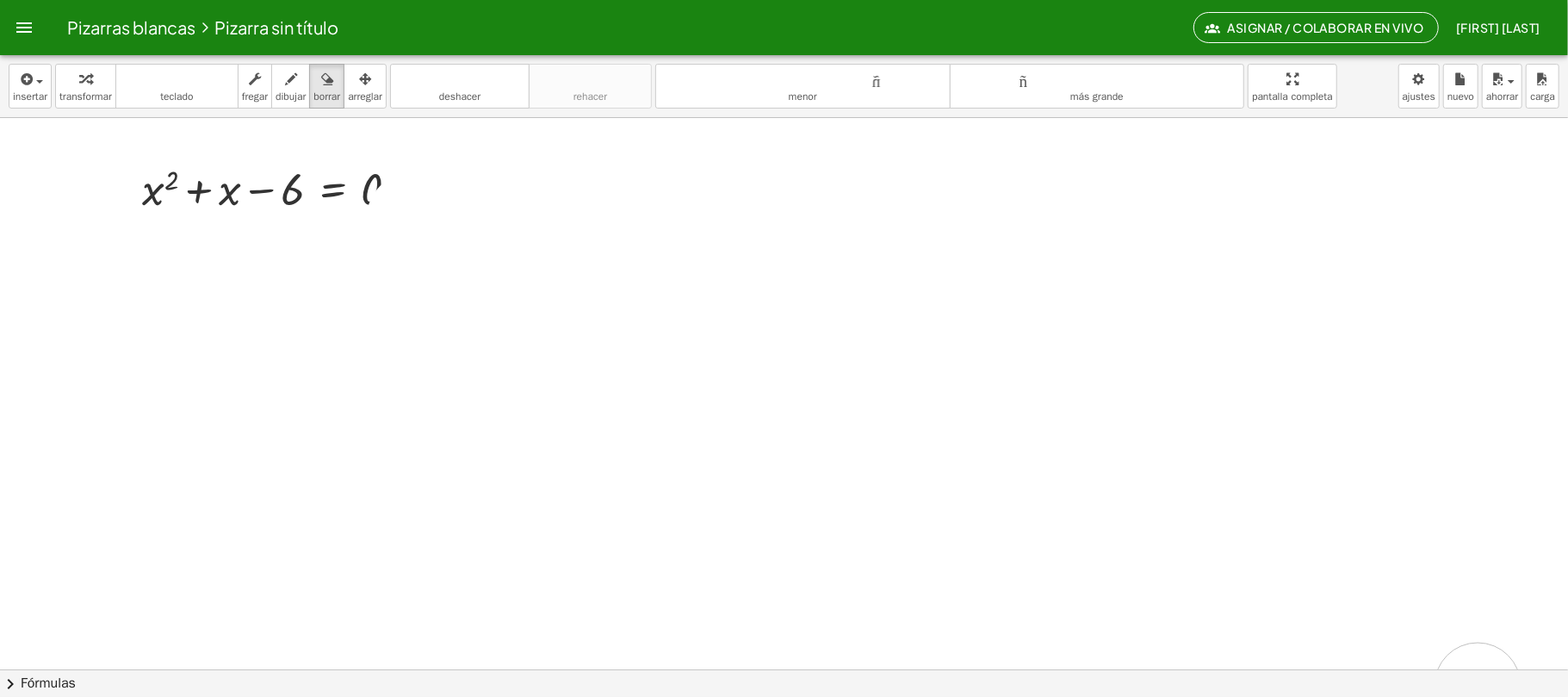 drag, startPoint x: 575, startPoint y: 190, endPoint x: 975, endPoint y: 271, distance: 408.1189 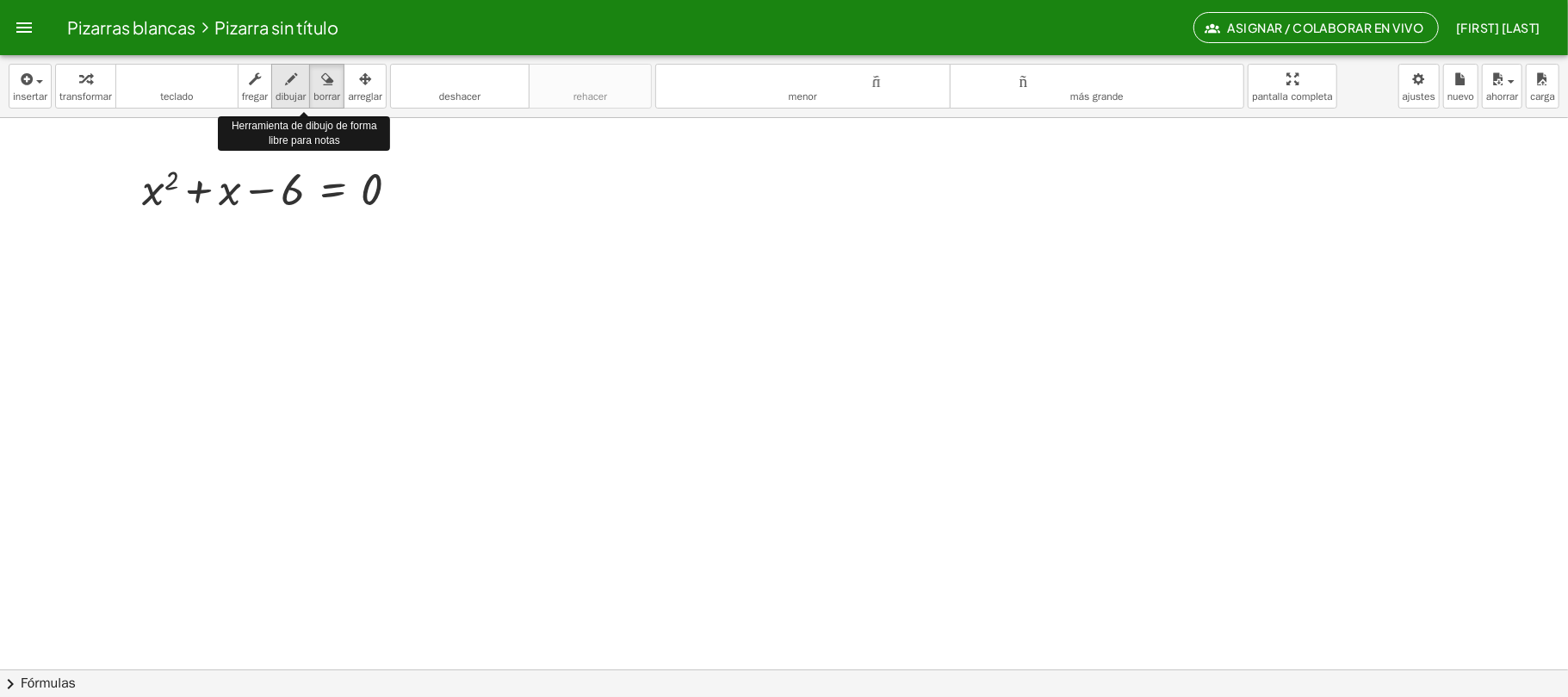 click at bounding box center [291, 79] 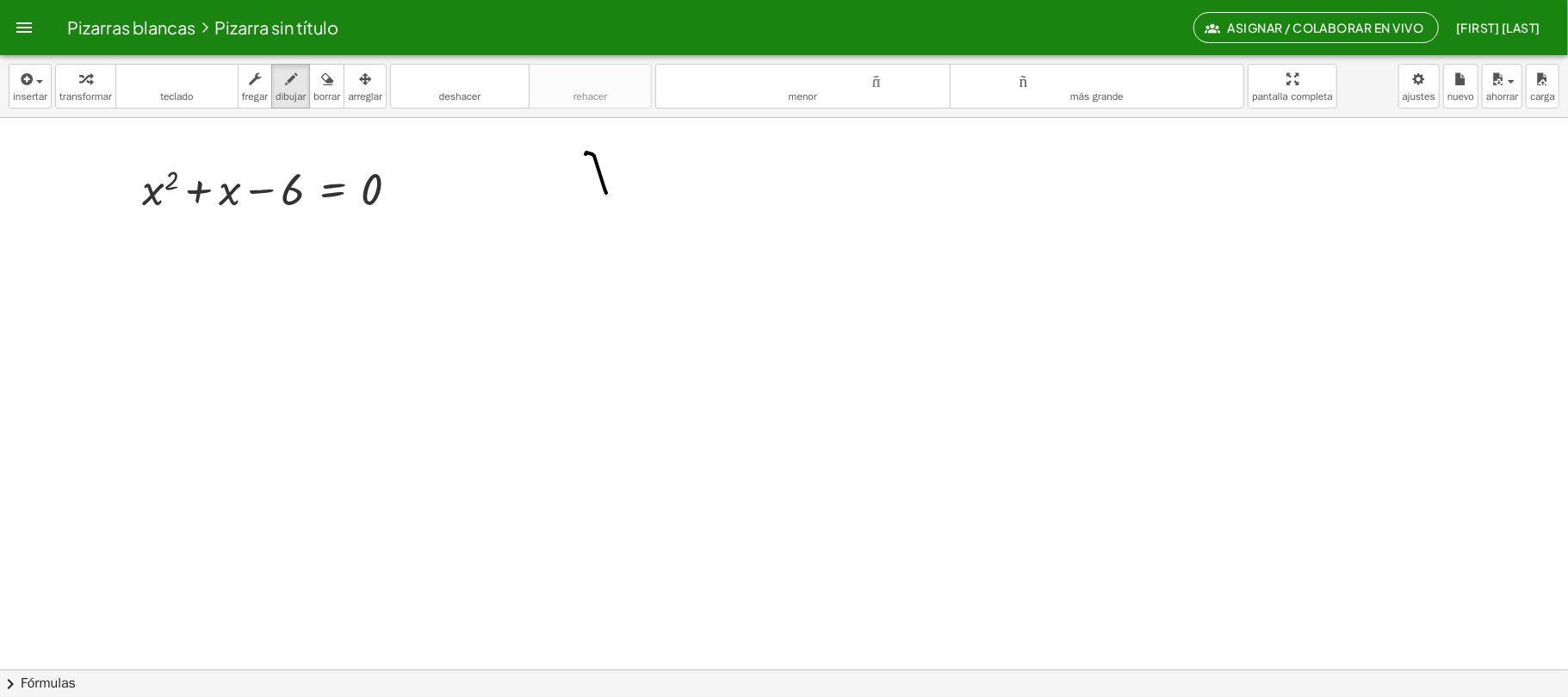 drag, startPoint x: 586, startPoint y: 155, endPoint x: 622, endPoint y: 140, distance: 39 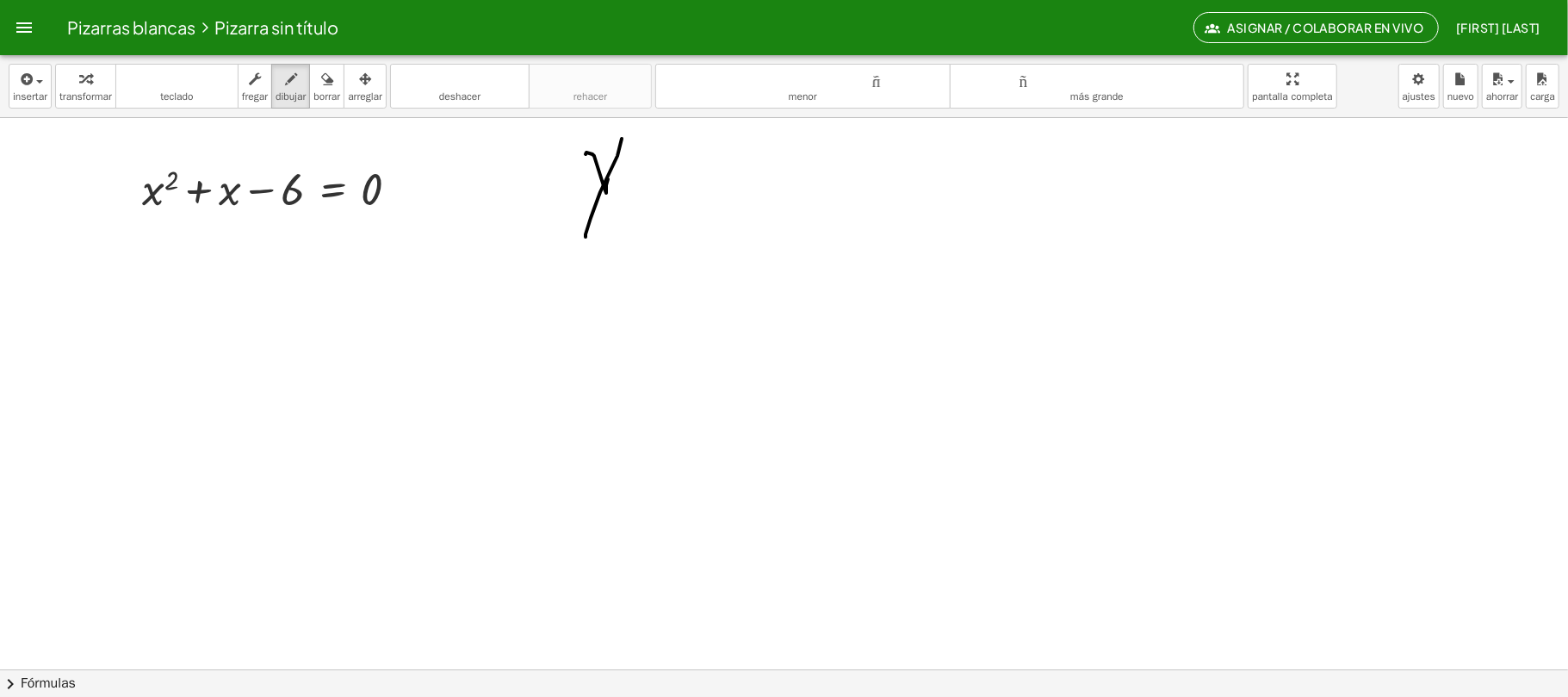 drag, startPoint x: 622, startPoint y: 140, endPoint x: 618, endPoint y: 207, distance: 67.1193 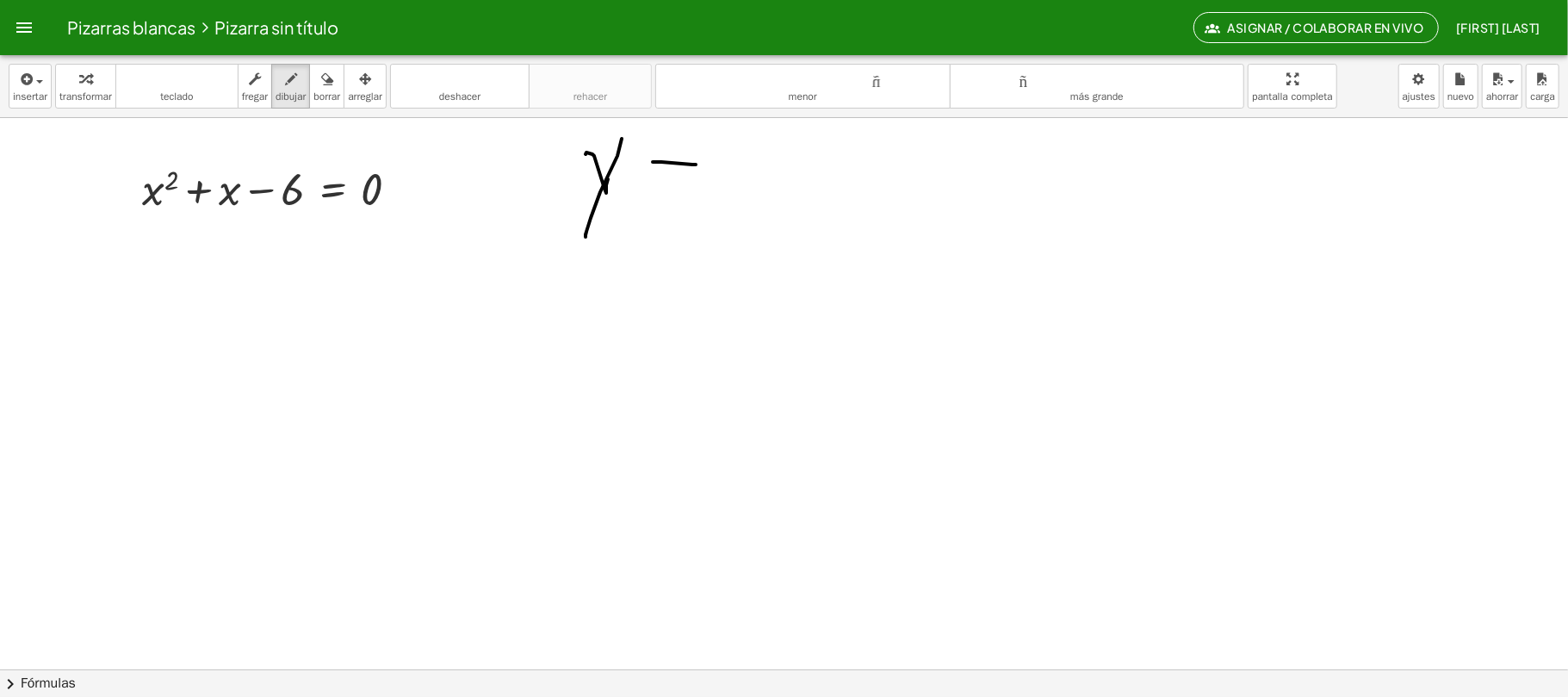 drag, startPoint x: 653, startPoint y: 163, endPoint x: 662, endPoint y: 193, distance: 31.32092 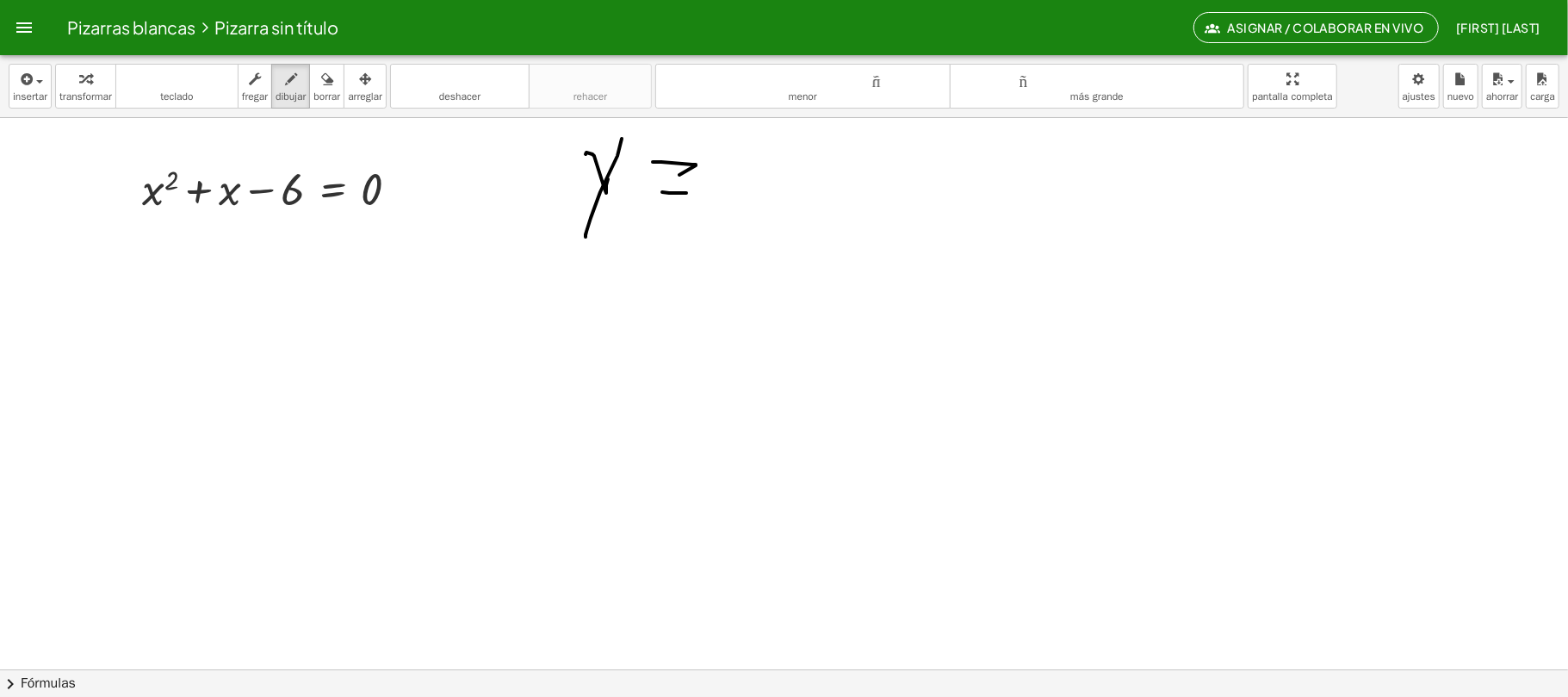 drag, startPoint x: 662, startPoint y: 193, endPoint x: 686, endPoint y: 194, distance: 24.02082 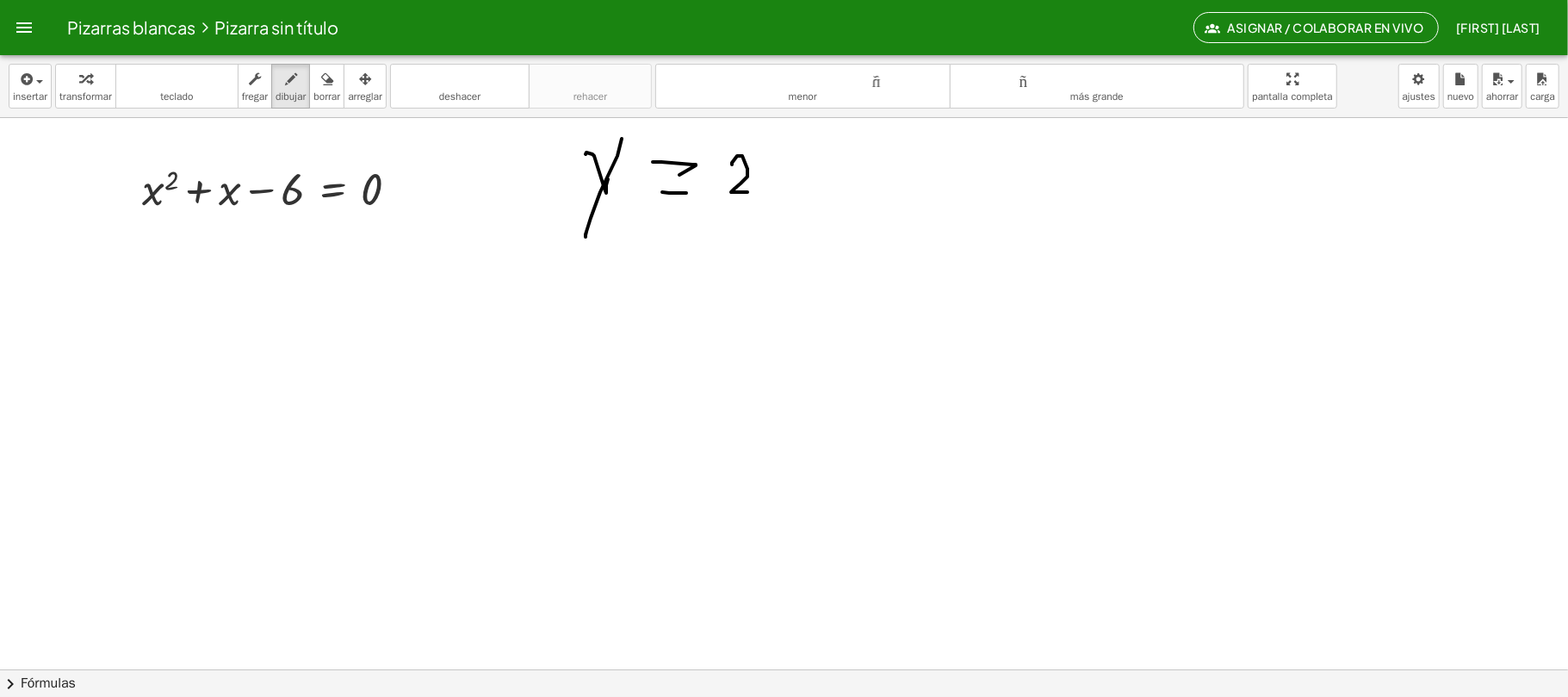 drag, startPoint x: 737, startPoint y: 157, endPoint x: 765, endPoint y: 173, distance: 32.249031 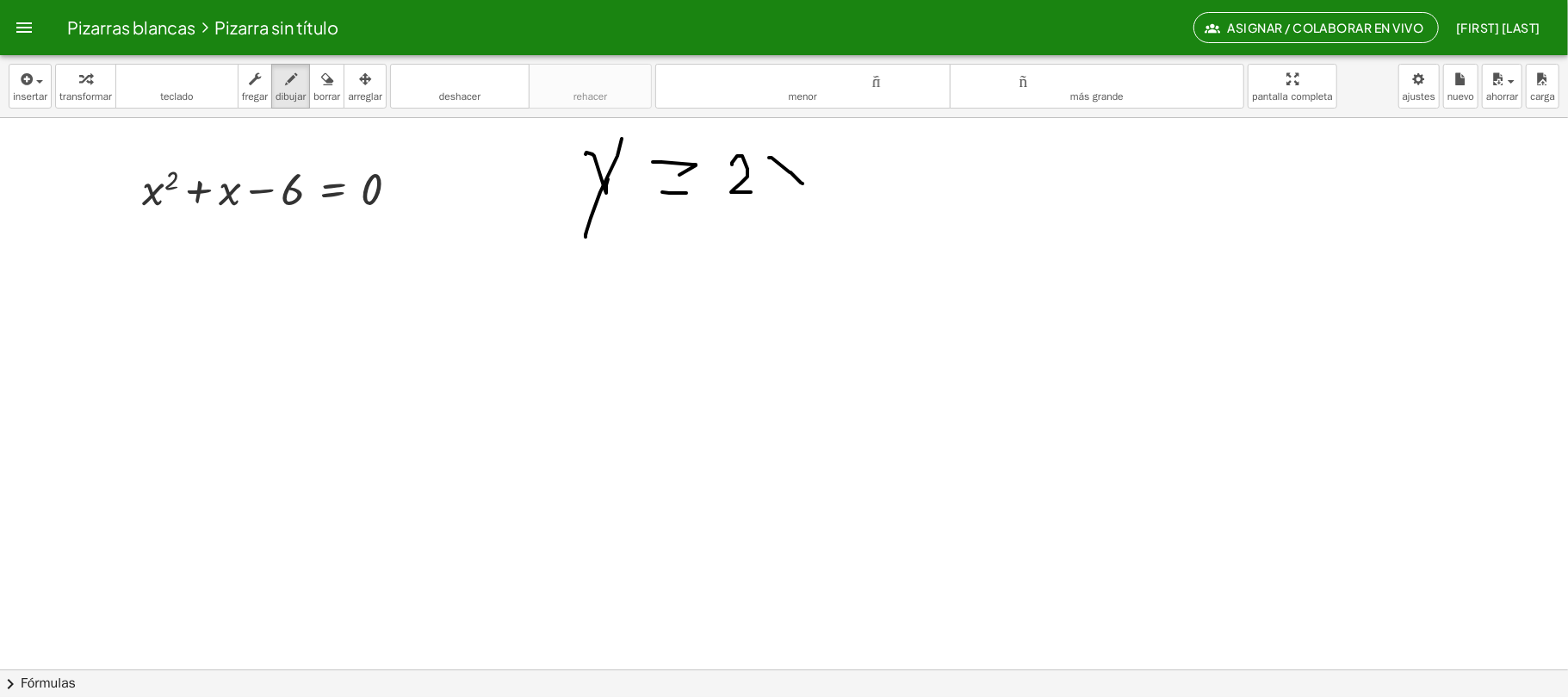 drag, startPoint x: 769, startPoint y: 159, endPoint x: 803, endPoint y: 167, distance: 34.928498 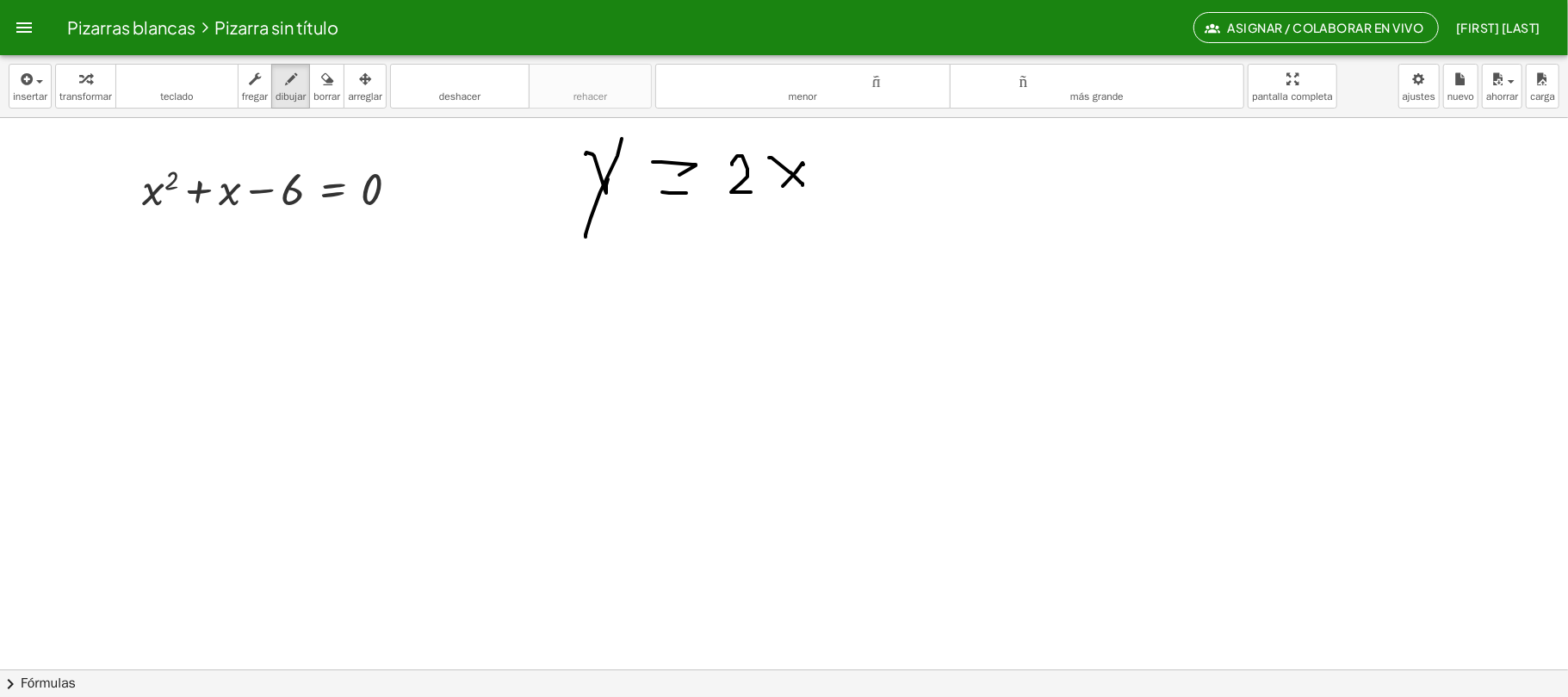 drag, startPoint x: 803, startPoint y: 165, endPoint x: 779, endPoint y: 190, distance: 34.655447 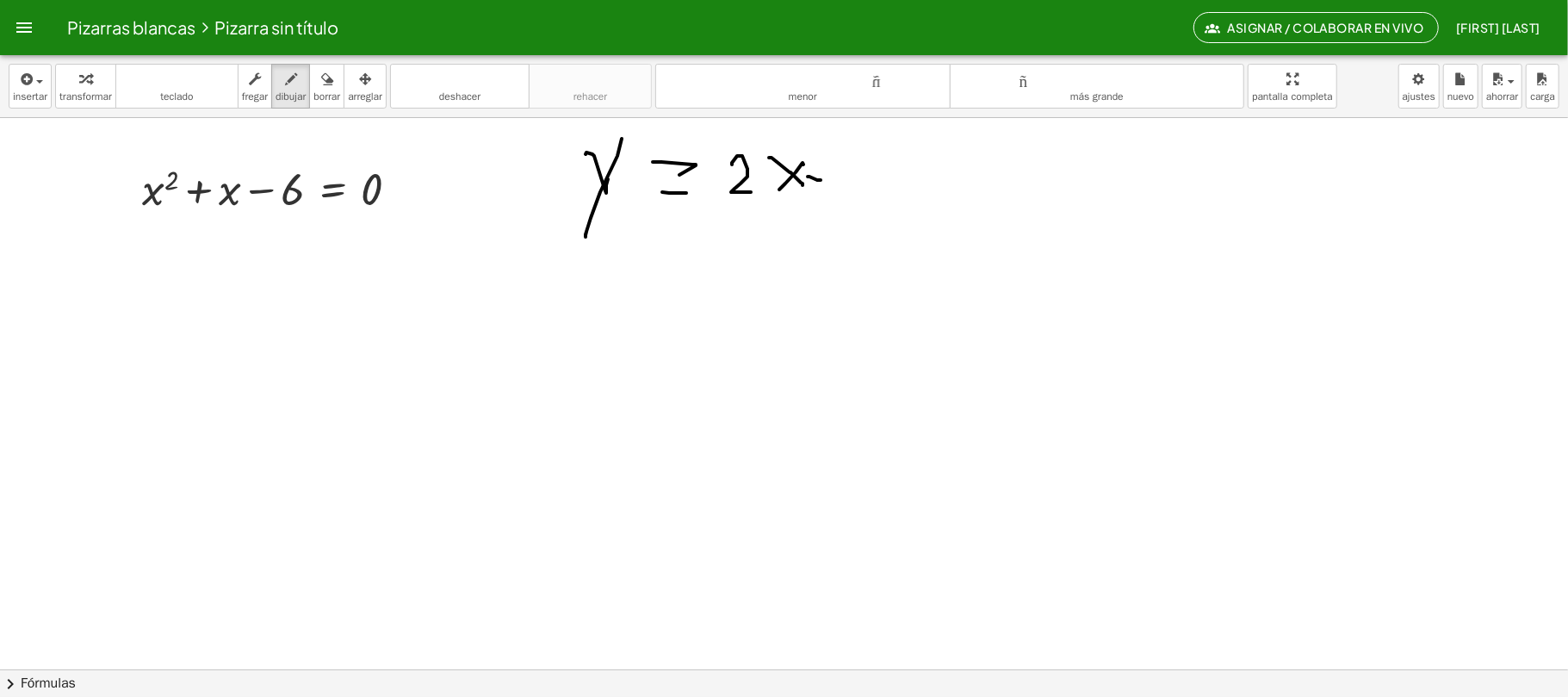 drag, startPoint x: 808, startPoint y: 177, endPoint x: 844, endPoint y: 167, distance: 37.36308 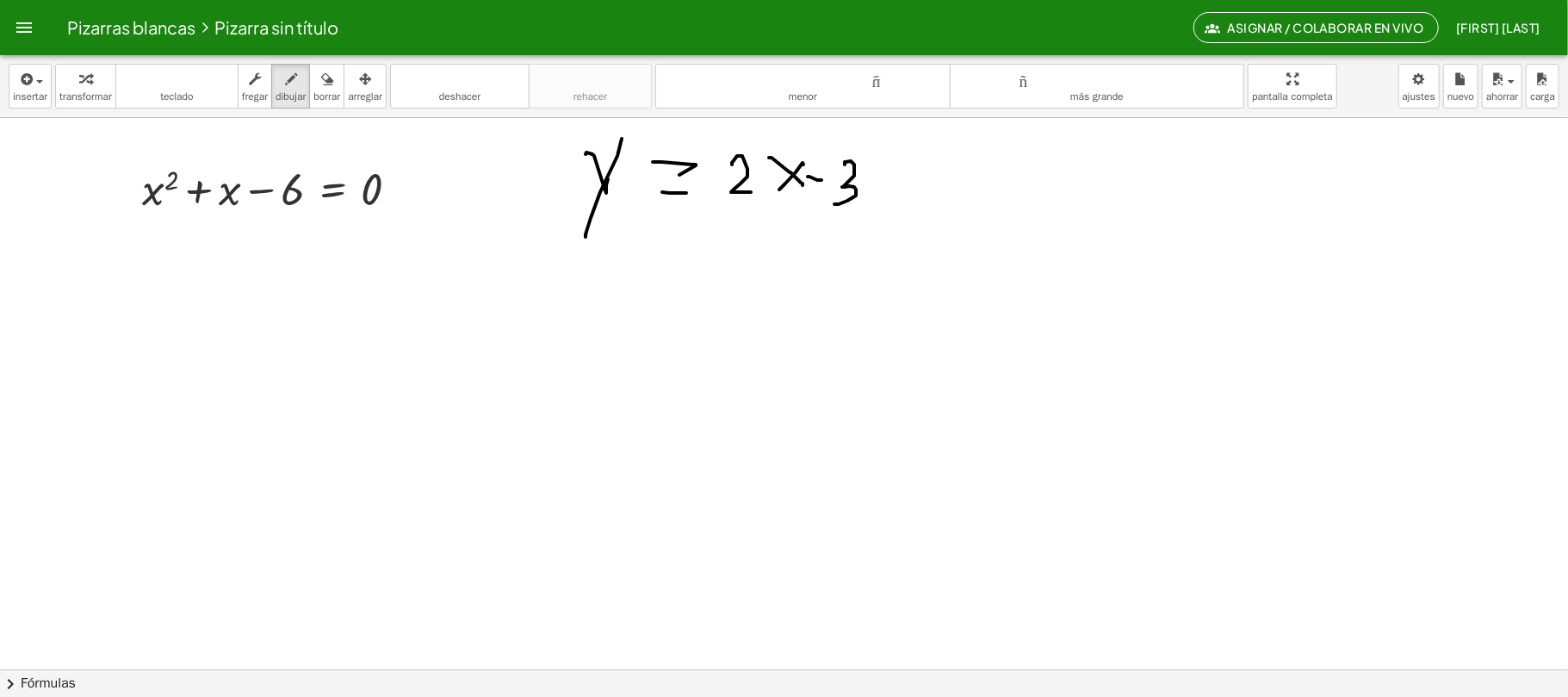 drag, startPoint x: 845, startPoint y: 165, endPoint x: 834, endPoint y: 205, distance: 41.484937 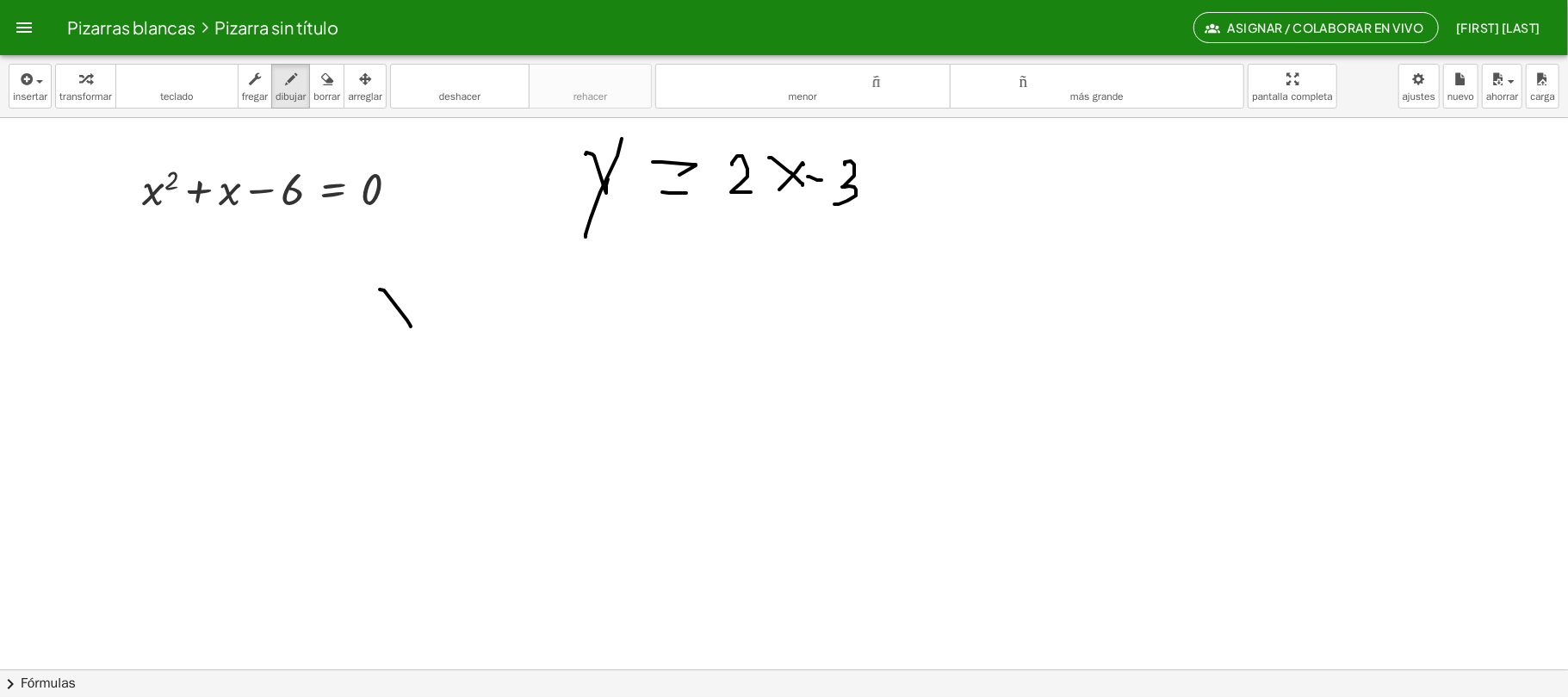 drag, startPoint x: 380, startPoint y: 290, endPoint x: 401, endPoint y: 294, distance: 21.377558 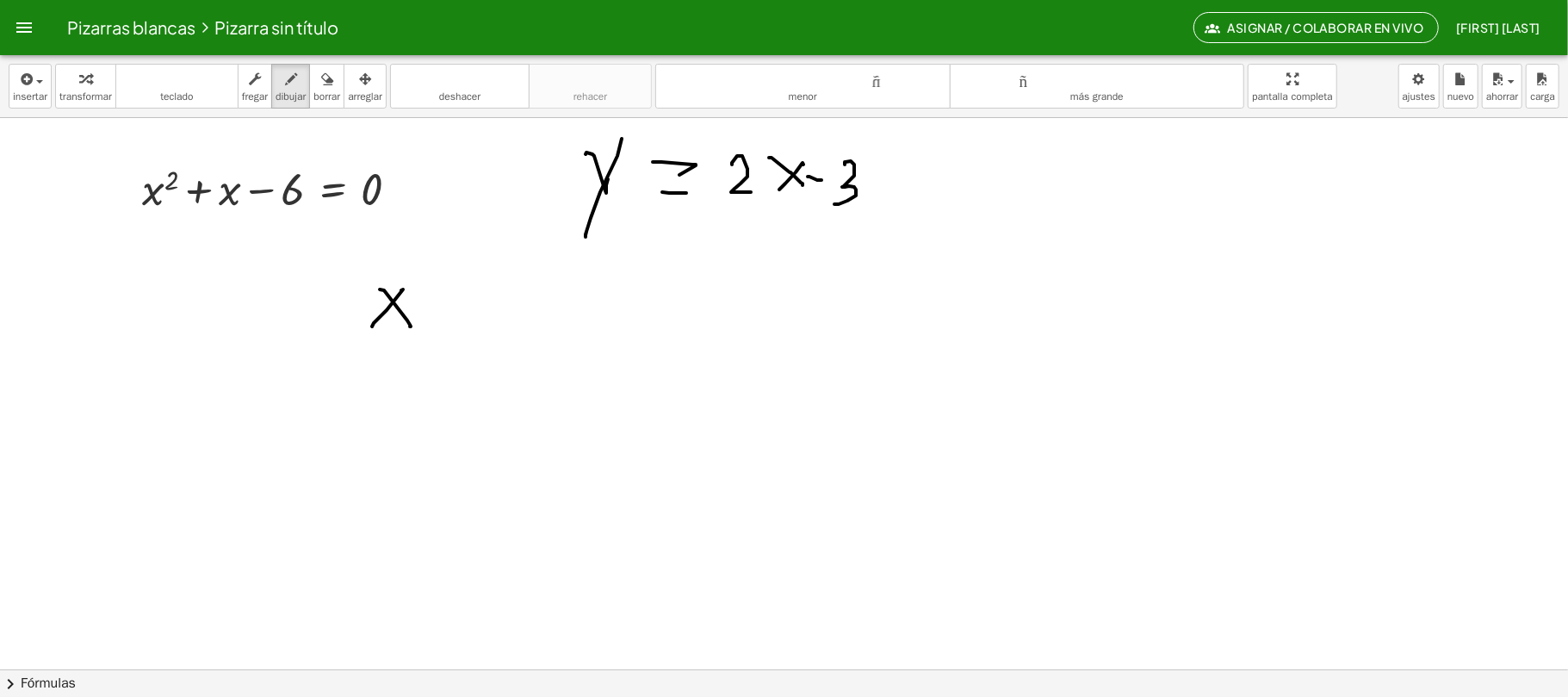drag, startPoint x: 401, startPoint y: 291, endPoint x: 431, endPoint y: 327, distance: 46.861498 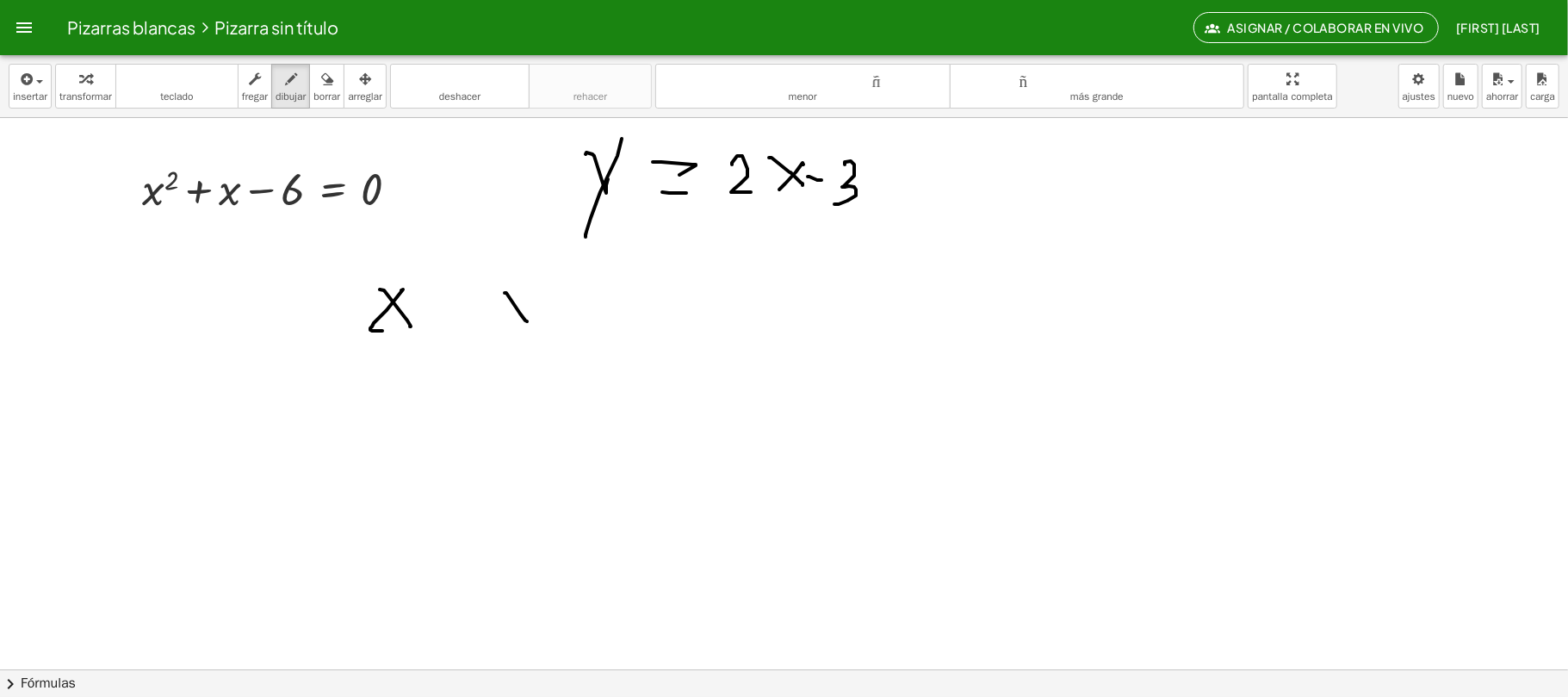 drag, startPoint x: 505, startPoint y: 294, endPoint x: 536, endPoint y: 295, distance: 31.016125 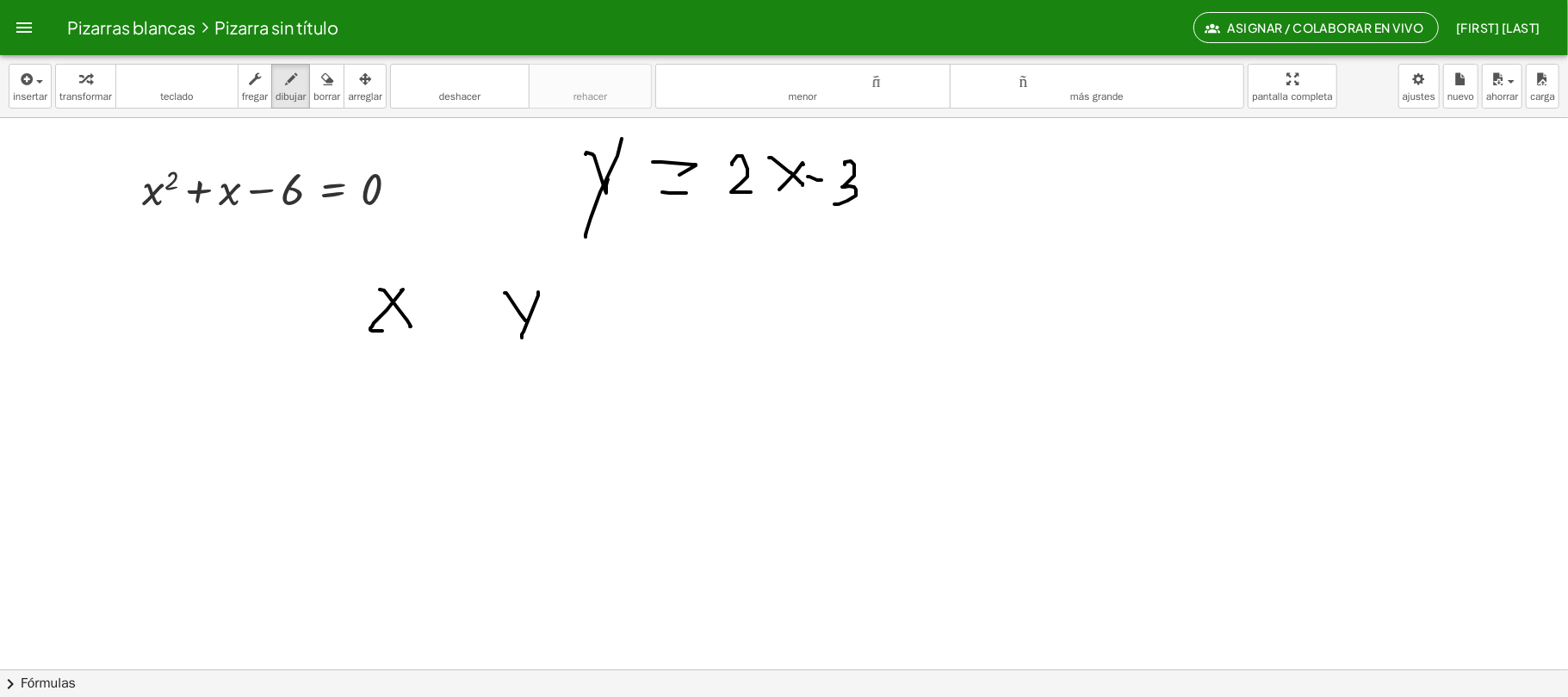 drag, startPoint x: 538, startPoint y: 293, endPoint x: 520, endPoint y: 341, distance: 51.264022 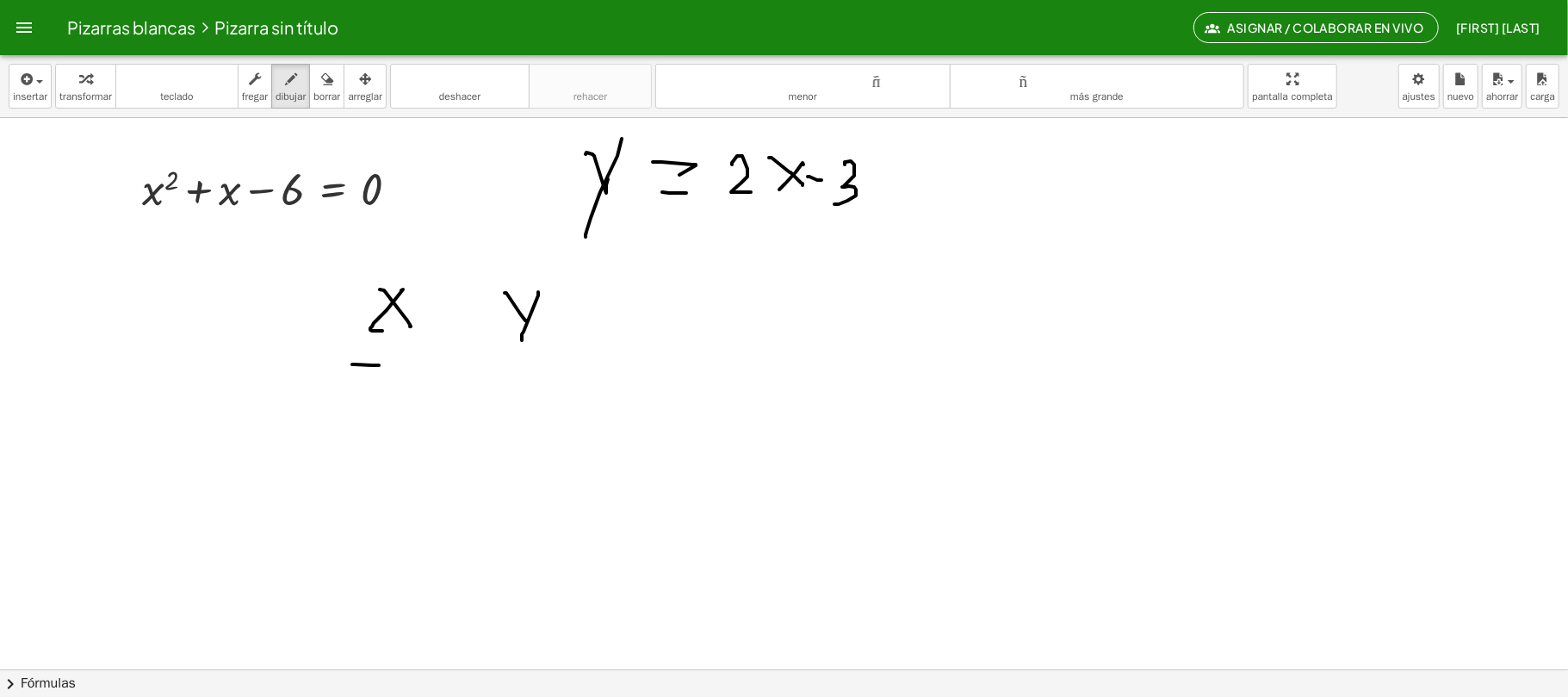 drag, startPoint x: 352, startPoint y: 365, endPoint x: 381, endPoint y: 366, distance: 29.01724 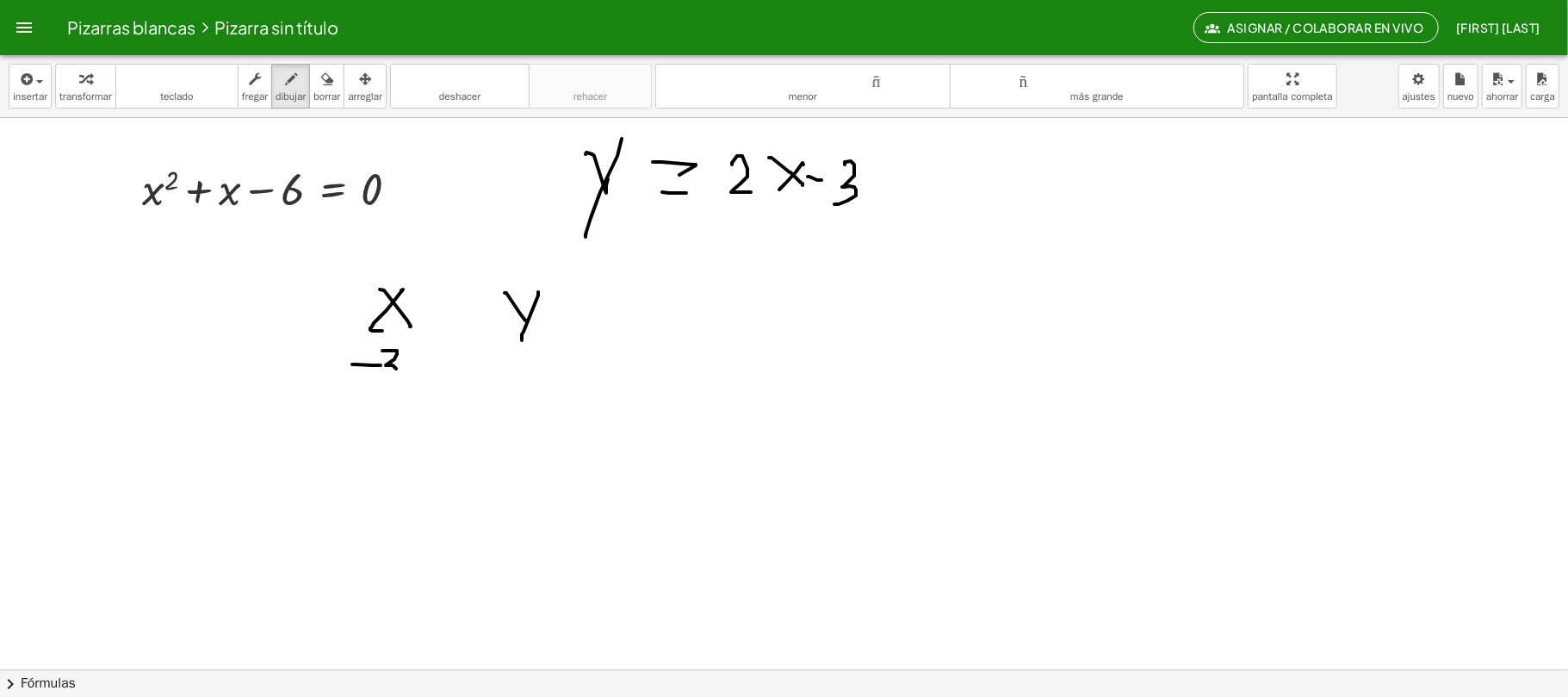 drag, startPoint x: 394, startPoint y: 352, endPoint x: 382, endPoint y: 386, distance: 36.055513 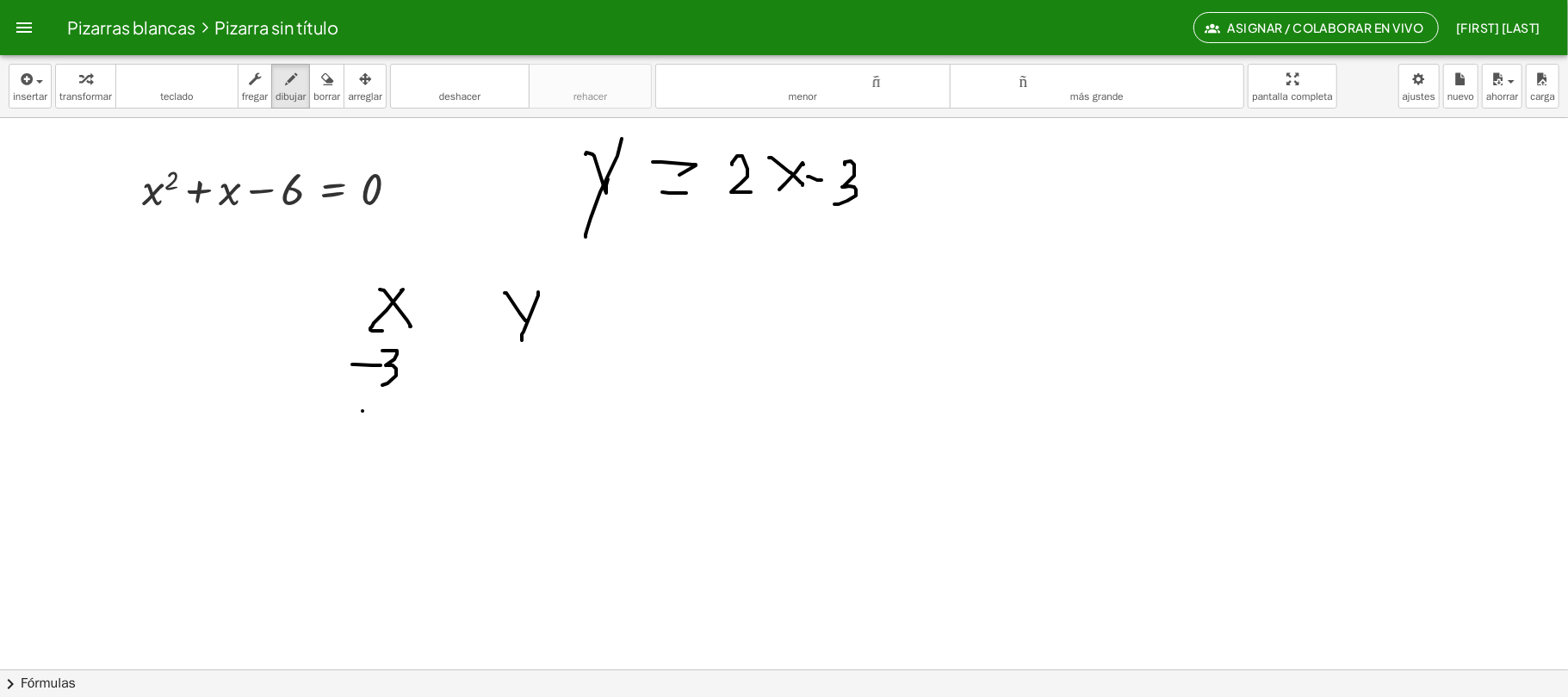 drag, startPoint x: 363, startPoint y: 412, endPoint x: 381, endPoint y: 414, distance: 18.11077 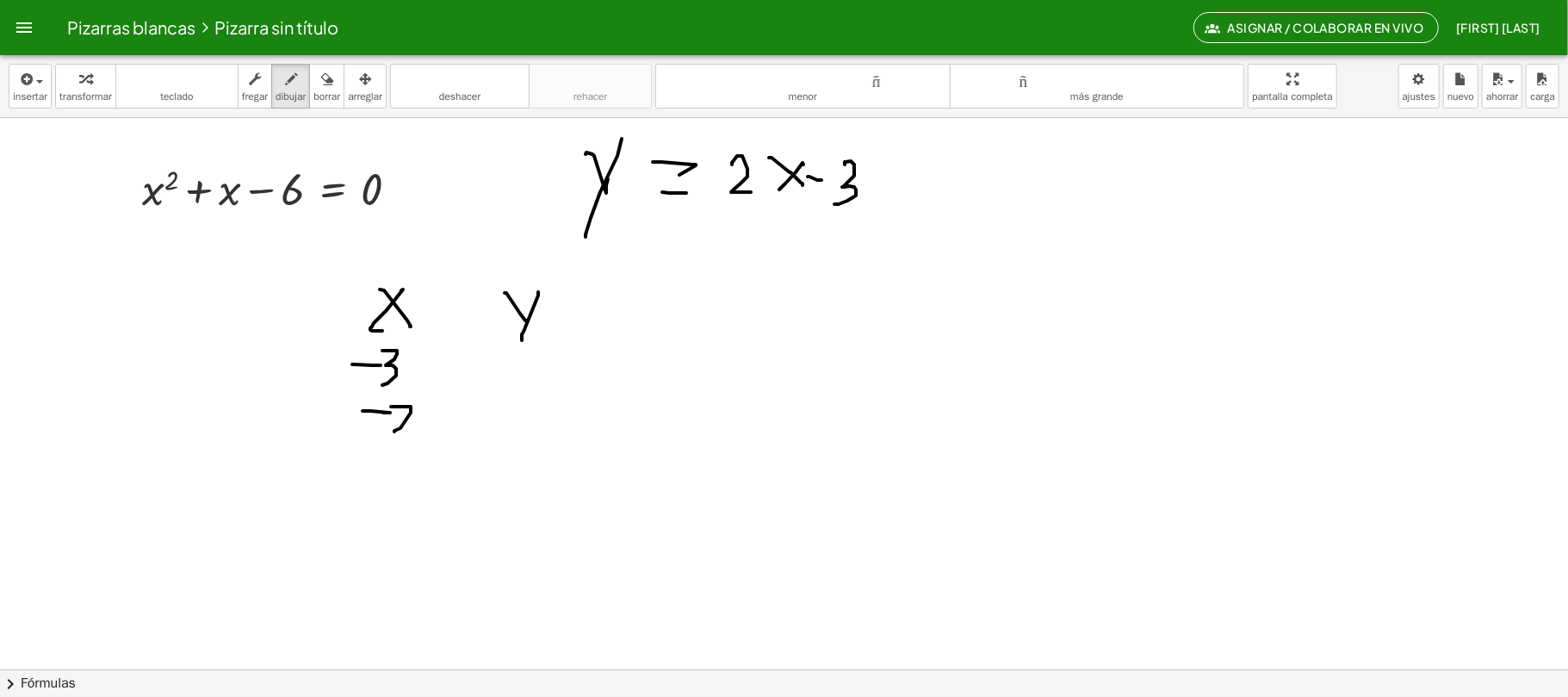 drag, startPoint x: 391, startPoint y: 408, endPoint x: 349, endPoint y: 455, distance: 63.031738 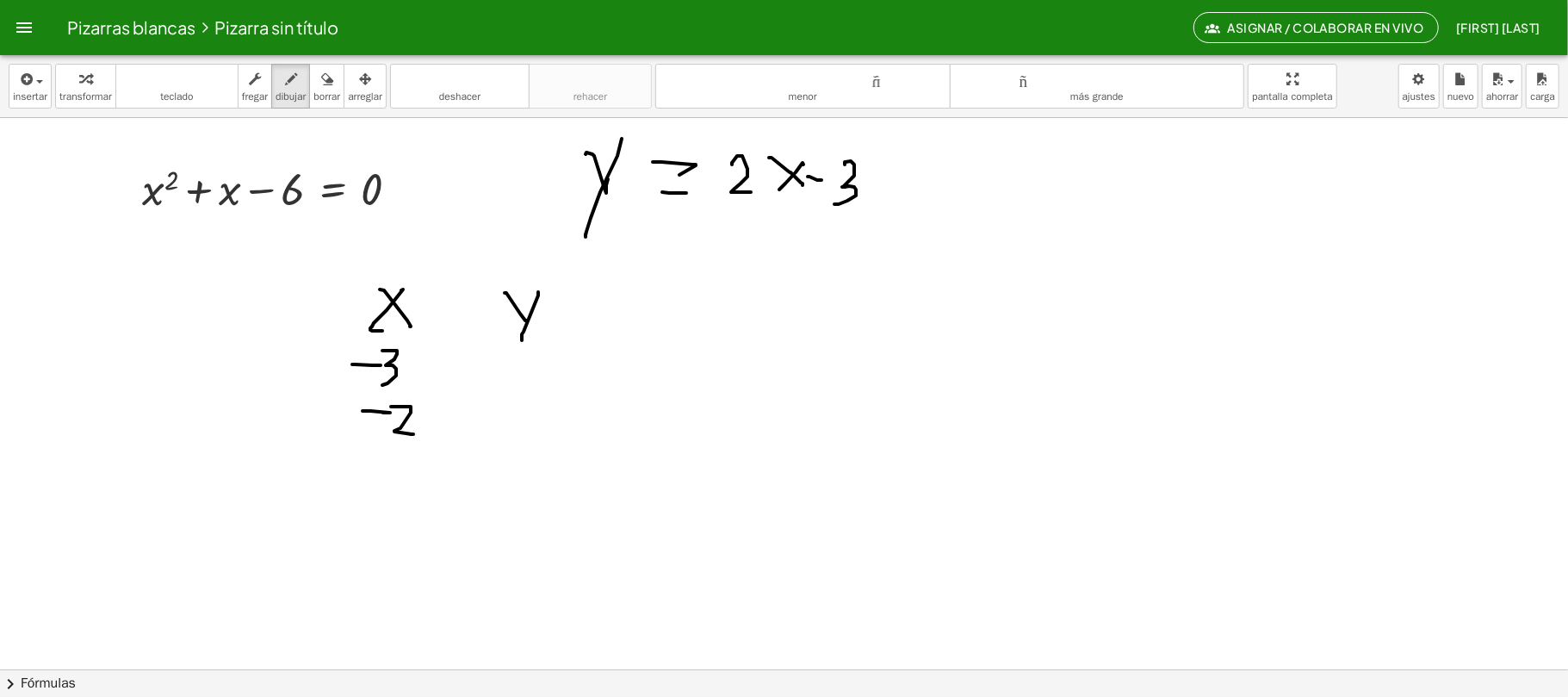 click at bounding box center (784, 669) 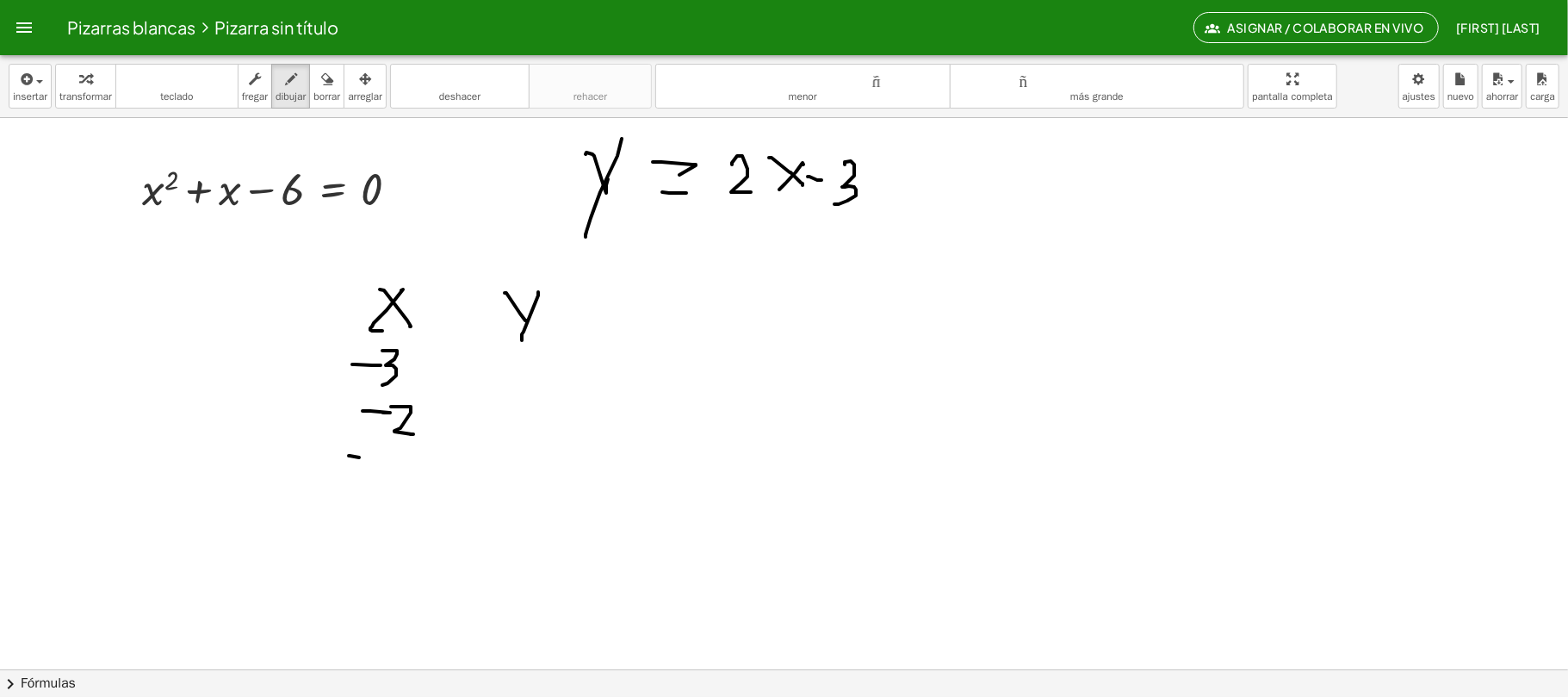 drag, startPoint x: 383, startPoint y: 449, endPoint x: 387, endPoint y: 476, distance: 27.29469 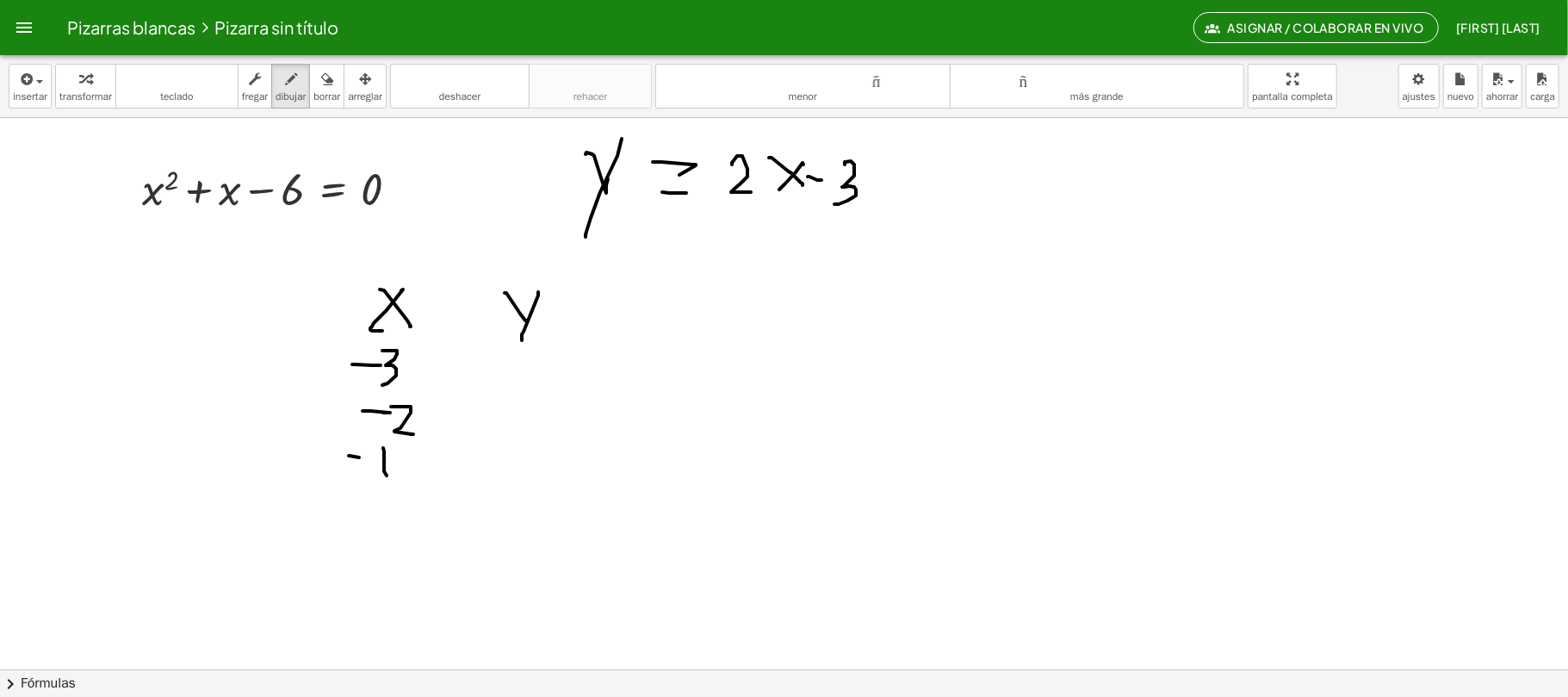 click at bounding box center (784, 669) 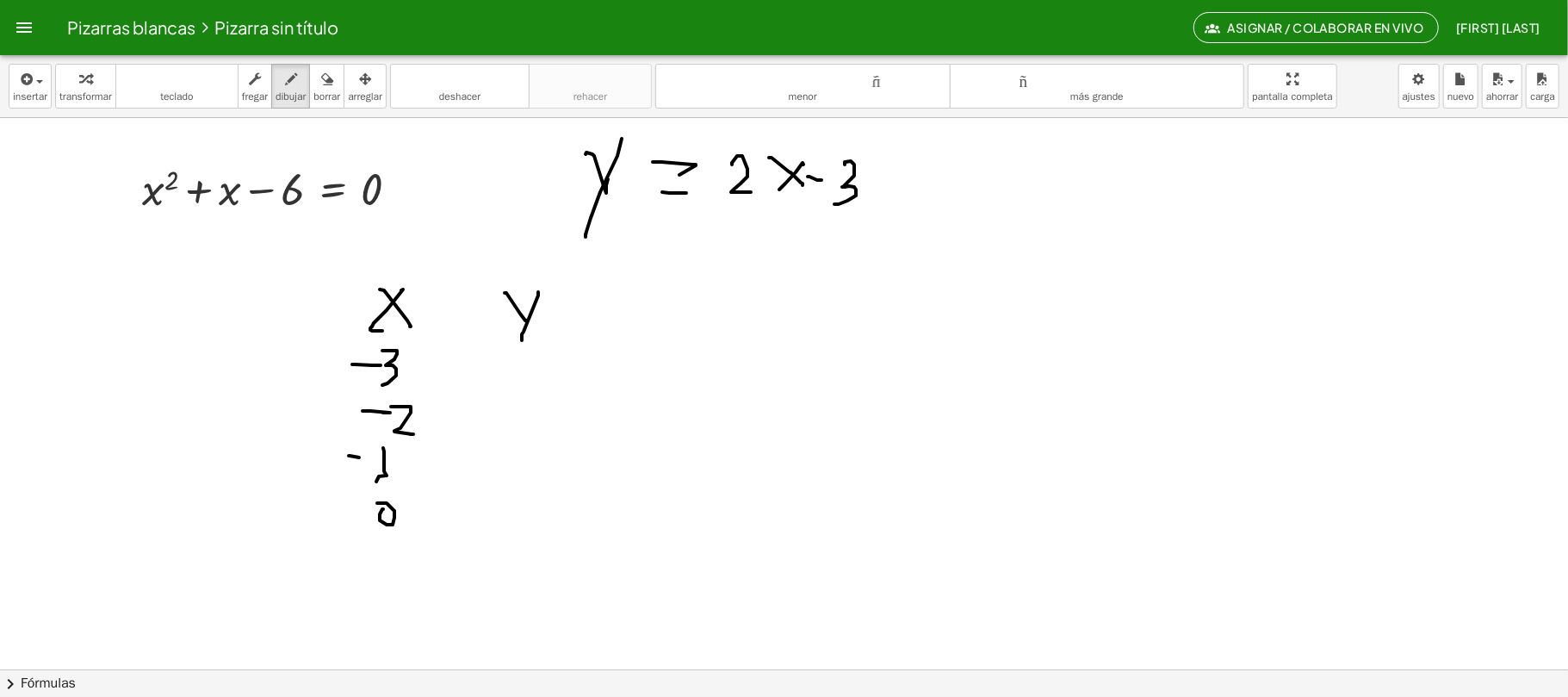 drag, startPoint x: 383, startPoint y: 510, endPoint x: 379, endPoint y: 534, distance: 24.33105 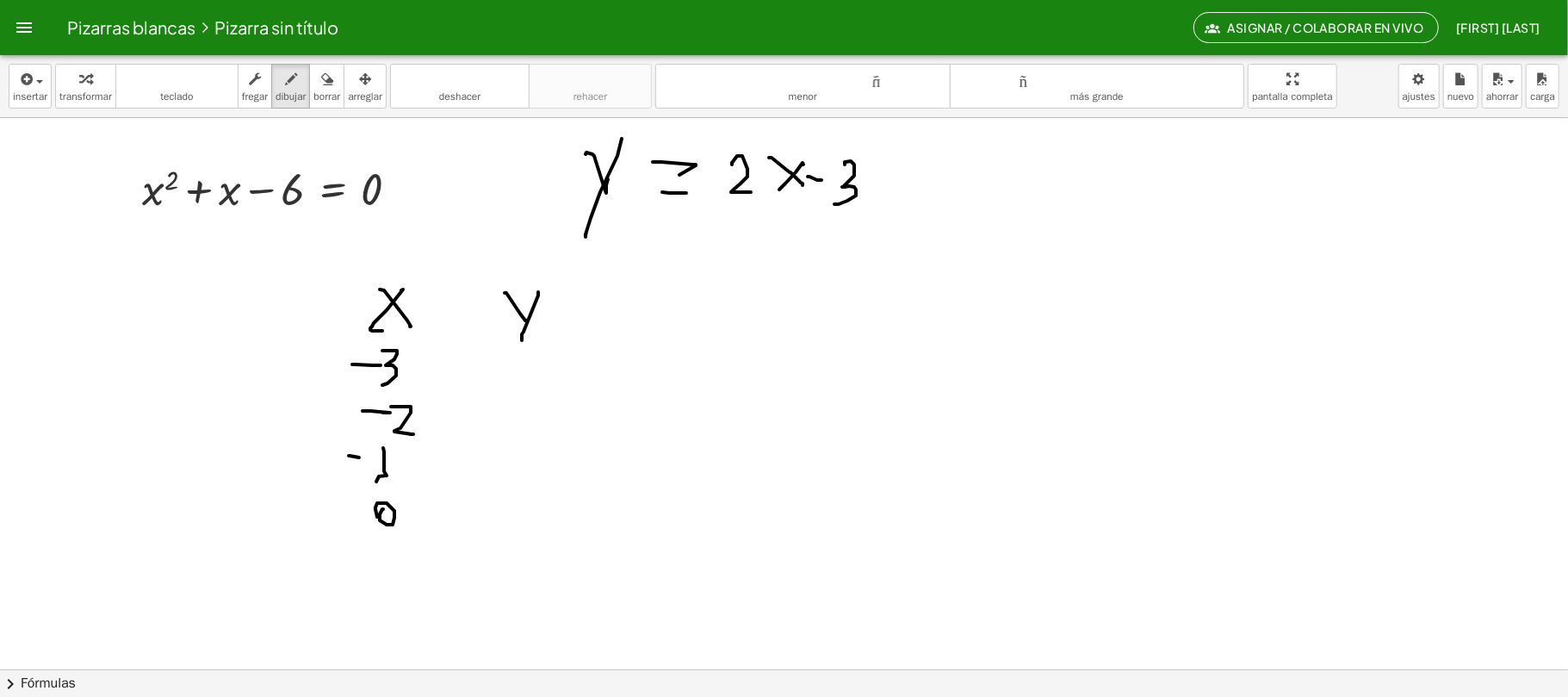 drag, startPoint x: 384, startPoint y: 566, endPoint x: 386, endPoint y: 586, distance: 20.099751 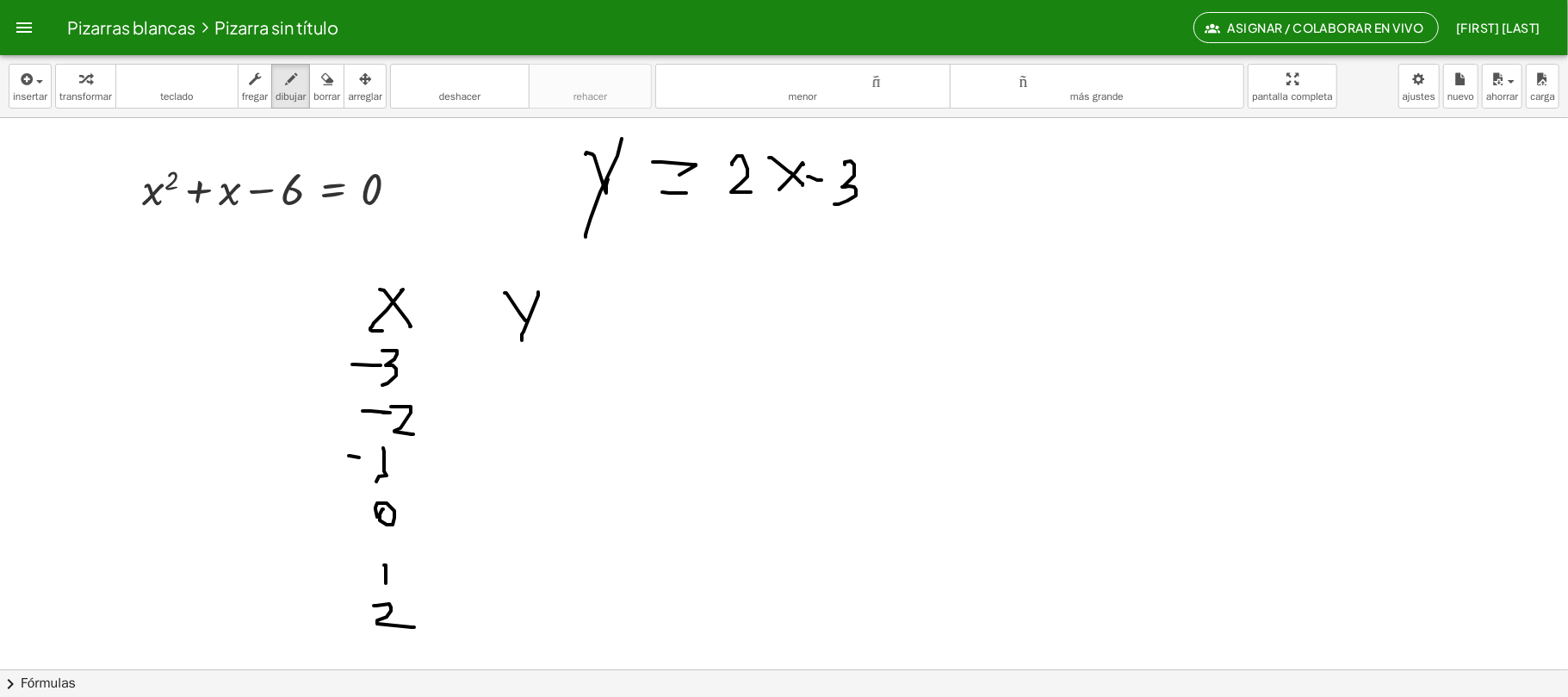 drag, startPoint x: 374, startPoint y: 607, endPoint x: 397, endPoint y: 628, distance: 31.144823 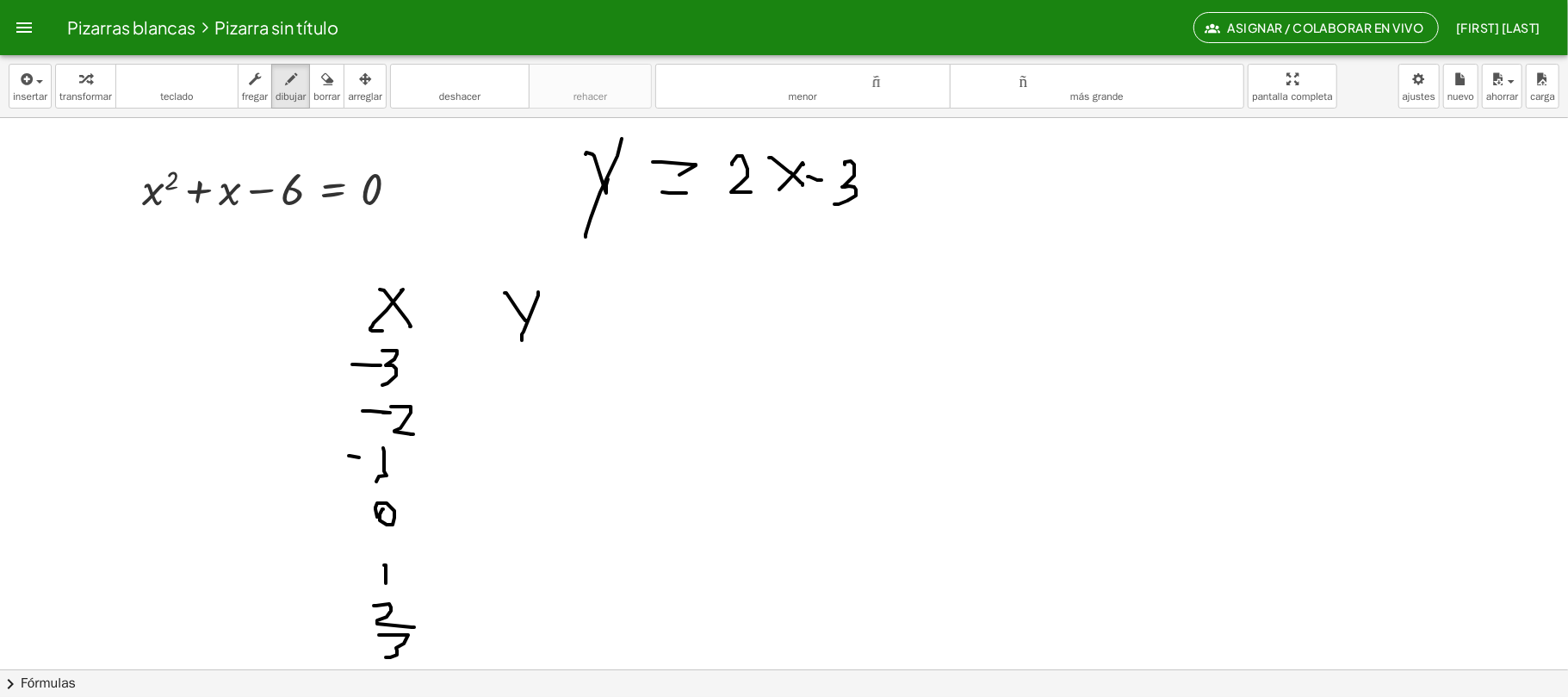 drag, startPoint x: 408, startPoint y: 636, endPoint x: 387, endPoint y: 651, distance: 25.806976 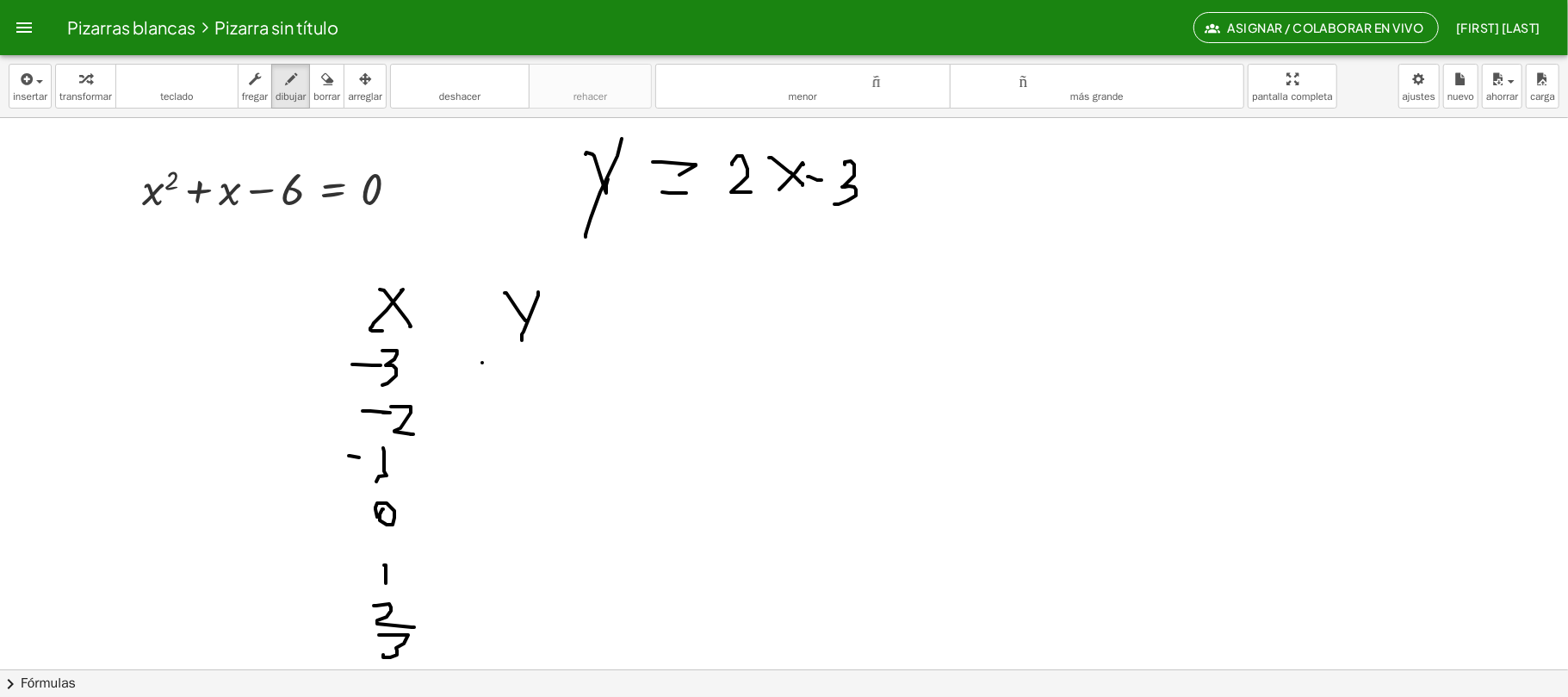 drag, startPoint x: 482, startPoint y: 364, endPoint x: 499, endPoint y: 364, distance: 17 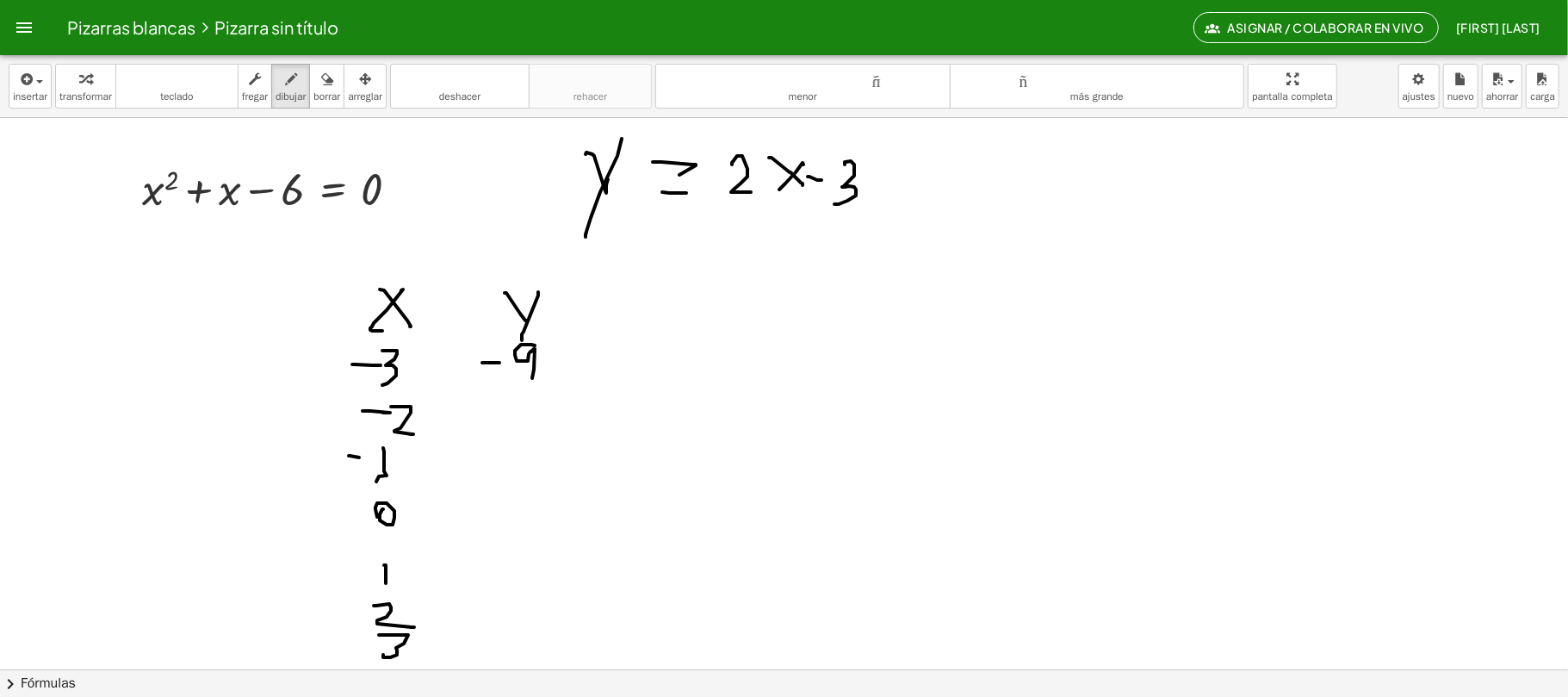 drag, startPoint x: 535, startPoint y: 346, endPoint x: 530, endPoint y: 384, distance: 38.32754 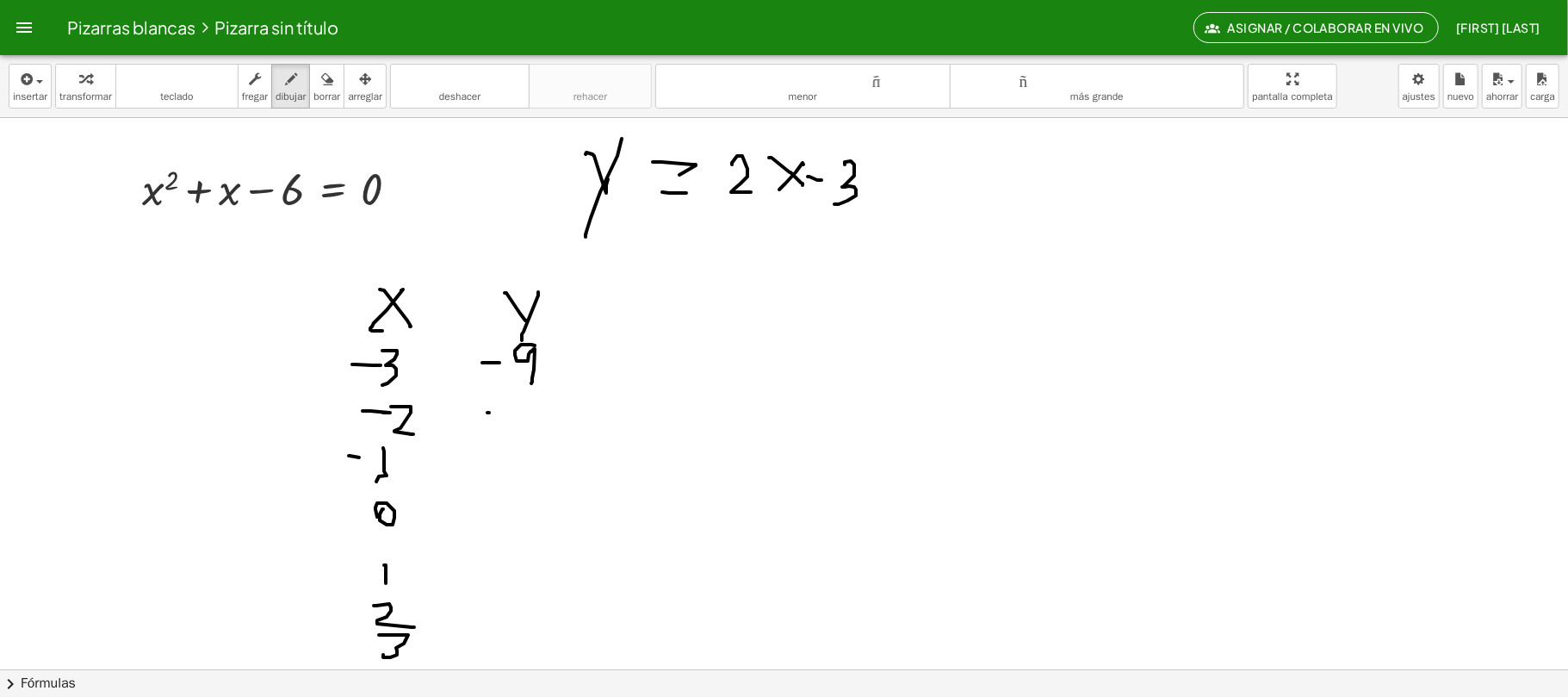click at bounding box center [784, 669] 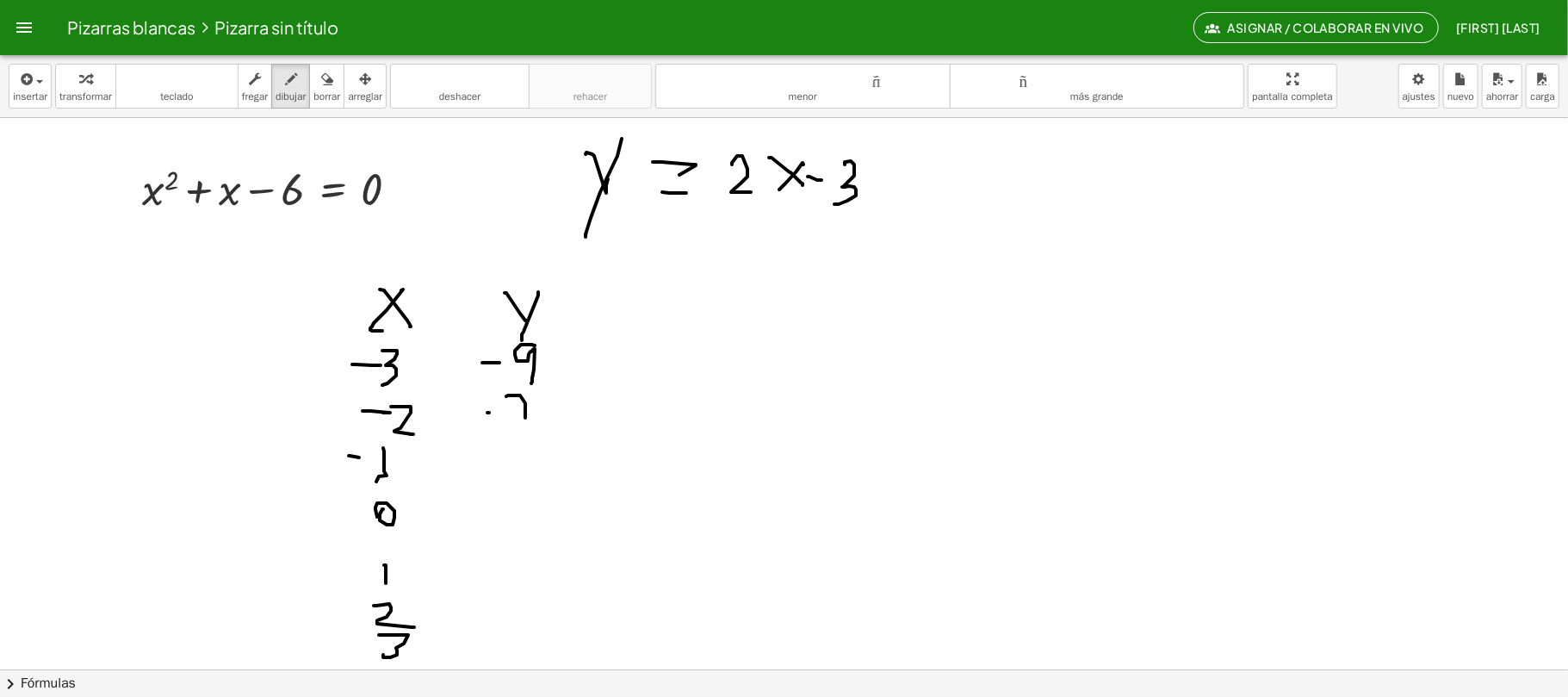 drag, startPoint x: 506, startPoint y: 397, endPoint x: 515, endPoint y: 426, distance: 30.36445 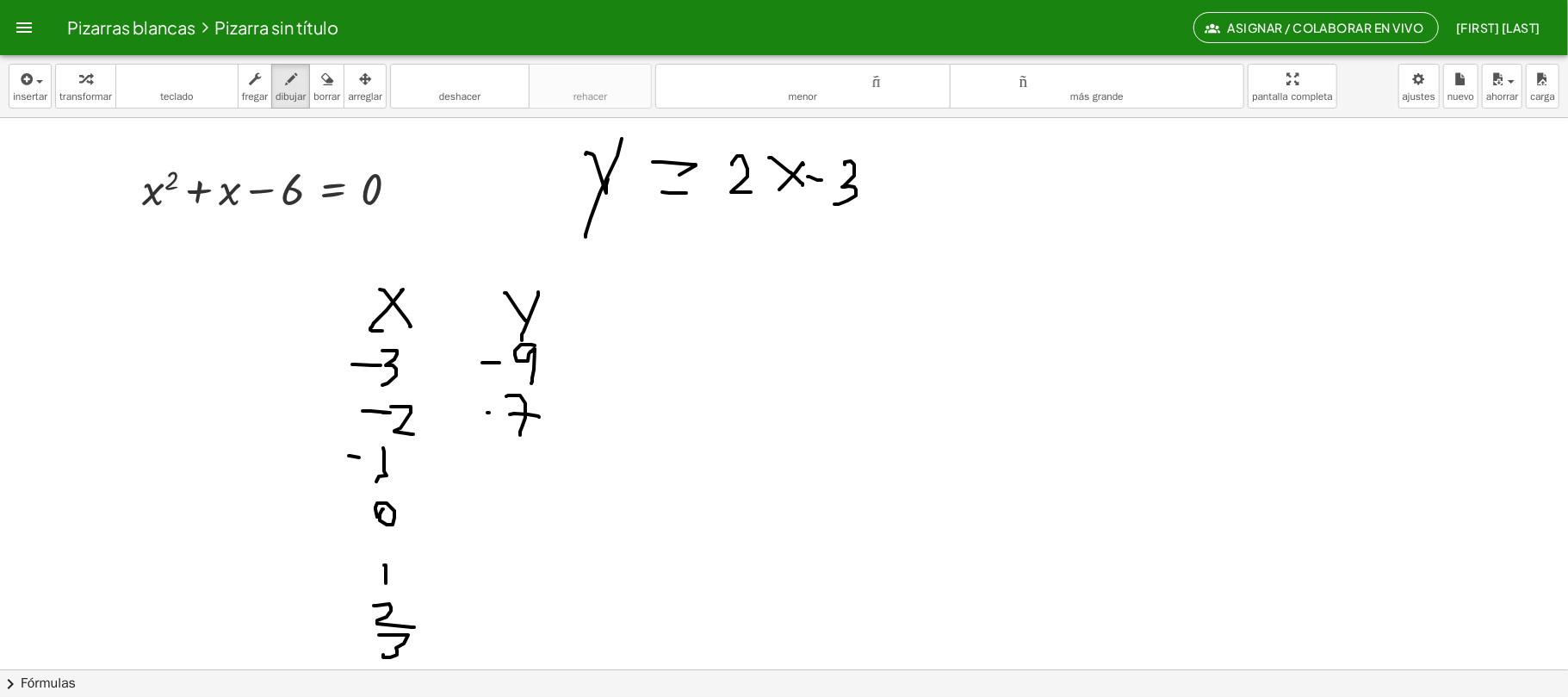 drag, startPoint x: 510, startPoint y: 415, endPoint x: 536, endPoint y: 419, distance: 26.305893 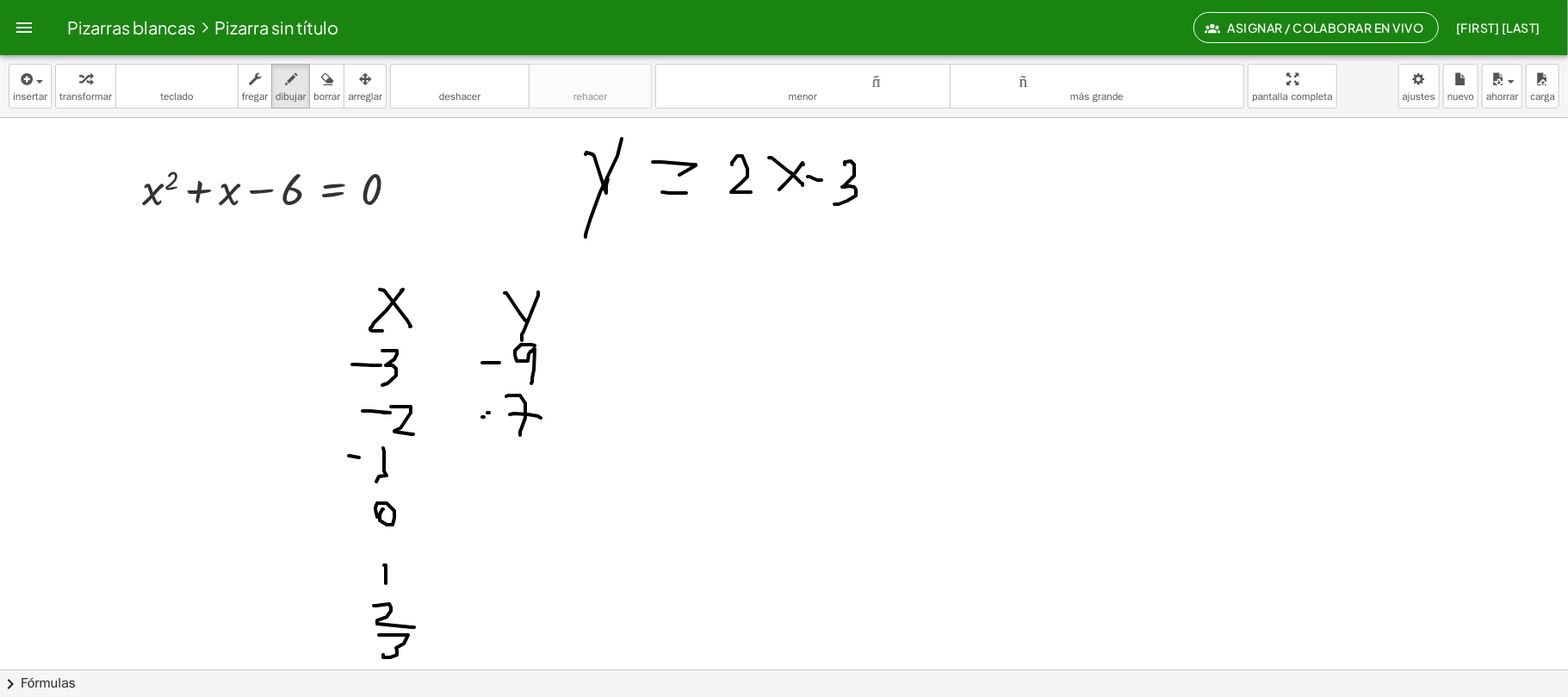 click at bounding box center (784, 669) 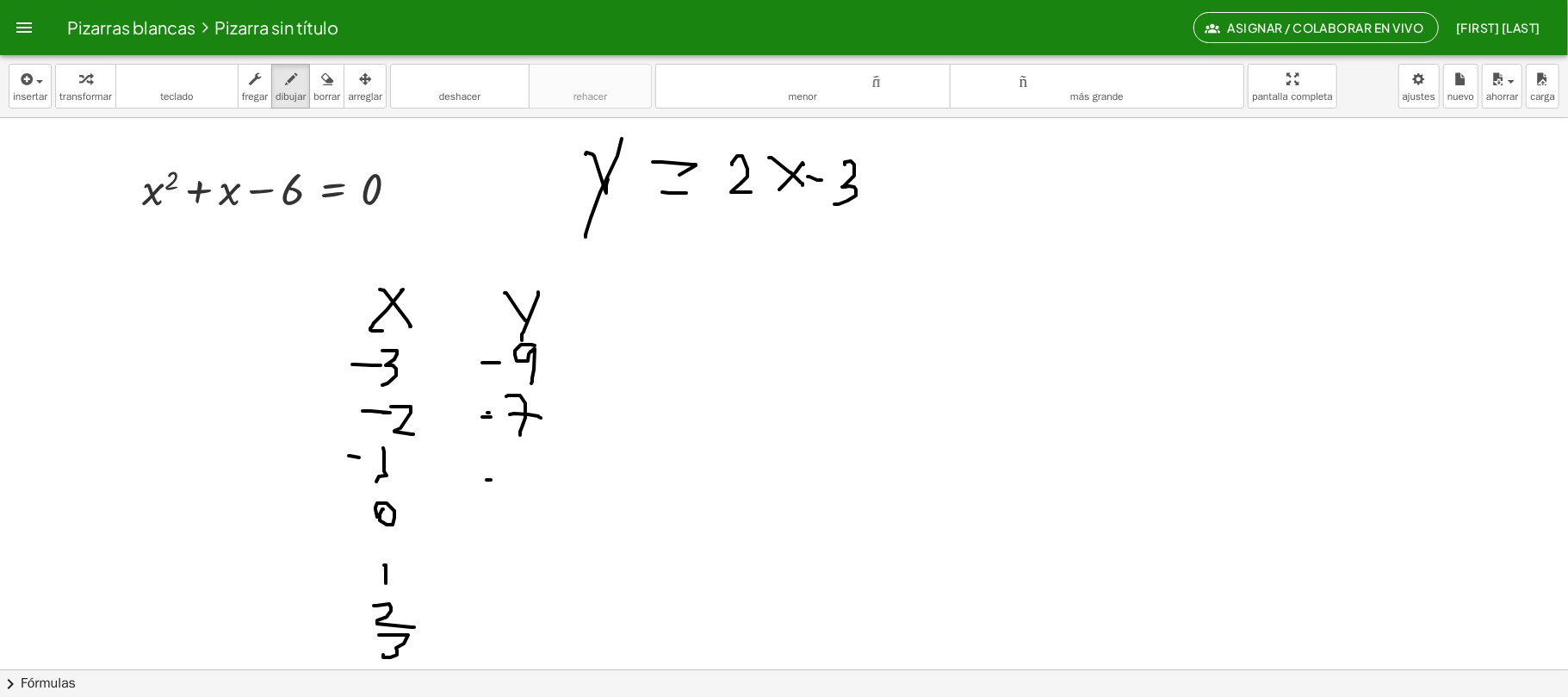 click at bounding box center (784, 669) 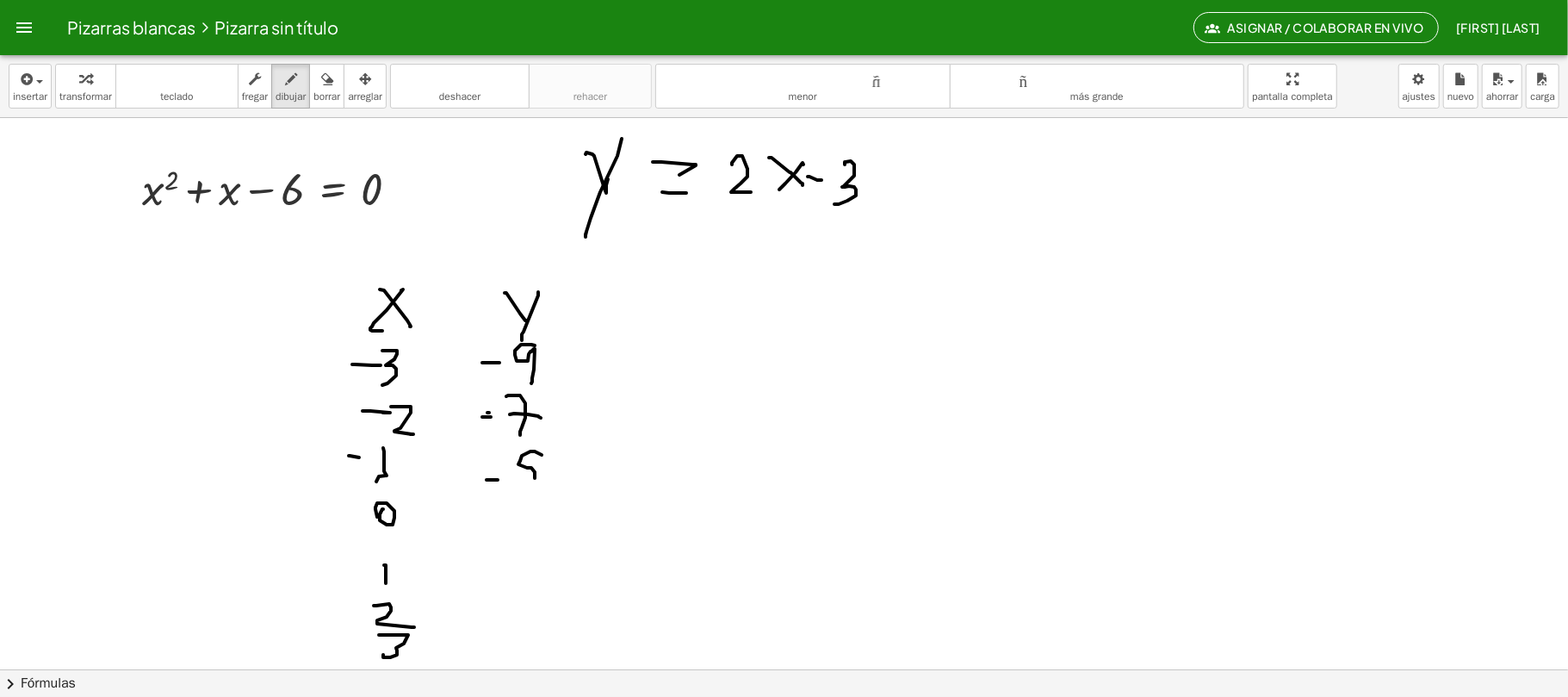 drag, startPoint x: 530, startPoint y: 452, endPoint x: 517, endPoint y: 504, distance: 53.6004 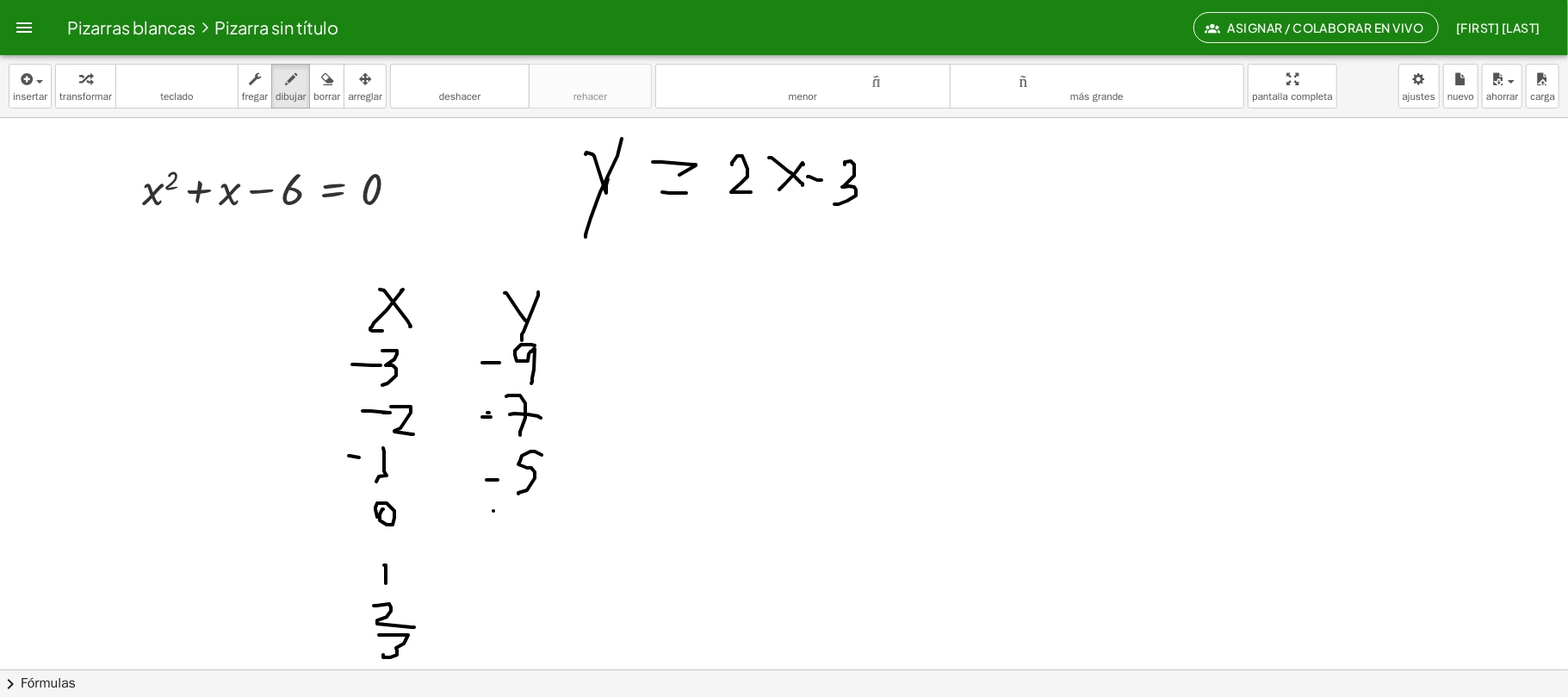 drag, startPoint x: 493, startPoint y: 512, endPoint x: 515, endPoint y: 513, distance: 22.022716 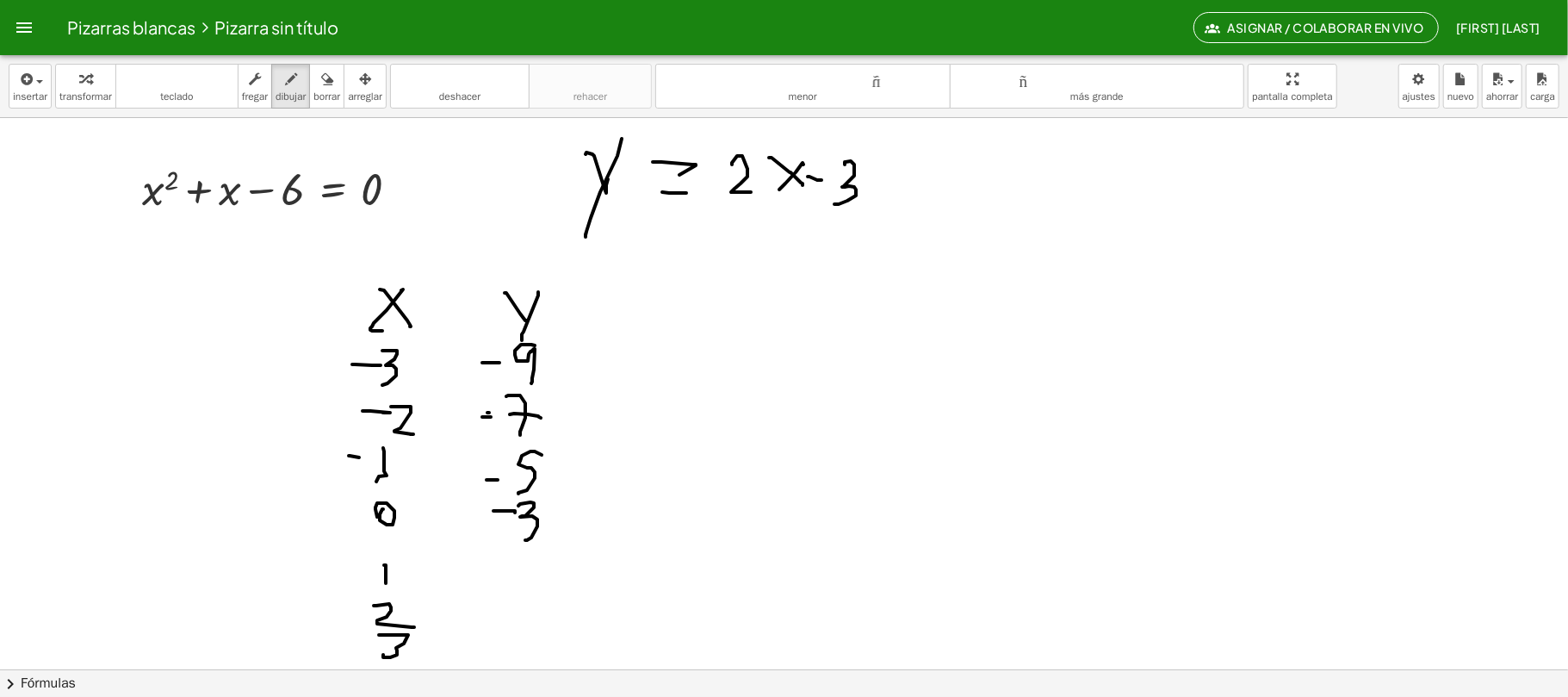 click at bounding box center (784, 669) 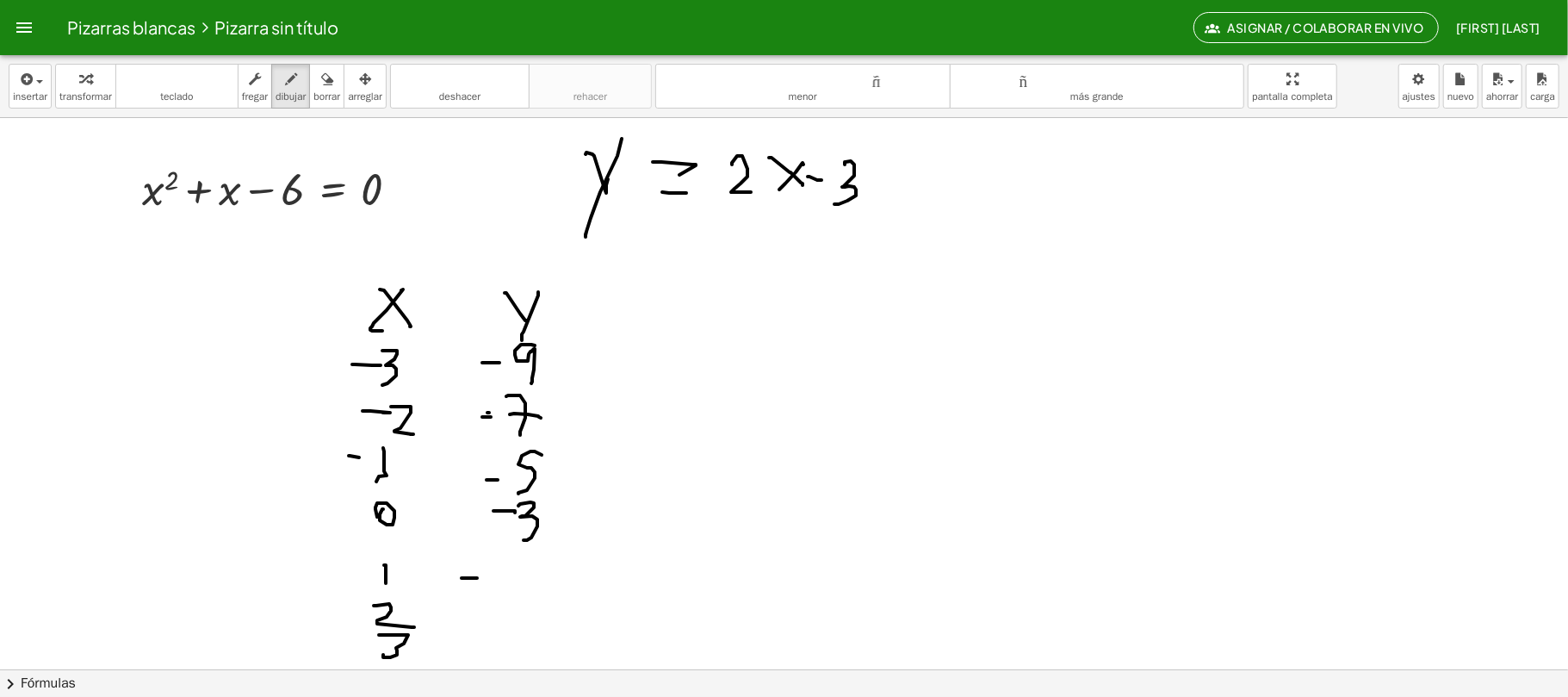 click at bounding box center (784, 669) 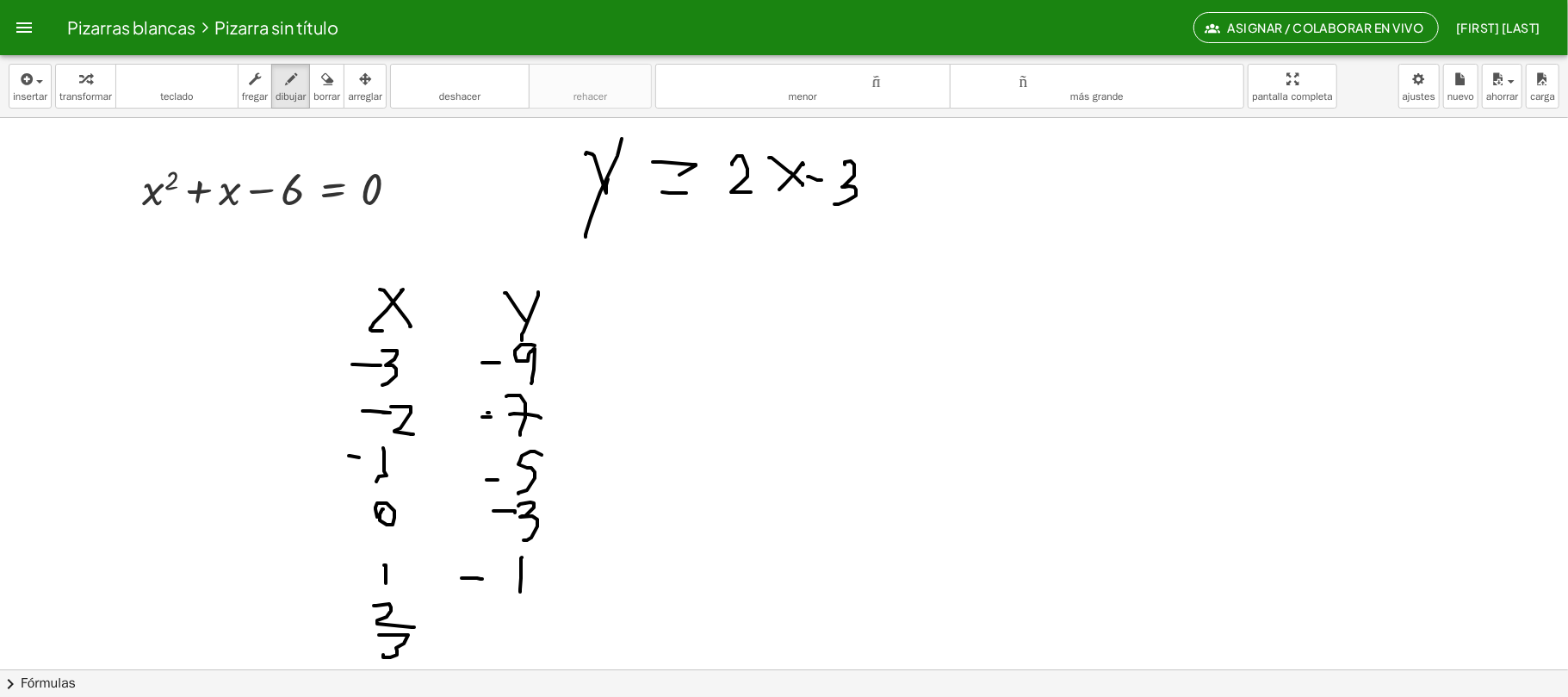 click at bounding box center (784, 669) 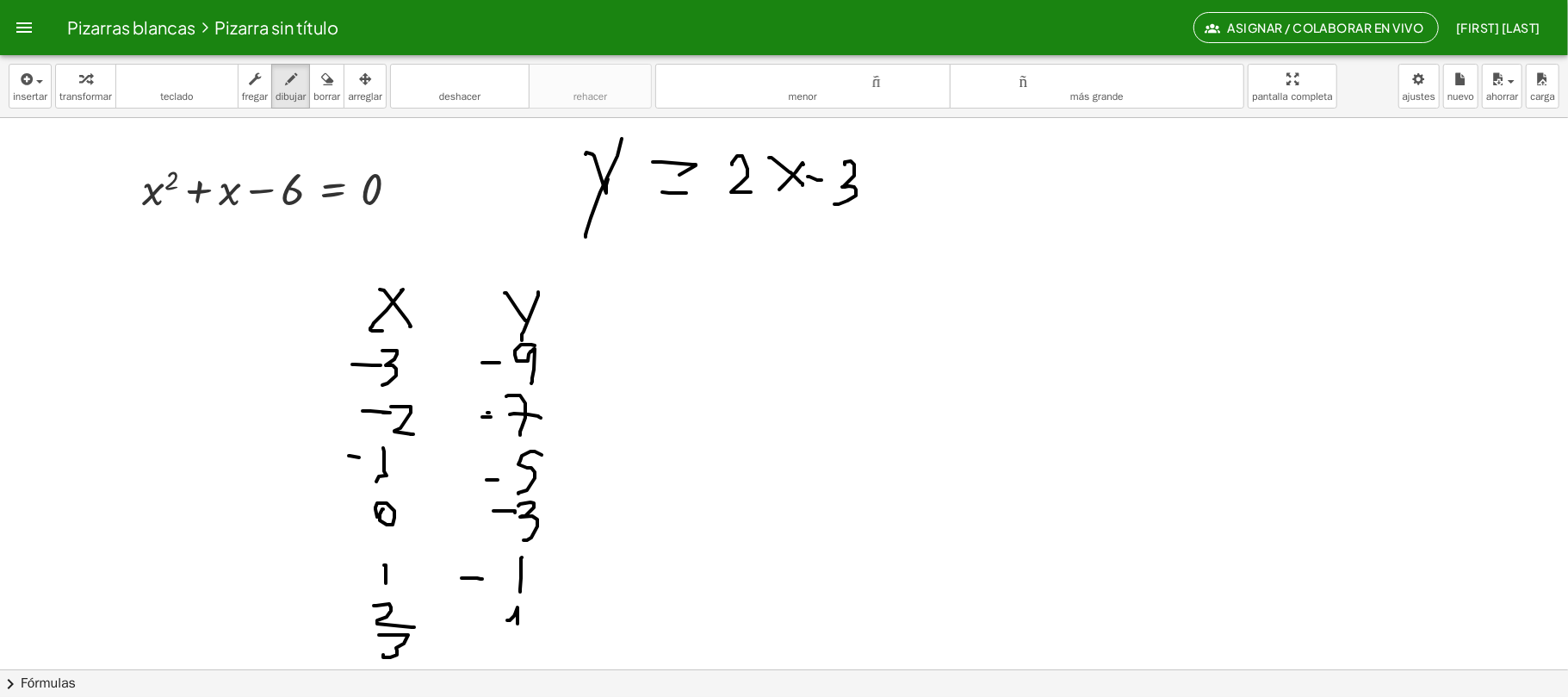 click at bounding box center [784, 669] 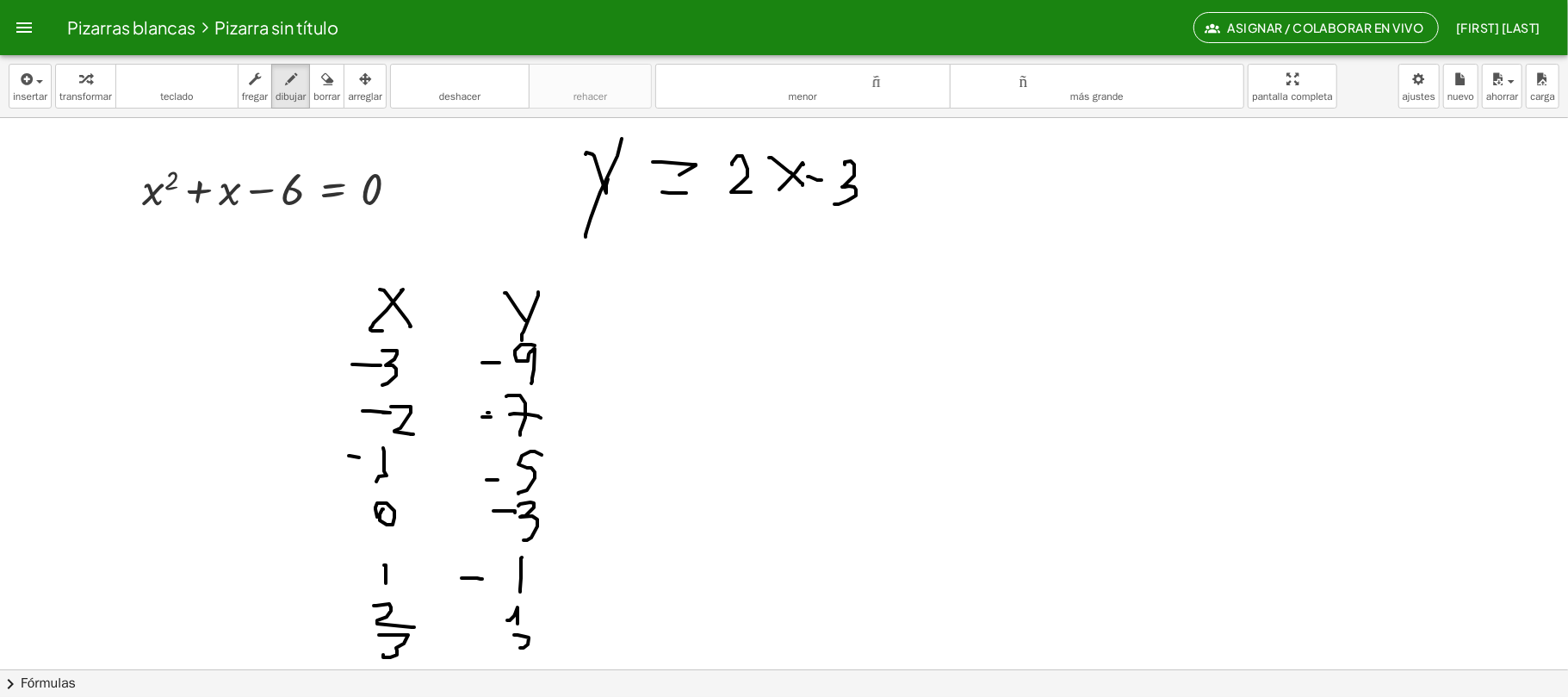 click on "+ x 2 + x − 6 = 0 ×" at bounding box center (784, 394) 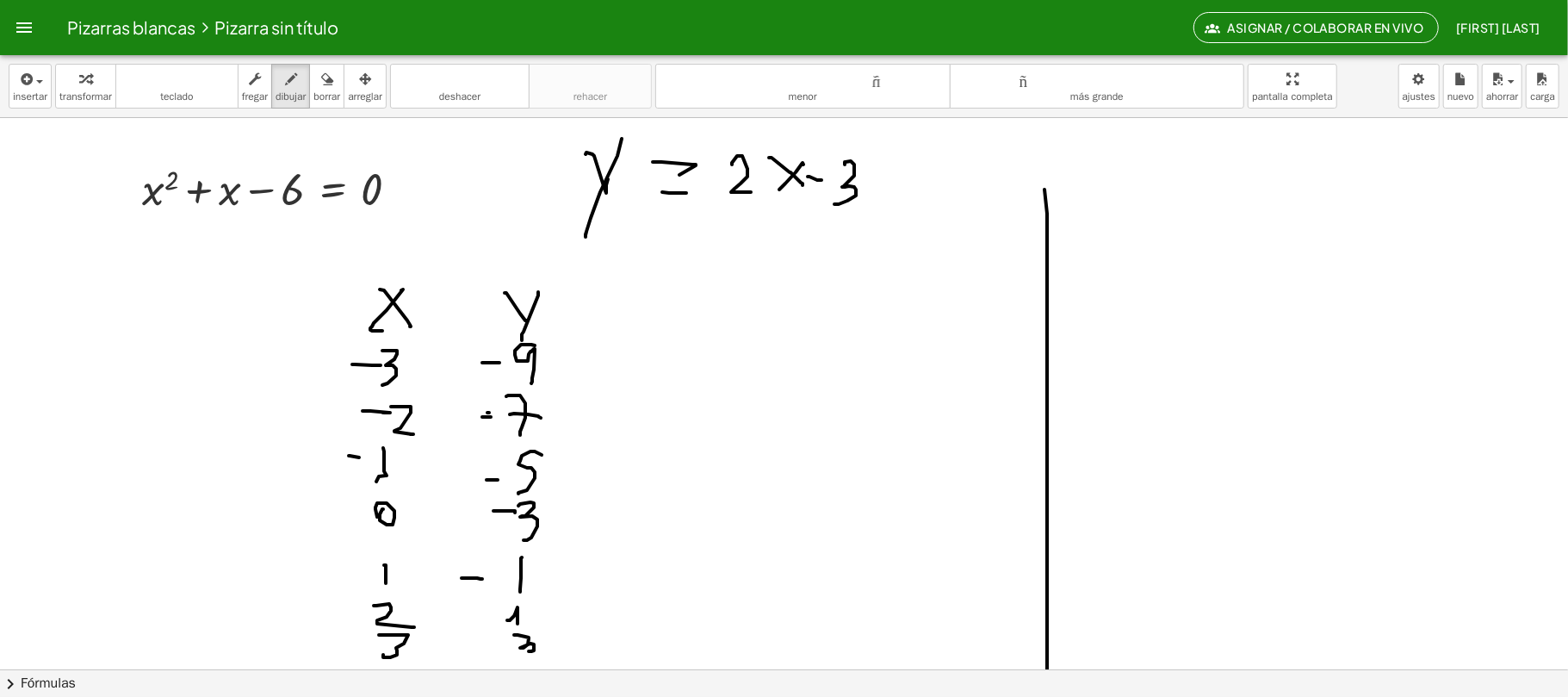 click on "**********" at bounding box center (784, 376) 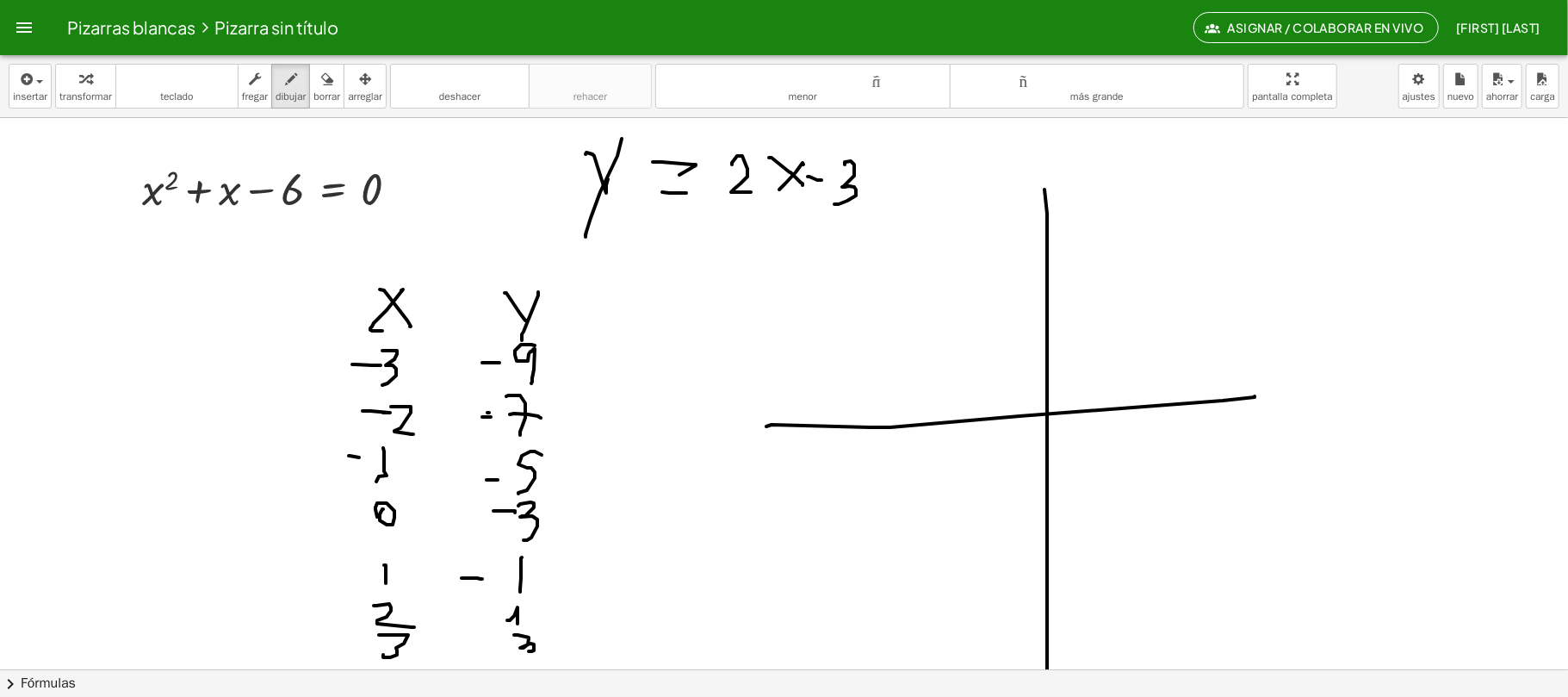 click at bounding box center (784, 669) 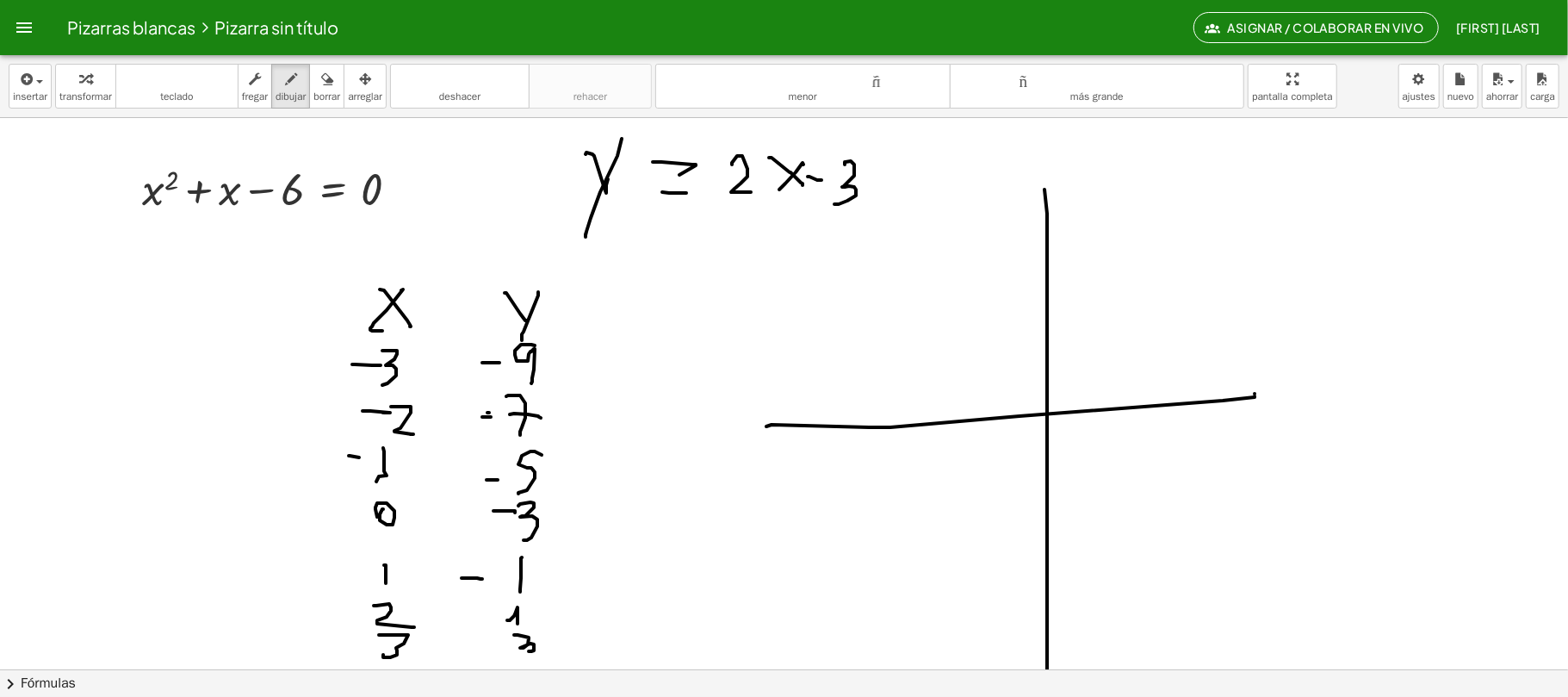 click at bounding box center [784, 669] 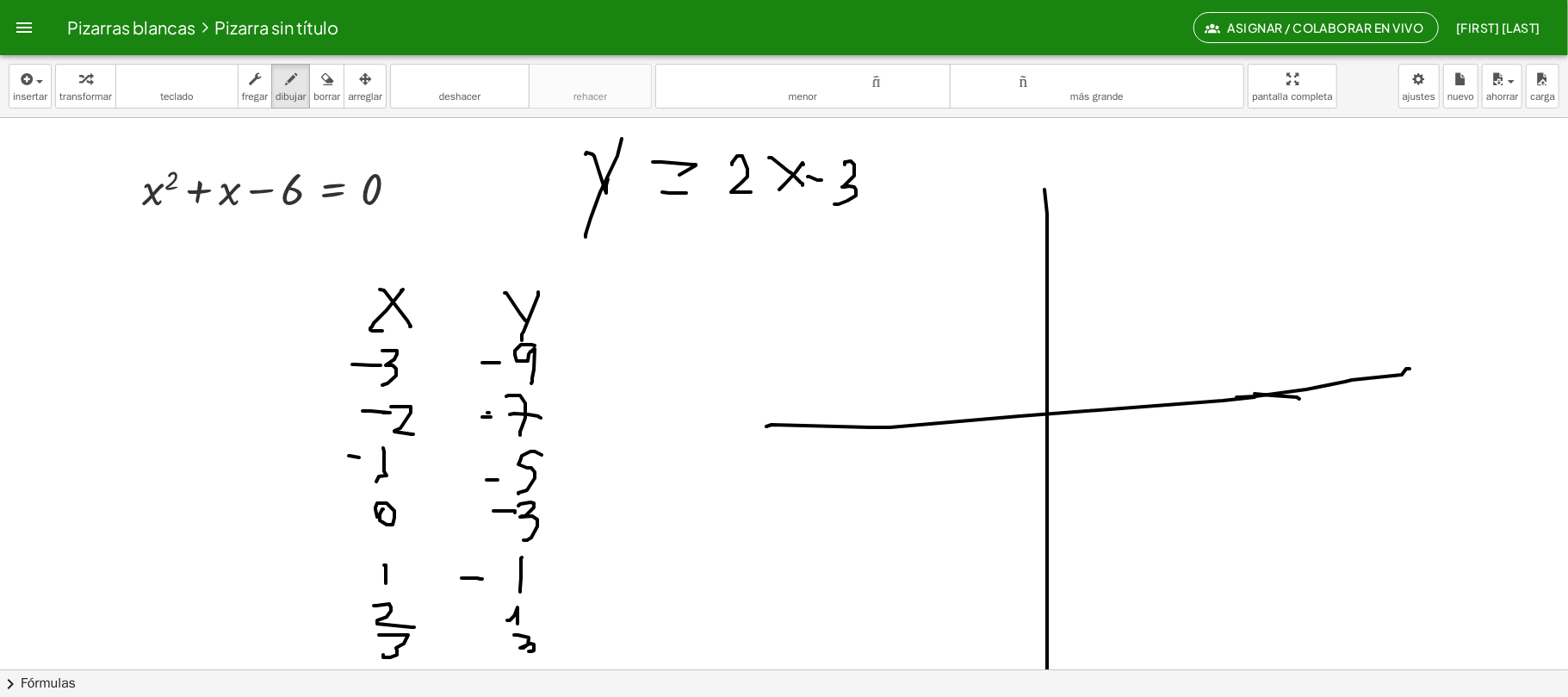 click at bounding box center (784, 669) 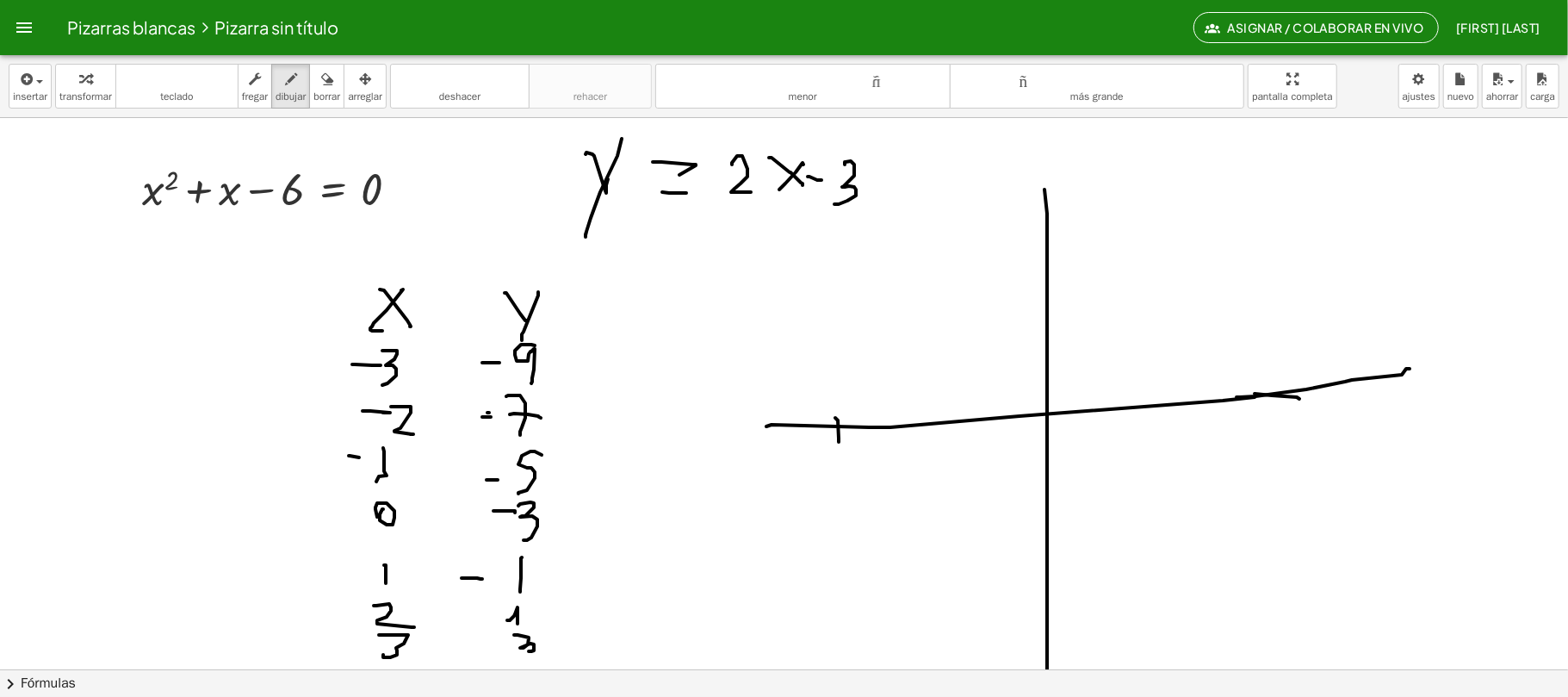 click at bounding box center (784, 669) 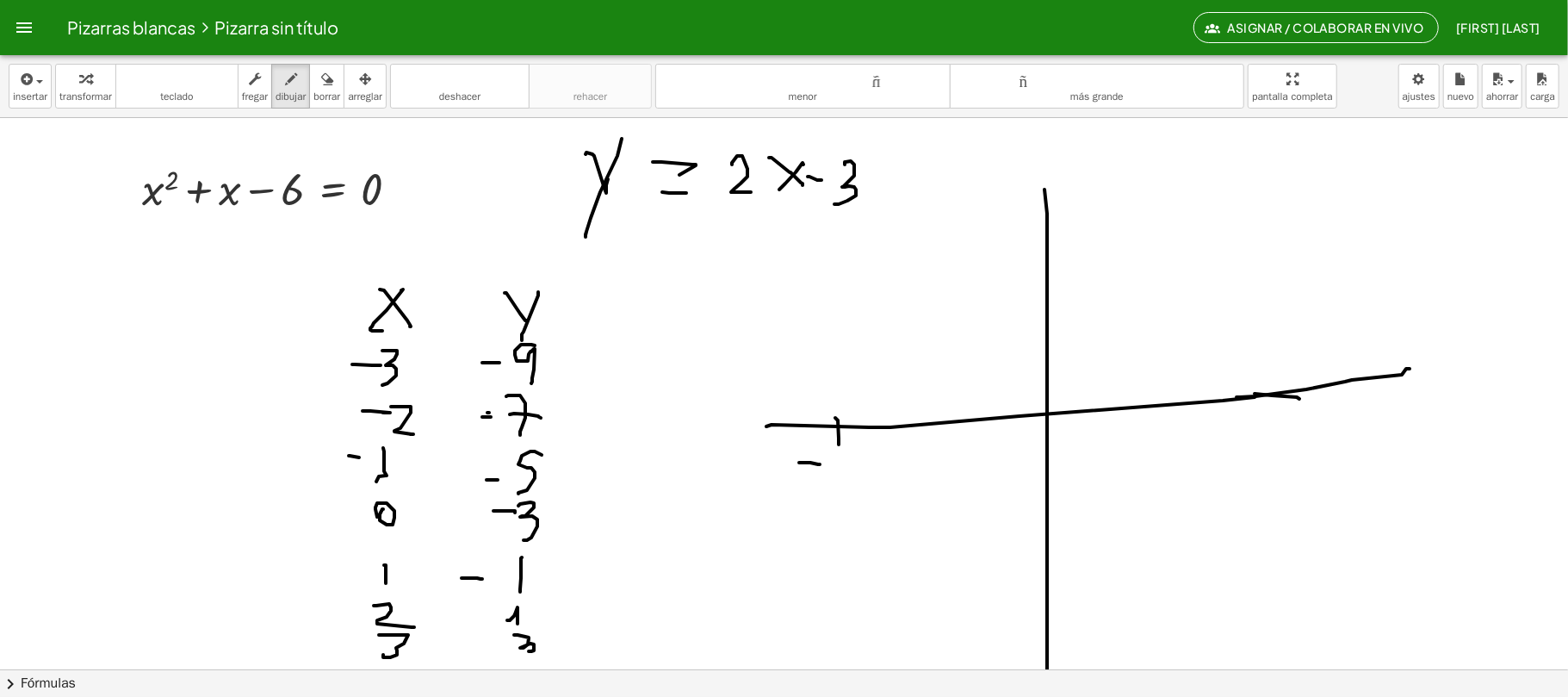 click at bounding box center [784, 669] 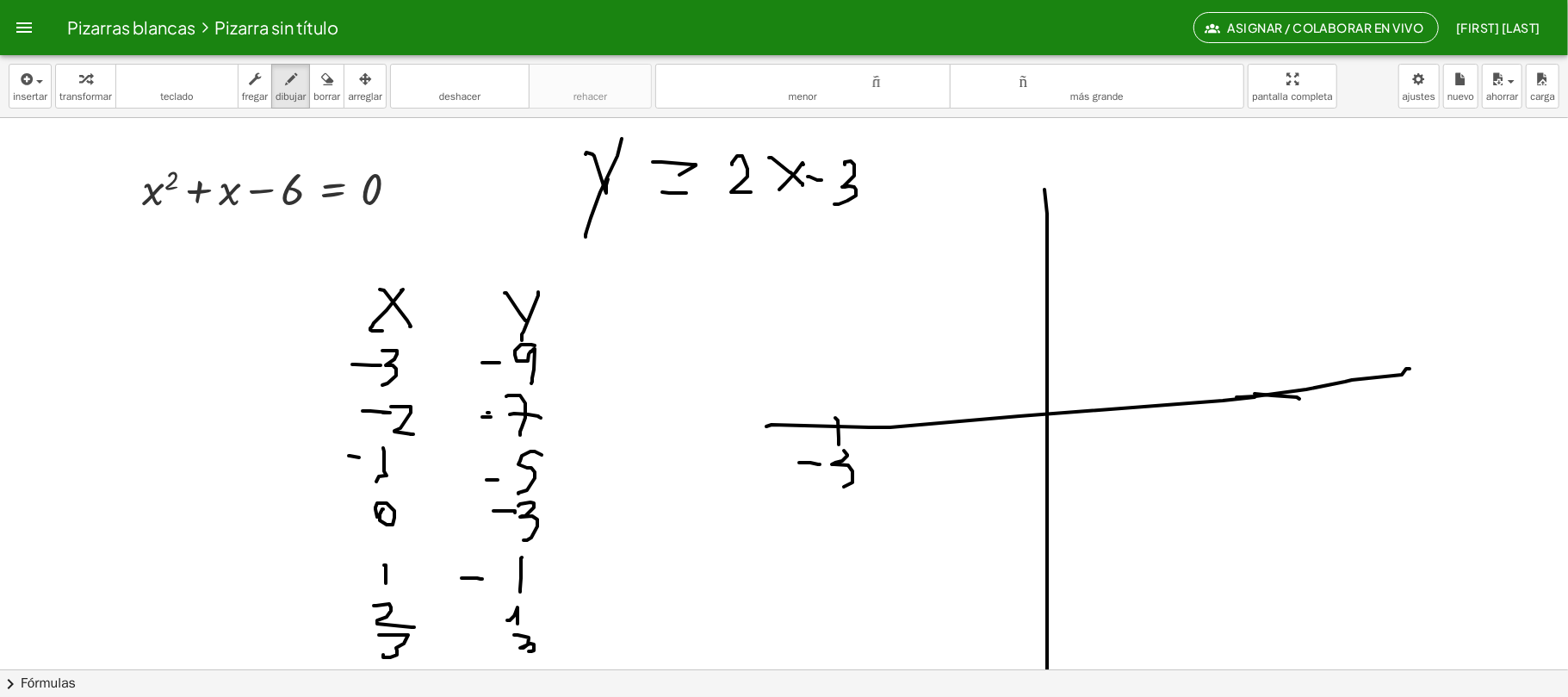 click at bounding box center (784, 669) 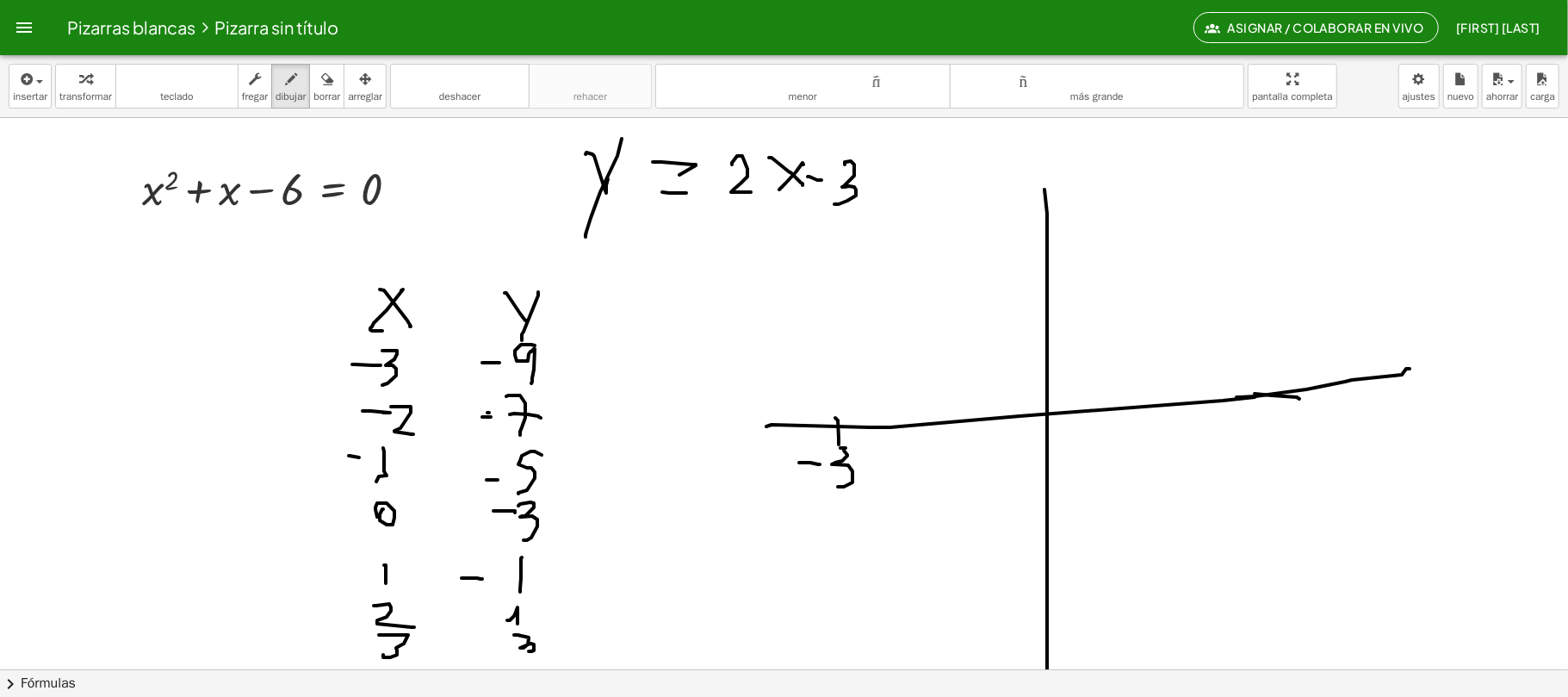 click at bounding box center [784, 669] 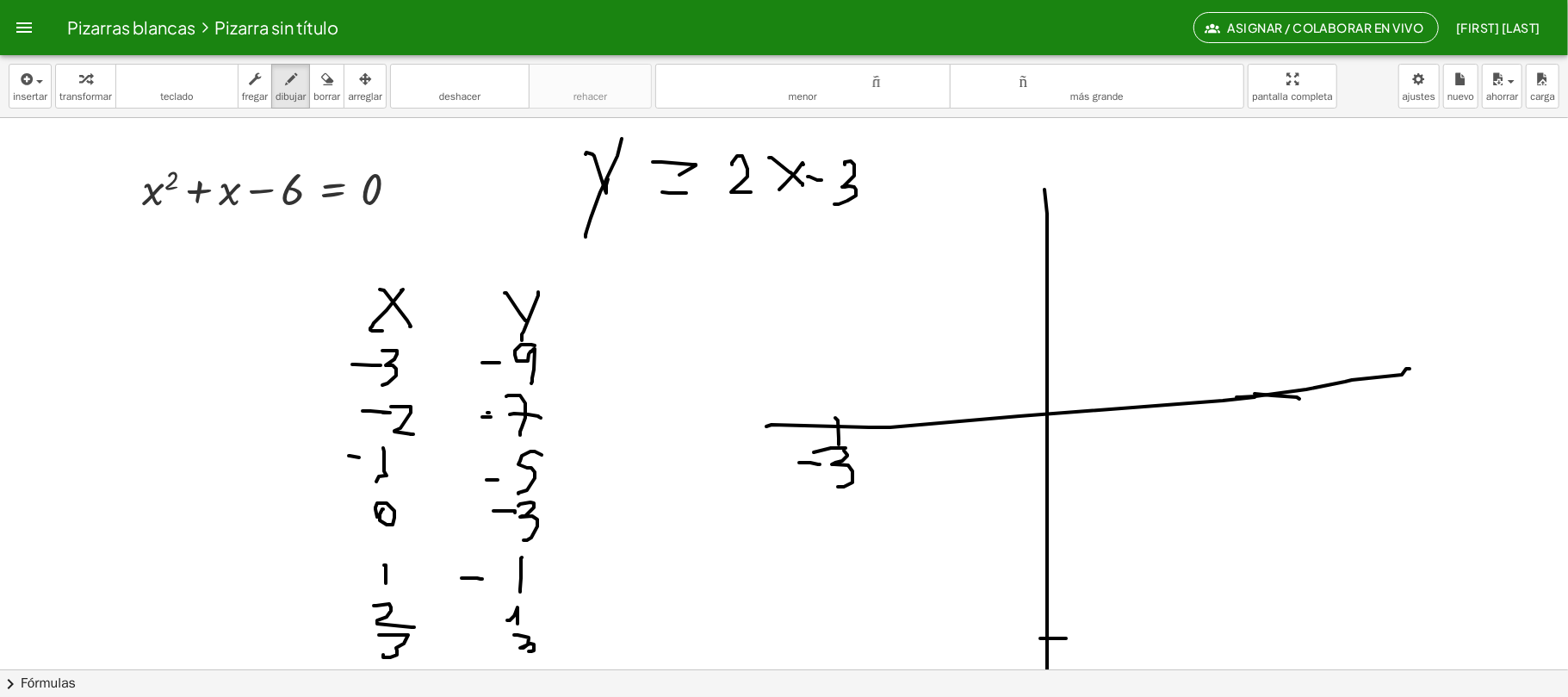 click at bounding box center [784, 669] 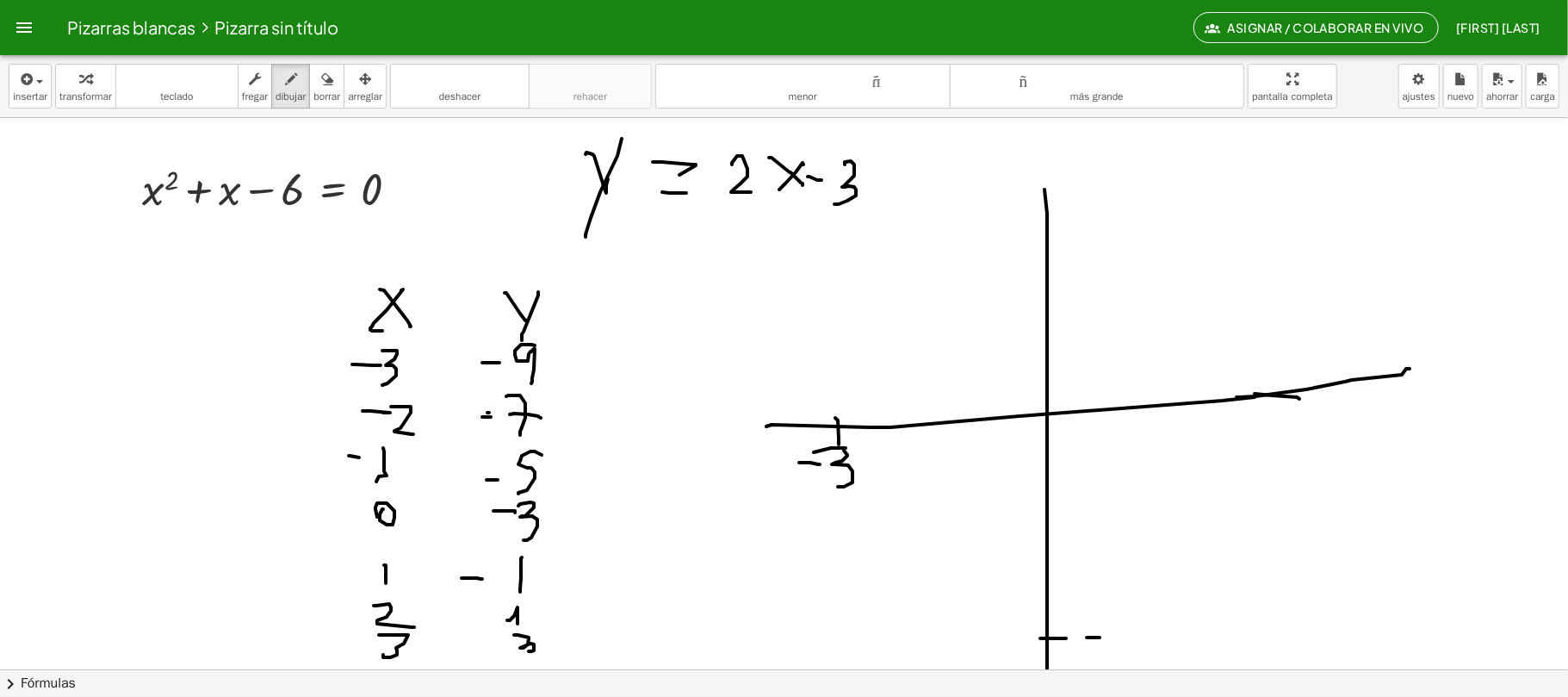 click at bounding box center [784, 669] 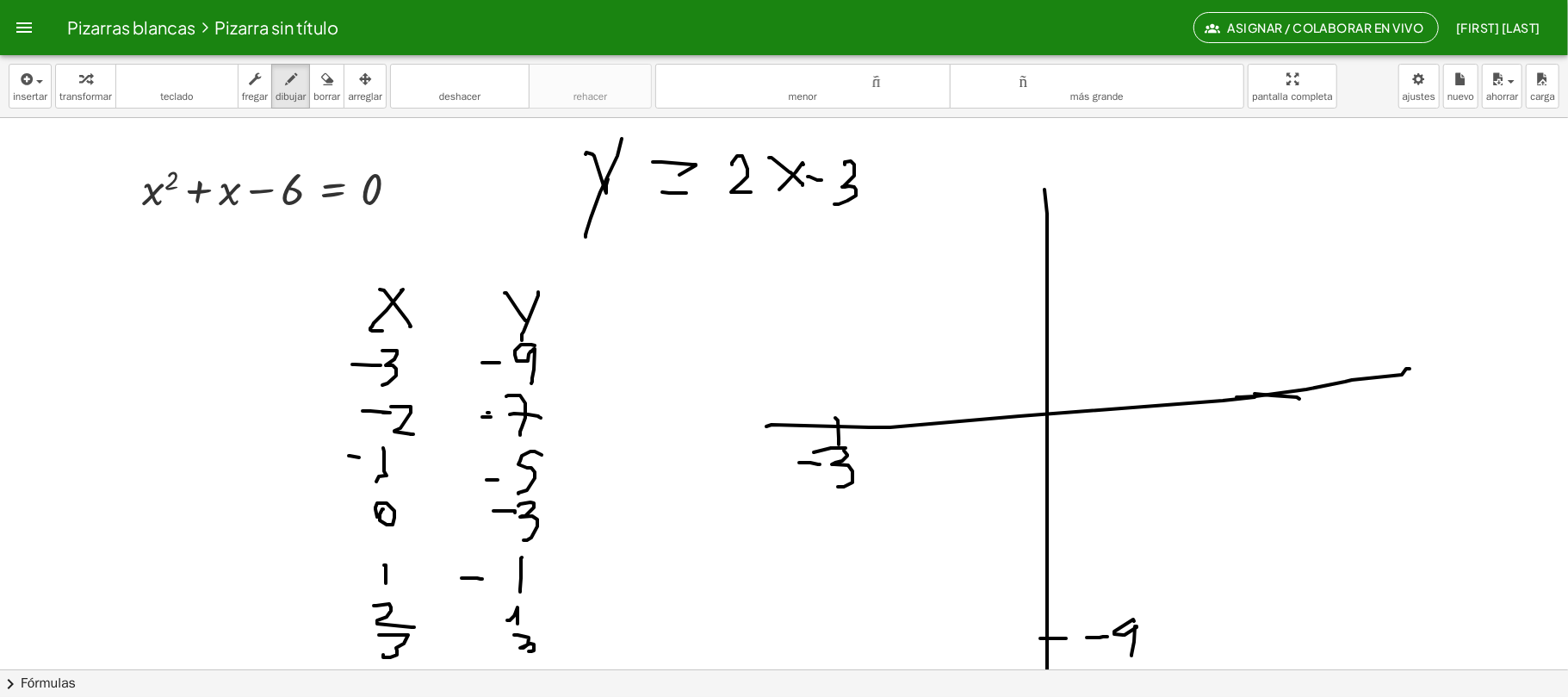 click on "+ x 2 + x − 6 = 0 ×" at bounding box center (784, 394) 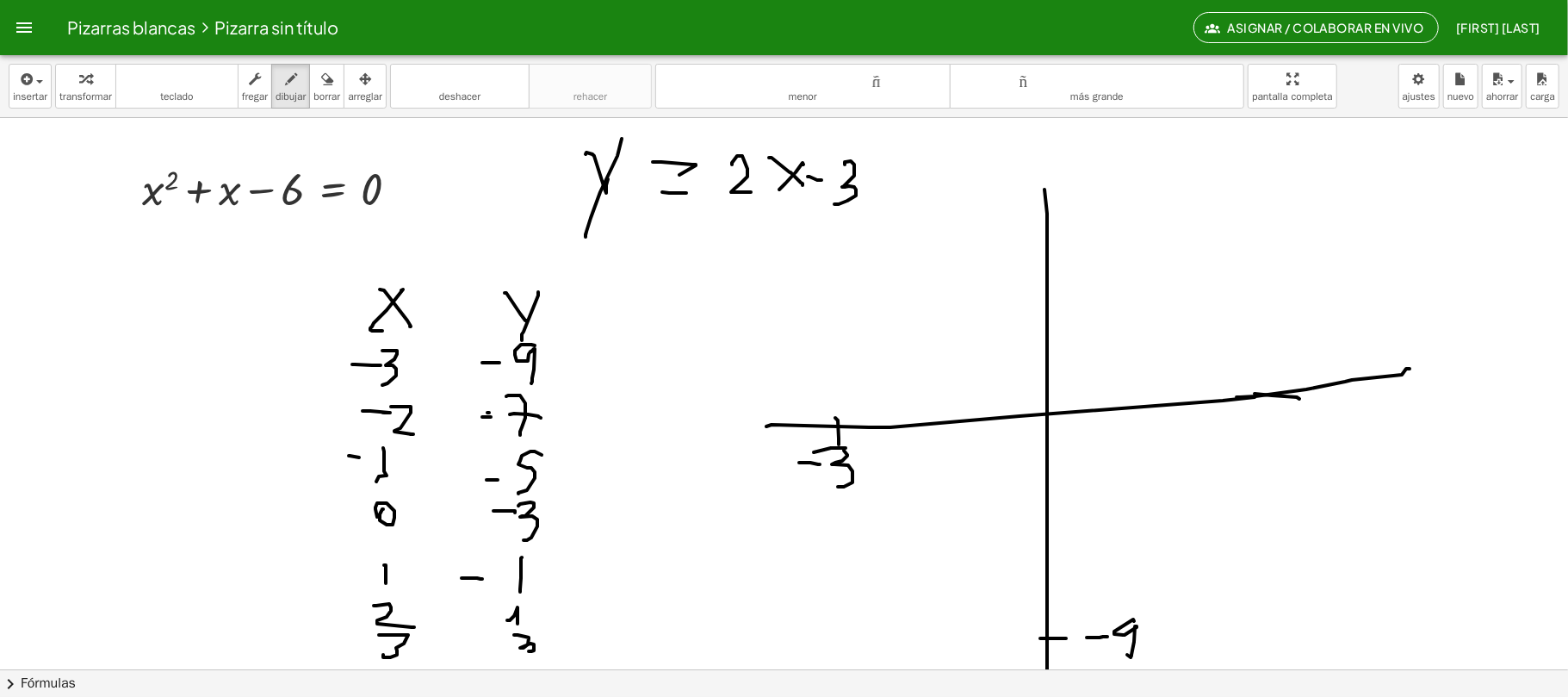 click at bounding box center [784, 669] 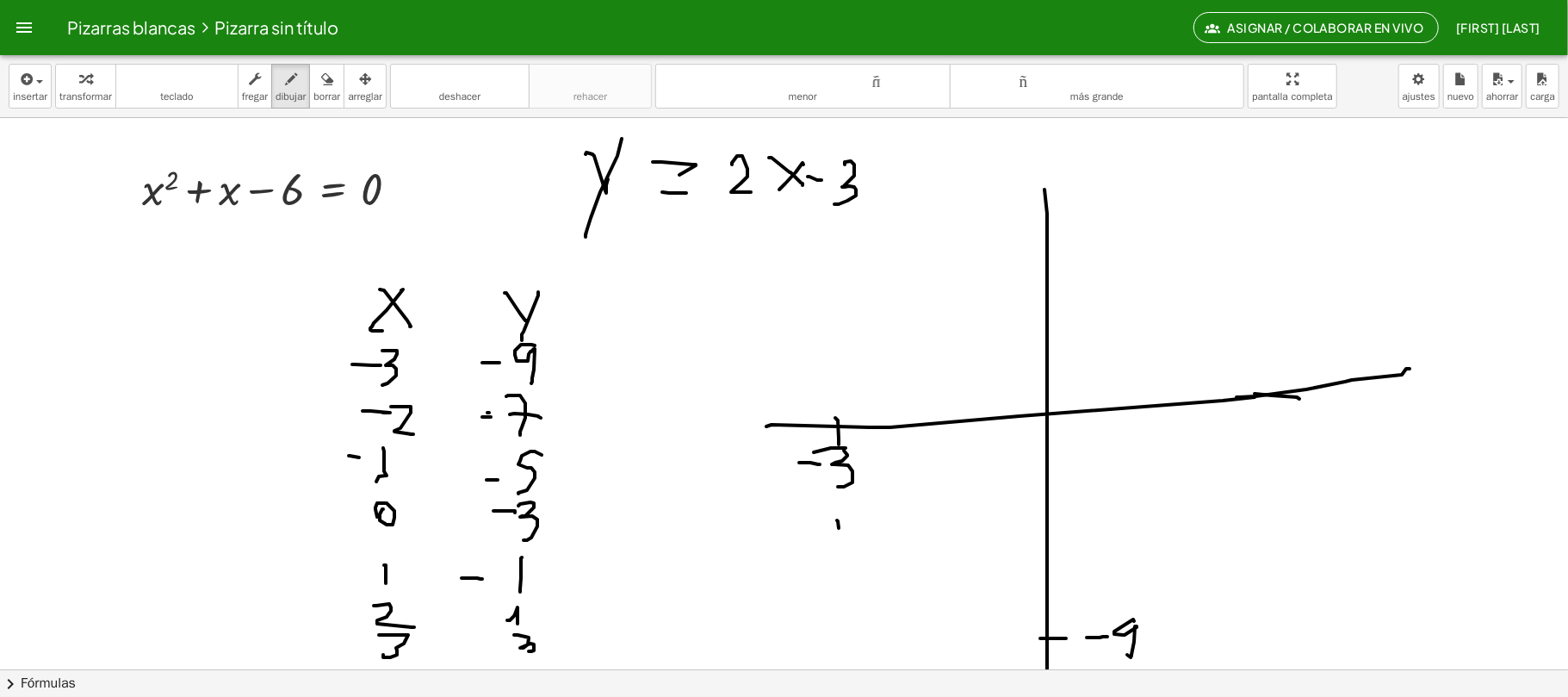 click at bounding box center [784, 669] 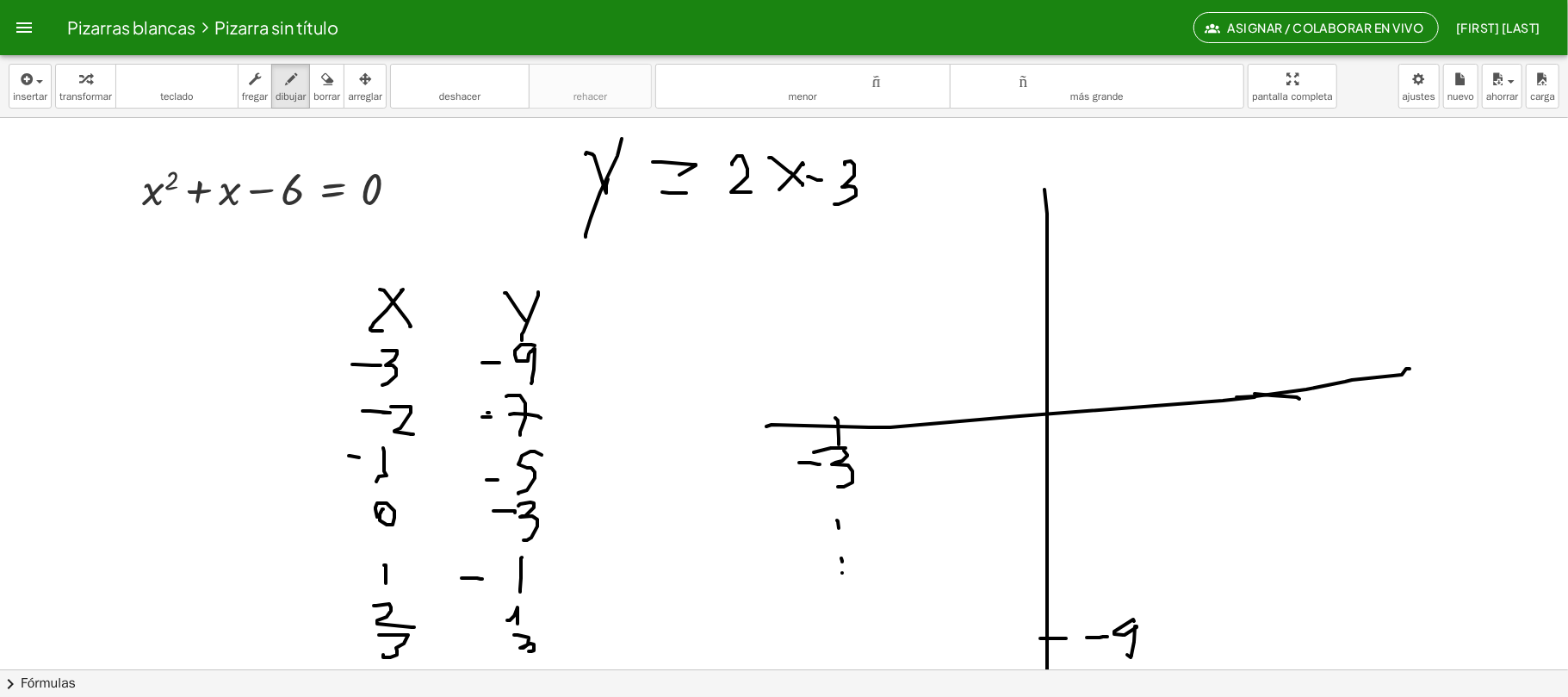 click at bounding box center [784, 669] 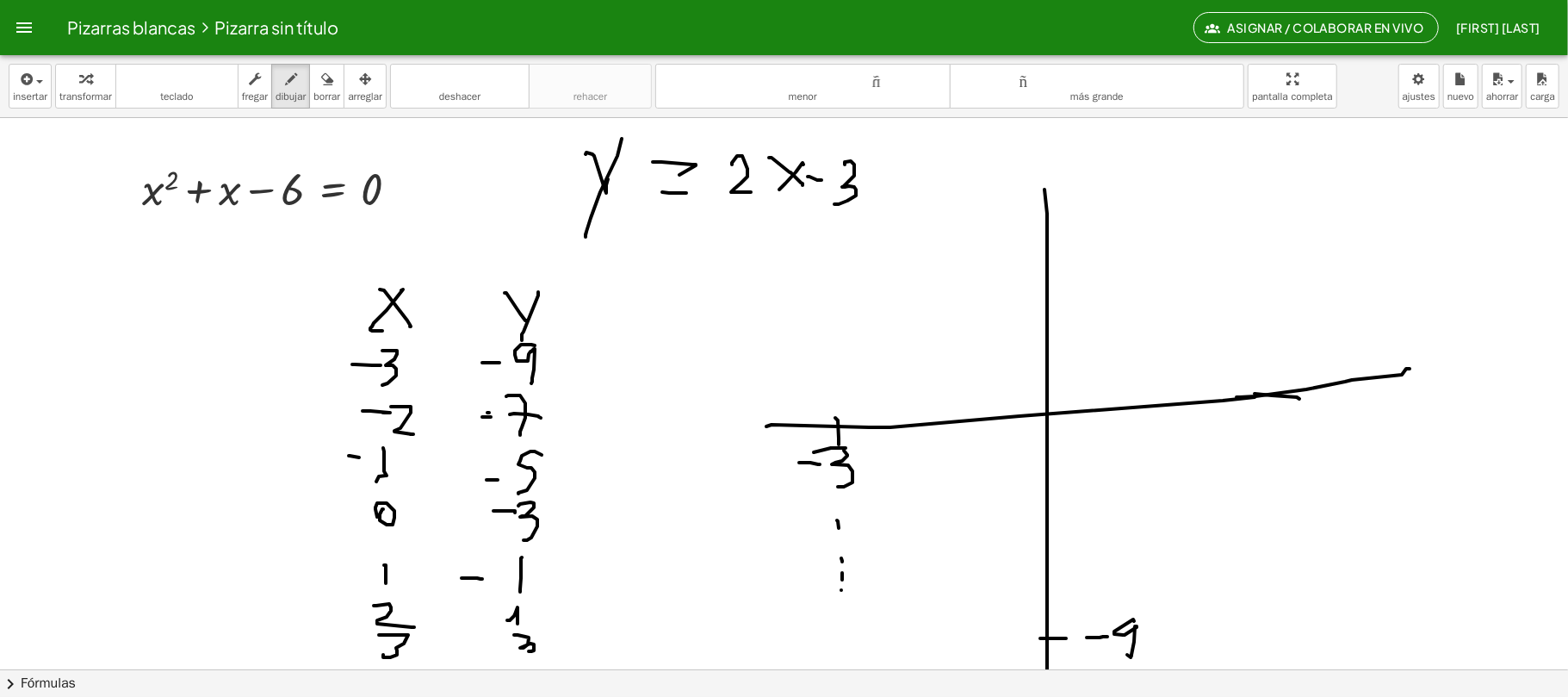 click at bounding box center [784, 669] 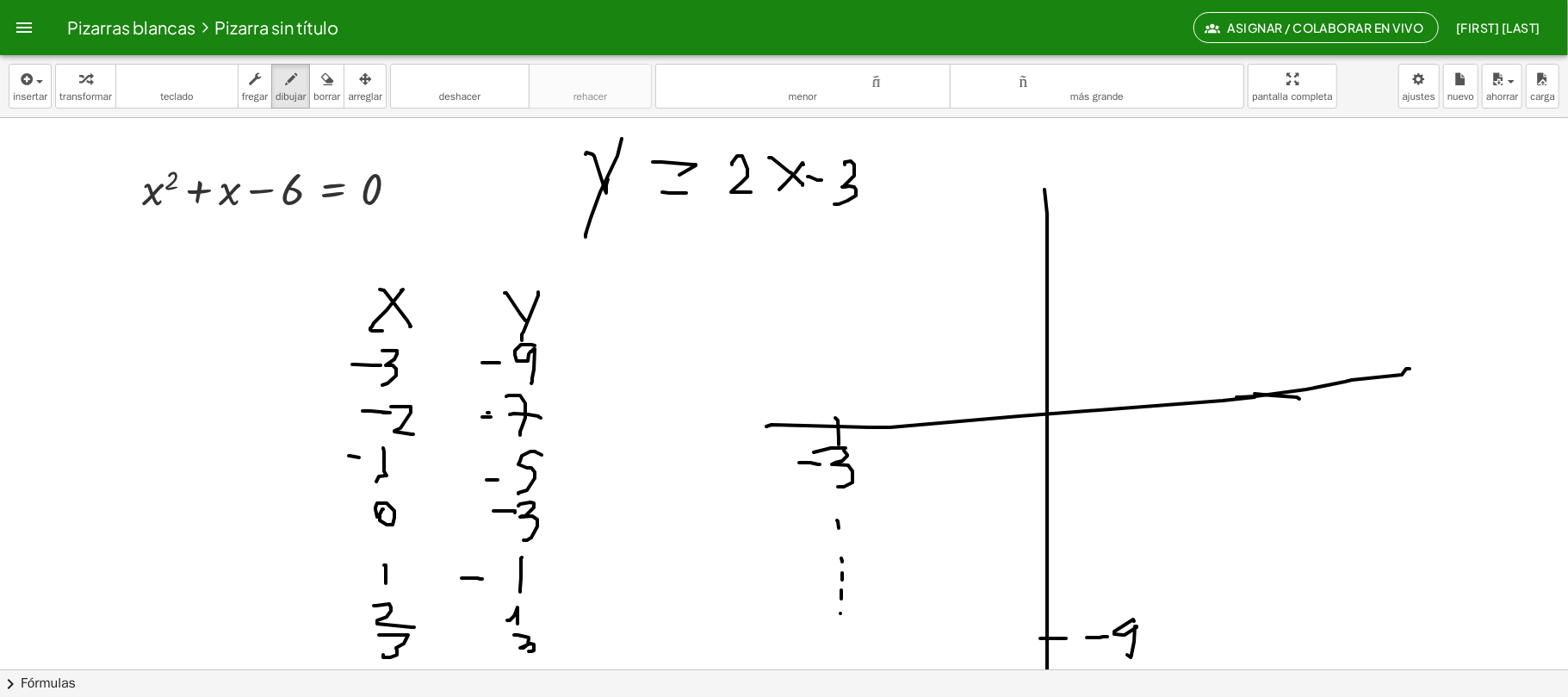 click at bounding box center (784, 669) 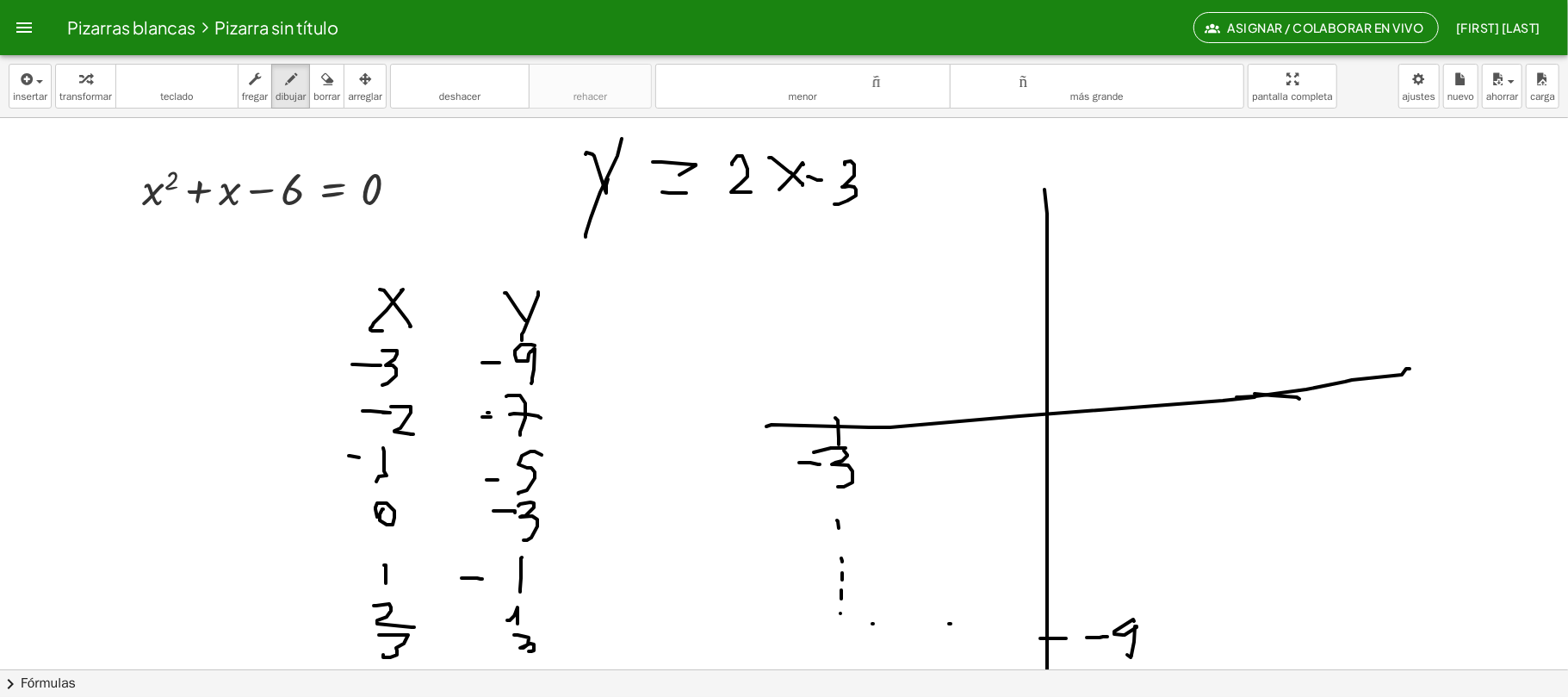 click at bounding box center (784, 669) 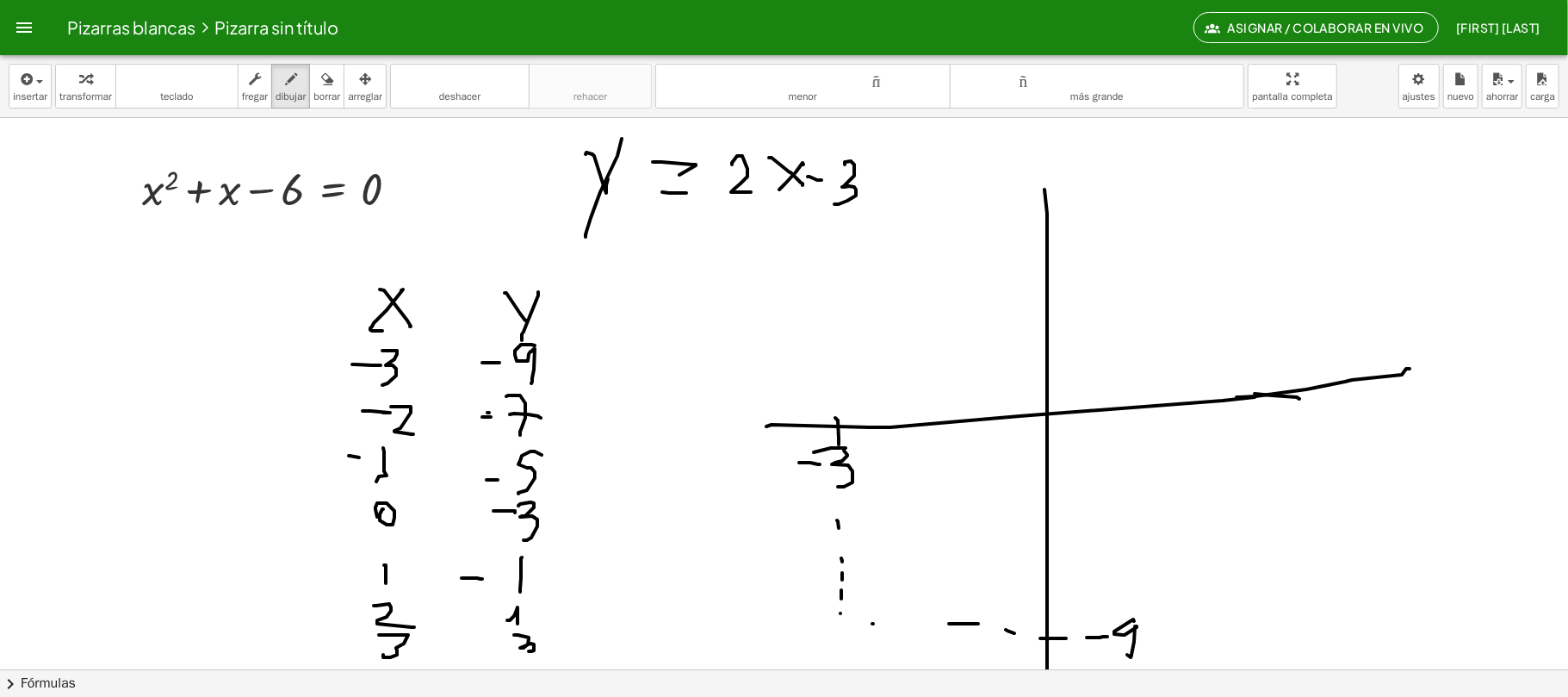 click at bounding box center (784, 669) 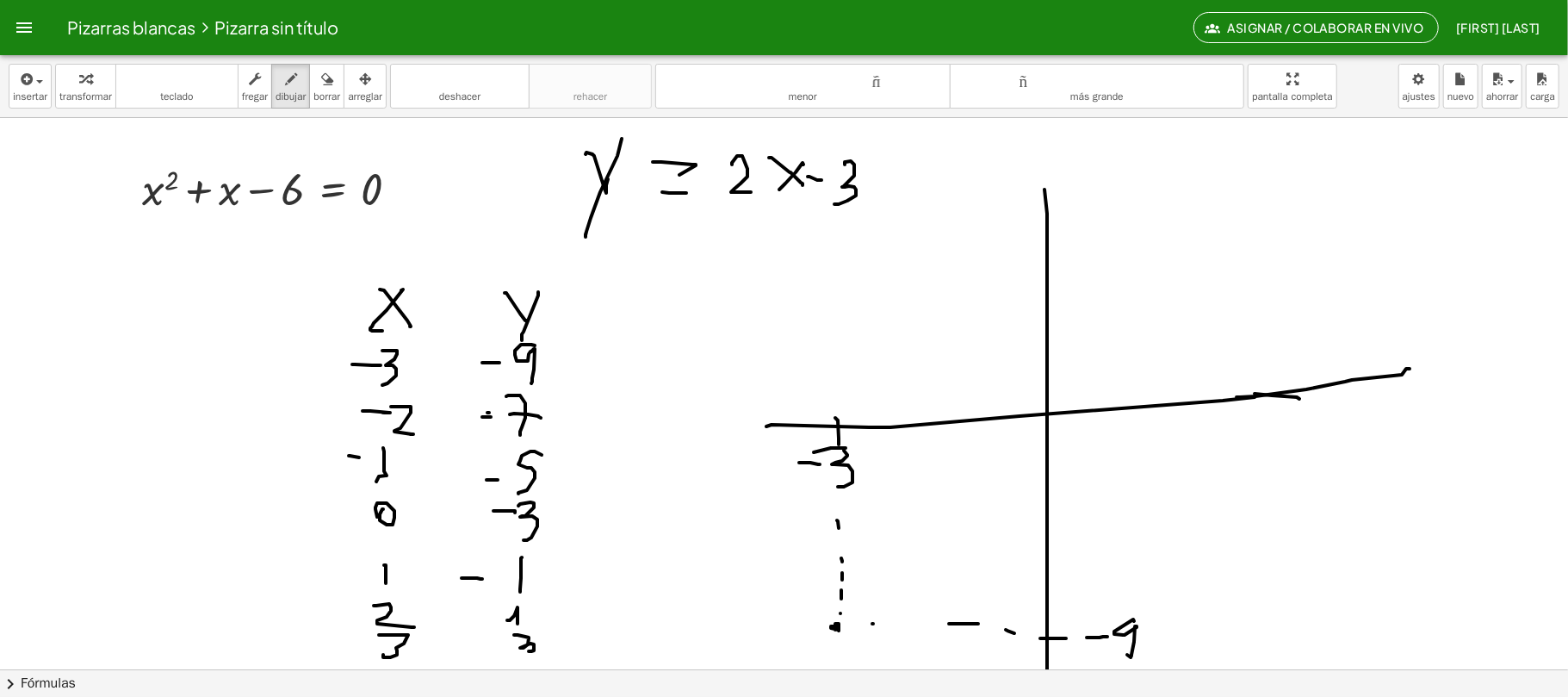 click at bounding box center (784, 669) 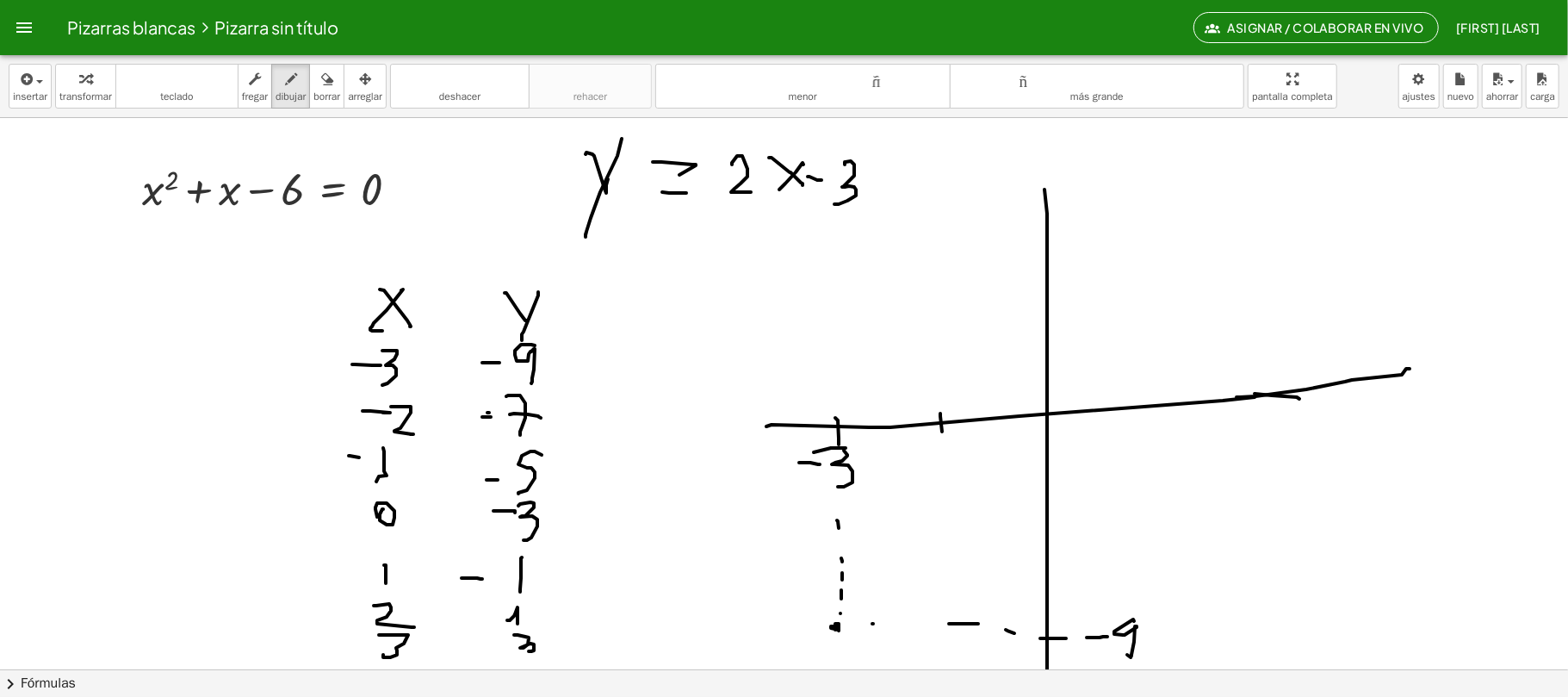click at bounding box center (784, 669) 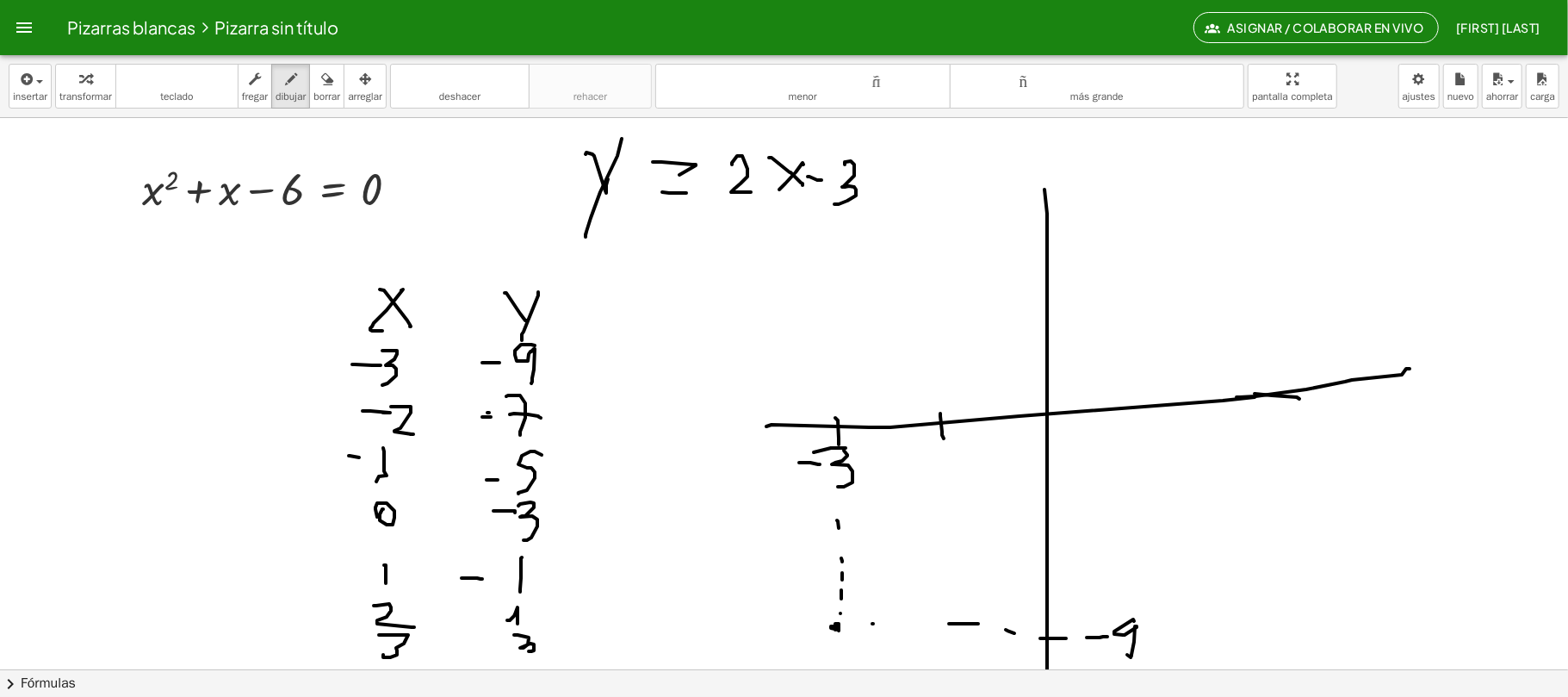 click at bounding box center (784, 669) 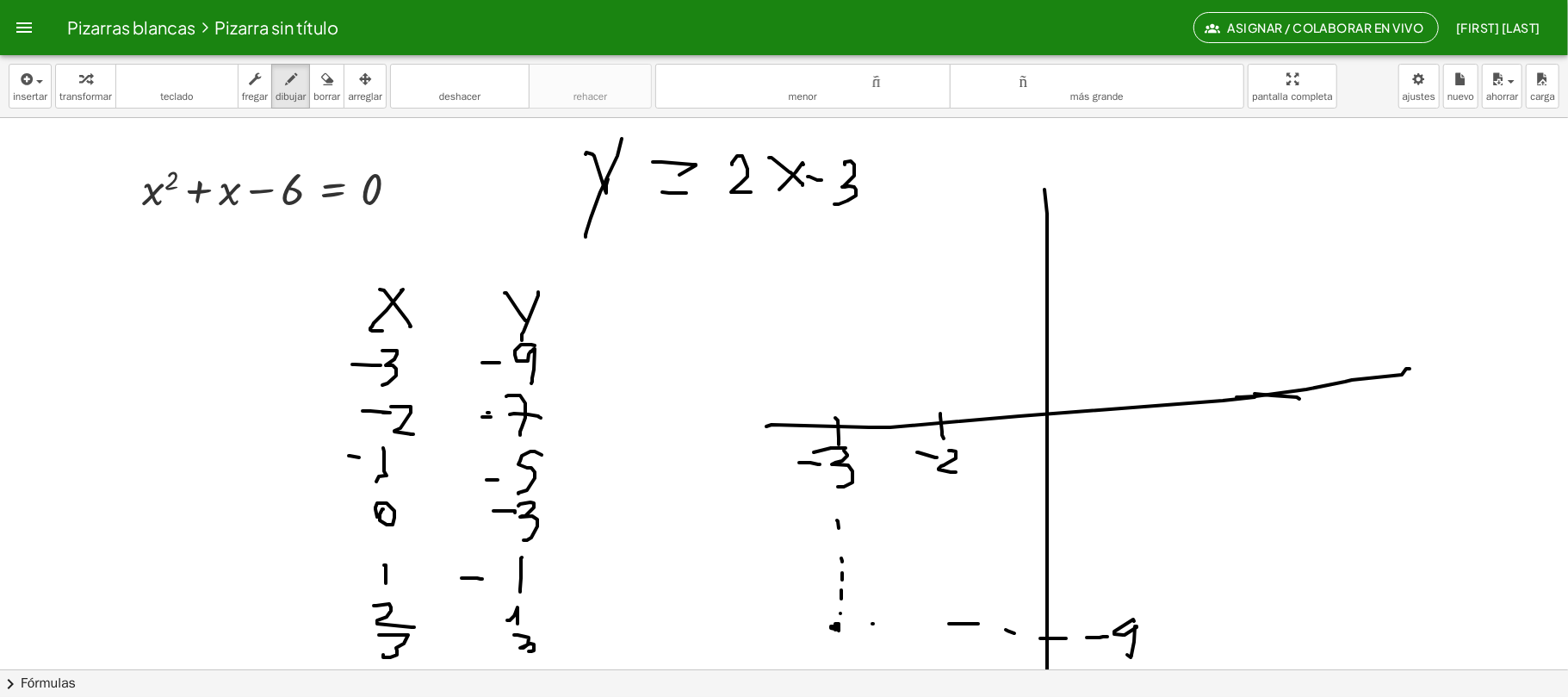 click at bounding box center (784, 669) 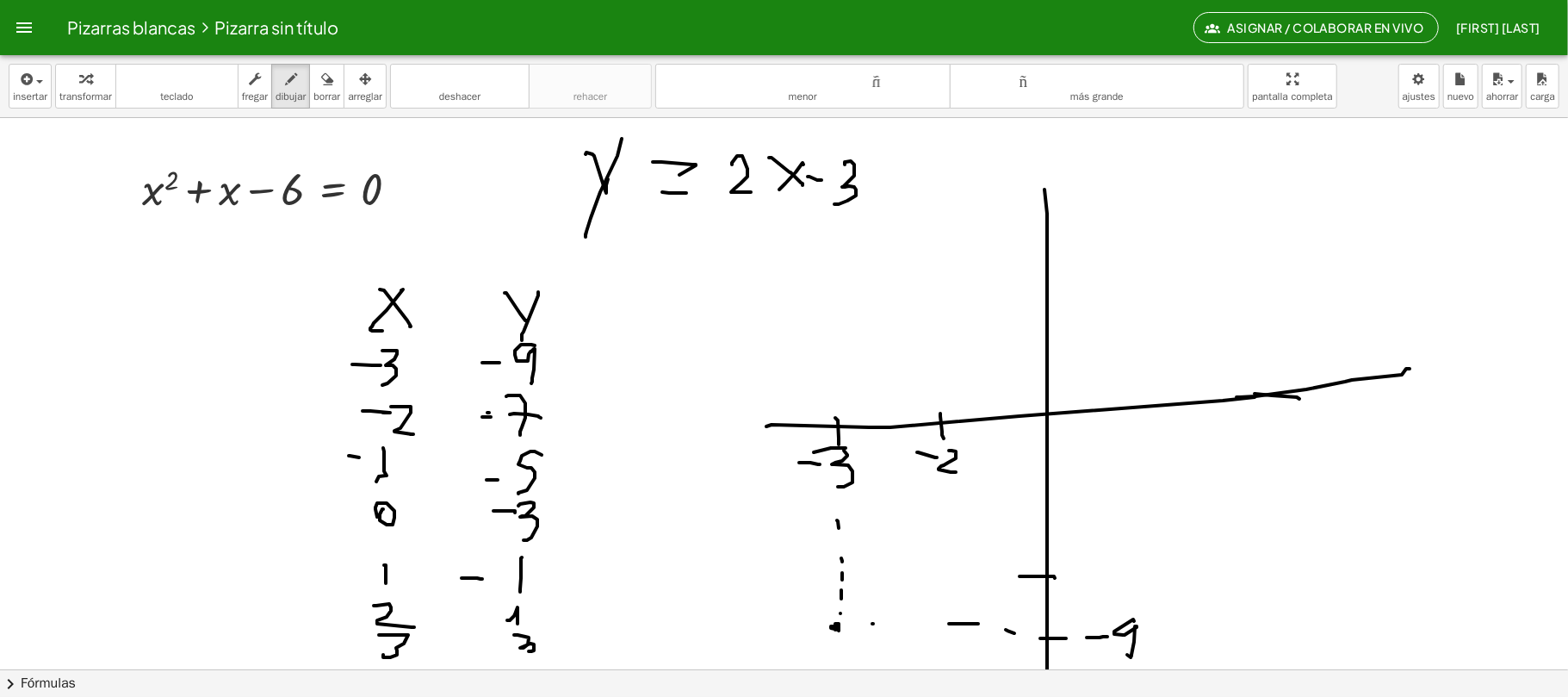 click at bounding box center (784, 669) 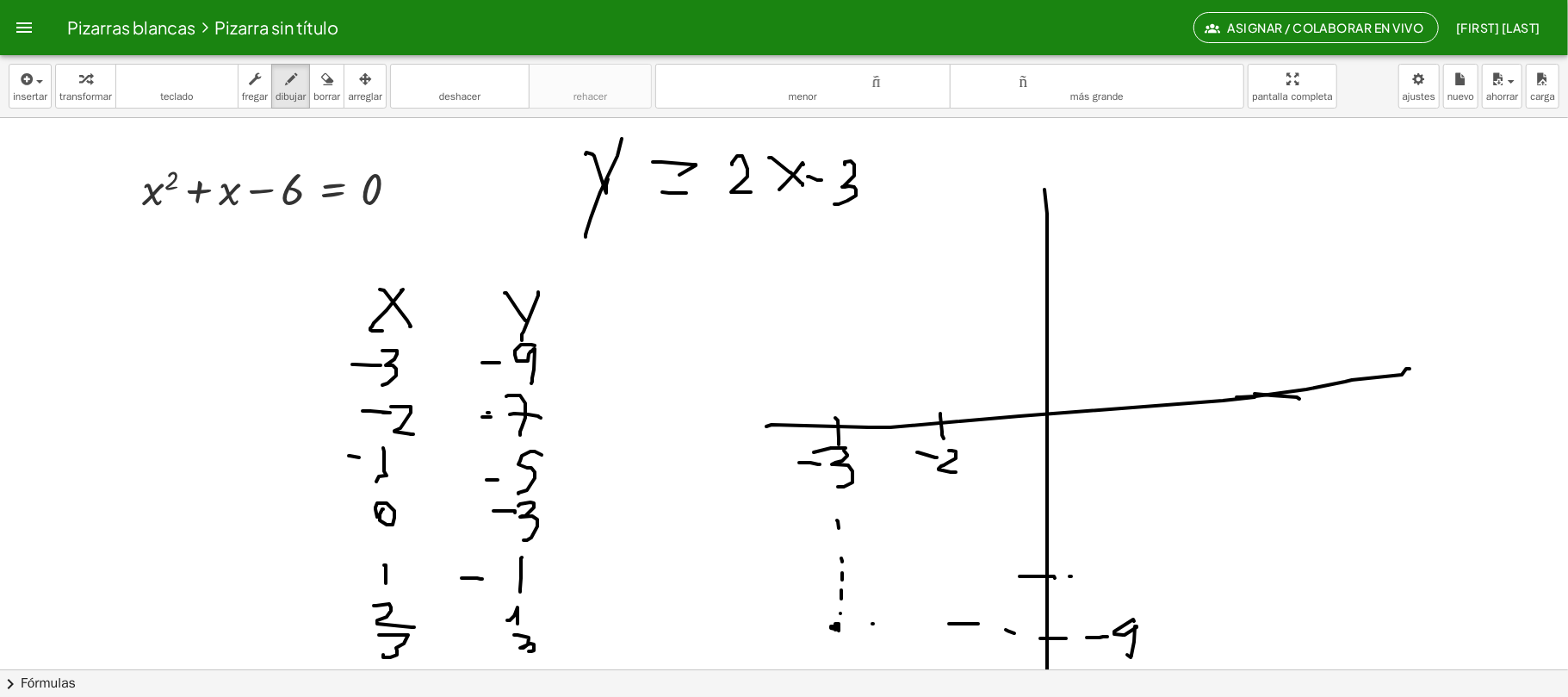 click at bounding box center (784, 669) 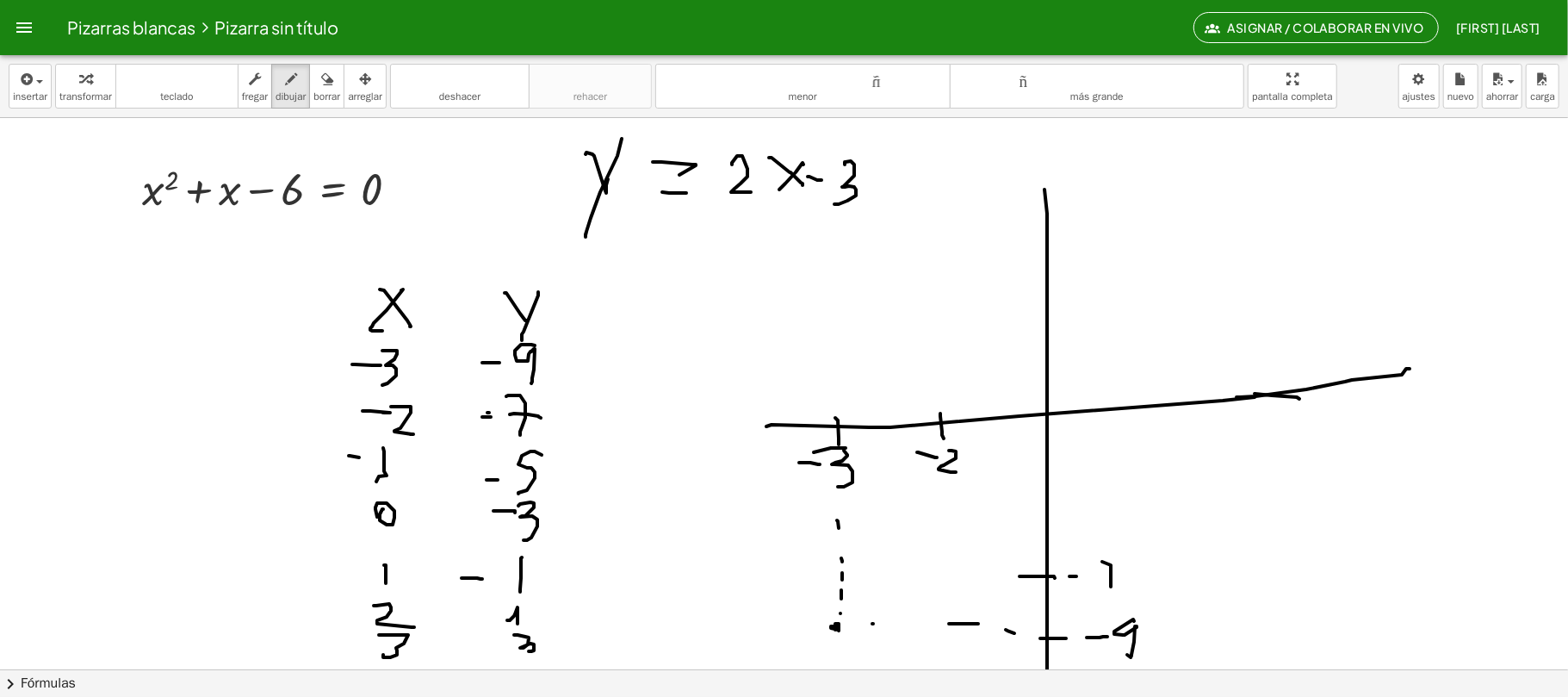 click at bounding box center [784, 669] 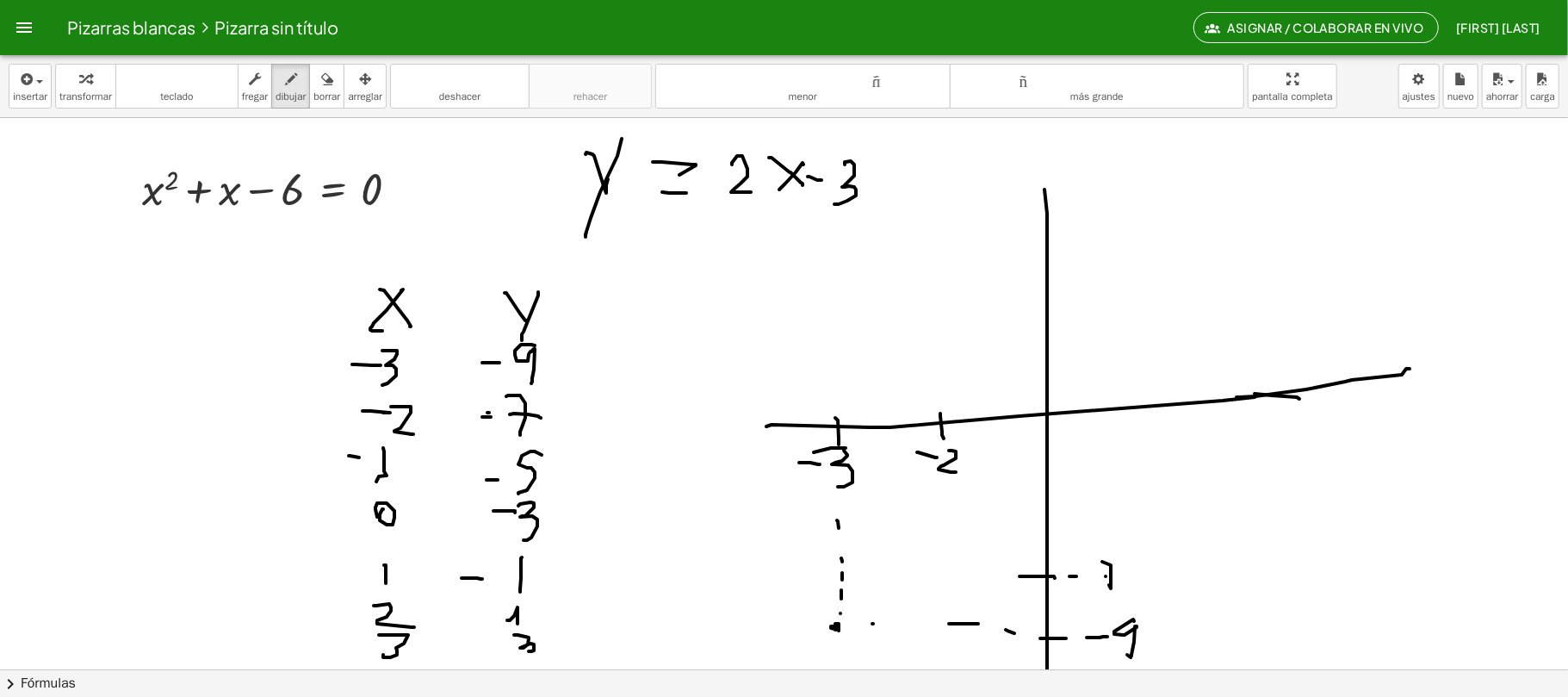 click at bounding box center (784, 669) 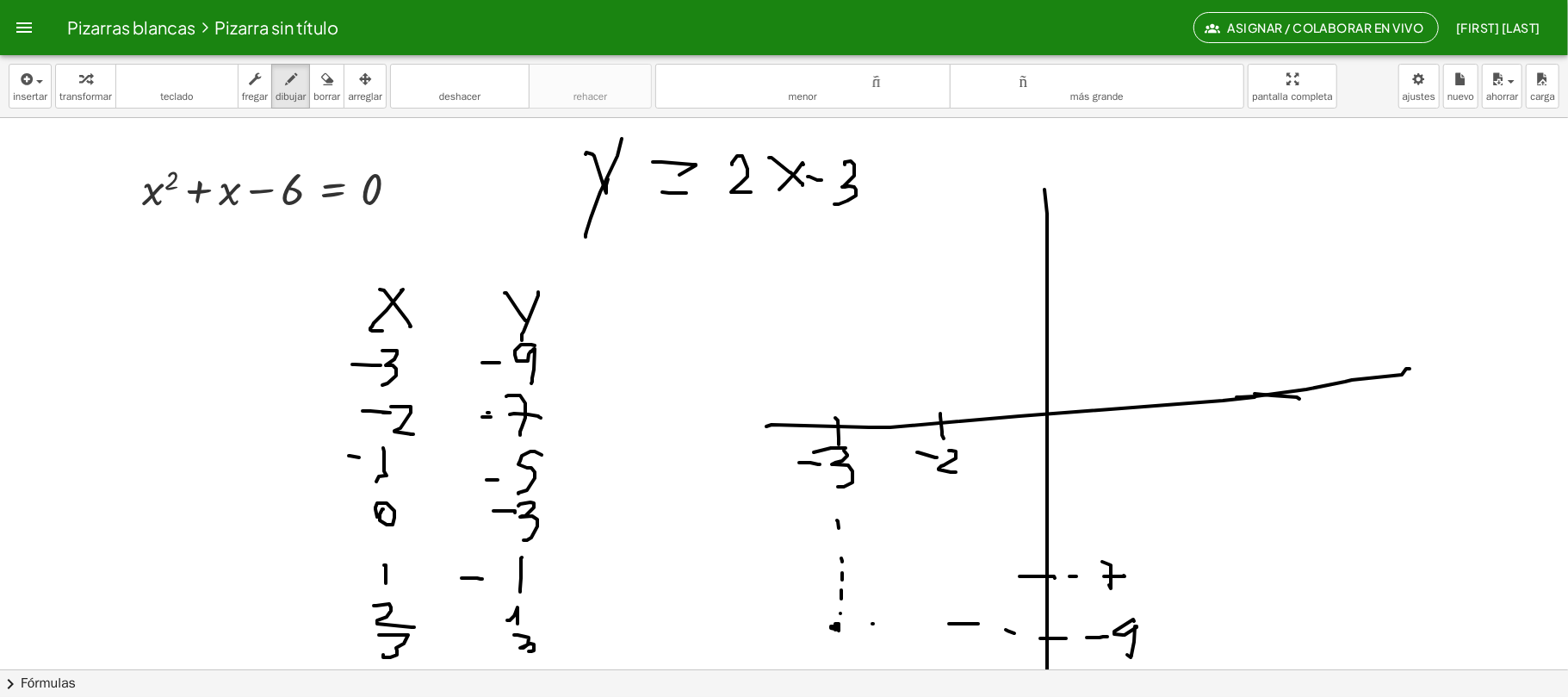 click at bounding box center [784, 669] 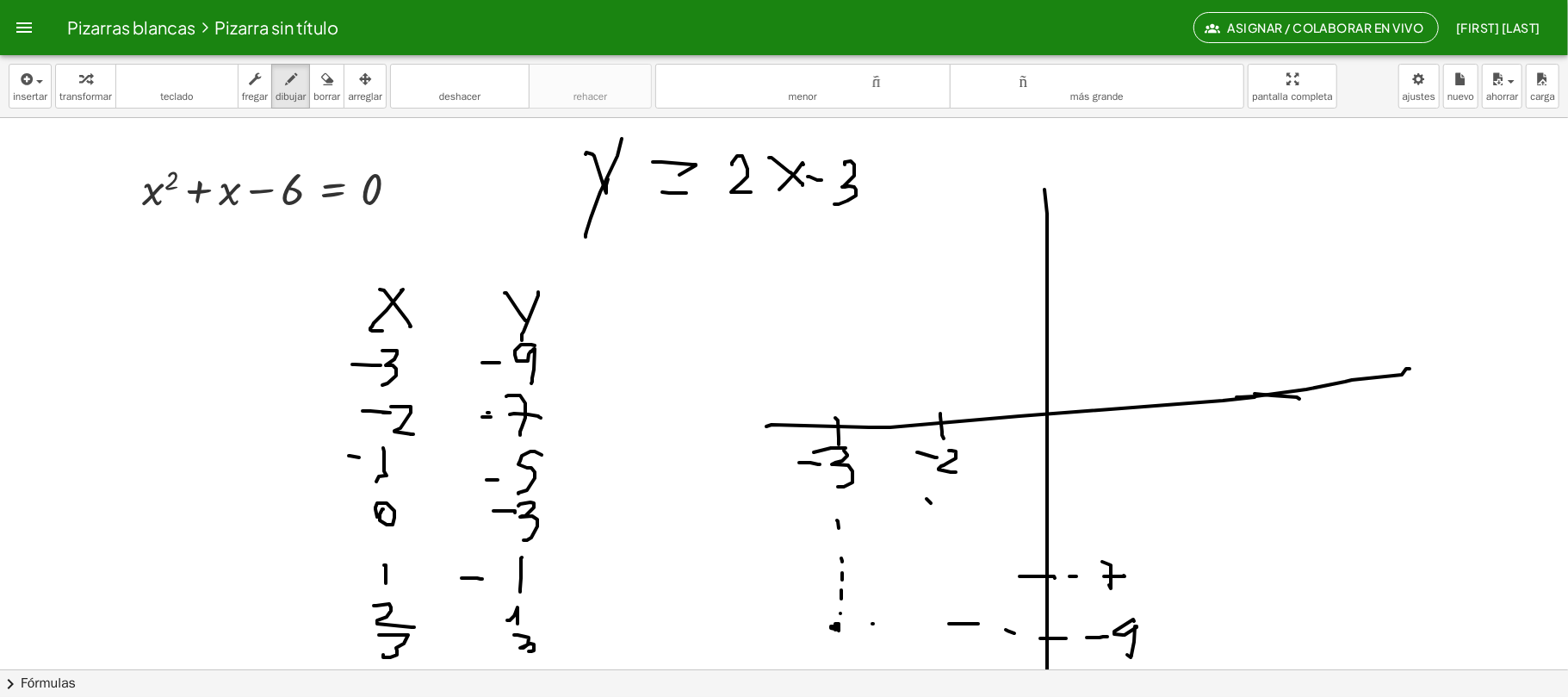 click at bounding box center [784, 669] 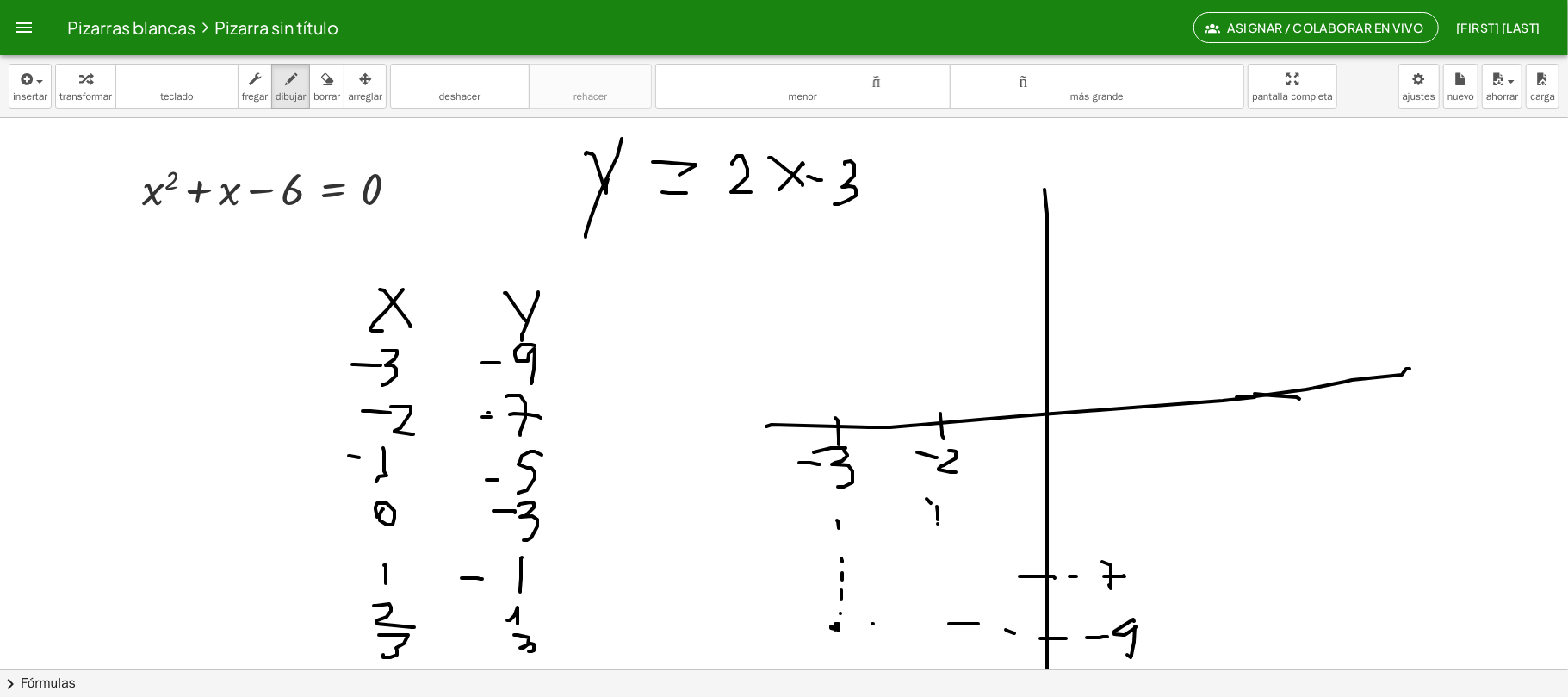 click at bounding box center [784, 669] 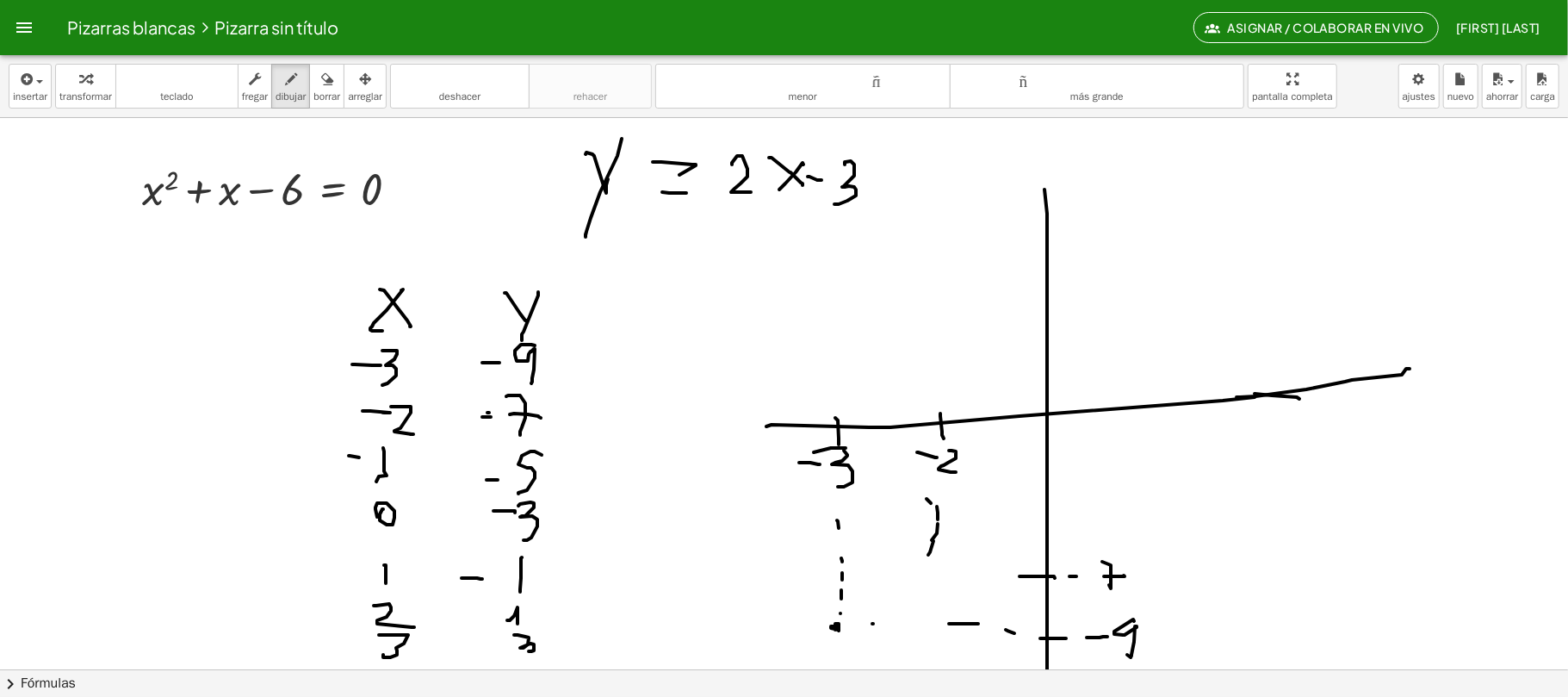 click at bounding box center (784, 669) 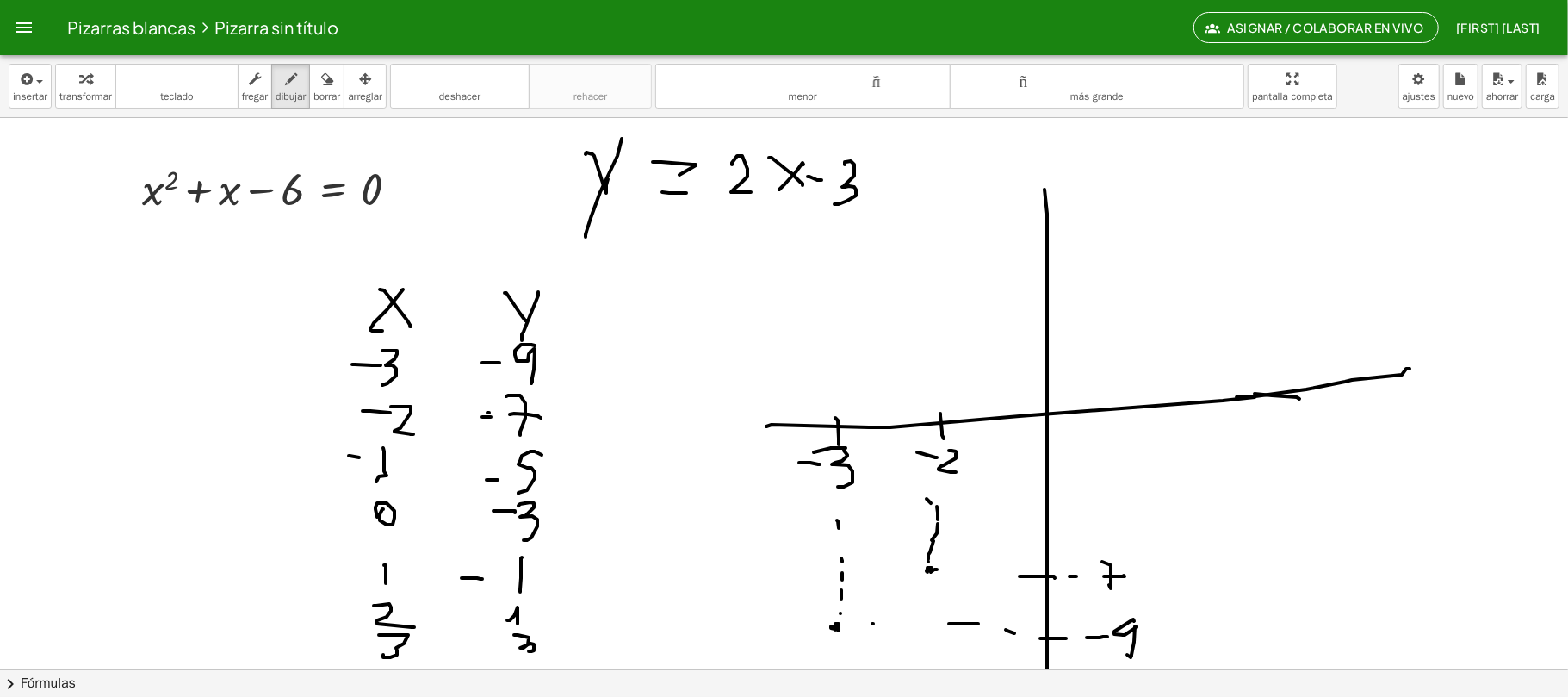 click at bounding box center (784, 669) 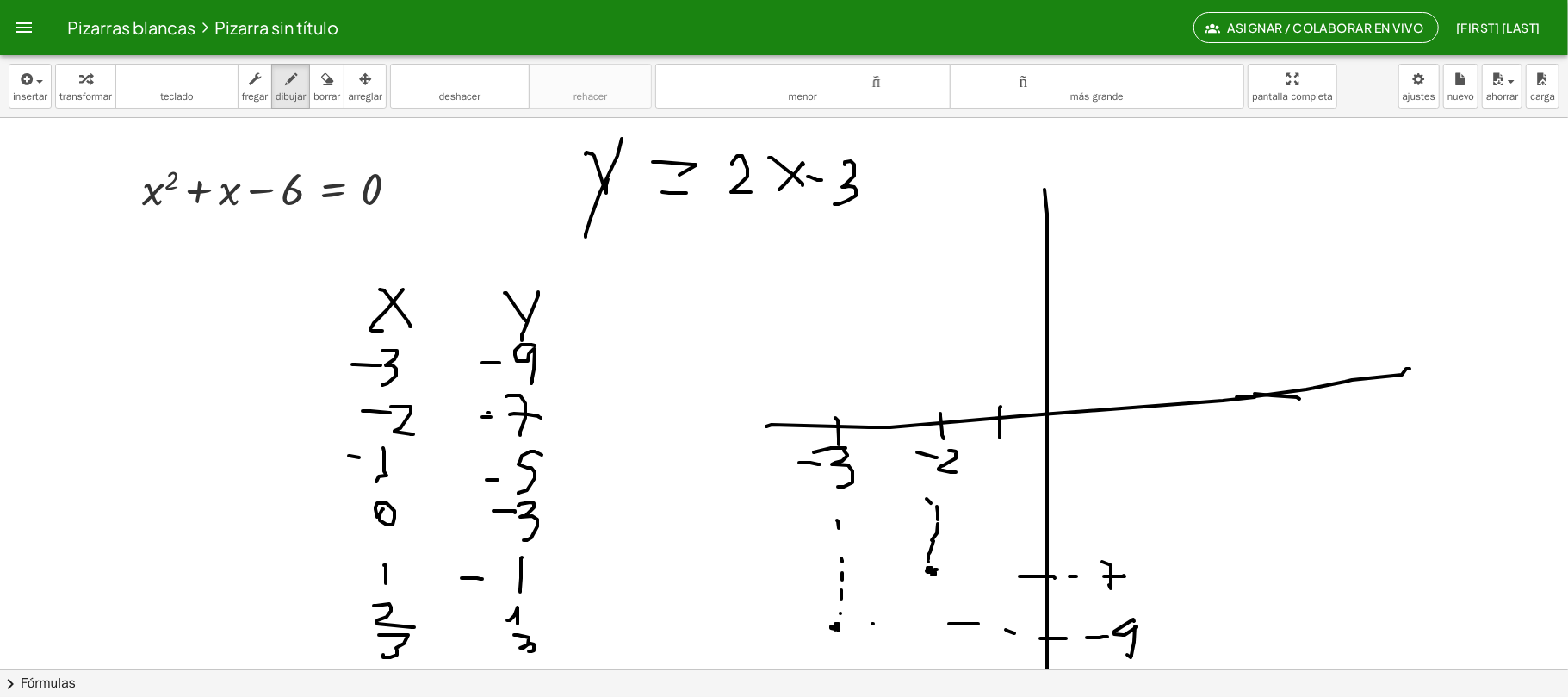 click at bounding box center [784, 669] 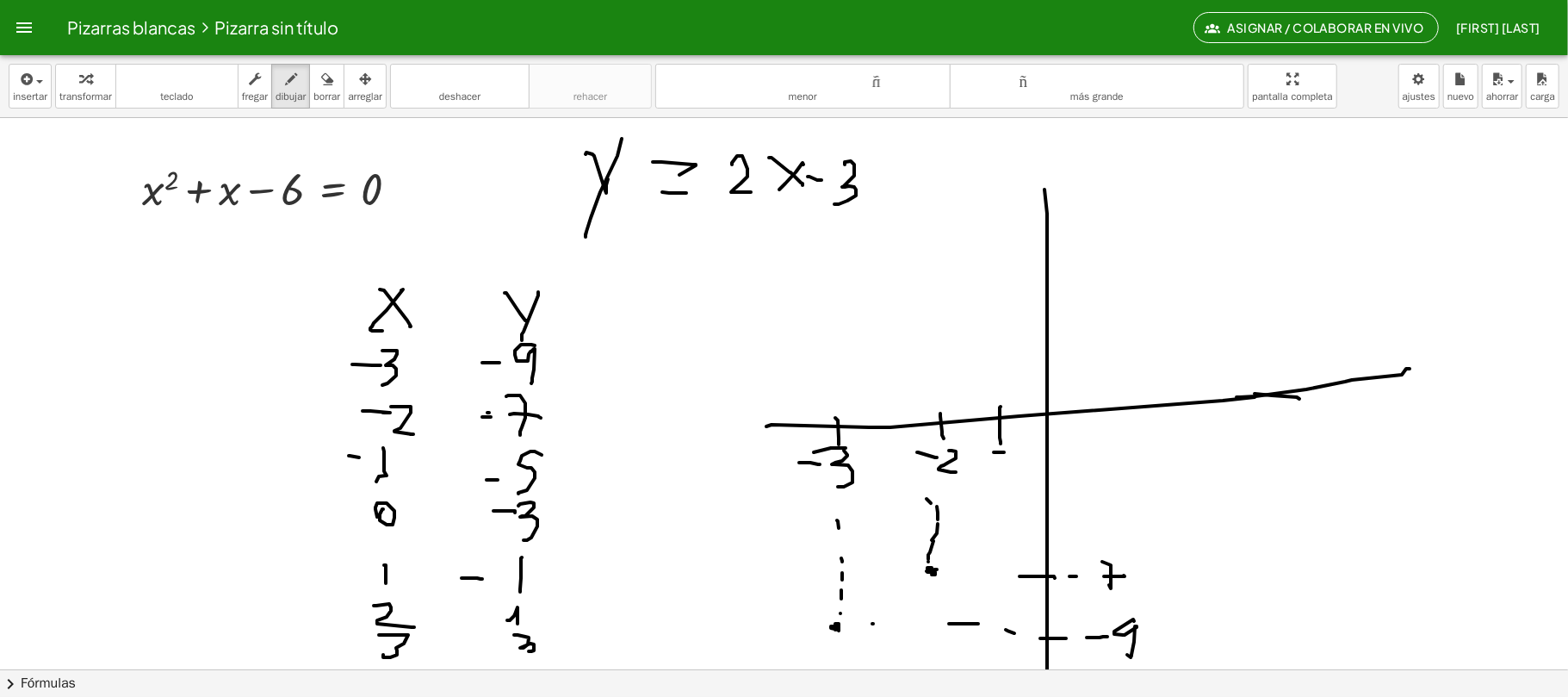 click at bounding box center [784, 669] 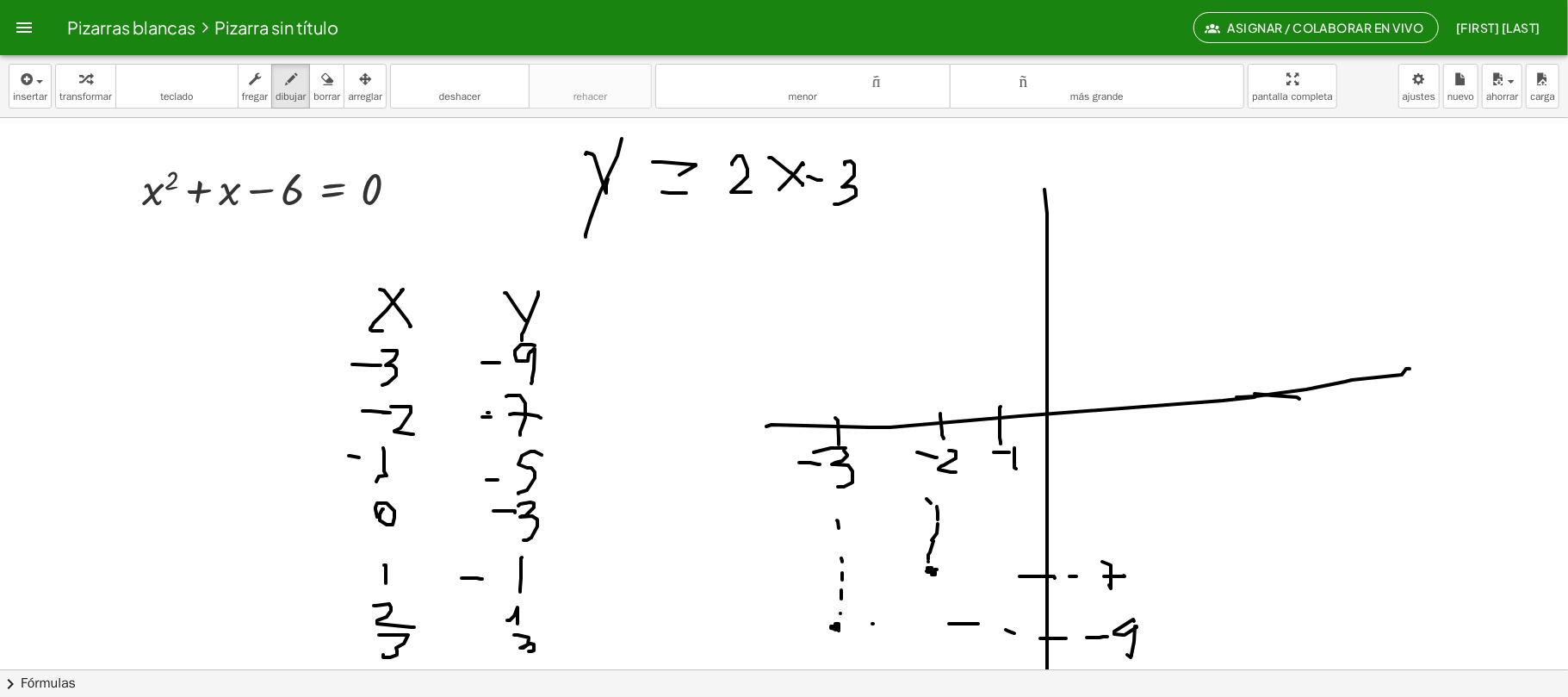 click at bounding box center (784, 669) 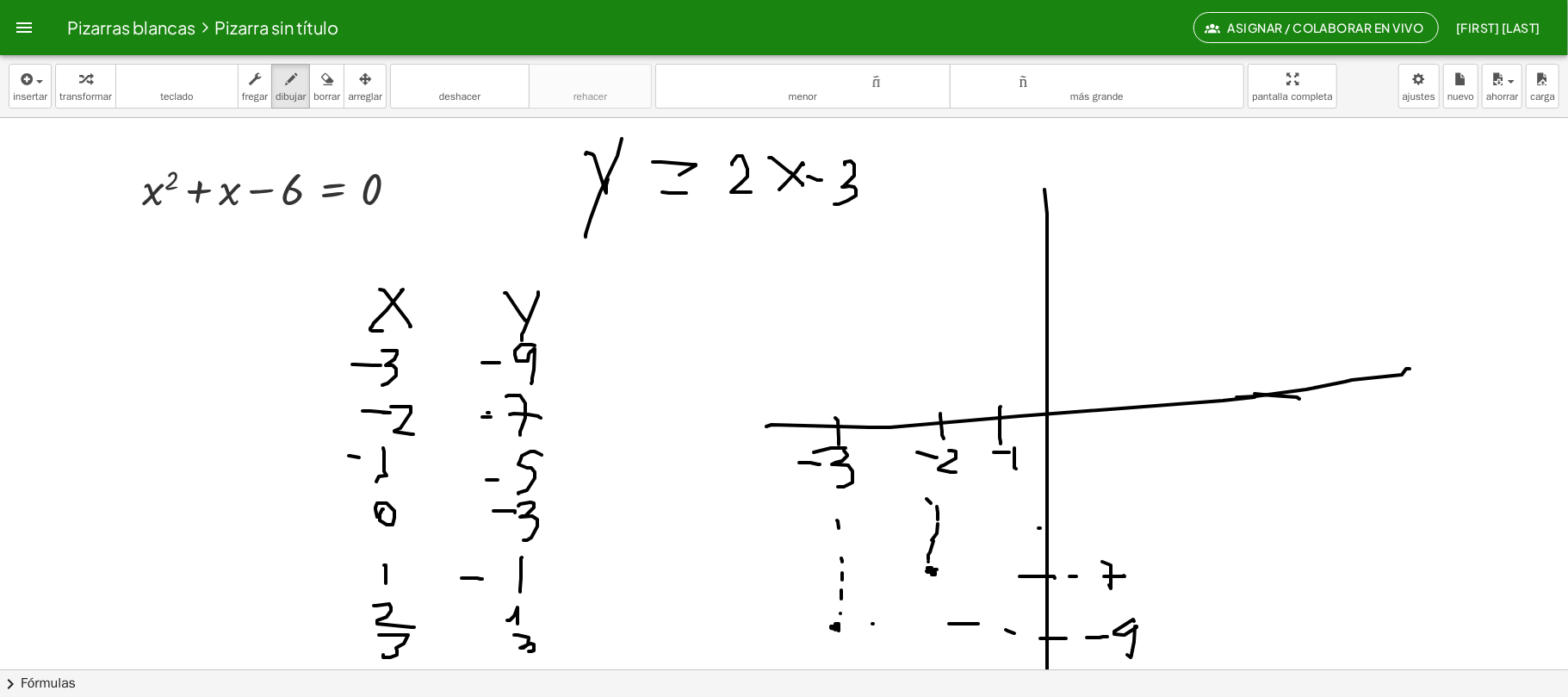 click at bounding box center (784, 669) 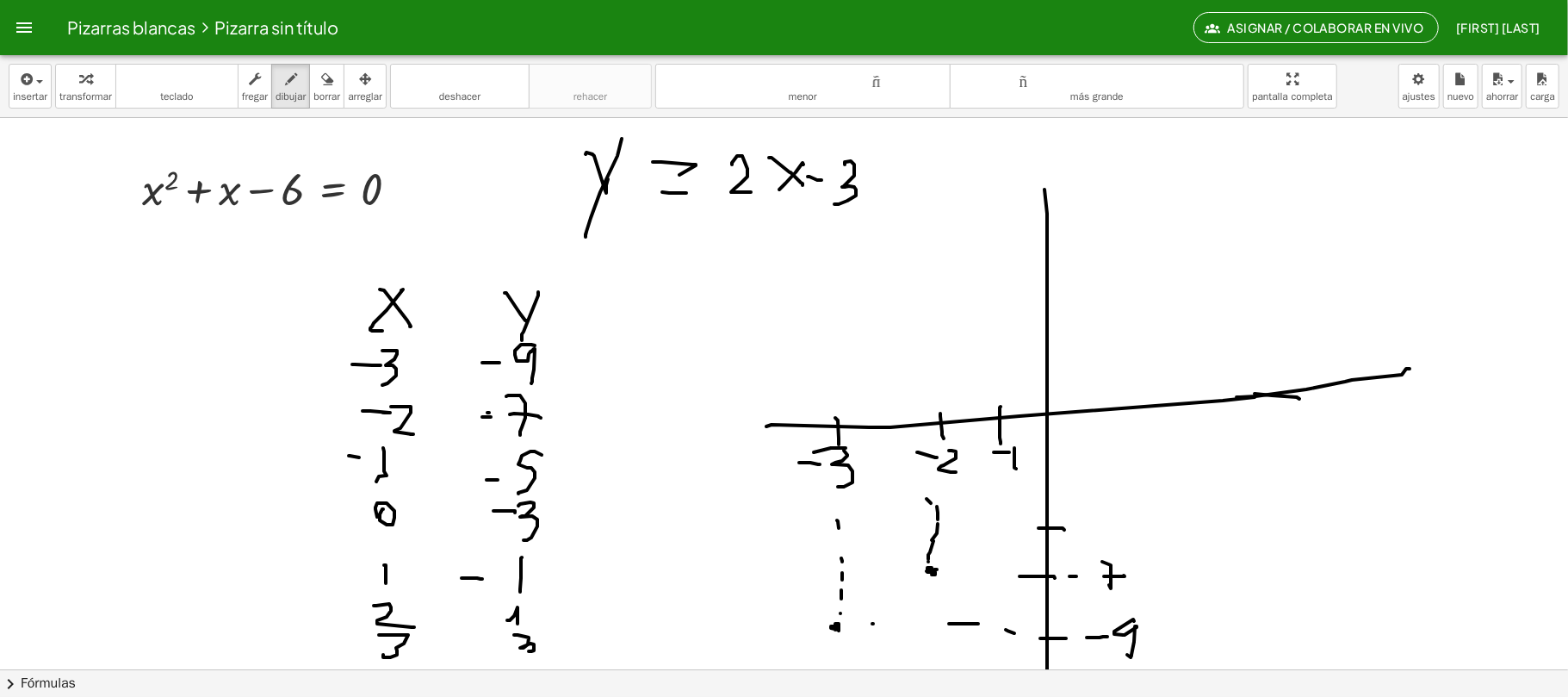 click at bounding box center [784, 669] 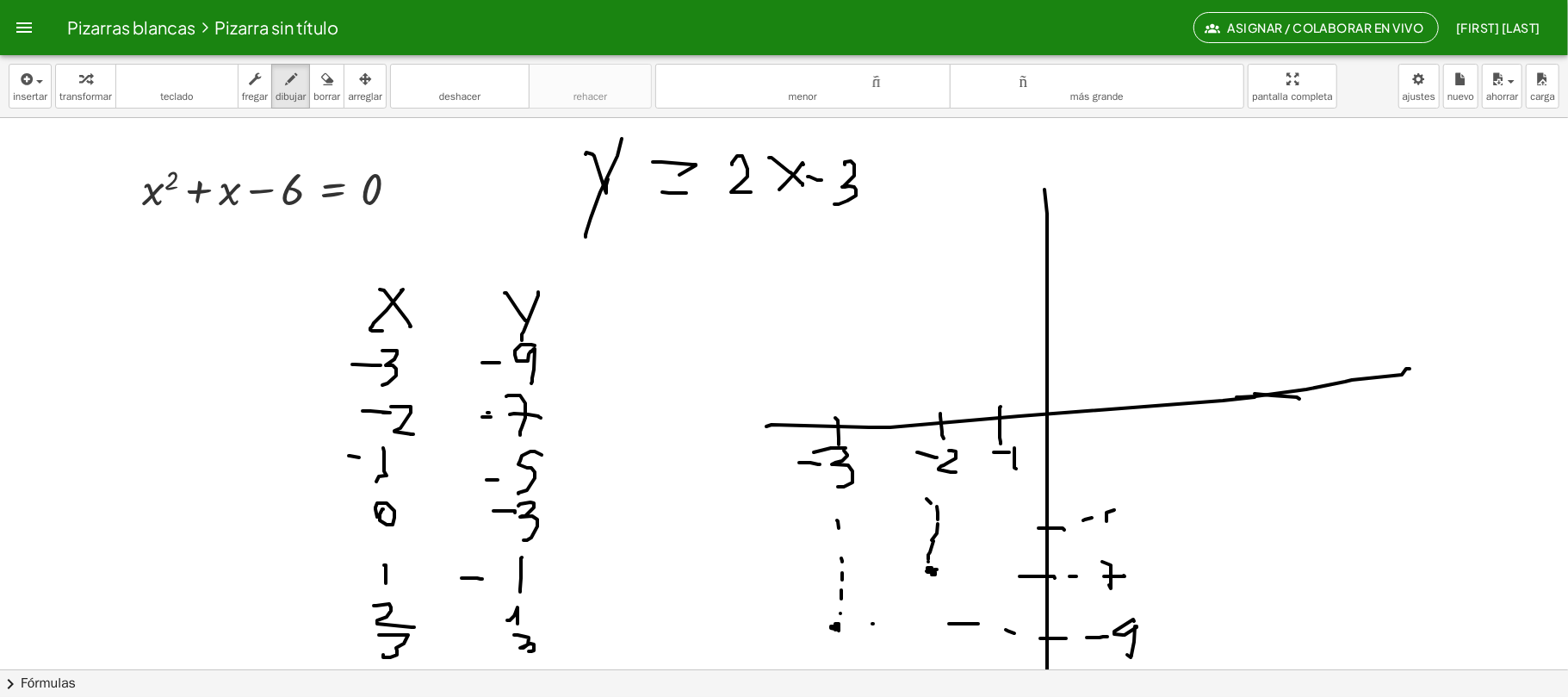 click at bounding box center (784, 669) 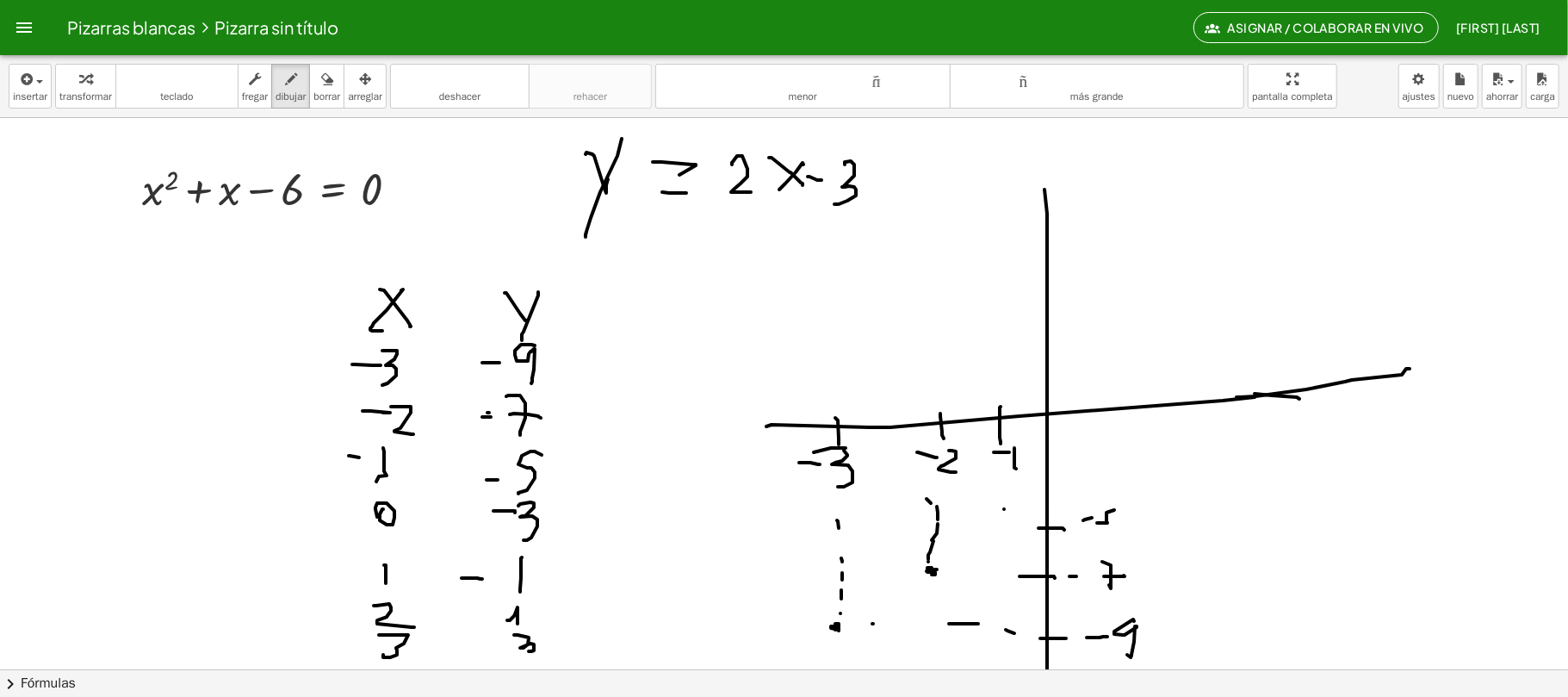 click at bounding box center (784, 669) 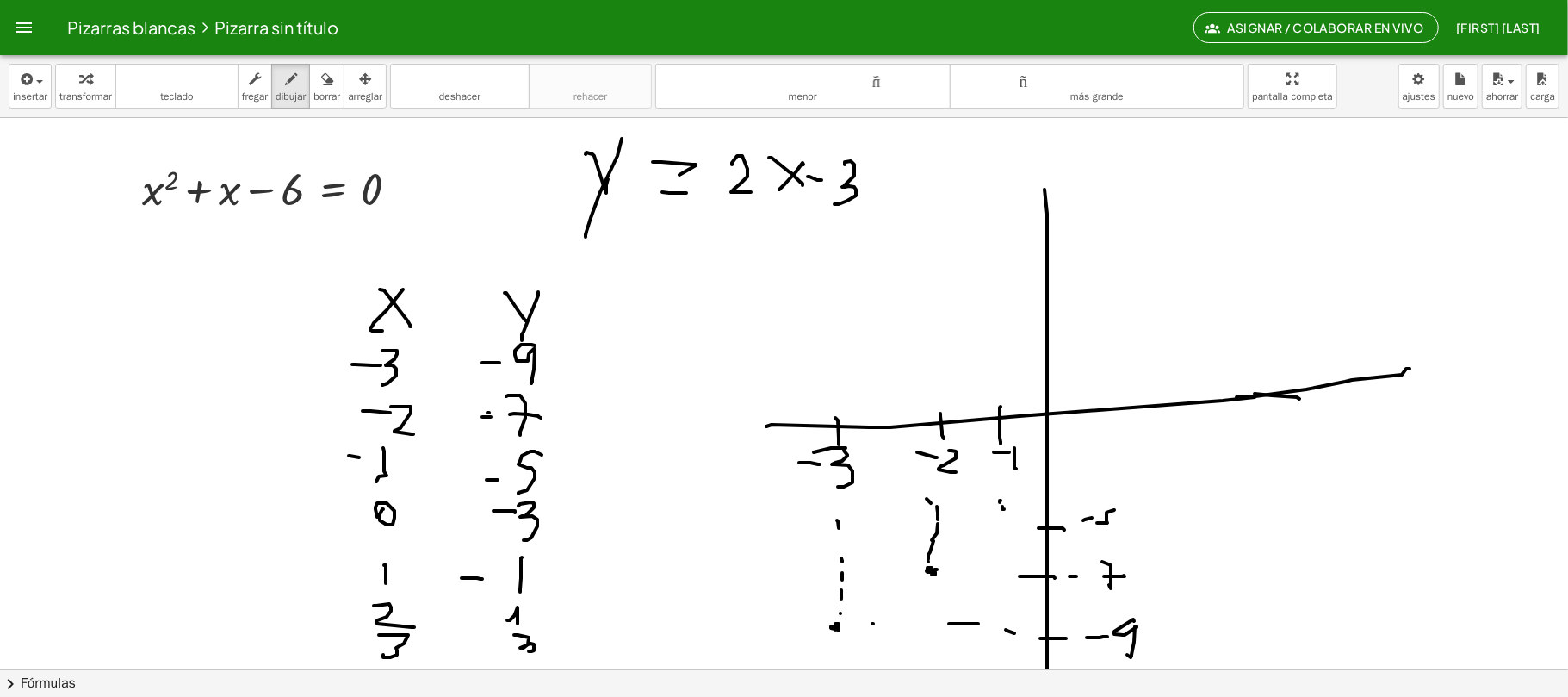 click at bounding box center (784, 669) 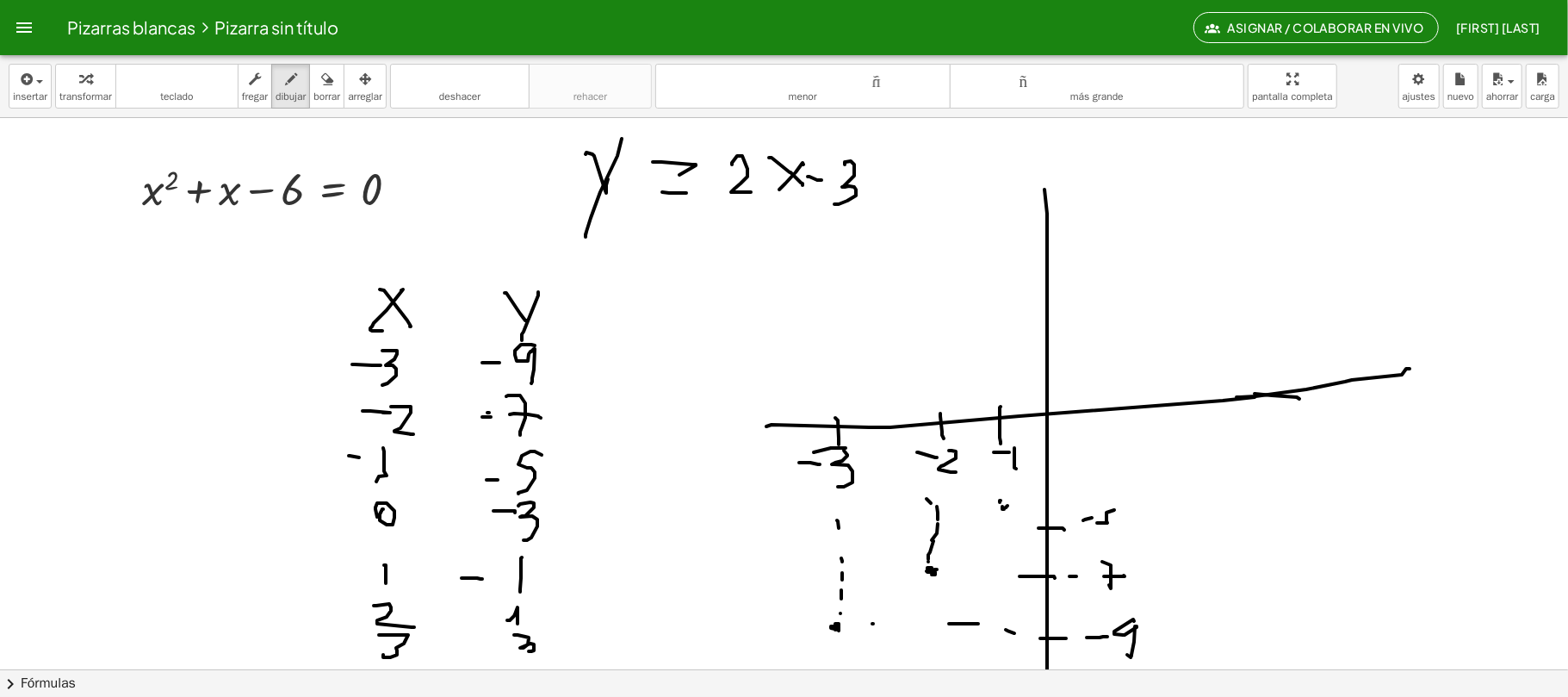 click at bounding box center [784, 669] 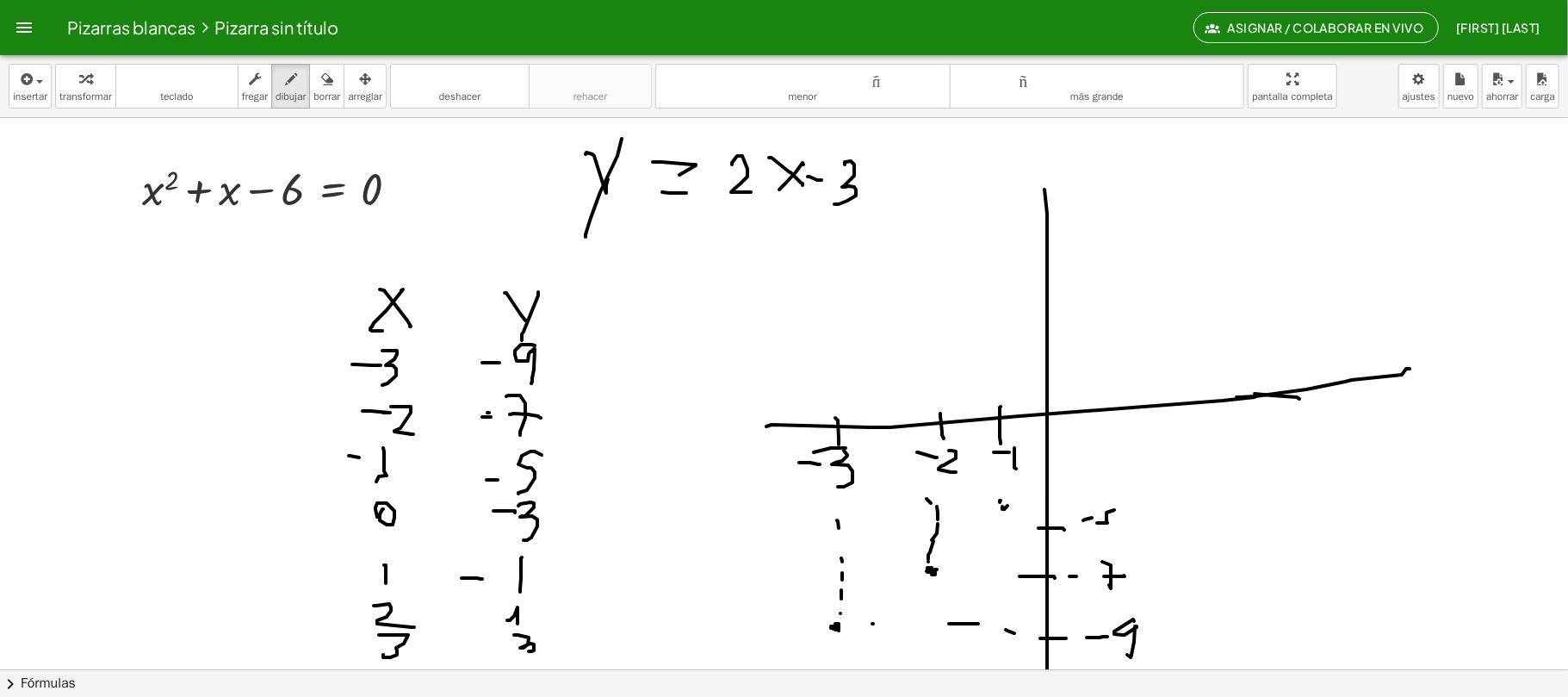 click at bounding box center (784, 669) 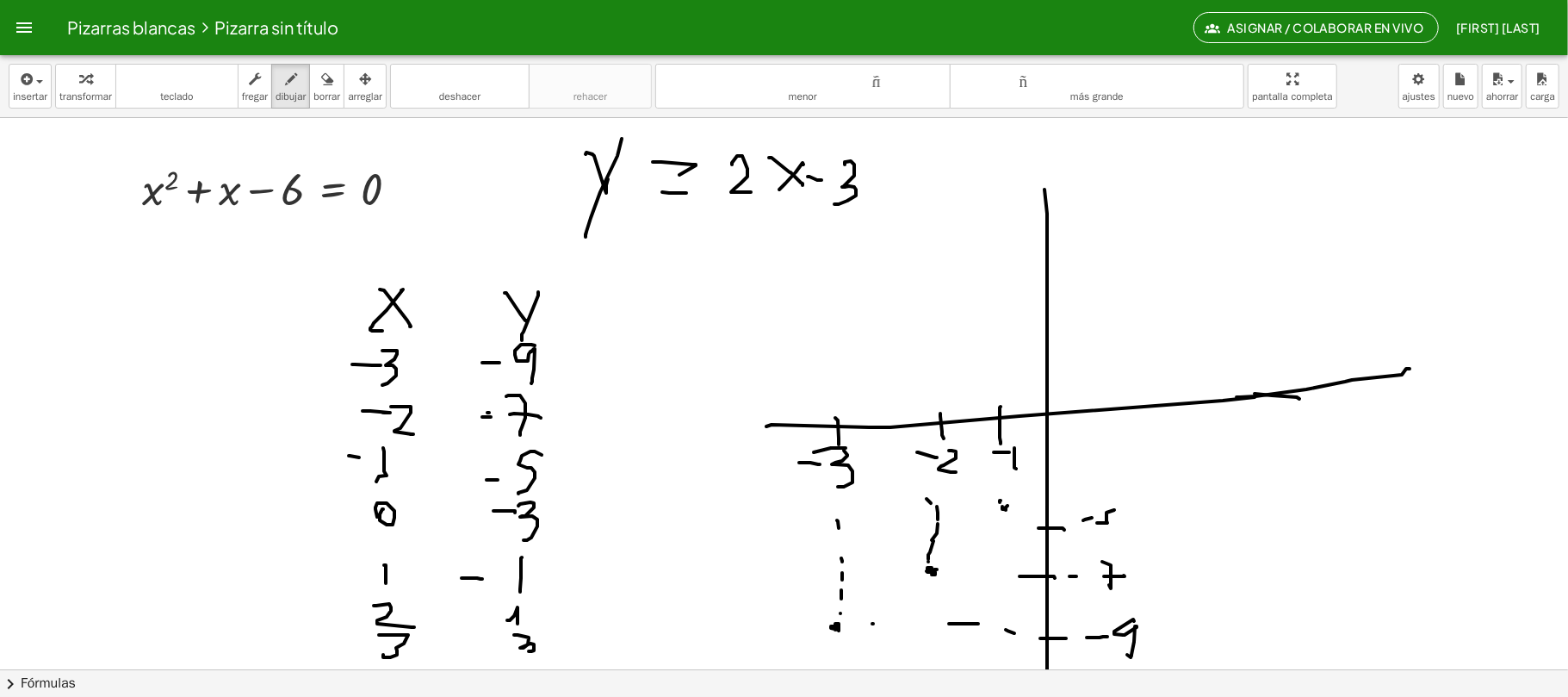 click at bounding box center (784, 669) 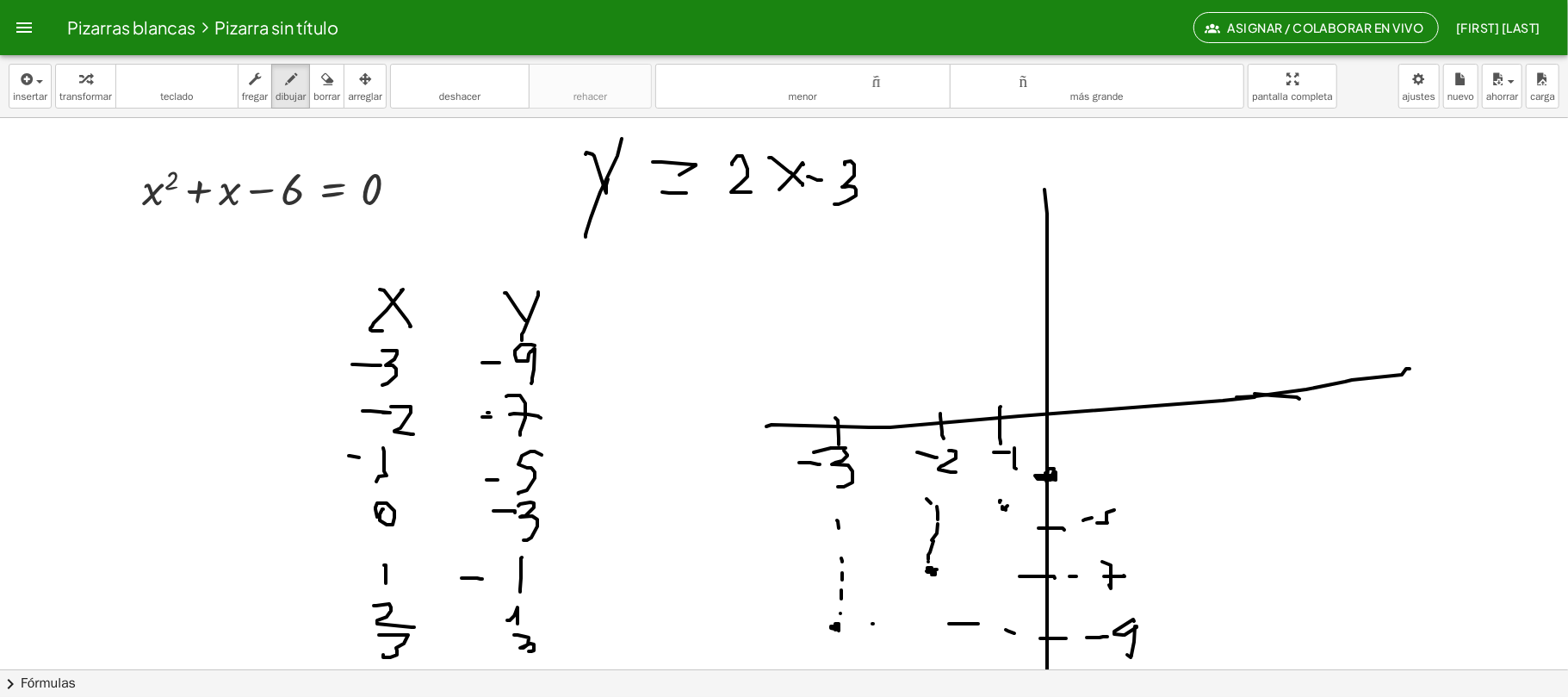 click at bounding box center (784, 669) 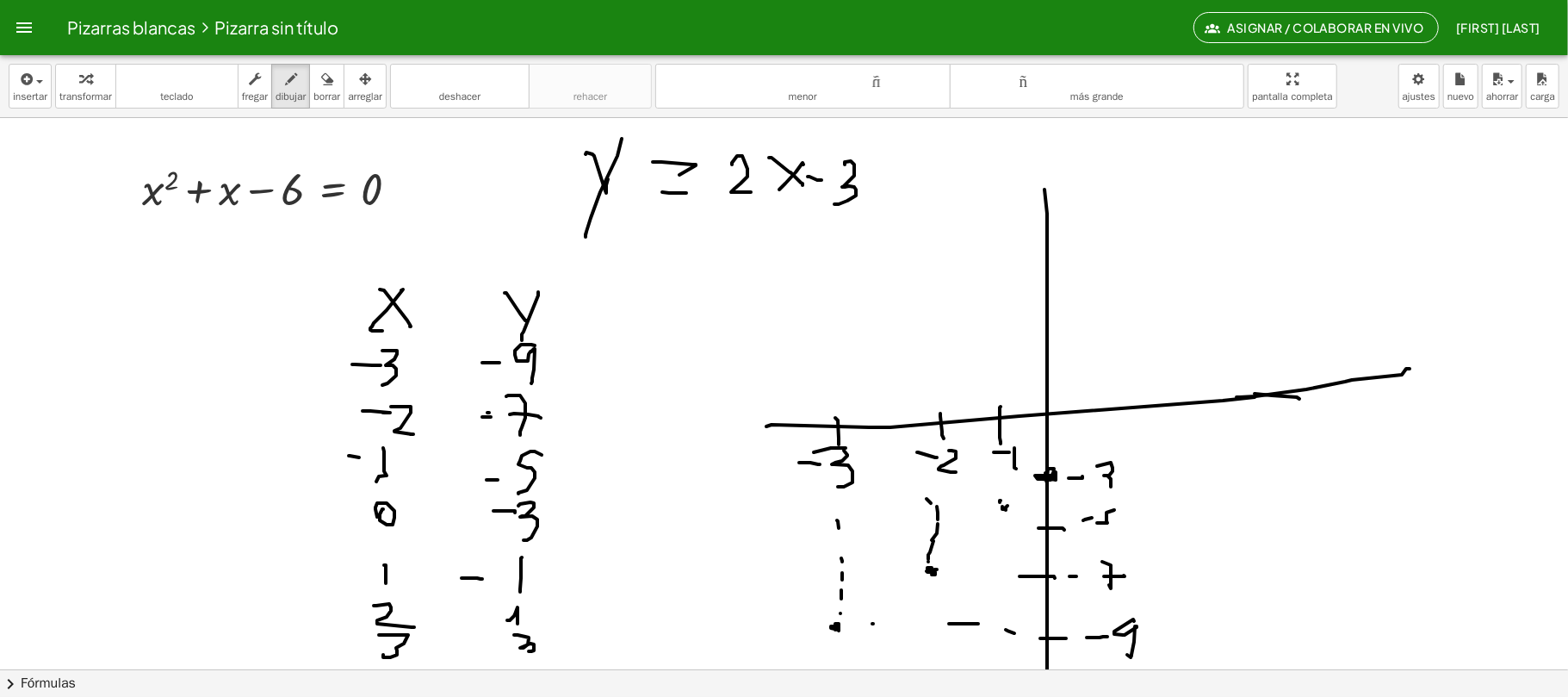 click at bounding box center [784, 669] 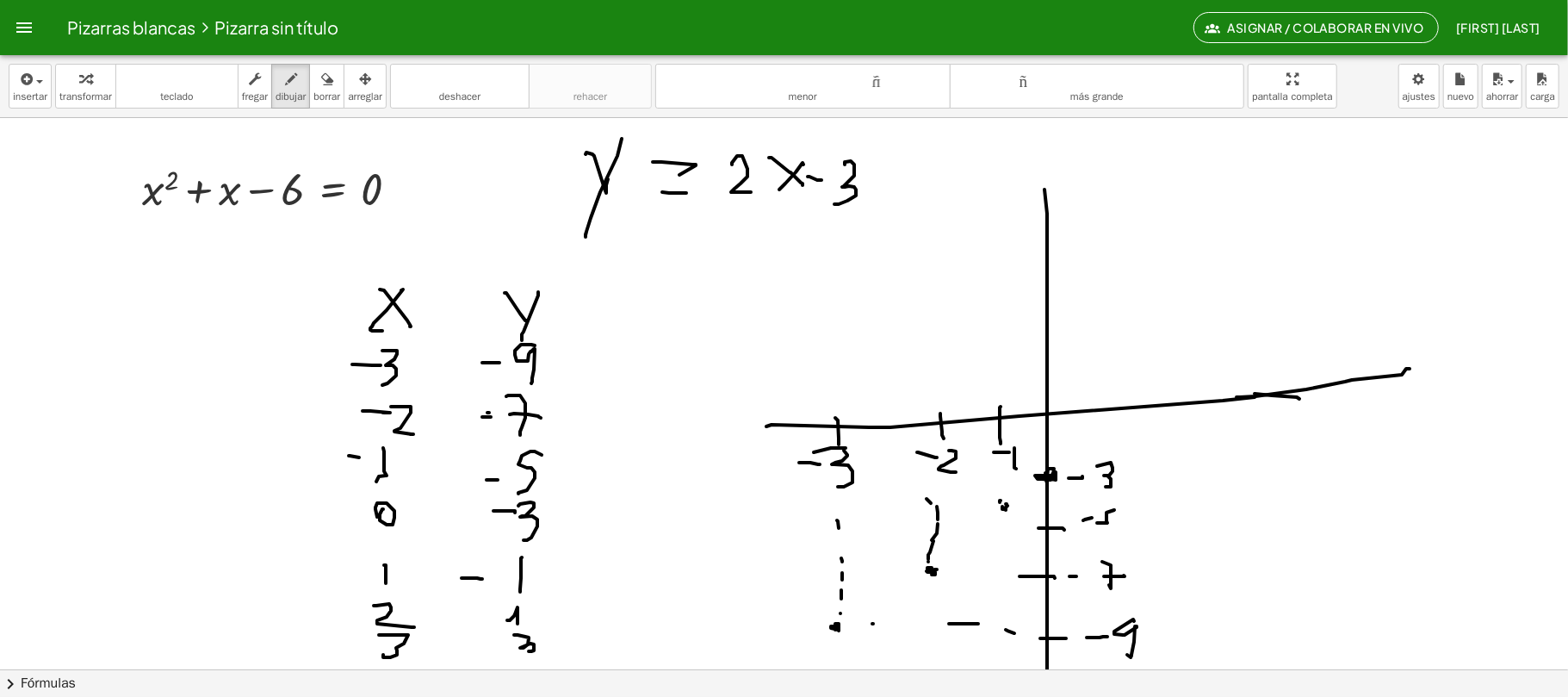 click at bounding box center [784, 669] 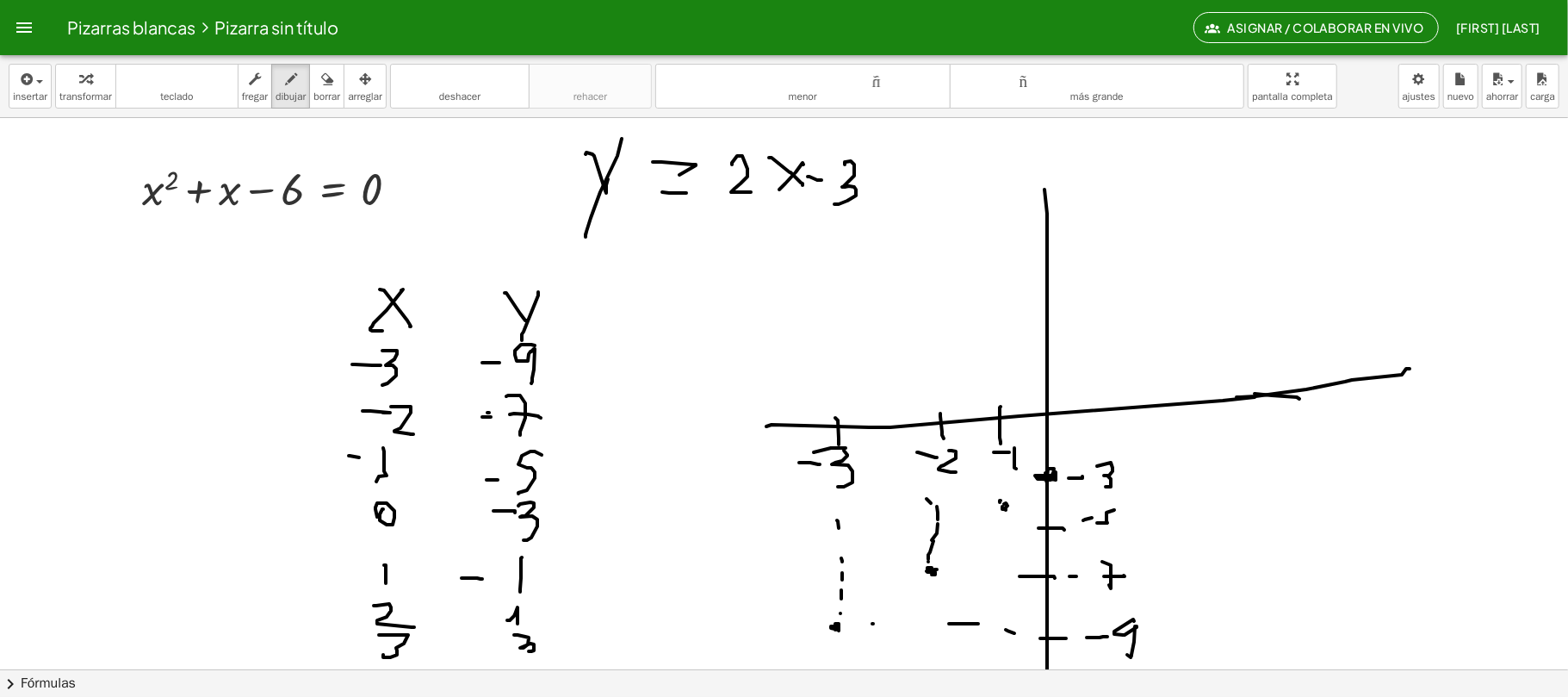 click at bounding box center (784, 669) 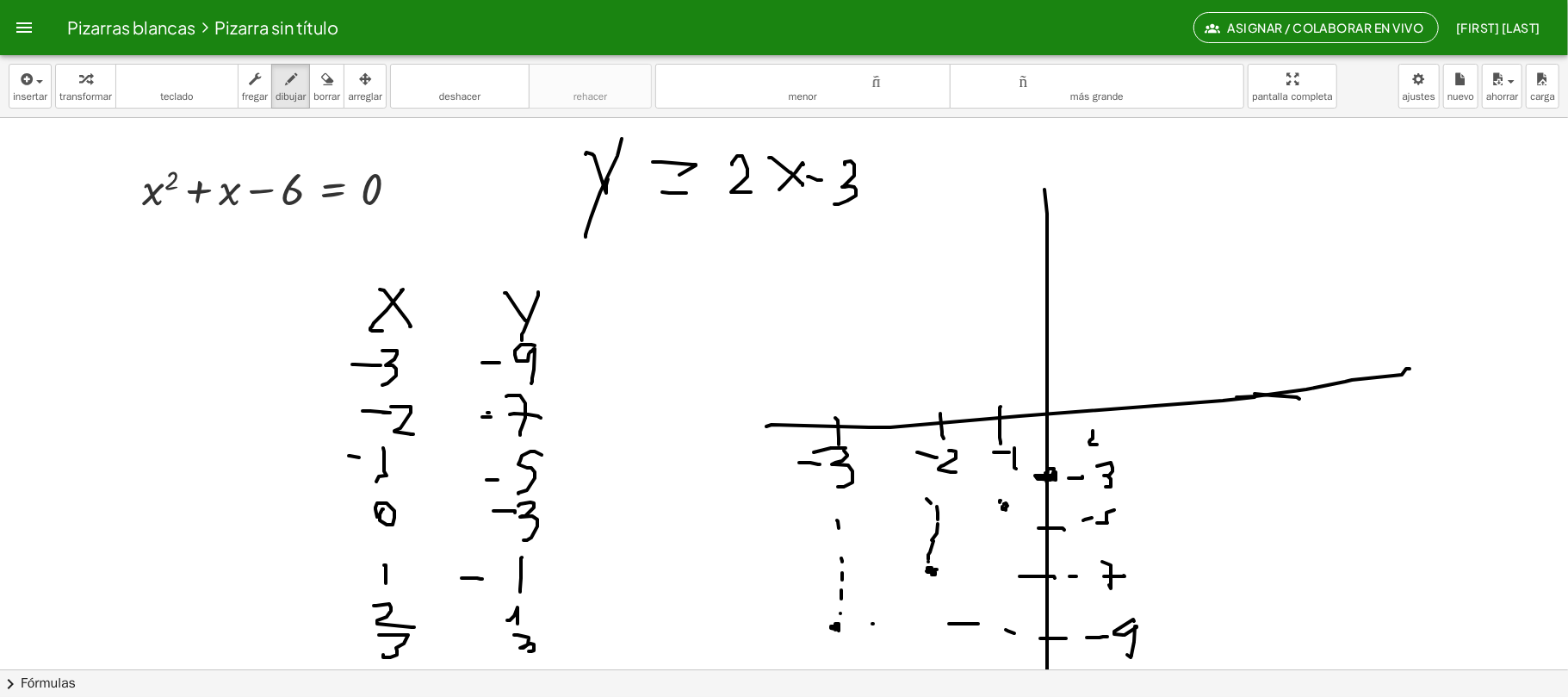 click at bounding box center (784, 669) 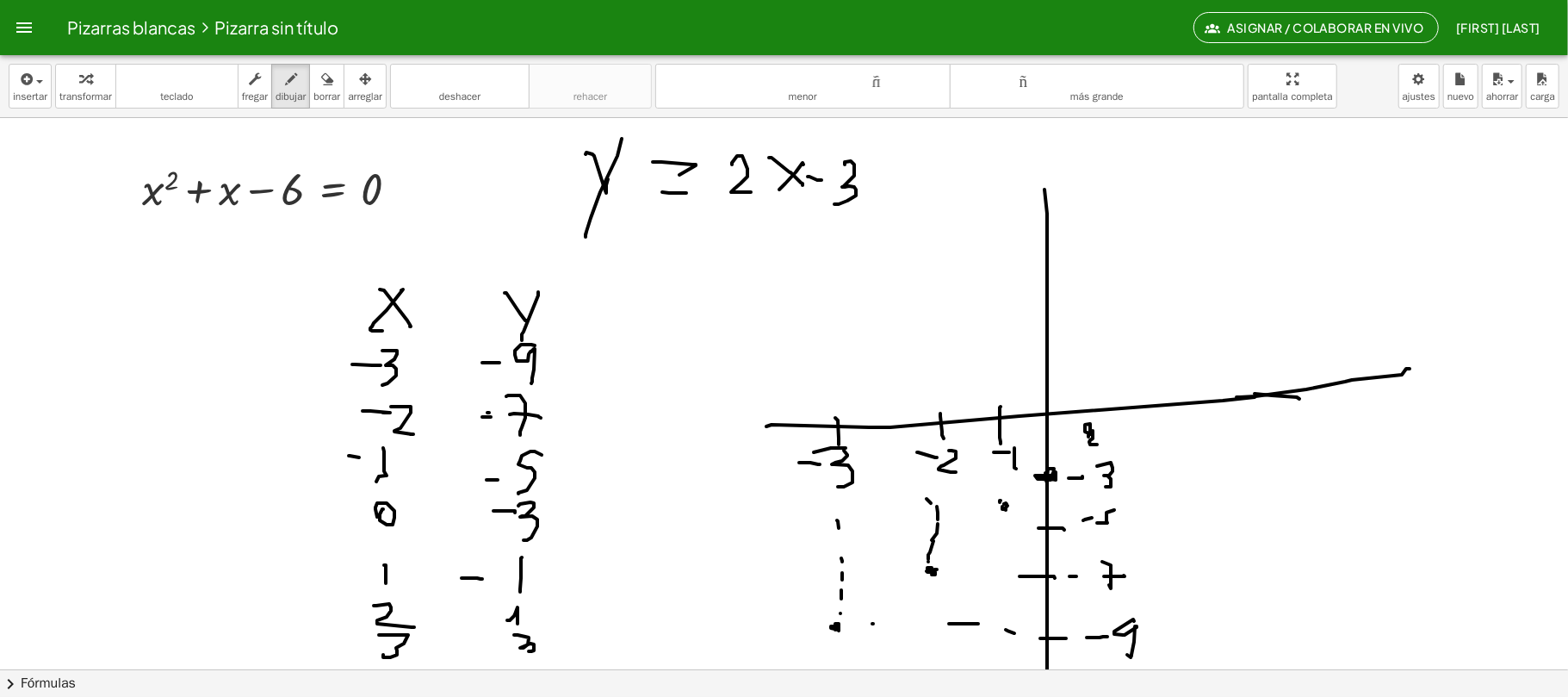 click at bounding box center [784, 669] 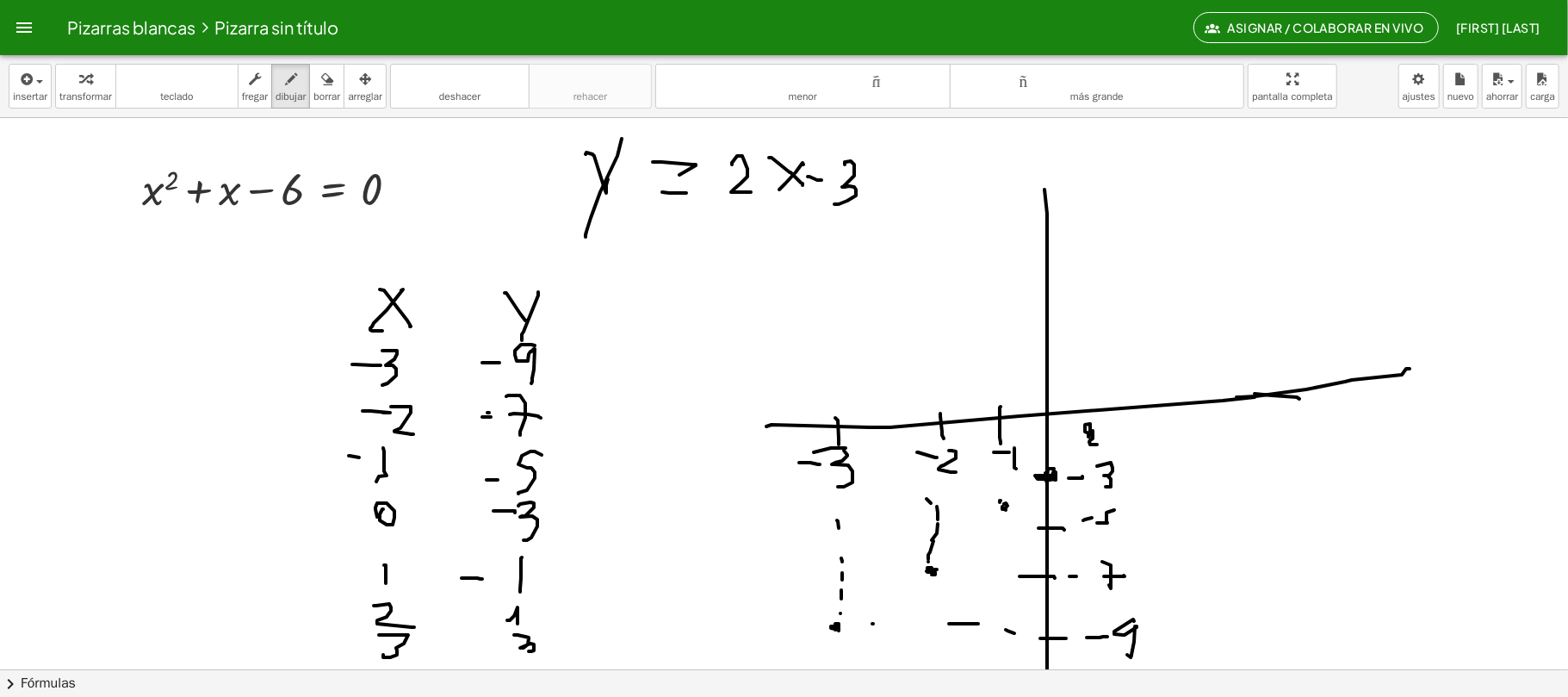 click at bounding box center (784, 669) 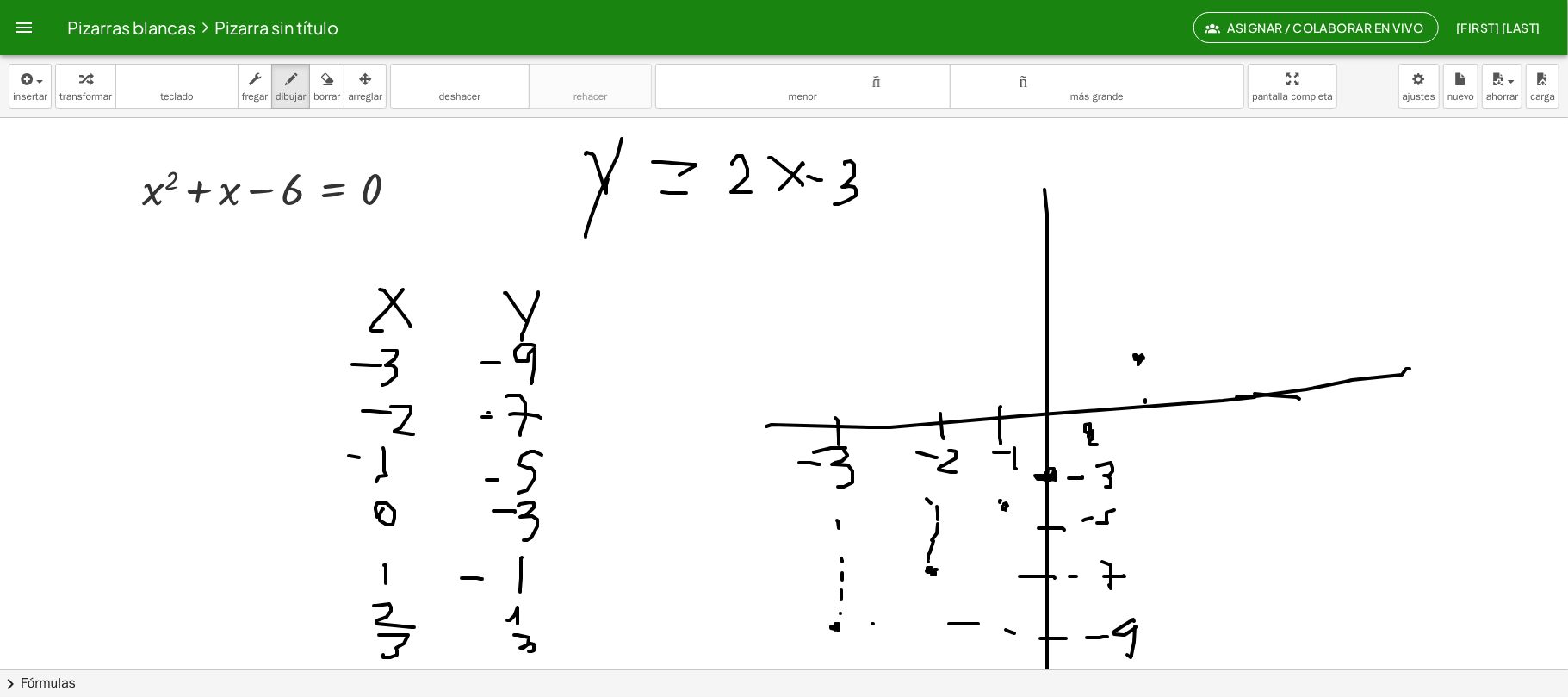 click at bounding box center (784, 669) 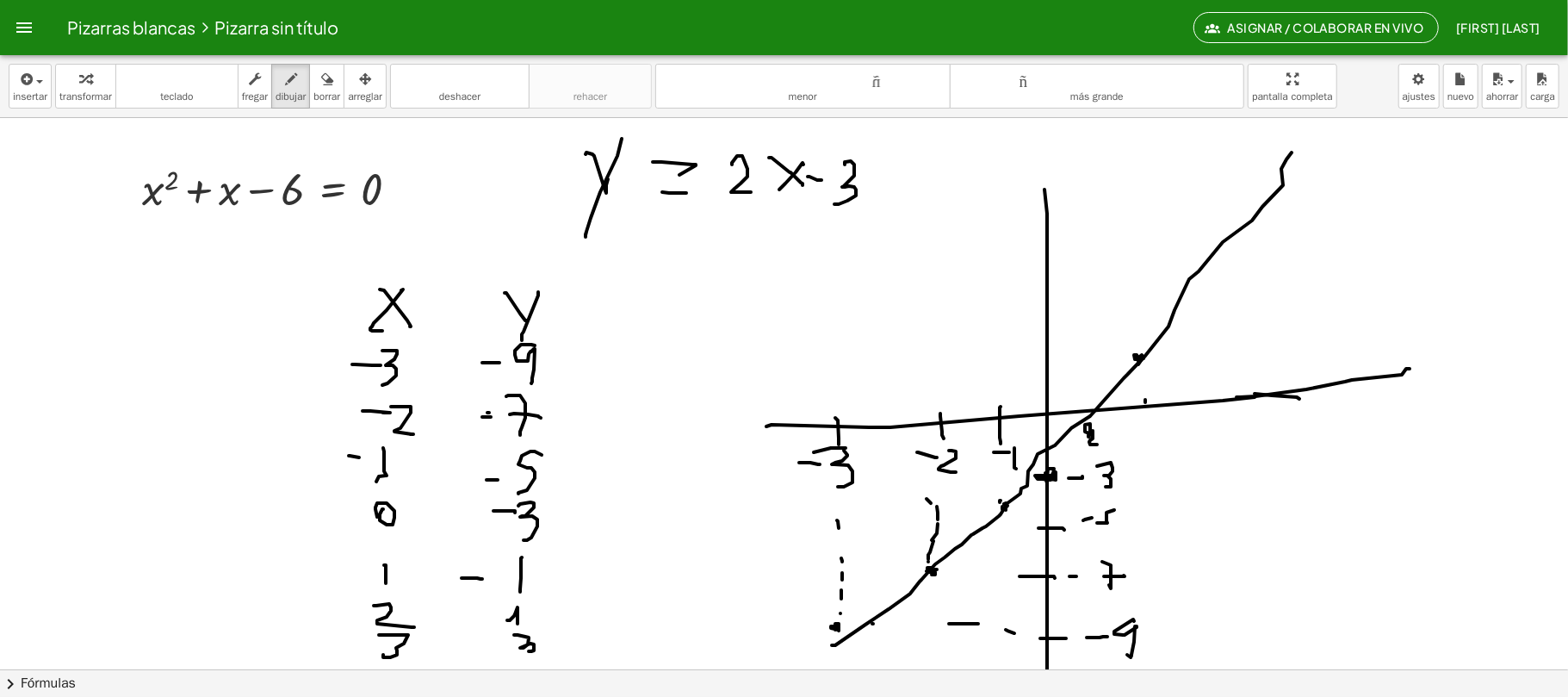click at bounding box center [784, 669] 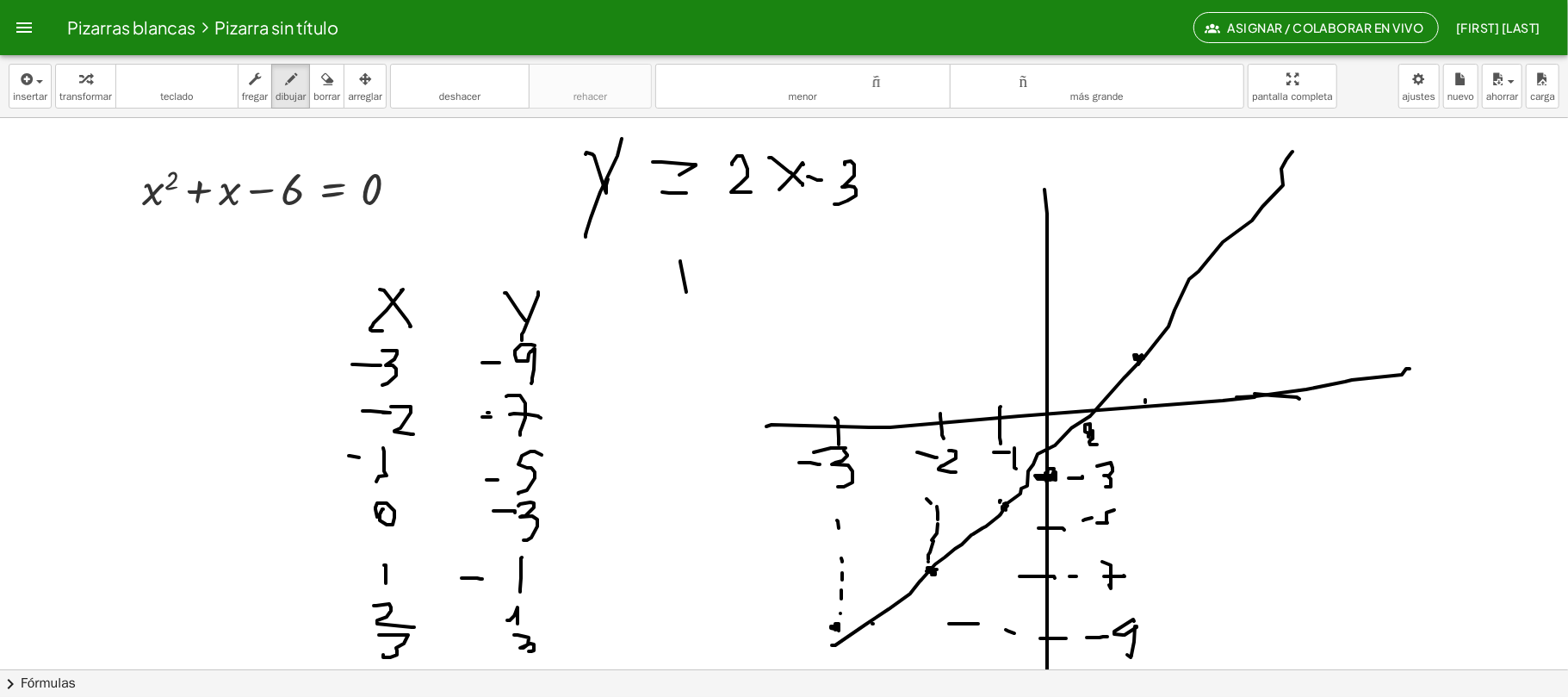 click at bounding box center (784, 669) 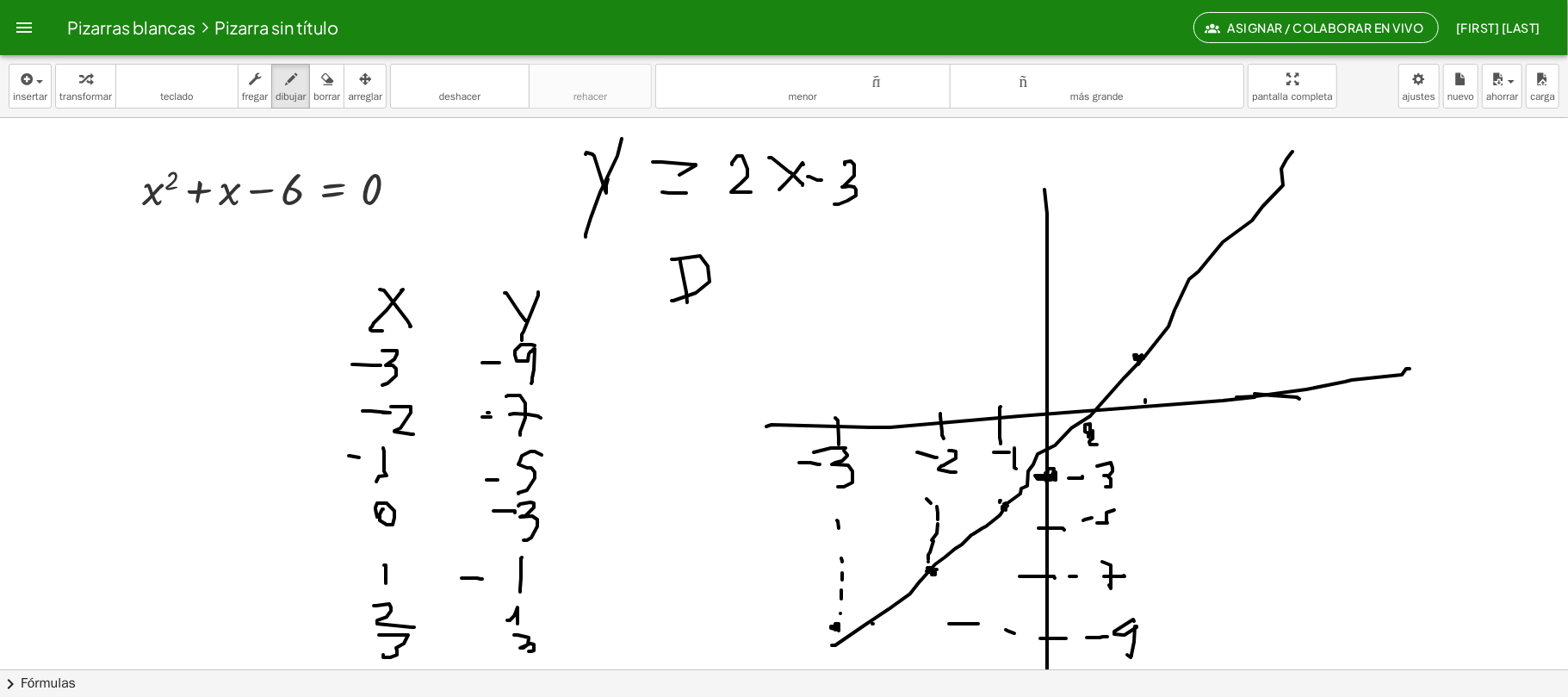 click at bounding box center (784, 669) 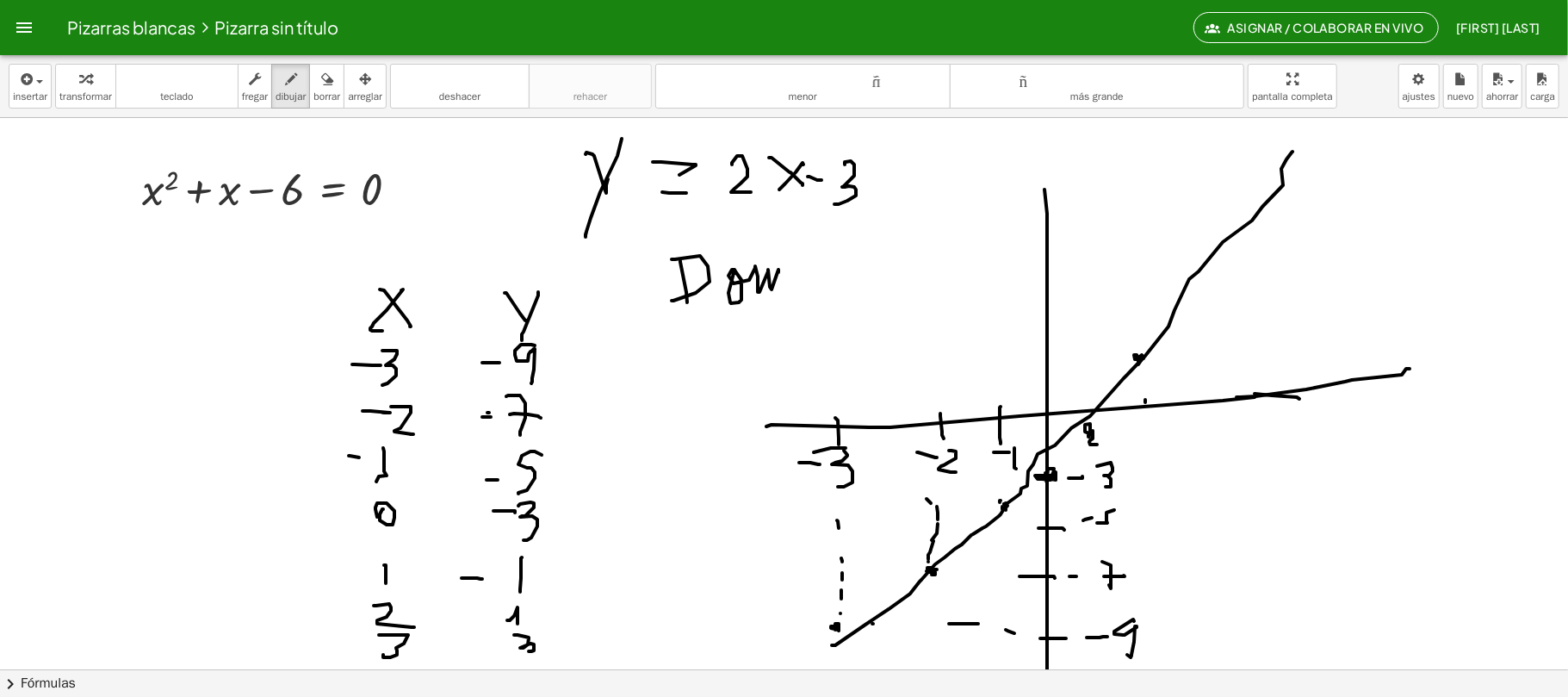 click at bounding box center [784, 669] 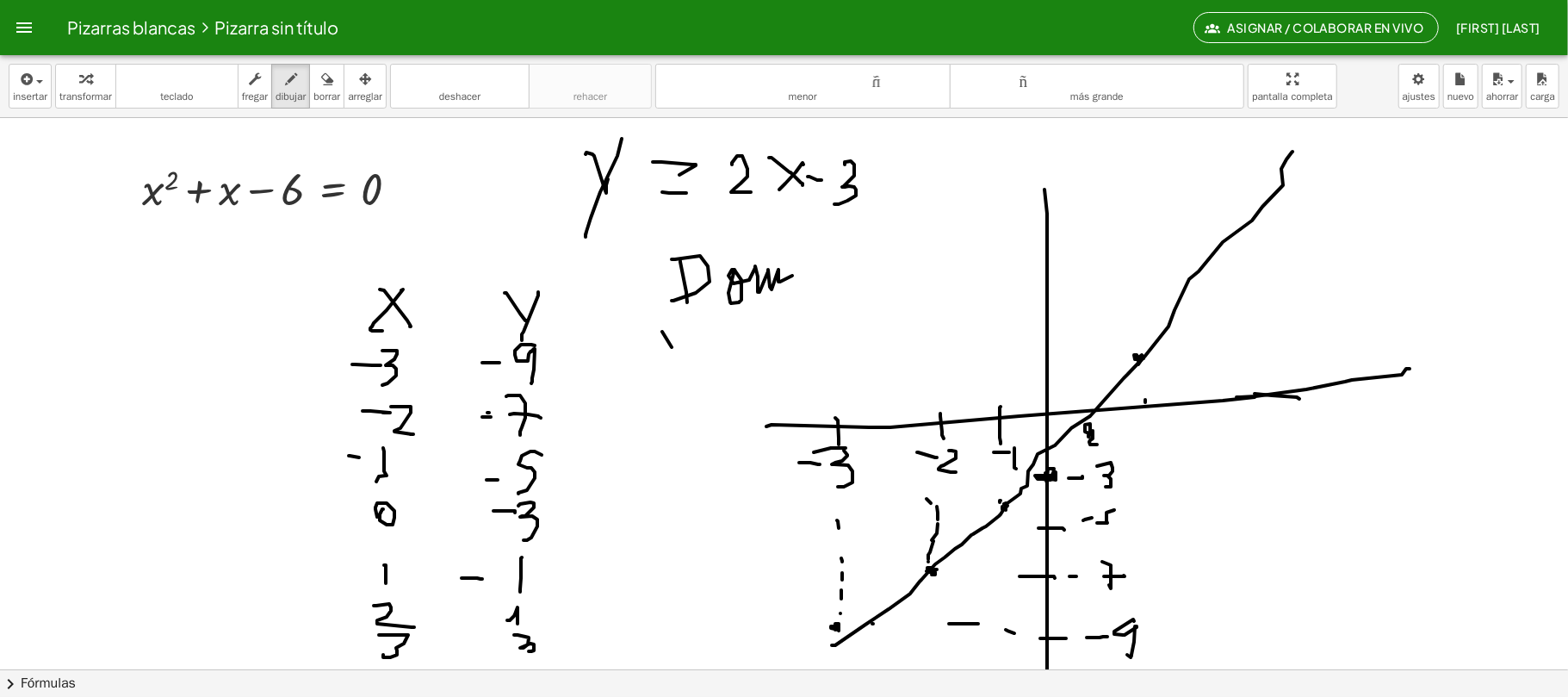 click at bounding box center (784, 669) 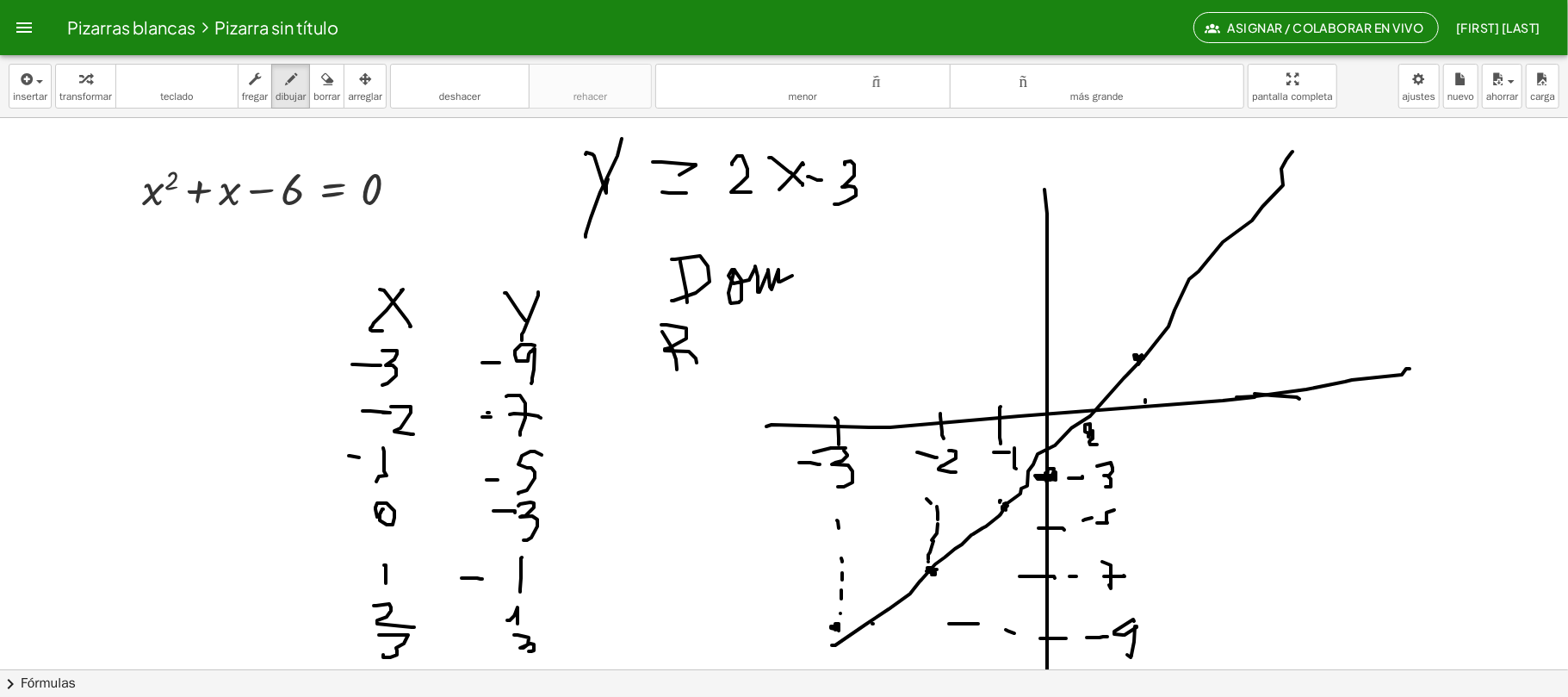 click at bounding box center (784, 669) 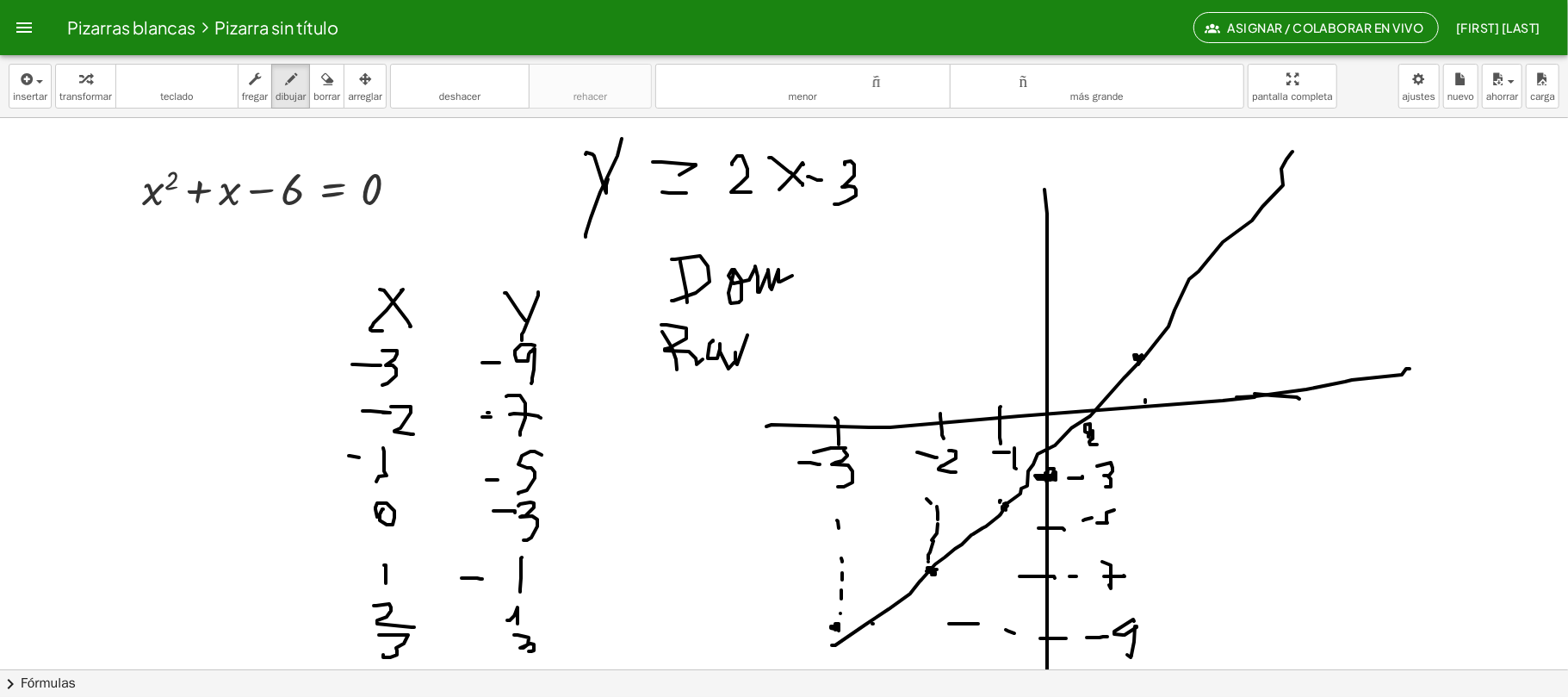 click at bounding box center [784, 669] 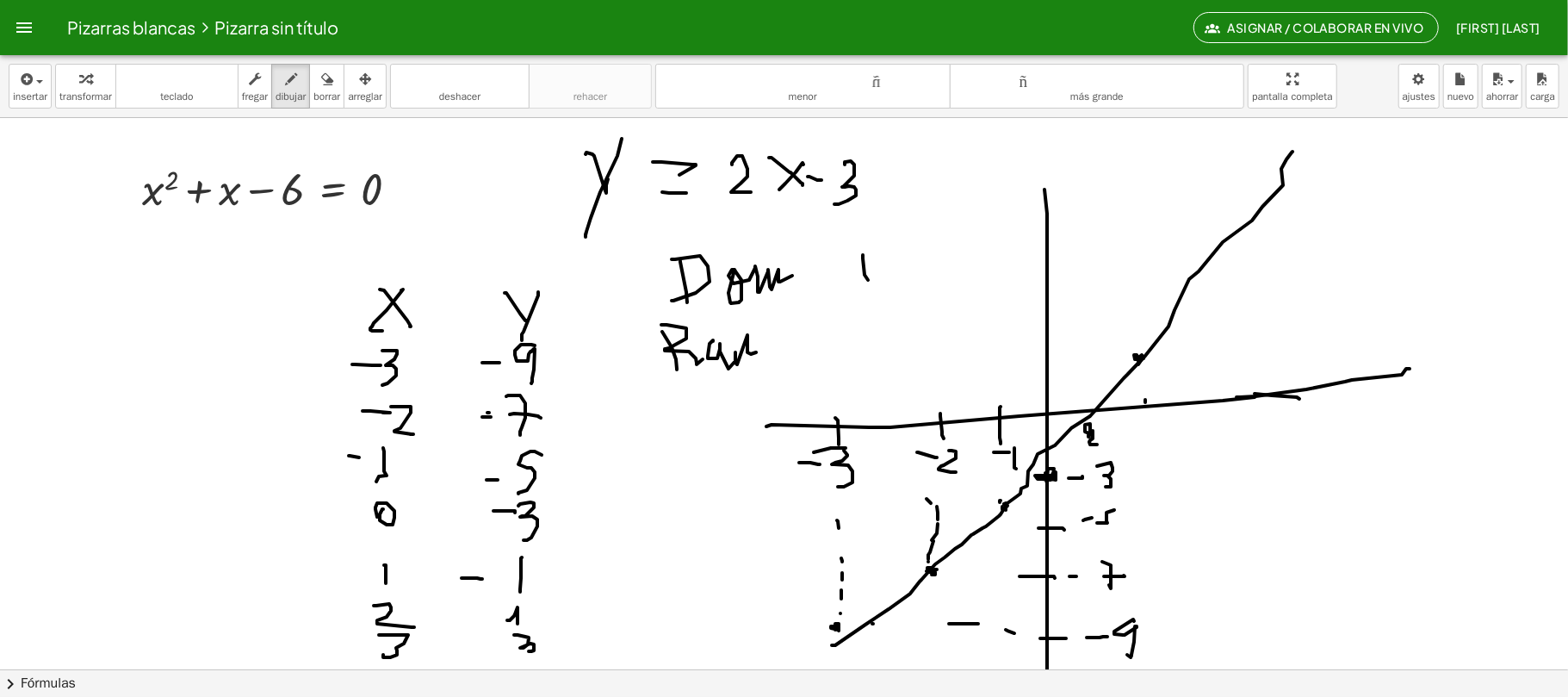 click at bounding box center [784, 669] 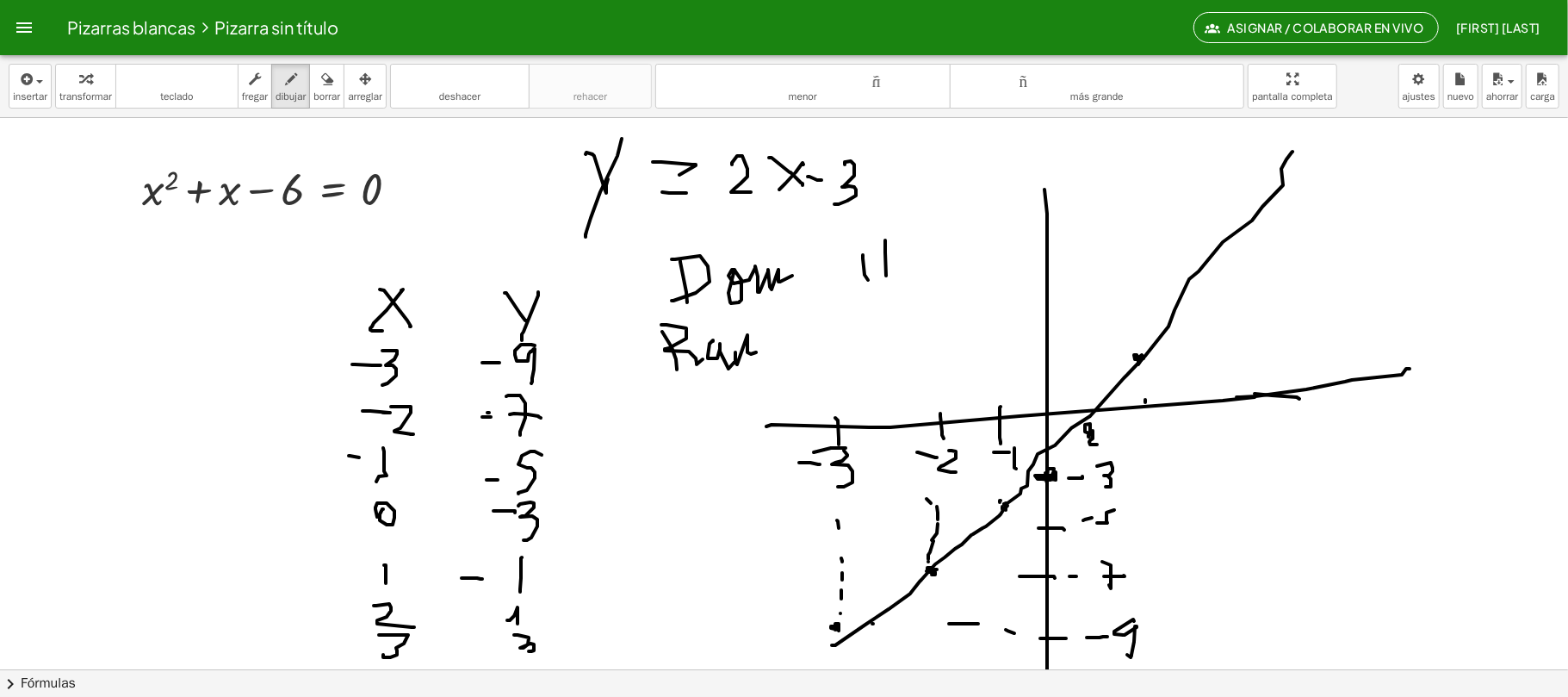 click at bounding box center [784, 669] 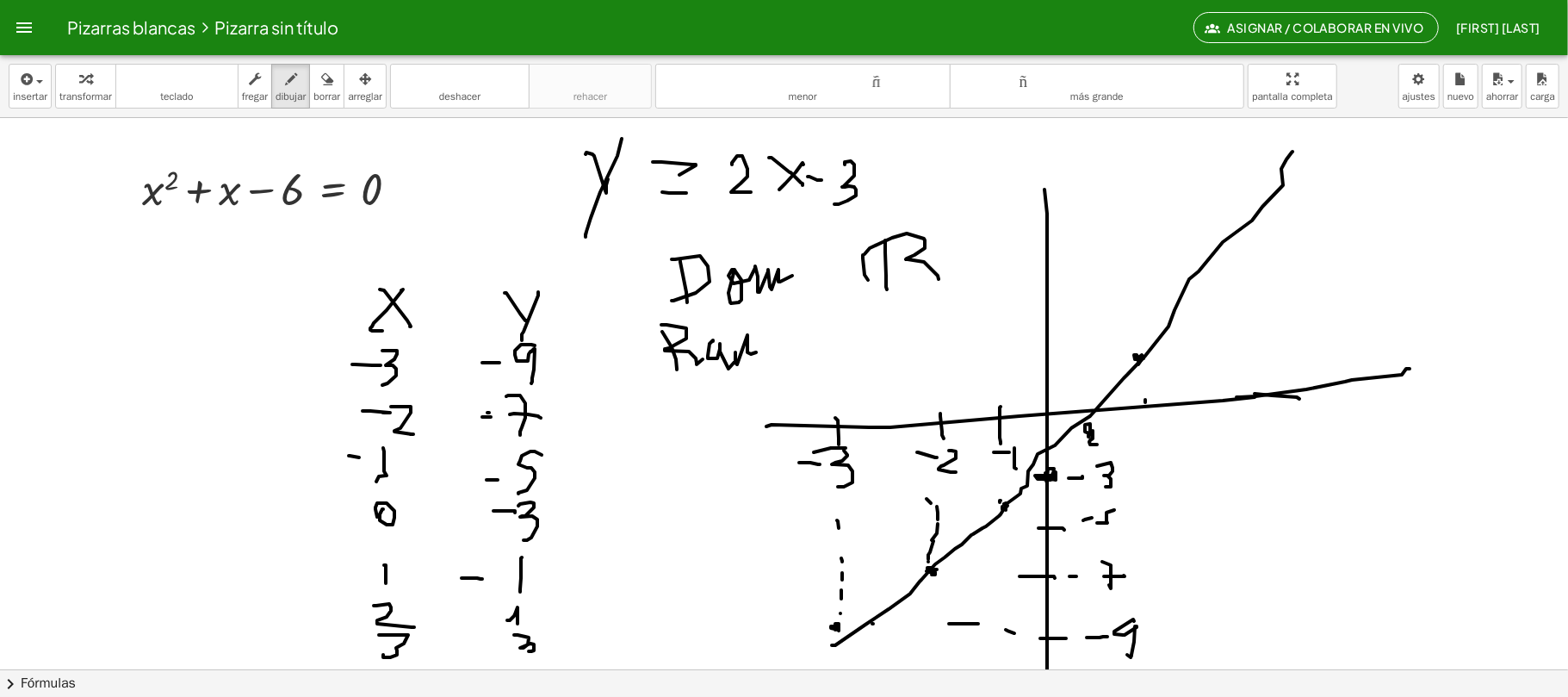 click at bounding box center (784, 669) 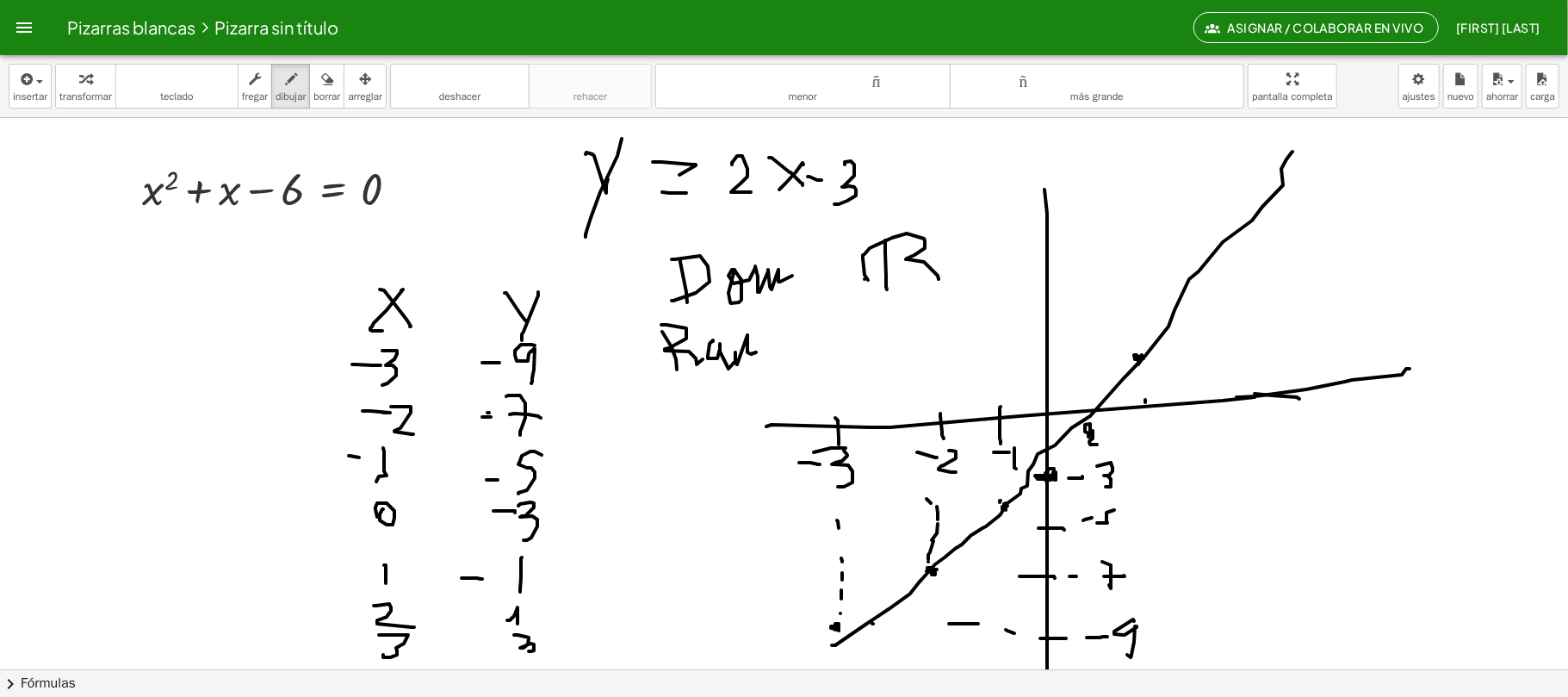 click at bounding box center [784, 669] 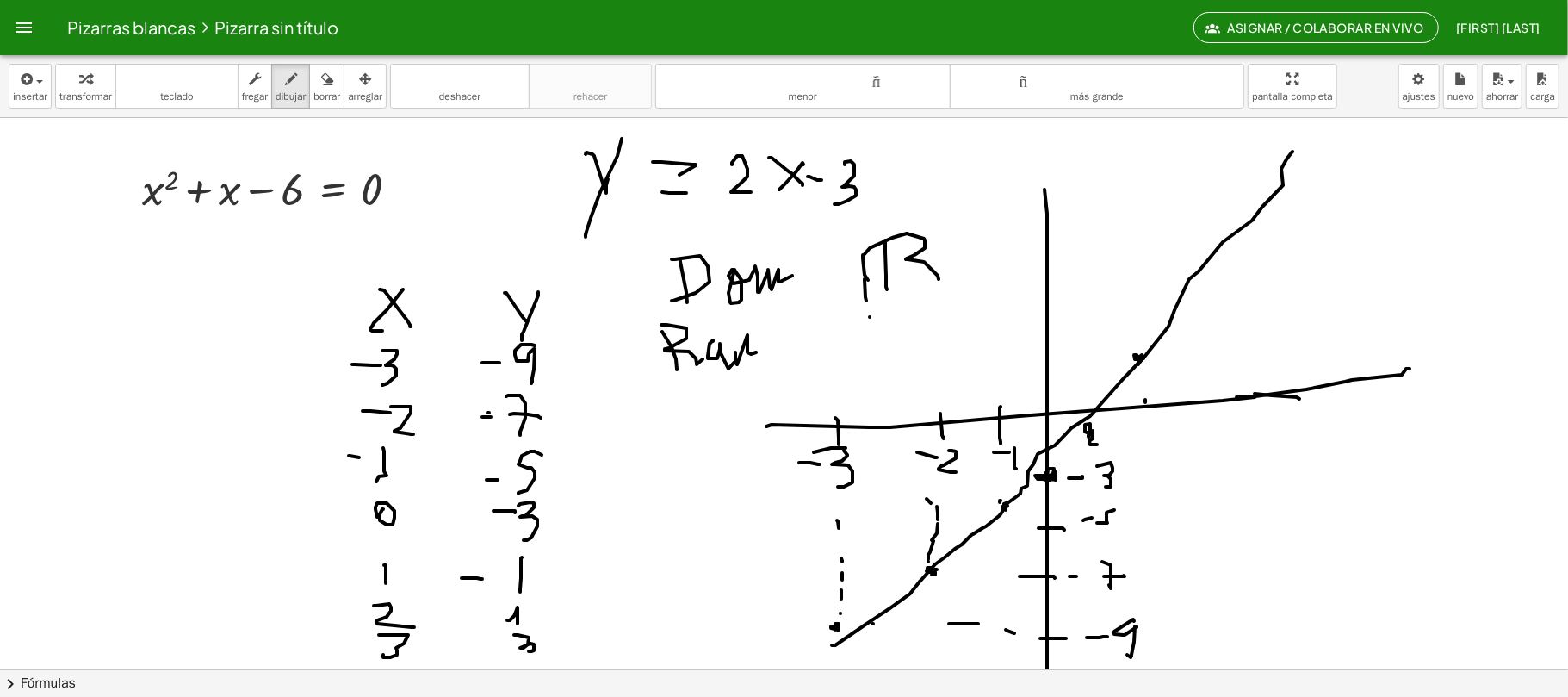 click at bounding box center [784, 669] 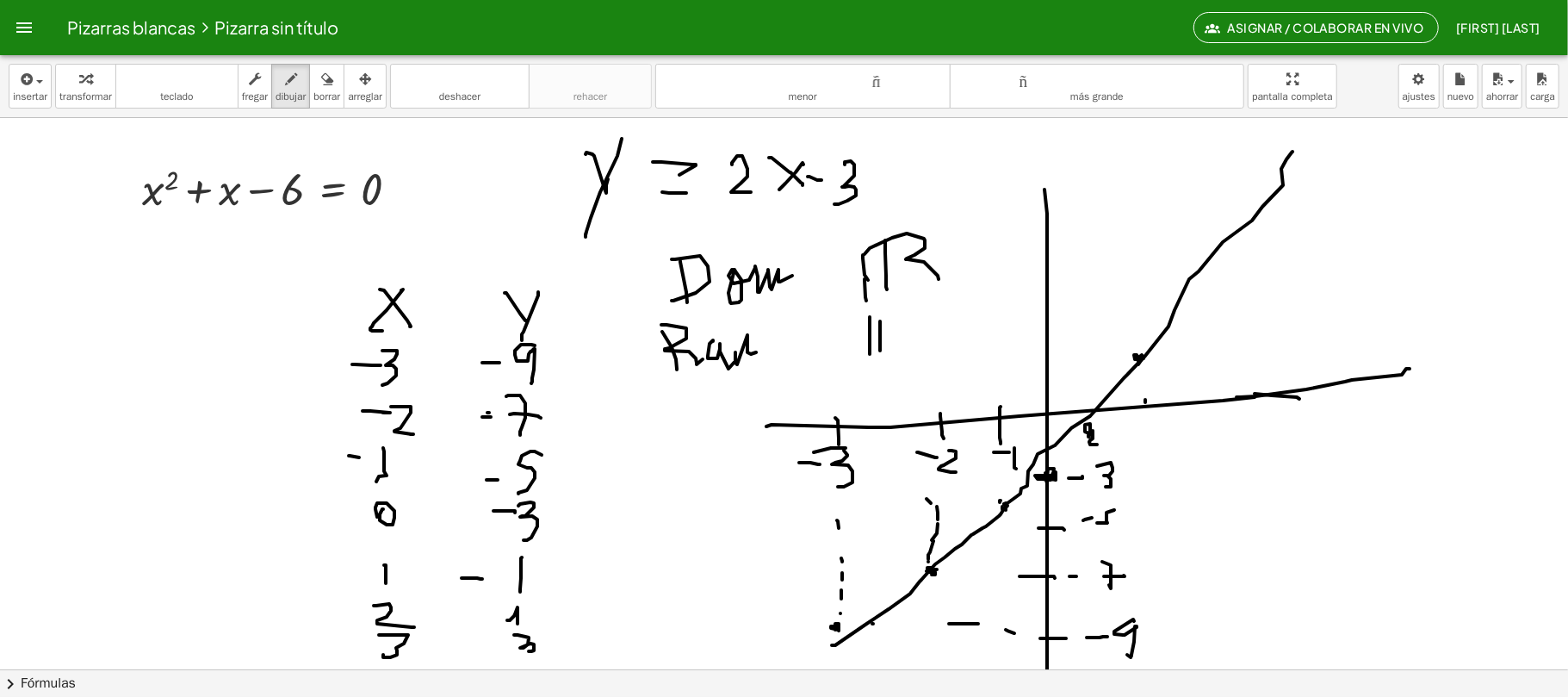 click at bounding box center (784, 669) 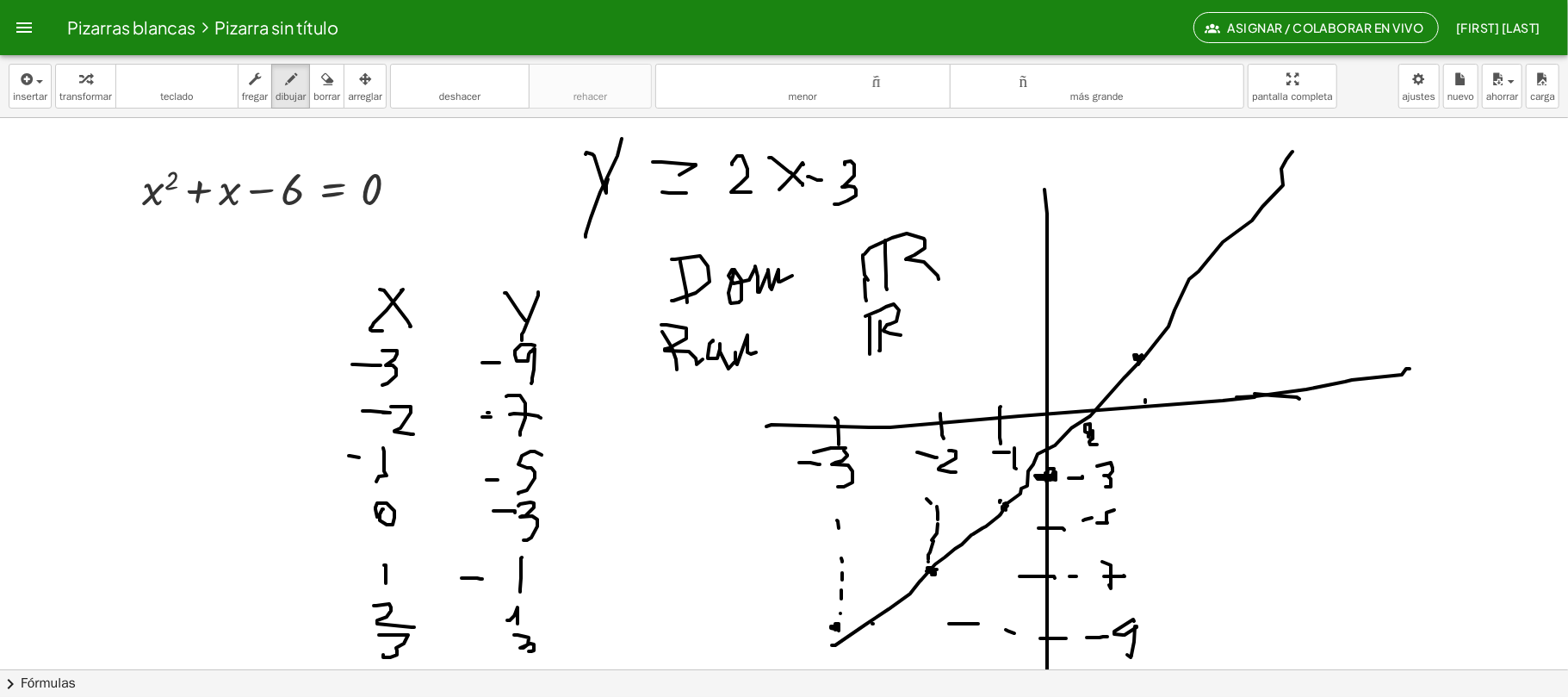 click at bounding box center [784, 669] 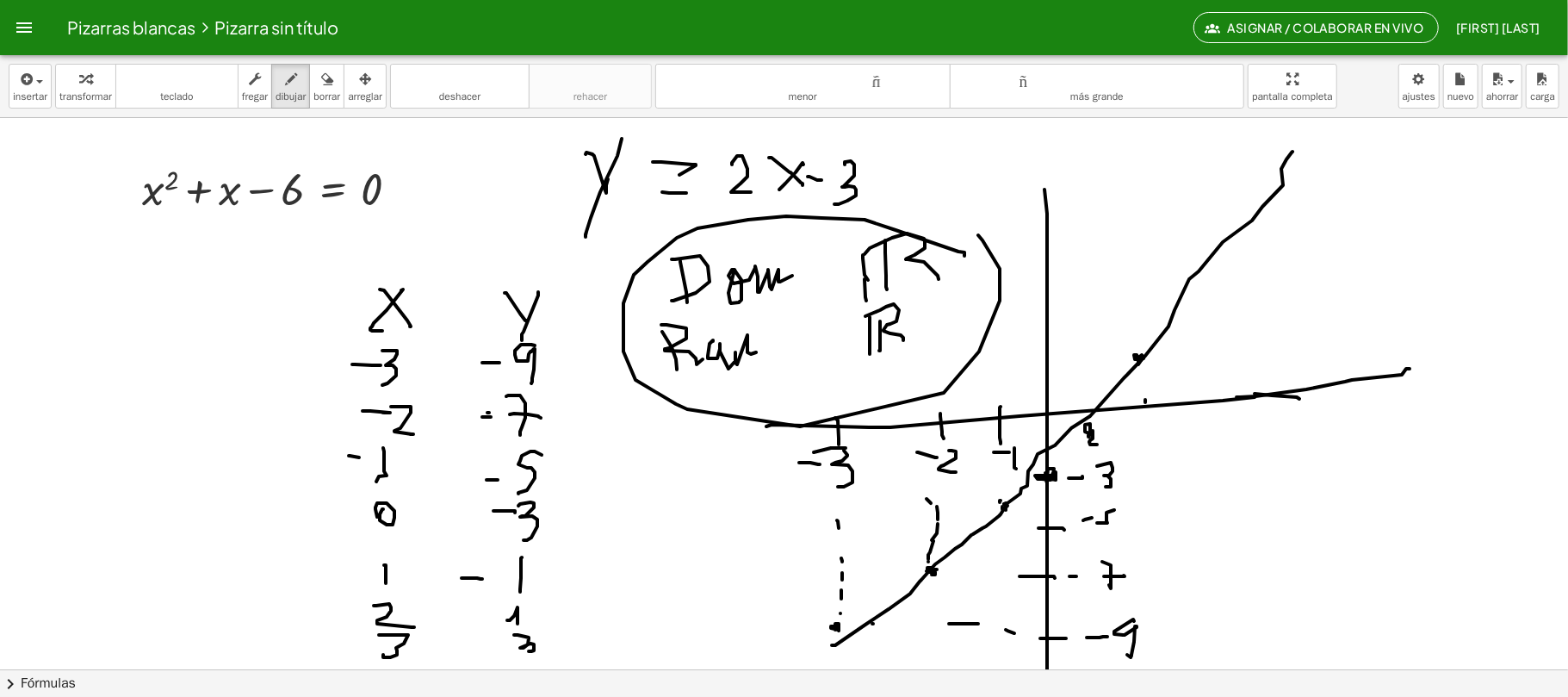 drag, startPoint x: 964, startPoint y: 257, endPoint x: 978, endPoint y: 236, distance: 25.23886 